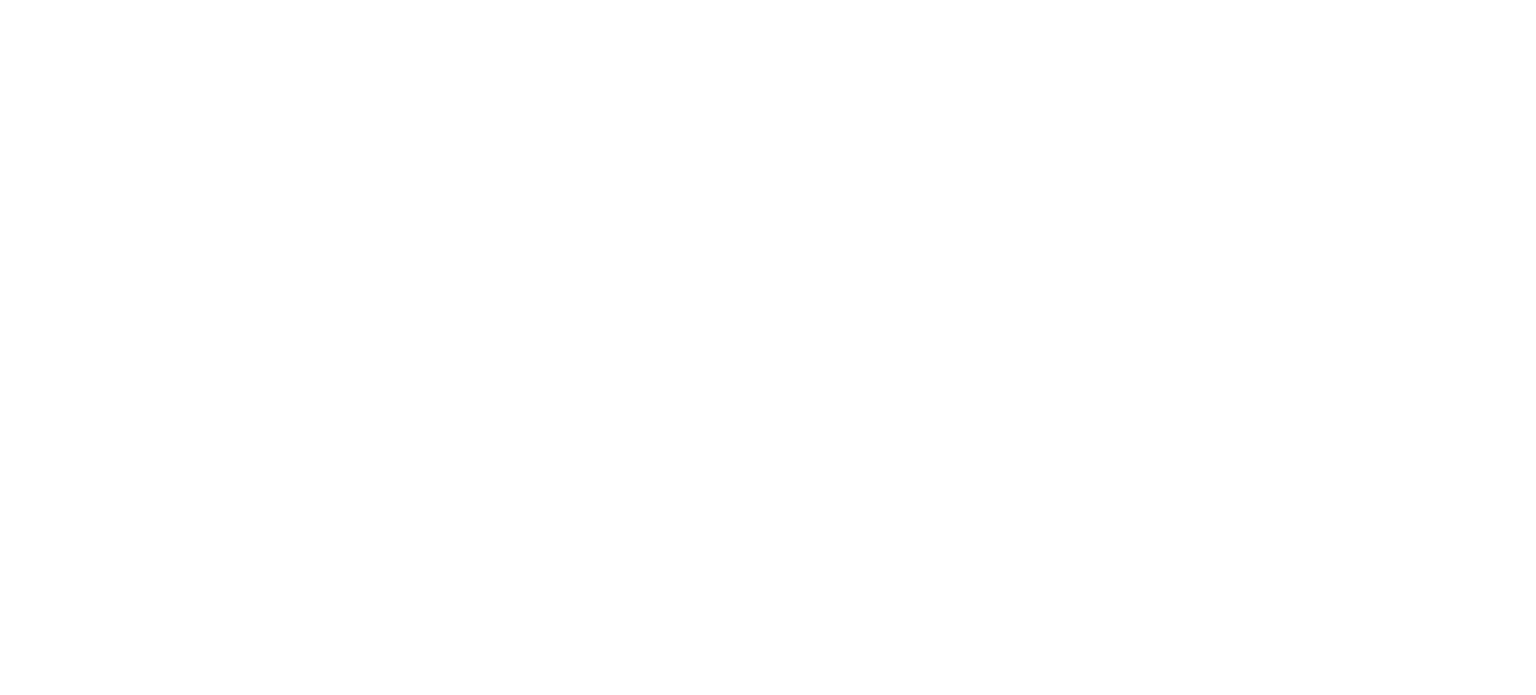 scroll, scrollTop: 0, scrollLeft: 0, axis: both 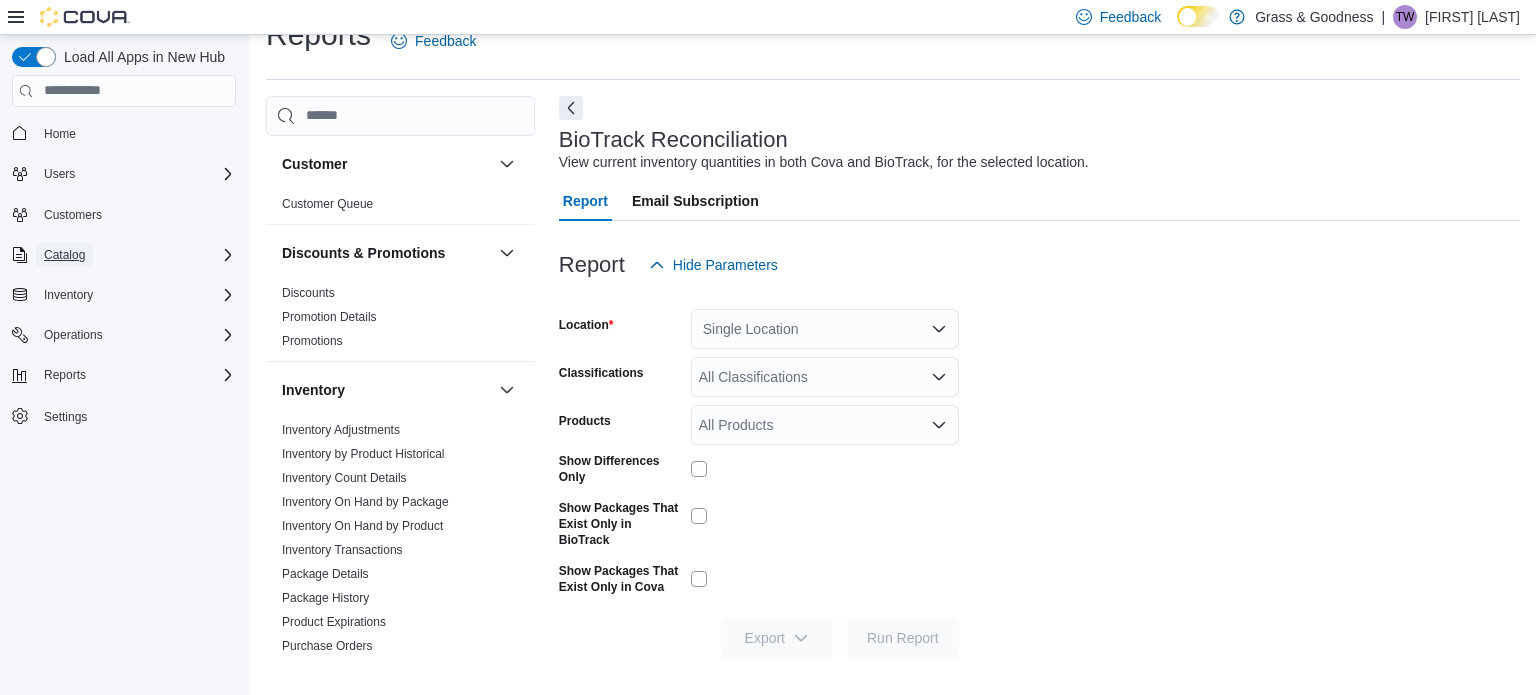 click on "Catalog" at bounding box center [64, 255] 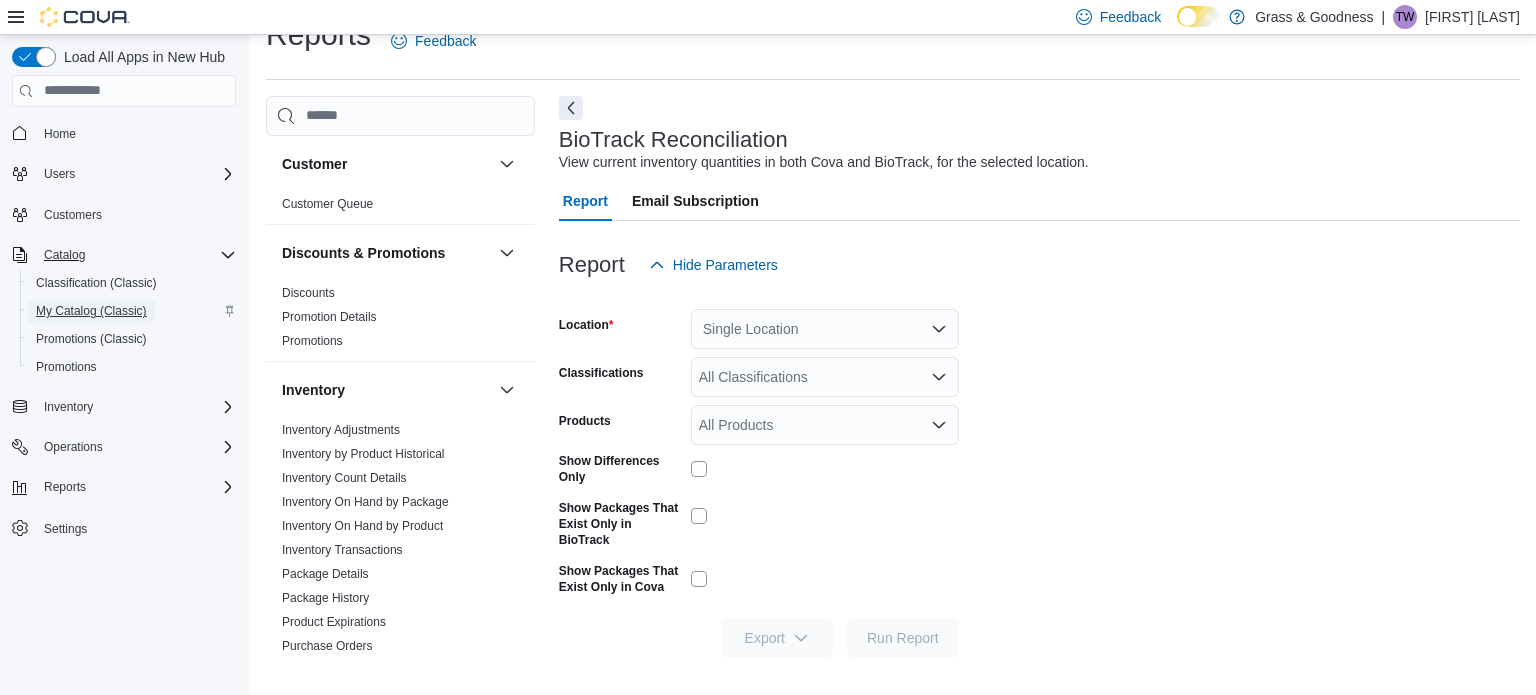 click on "My Catalog (Classic)" at bounding box center [91, 311] 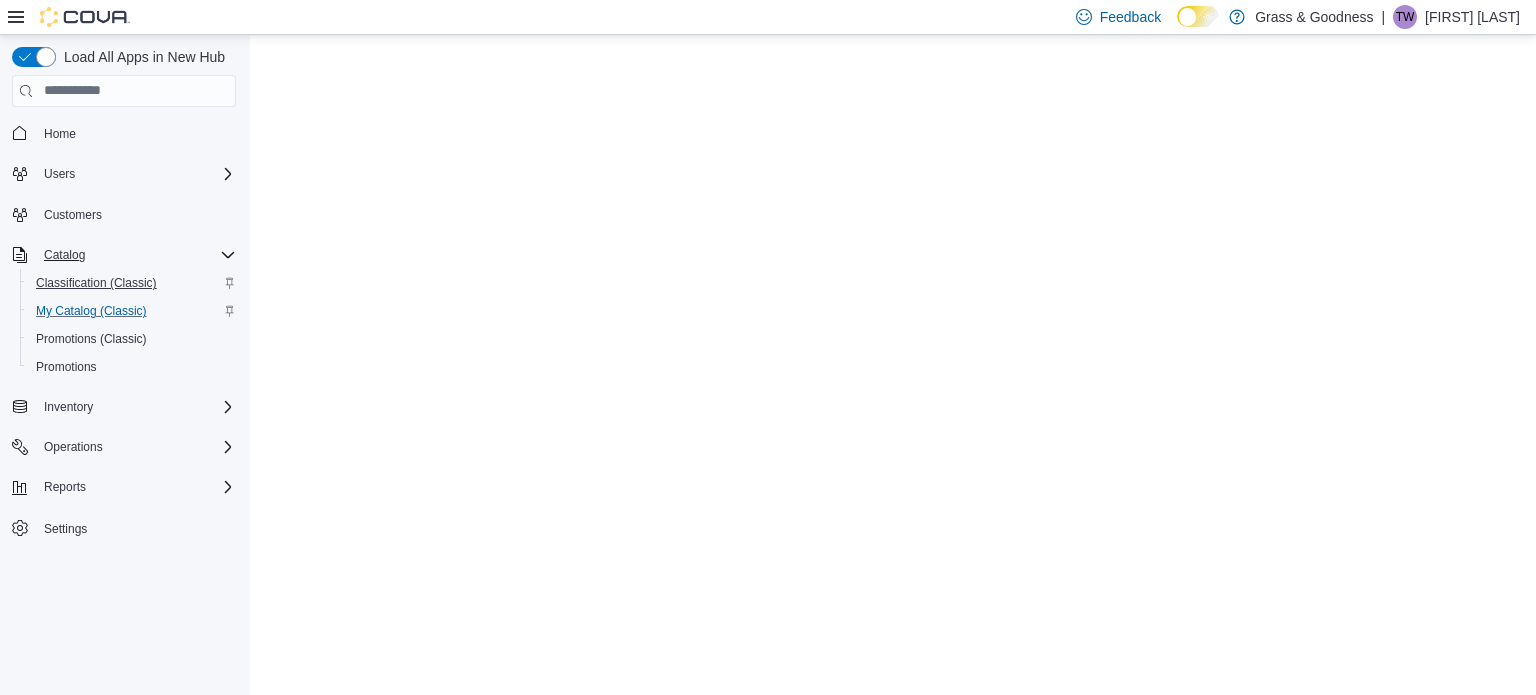 scroll, scrollTop: 0, scrollLeft: 0, axis: both 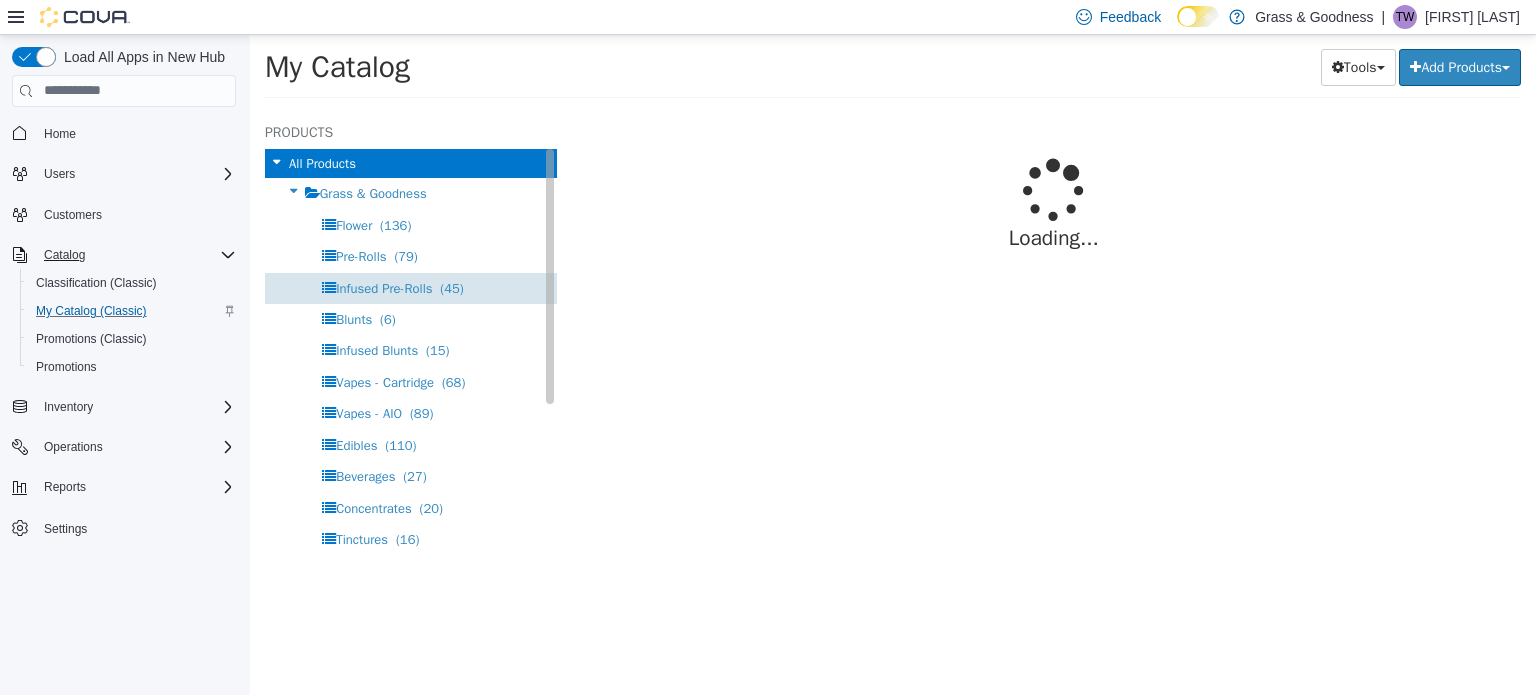 select on "**********" 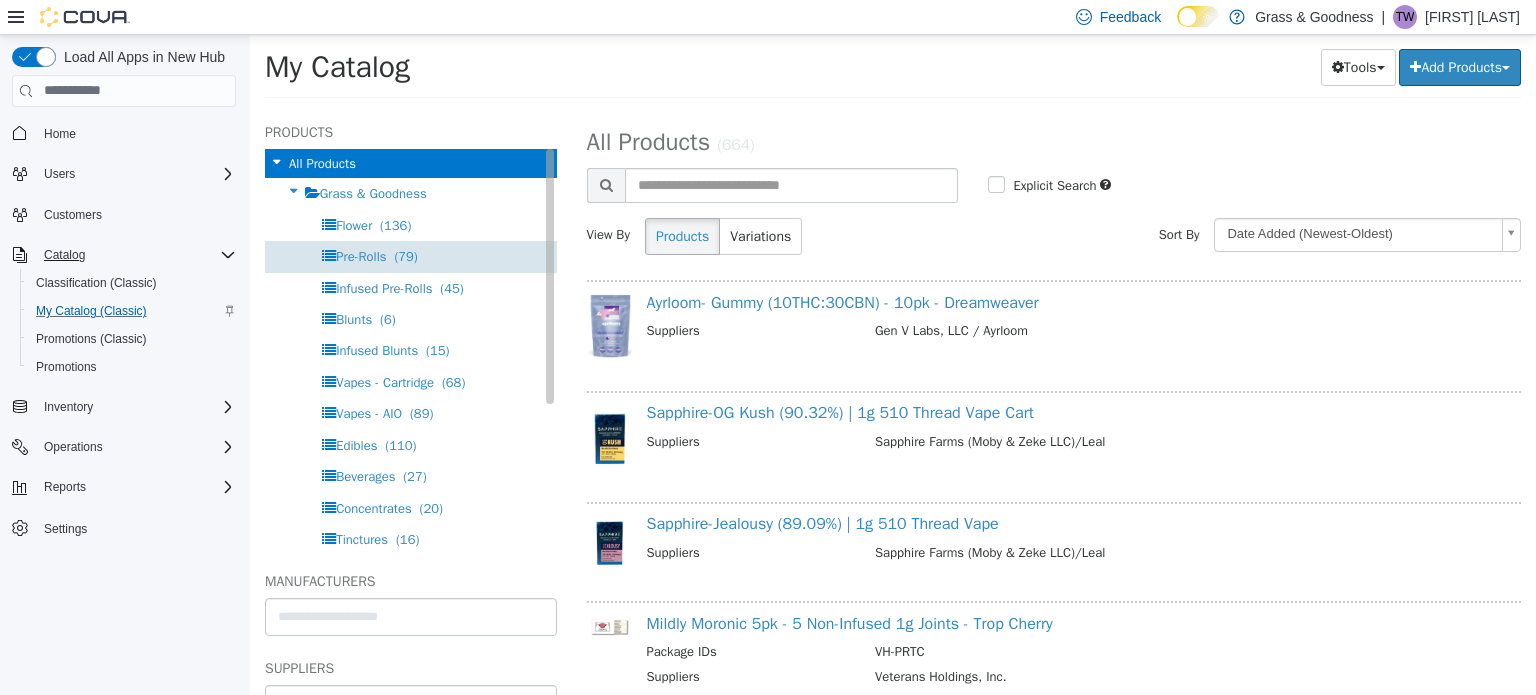 click on "Pre-Rolls" at bounding box center (361, 255) 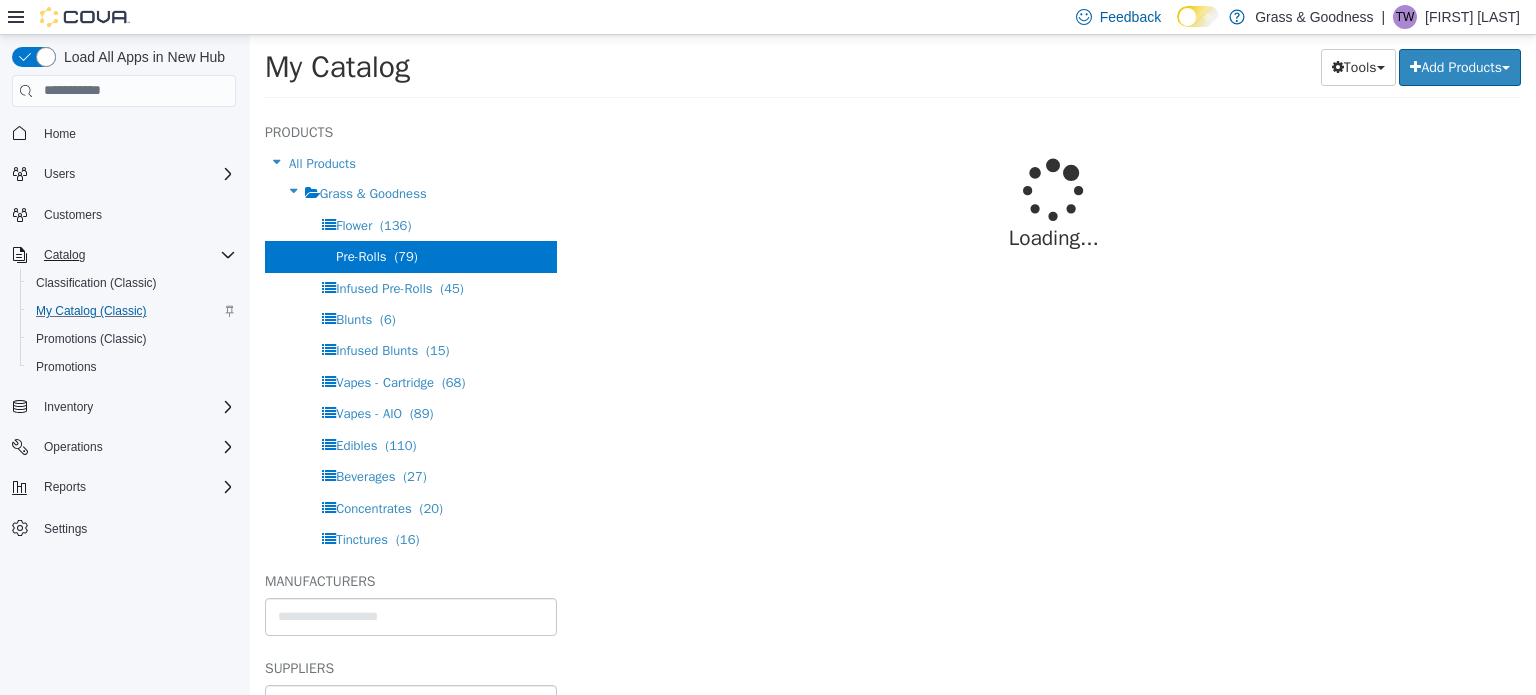 select on "**********" 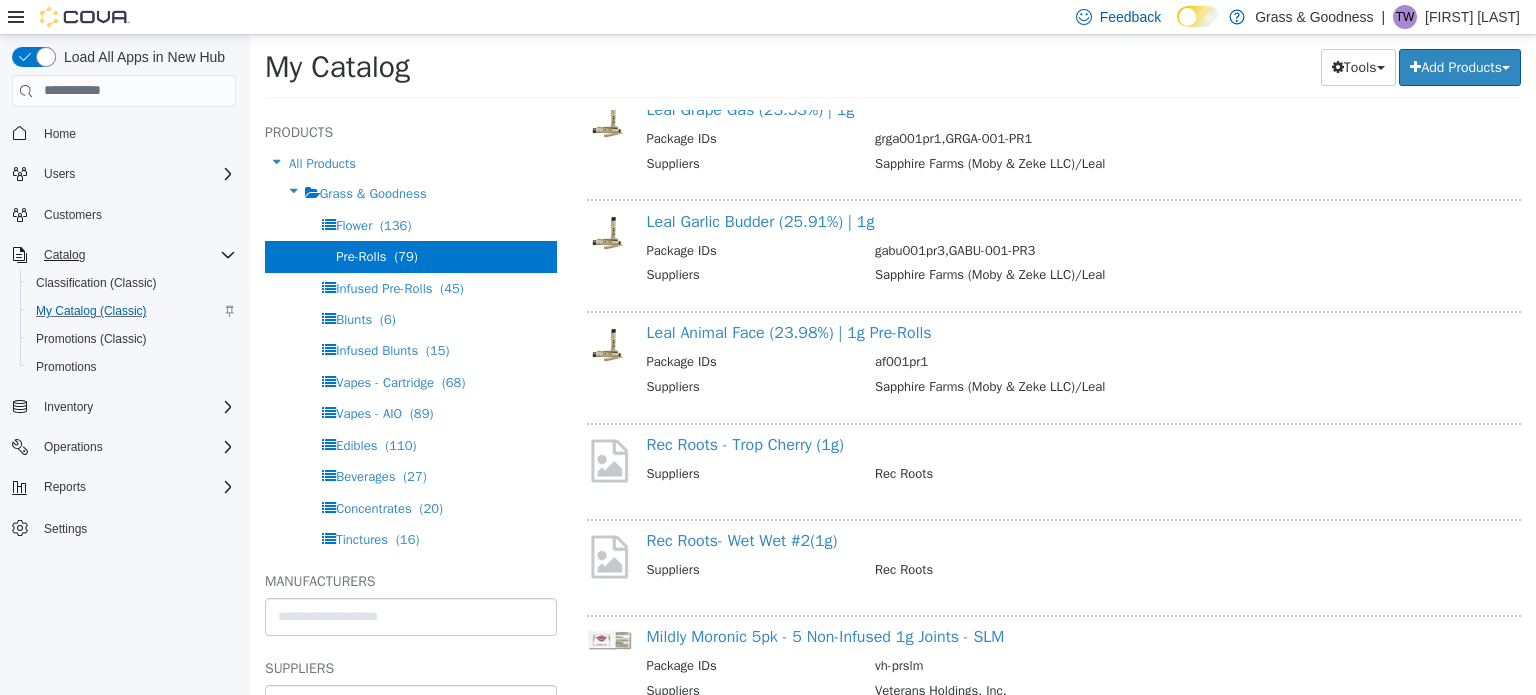 scroll, scrollTop: 1620, scrollLeft: 0, axis: vertical 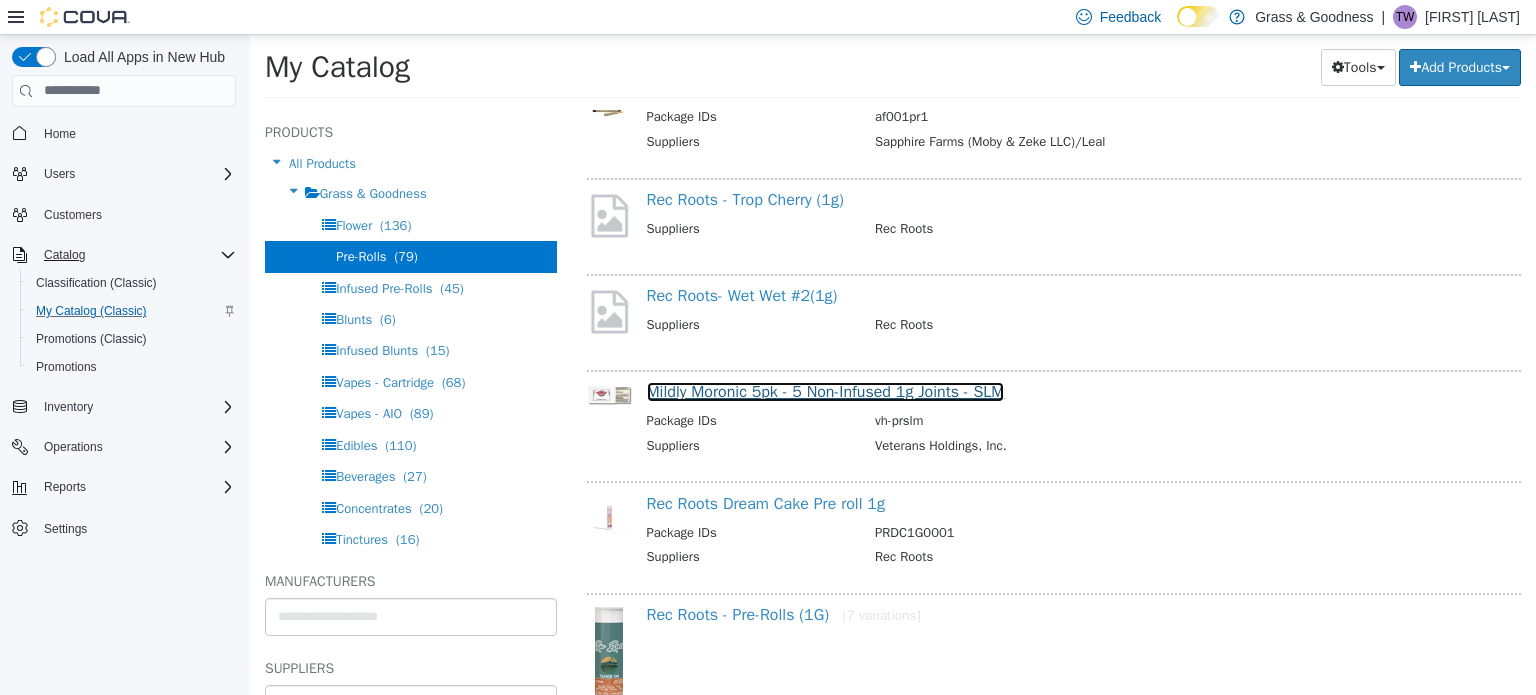click on "Mildly Moronic 5pk - 5 Non-Infused 1g Joints - SLM" at bounding box center (826, 391) 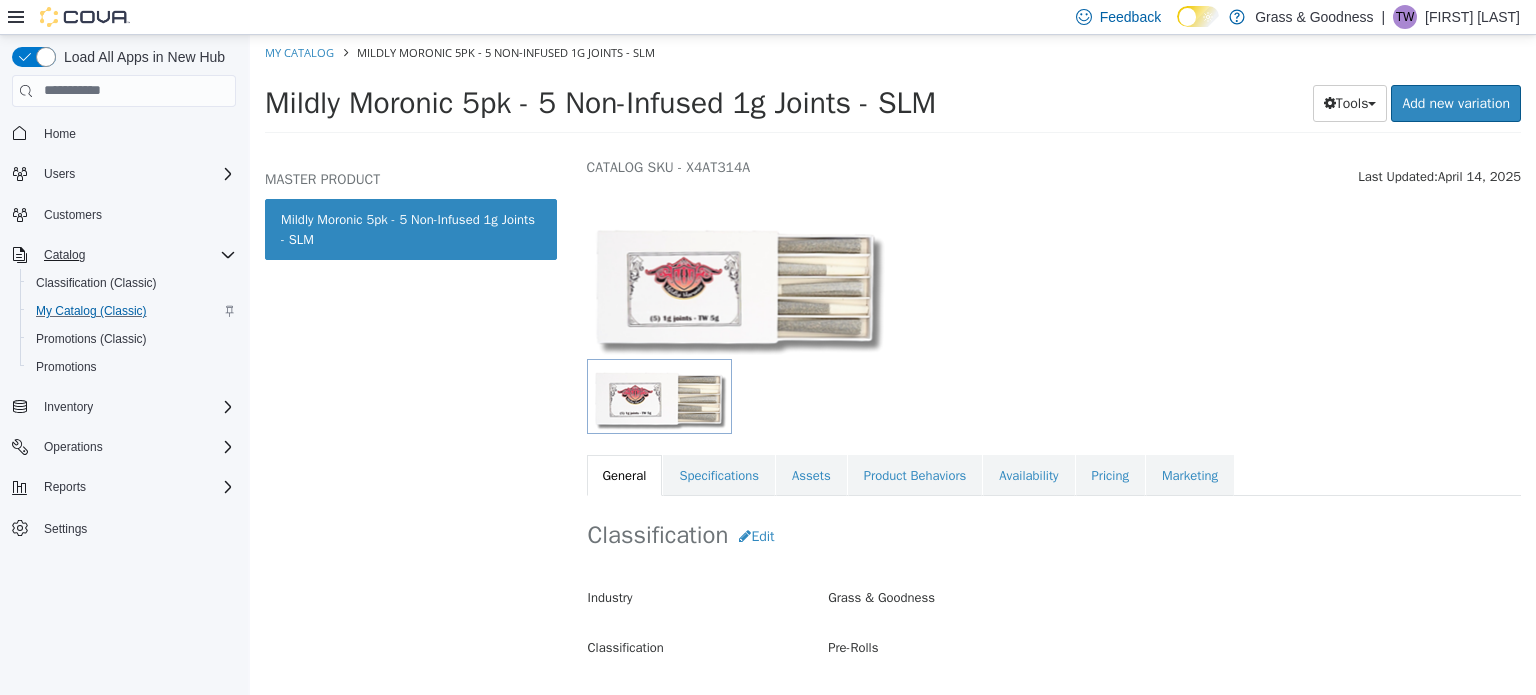 scroll, scrollTop: 227, scrollLeft: 0, axis: vertical 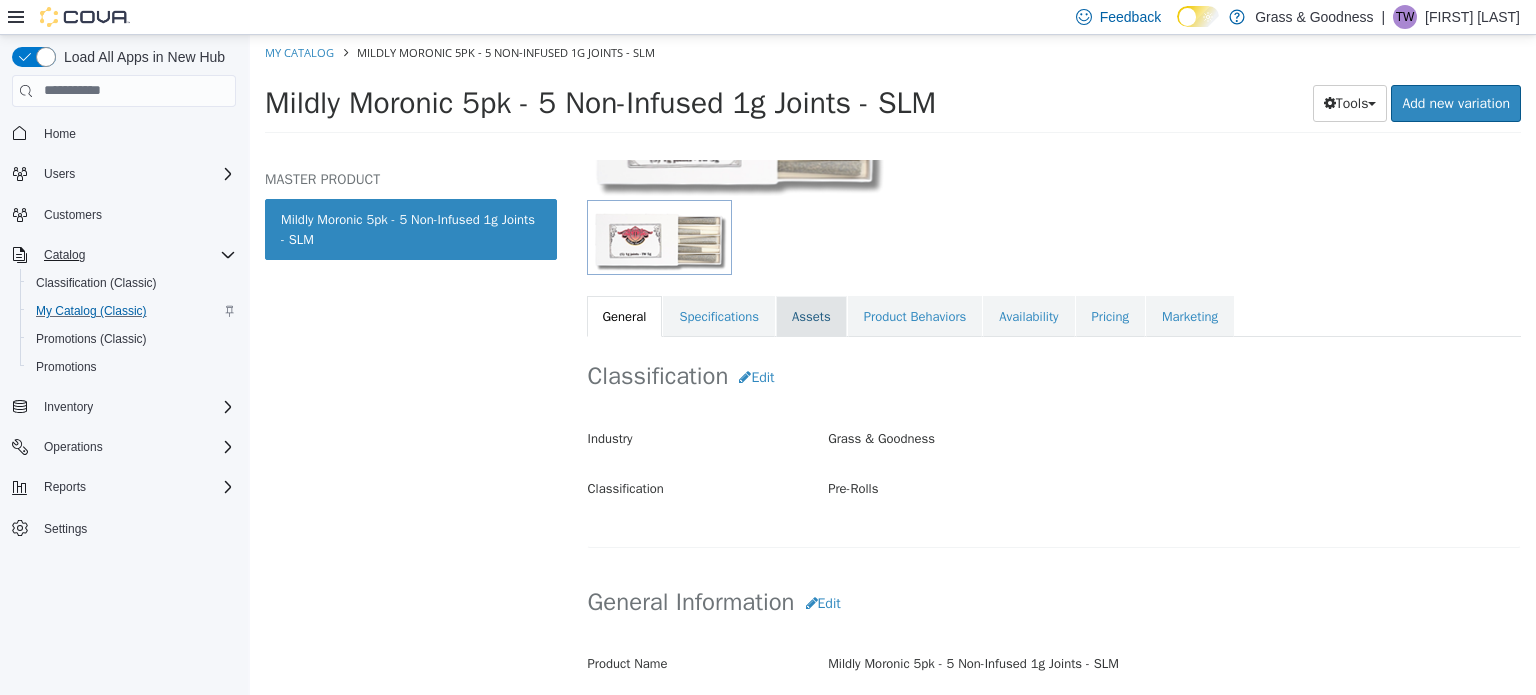 click on "Assets" at bounding box center [811, 316] 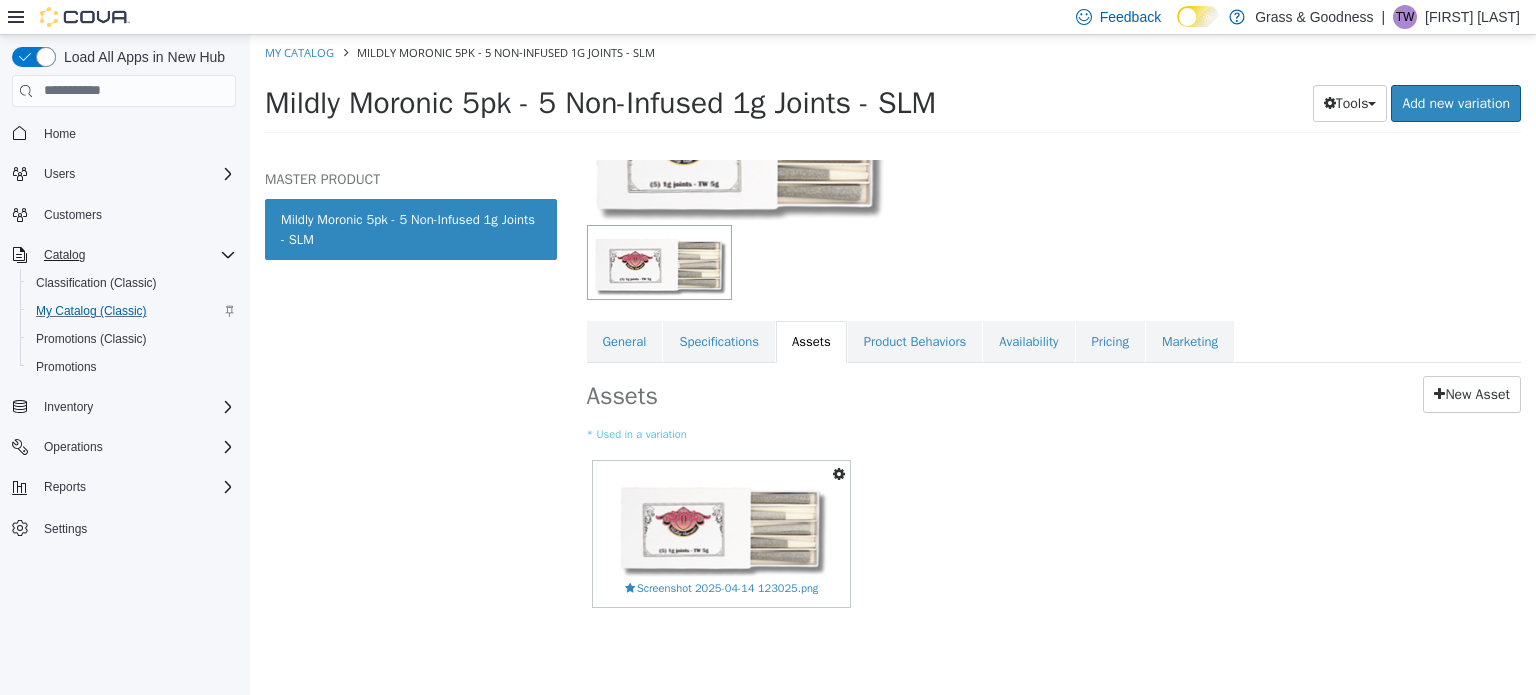 scroll, scrollTop: 200, scrollLeft: 0, axis: vertical 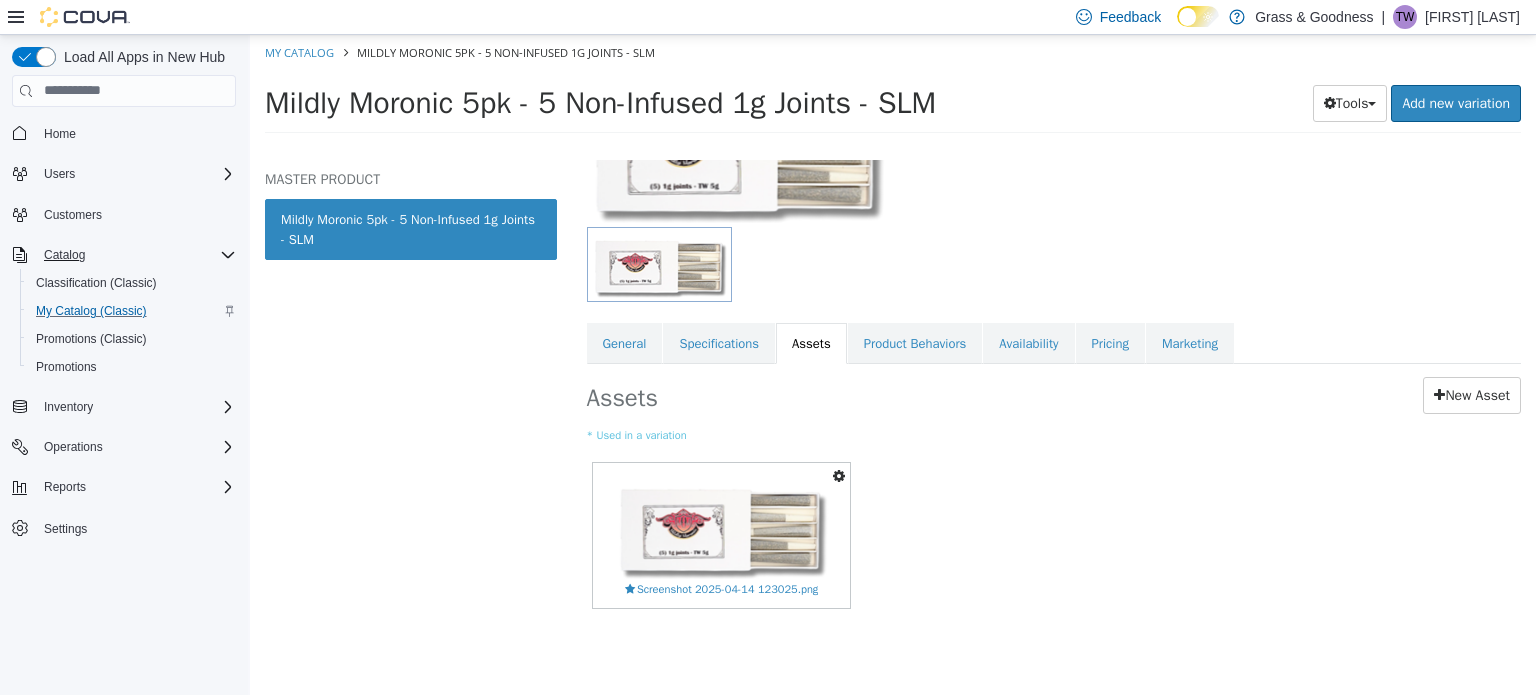 click at bounding box center [839, 475] 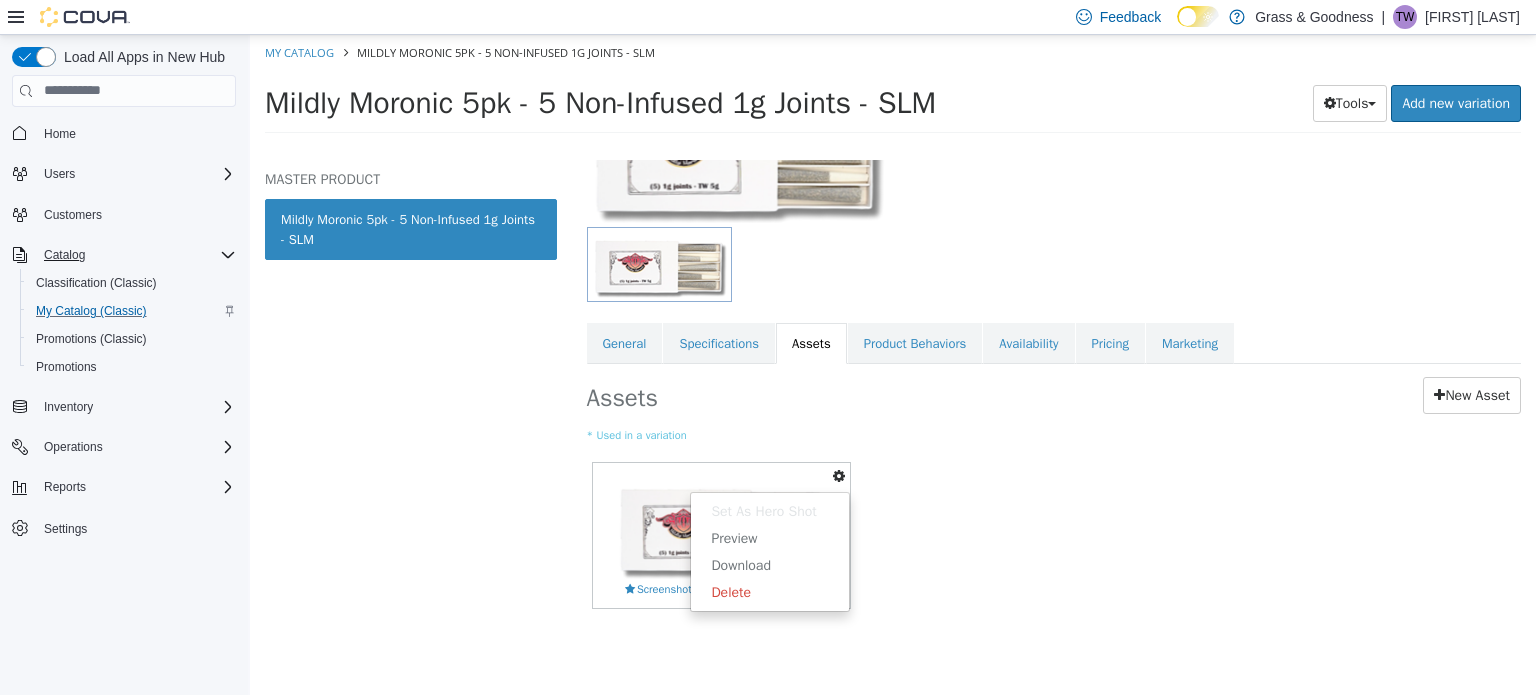click on "Delete" at bounding box center [770, 591] 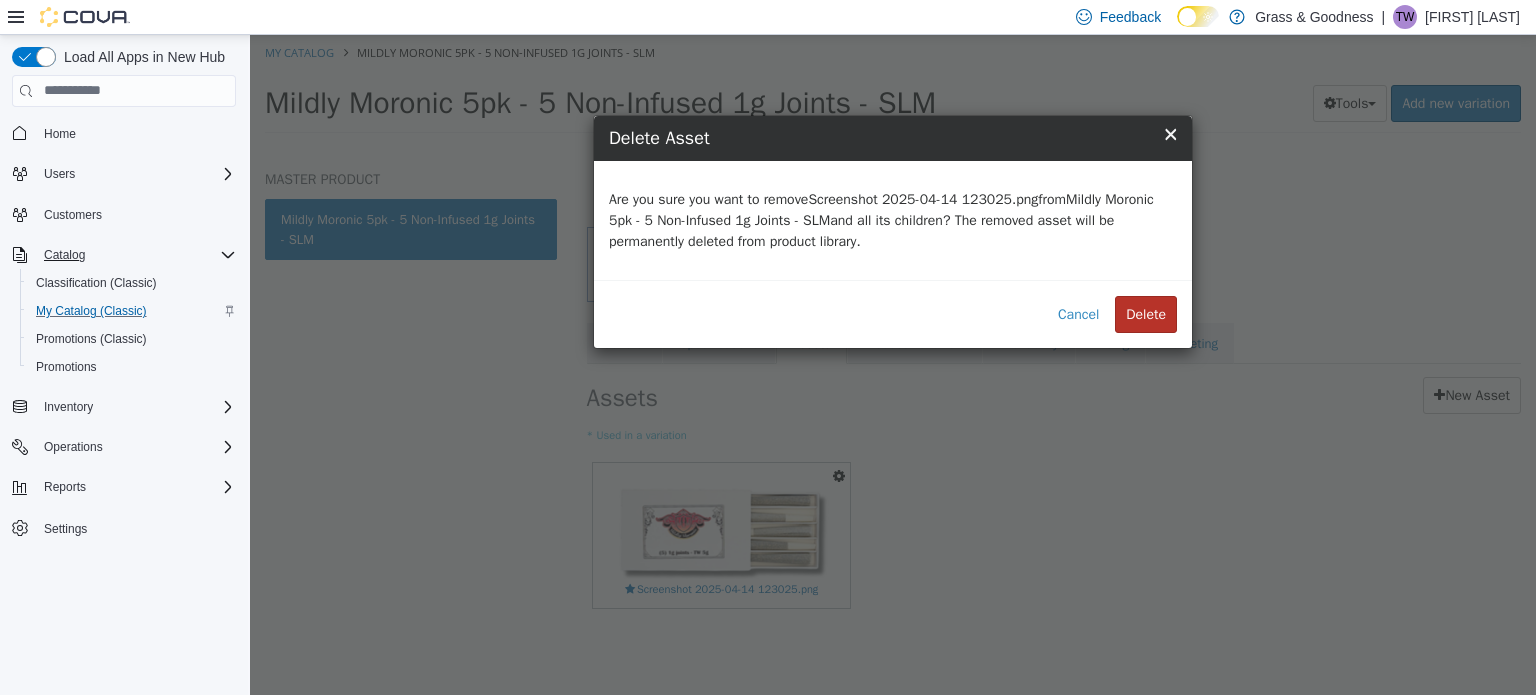 click on "Delete" at bounding box center [1146, 313] 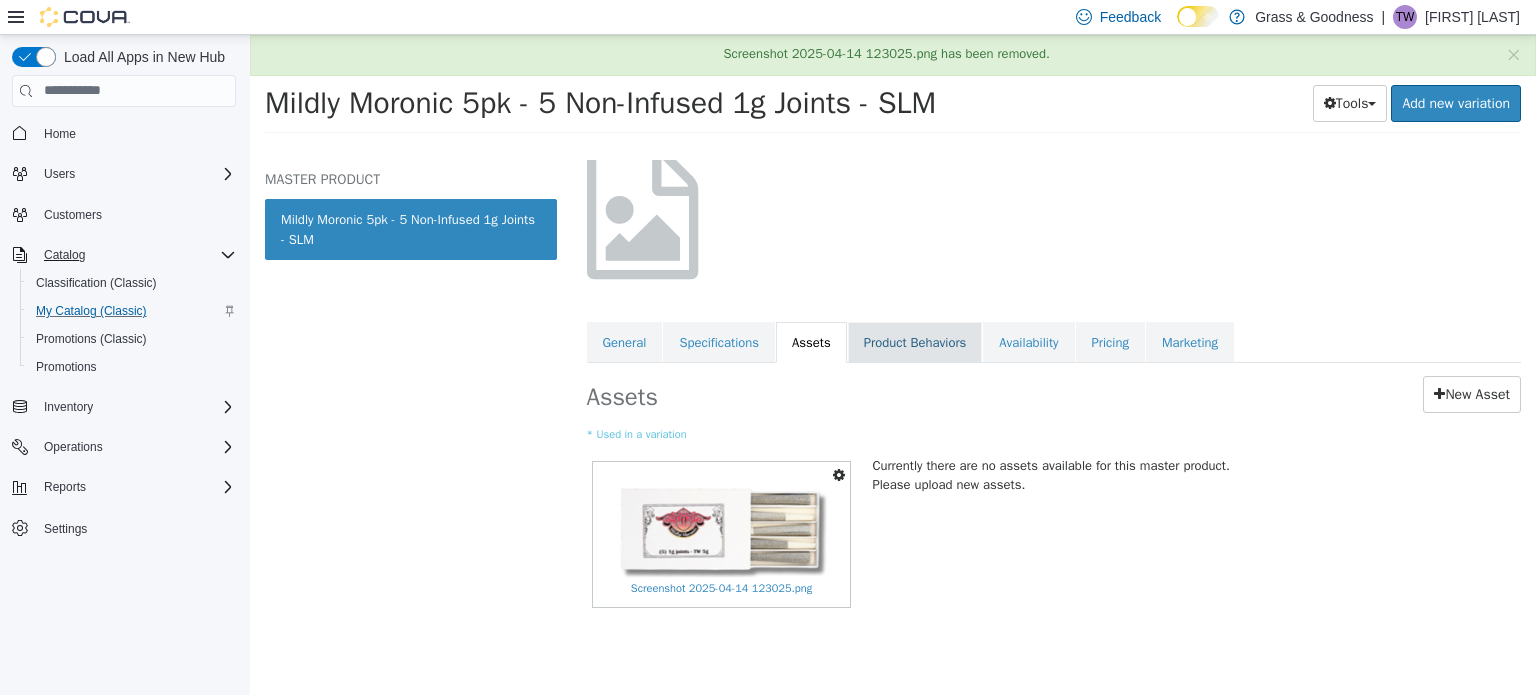 scroll, scrollTop: 0, scrollLeft: 0, axis: both 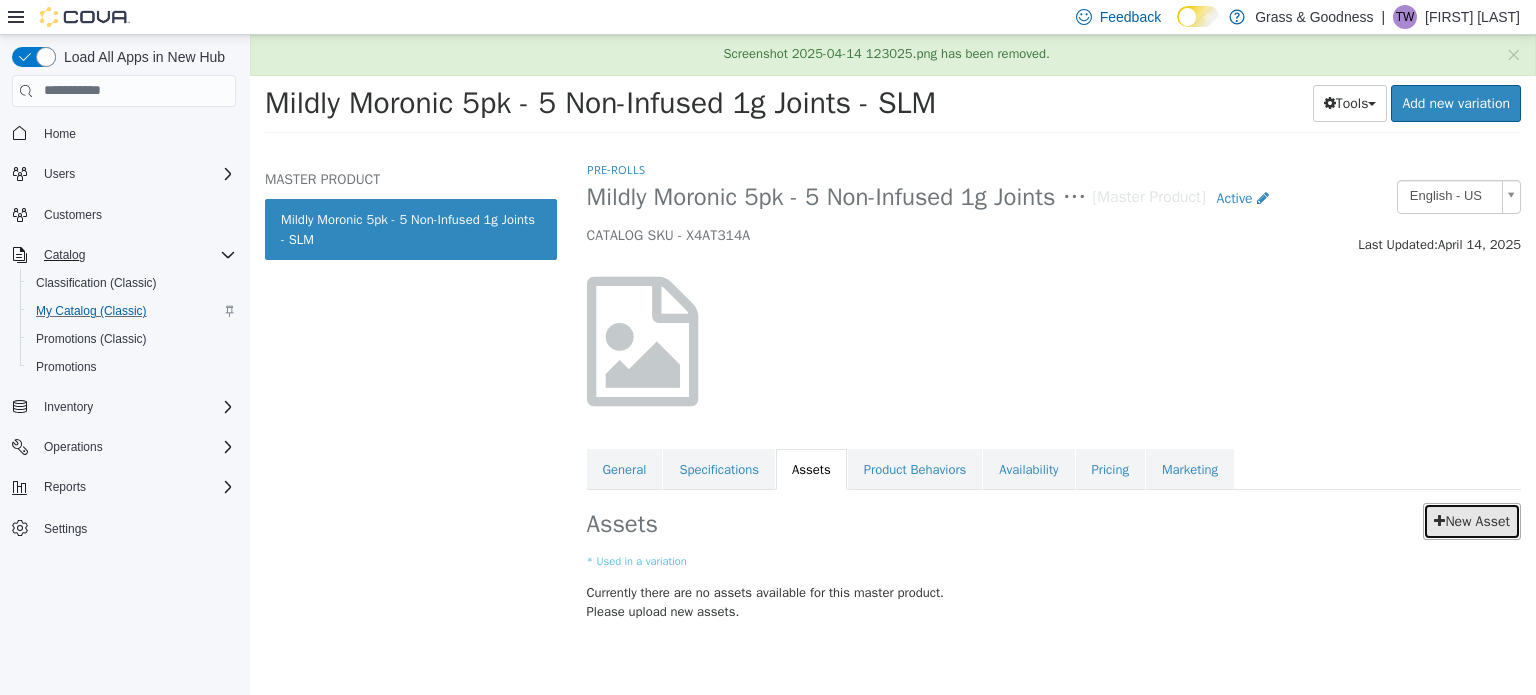 click on "New Asset" at bounding box center [1472, 520] 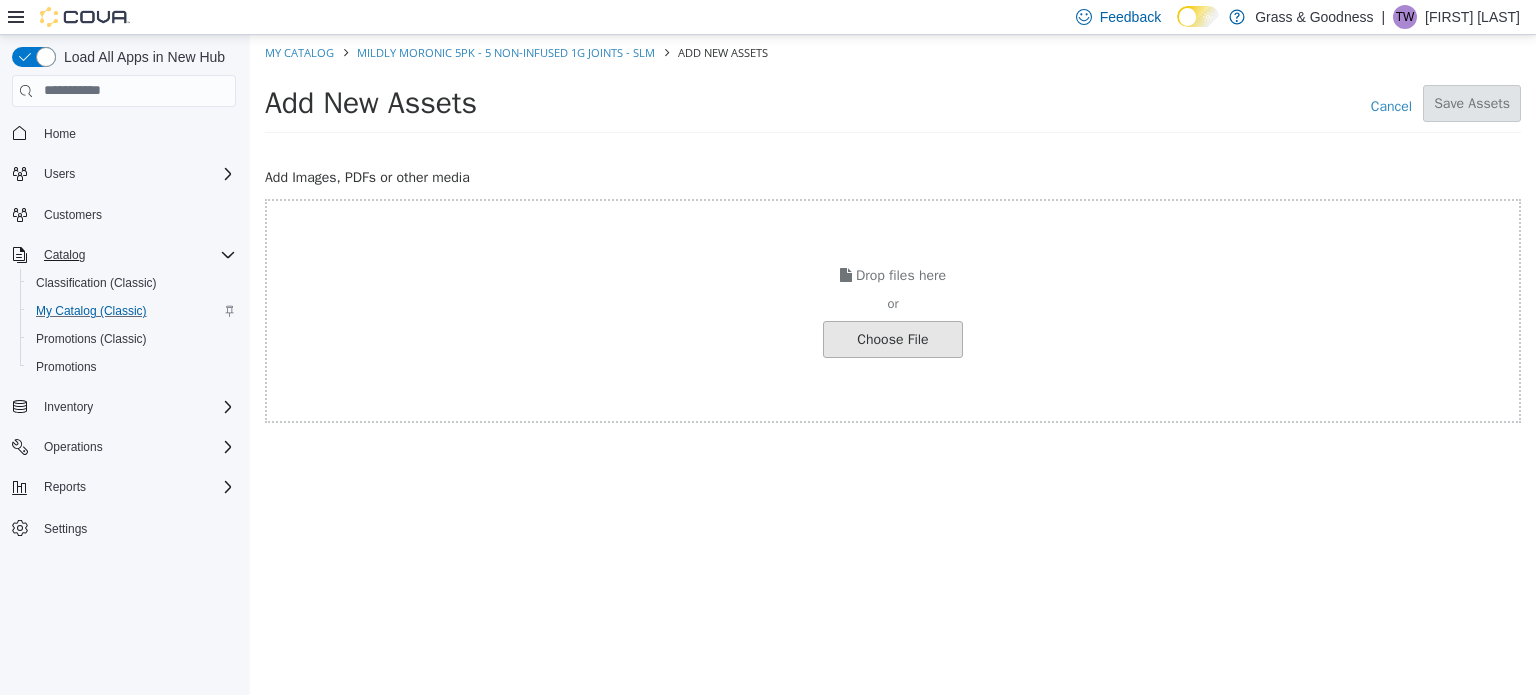 click at bounding box center [-154, 338] 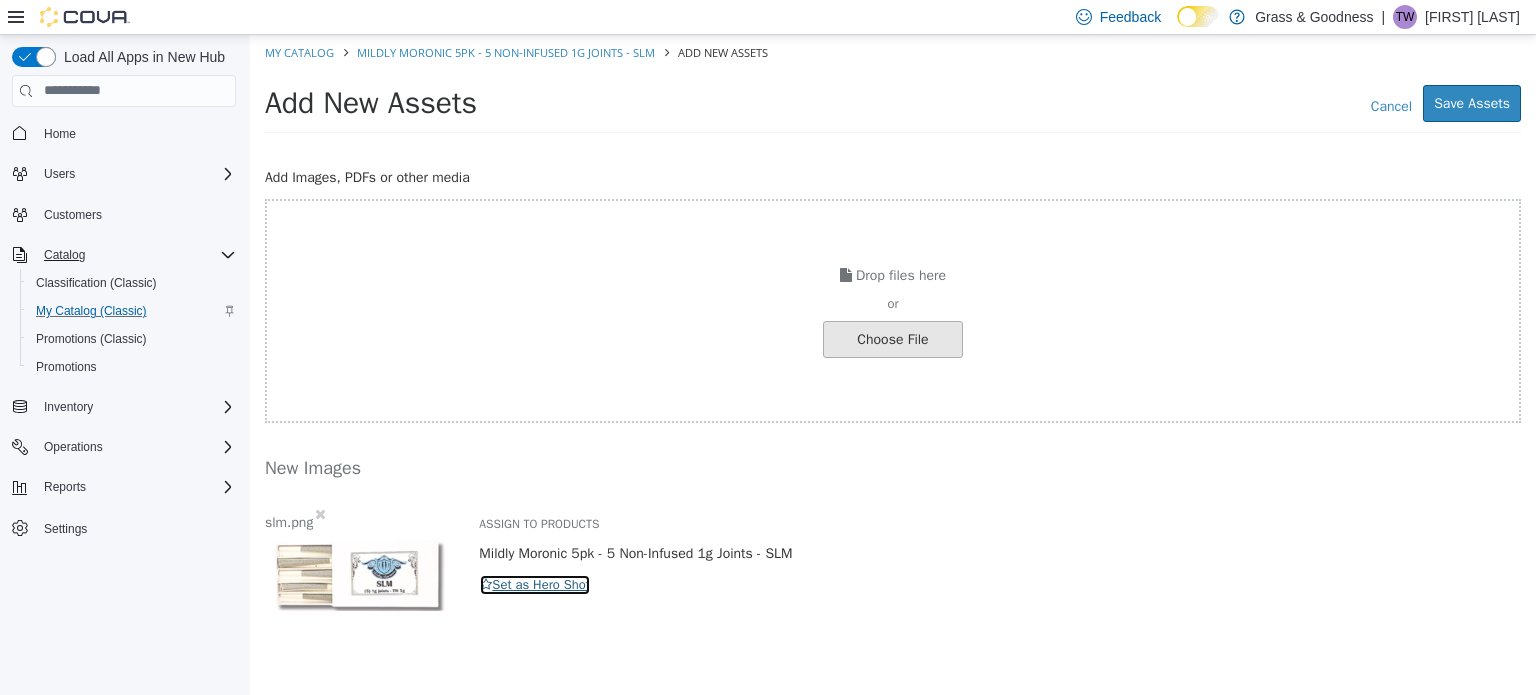 click on "Set as Hero Shot" at bounding box center (535, 584) 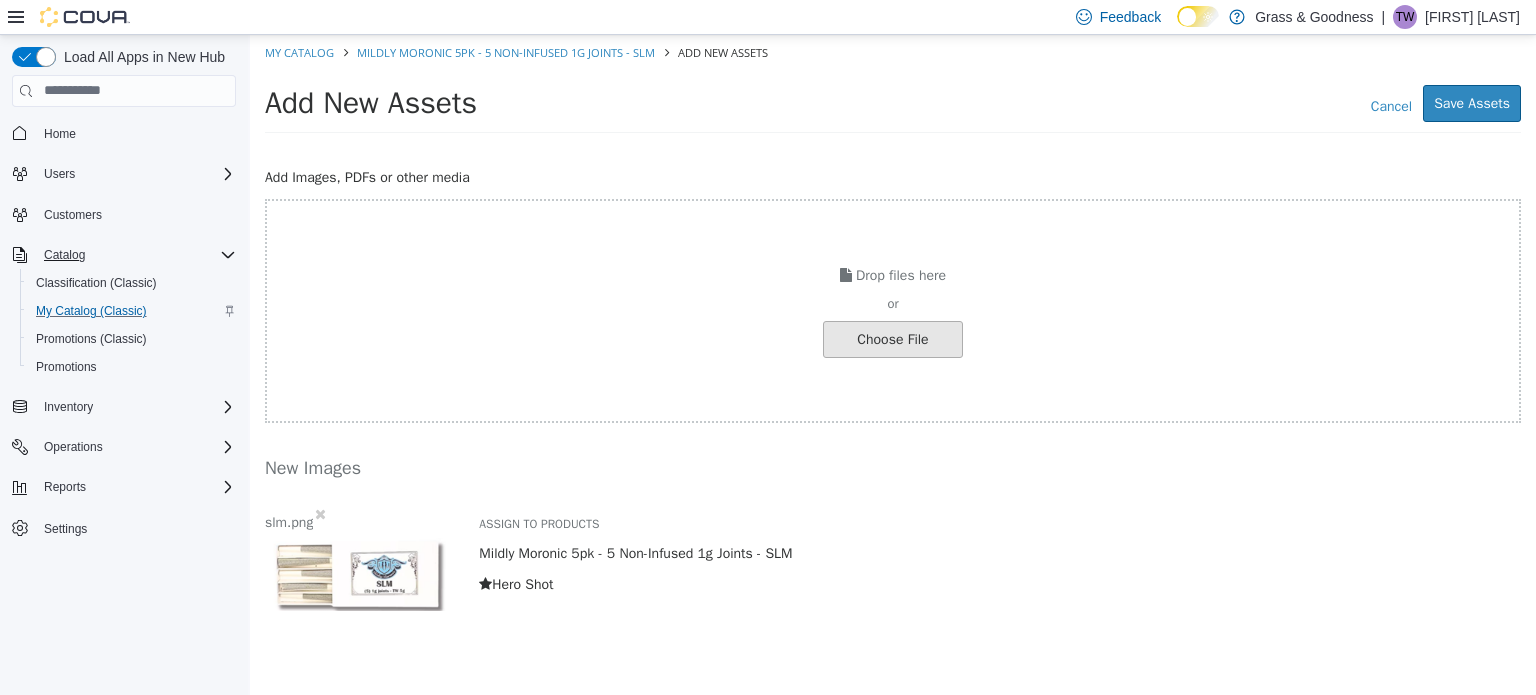 click on "Add New Assets
Cancel Save Assets" at bounding box center [893, 108] 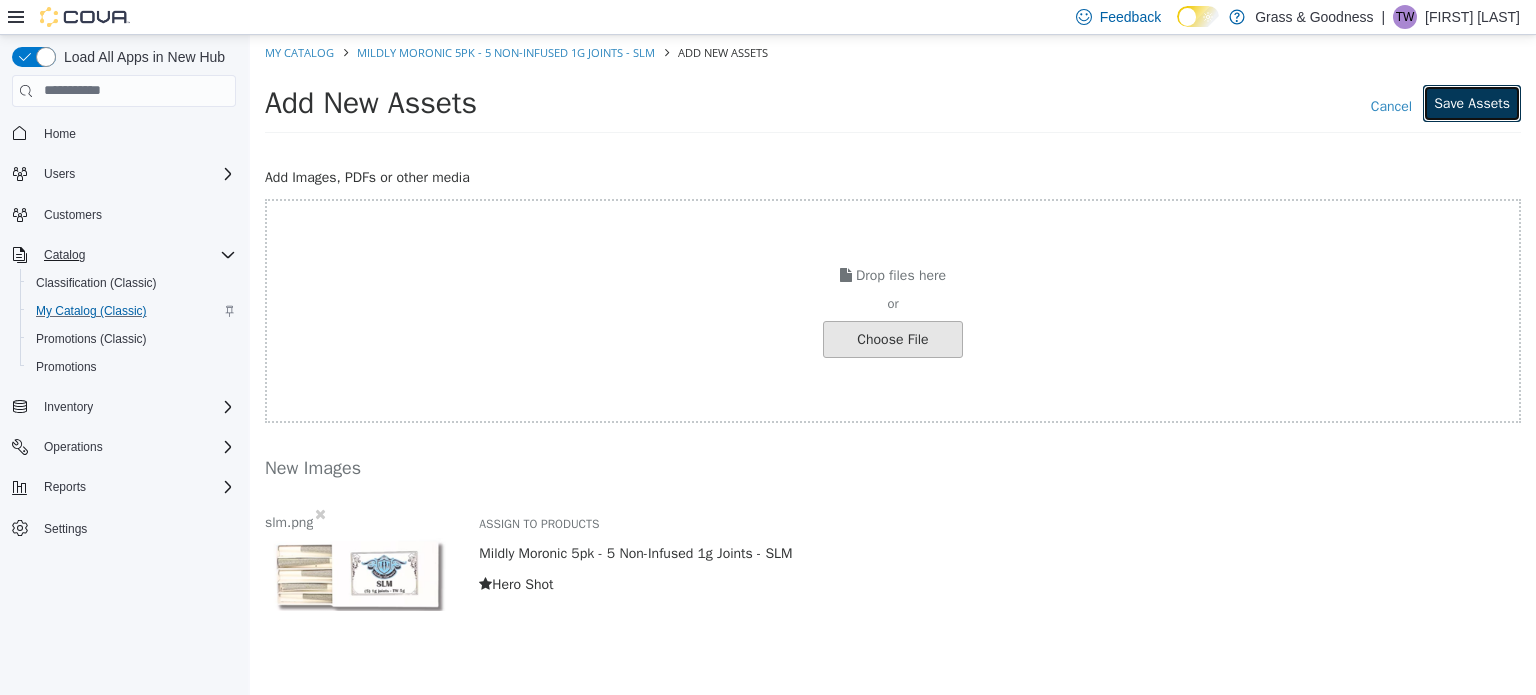 click on "Save Assets" at bounding box center (1472, 102) 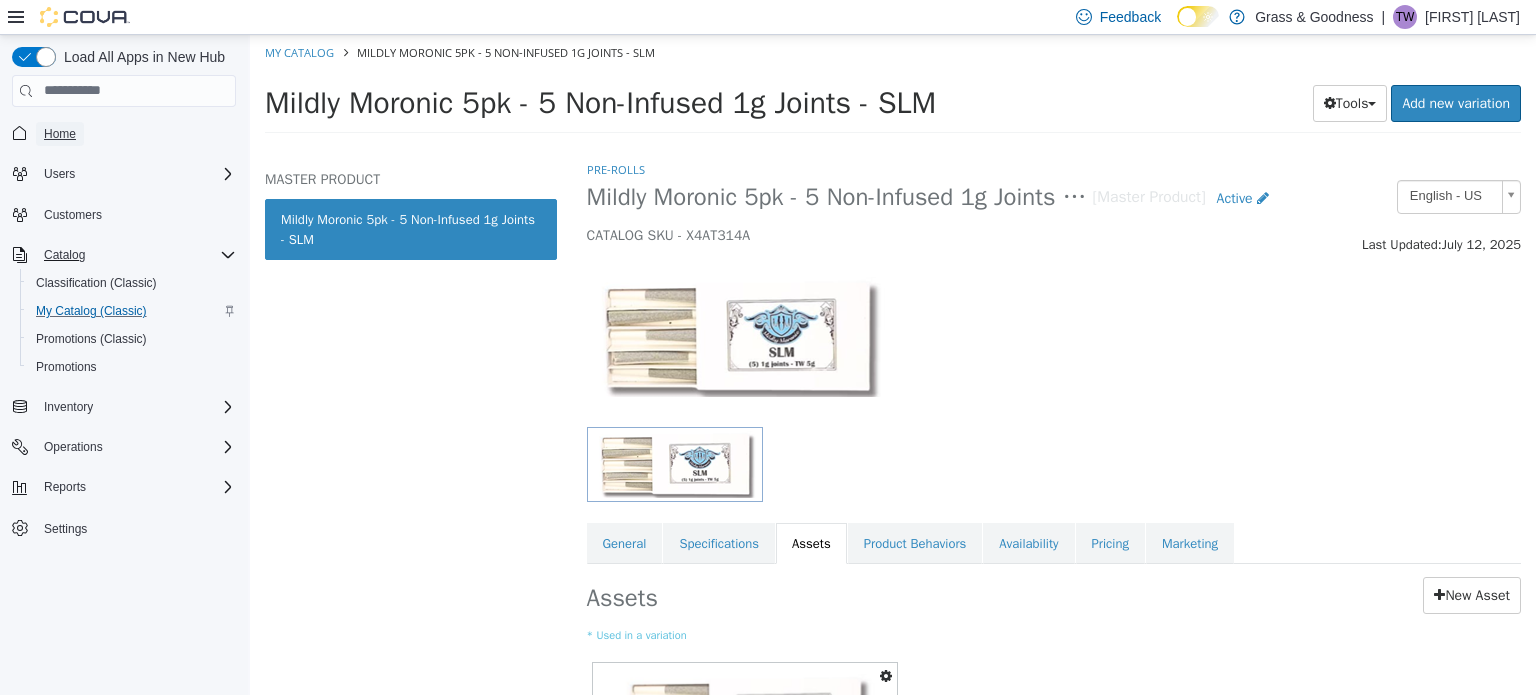 click on "Home" at bounding box center [60, 134] 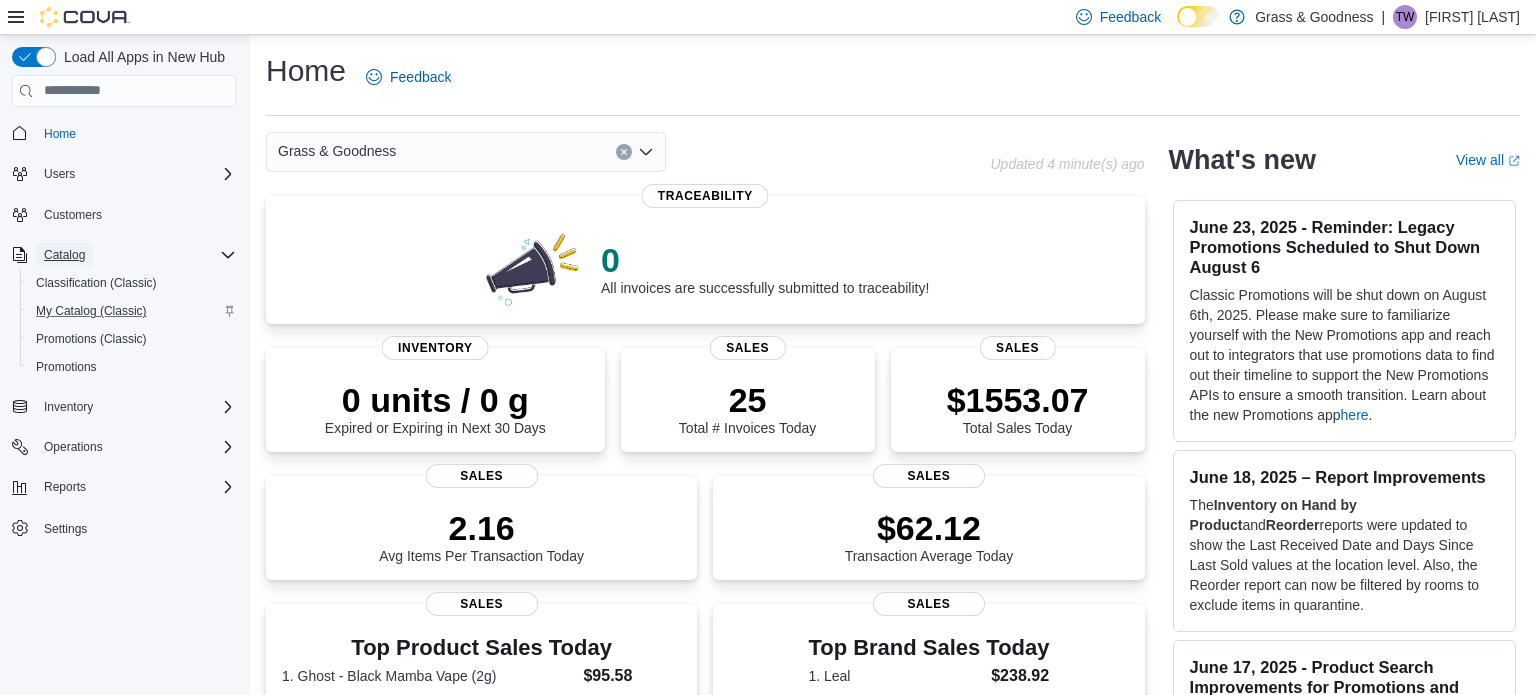 click on "Catalog" at bounding box center (64, 255) 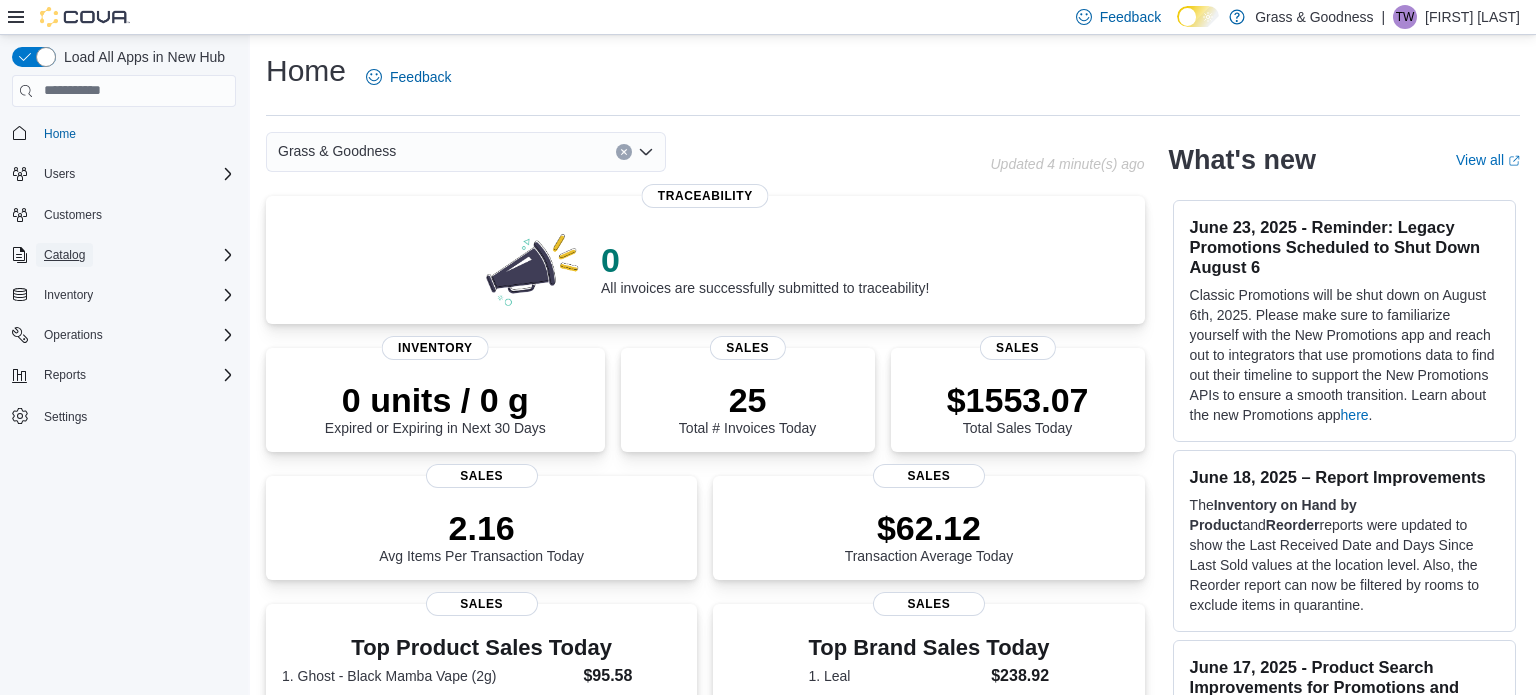 click on "Catalog" at bounding box center (64, 255) 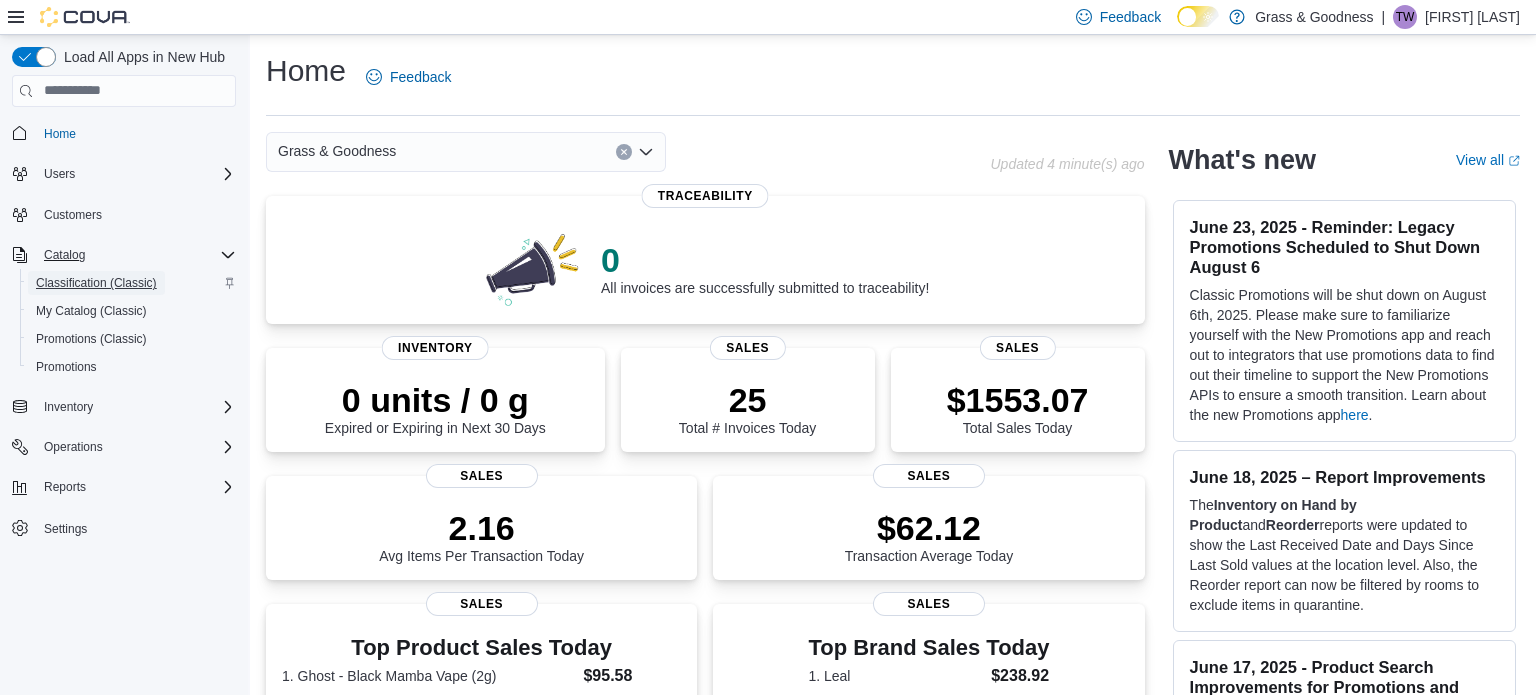 click on "Classification (Classic)" at bounding box center (96, 283) 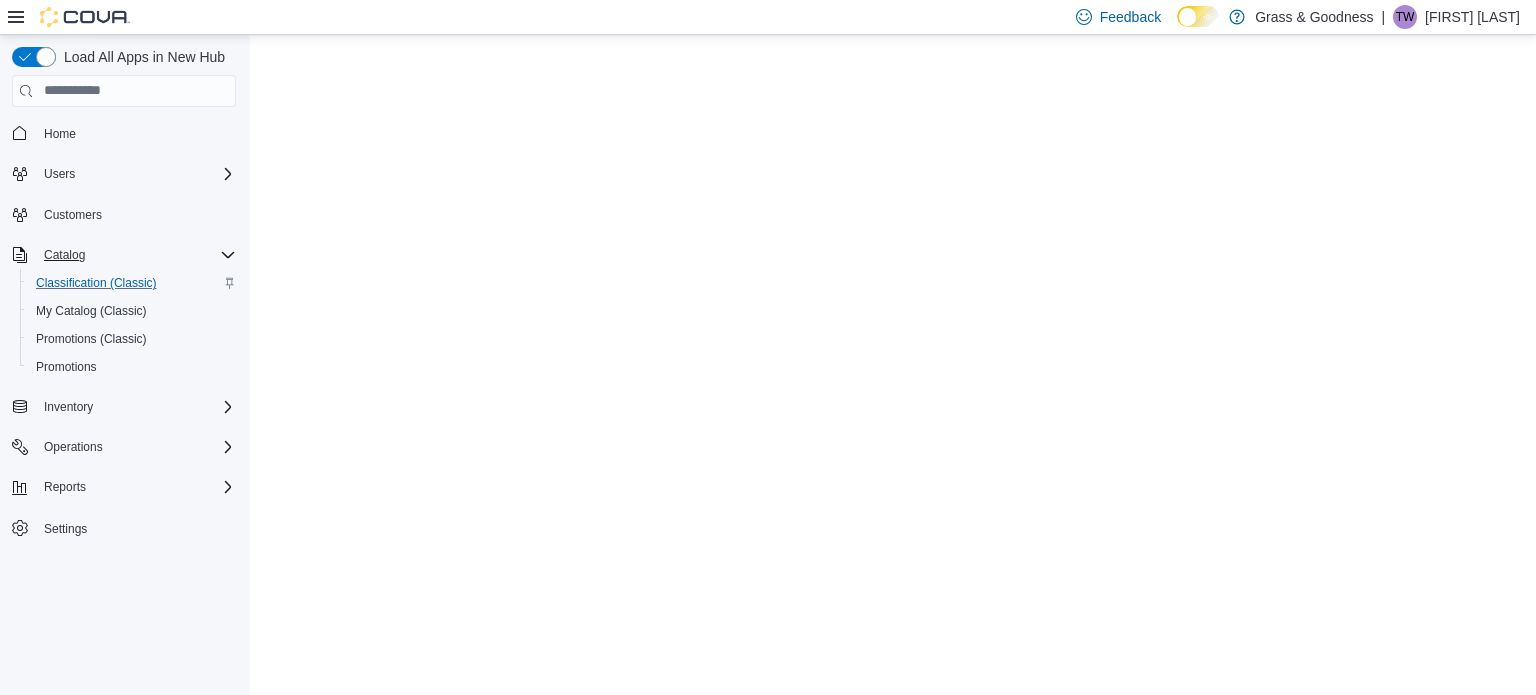 scroll, scrollTop: 0, scrollLeft: 0, axis: both 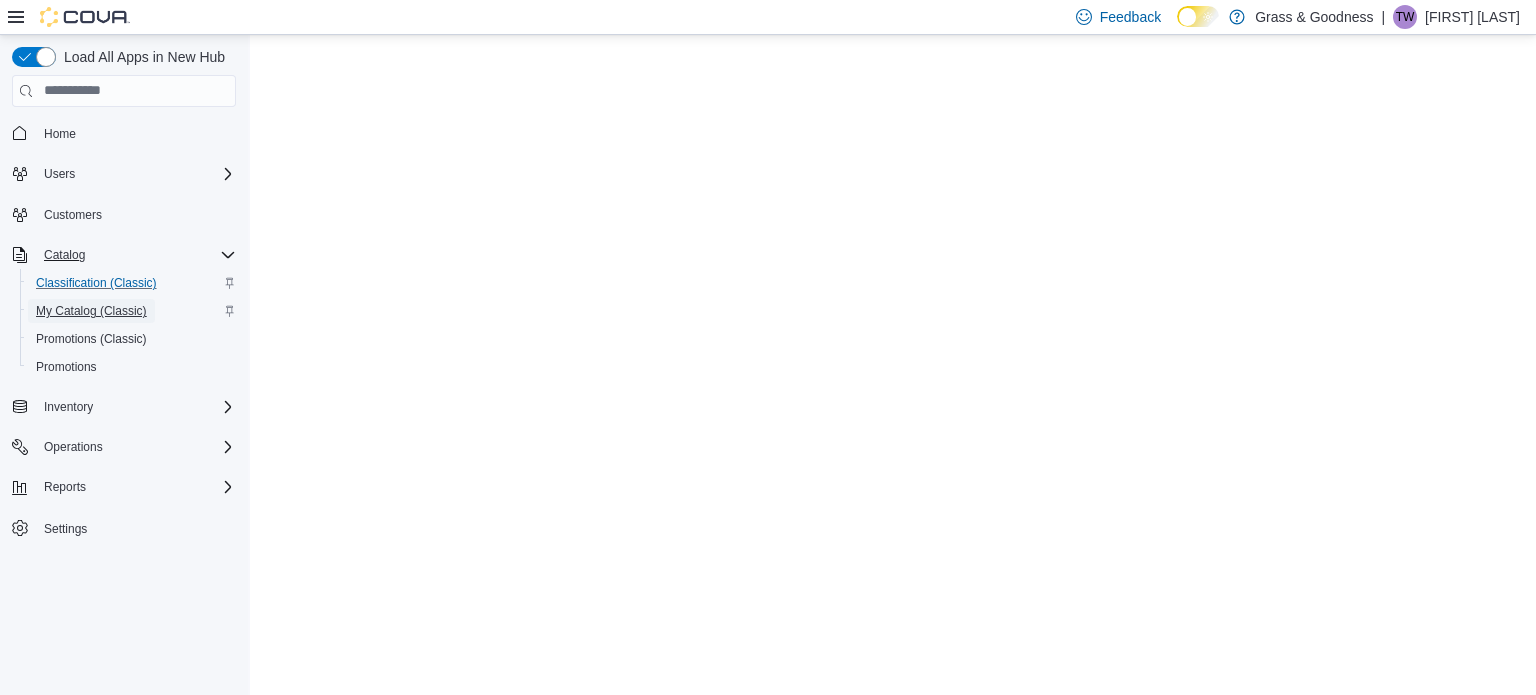 click on "My Catalog (Classic)" at bounding box center (91, 311) 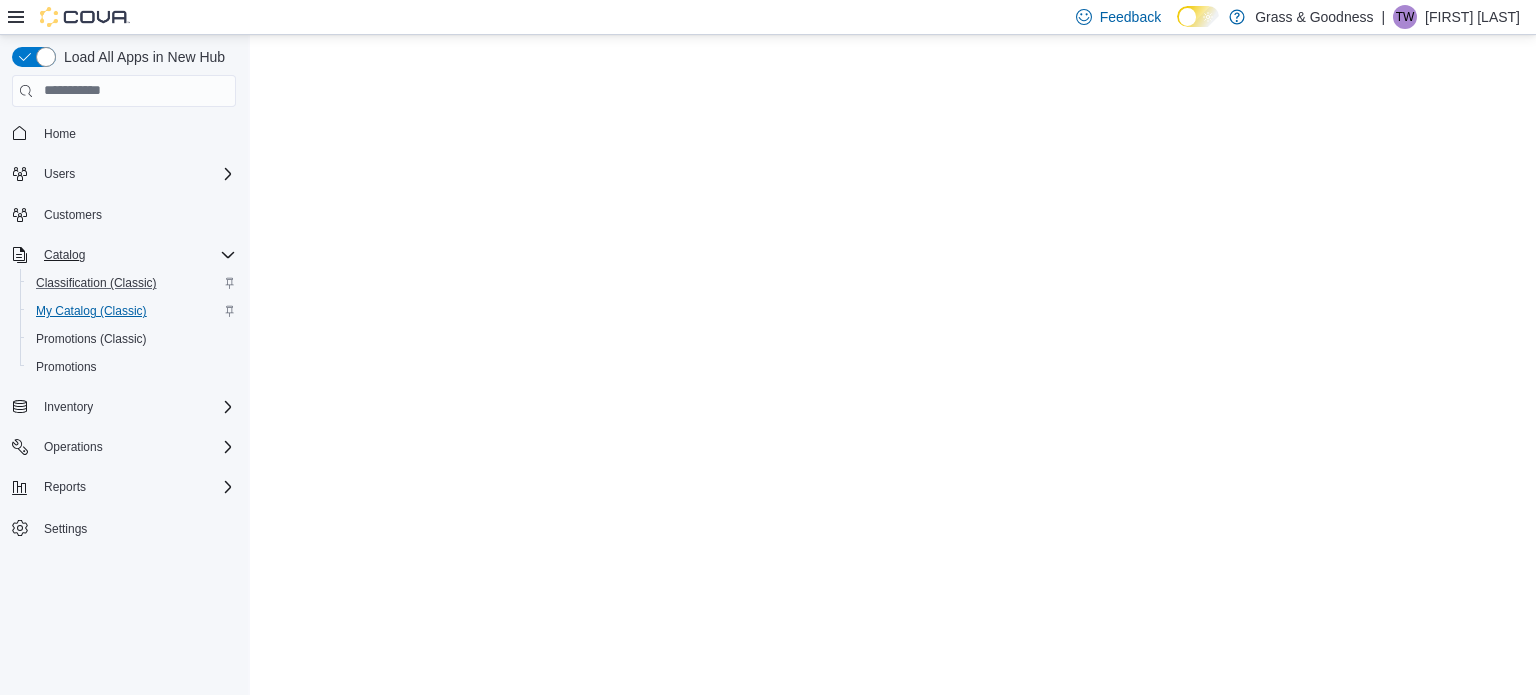 scroll, scrollTop: 0, scrollLeft: 0, axis: both 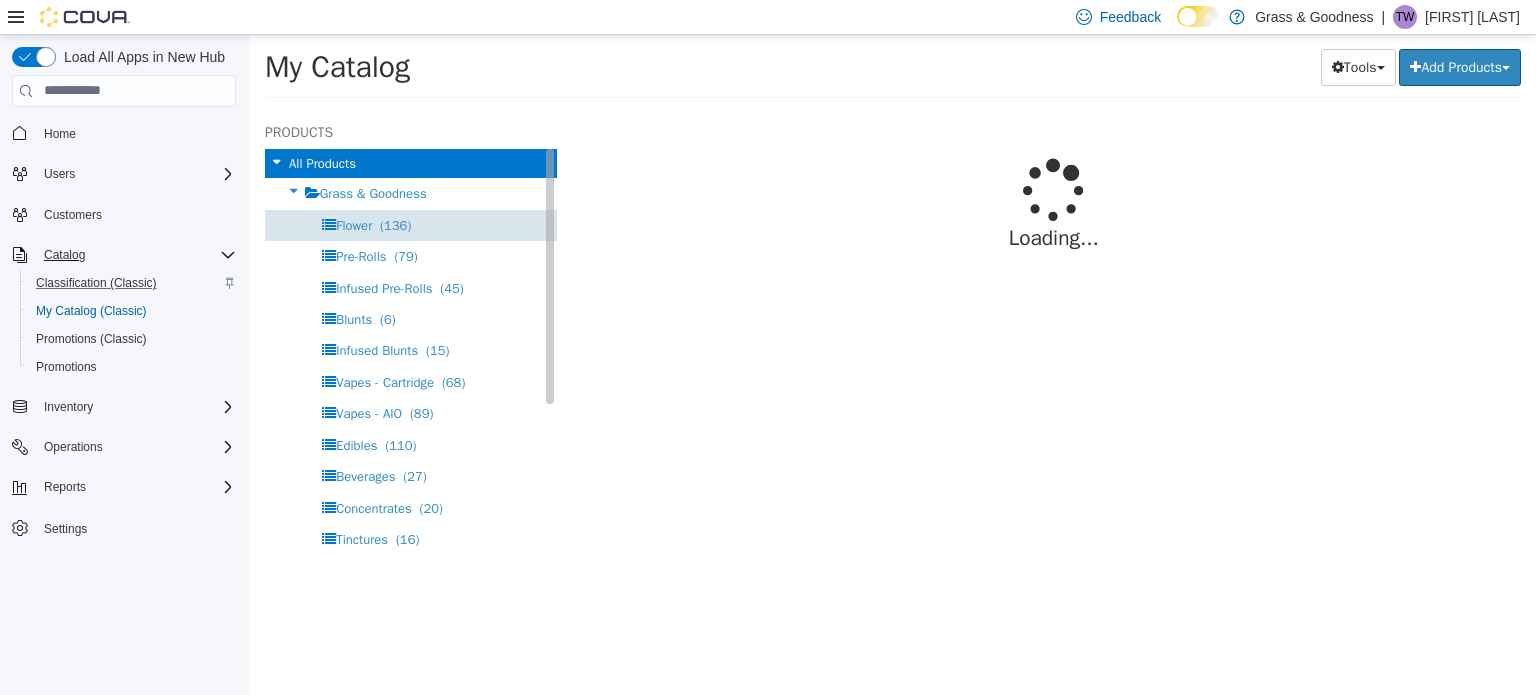 select on "**********" 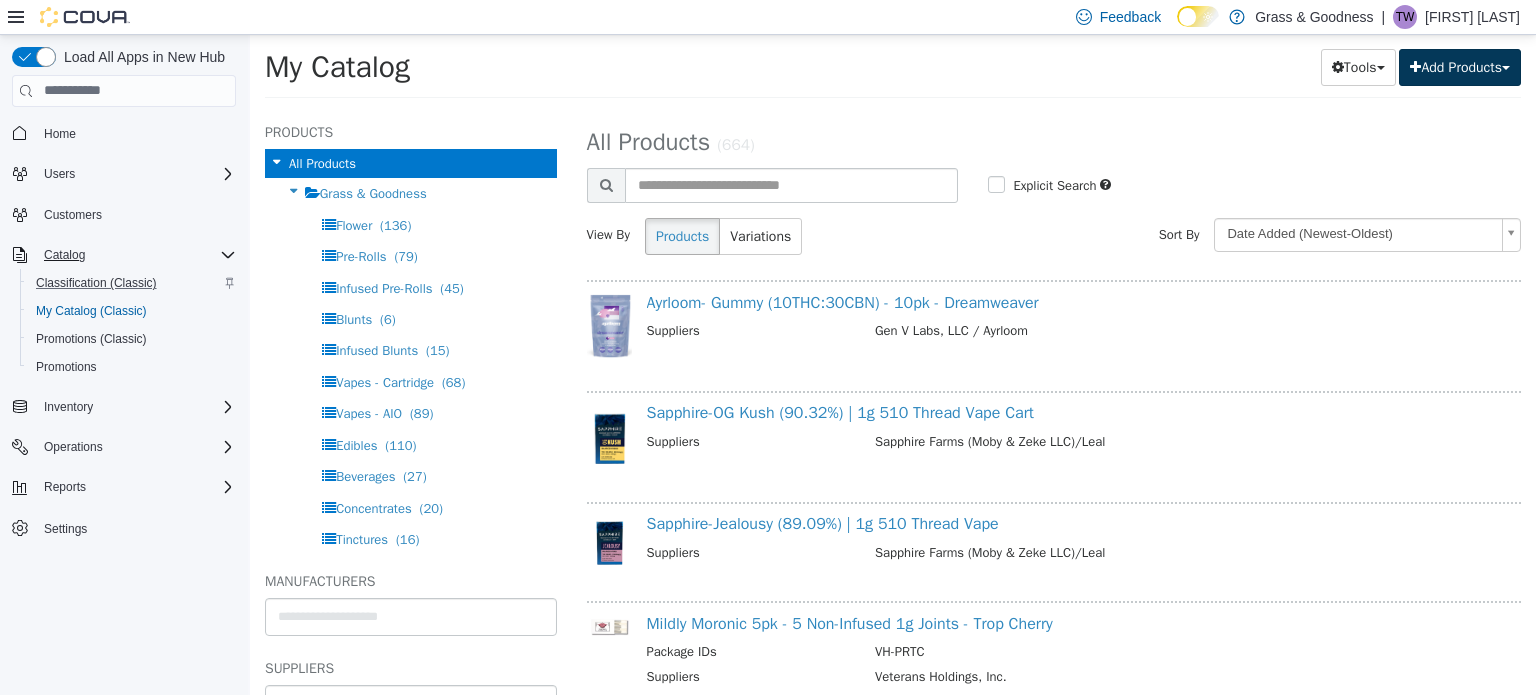 click on "Add Products" at bounding box center [1460, 66] 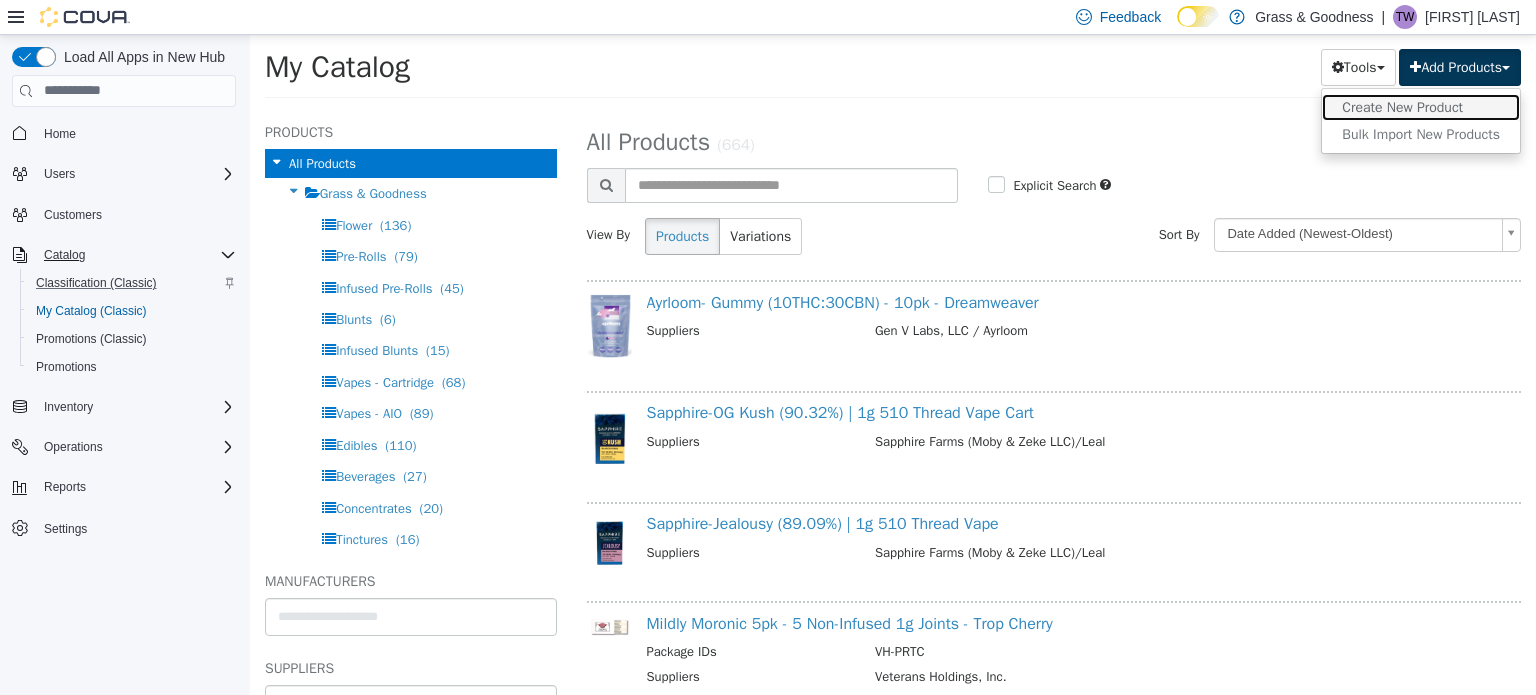 click on "Create New Product" at bounding box center (1421, 106) 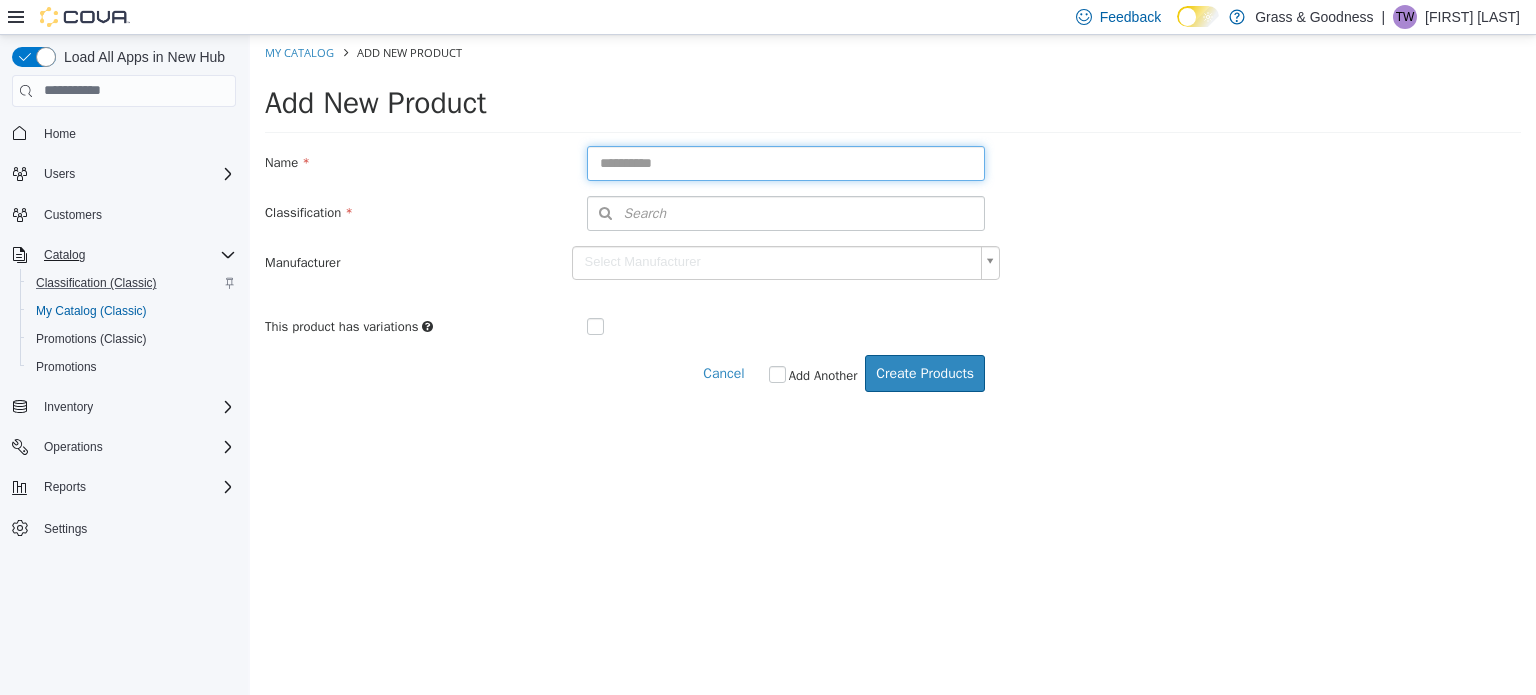 click at bounding box center (786, 162) 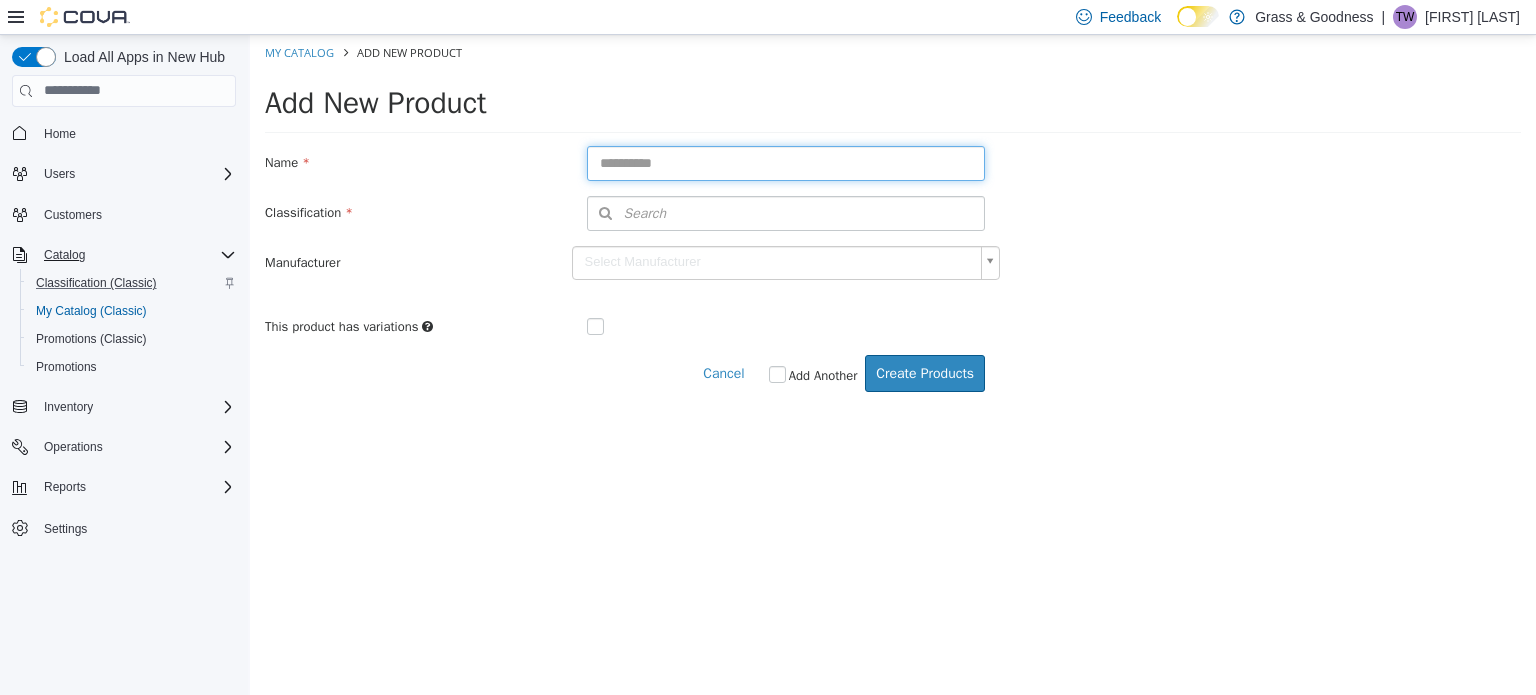 paste on "**********" 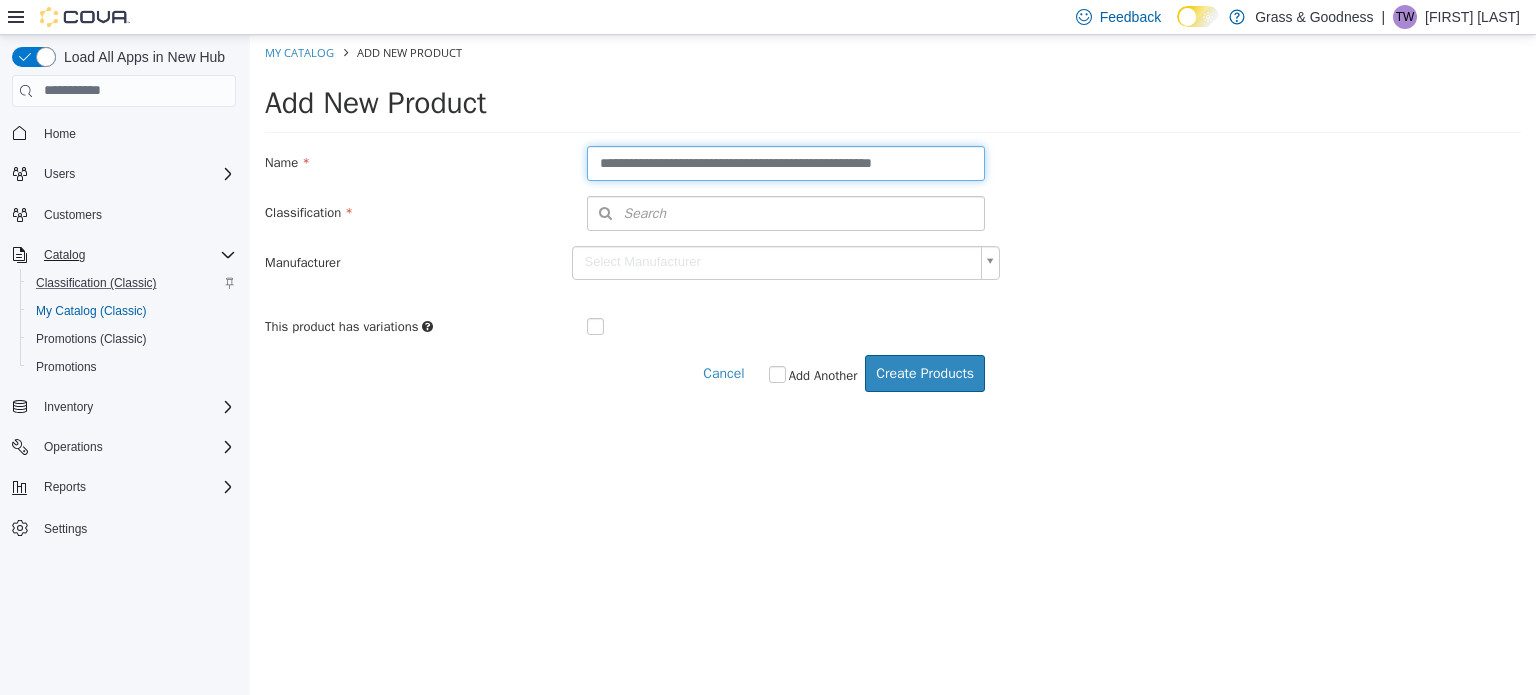 scroll, scrollTop: 0, scrollLeft: 0, axis: both 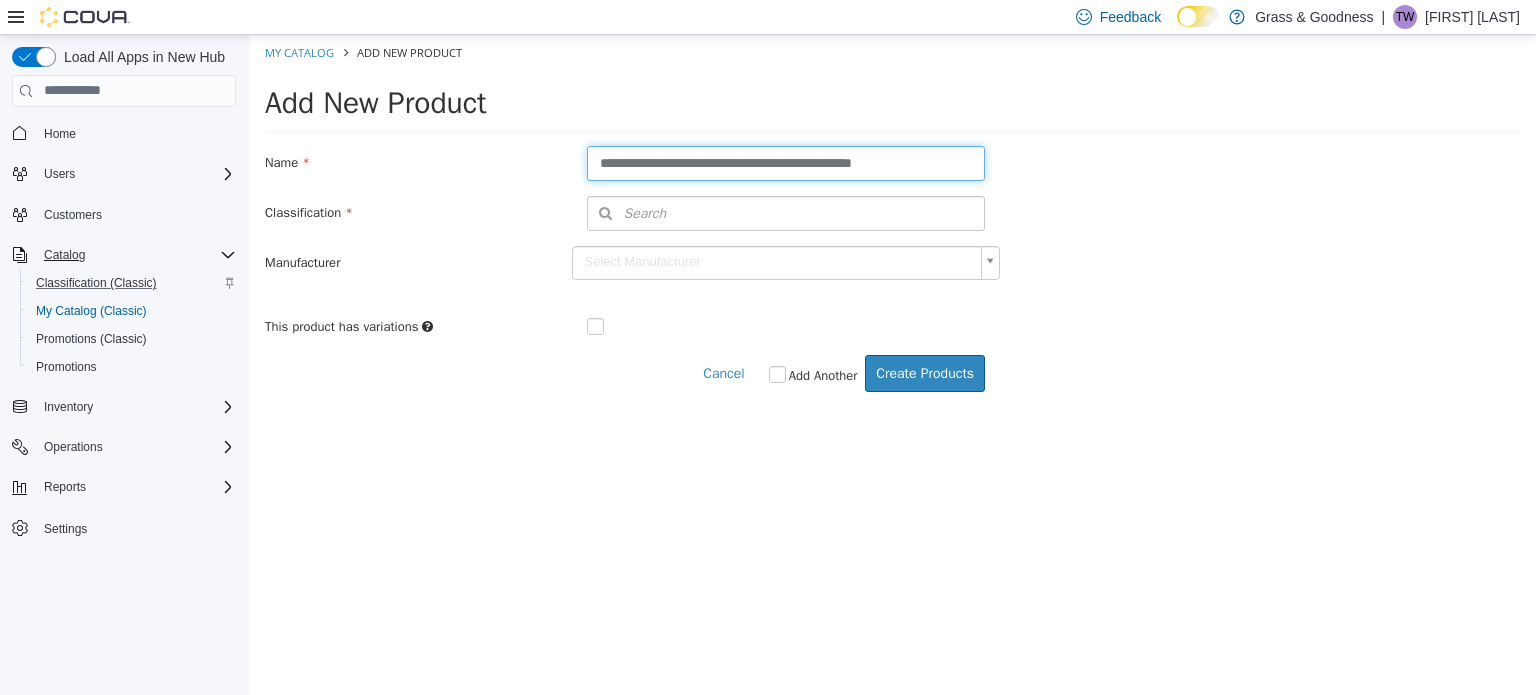 type on "**********" 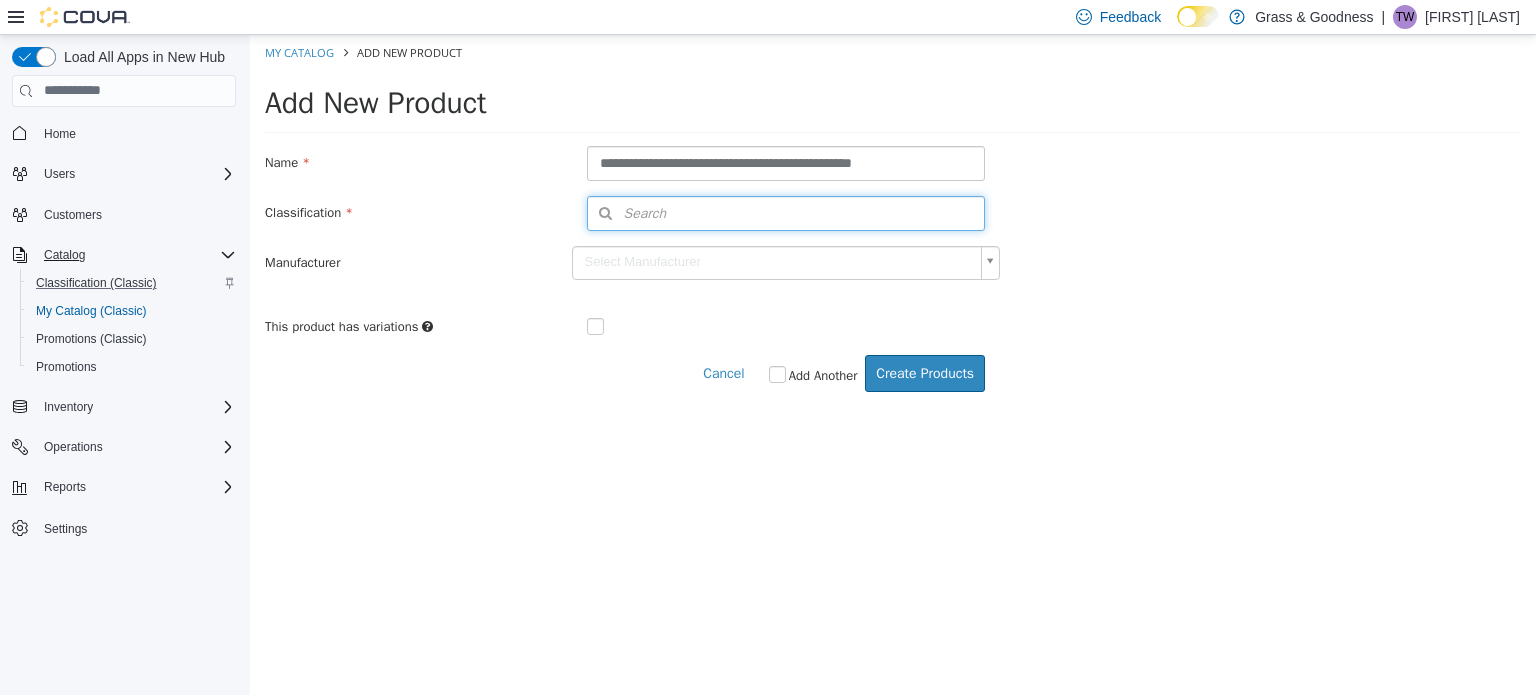 click on "Search" at bounding box center [786, 212] 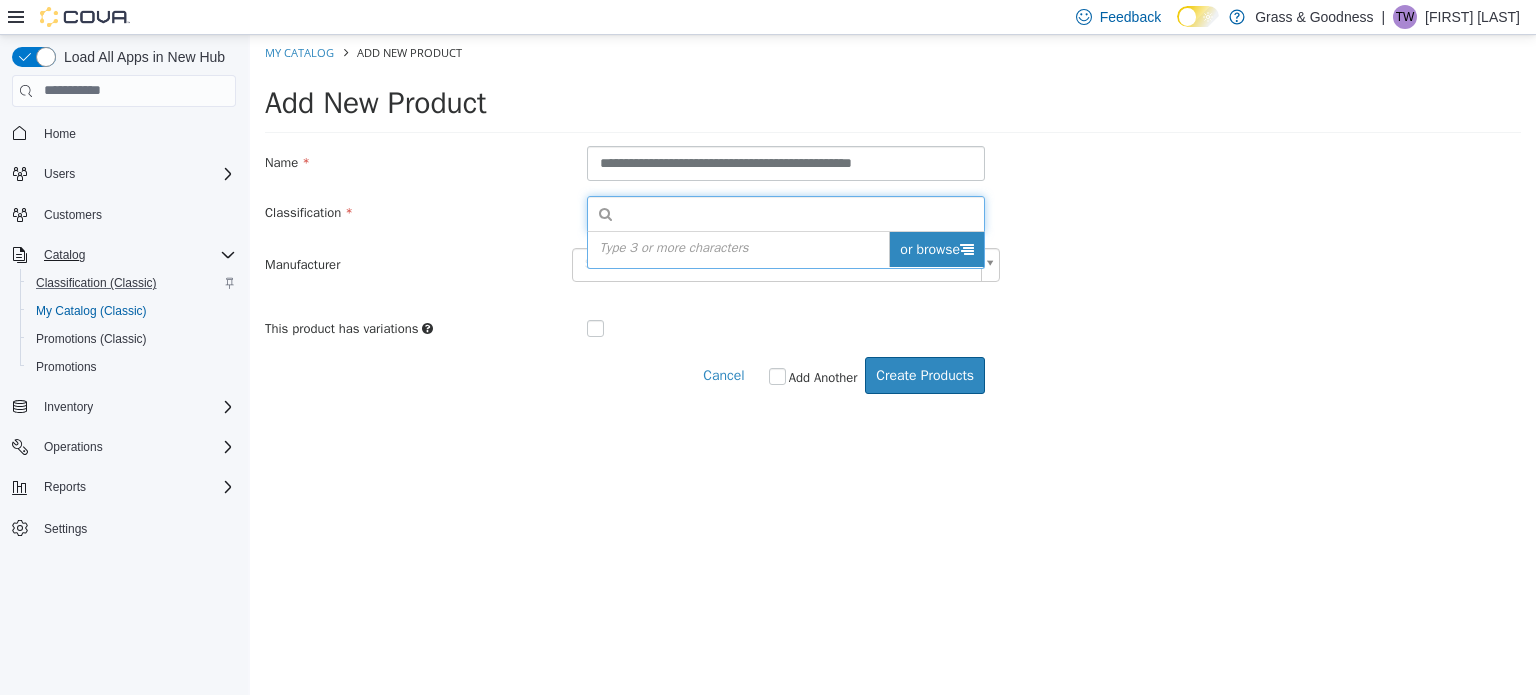 click on "or browse" at bounding box center [936, 248] 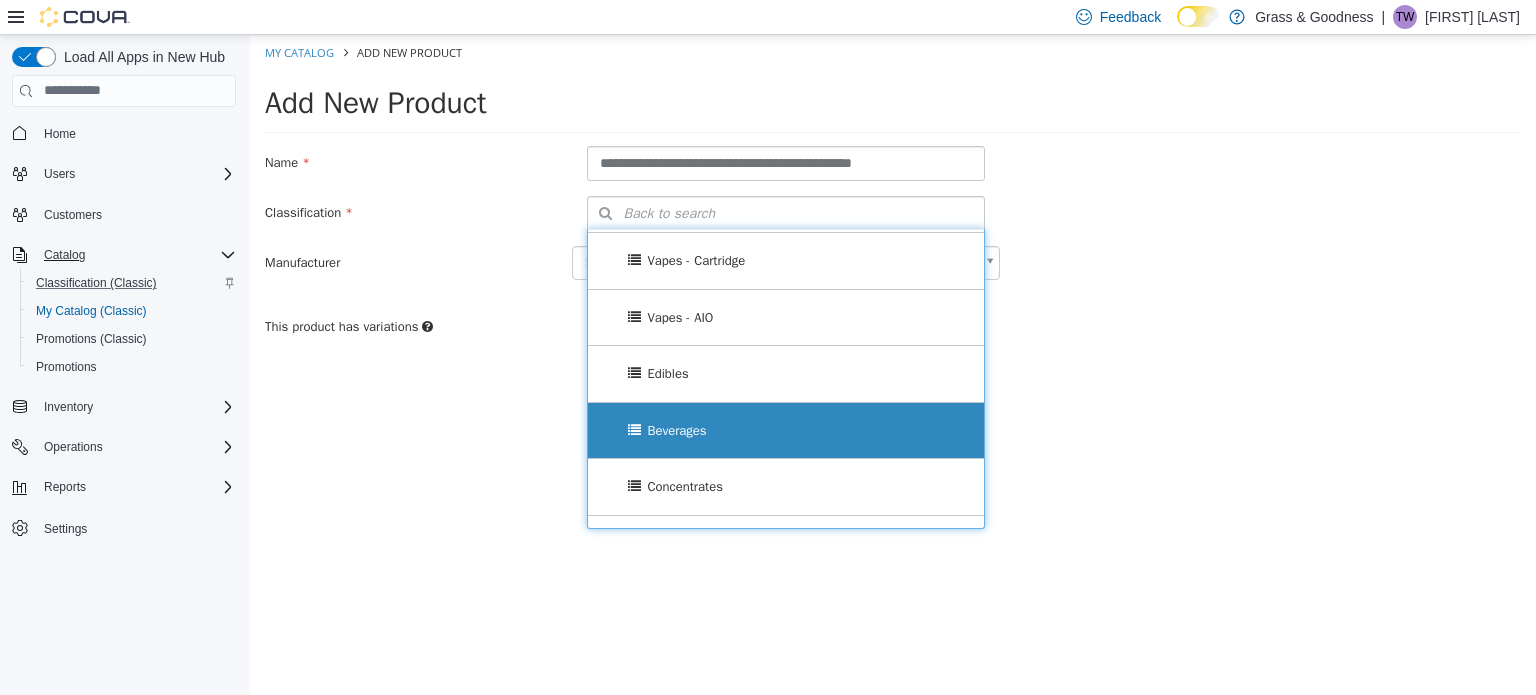 scroll, scrollTop: 334, scrollLeft: 0, axis: vertical 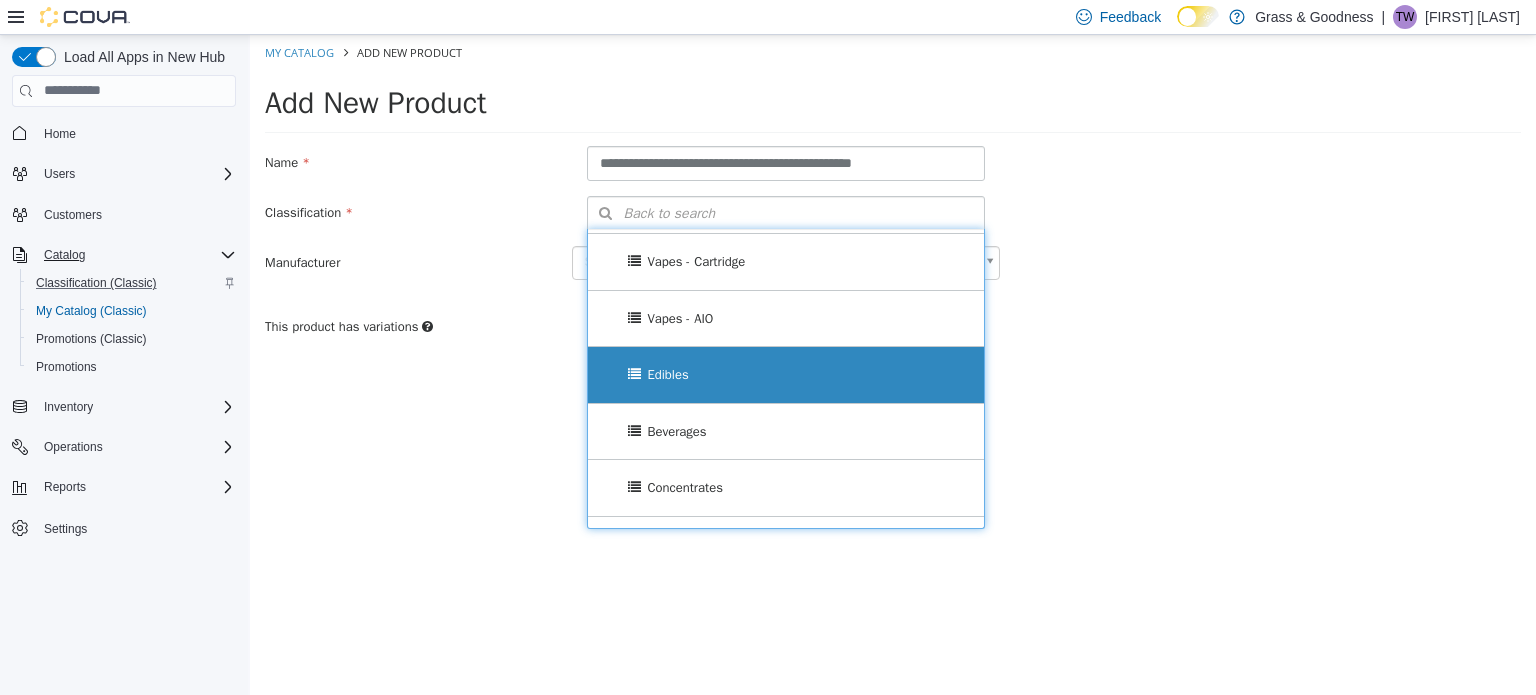 click on "Edibles" at bounding box center (786, 374) 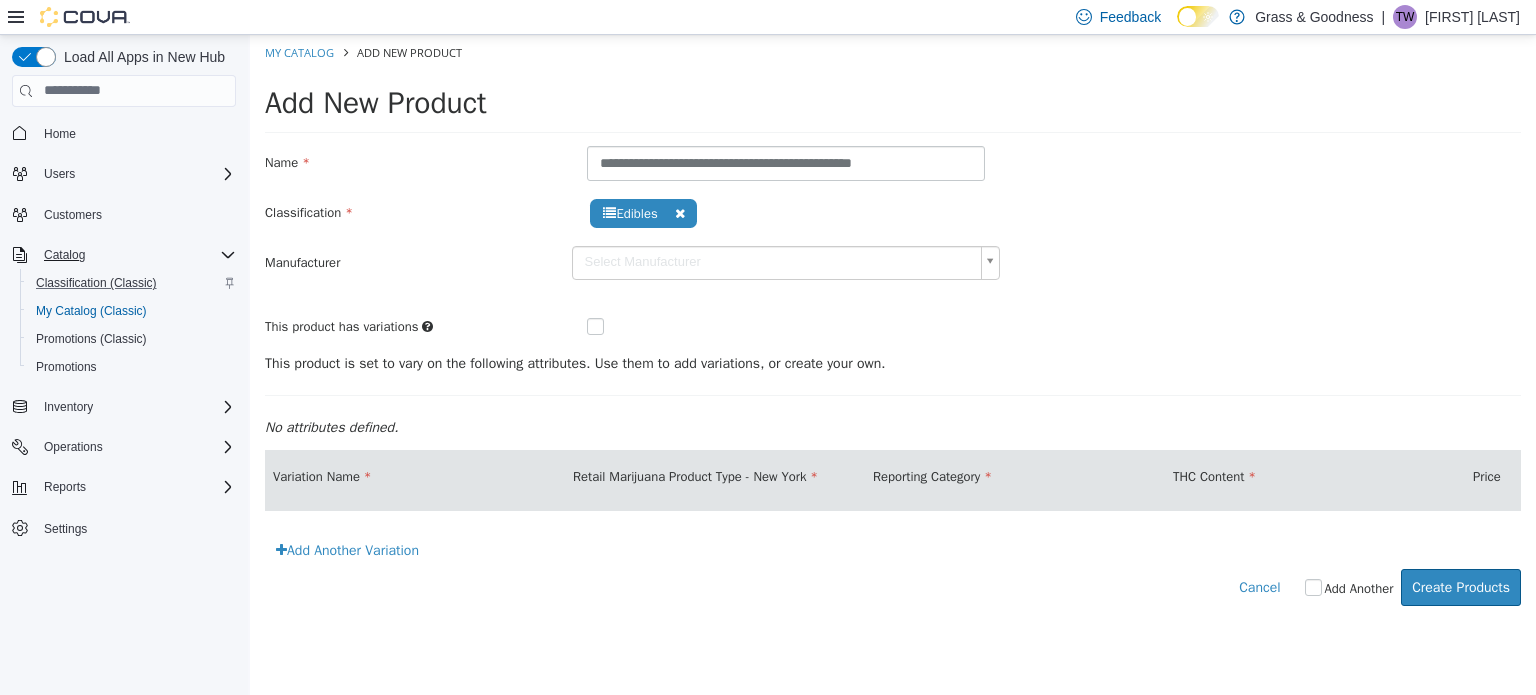click at bounding box center [611, 327] 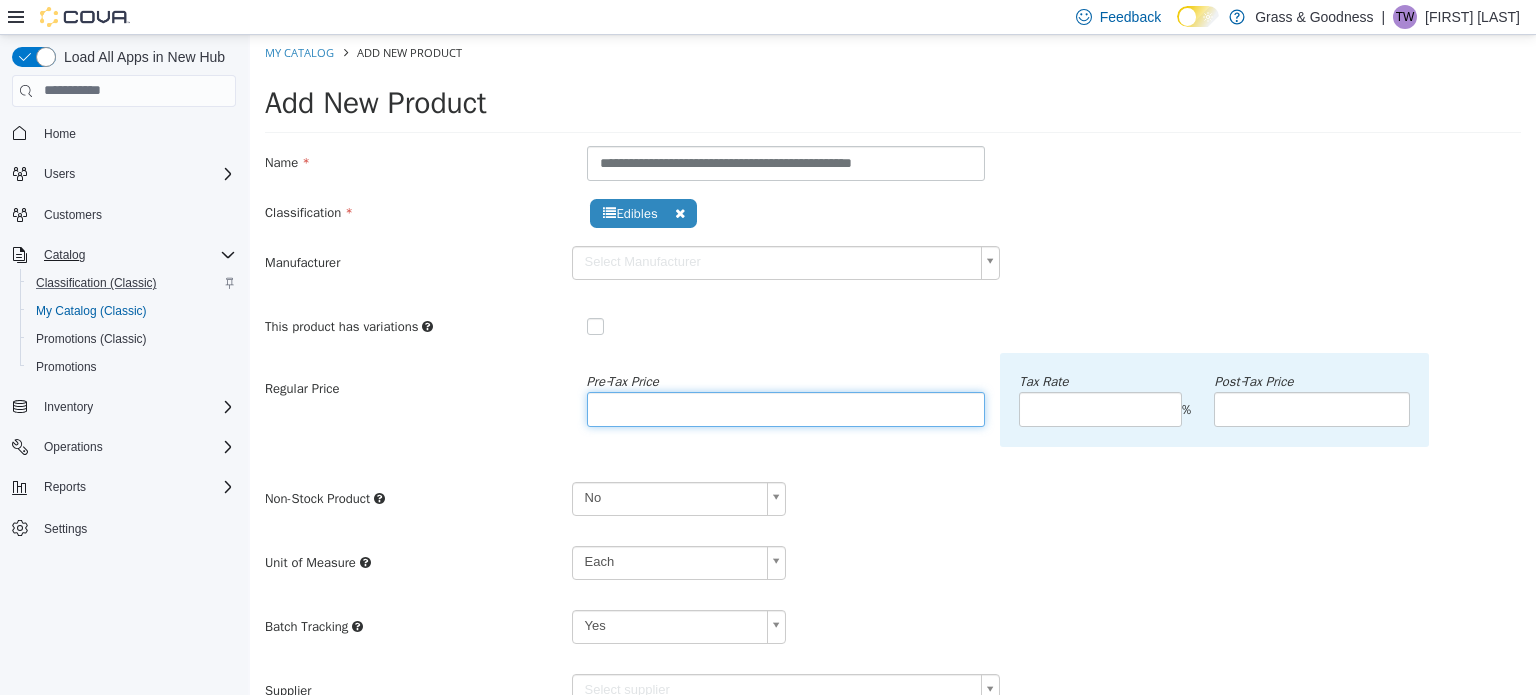 click at bounding box center (786, 408) 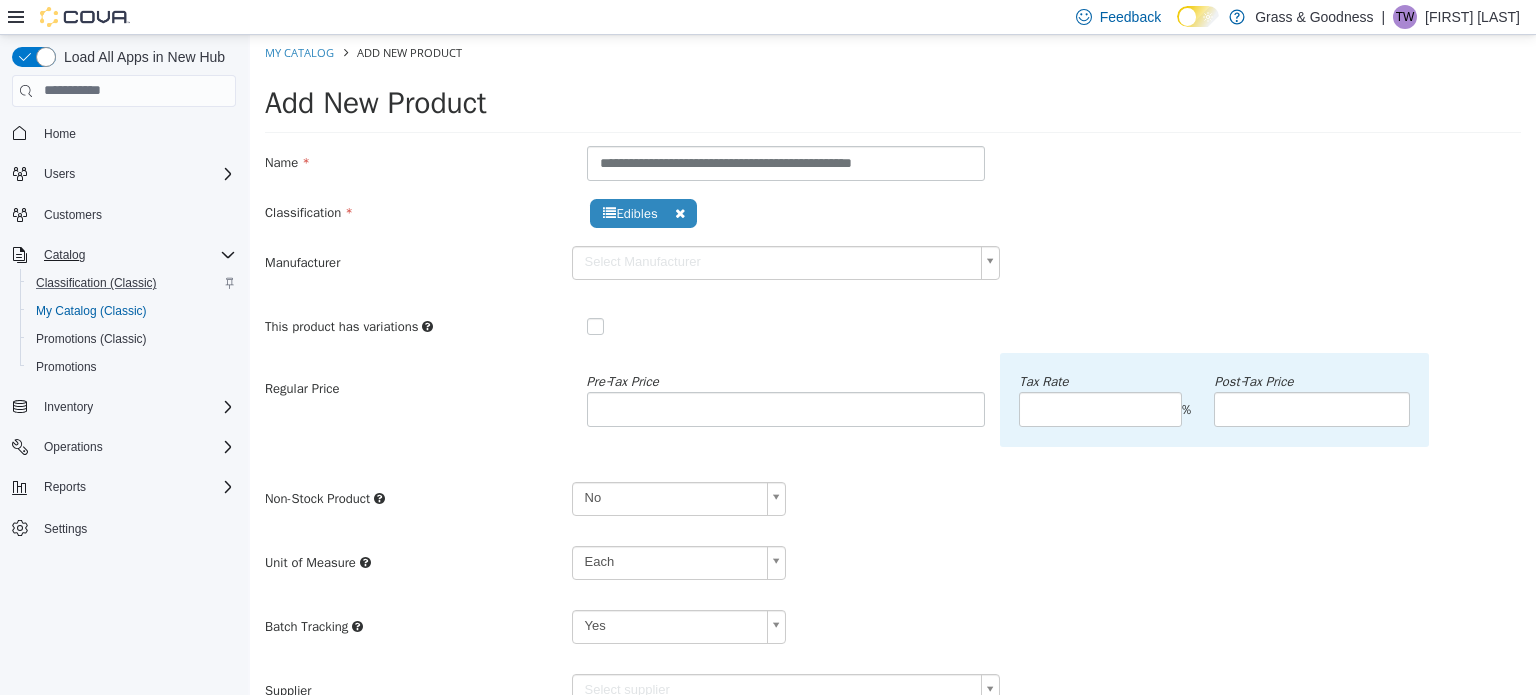 click on "**********" at bounding box center (893, 612) 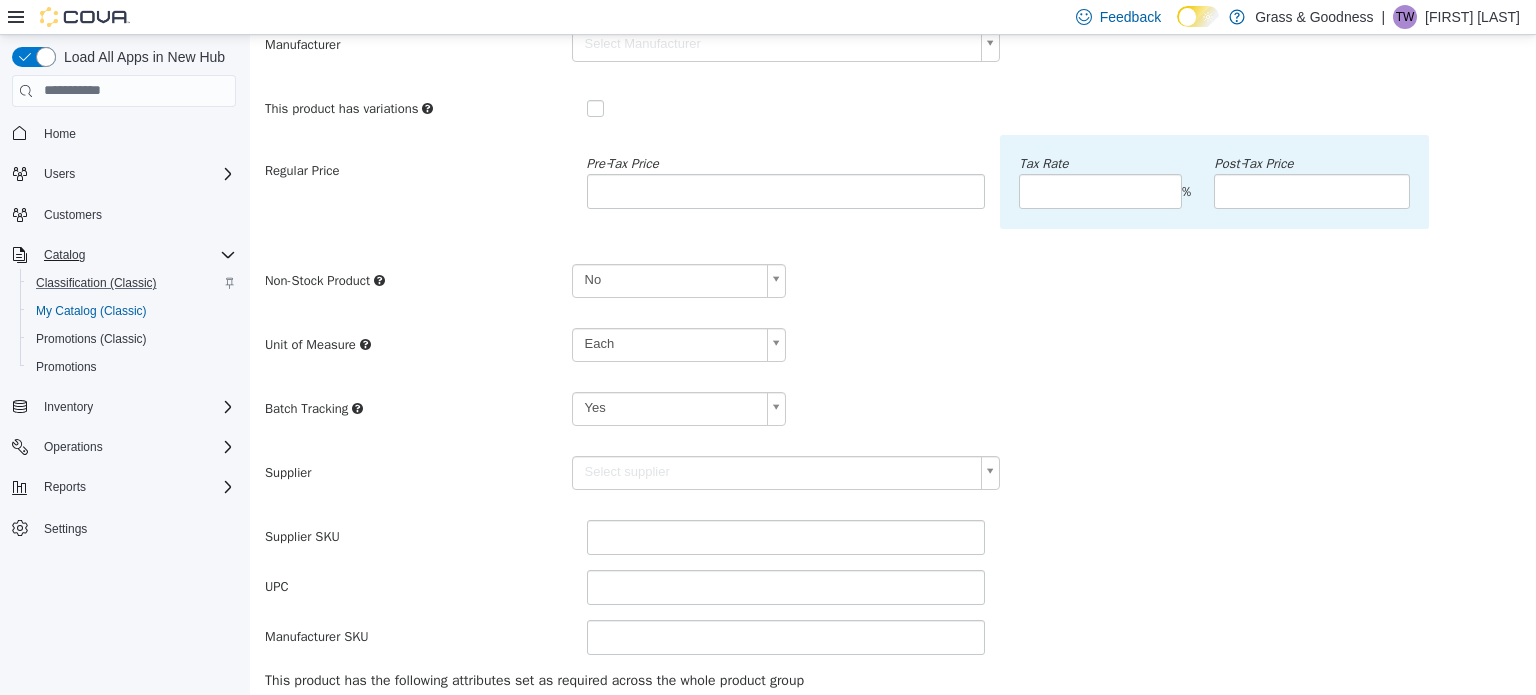scroll, scrollTop: 223, scrollLeft: 0, axis: vertical 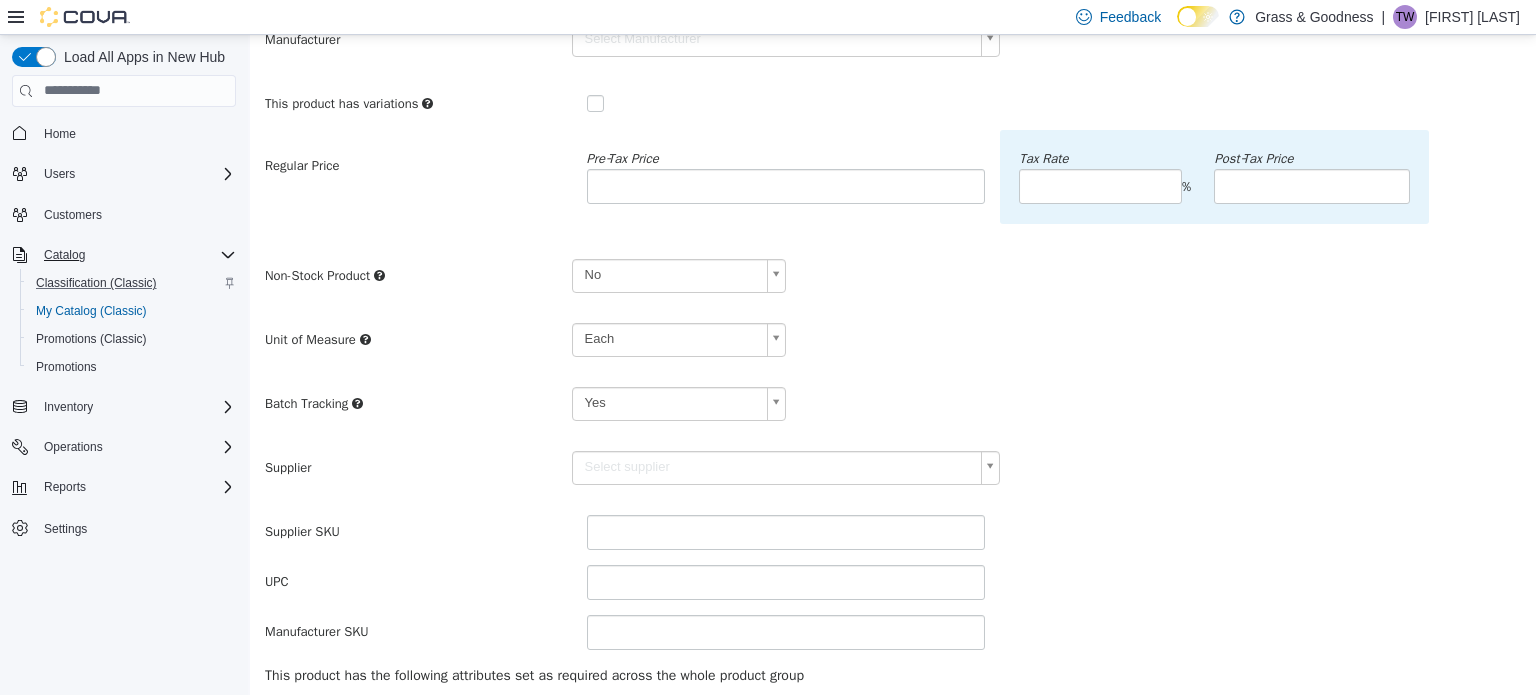 click on "**********" at bounding box center (893, 384) 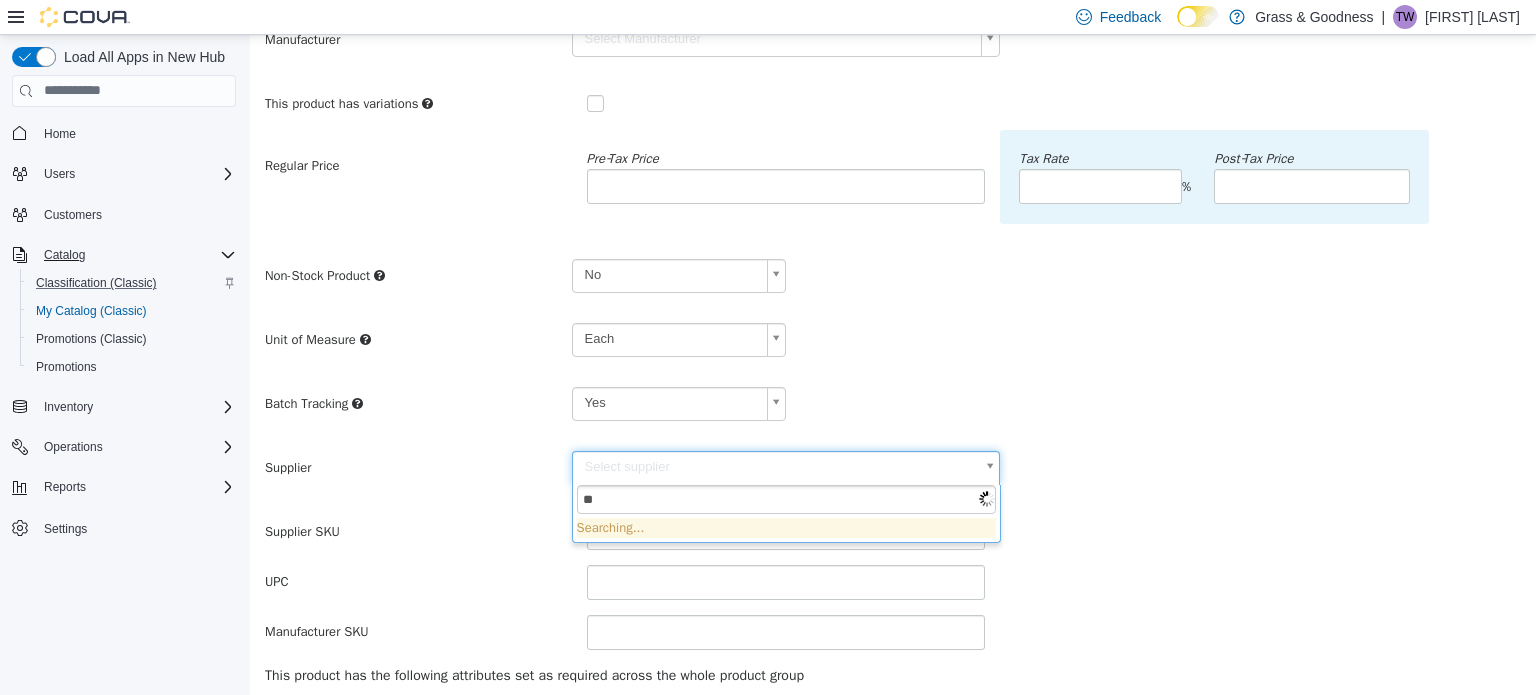 type on "*" 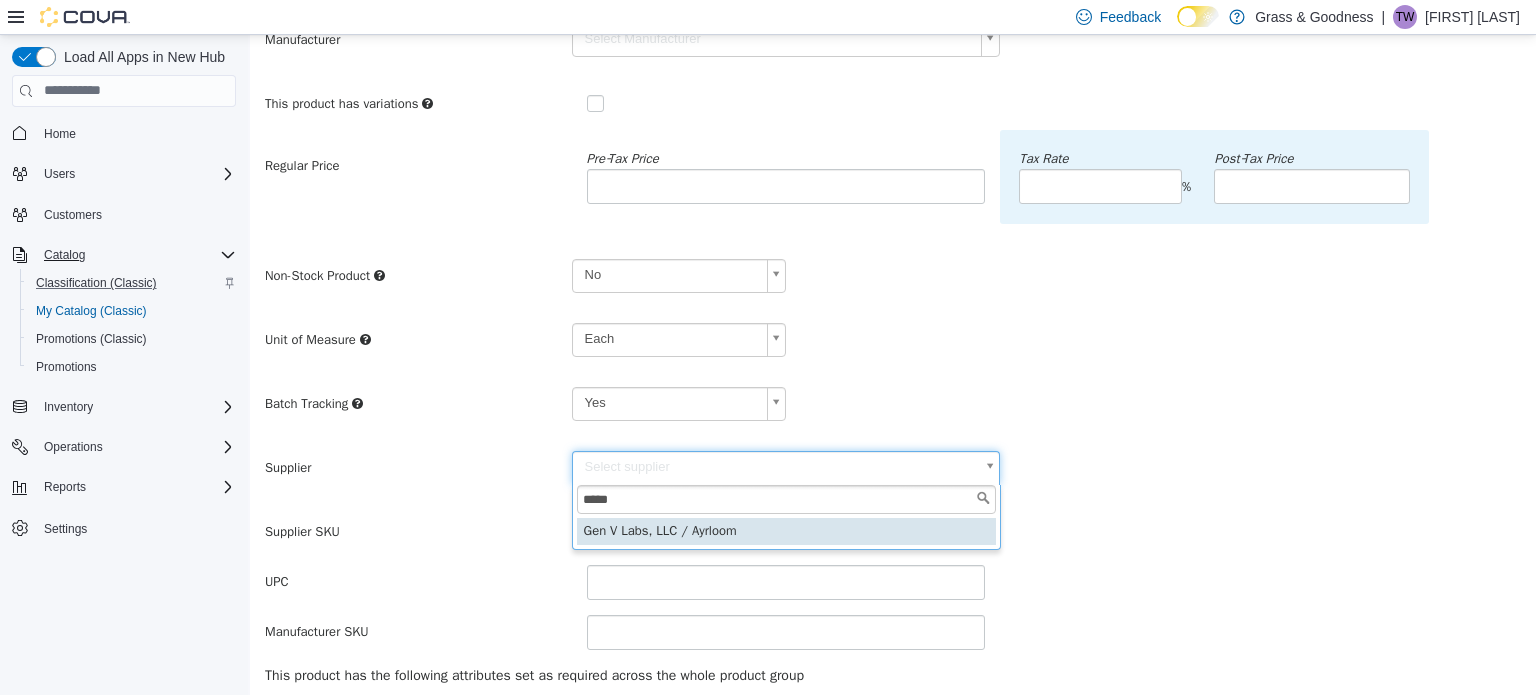type on "*****" 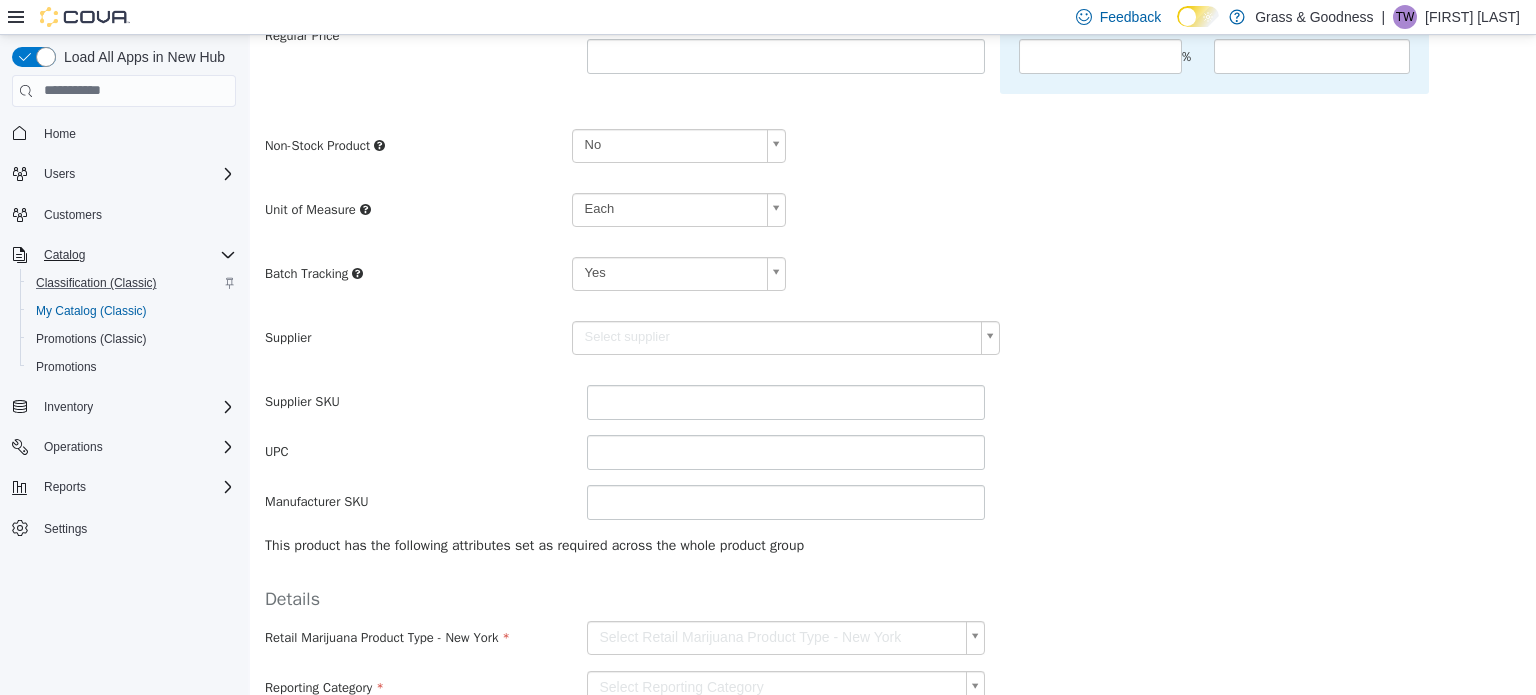 scroll, scrollTop: 368, scrollLeft: 0, axis: vertical 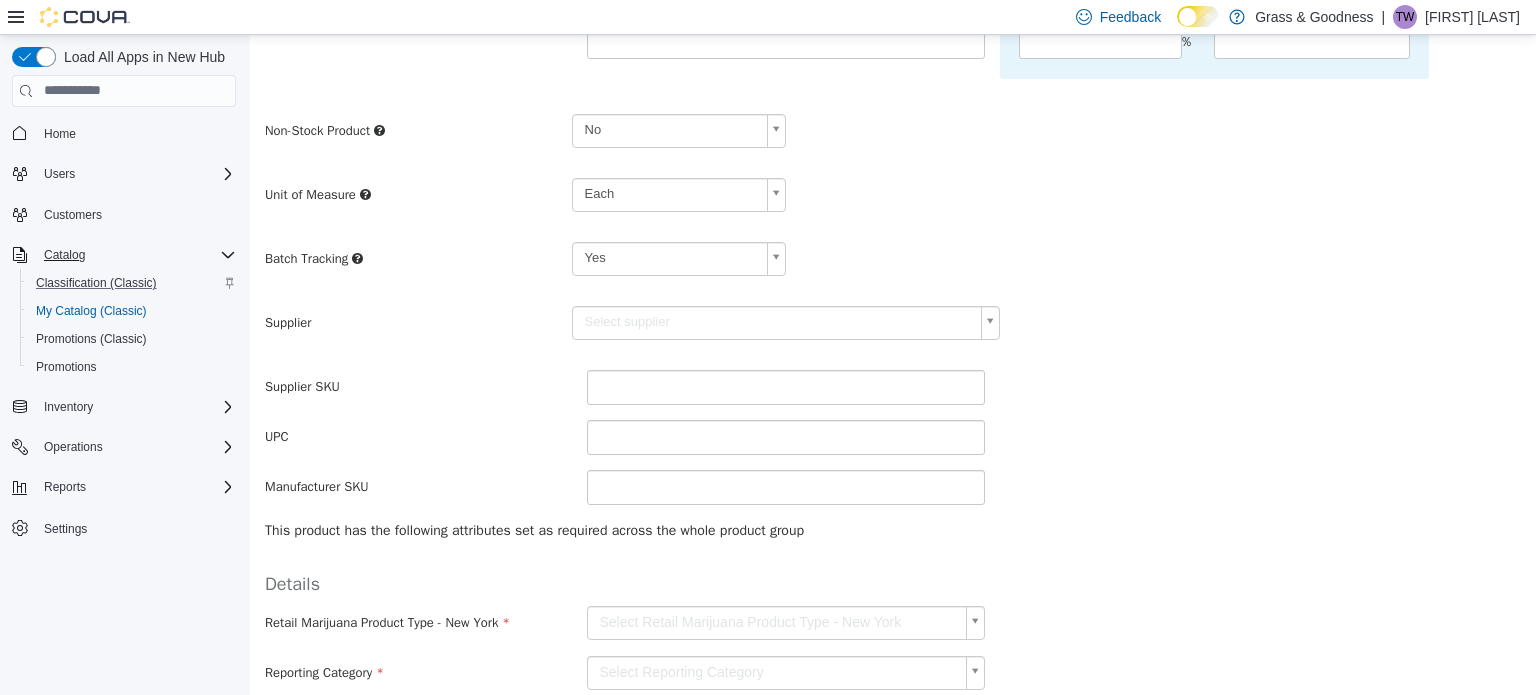 click on "**********" at bounding box center [893, 239] 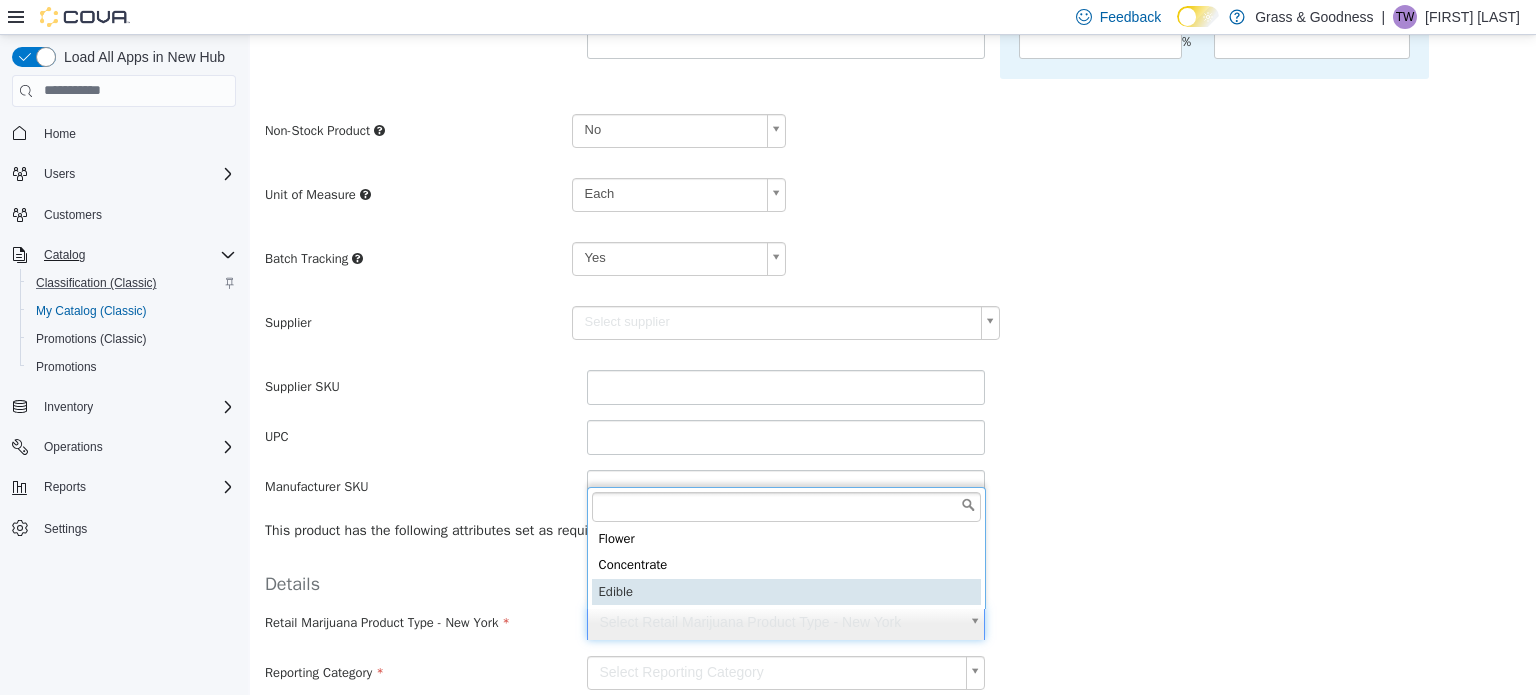 type on "******" 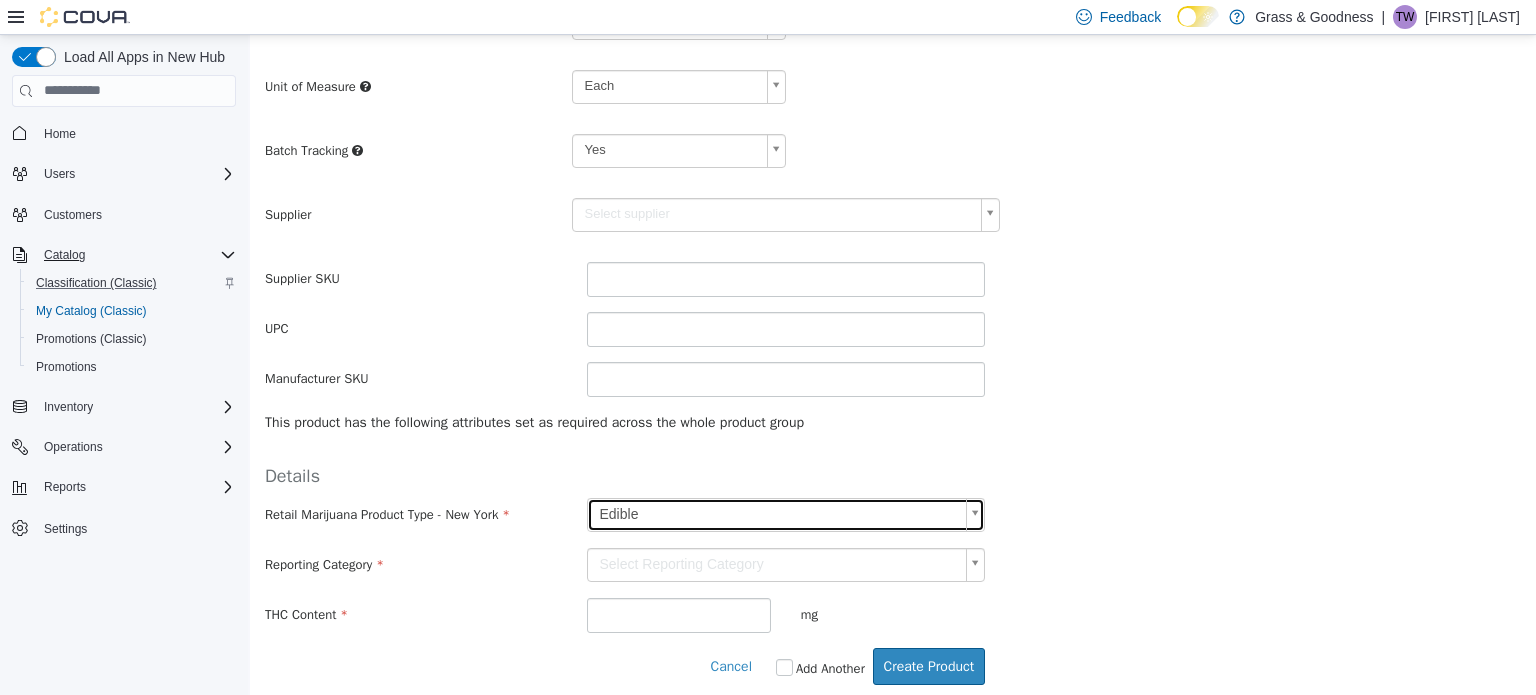 scroll, scrollTop: 487, scrollLeft: 0, axis: vertical 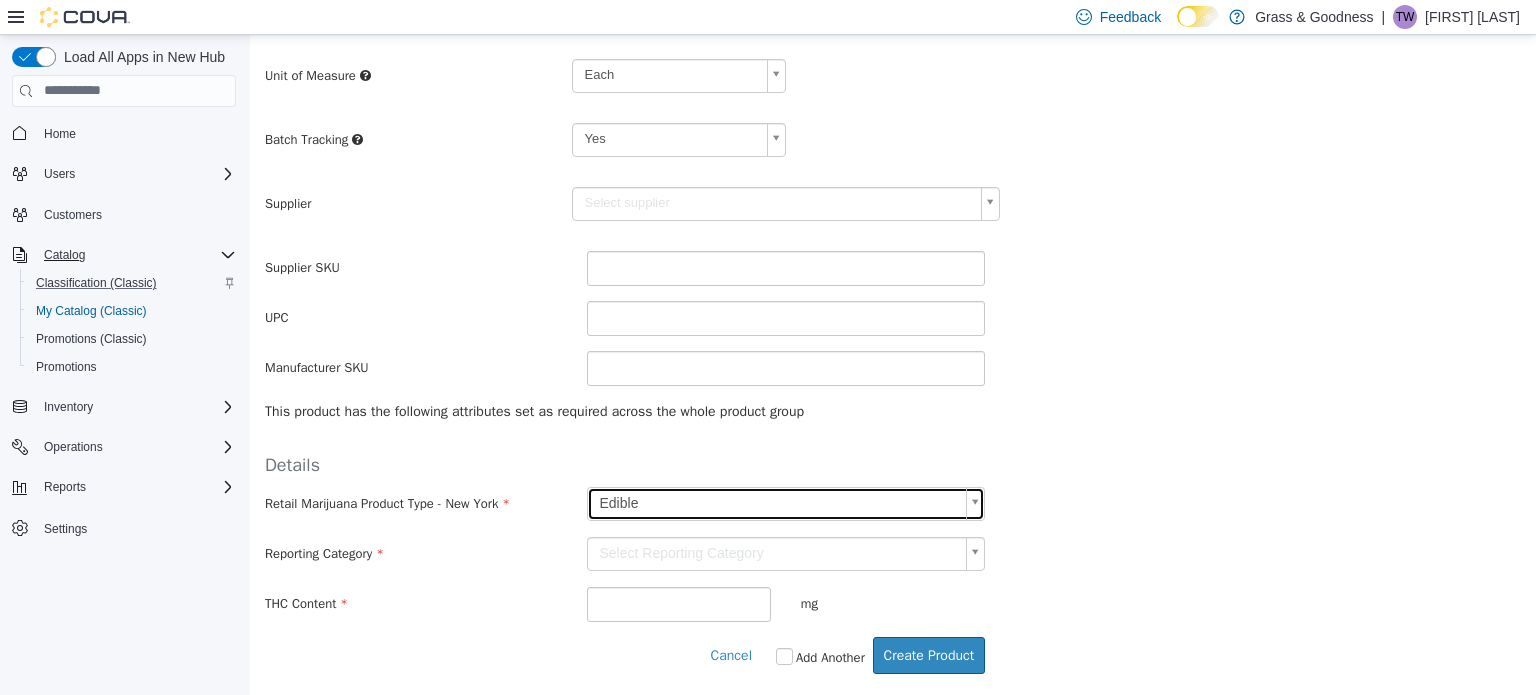 type on "******" 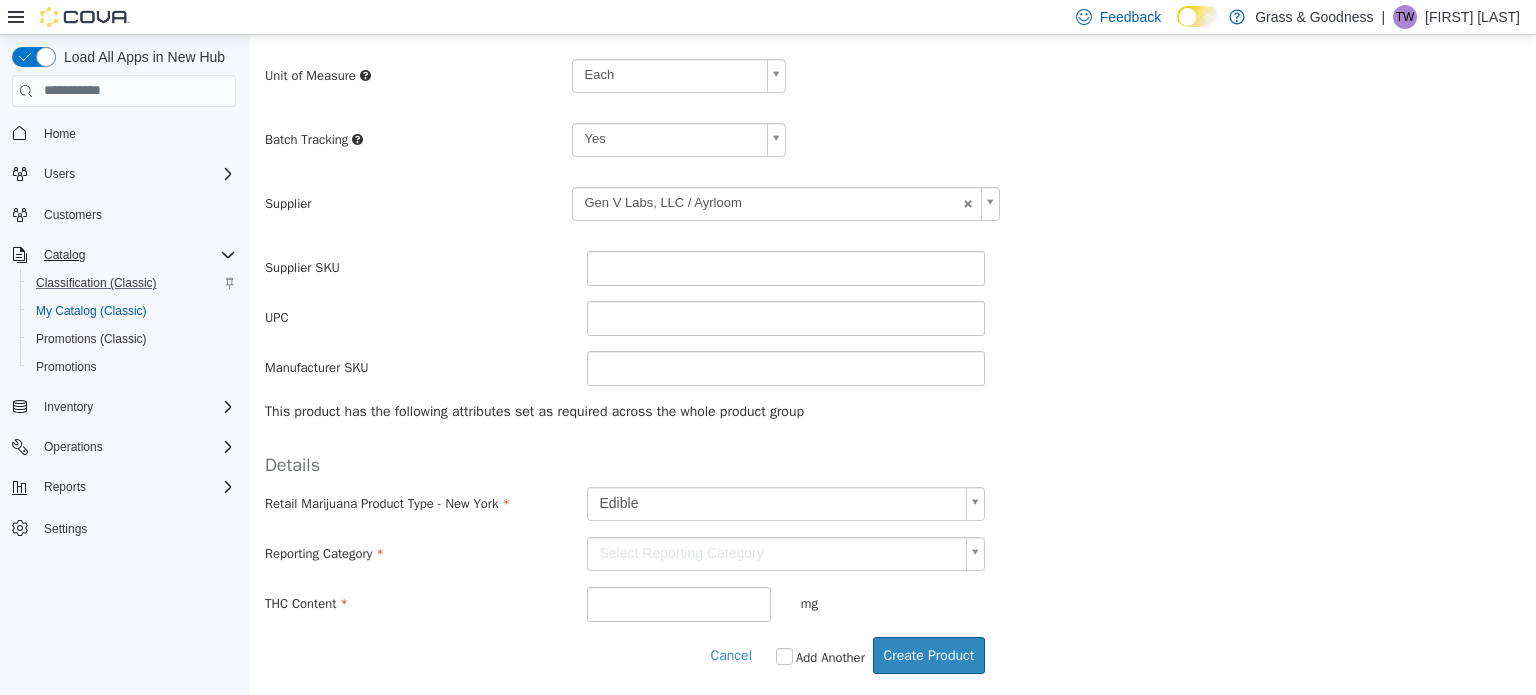 click on "**********" at bounding box center (893, 120) 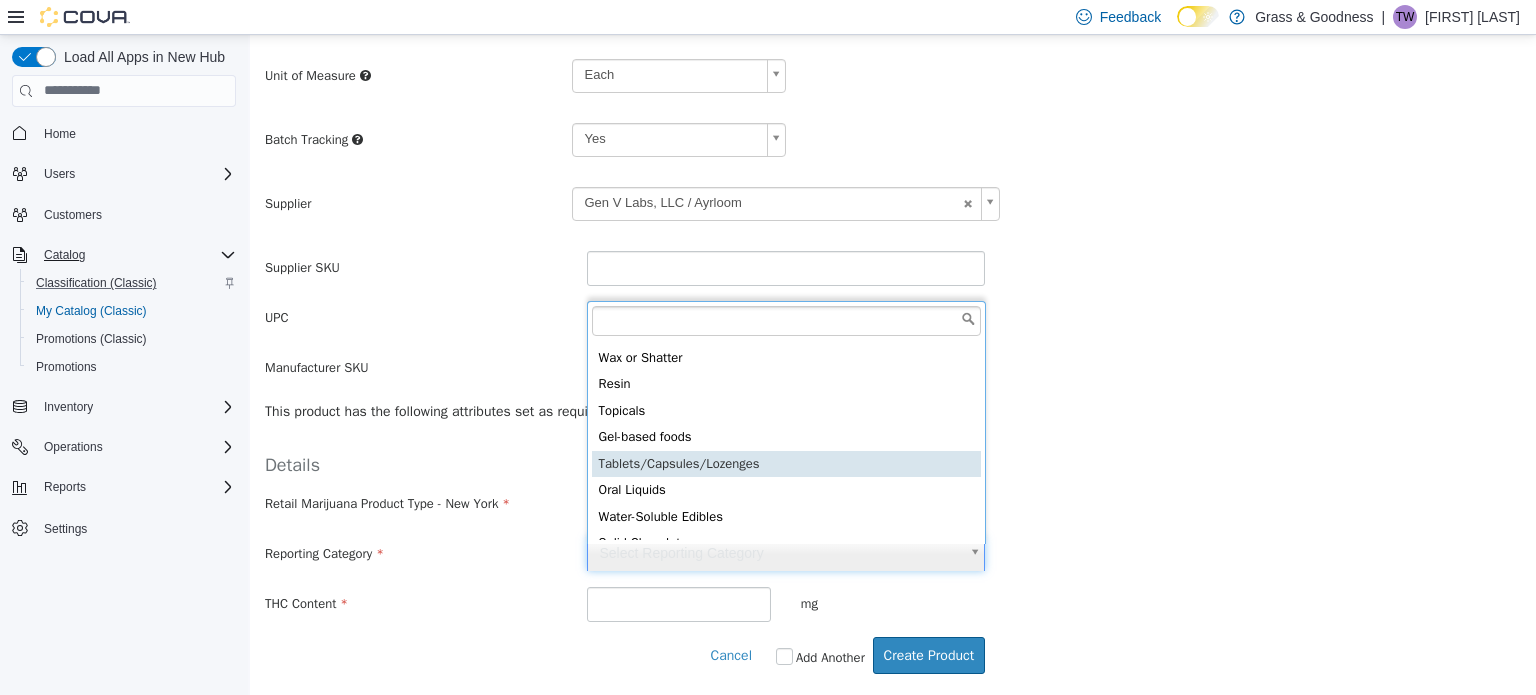 scroll, scrollTop: 76, scrollLeft: 0, axis: vertical 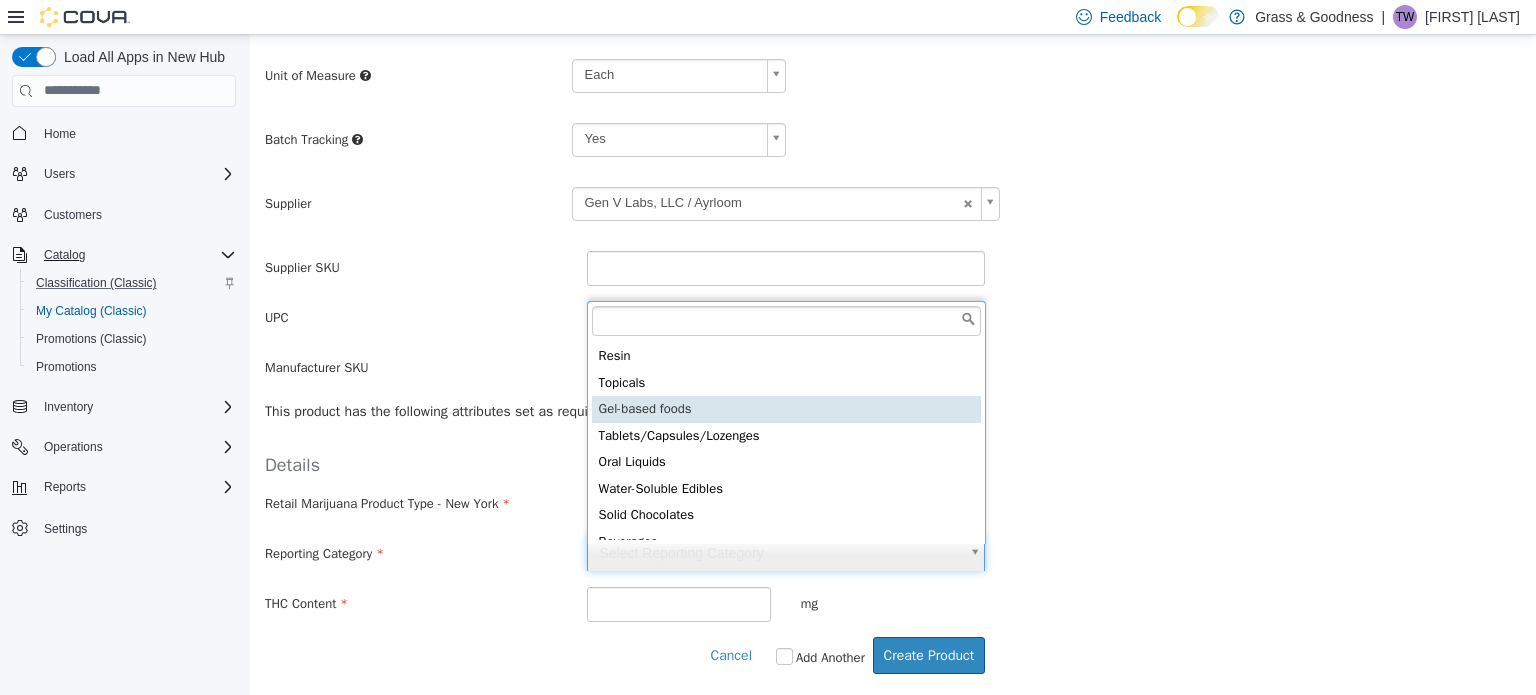 type on "**********" 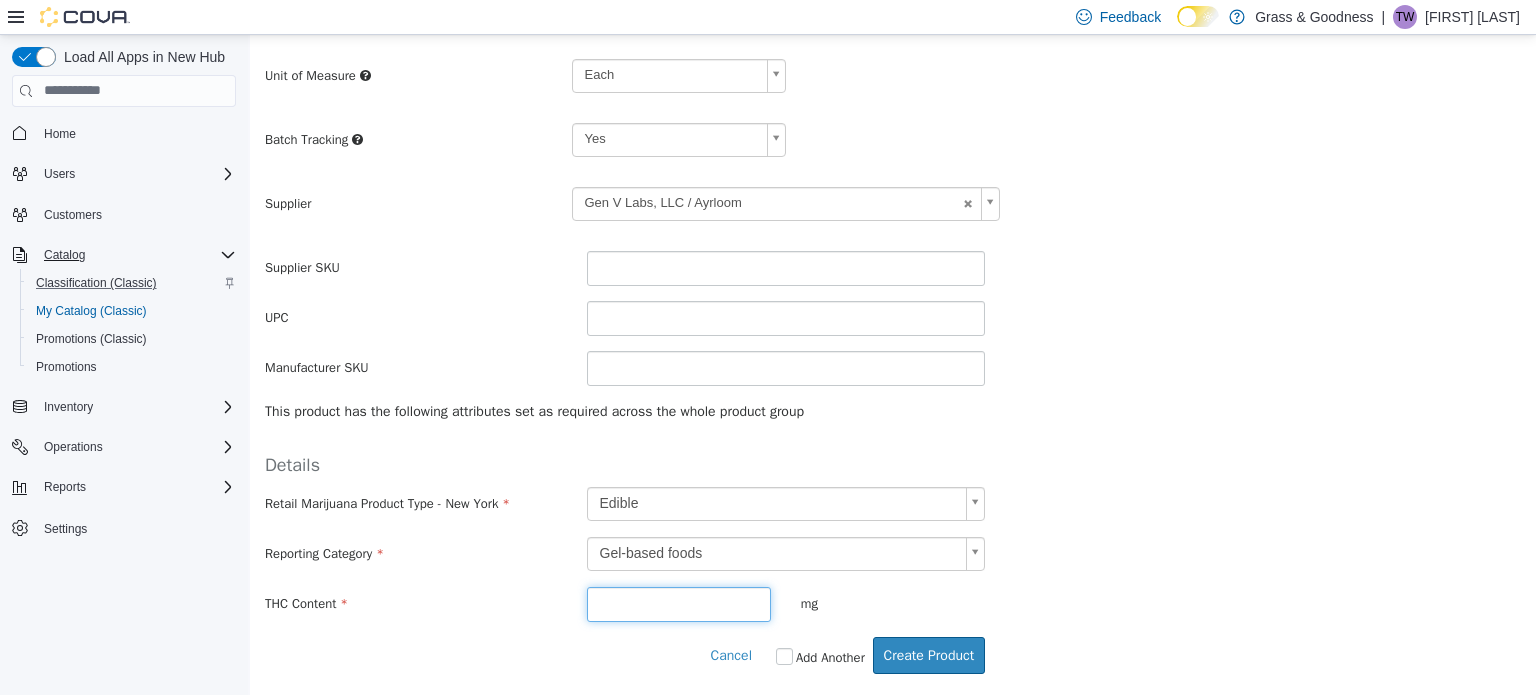 click at bounding box center (679, 603) 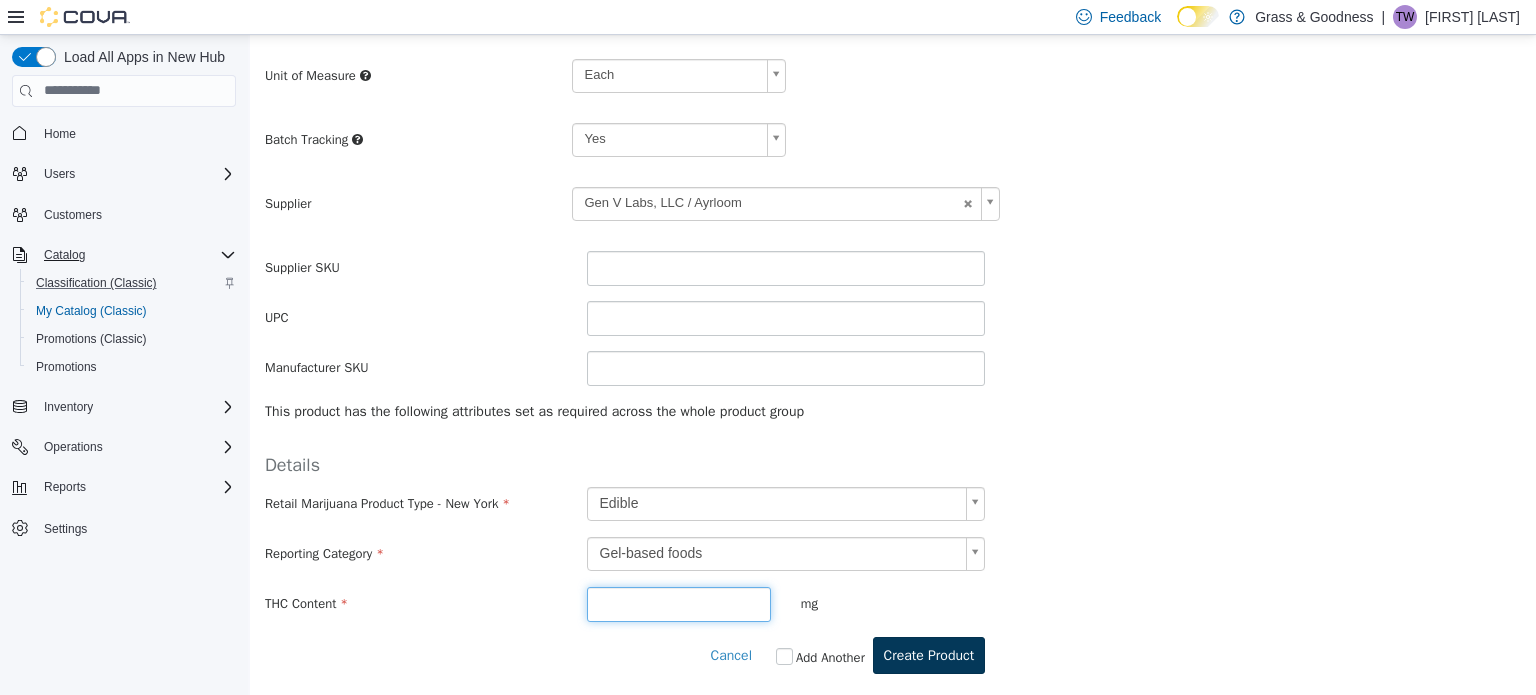 type on "***" 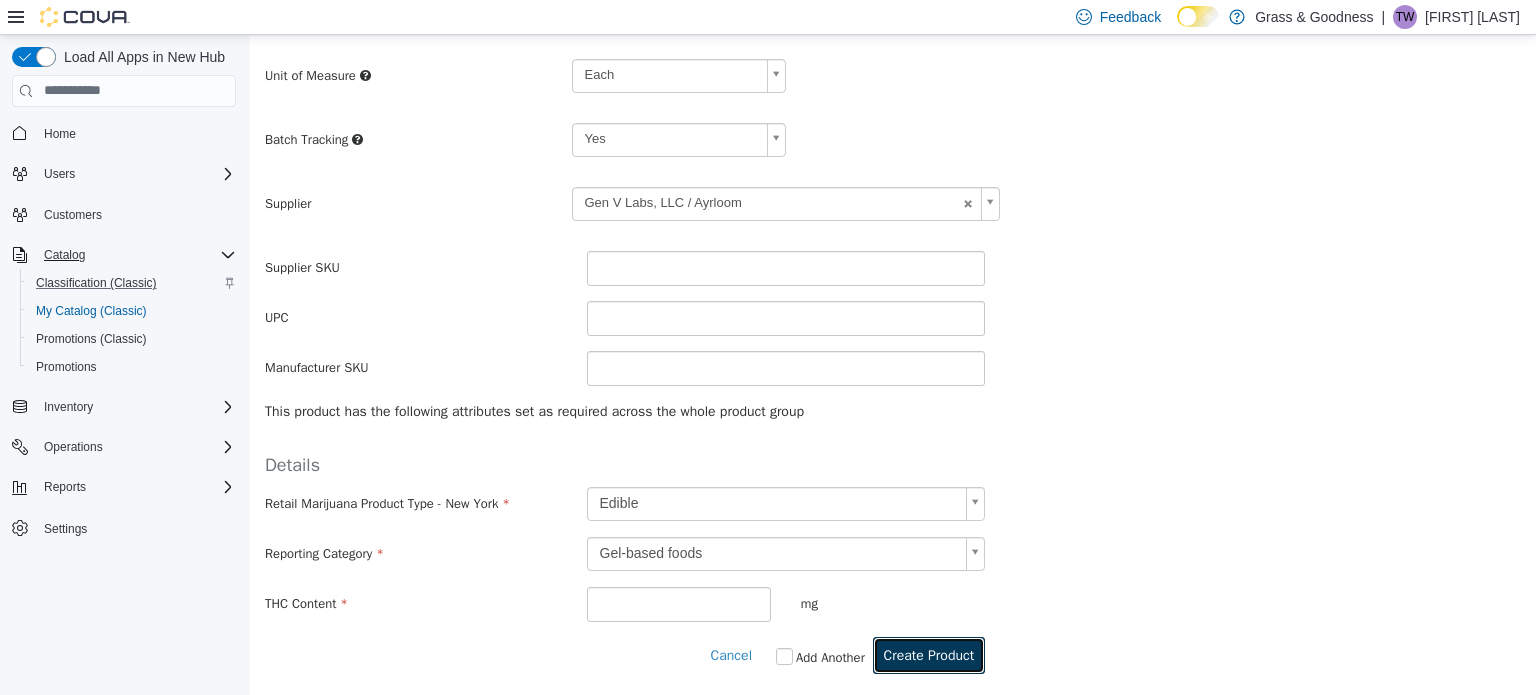 click on "Create Product" at bounding box center (929, 654) 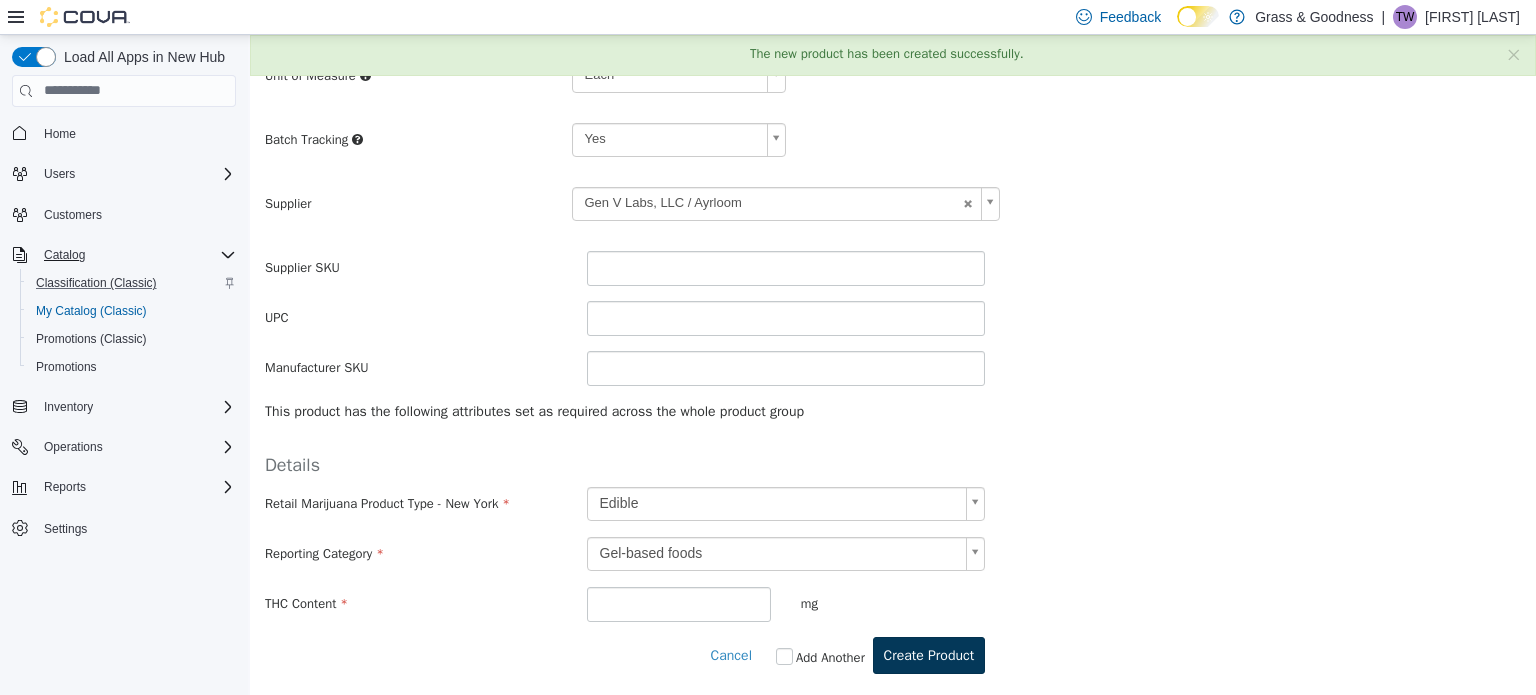 scroll, scrollTop: 0, scrollLeft: 0, axis: both 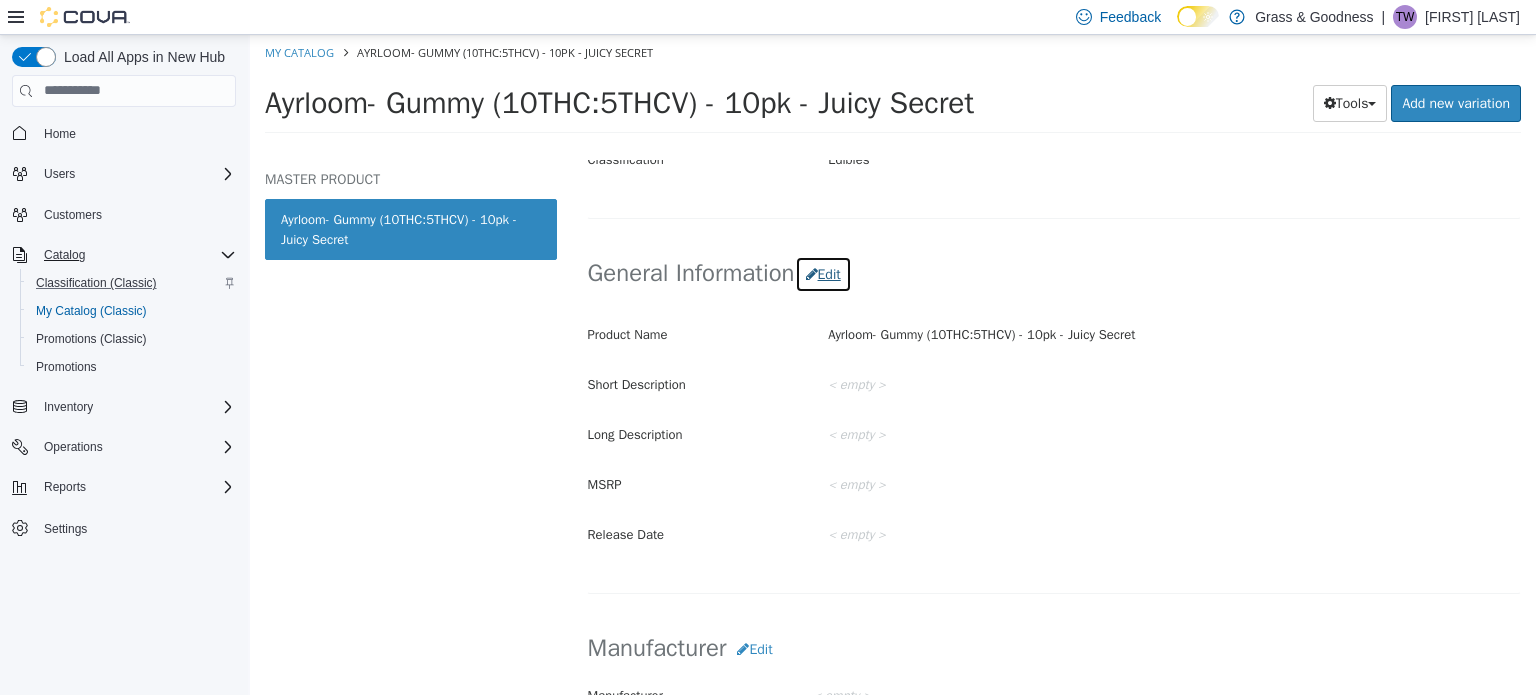 click on "Edit" at bounding box center (823, 273) 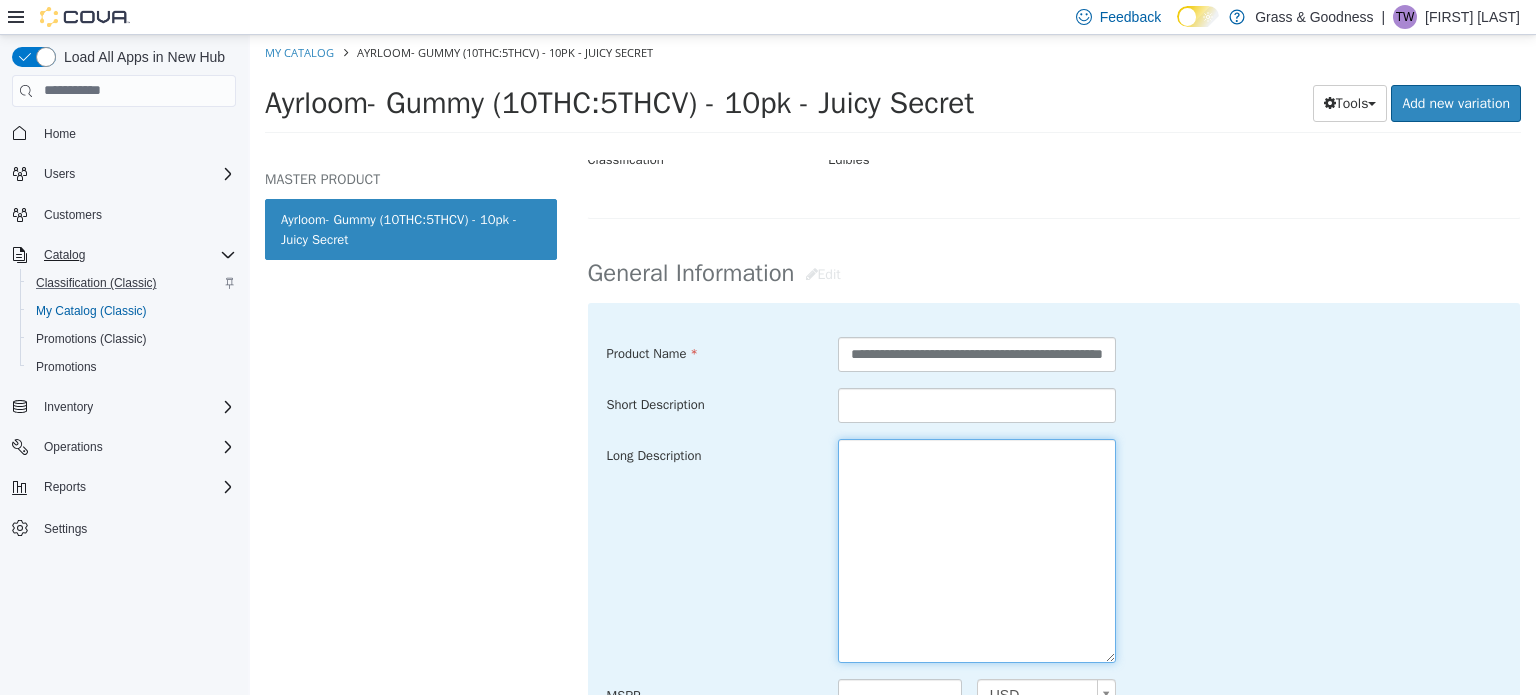 click at bounding box center [977, 550] 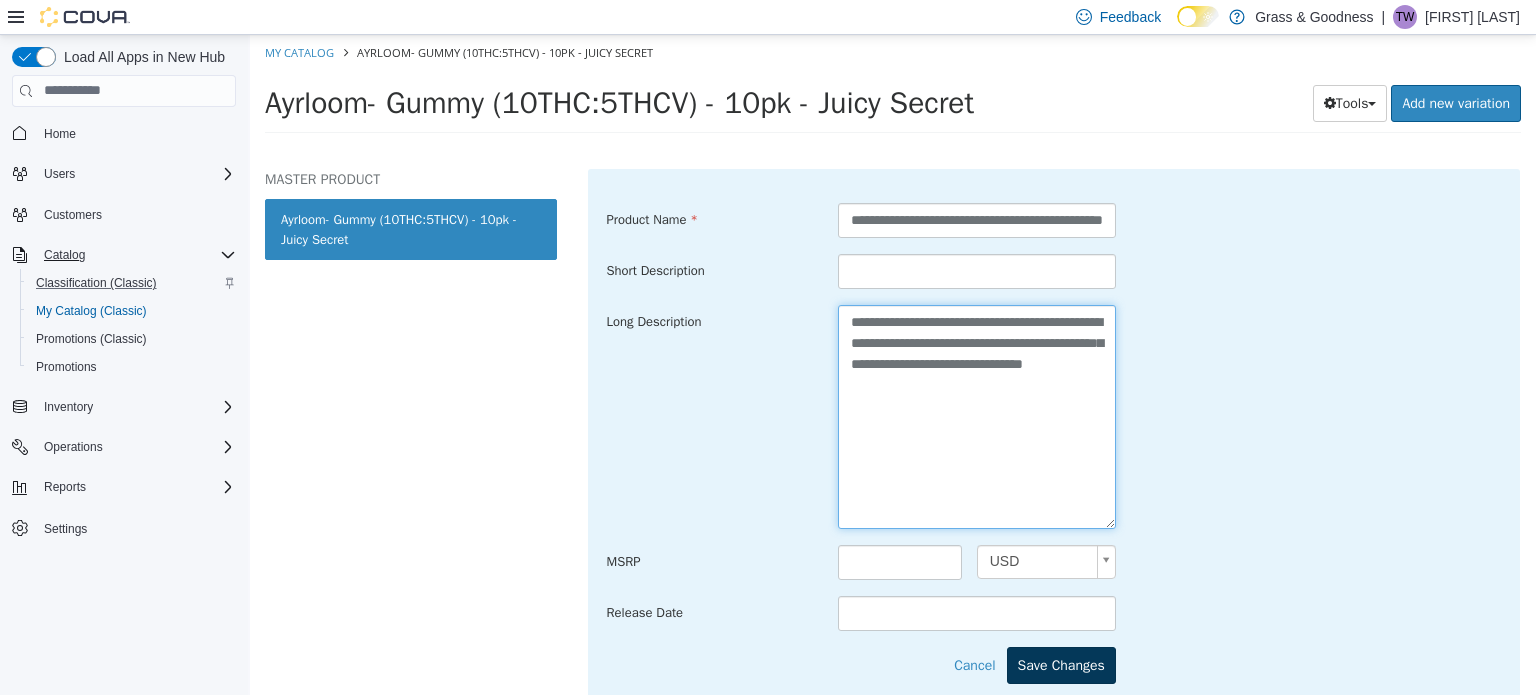 scroll, scrollTop: 696, scrollLeft: 0, axis: vertical 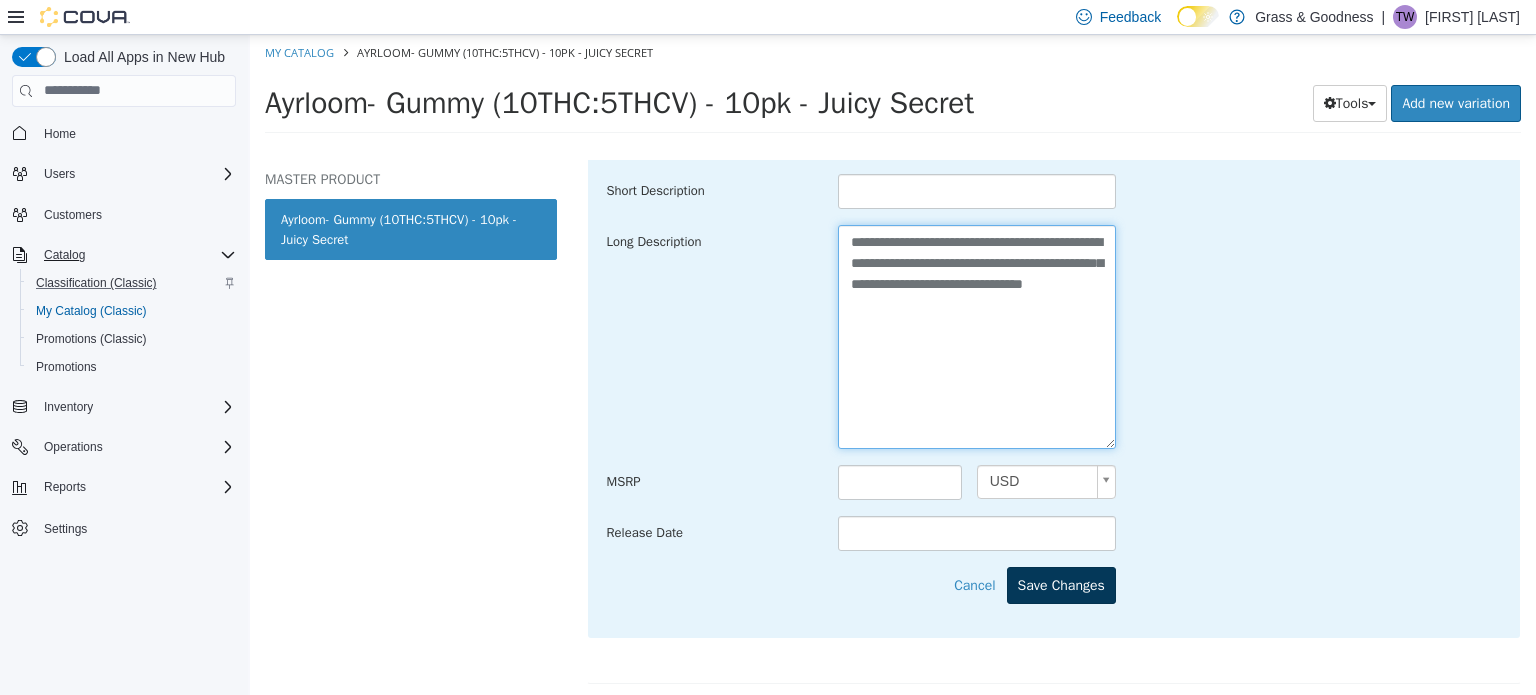 type on "**********" 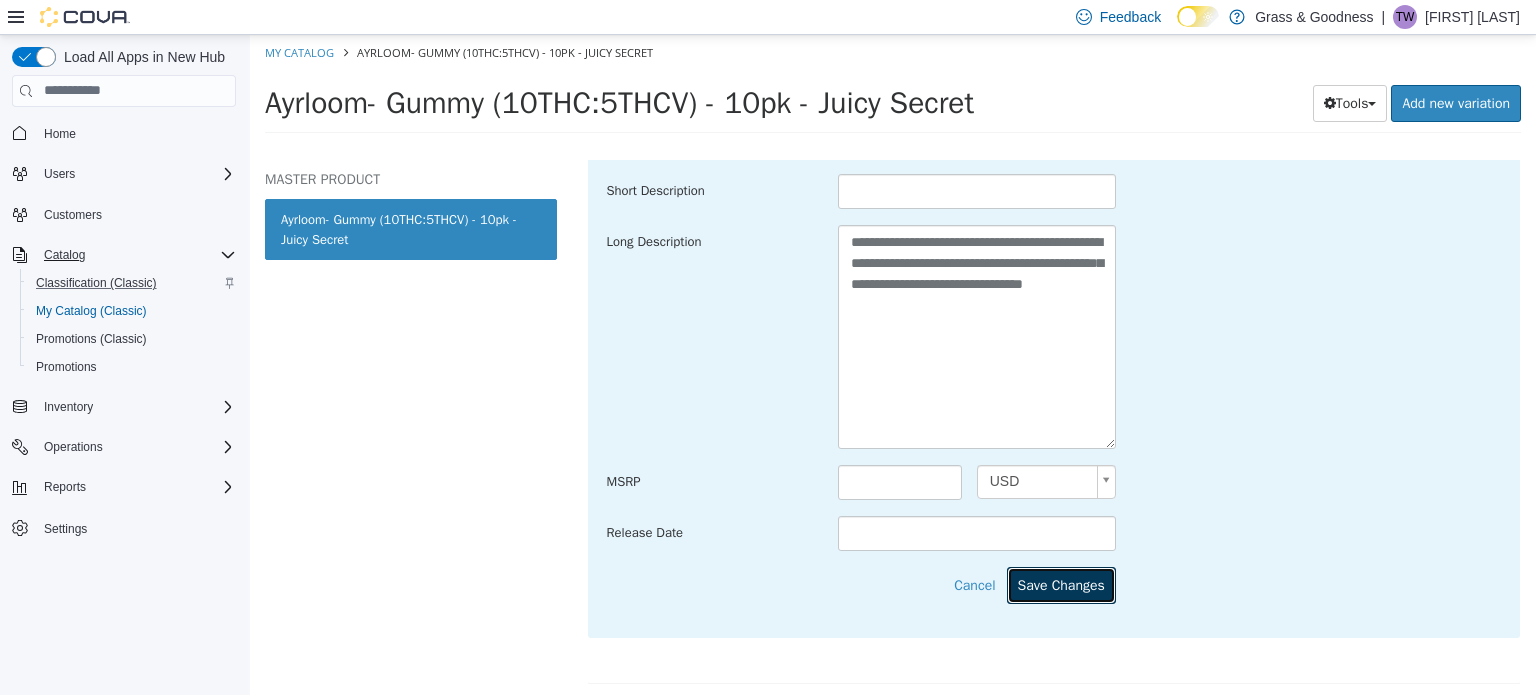click on "Save Changes" at bounding box center [1061, 584] 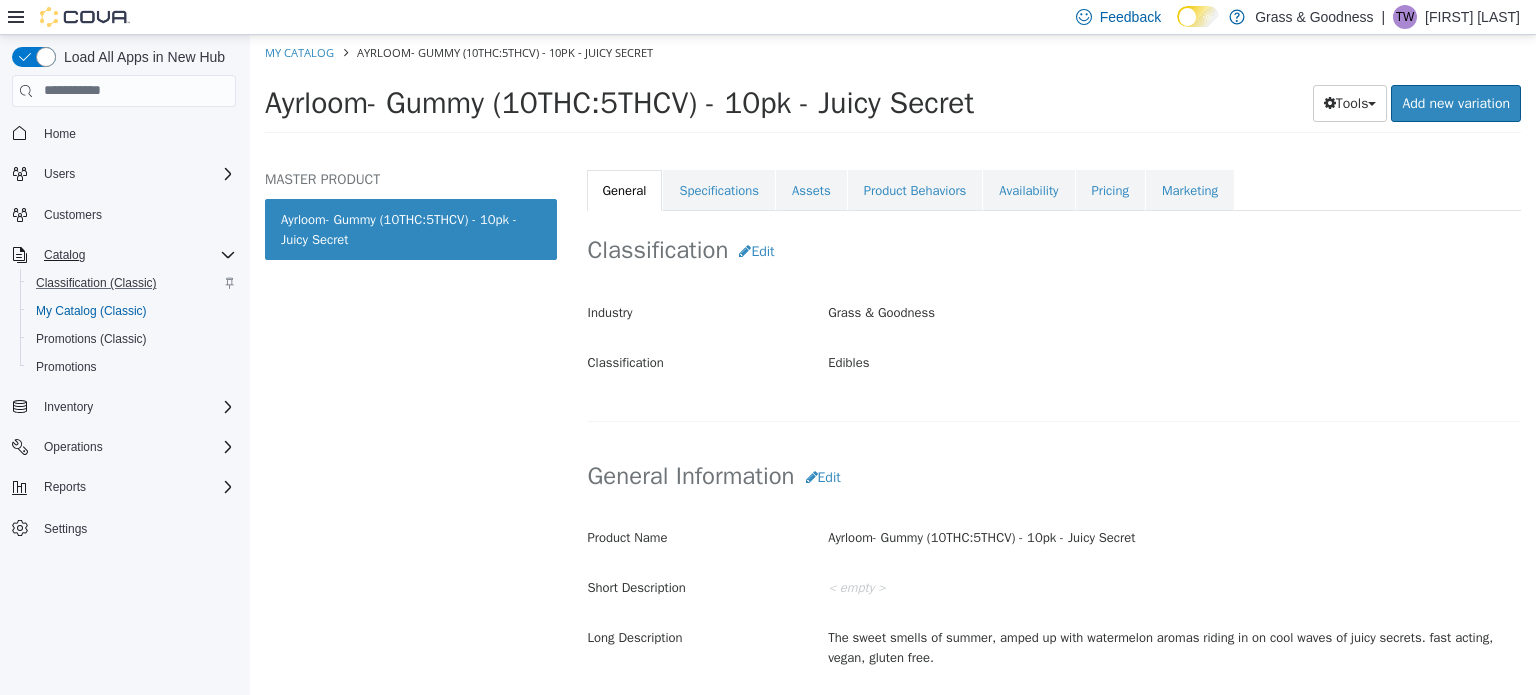 scroll, scrollTop: 231, scrollLeft: 0, axis: vertical 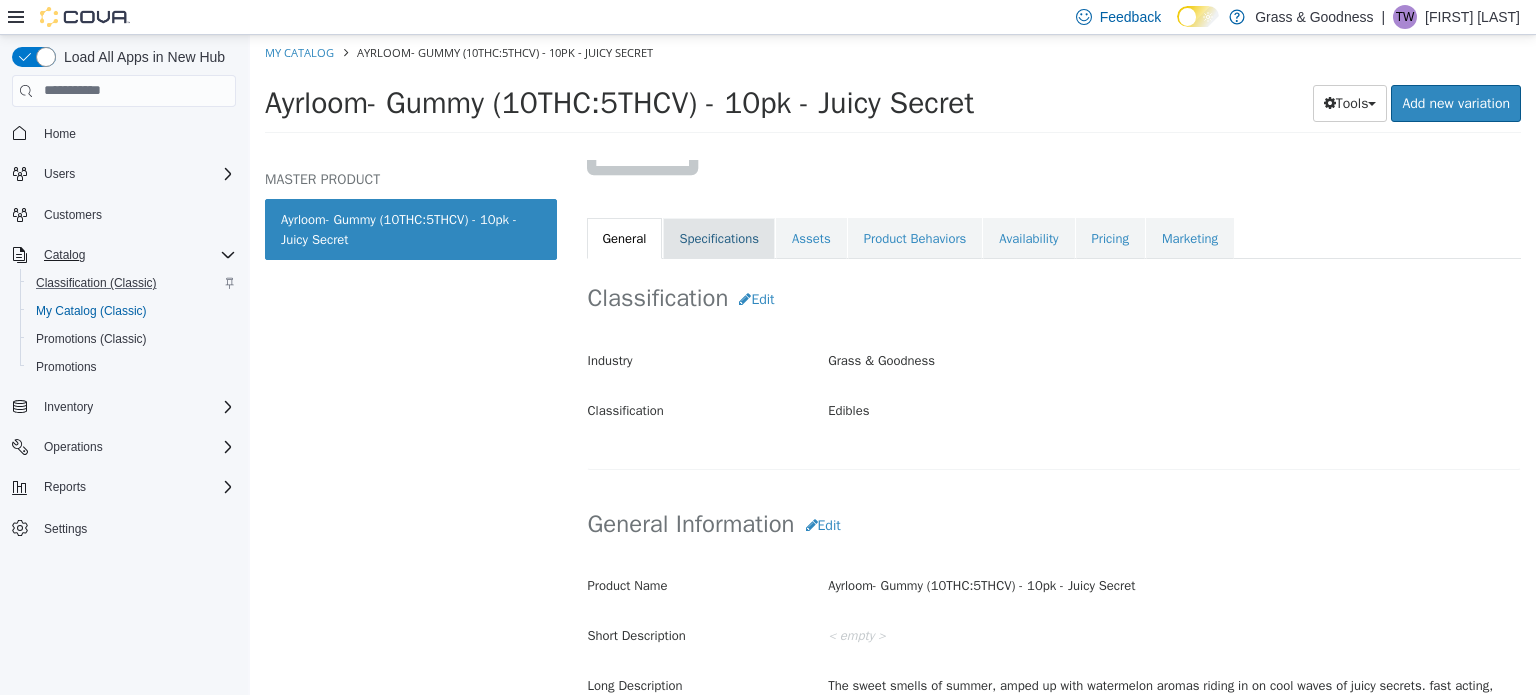 click on "Specifications" at bounding box center (719, 238) 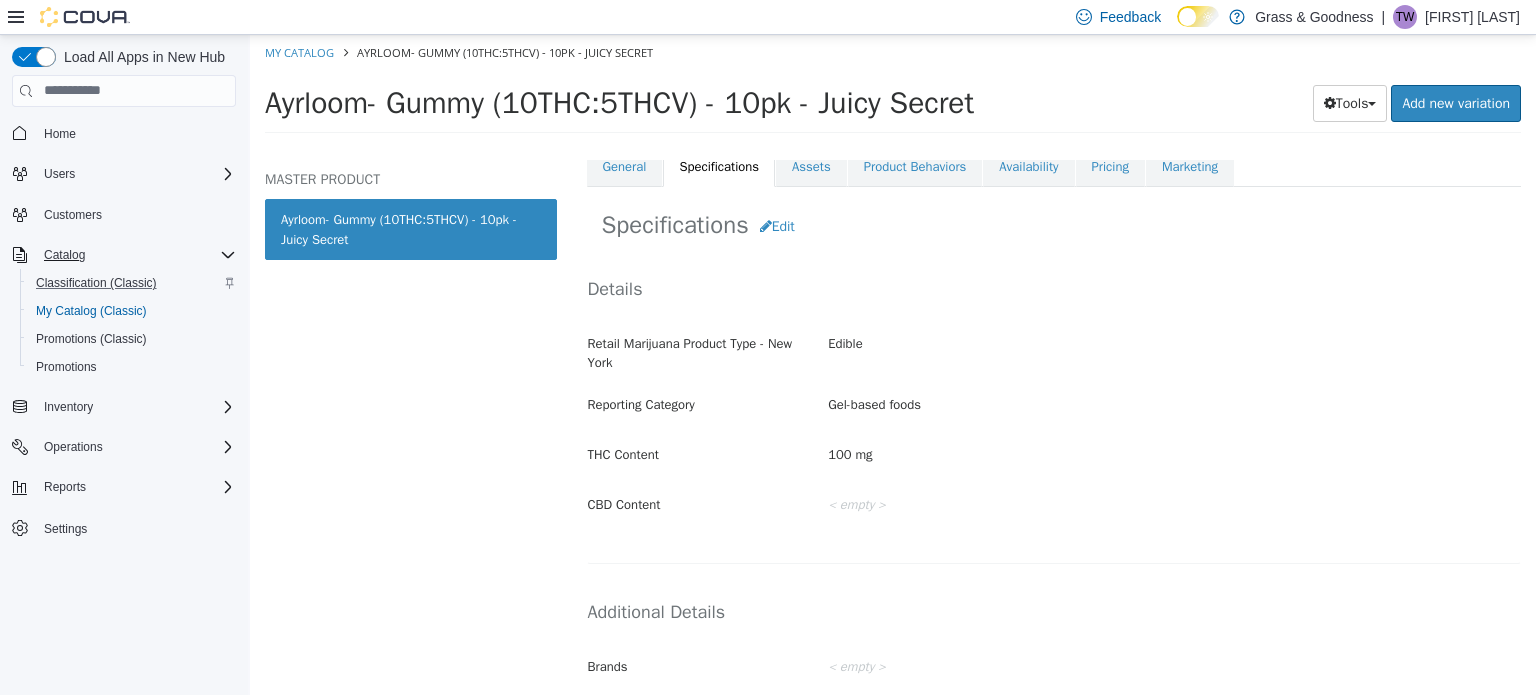 scroll, scrollTop: 300, scrollLeft: 0, axis: vertical 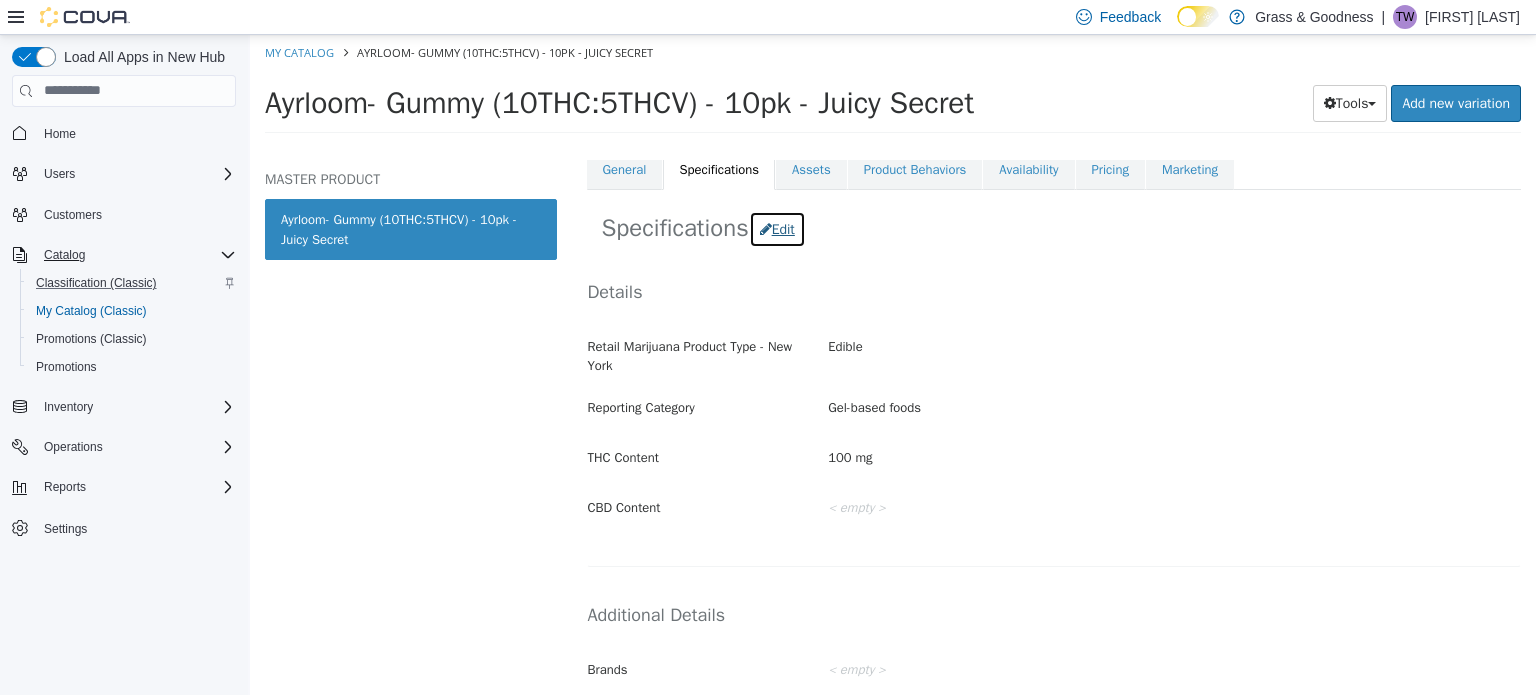click on "Edit" at bounding box center [777, 228] 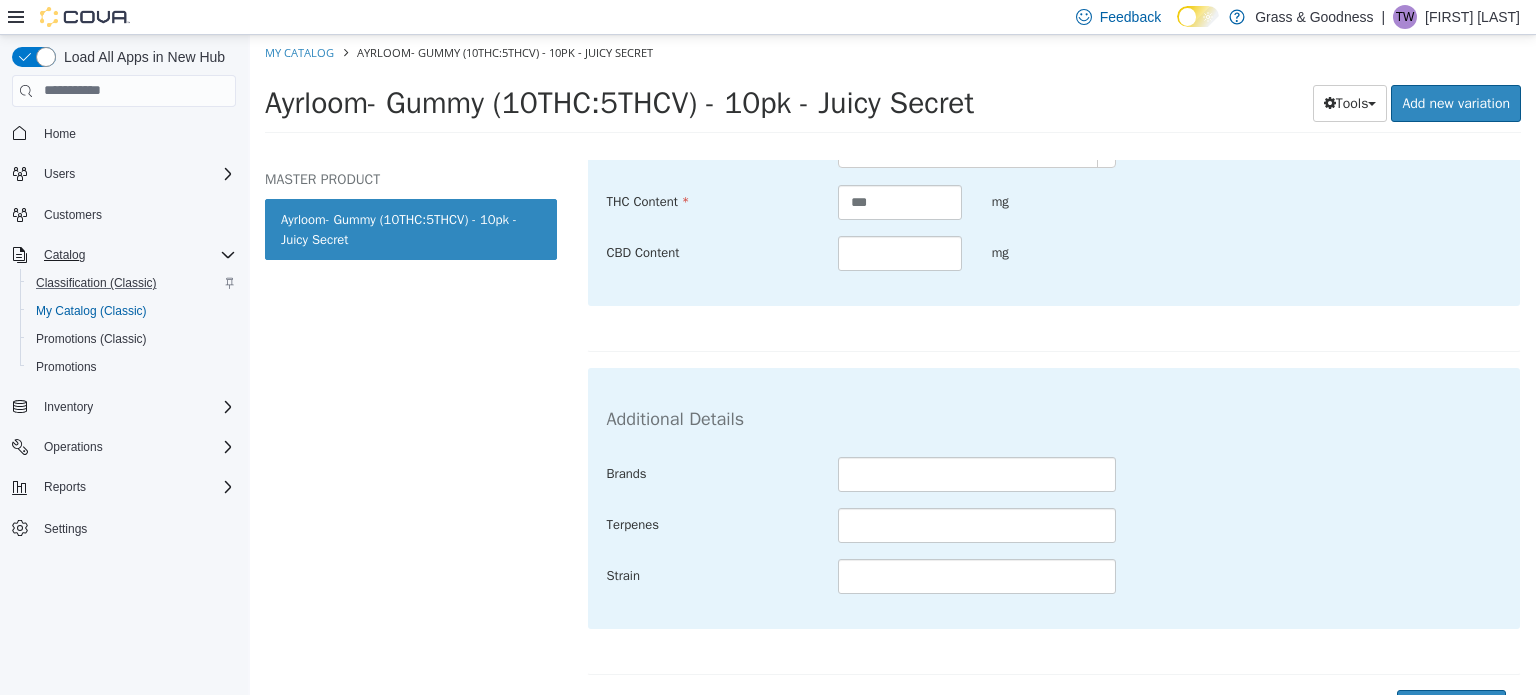 scroll, scrollTop: 604, scrollLeft: 0, axis: vertical 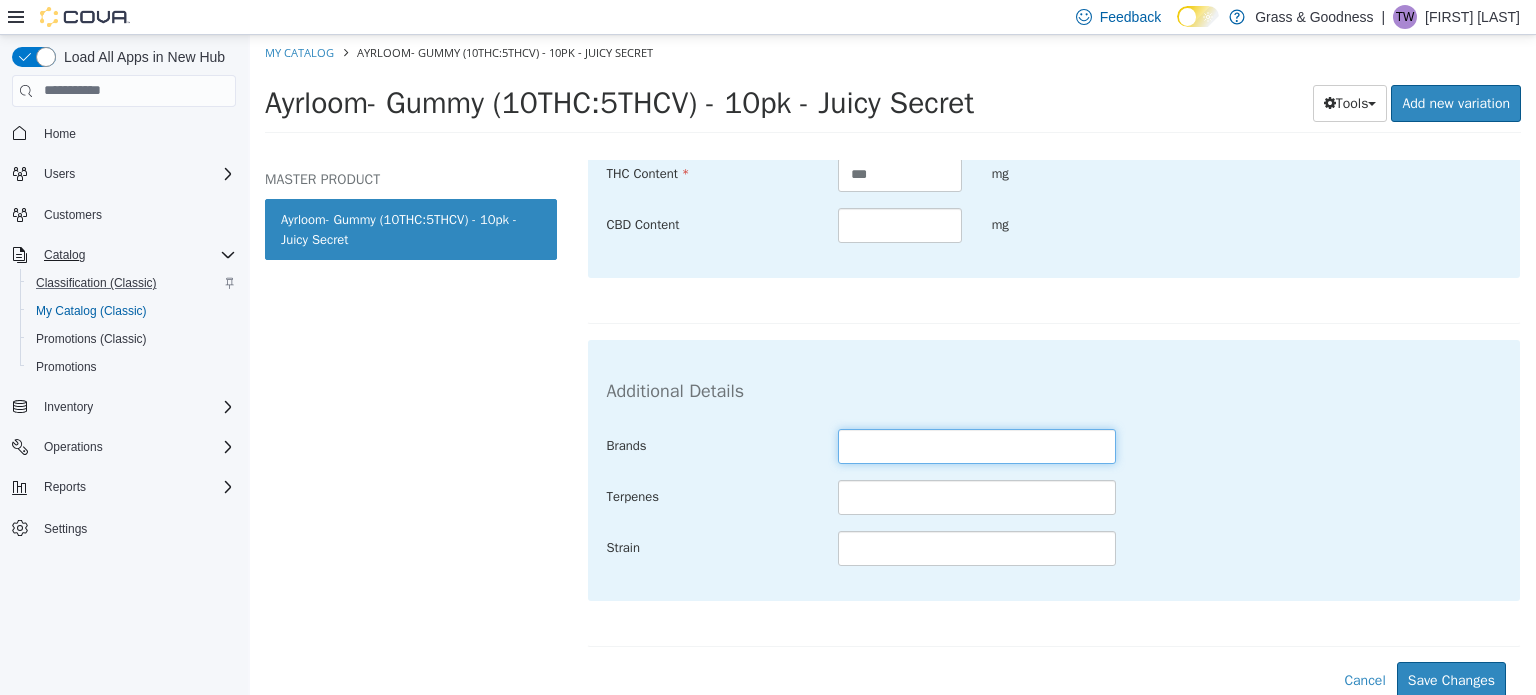 click at bounding box center [977, 445] 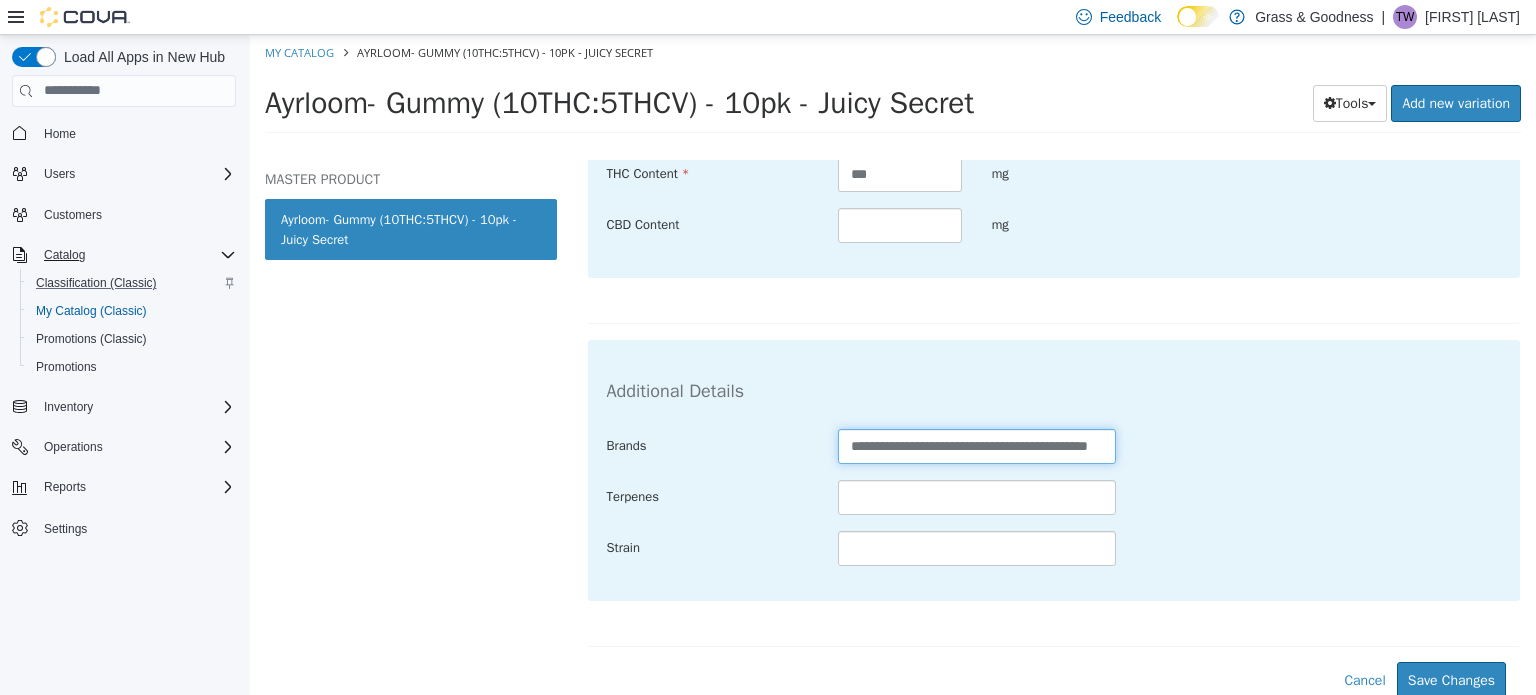 drag, startPoint x: 908, startPoint y: 438, endPoint x: 1068, endPoint y: 429, distance: 160.25293 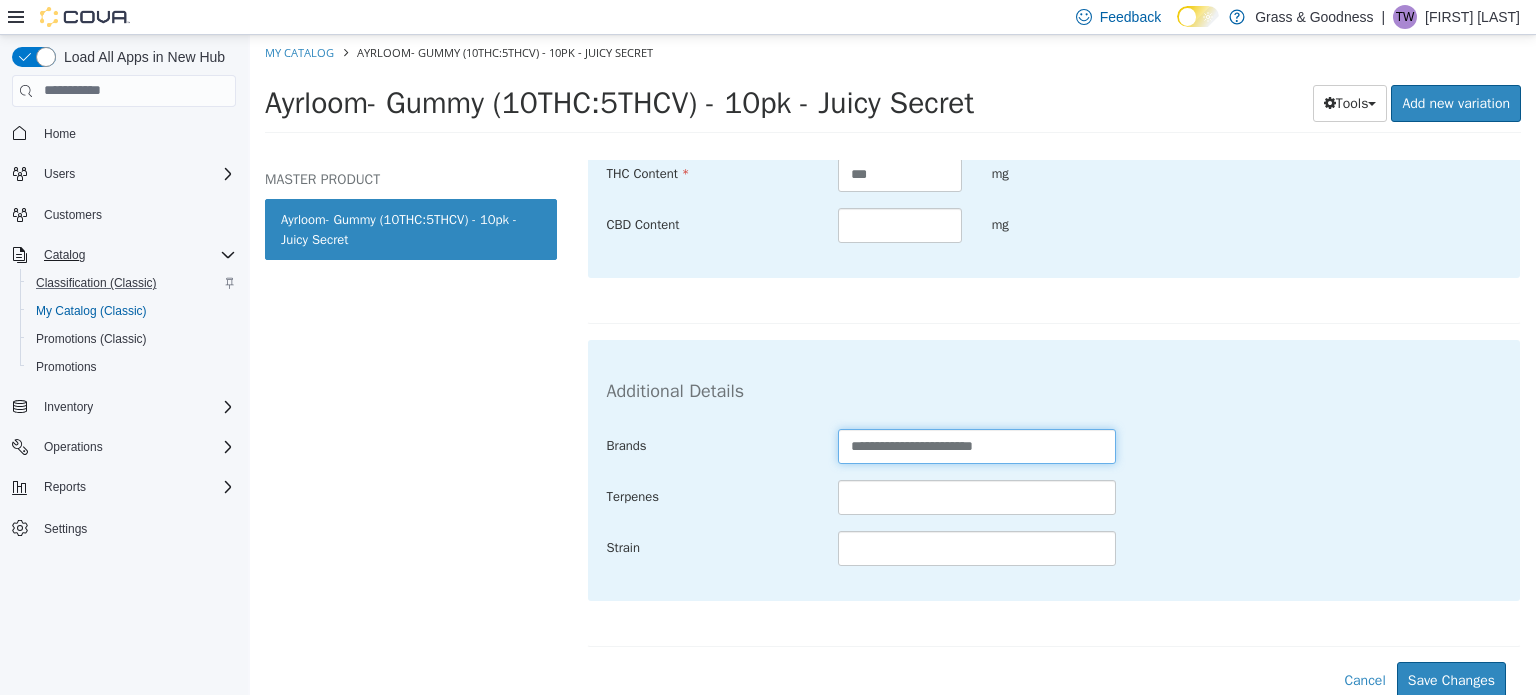 drag, startPoint x: 905, startPoint y: 440, endPoint x: 1135, endPoint y: 438, distance: 230.0087 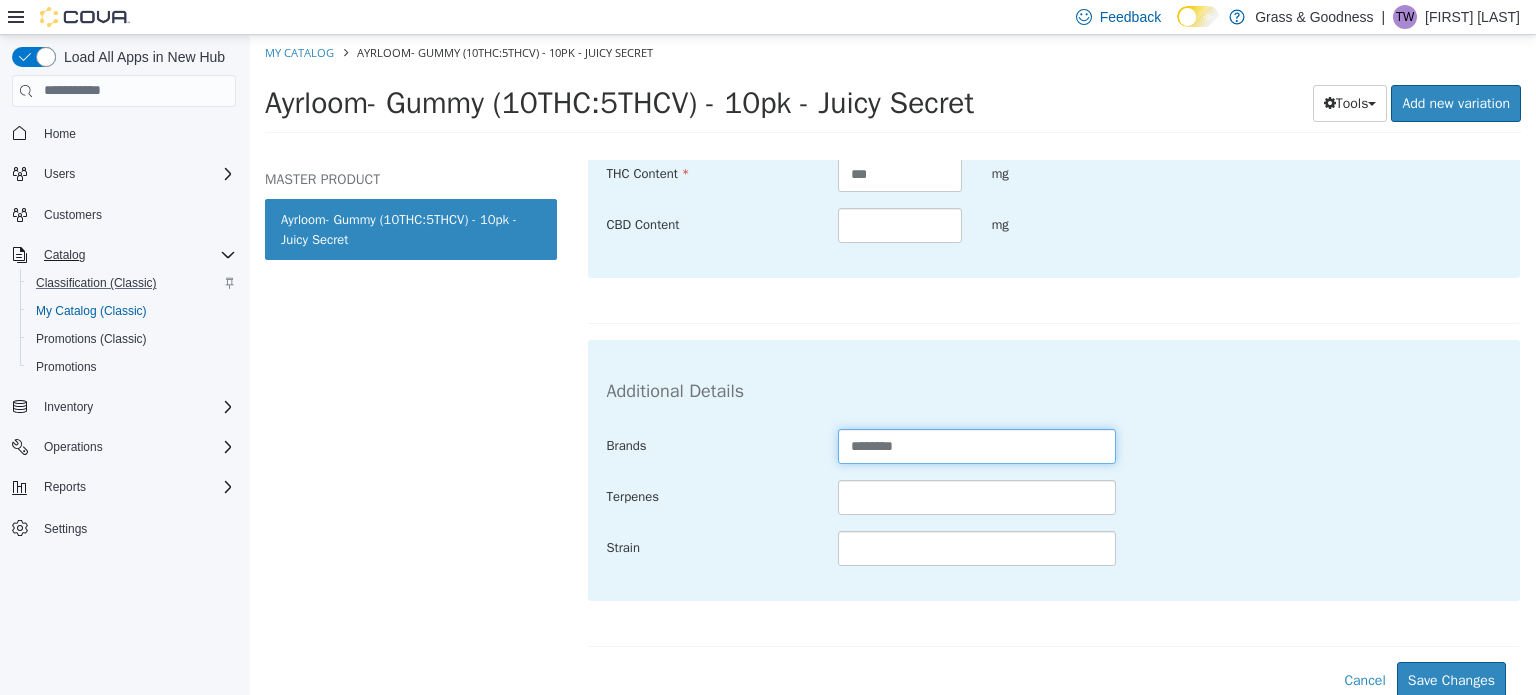 type on "*******" 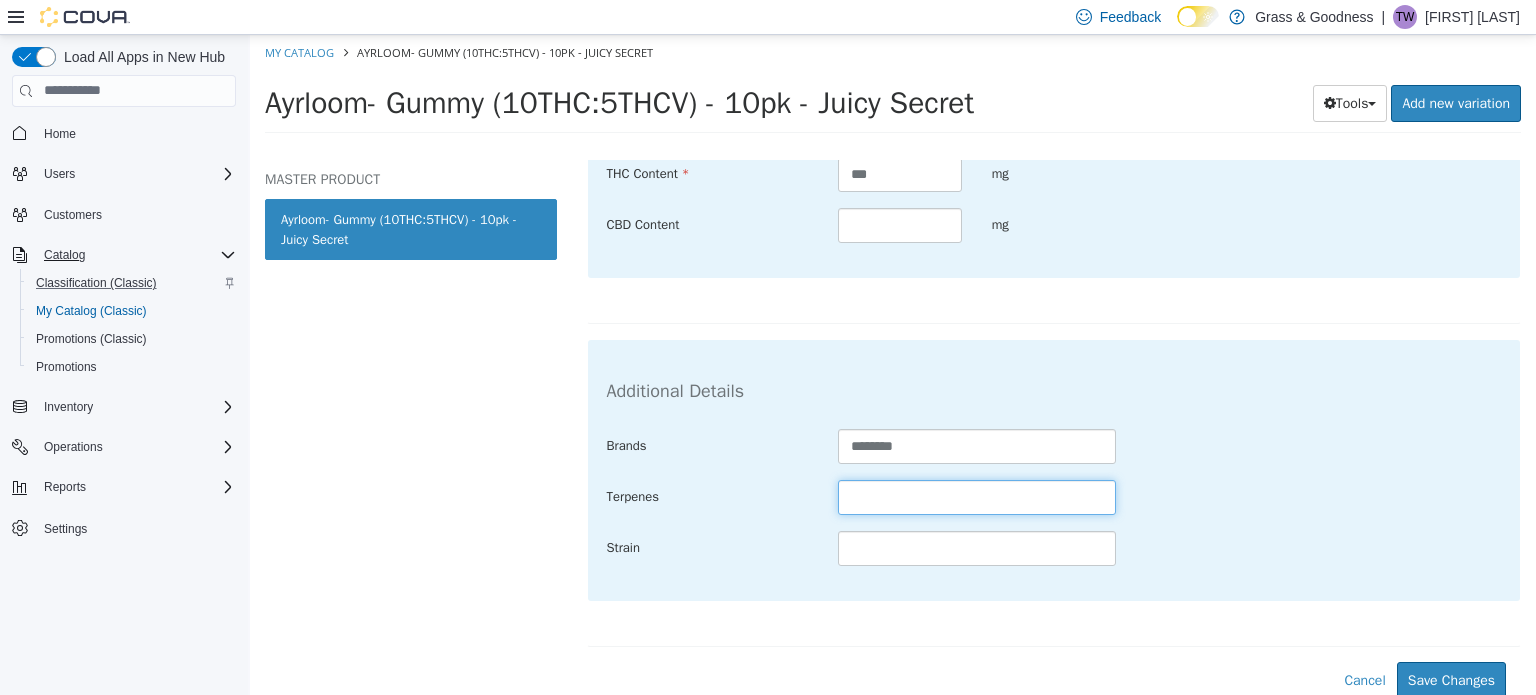 click at bounding box center [977, 496] 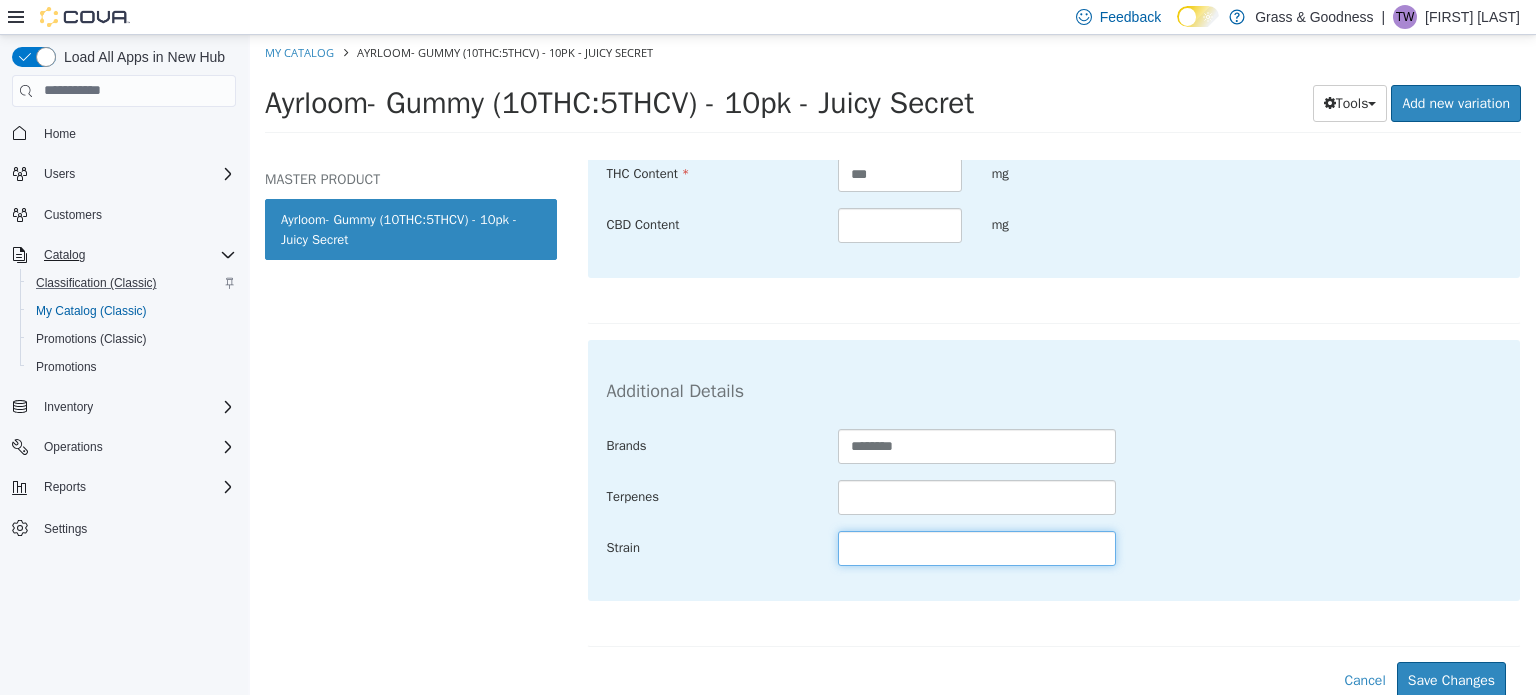 click at bounding box center (977, 547) 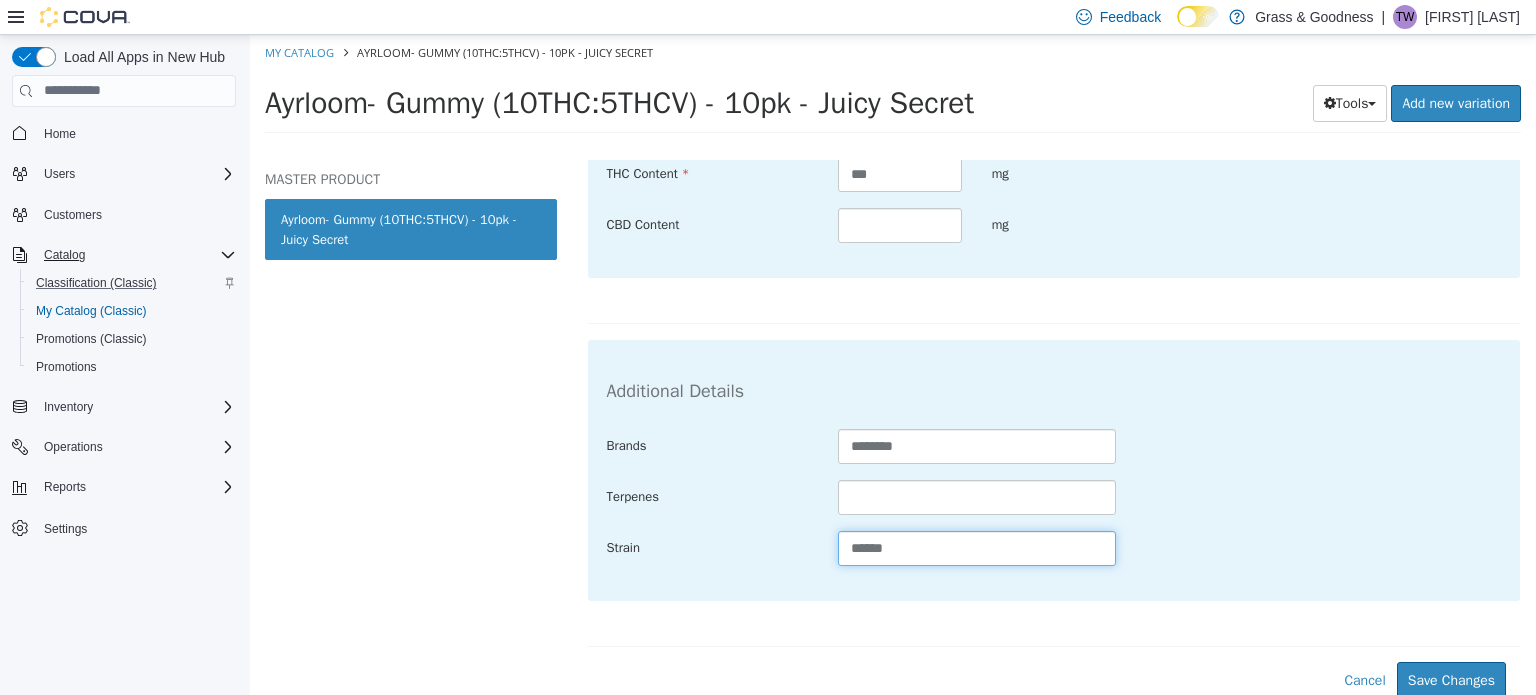 type on "******" 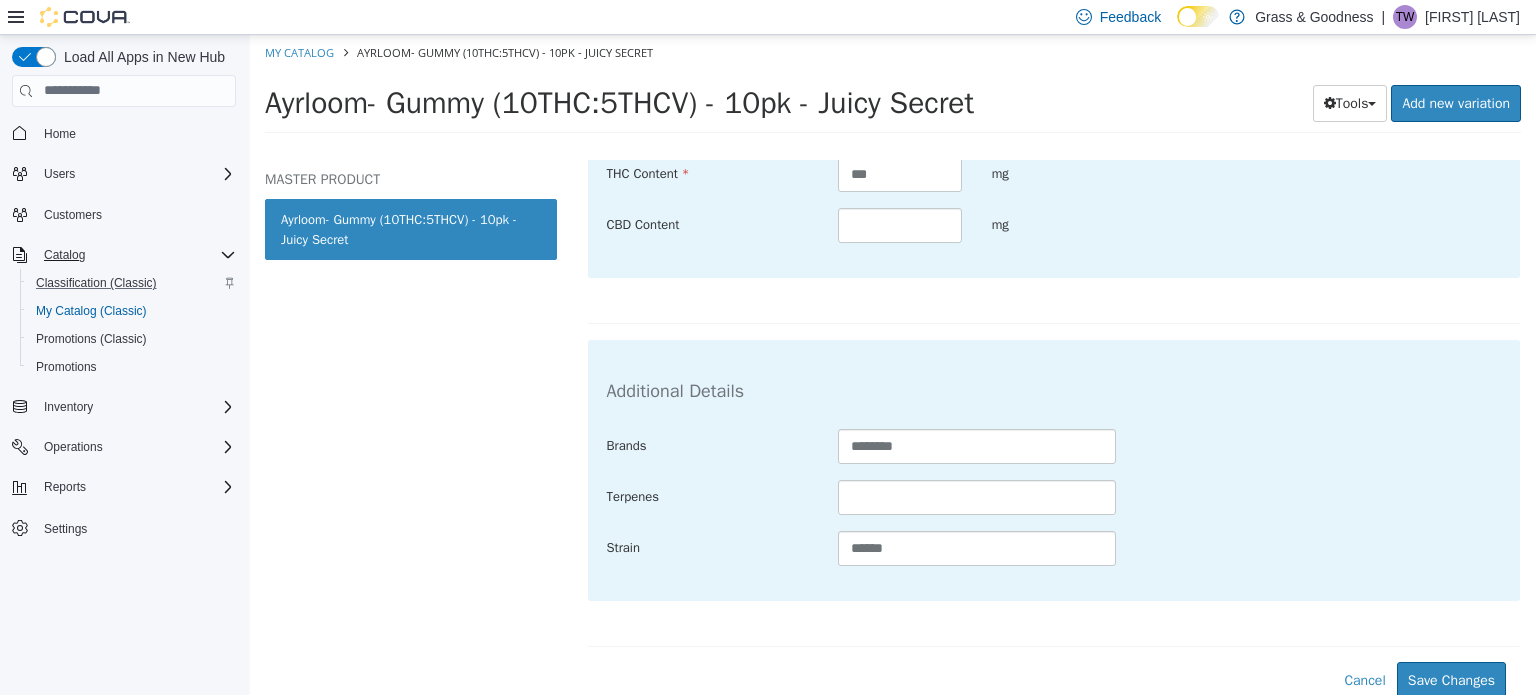 drag, startPoint x: 744, startPoint y: 594, endPoint x: 754, endPoint y: 576, distance: 20.59126 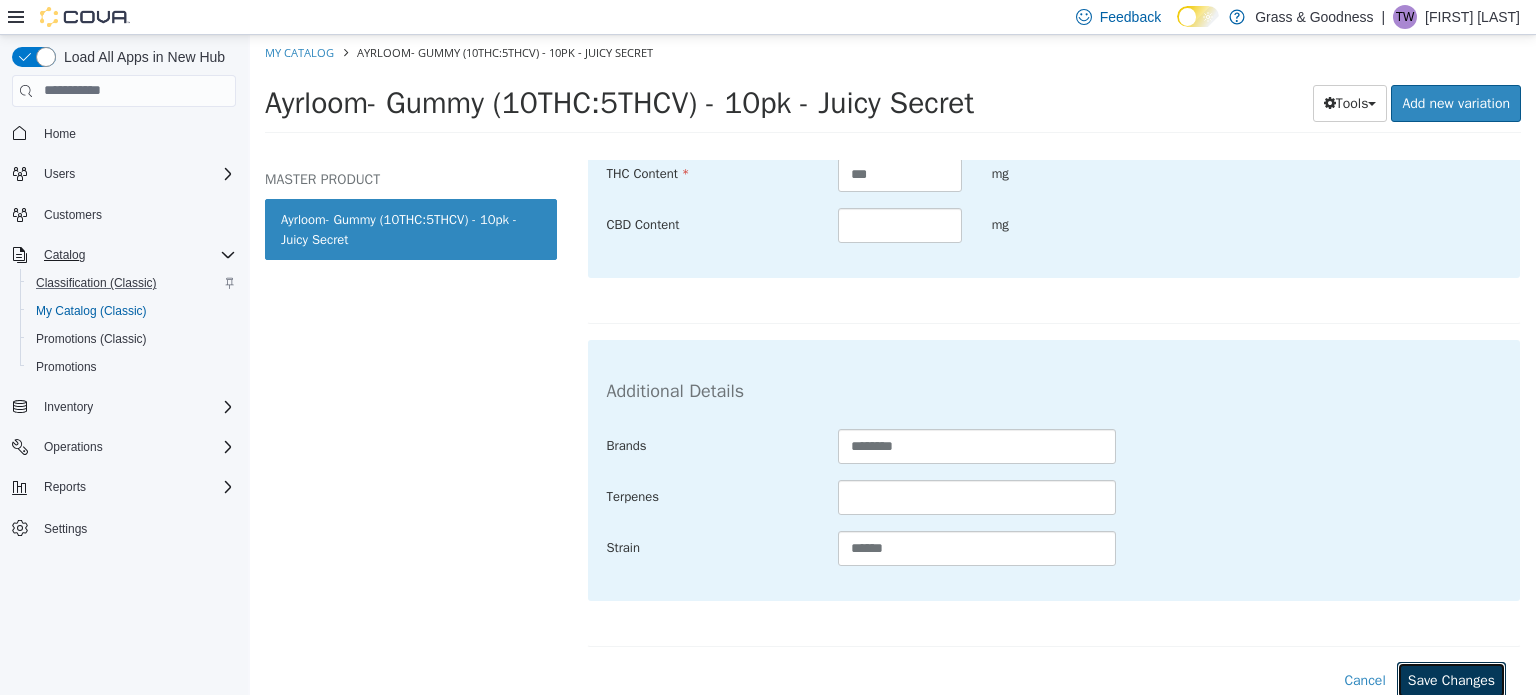 click on "Save Changes" at bounding box center (1451, 679) 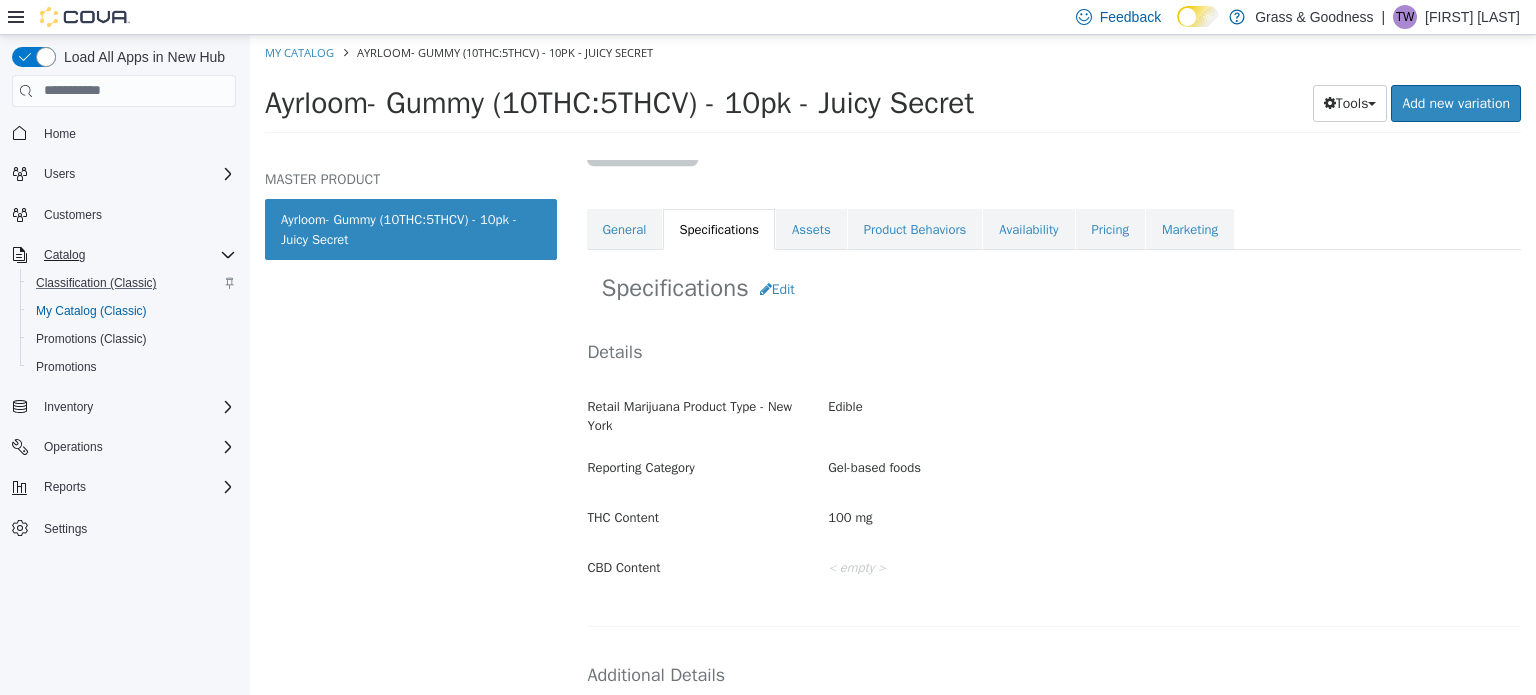 scroll, scrollTop: 0, scrollLeft: 0, axis: both 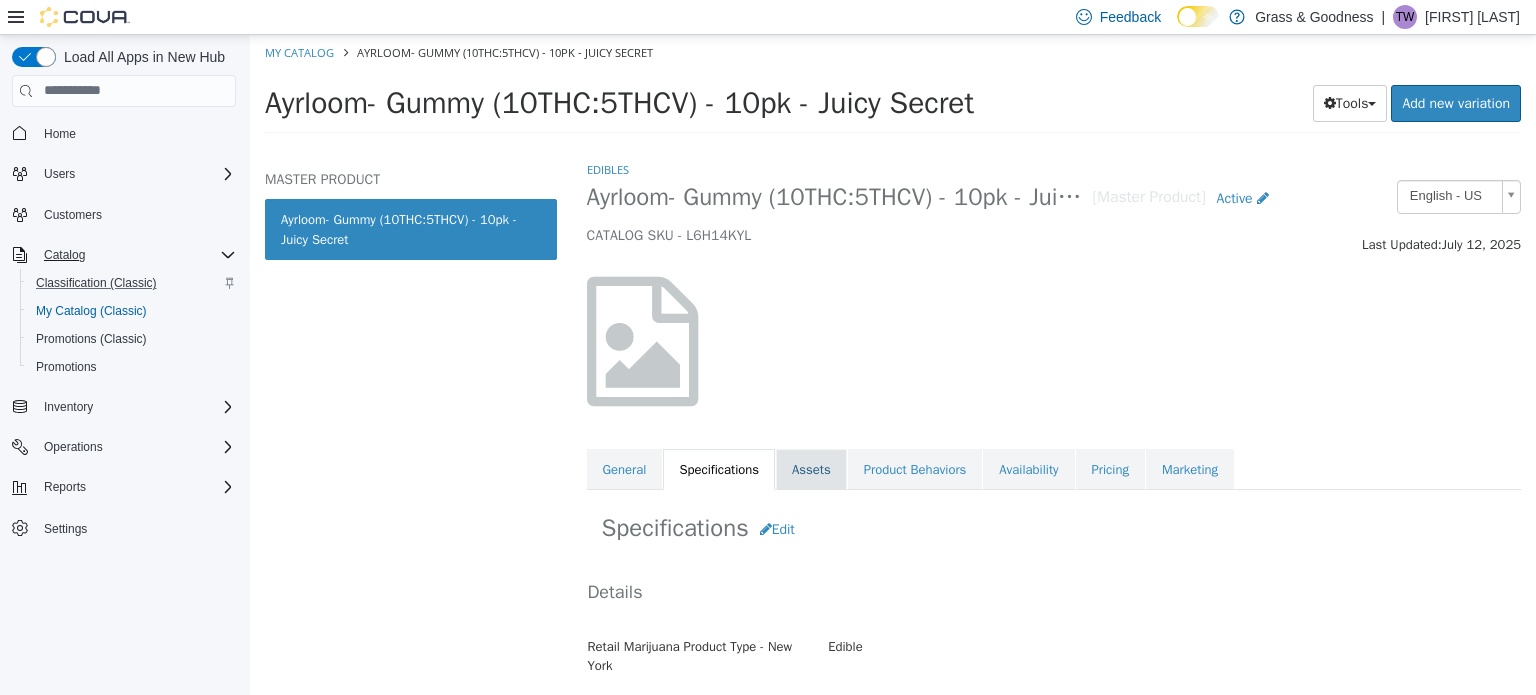 click on "Assets" at bounding box center [811, 469] 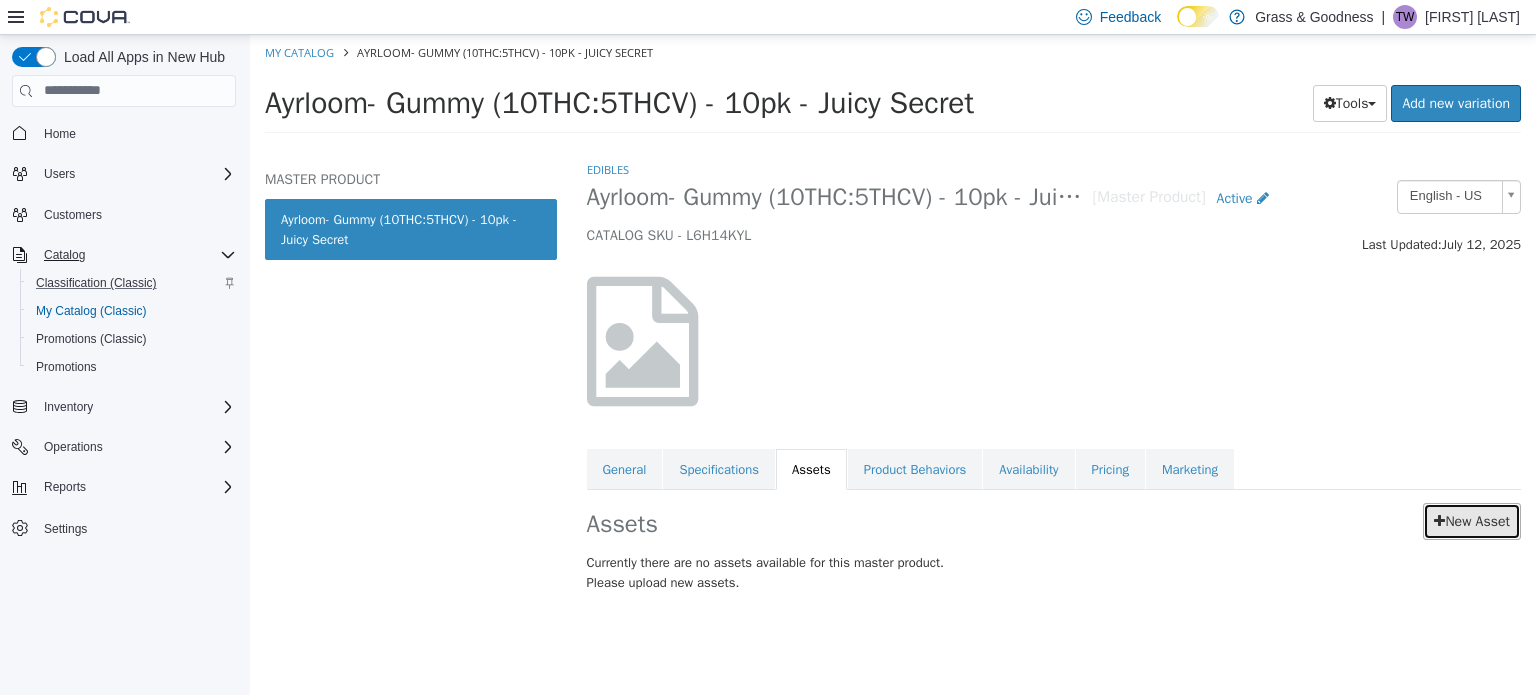 click at bounding box center [1439, 520] 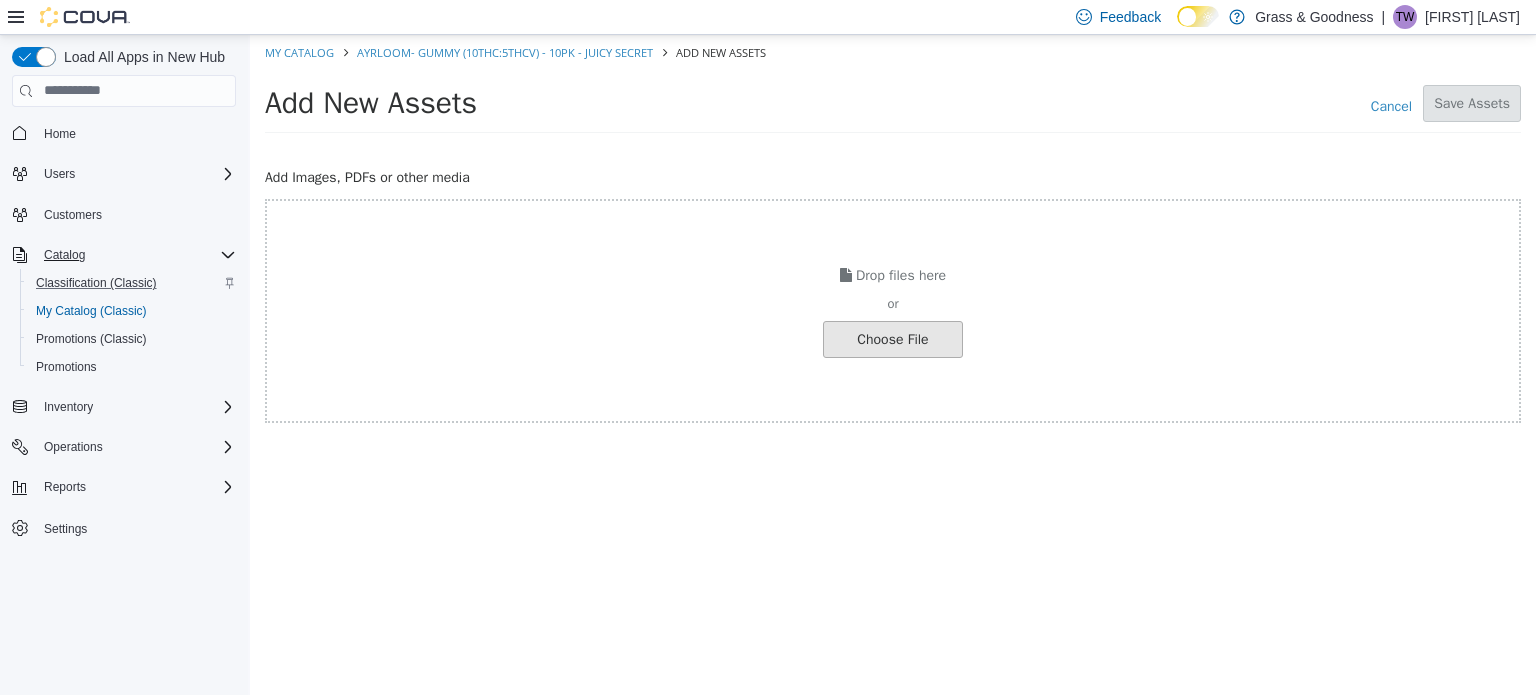 click at bounding box center [-154, 338] 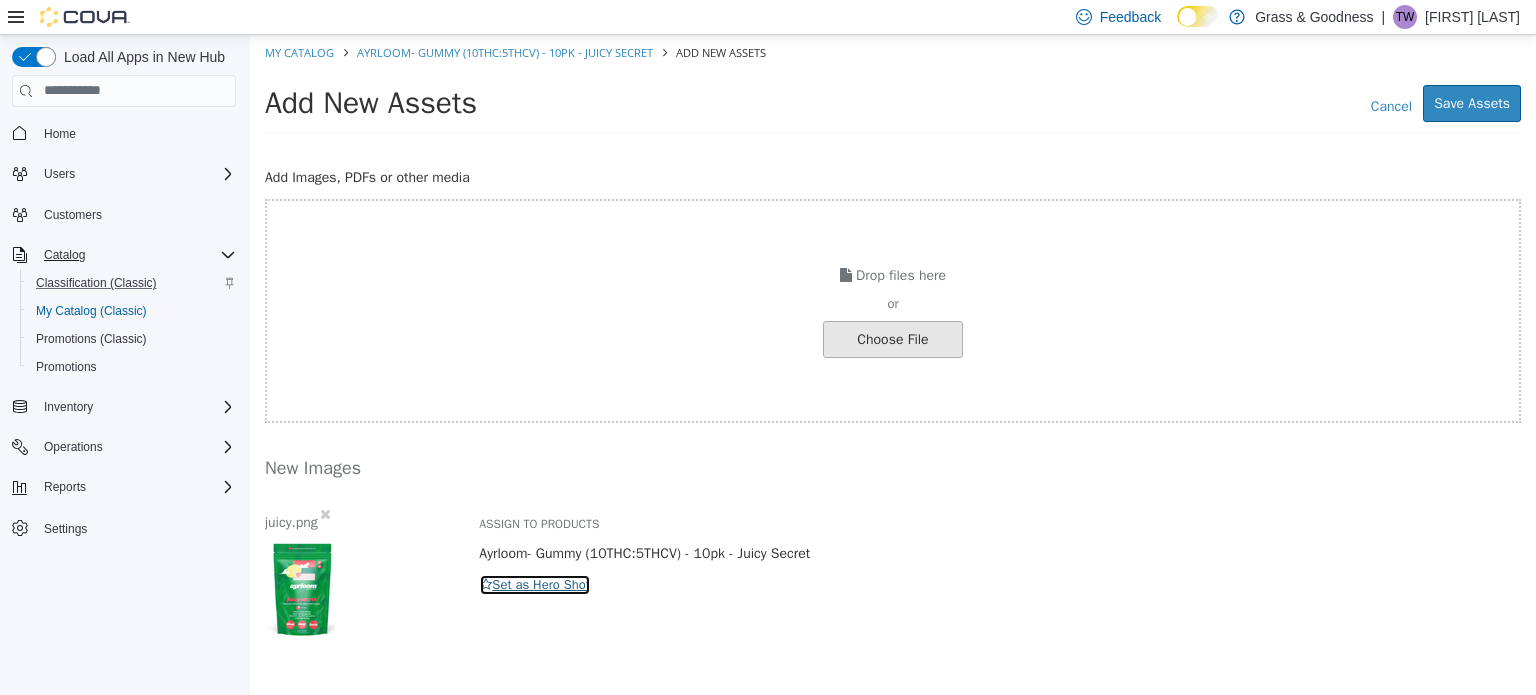 click on "Set as Hero Shot" at bounding box center (535, 584) 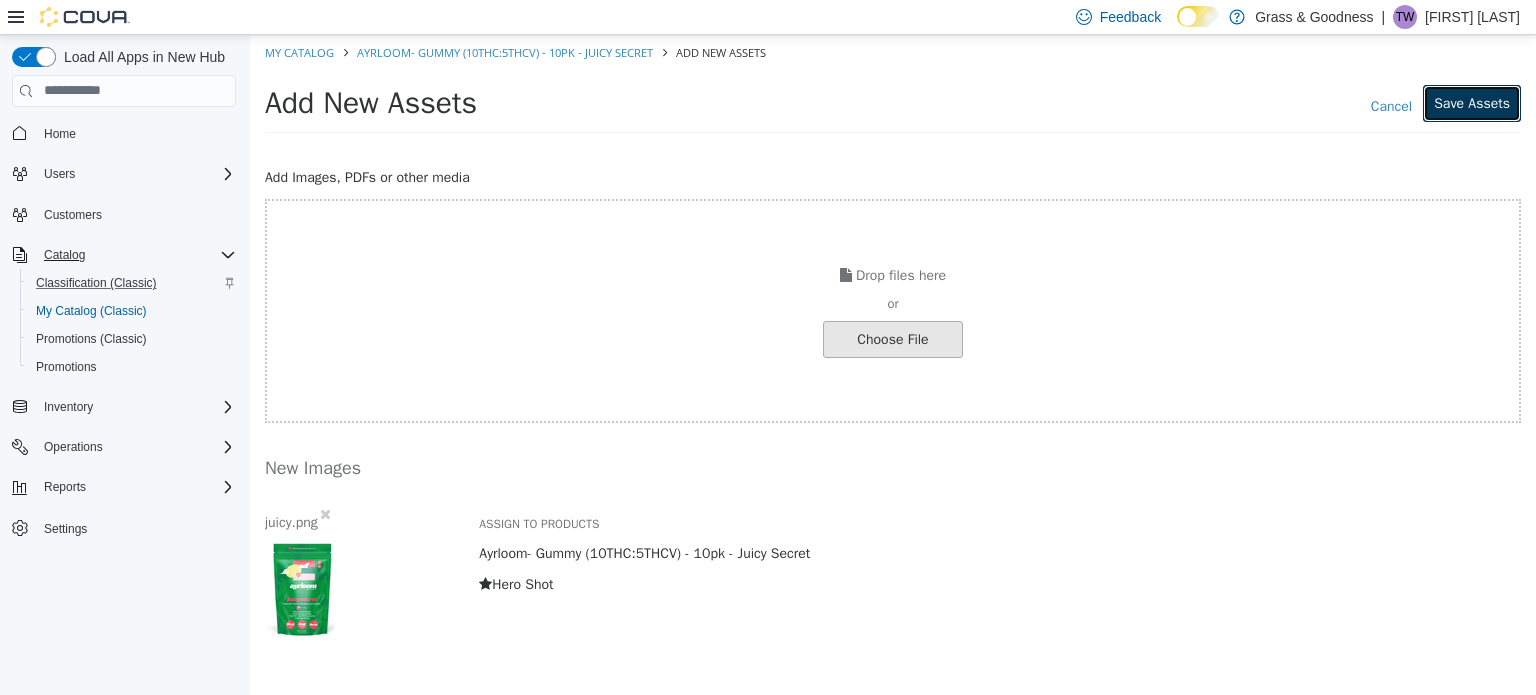 click on "Save Assets" at bounding box center [1472, 102] 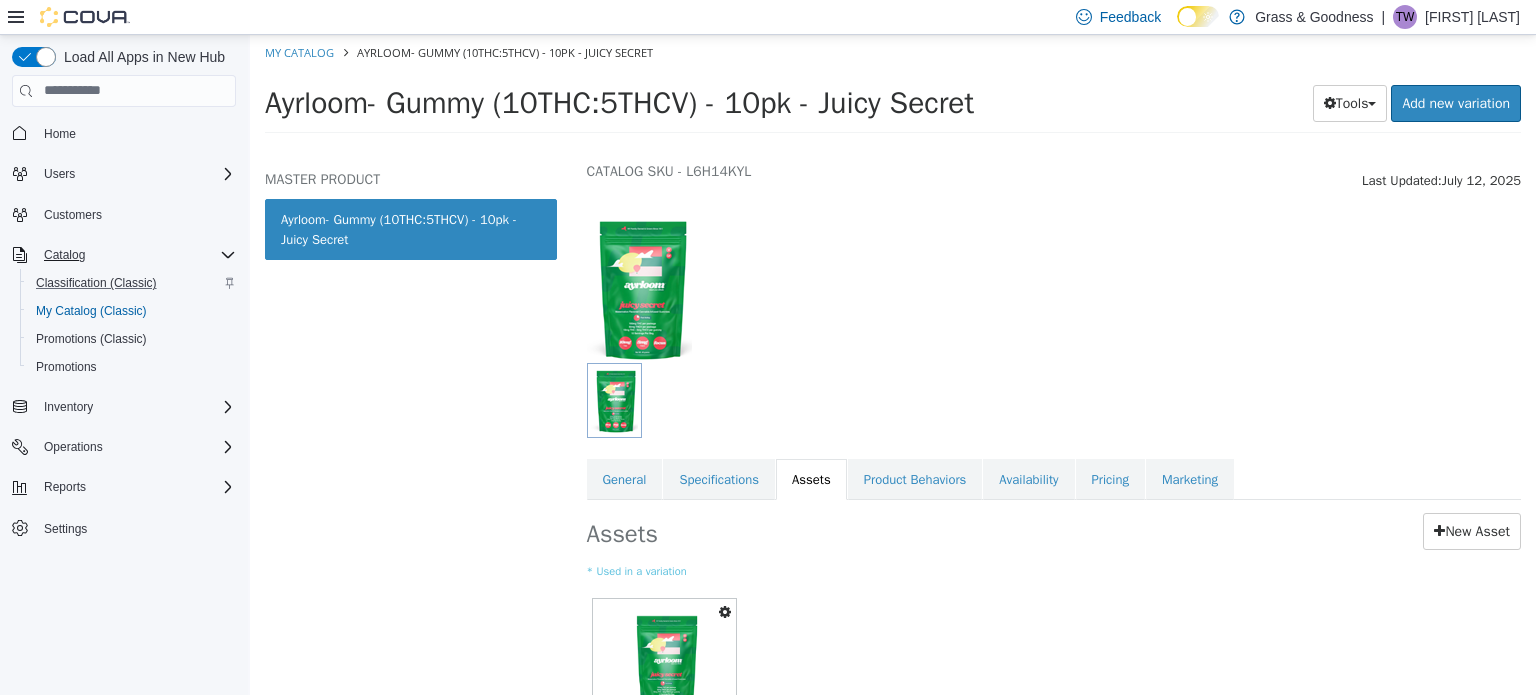 scroll, scrollTop: 200, scrollLeft: 0, axis: vertical 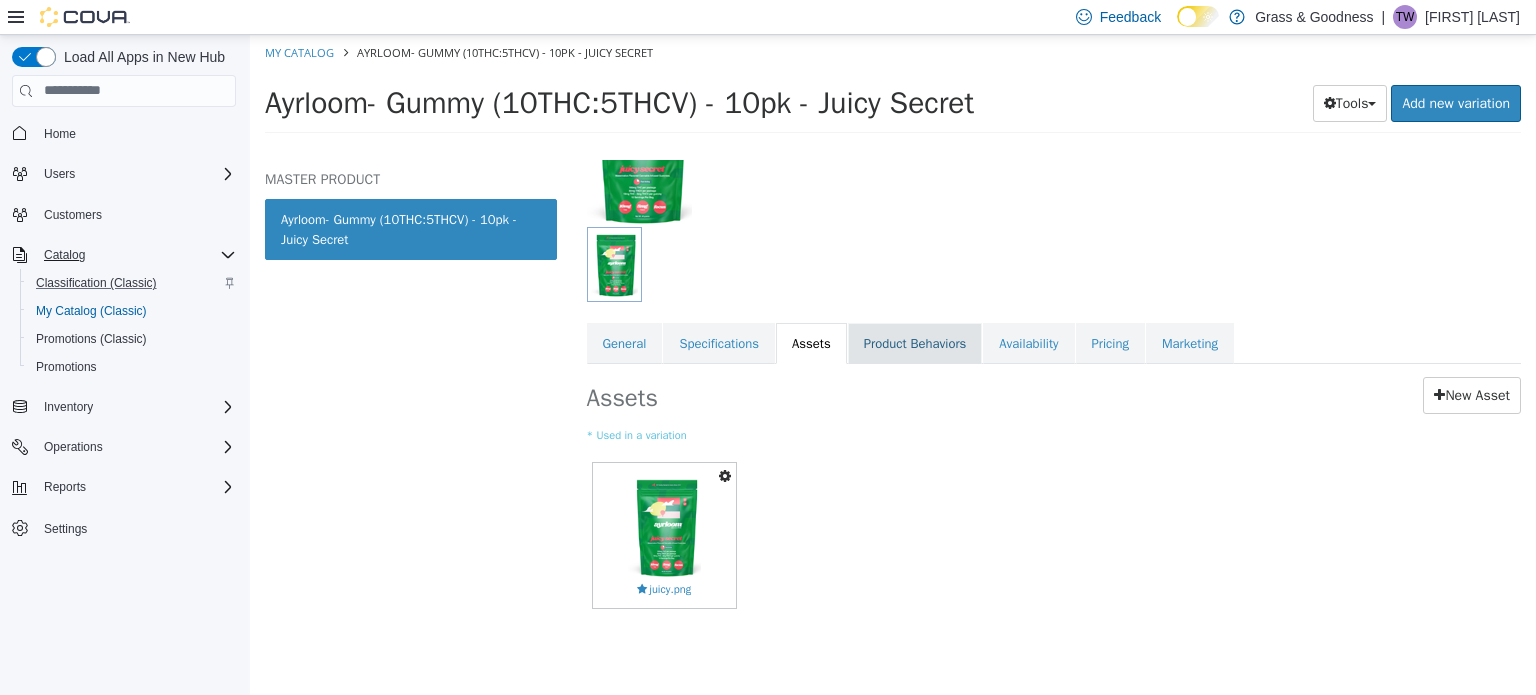 click on "Product Behaviors" at bounding box center (915, 343) 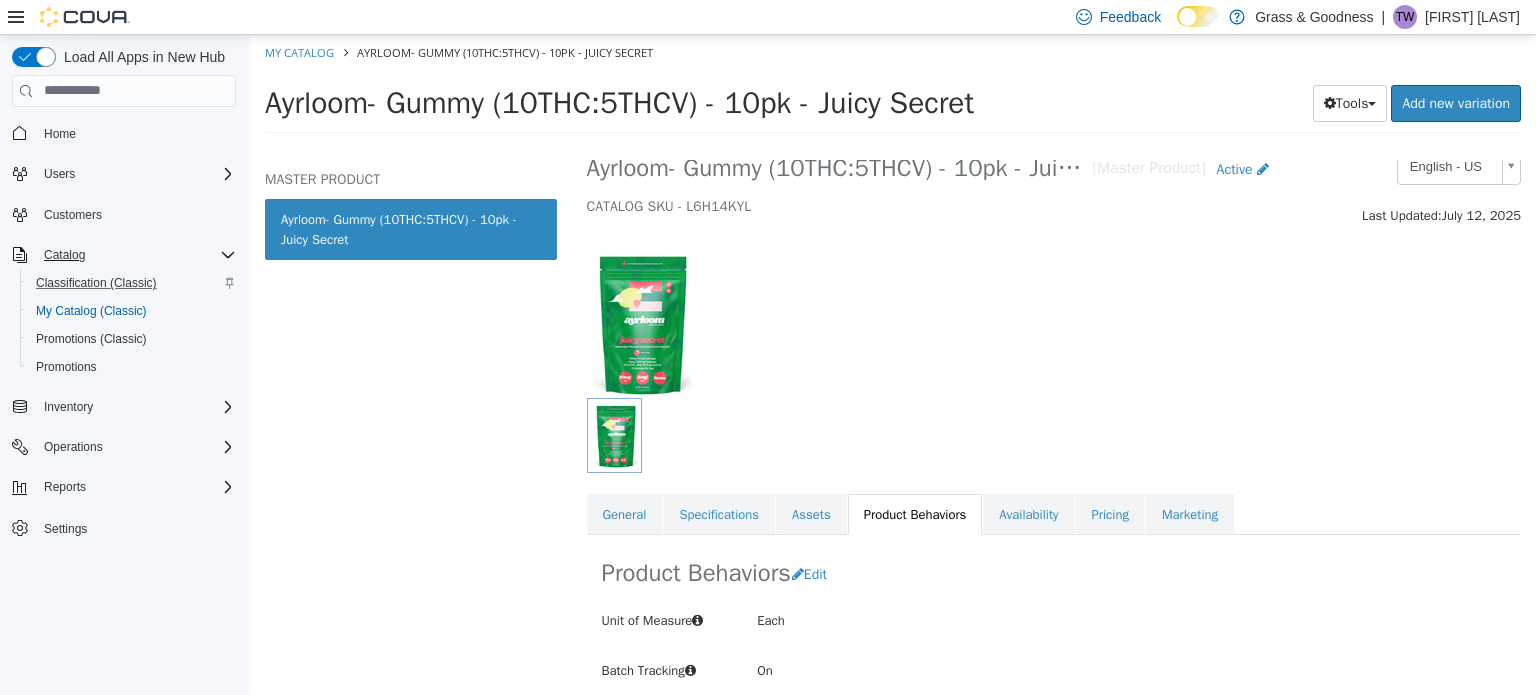 scroll, scrollTop: 85, scrollLeft: 0, axis: vertical 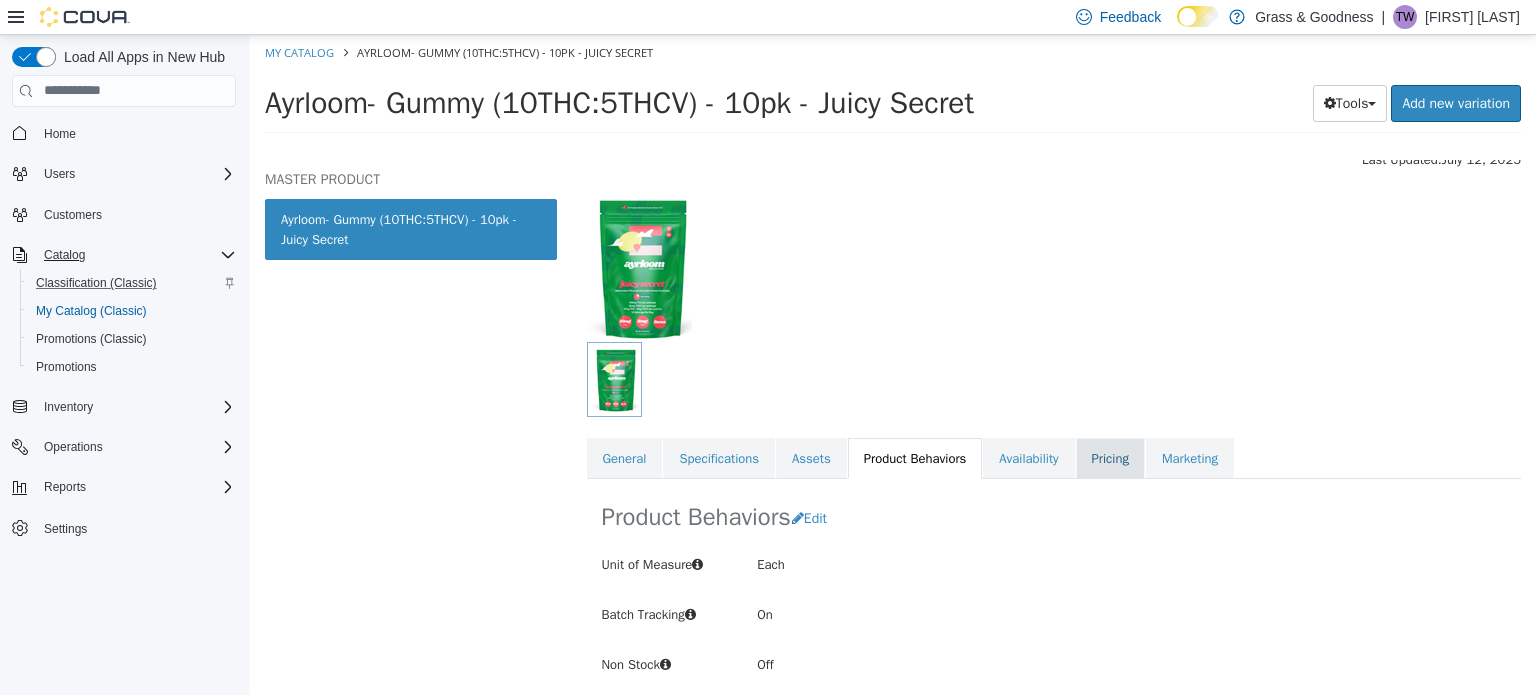 click on "Pricing" at bounding box center (1110, 458) 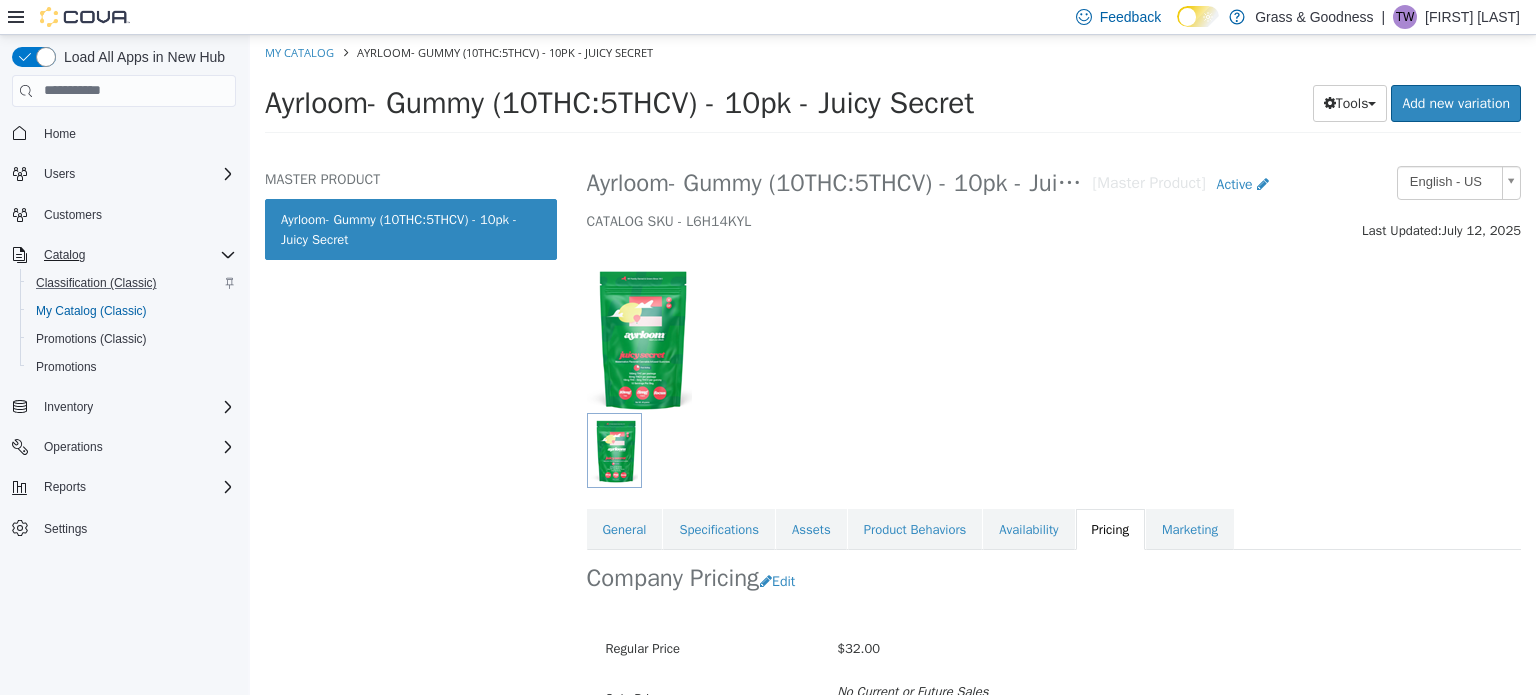 scroll, scrollTop: 0, scrollLeft: 0, axis: both 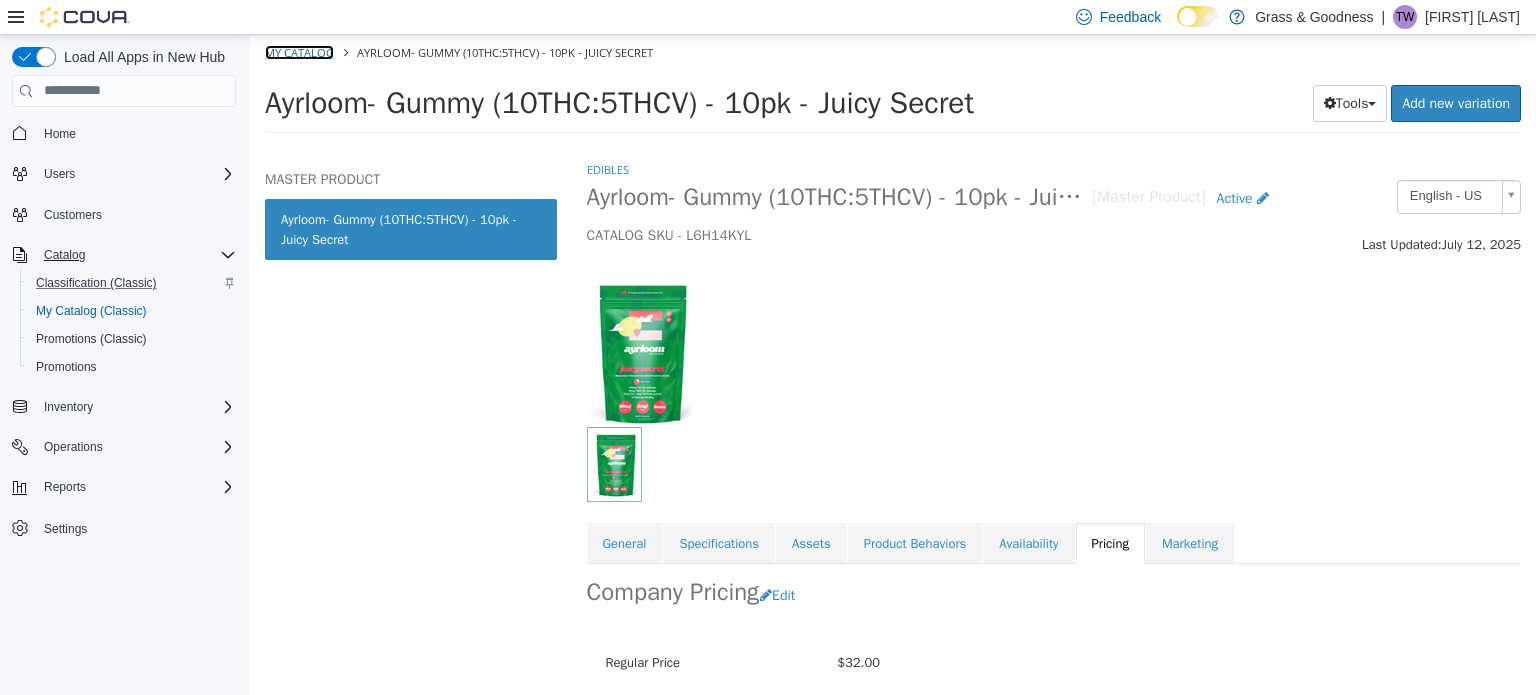 click on "My Catalog" at bounding box center (299, 51) 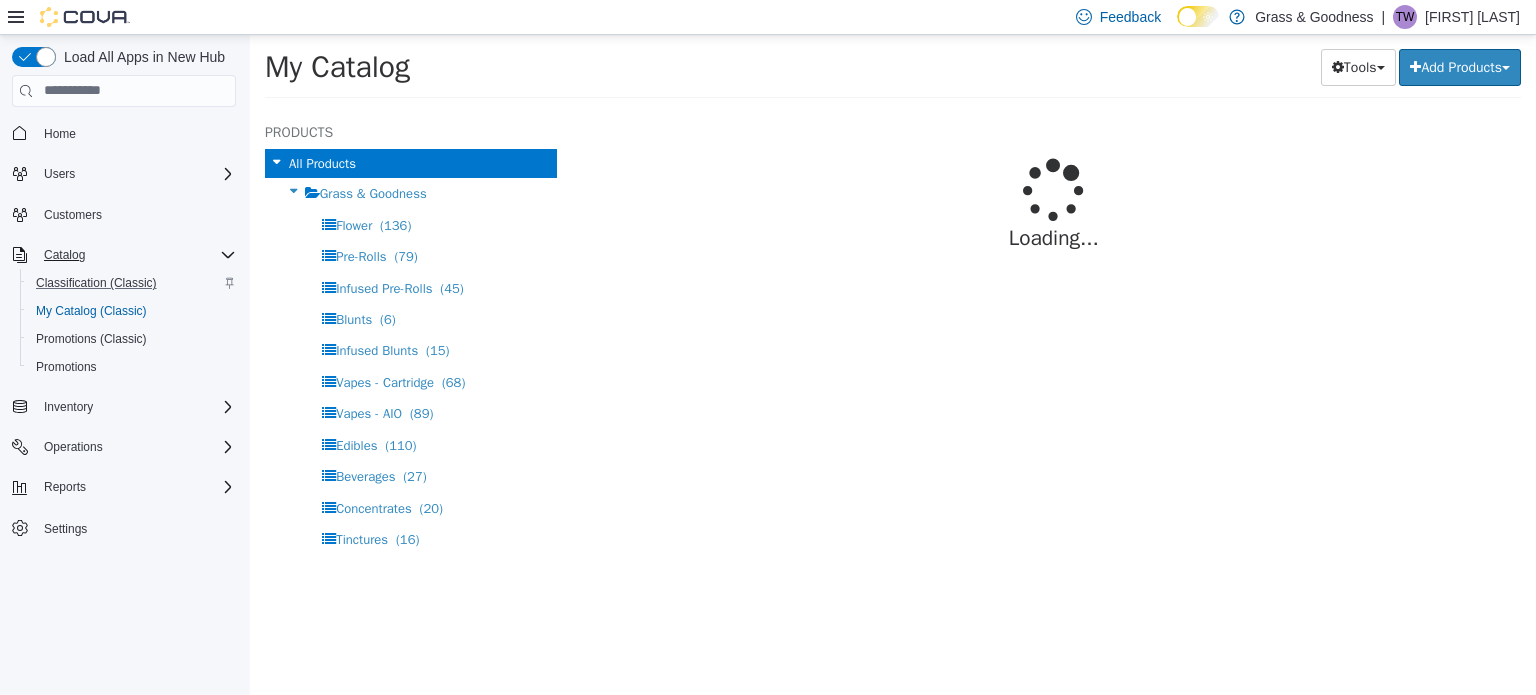 select on "**********" 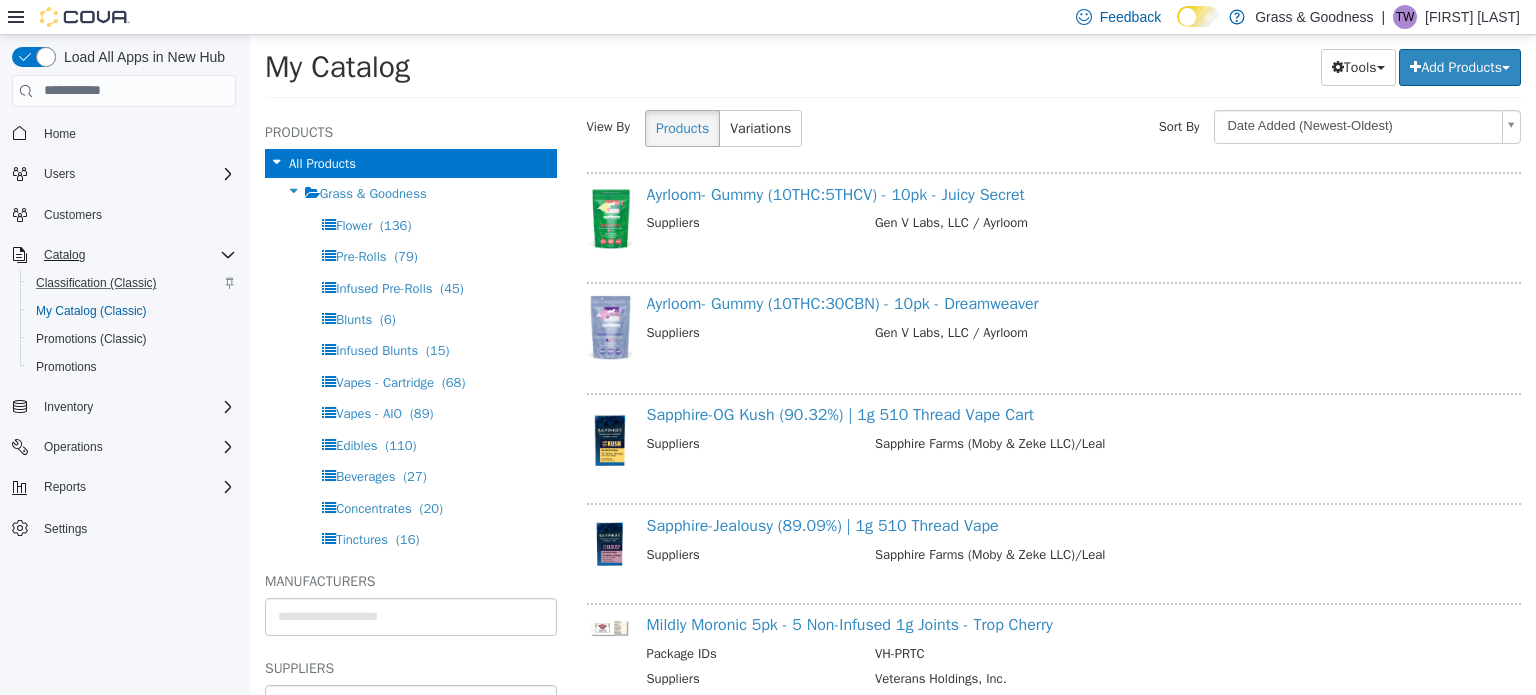 scroll, scrollTop: 51, scrollLeft: 0, axis: vertical 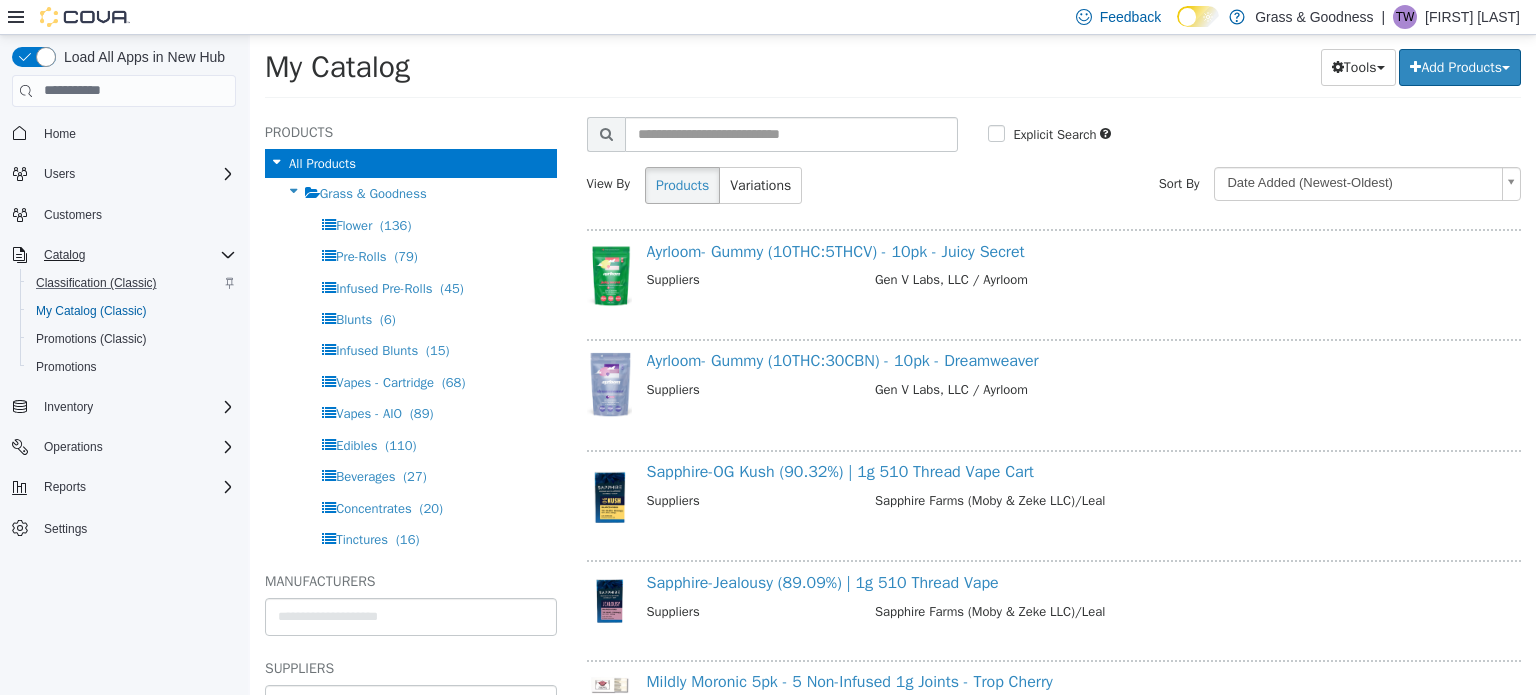 click on "My Catalog
Tools
Merge Products Map Private Products Bulk Product Editor Export
Add Products
Create New Product Bulk Import New Products" at bounding box center [893, 72] 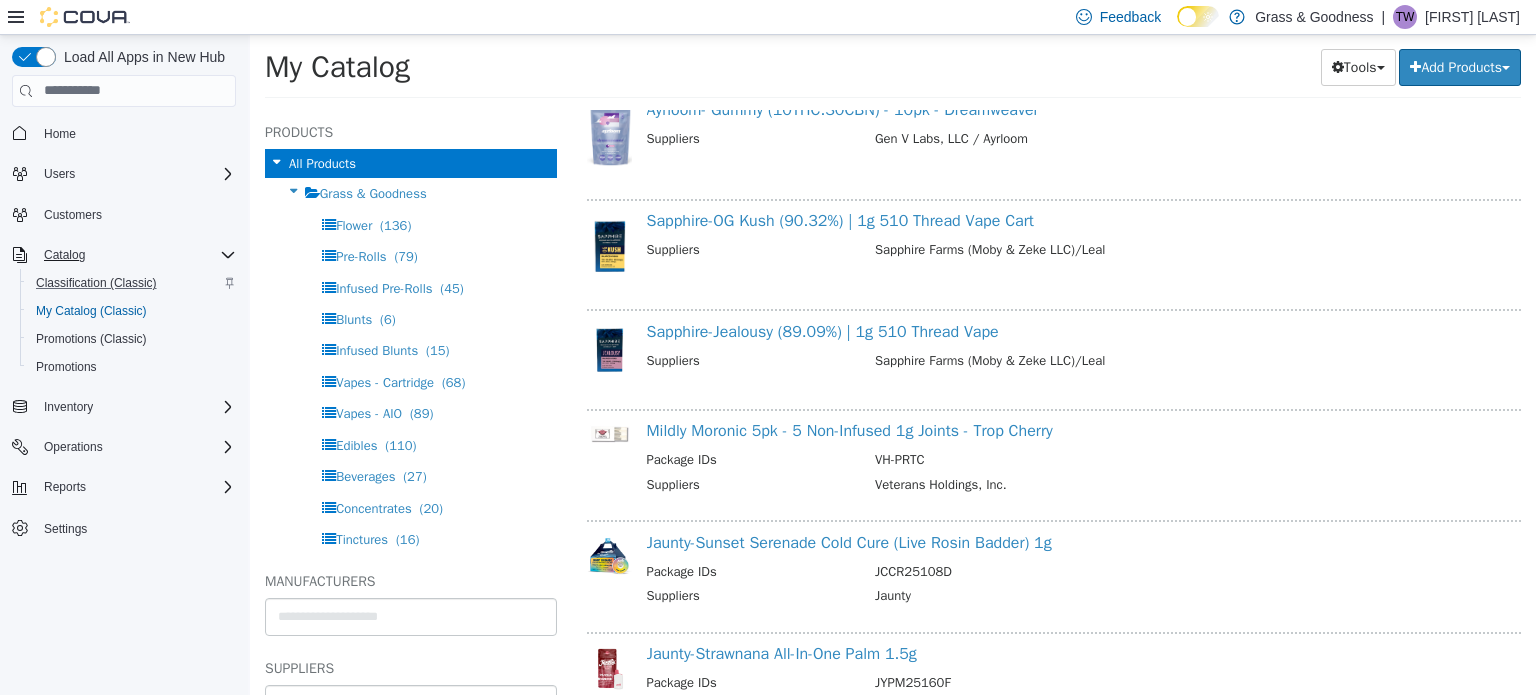 scroll, scrollTop: 423, scrollLeft: 0, axis: vertical 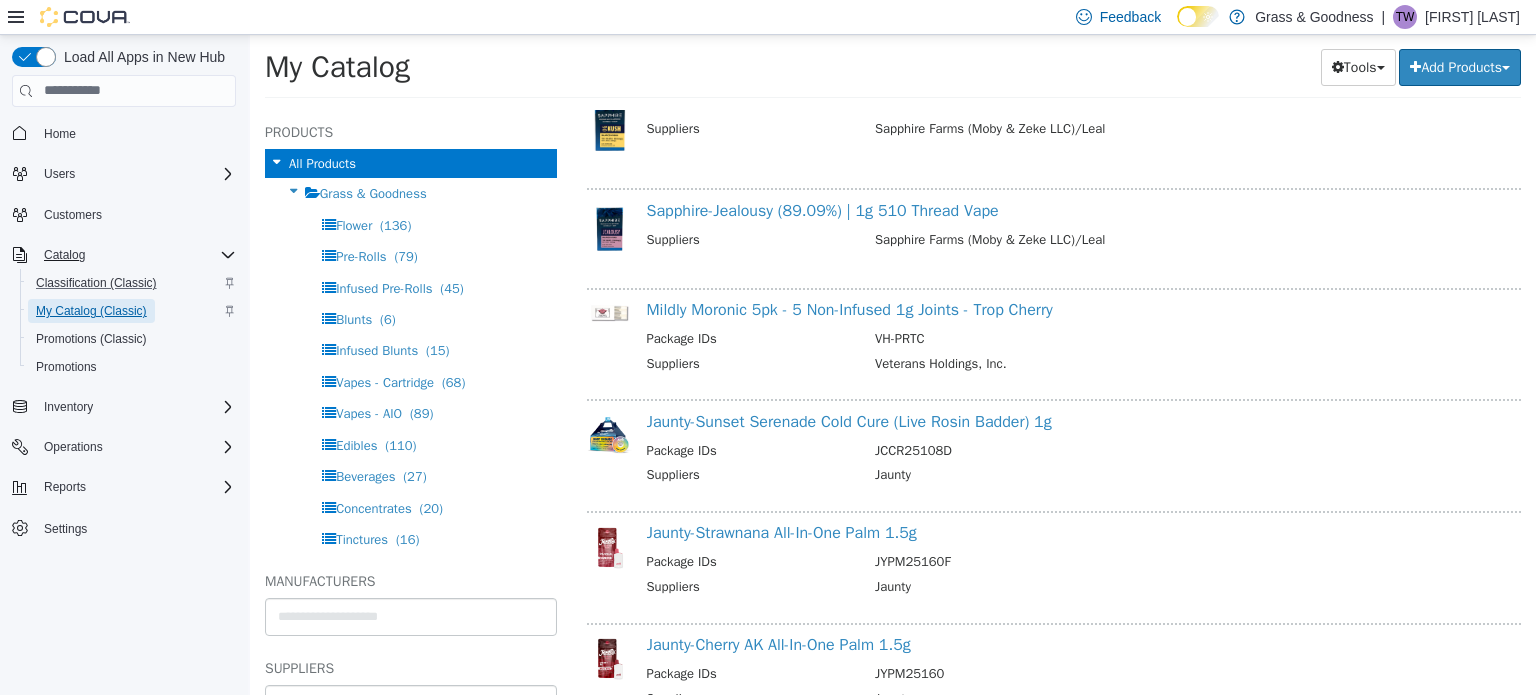 click on "My Catalog (Classic)" at bounding box center (91, 311) 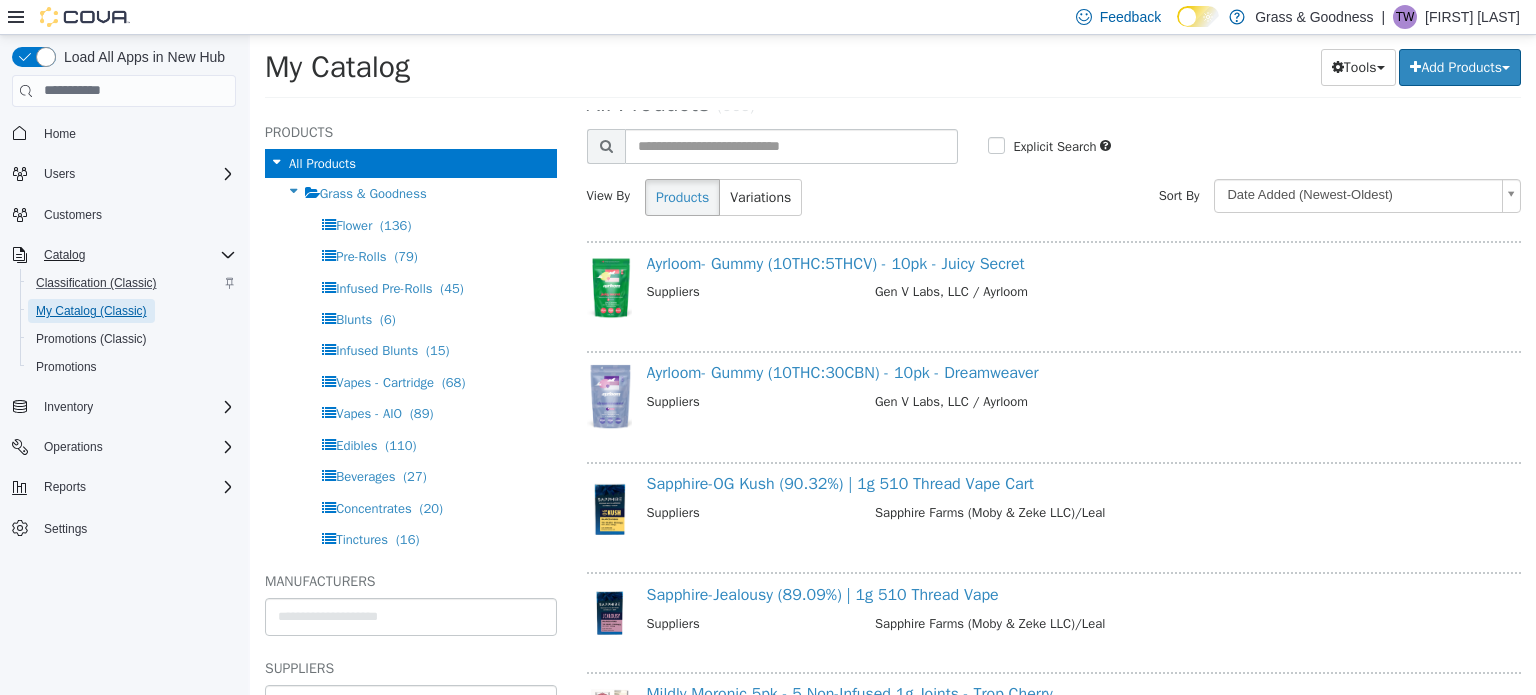 scroll, scrollTop: 0, scrollLeft: 0, axis: both 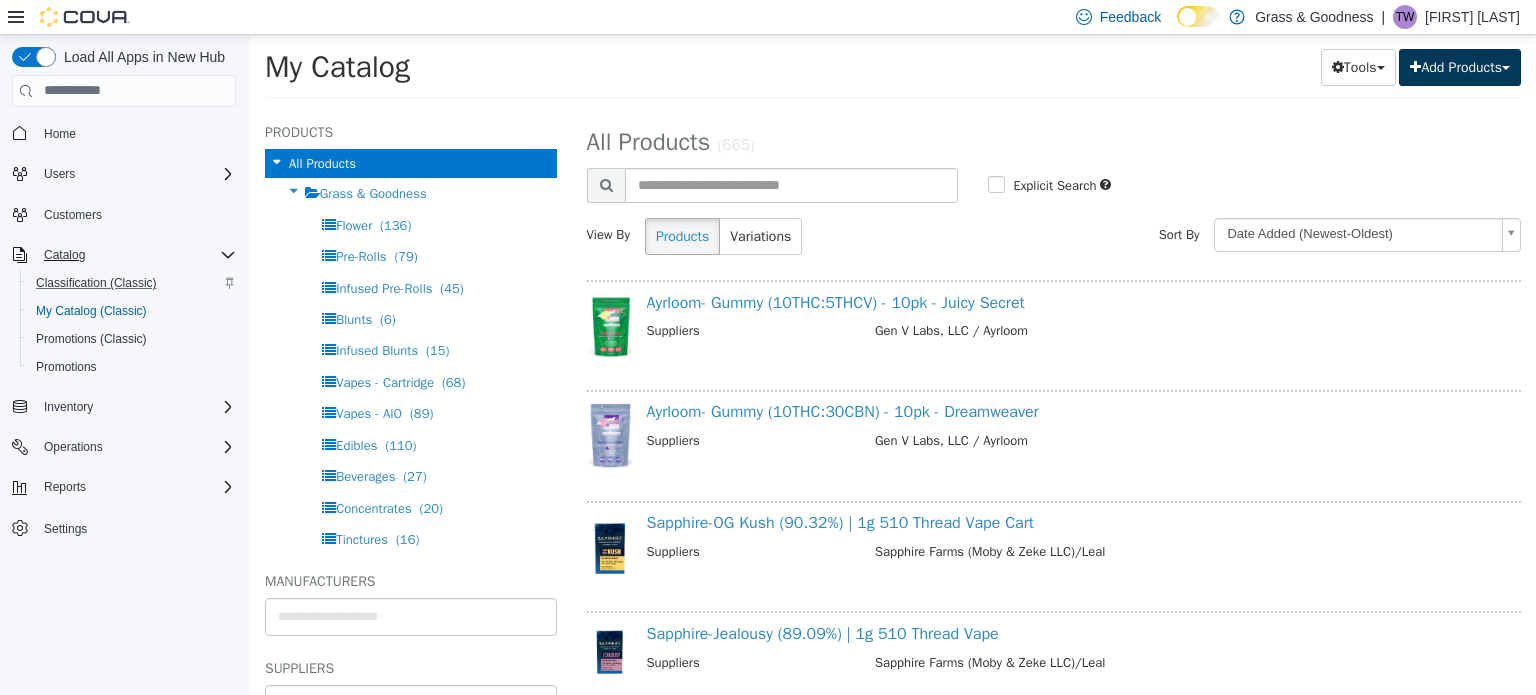 click on "Add Products" at bounding box center (1460, 66) 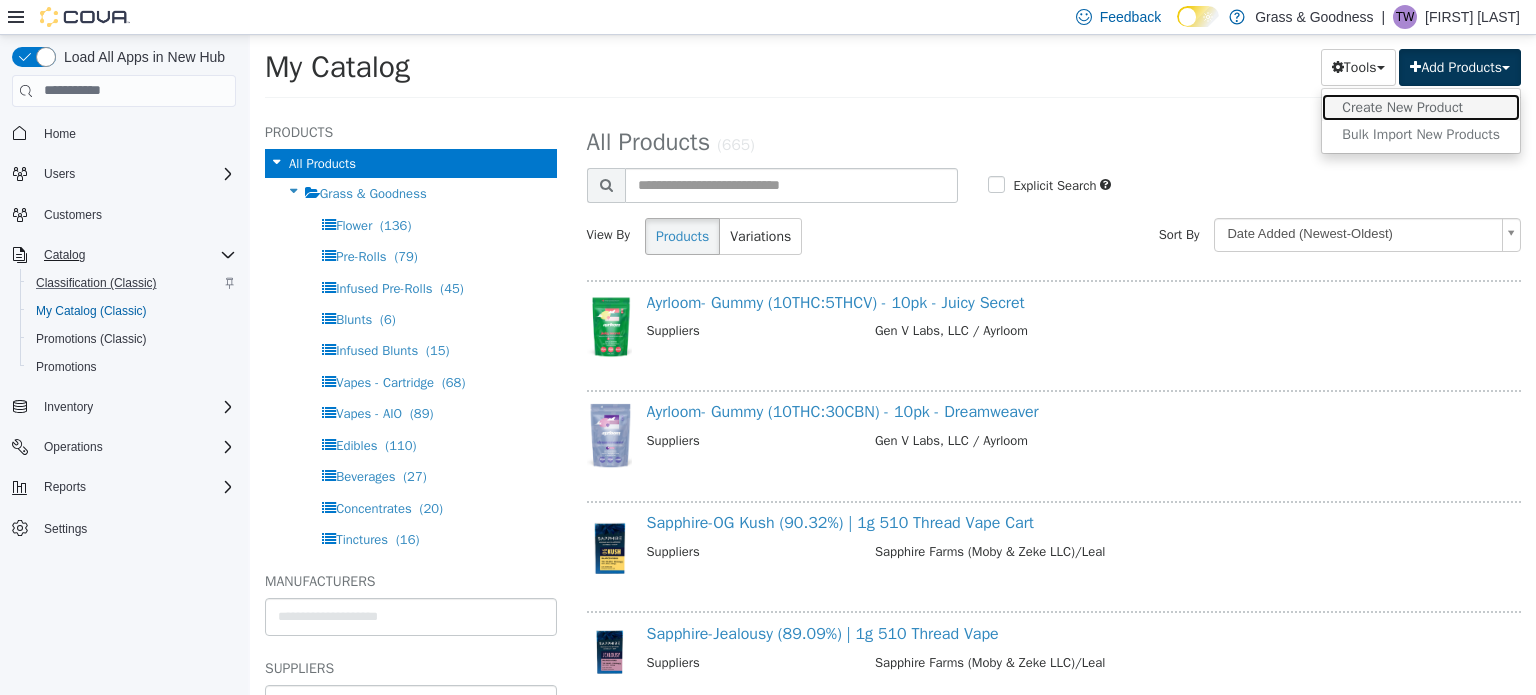 click on "Create New Product" at bounding box center (1421, 106) 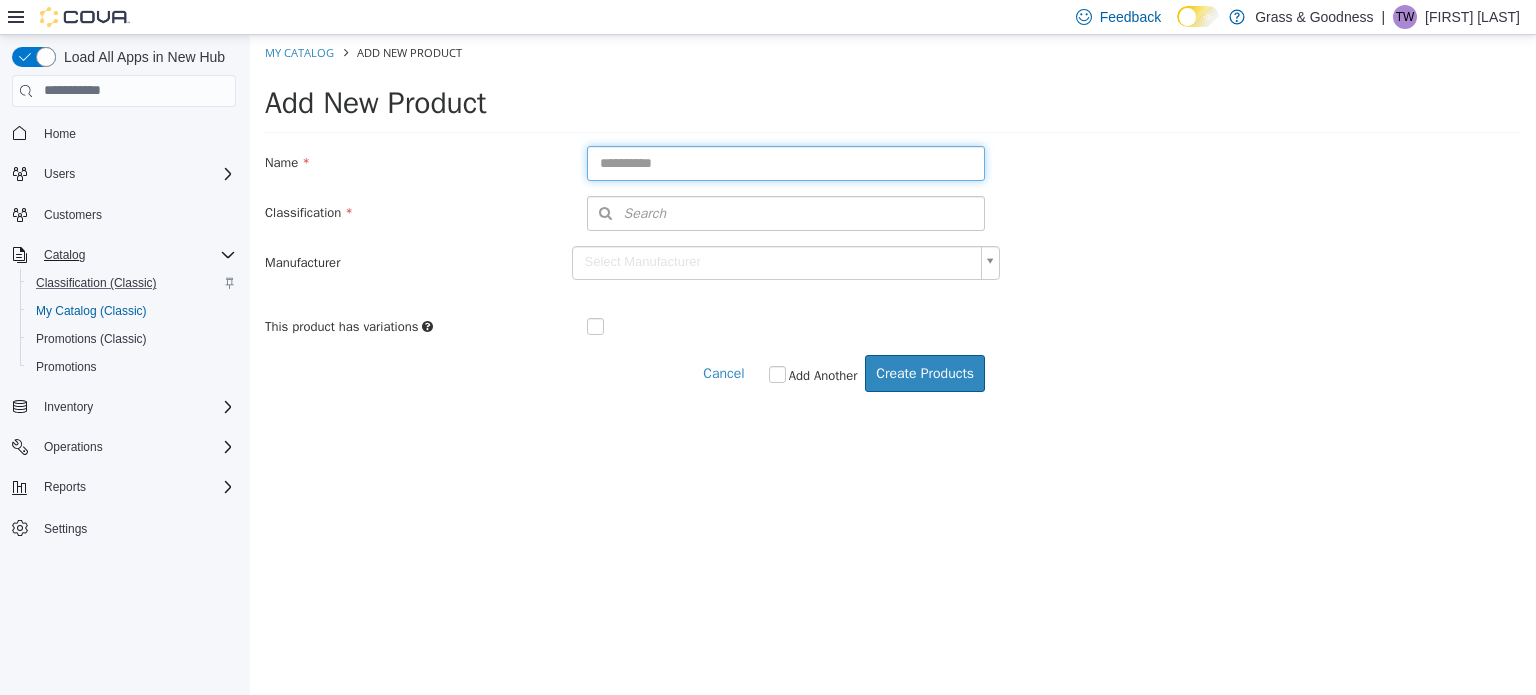 click at bounding box center (786, 162) 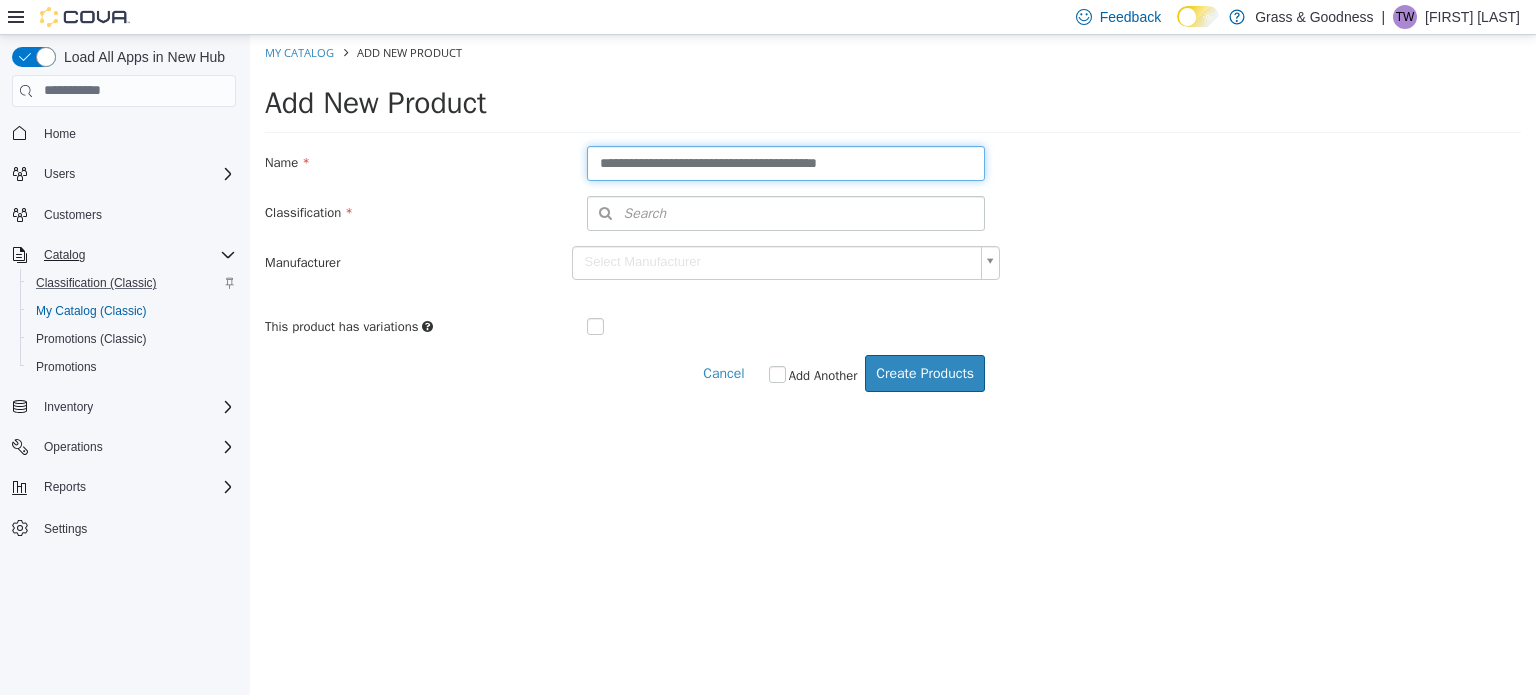 click on "**********" at bounding box center (786, 162) 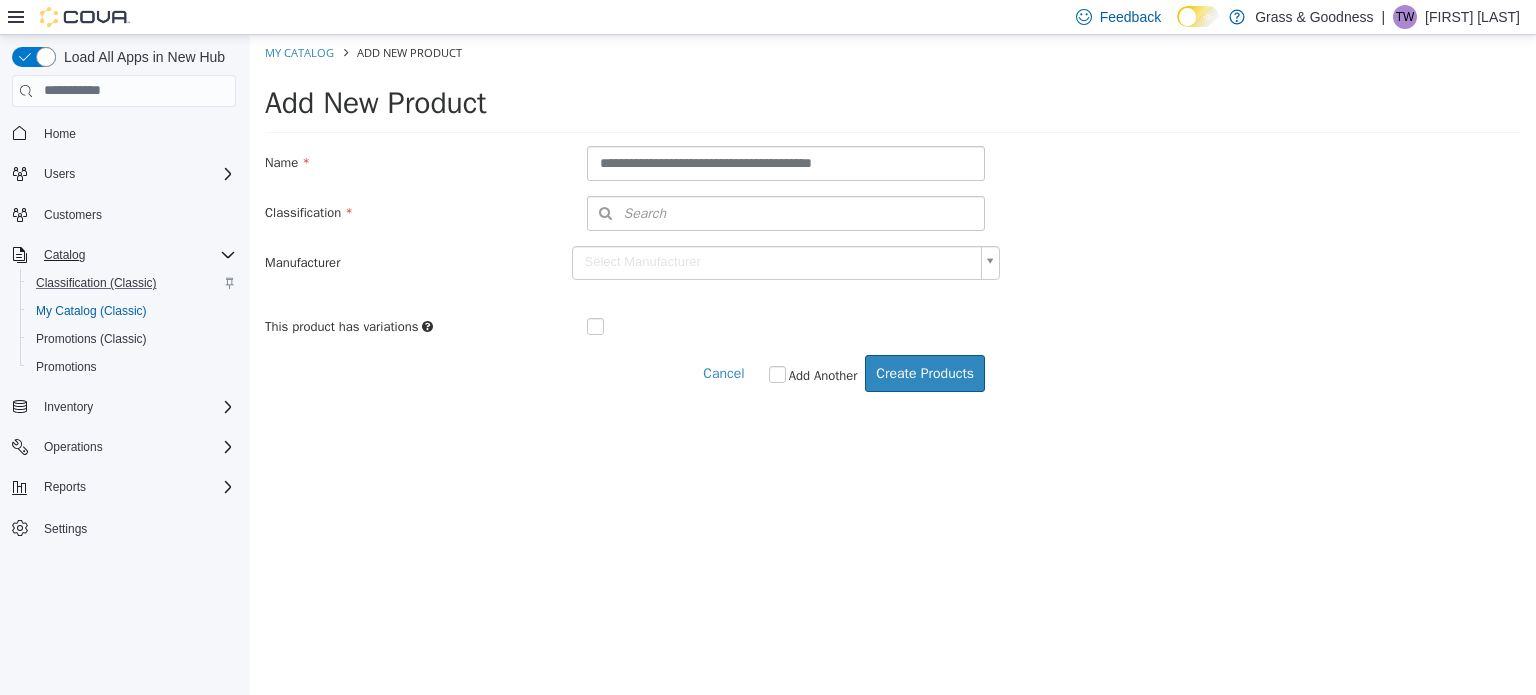 click on "**********" at bounding box center (893, 241) 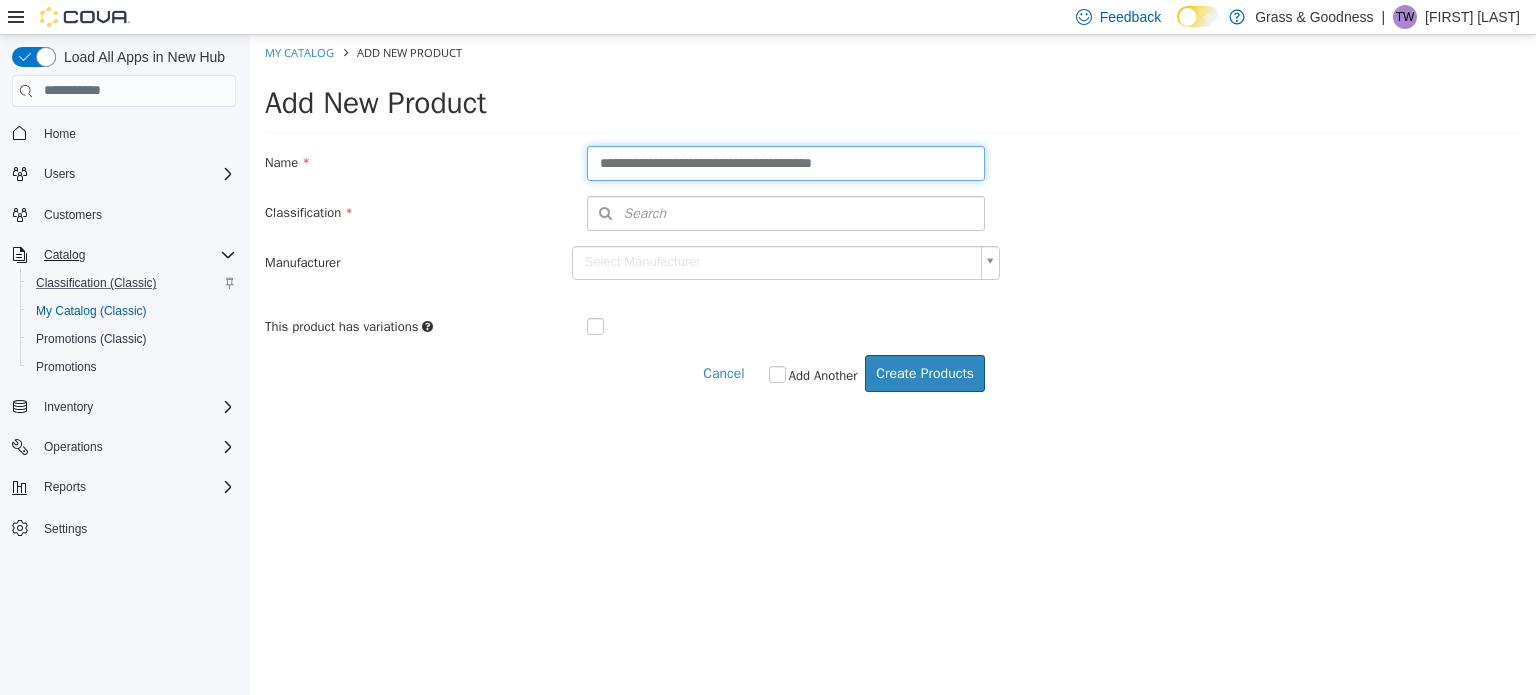 click on "**********" at bounding box center [786, 162] 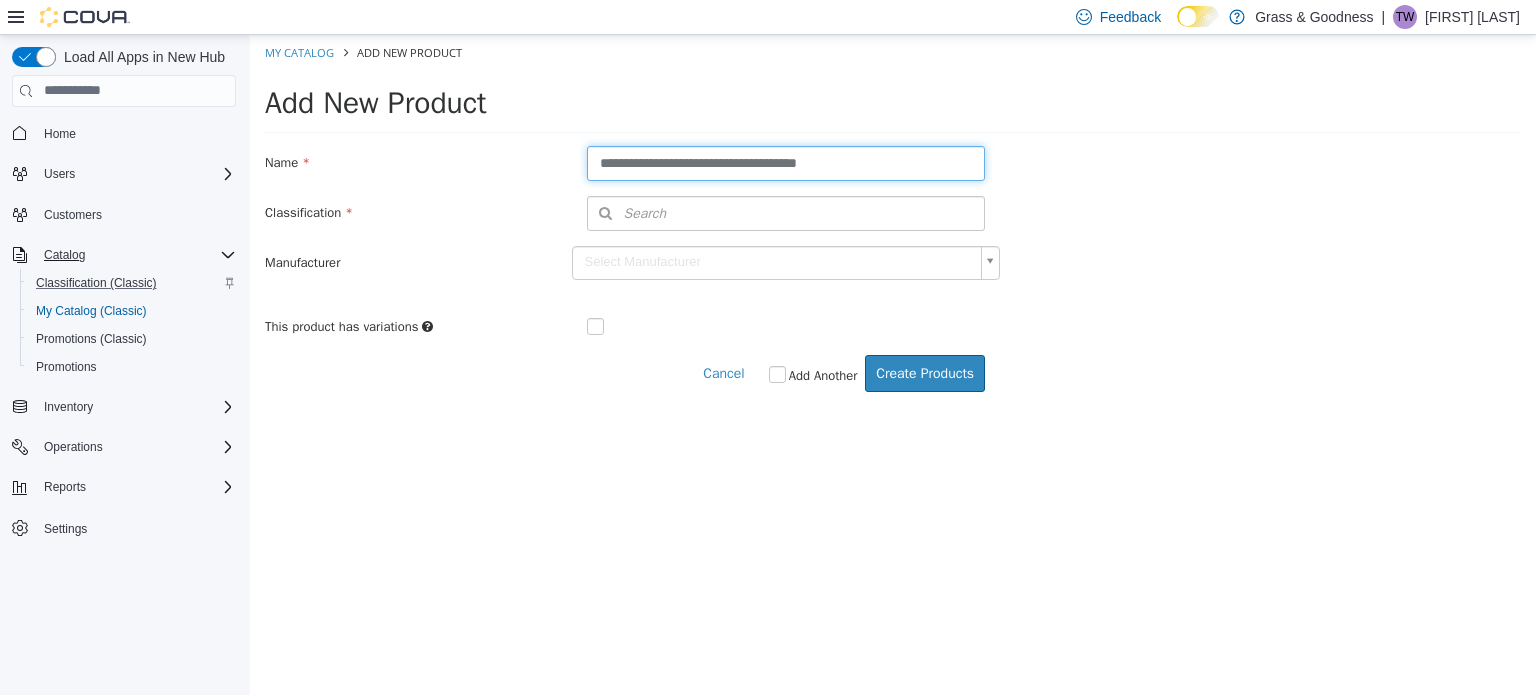 type on "**********" 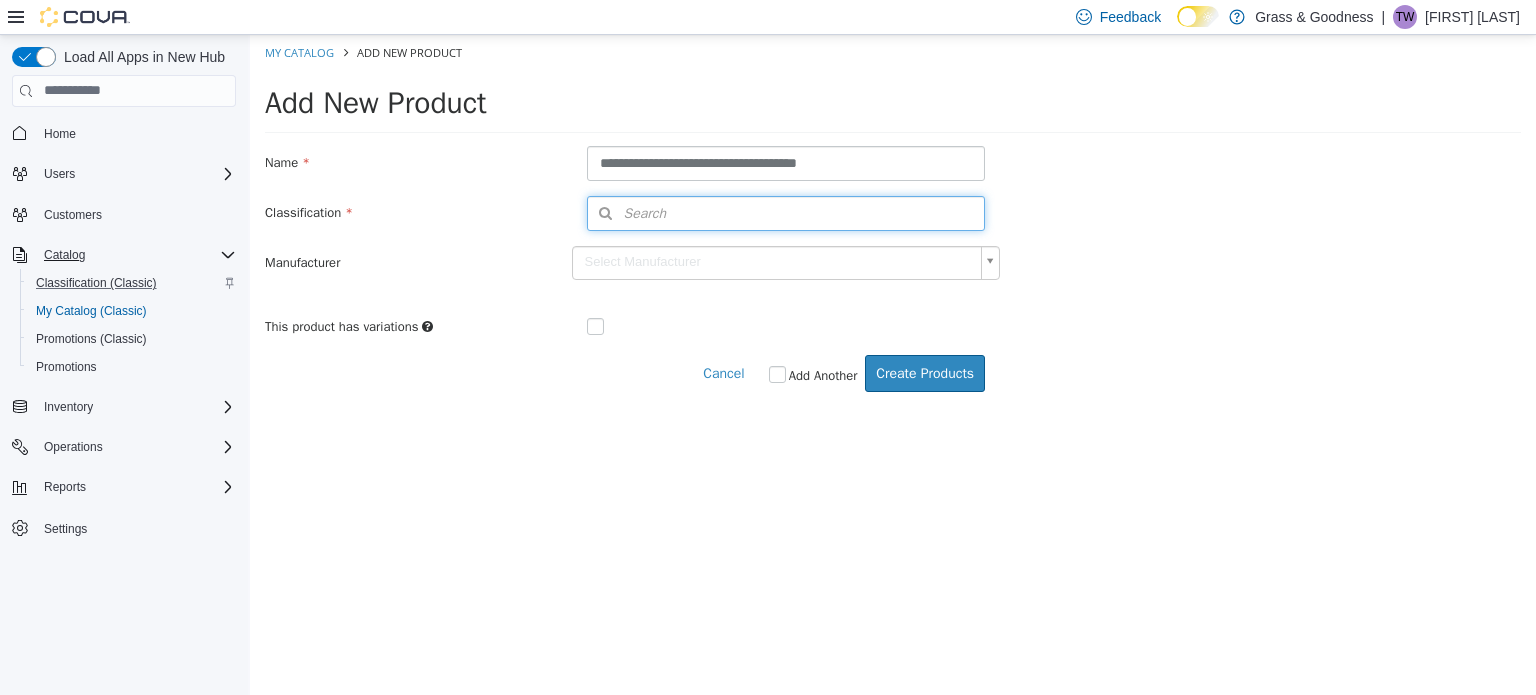 click on "Search" at bounding box center (786, 212) 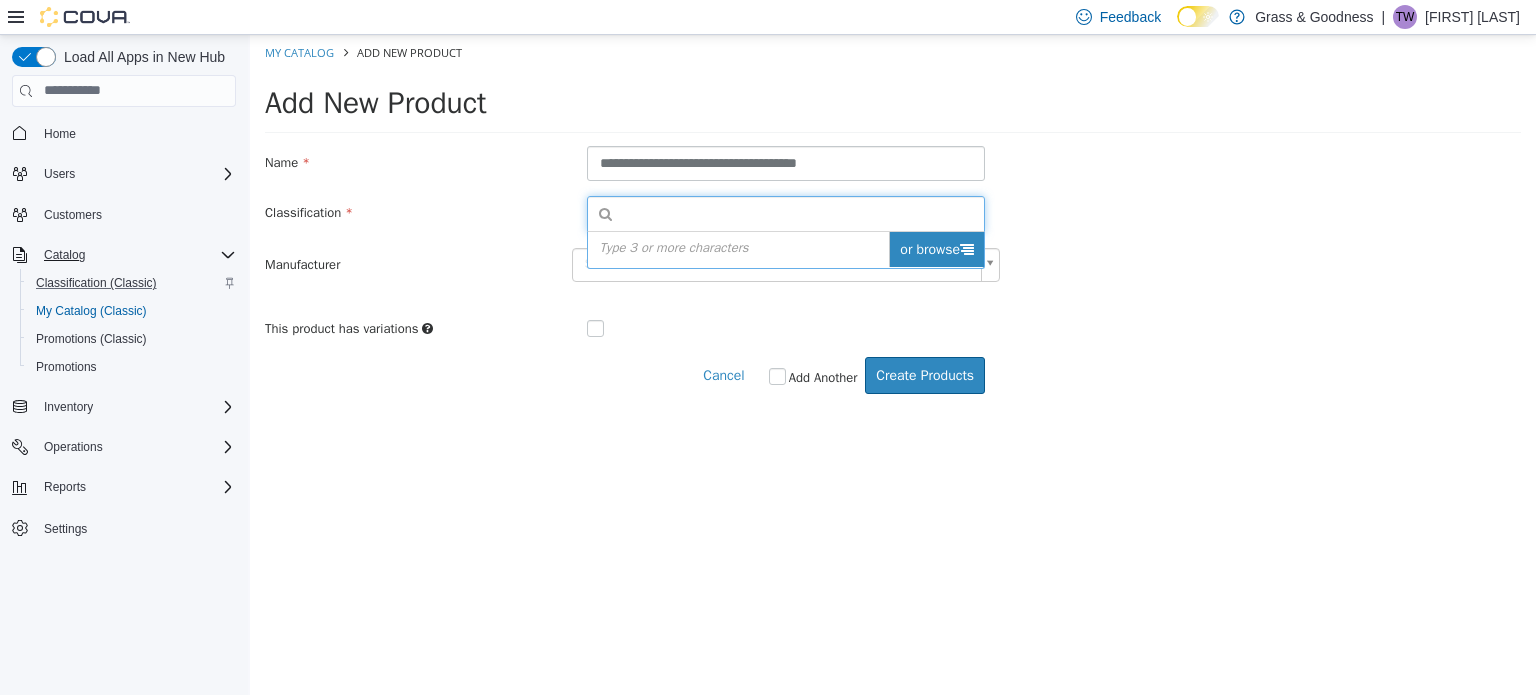 click on "or browse" at bounding box center [936, 248] 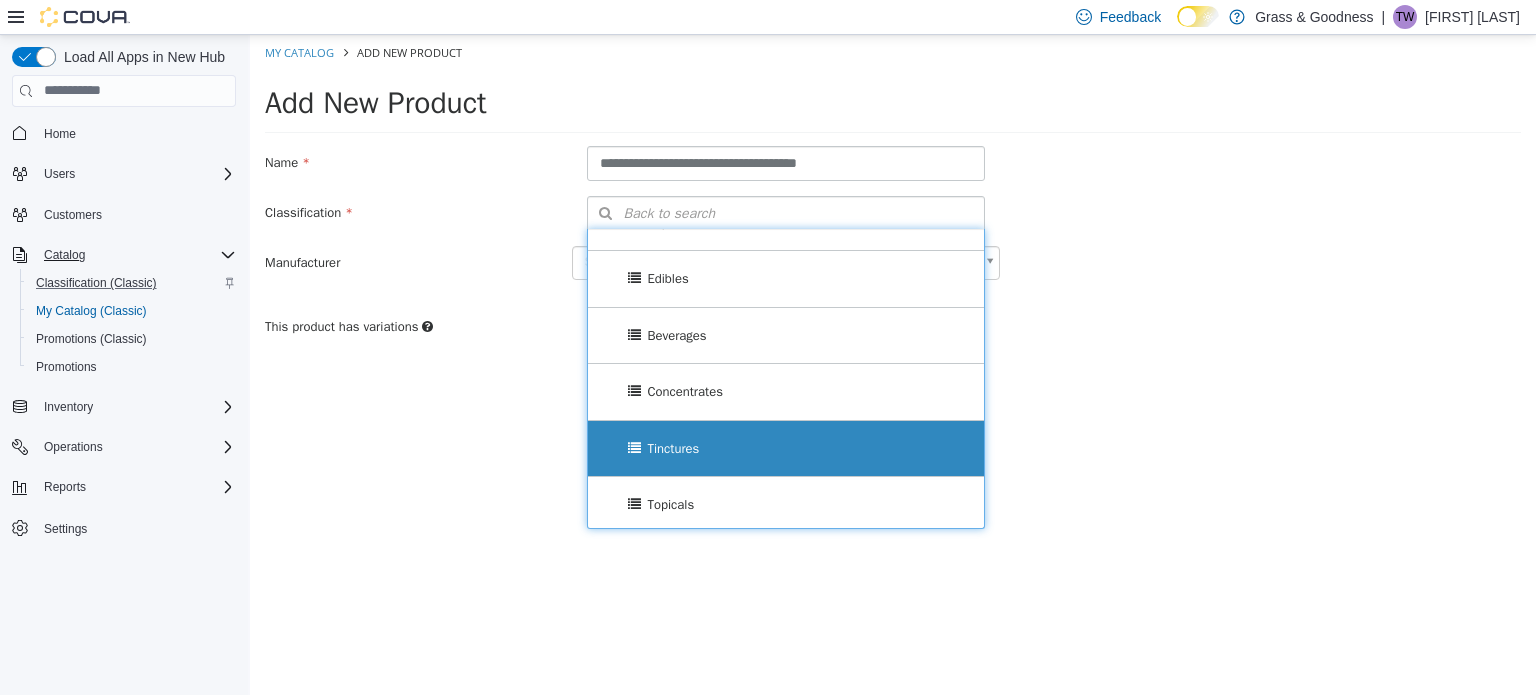 scroll, scrollTop: 444, scrollLeft: 0, axis: vertical 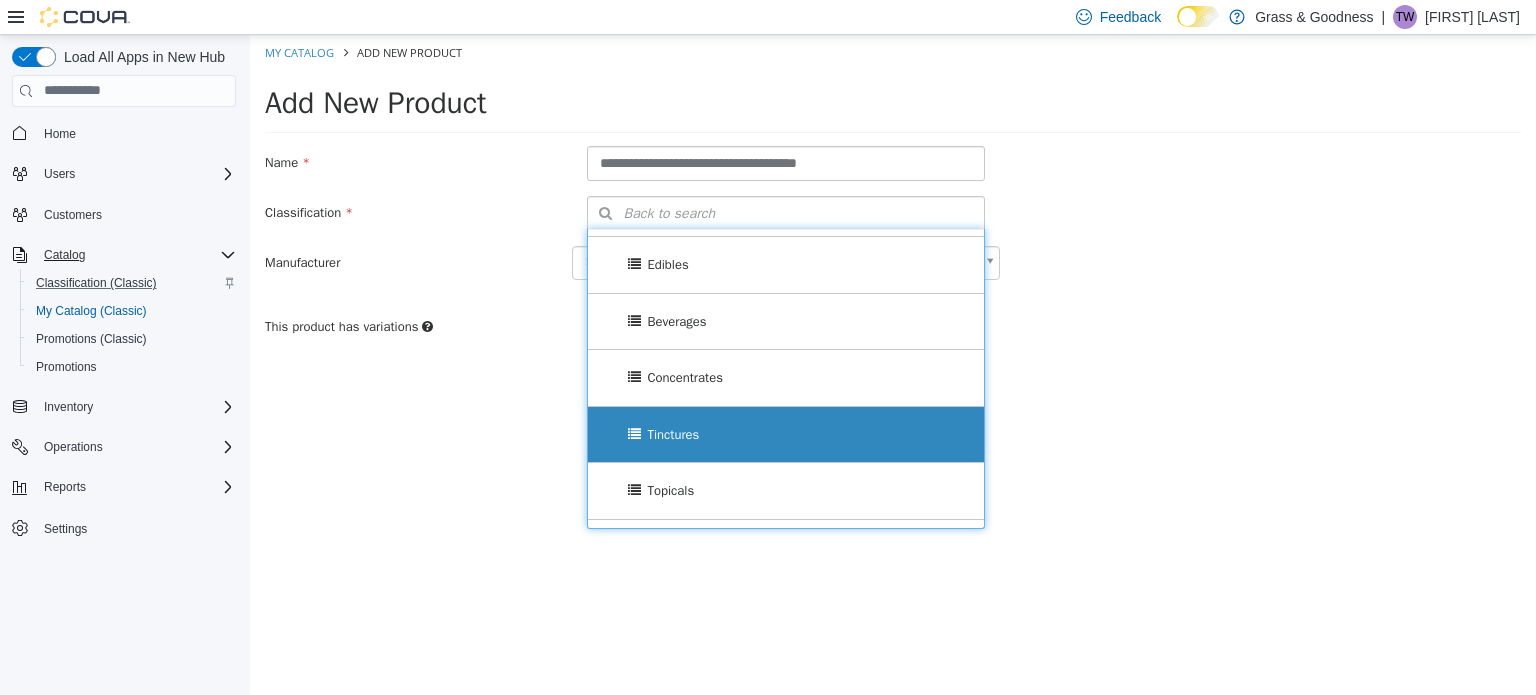 drag, startPoint x: 736, startPoint y: 425, endPoint x: 745, endPoint y: 415, distance: 13.453624 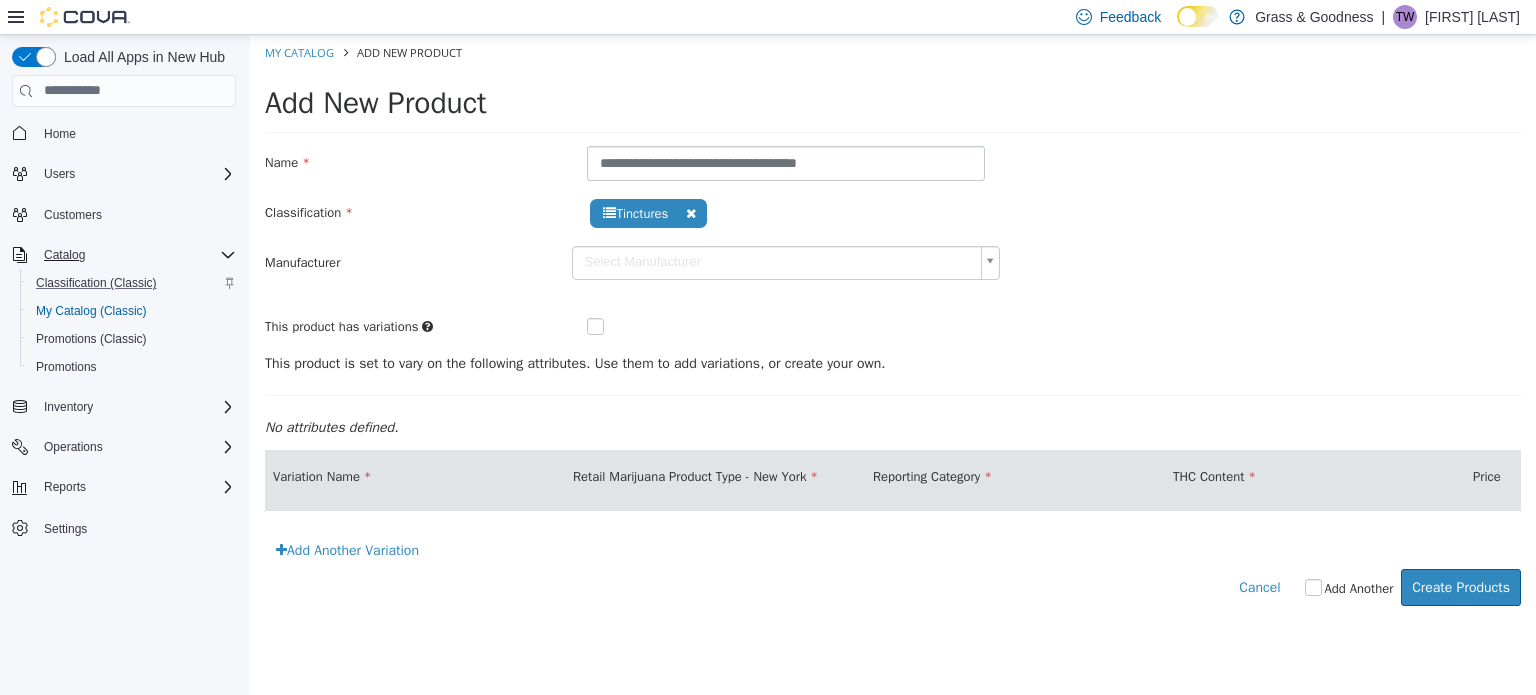 click at bounding box center (611, 327) 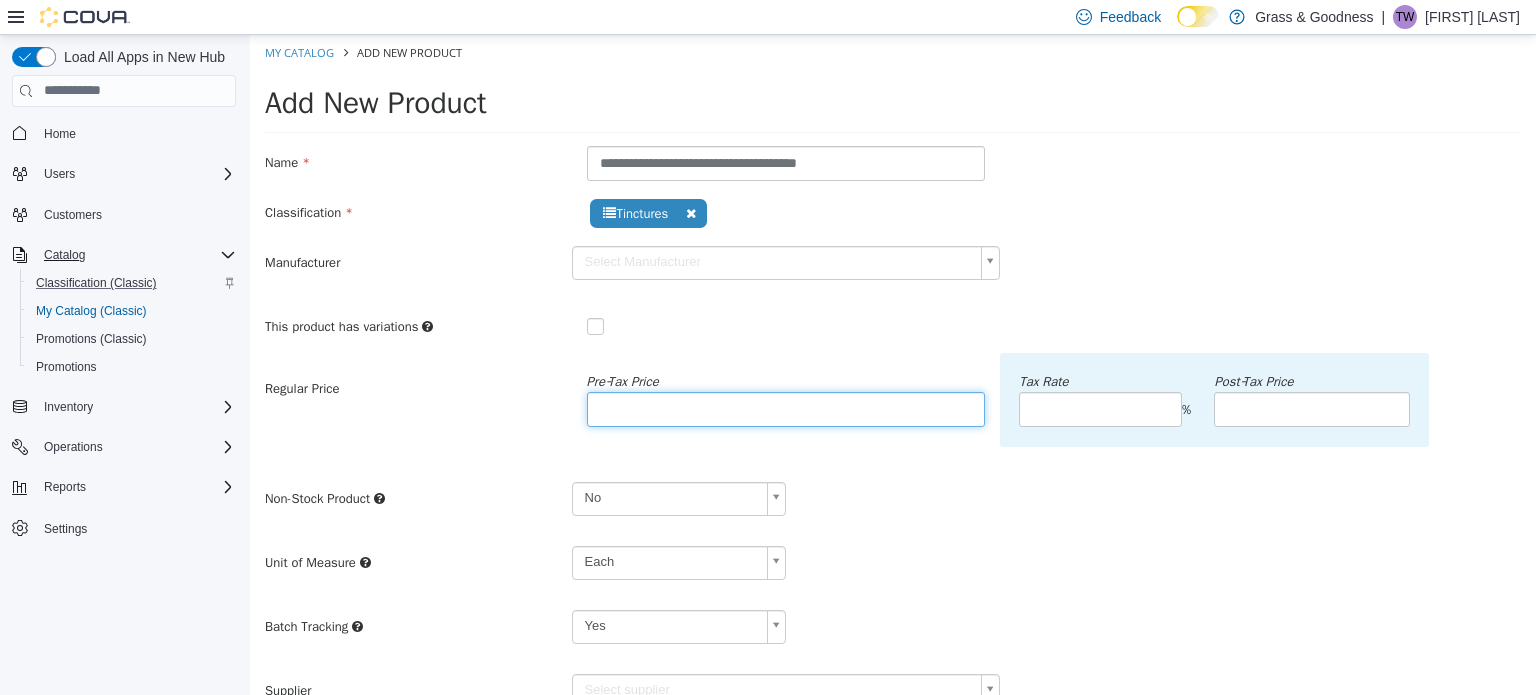click at bounding box center (786, 408) 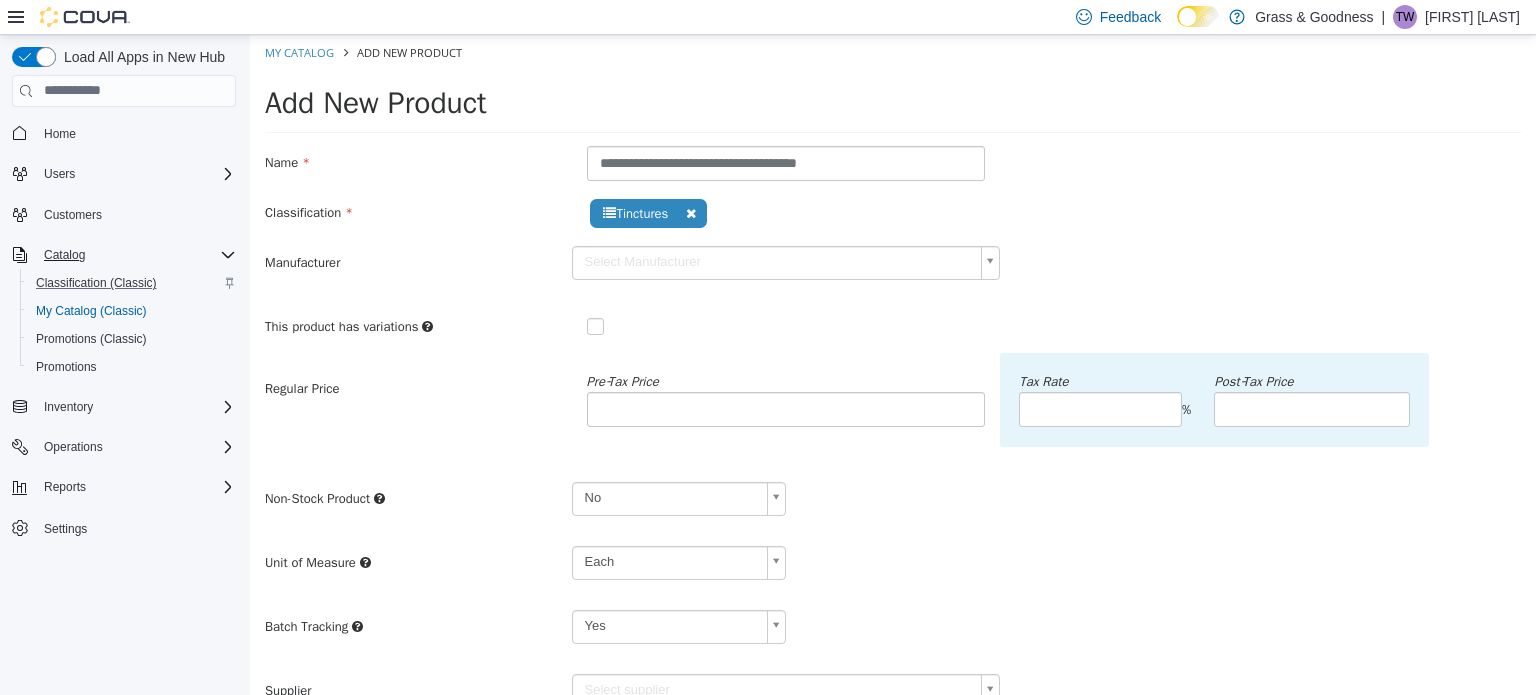 drag, startPoint x: 891, startPoint y: 502, endPoint x: 901, endPoint y: 497, distance: 11.18034 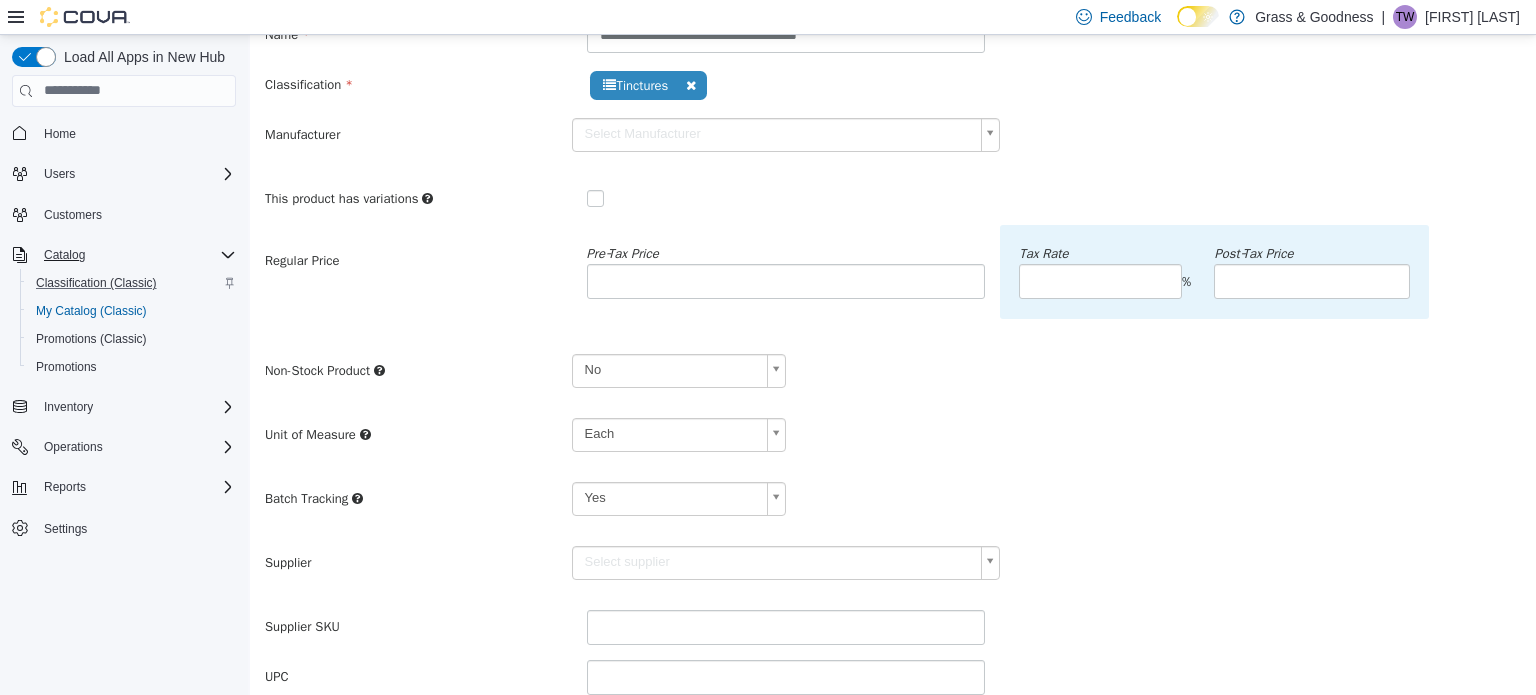 scroll, scrollTop: 155, scrollLeft: 0, axis: vertical 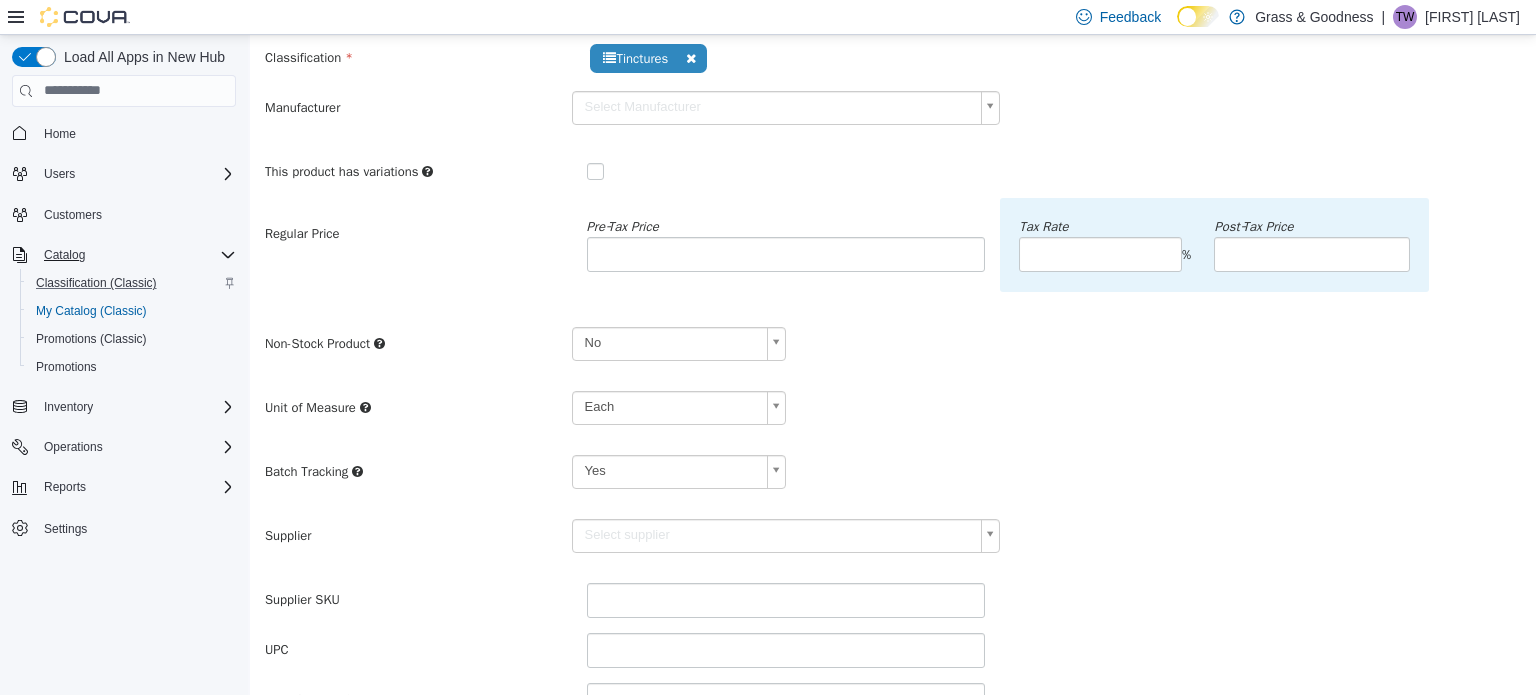 click on "**********" at bounding box center [893, 452] 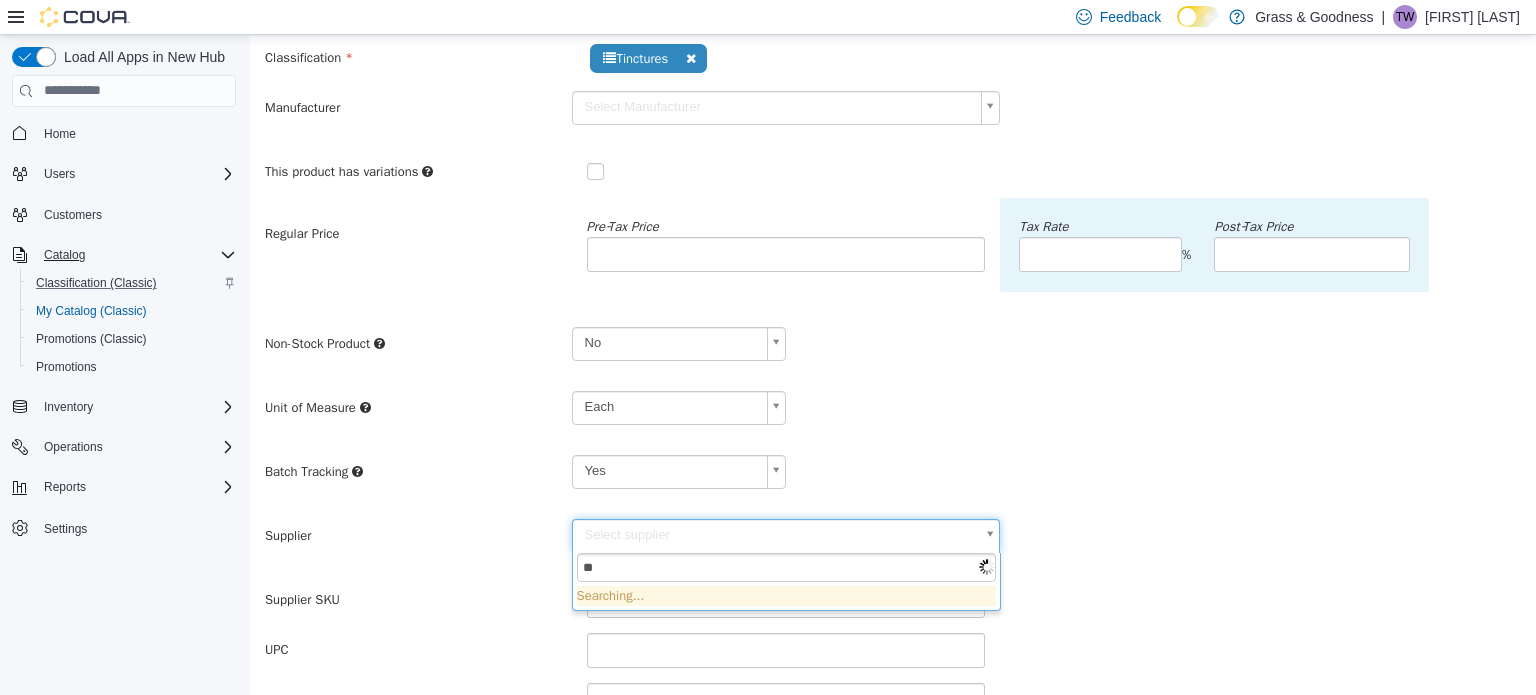 type on "*" 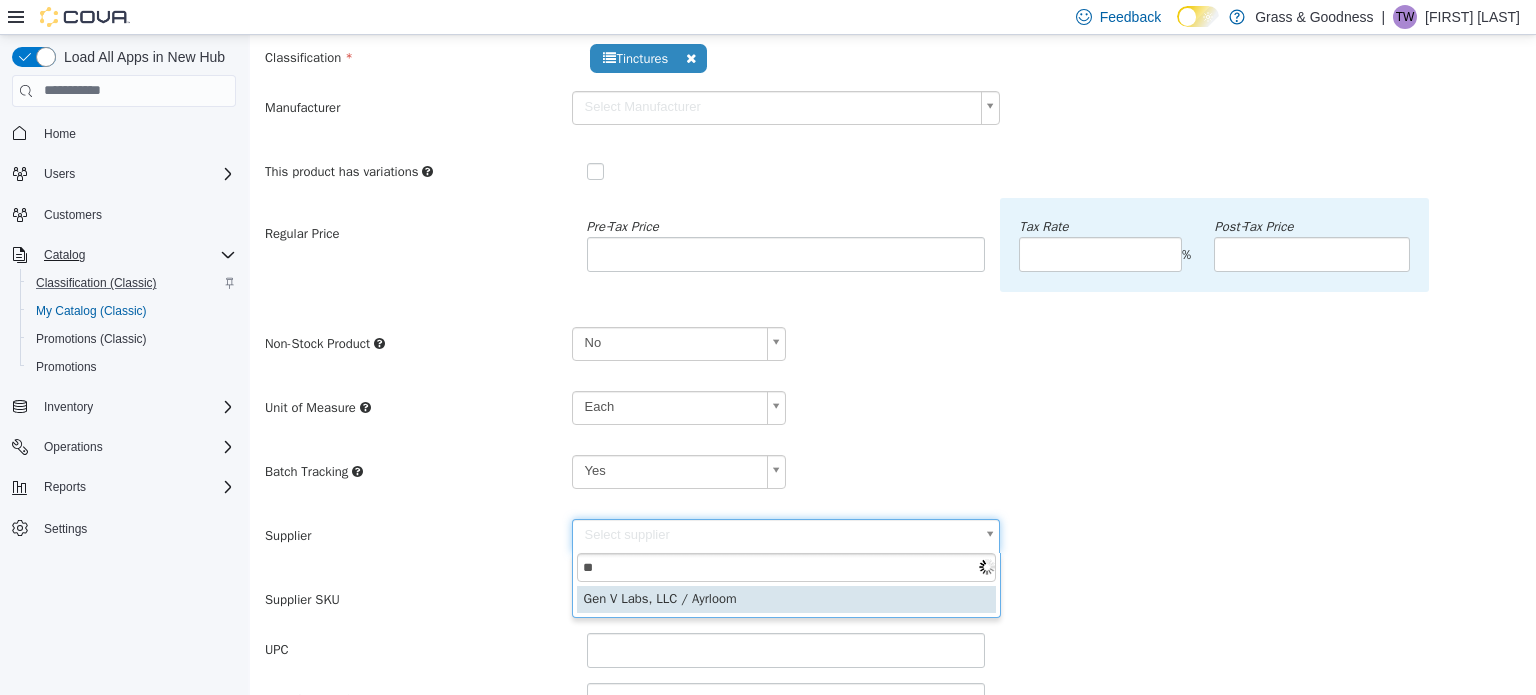 type on "**" 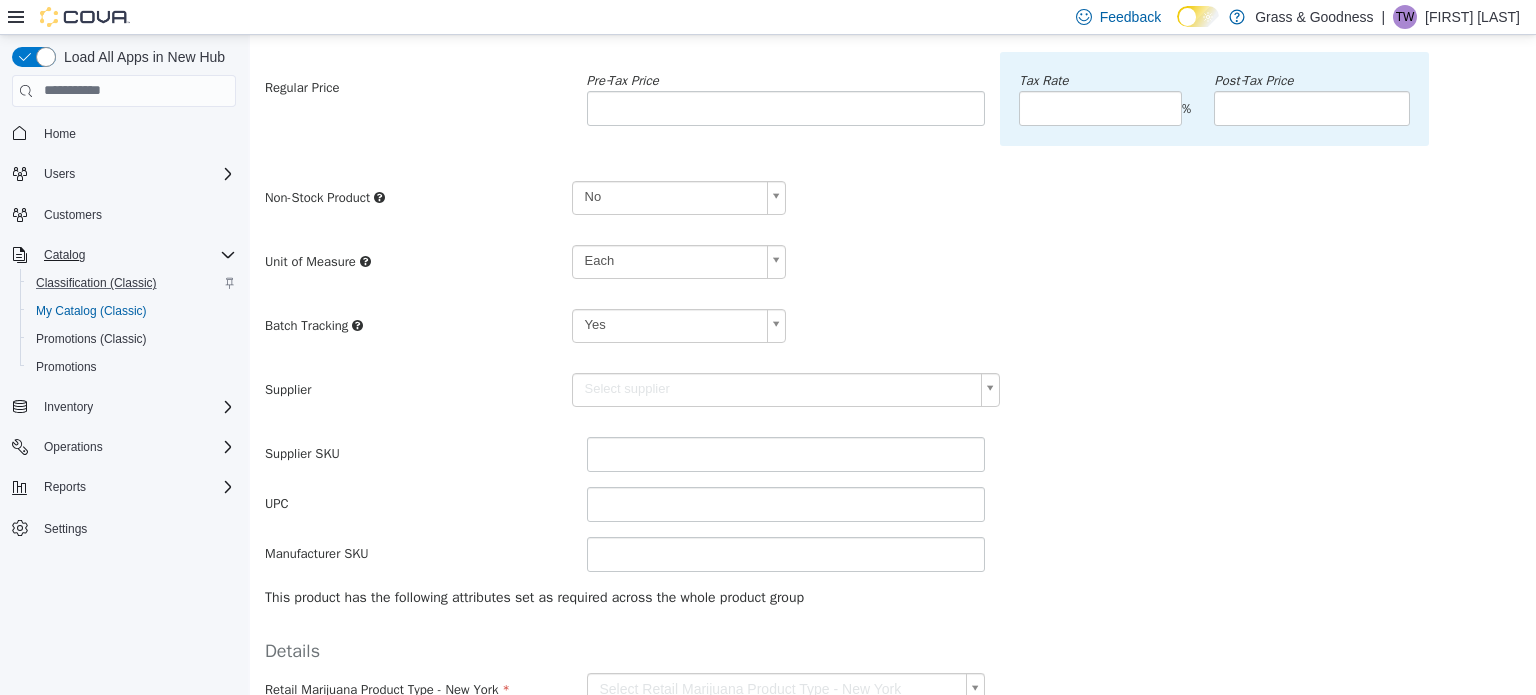scroll, scrollTop: 312, scrollLeft: 0, axis: vertical 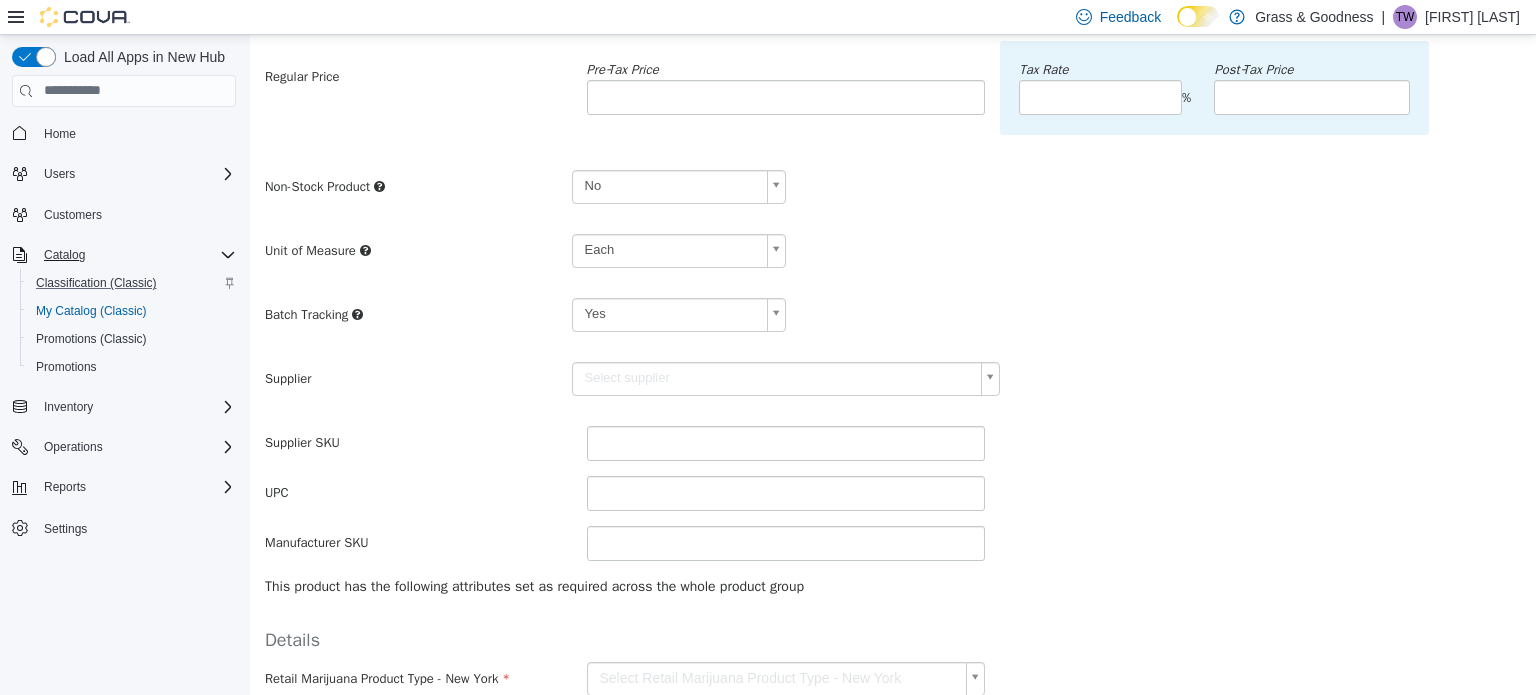 click on "**********" at bounding box center (893, 295) 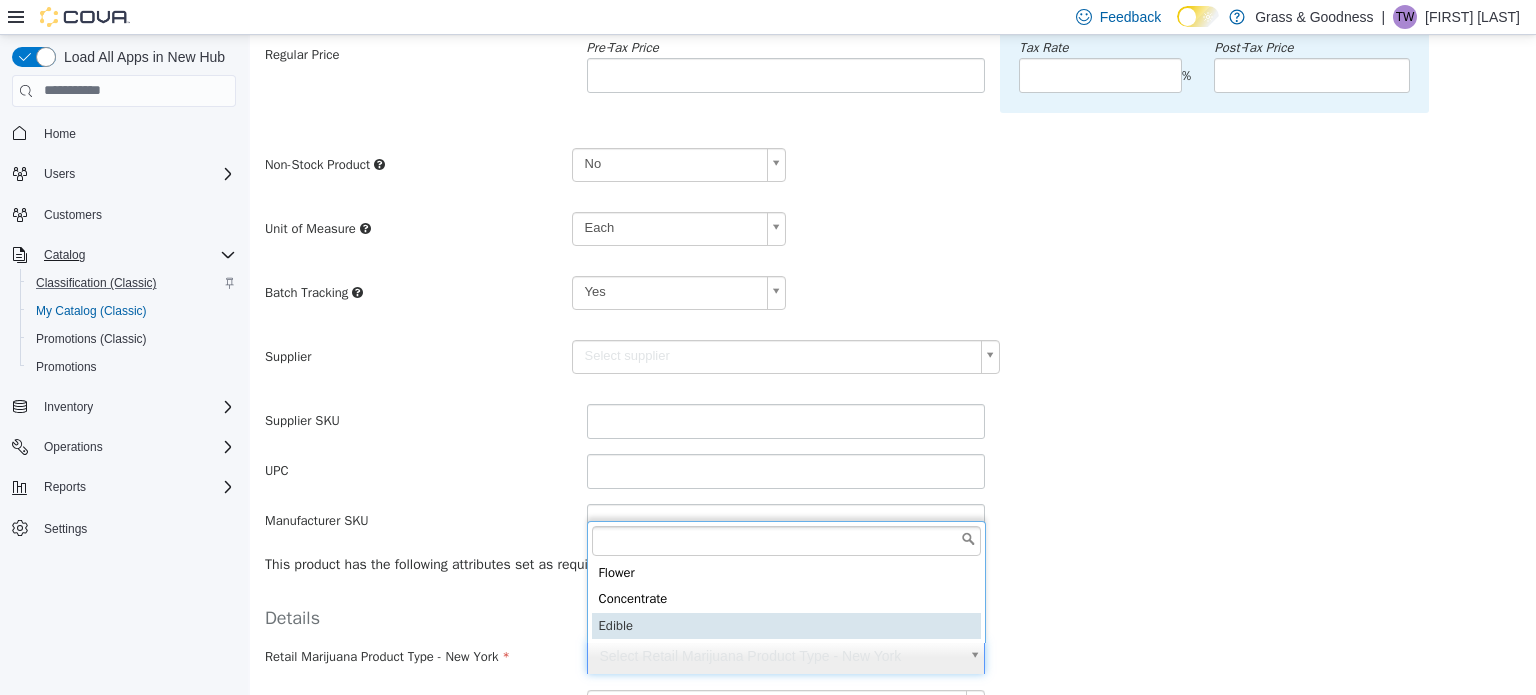 scroll, scrollTop: 344, scrollLeft: 0, axis: vertical 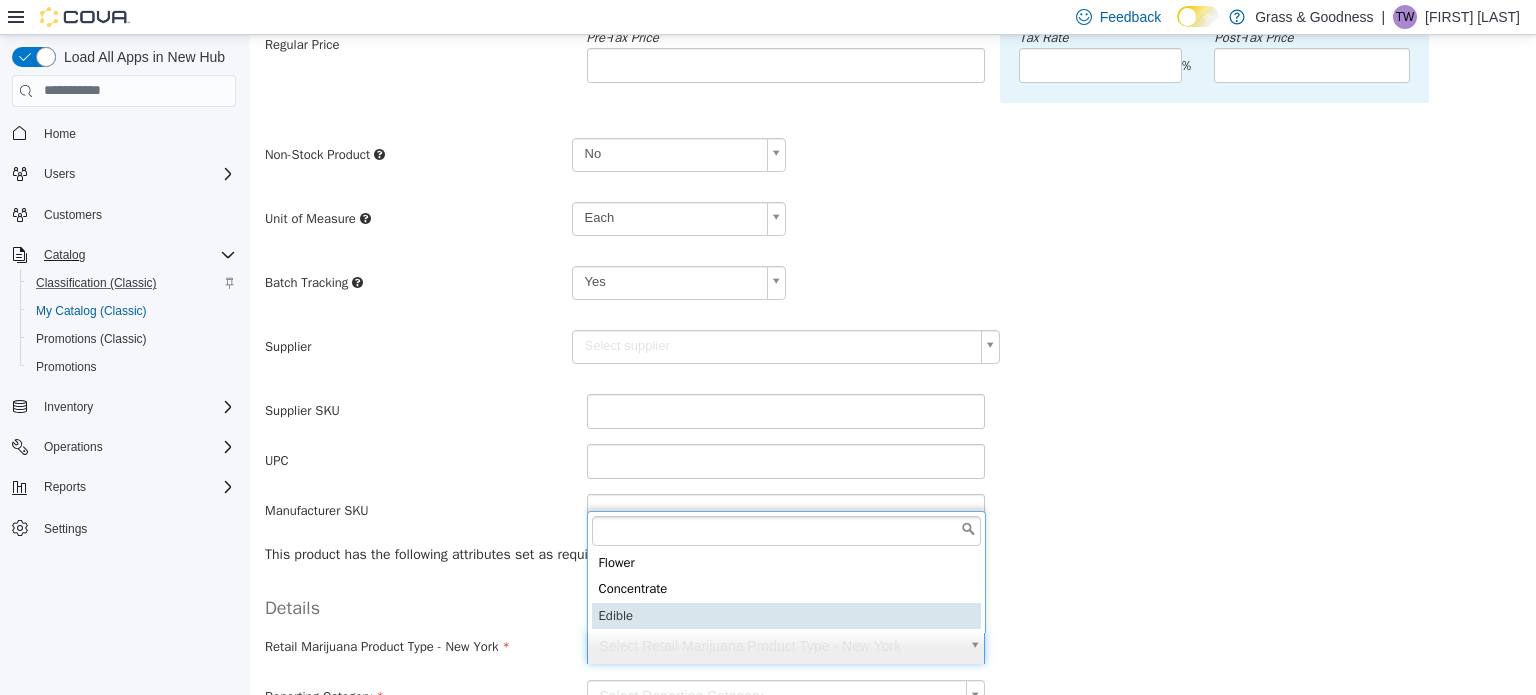 type on "******" 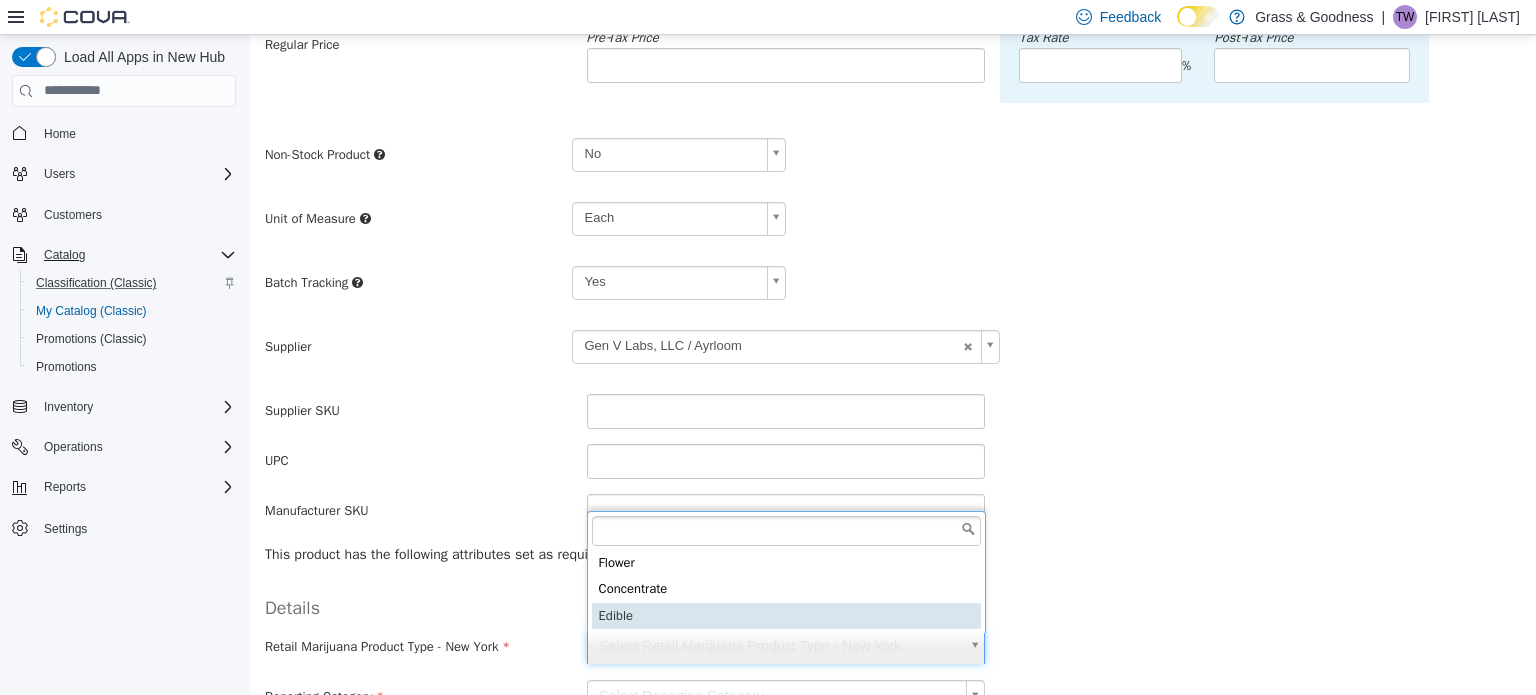 type on "******" 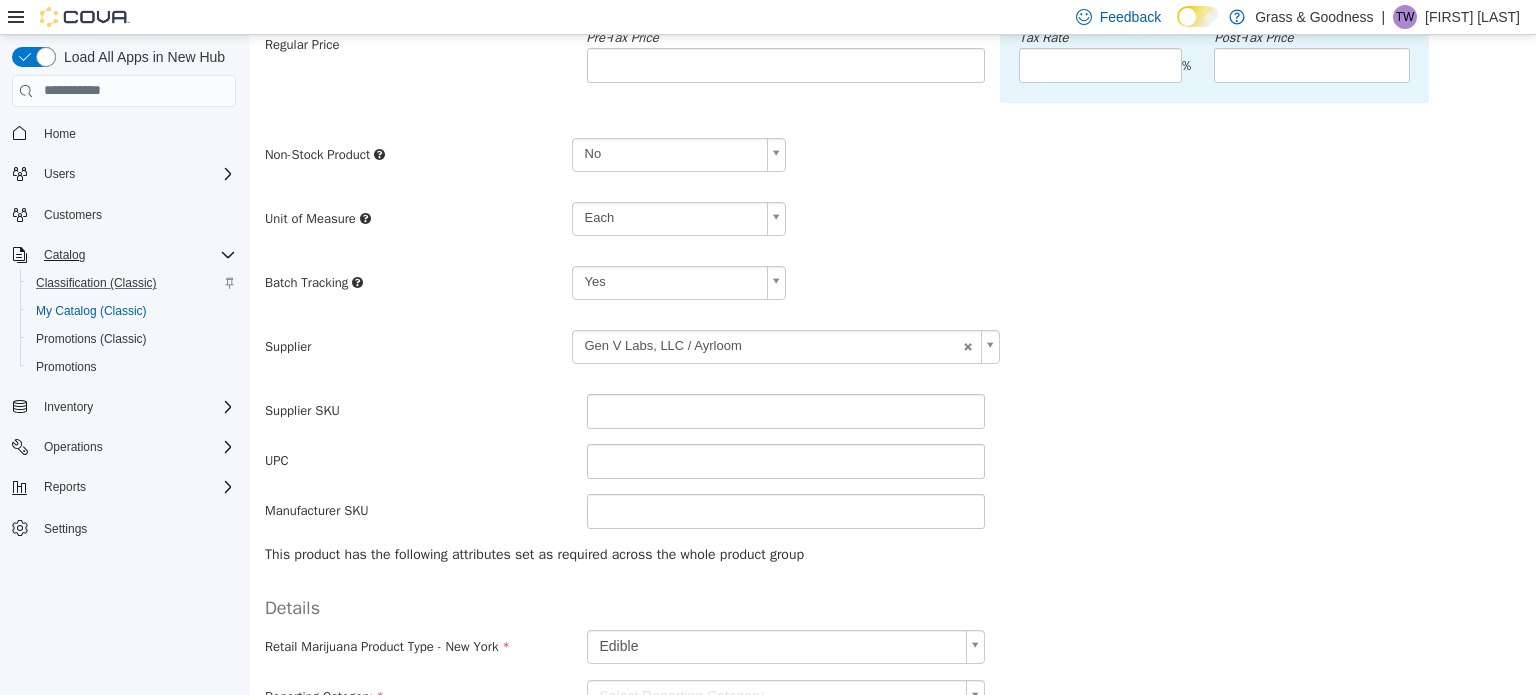 drag, startPoint x: 1255, startPoint y: 583, endPoint x: 1233, endPoint y: 588, distance: 22.561028 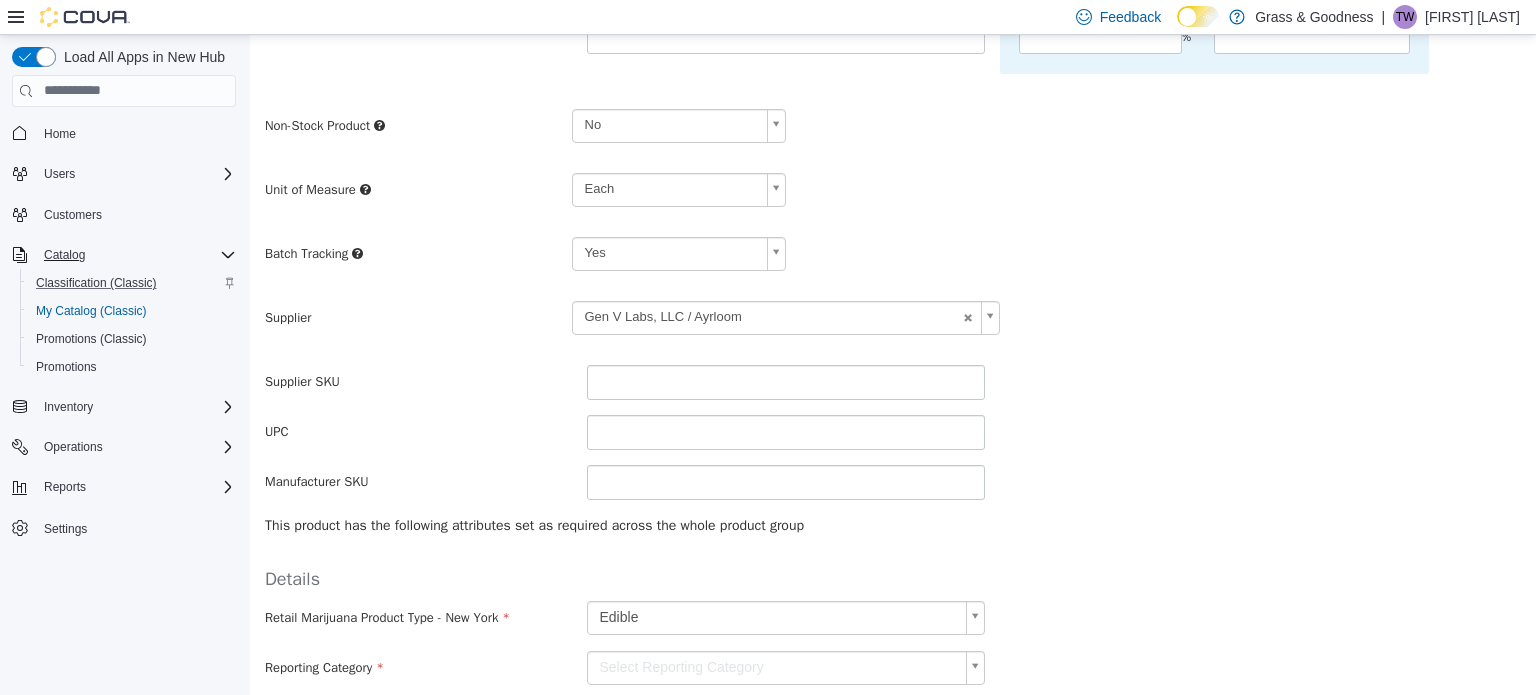 scroll, scrollTop: 378, scrollLeft: 0, axis: vertical 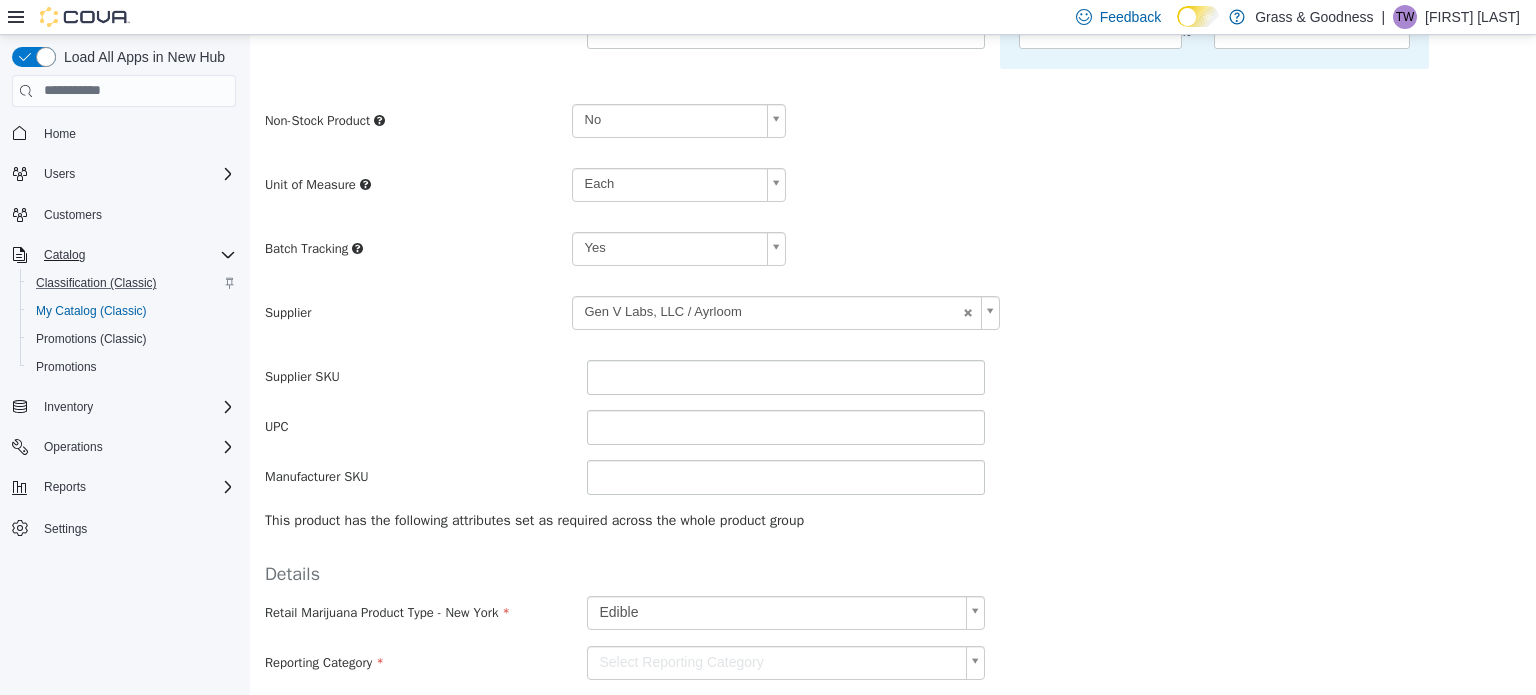 click on "**********" at bounding box center (893, 229) 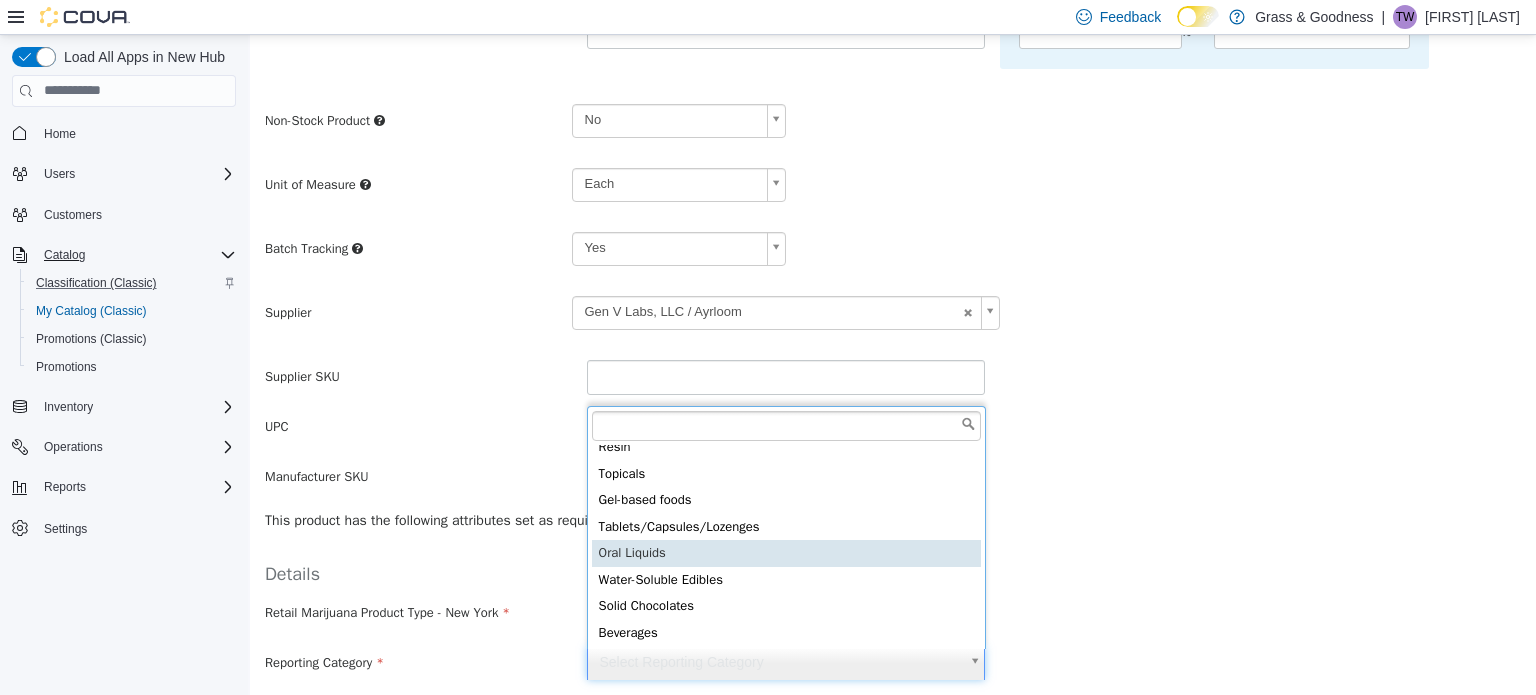 scroll, scrollTop: 91, scrollLeft: 0, axis: vertical 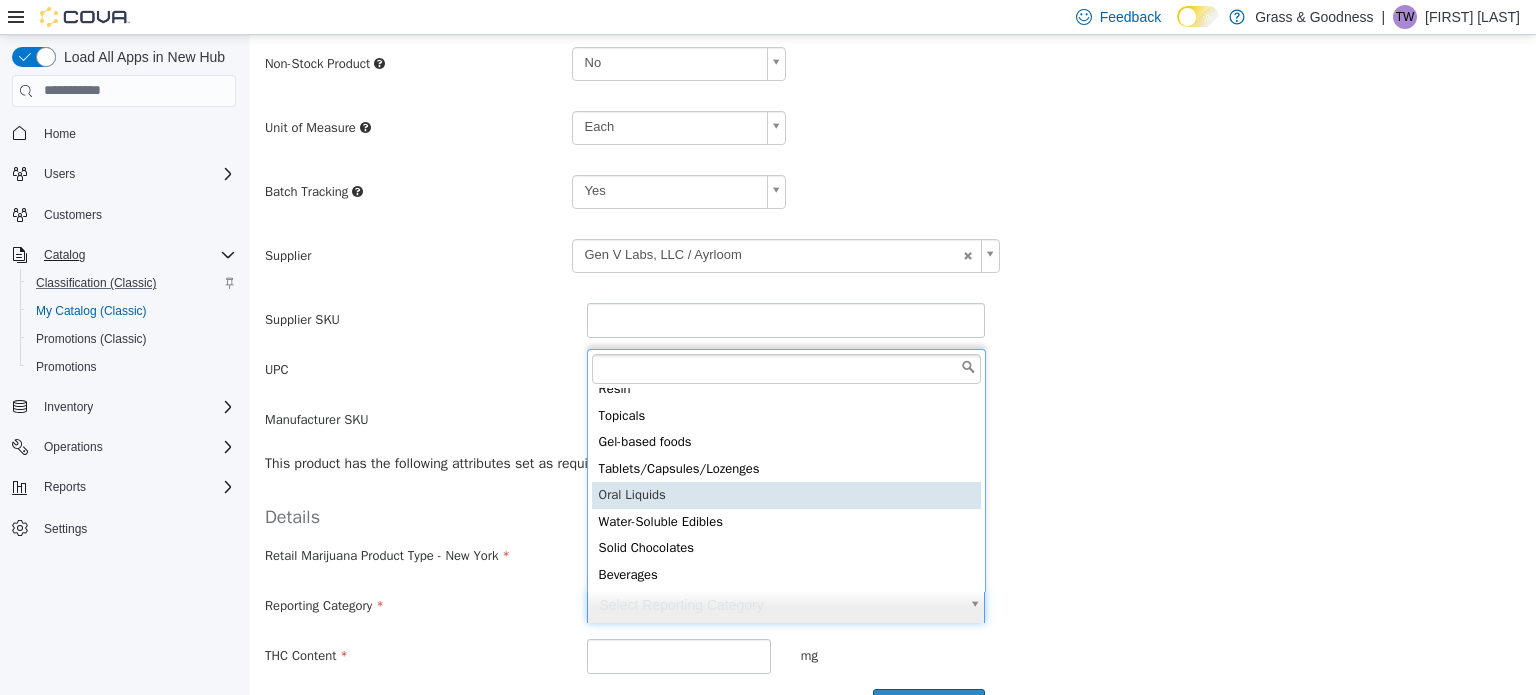 type on "**********" 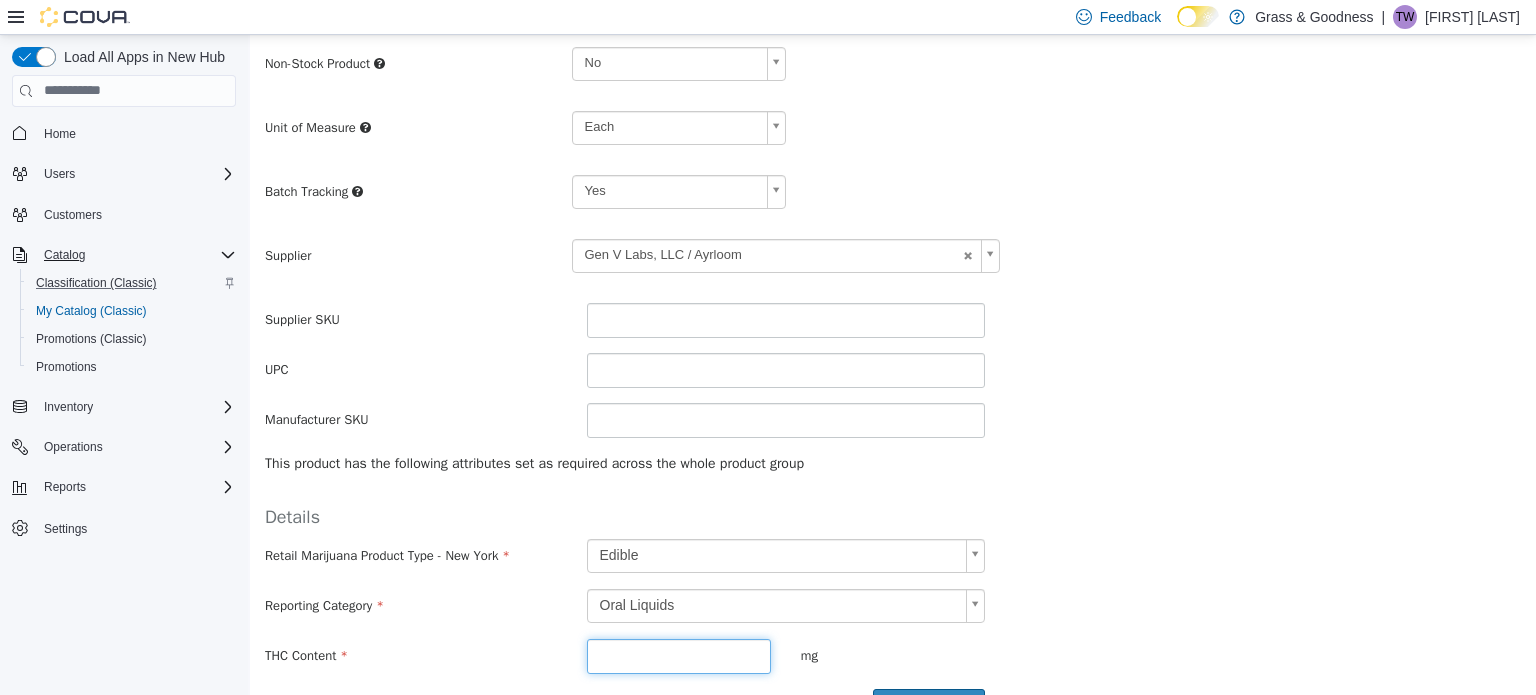 click at bounding box center (679, 655) 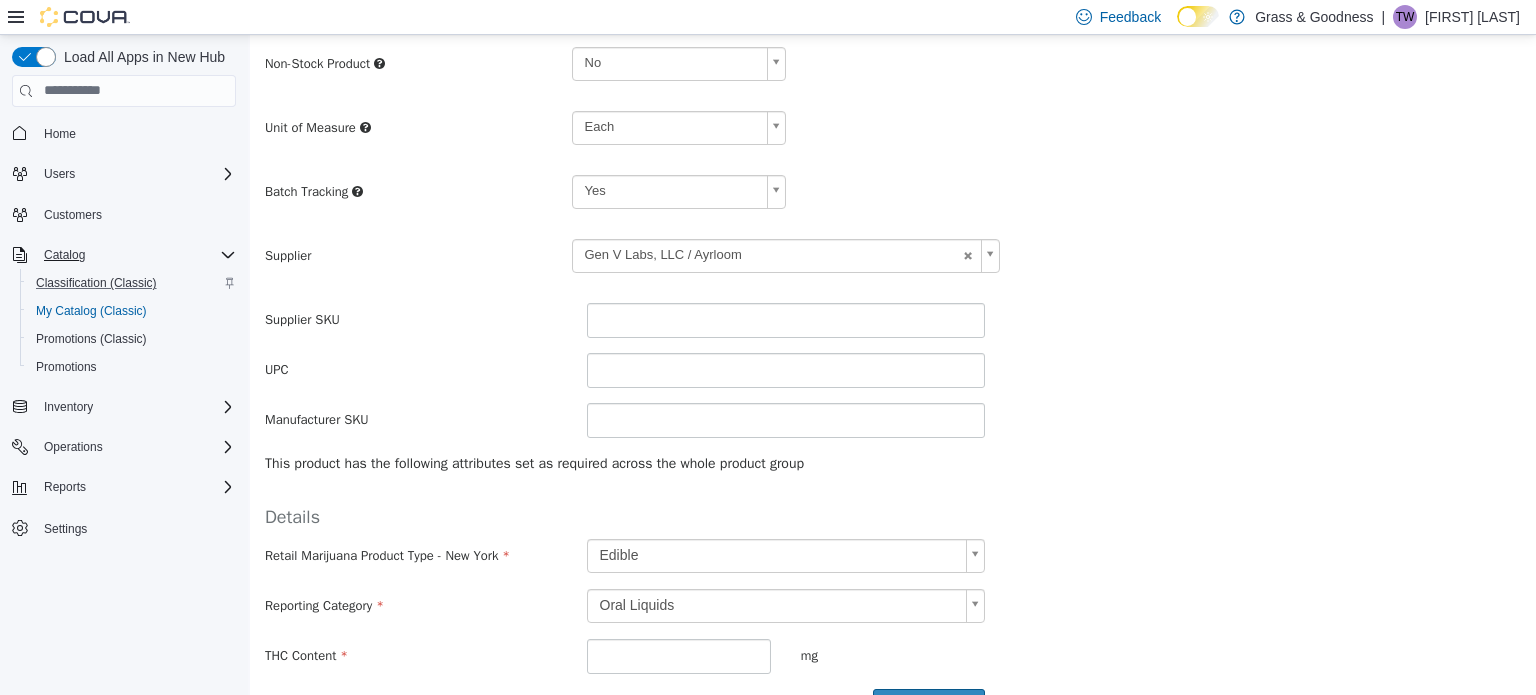 click on "**********" at bounding box center [893, 605] 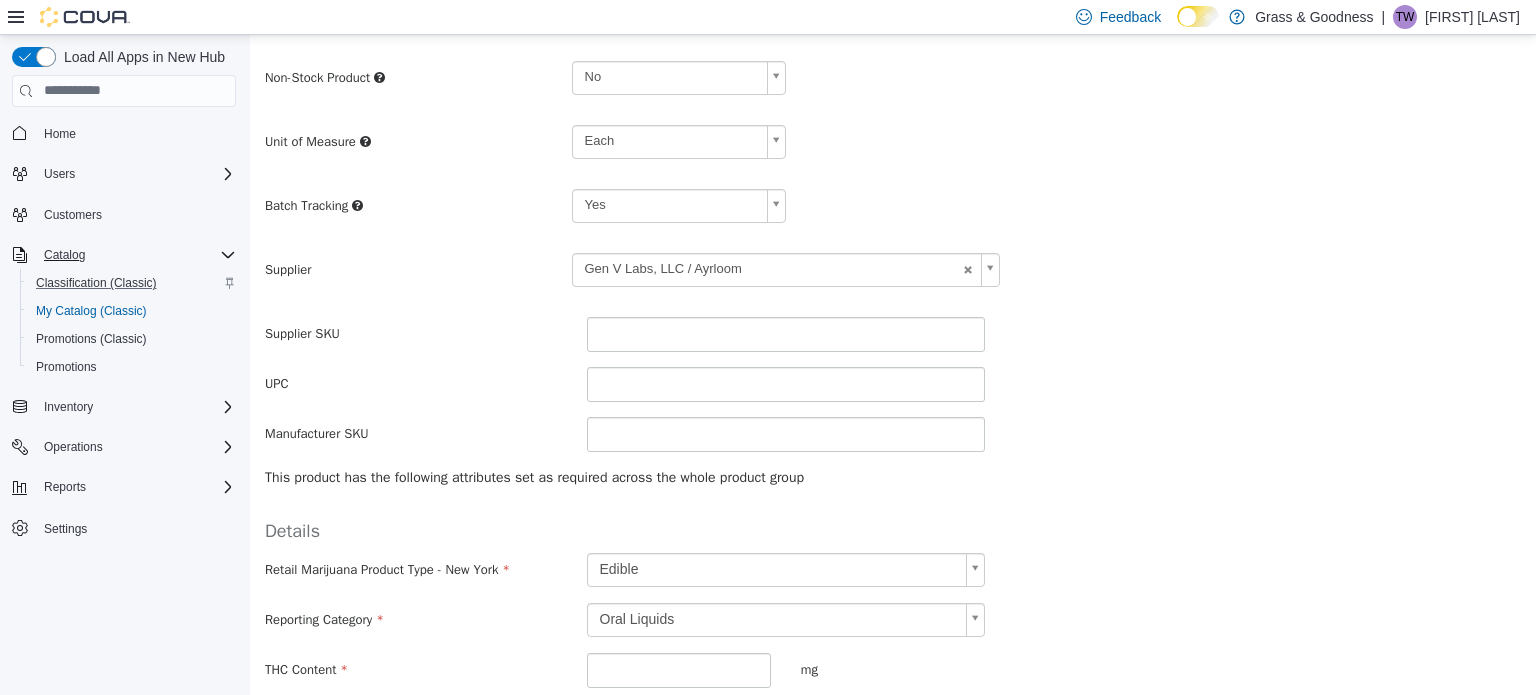 scroll, scrollTop: 487, scrollLeft: 0, axis: vertical 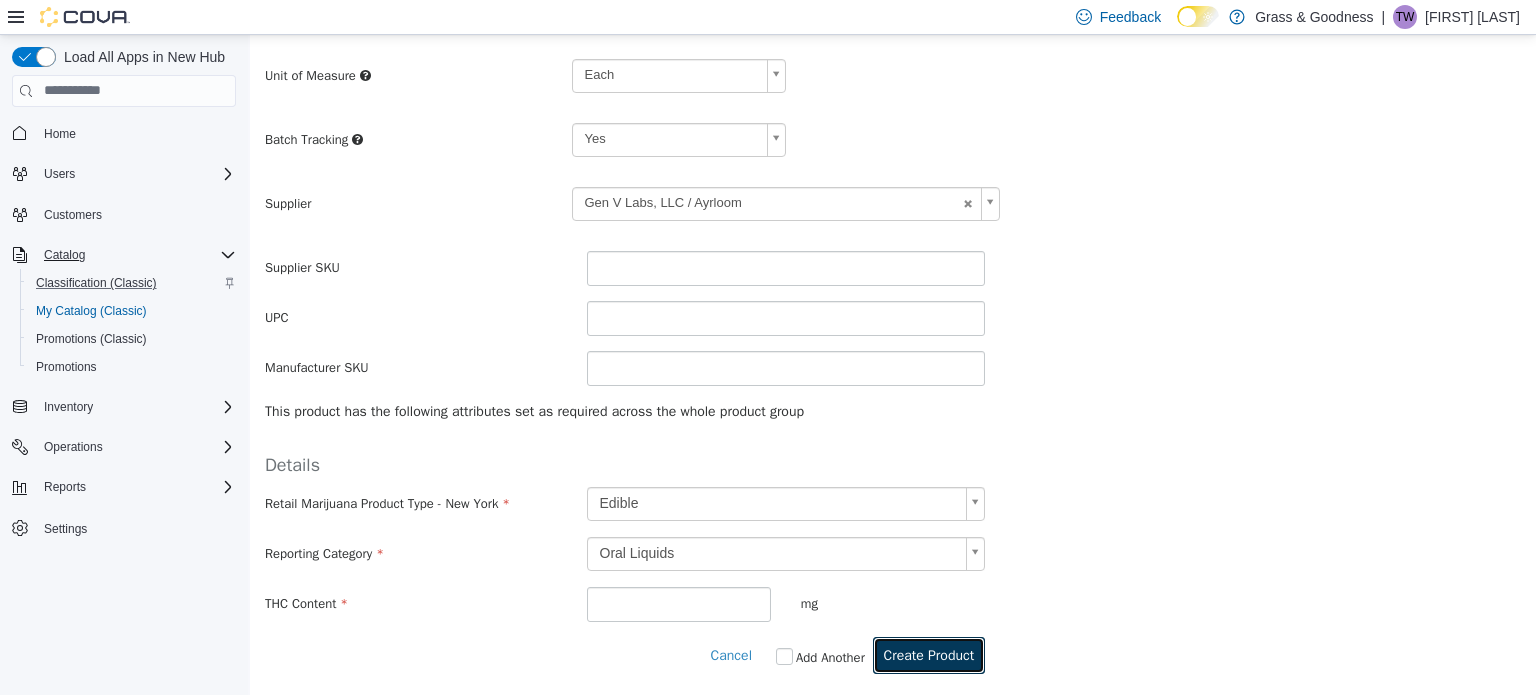 click on "Create Product" at bounding box center [929, 654] 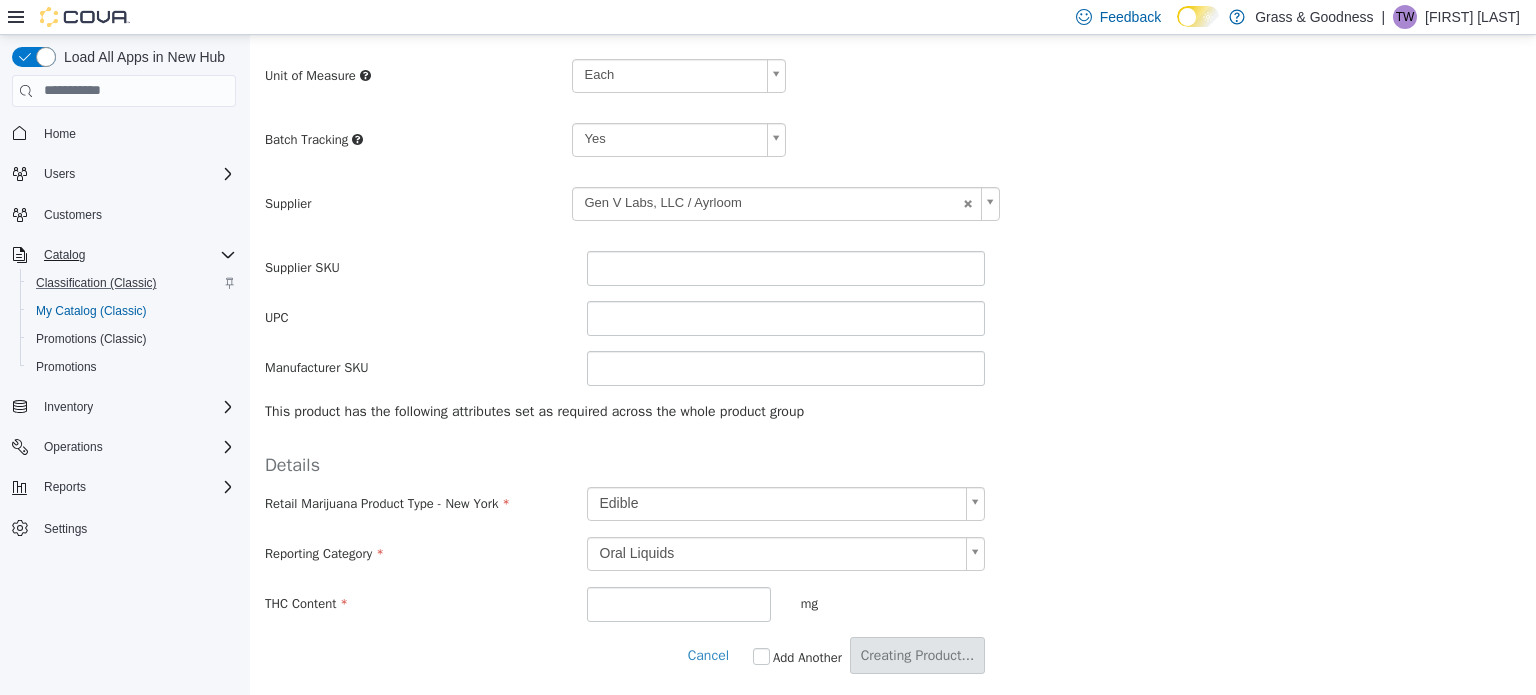 scroll, scrollTop: 0, scrollLeft: 0, axis: both 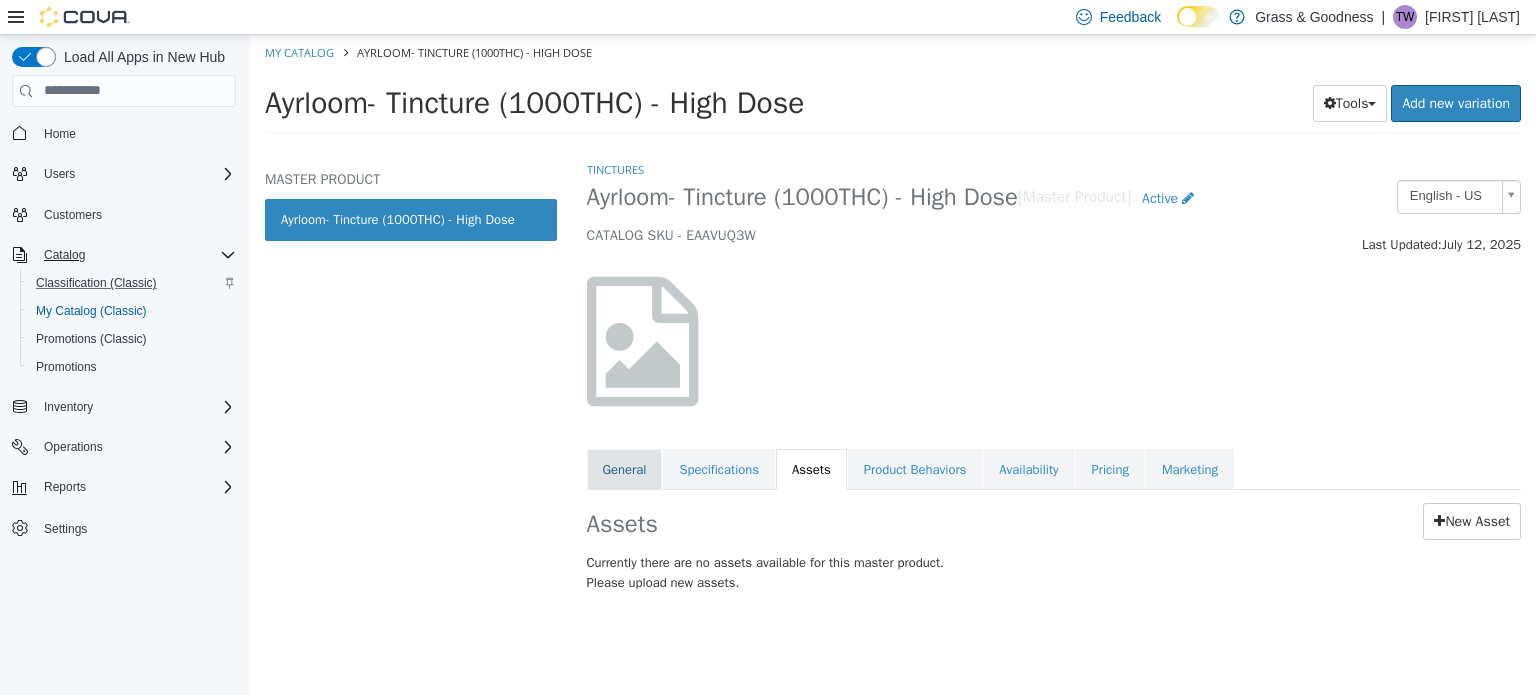 click on "General" at bounding box center [625, 469] 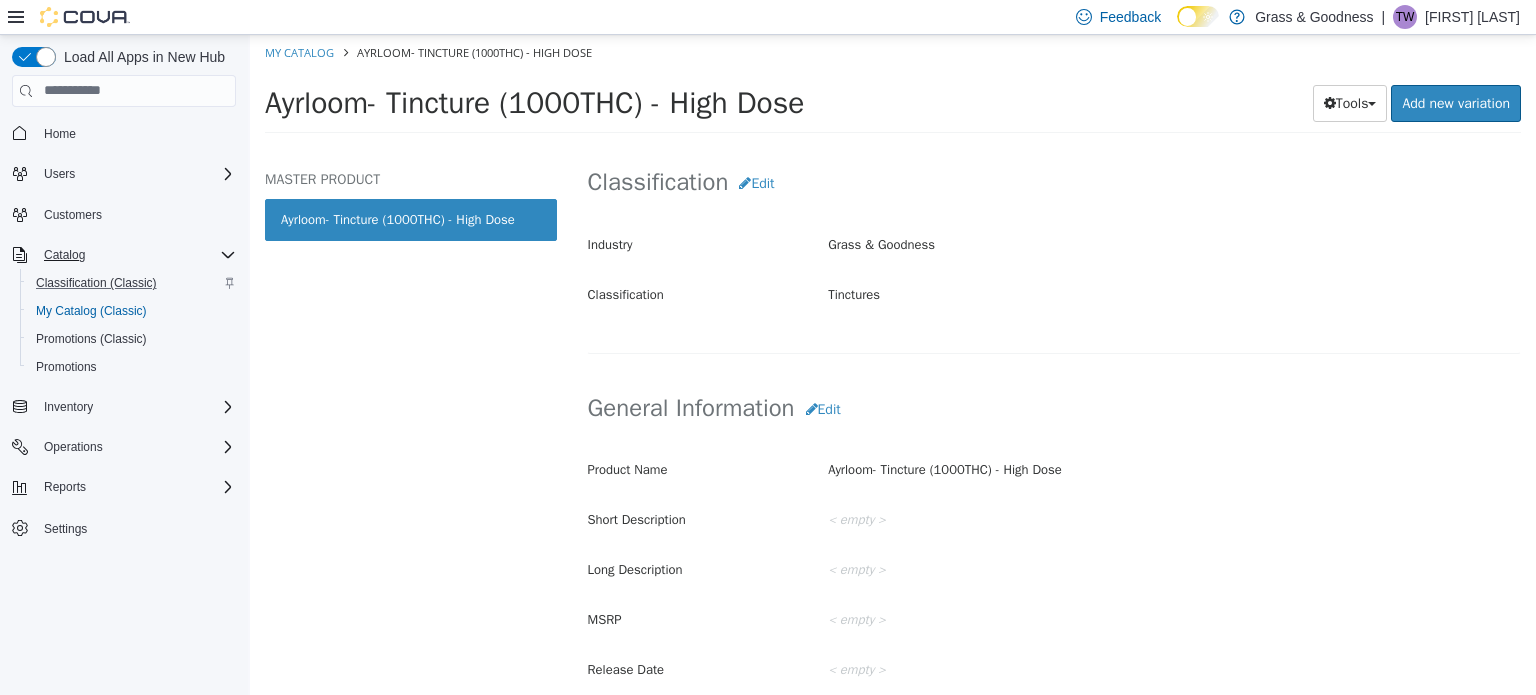 scroll, scrollTop: 391, scrollLeft: 0, axis: vertical 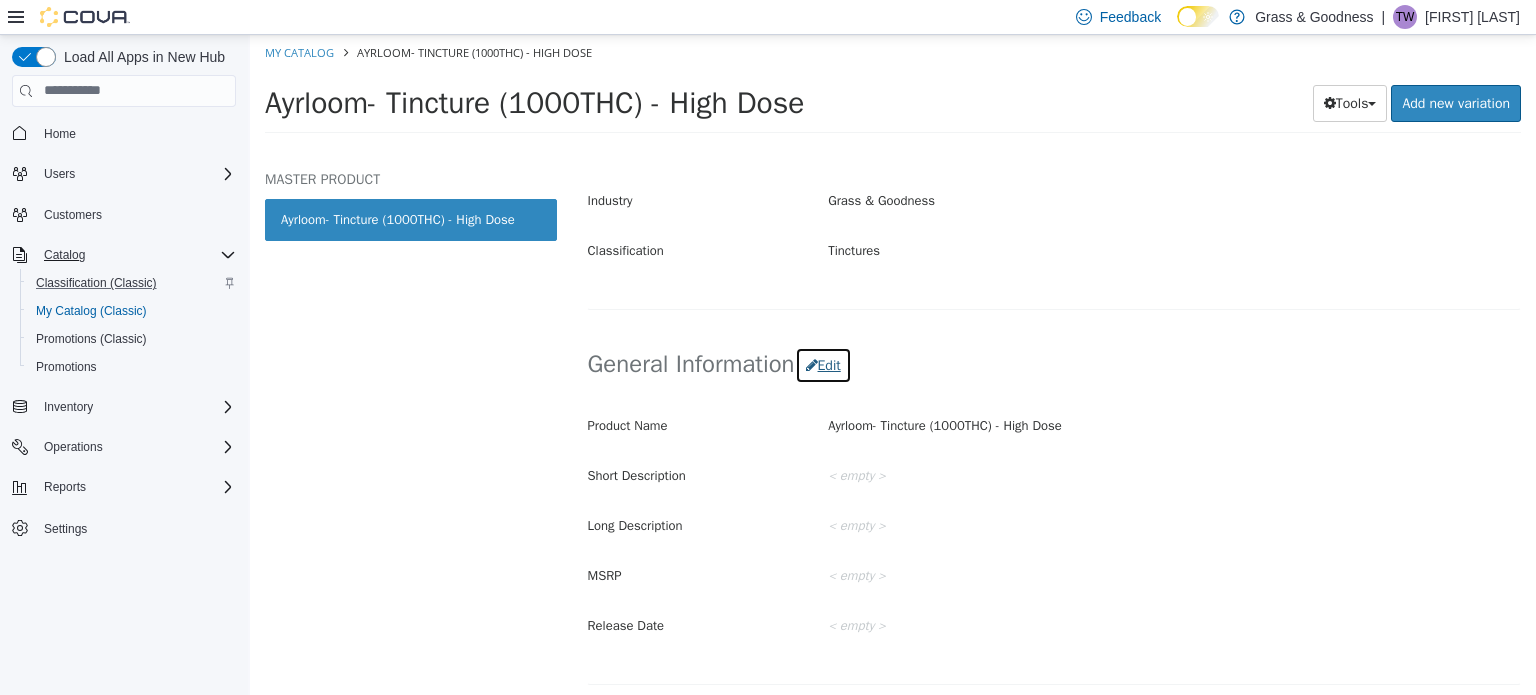 click on "Edit" at bounding box center [823, 364] 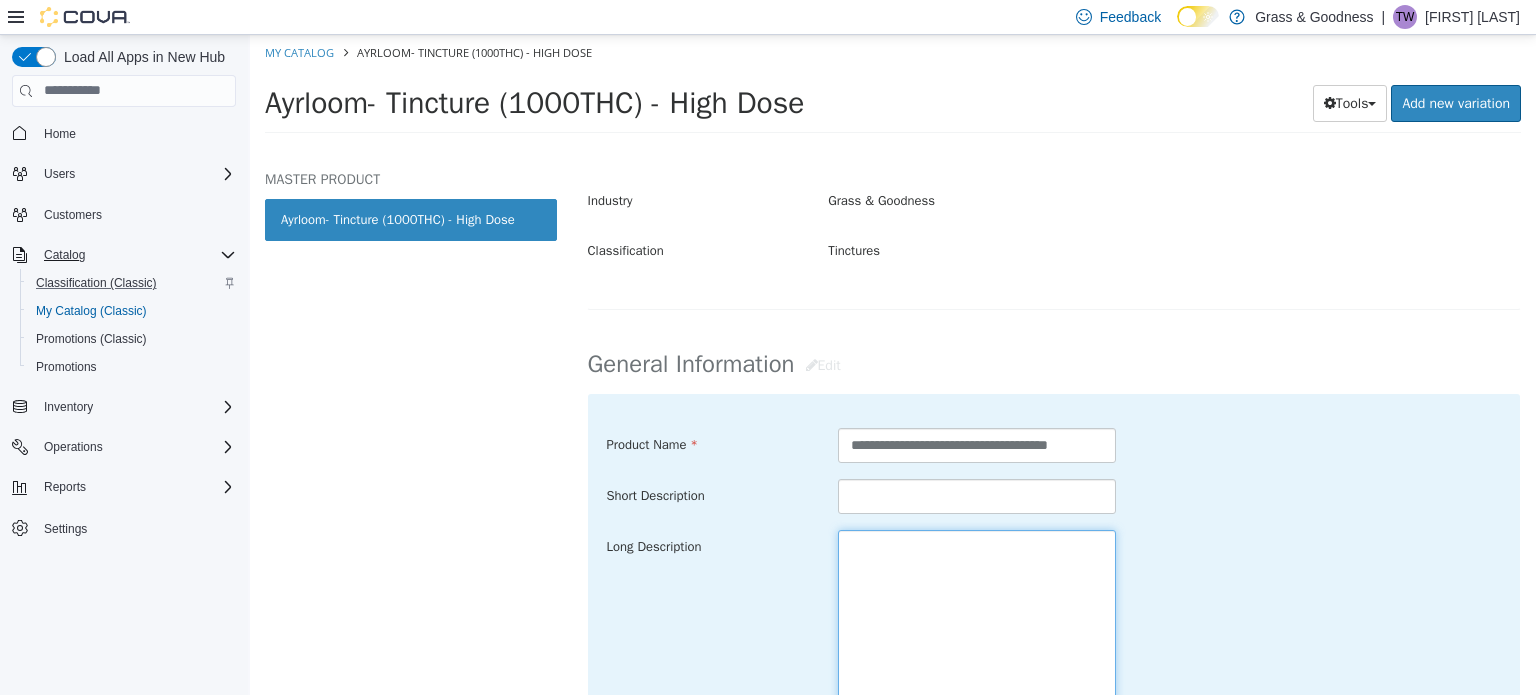 click at bounding box center [977, 641] 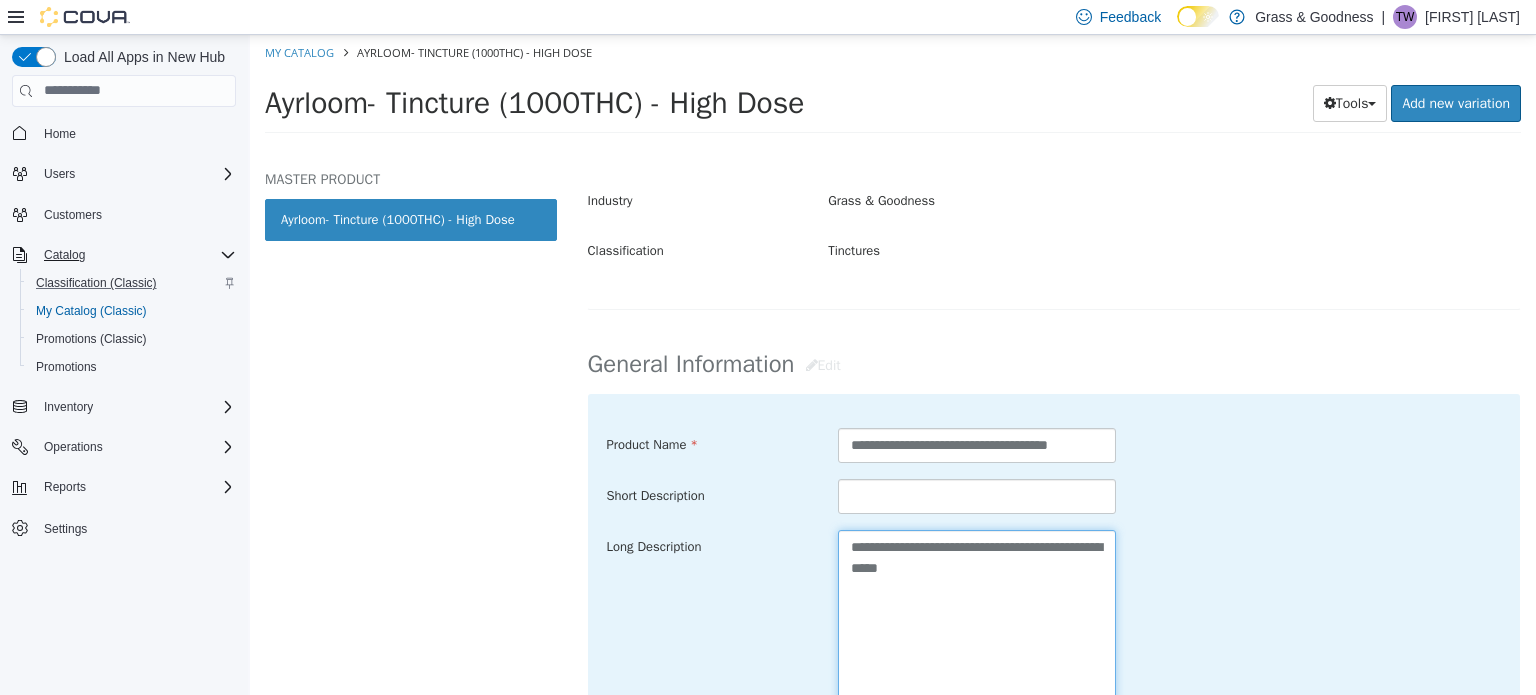 click on "**********" at bounding box center (977, 641) 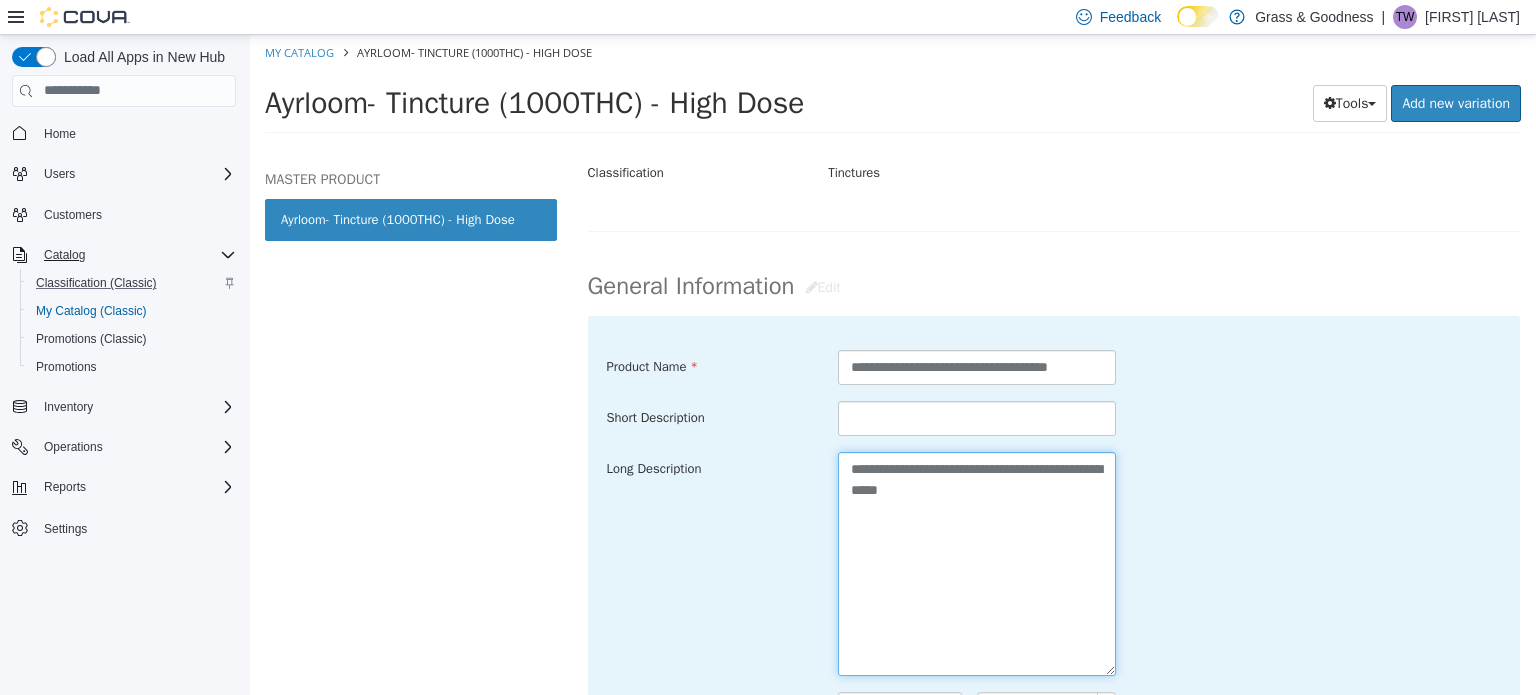 scroll, scrollTop: 635, scrollLeft: 0, axis: vertical 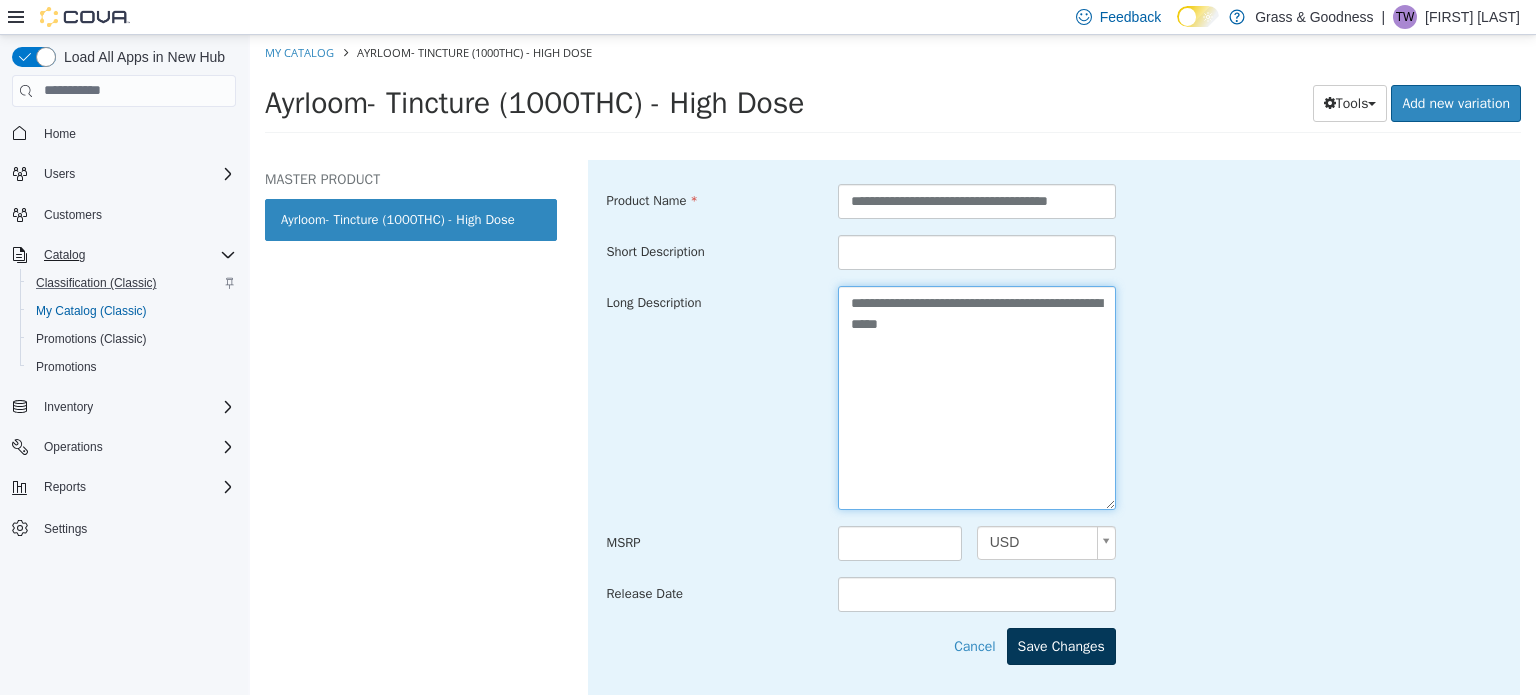 type on "**********" 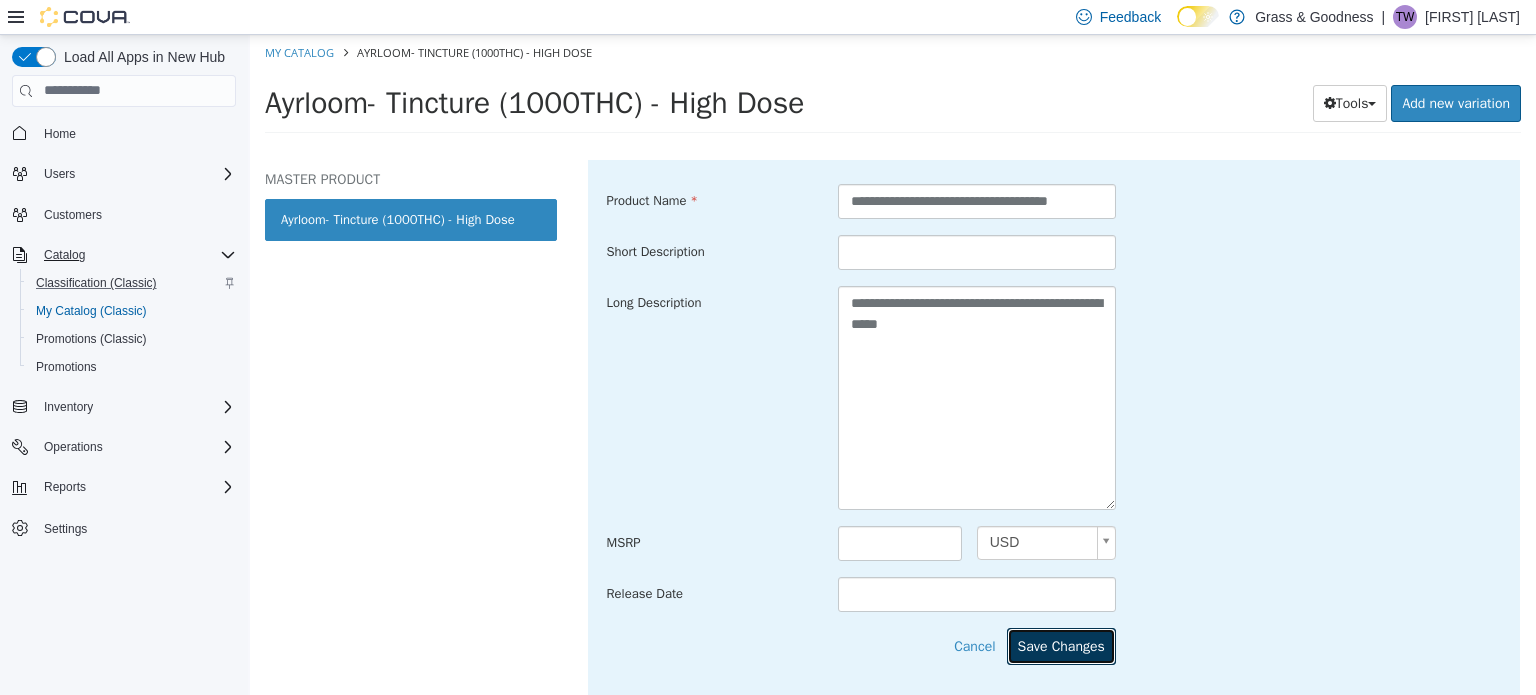 click on "Save Changes" at bounding box center [1061, 645] 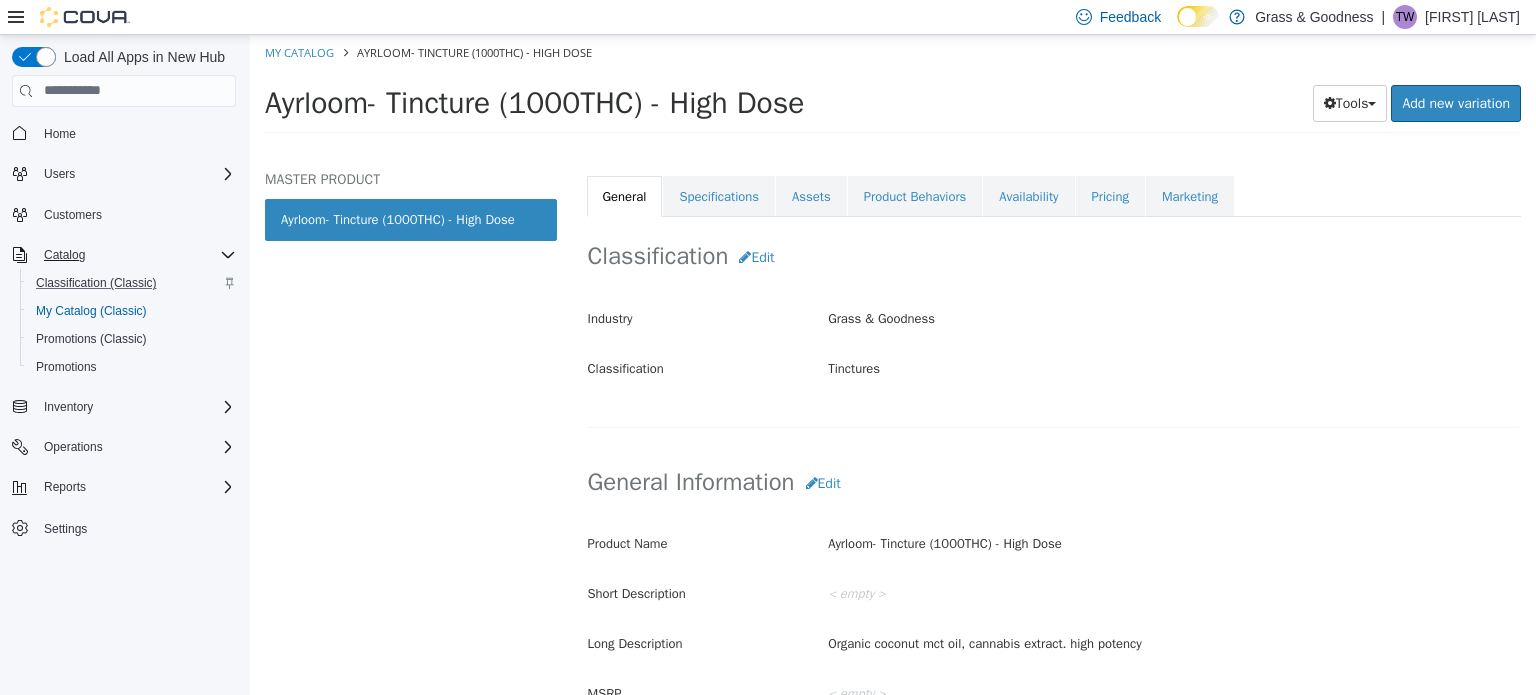 scroll, scrollTop: 272, scrollLeft: 0, axis: vertical 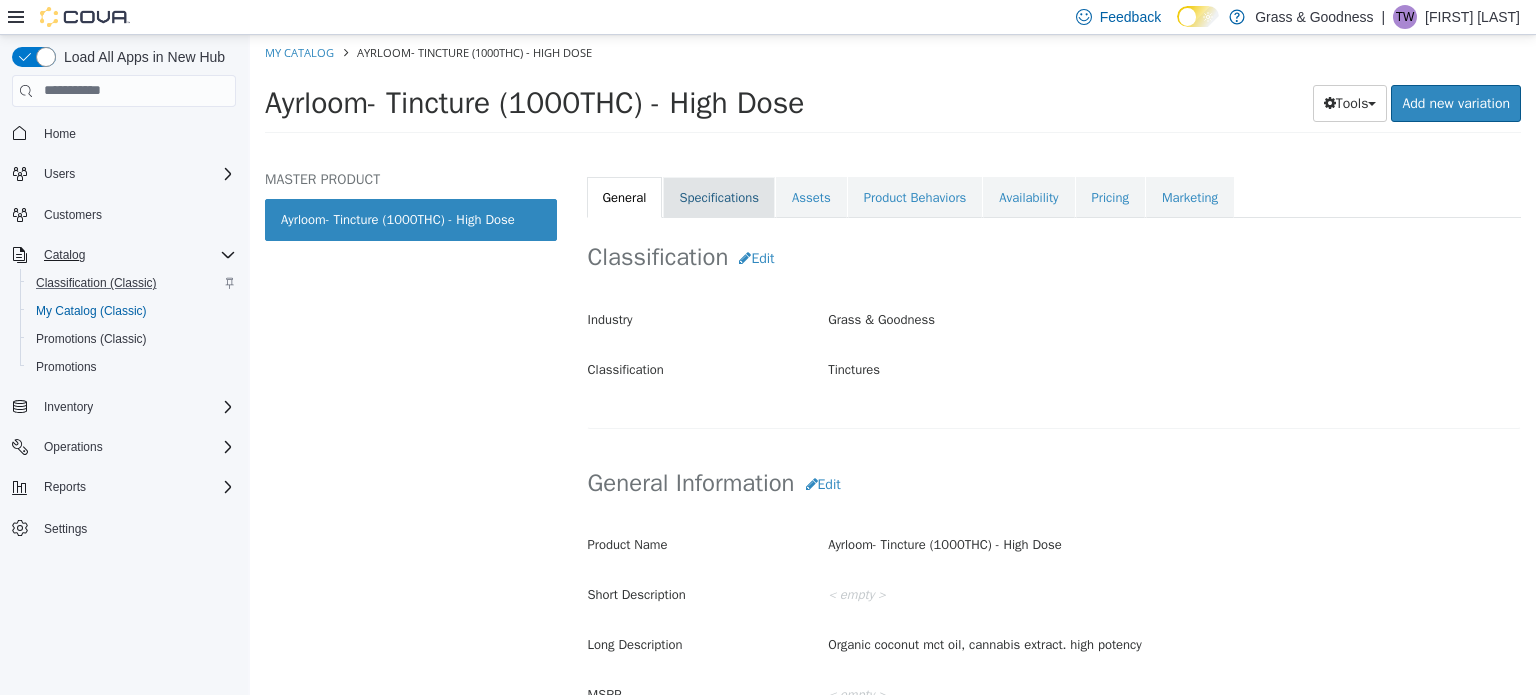 click on "Specifications" at bounding box center (719, 197) 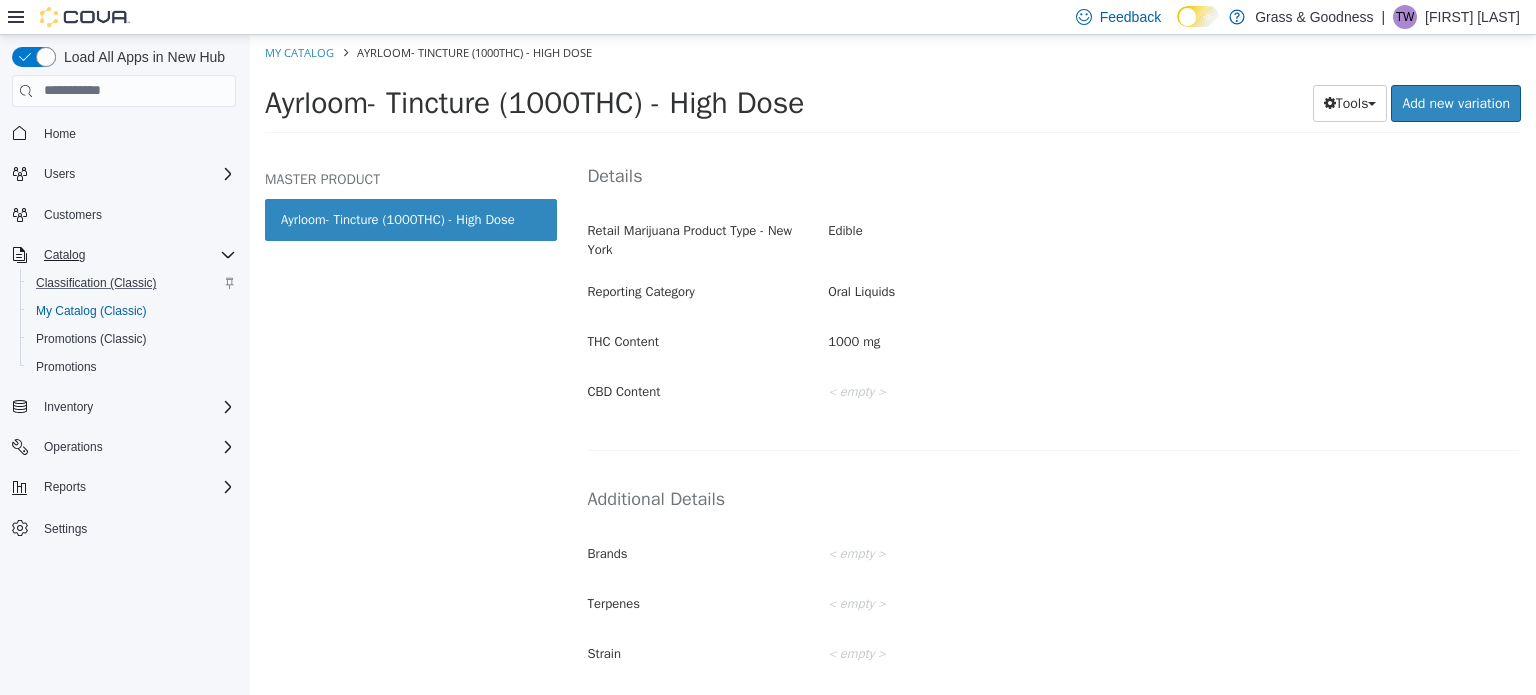 scroll, scrollTop: 180, scrollLeft: 0, axis: vertical 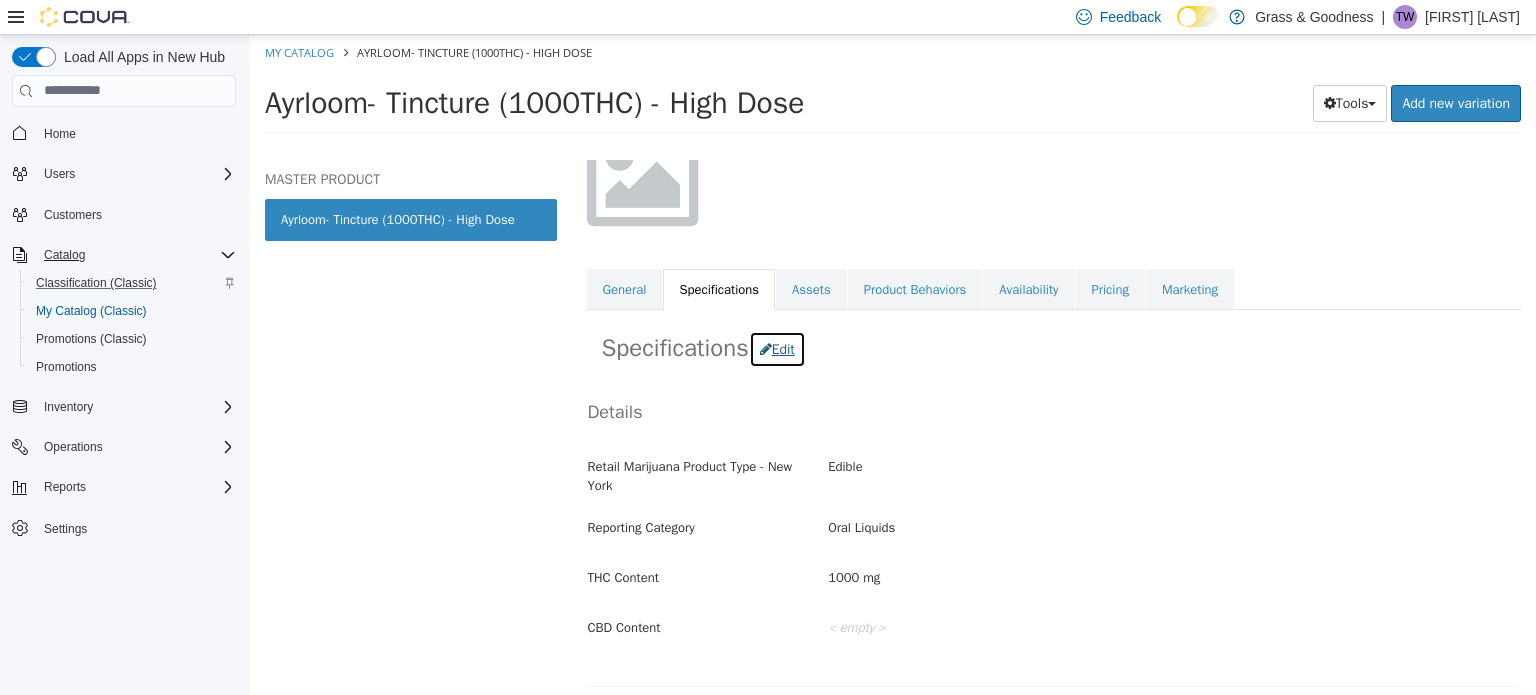 click on "Edit" at bounding box center [777, 348] 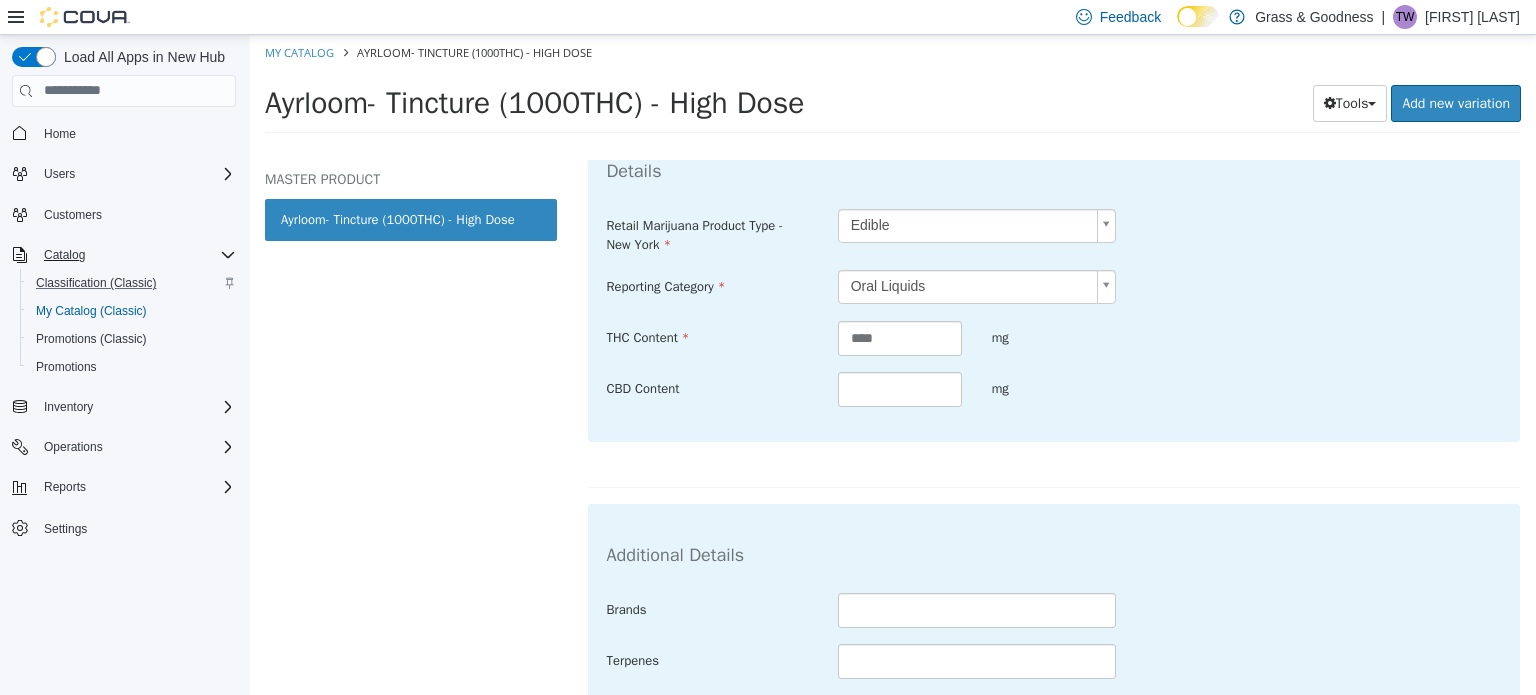 scroll, scrollTop: 445, scrollLeft: 0, axis: vertical 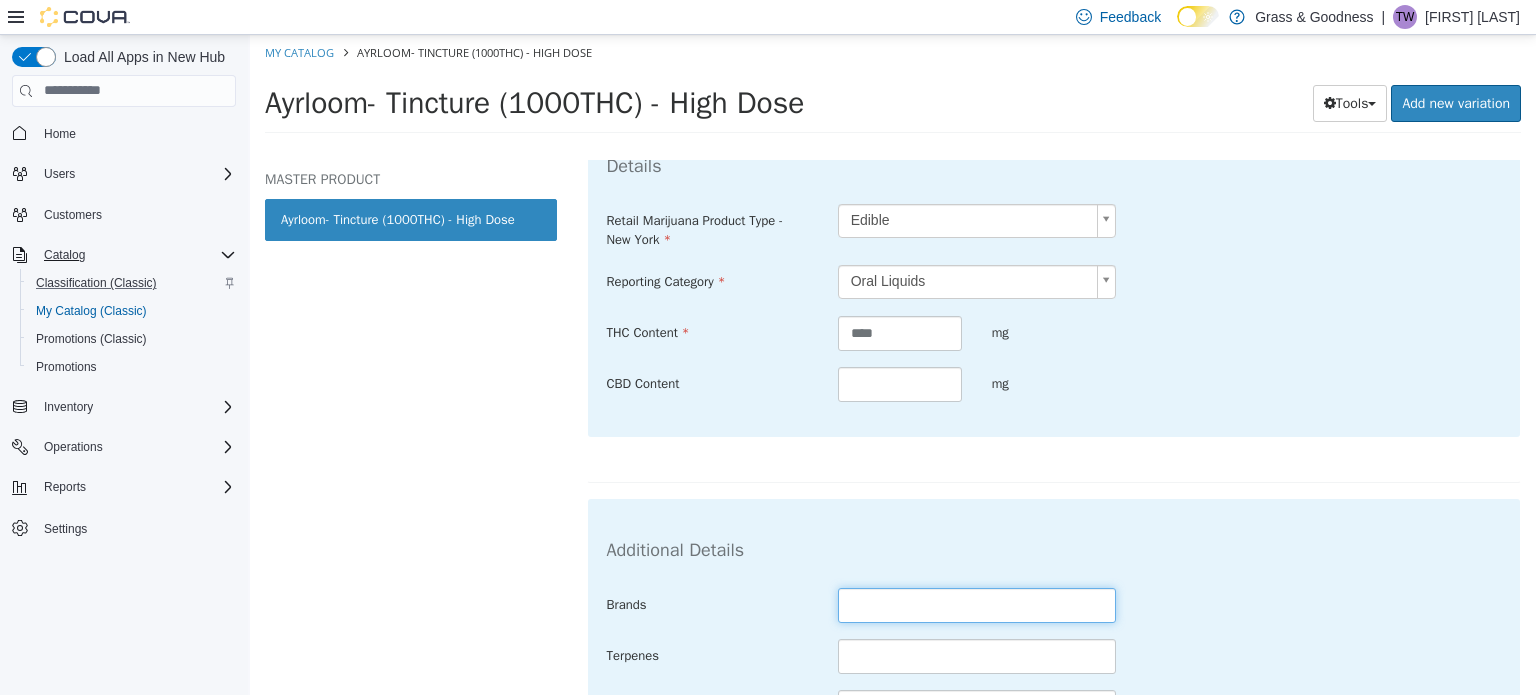 click at bounding box center (977, 604) 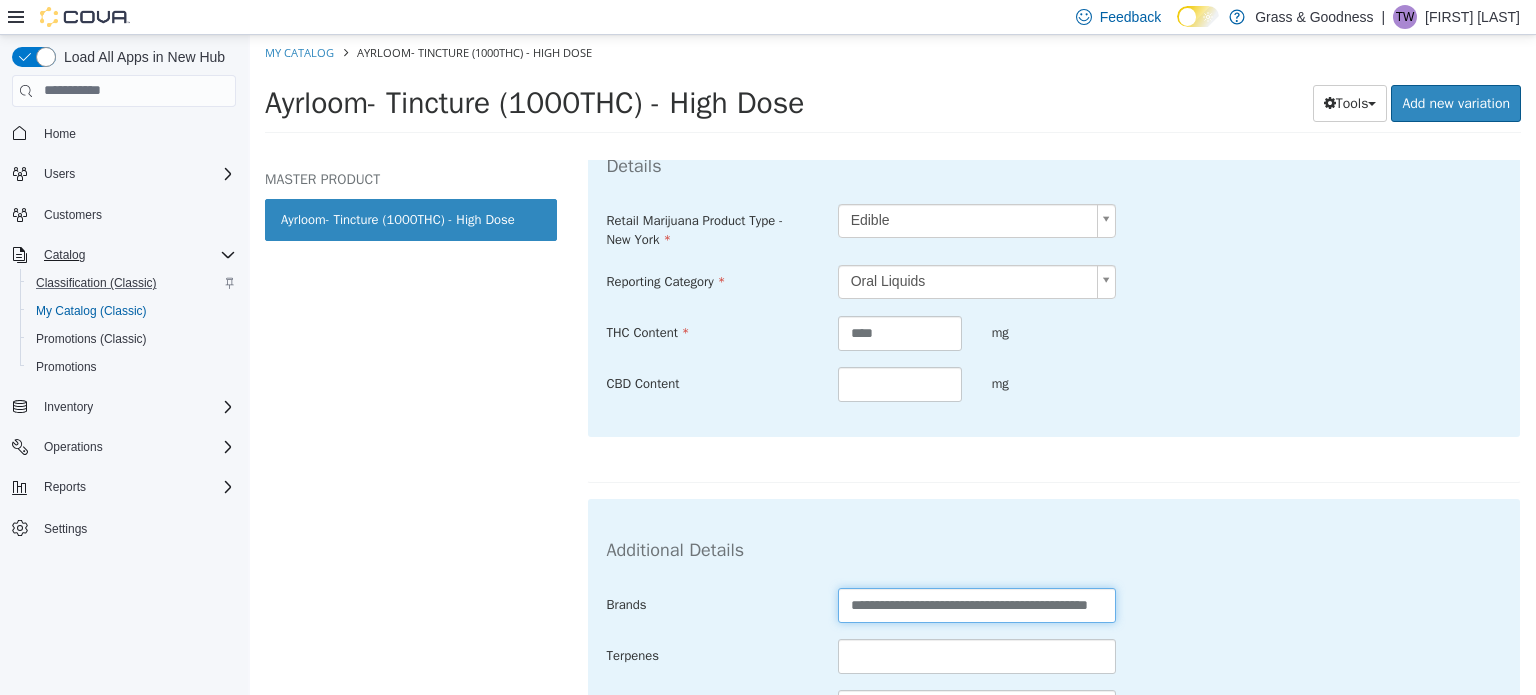 scroll, scrollTop: 0, scrollLeft: 58, axis: horizontal 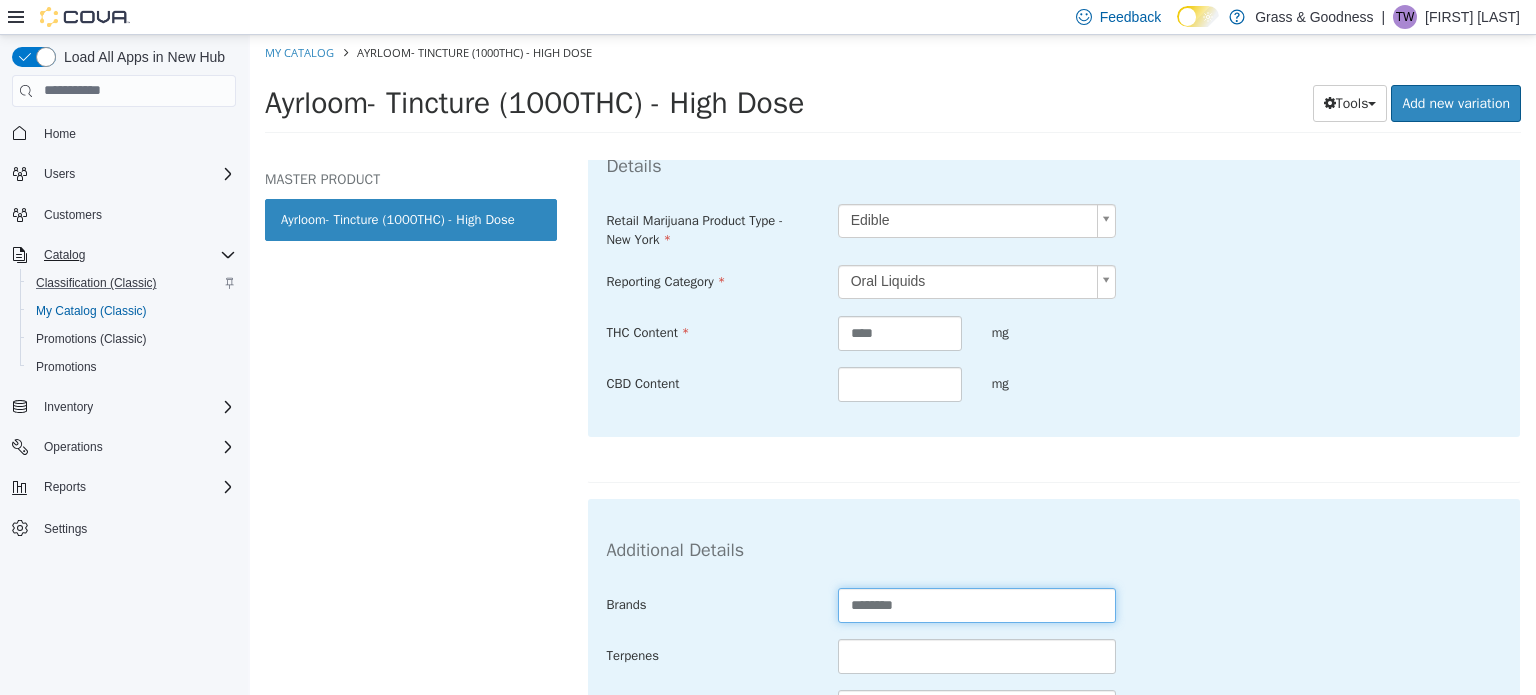 type on "*******" 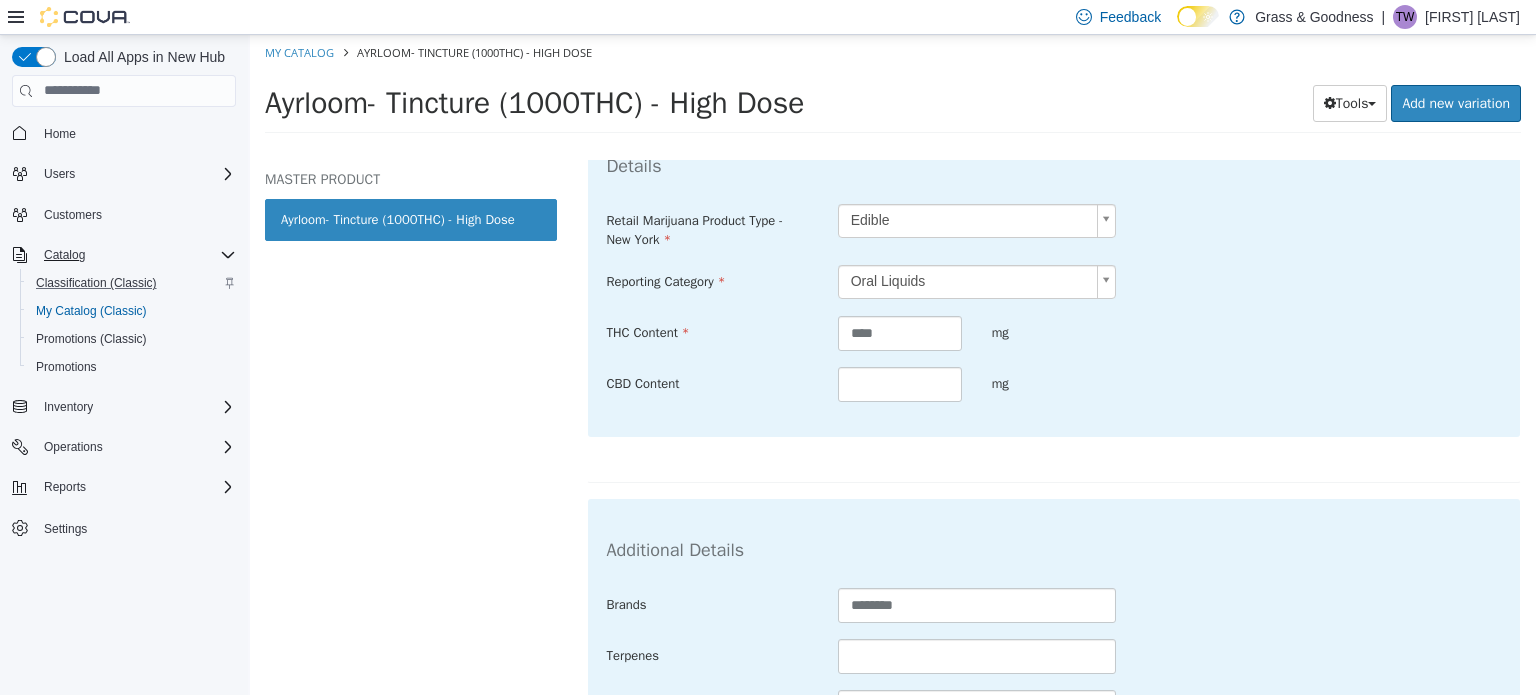 click on "Brands
*******" at bounding box center [1054, 605] 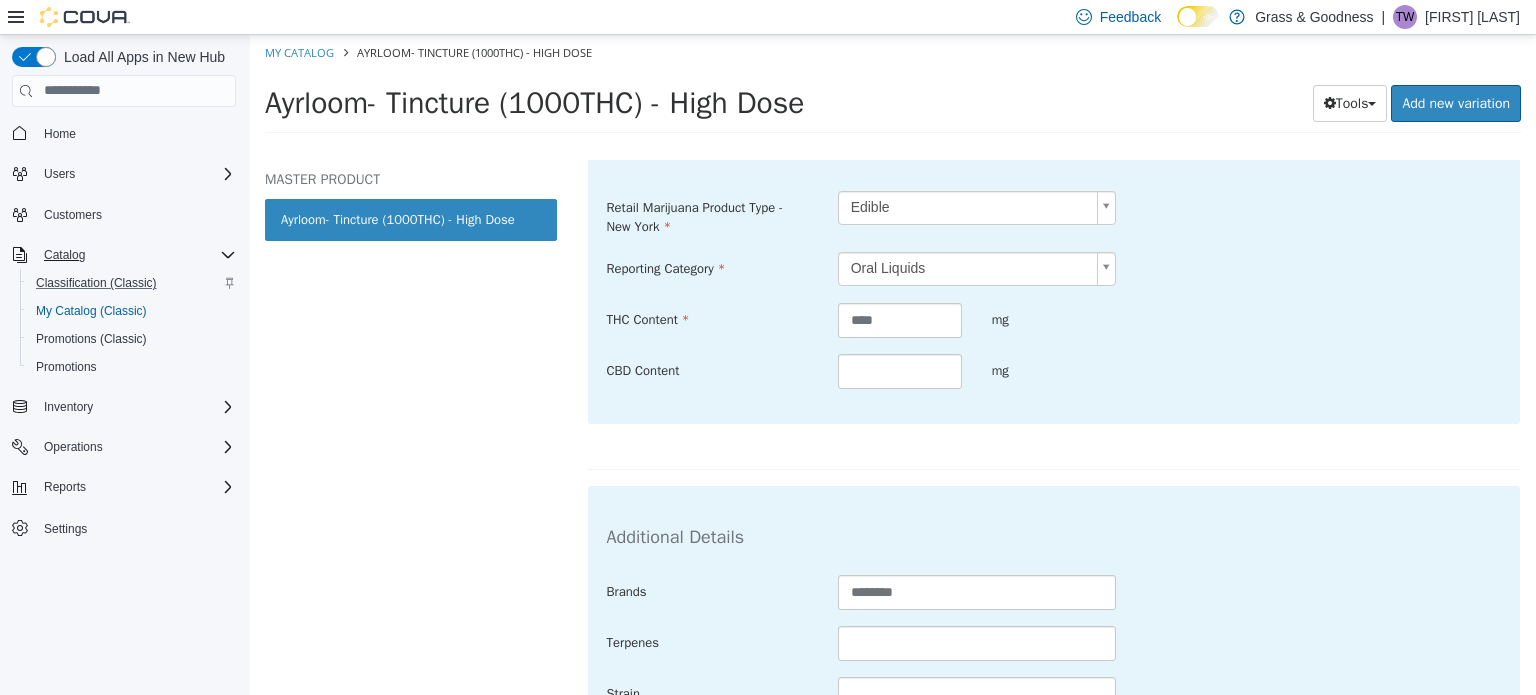 scroll, scrollTop: 556, scrollLeft: 0, axis: vertical 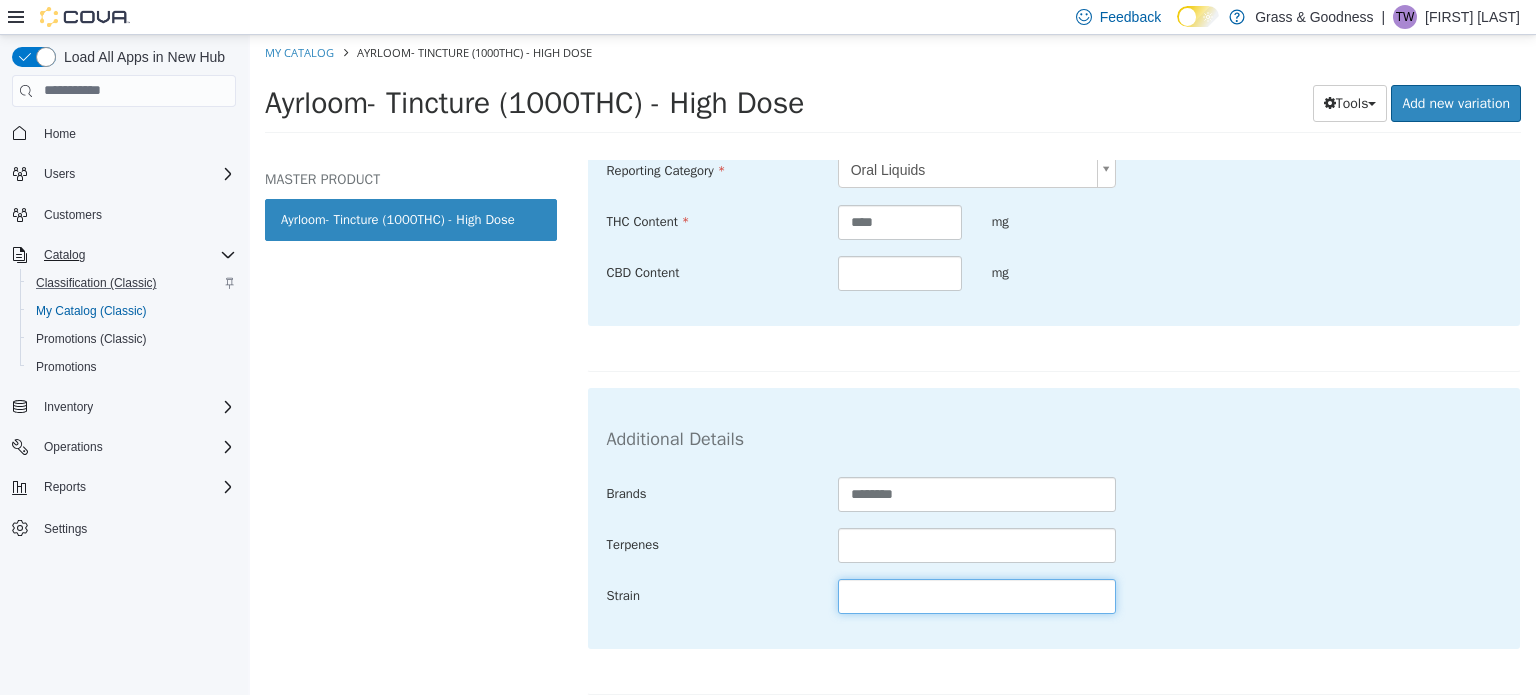 click at bounding box center (977, 595) 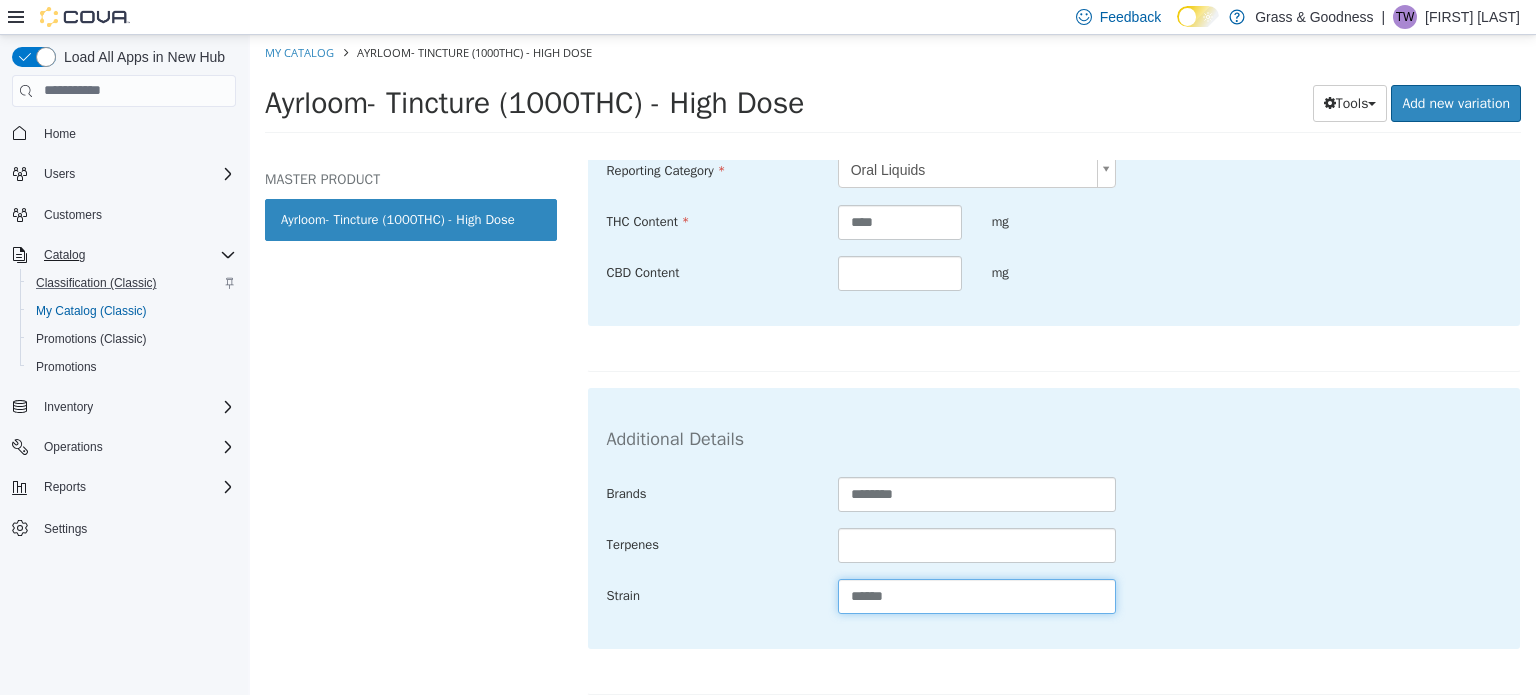 type on "******" 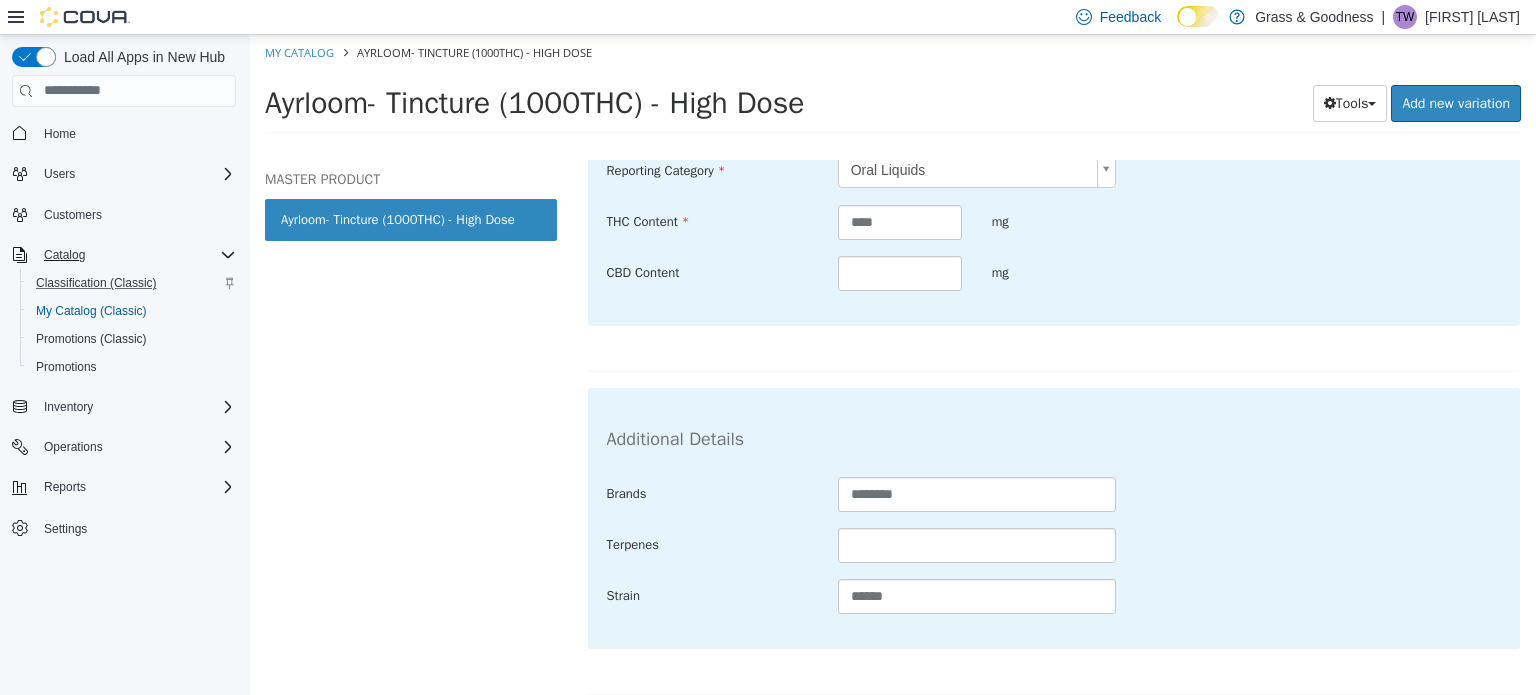 click on "Brands
******* Terpenes
Strain
******" at bounding box center [1054, 545] 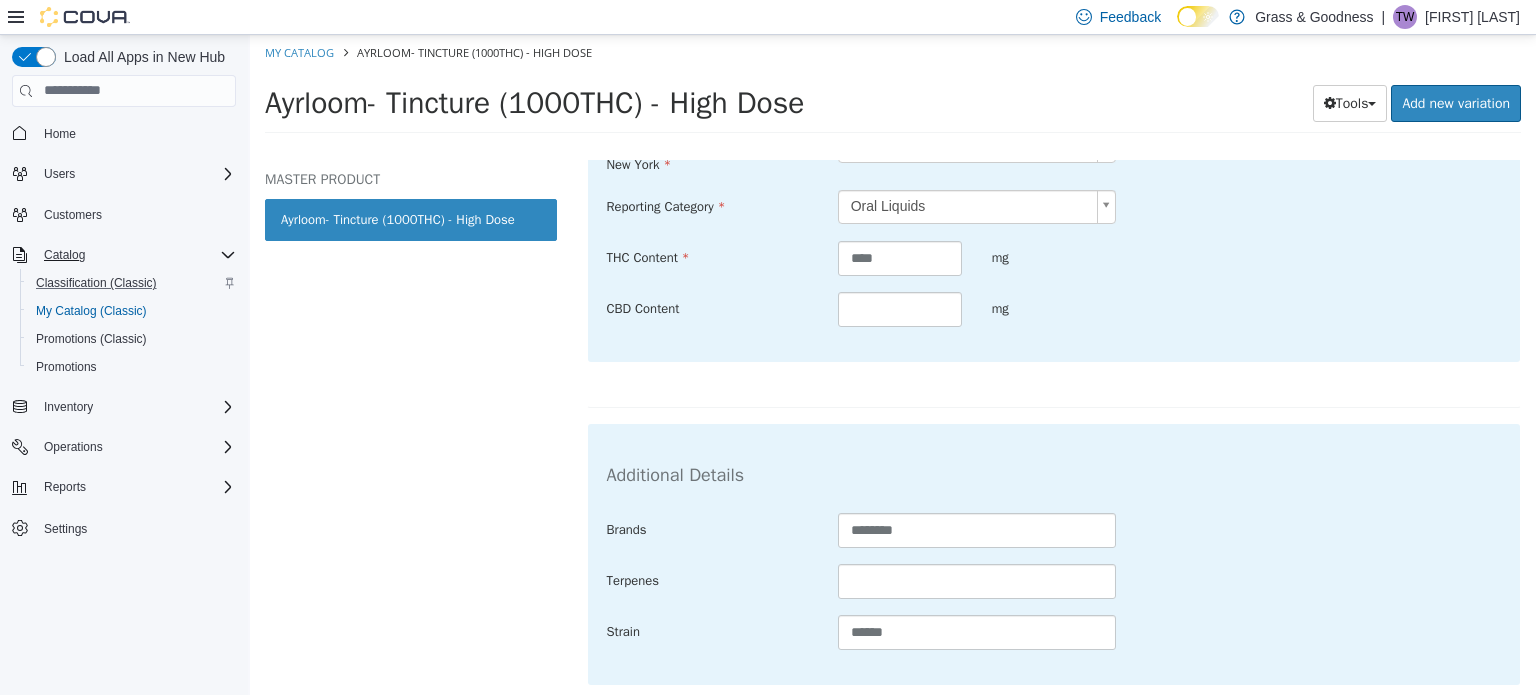 scroll, scrollTop: 604, scrollLeft: 0, axis: vertical 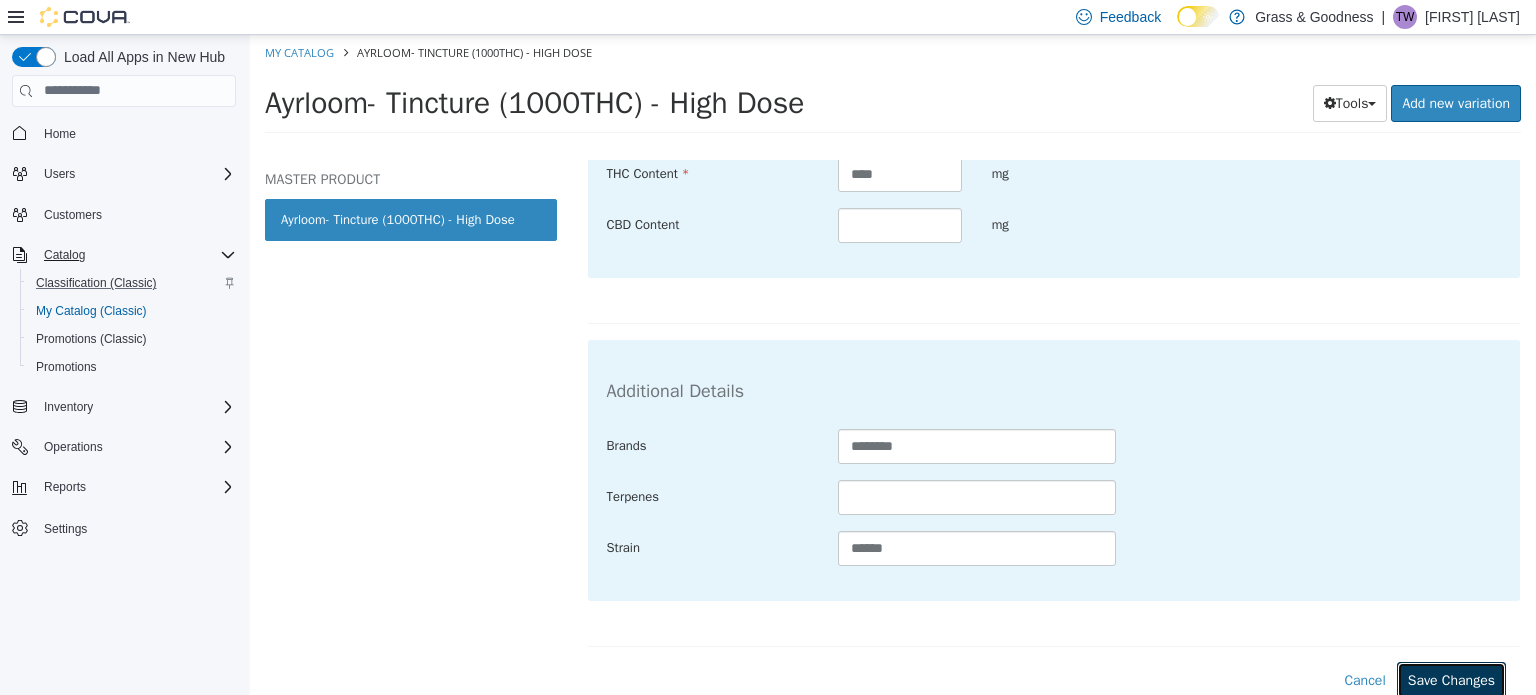 click on "Save Changes" at bounding box center [1451, 679] 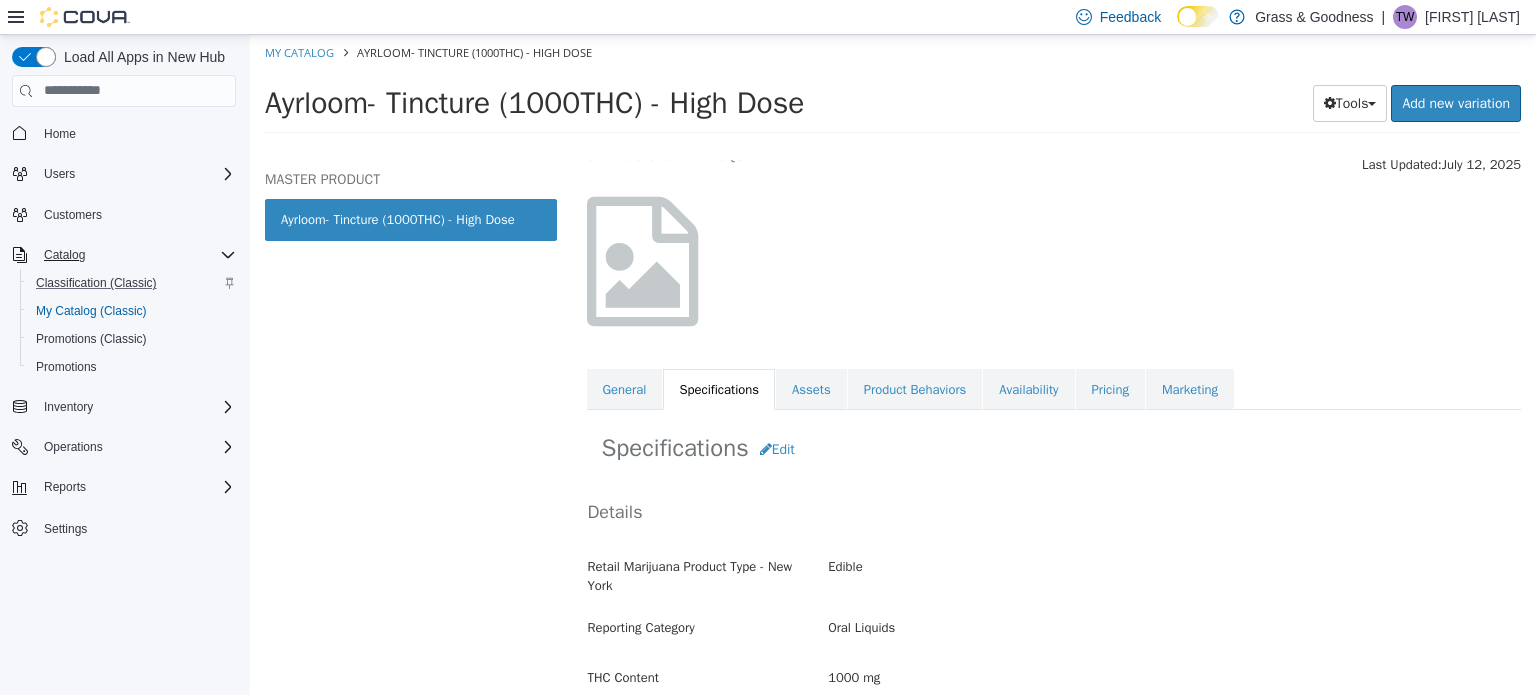 scroll, scrollTop: 60, scrollLeft: 0, axis: vertical 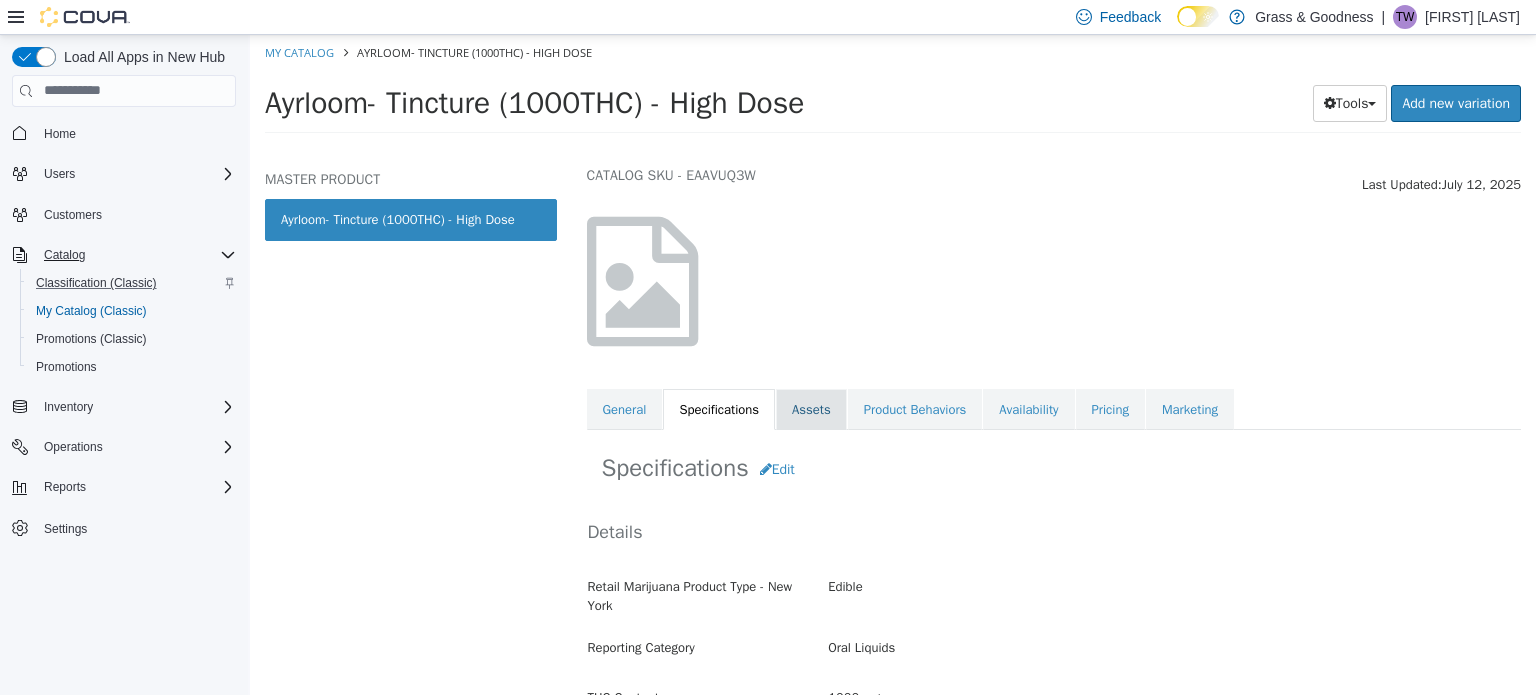 click on "Assets" at bounding box center [811, 409] 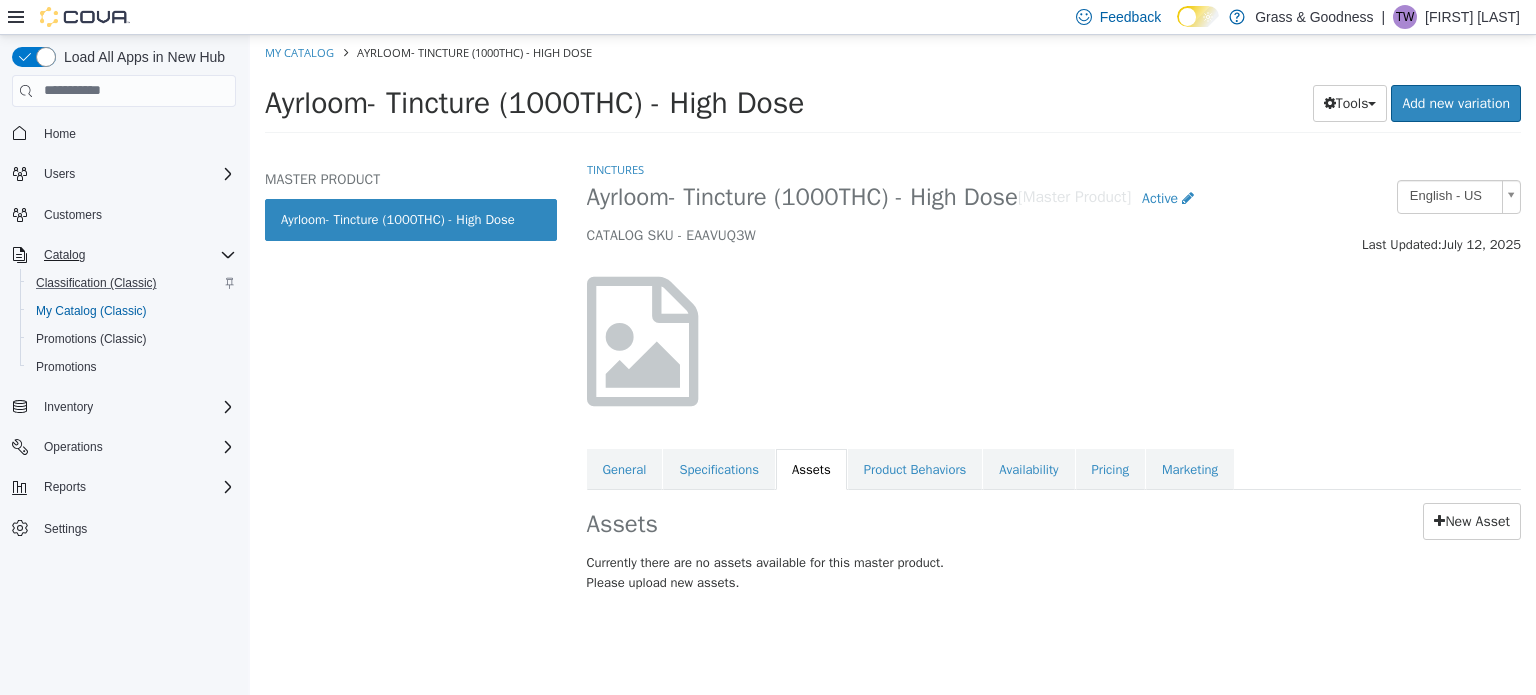 scroll, scrollTop: 0, scrollLeft: 0, axis: both 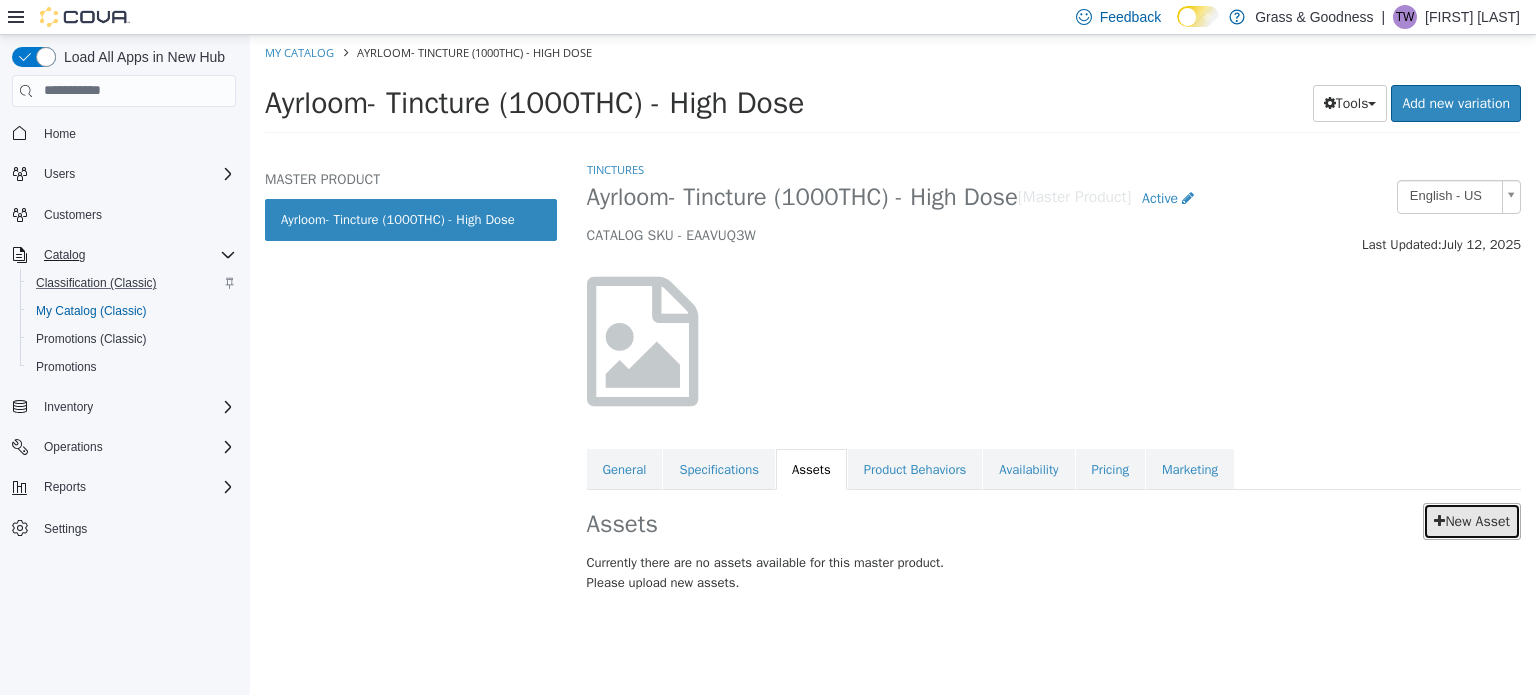 click on "New Asset" at bounding box center (1472, 520) 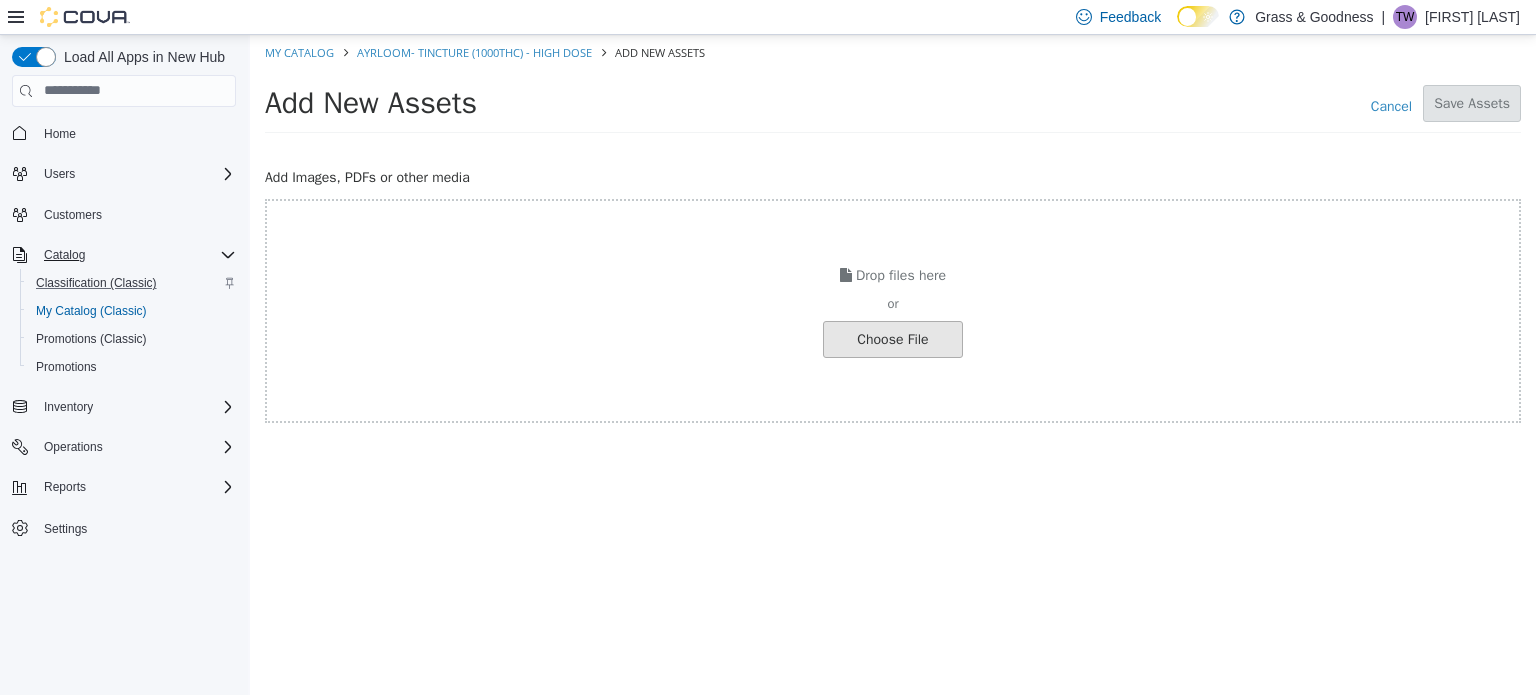 click at bounding box center [-154, 338] 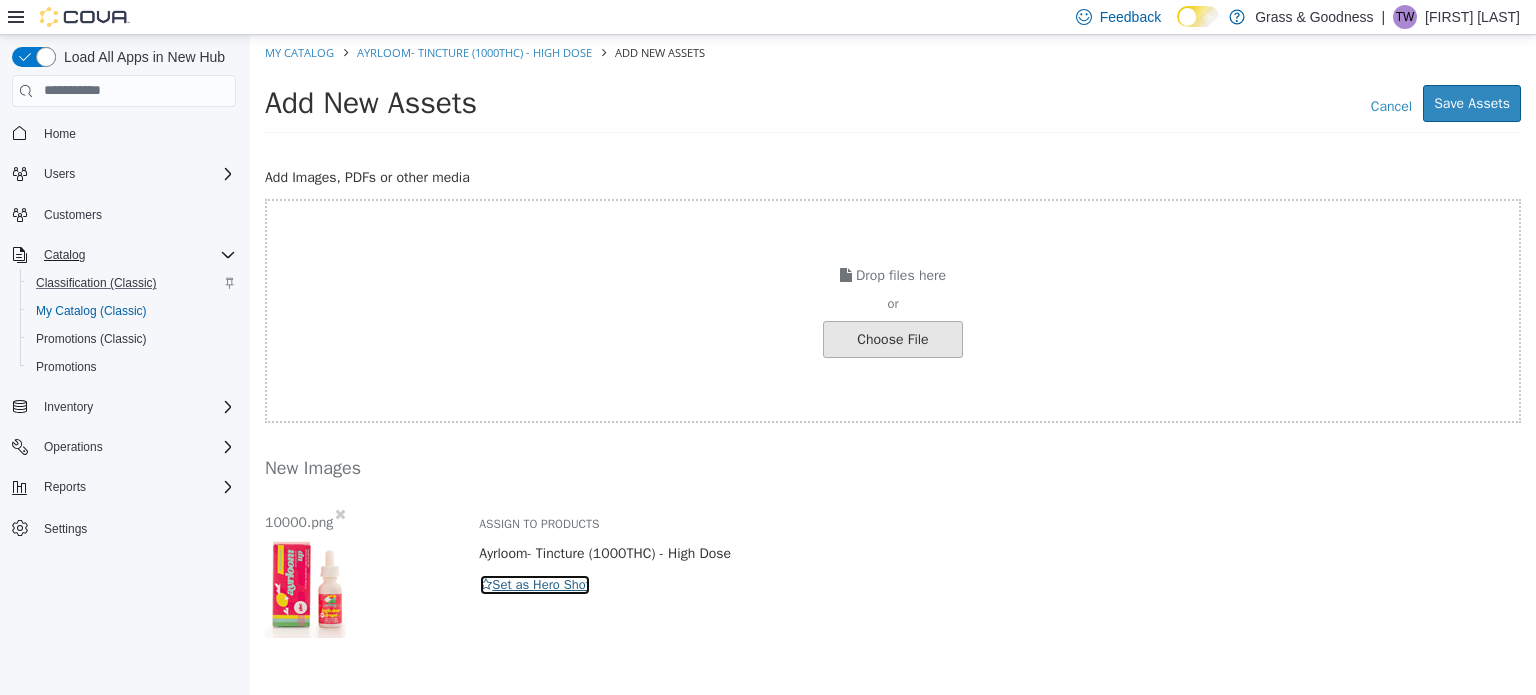 click on "Set as Hero Shot" at bounding box center [535, 584] 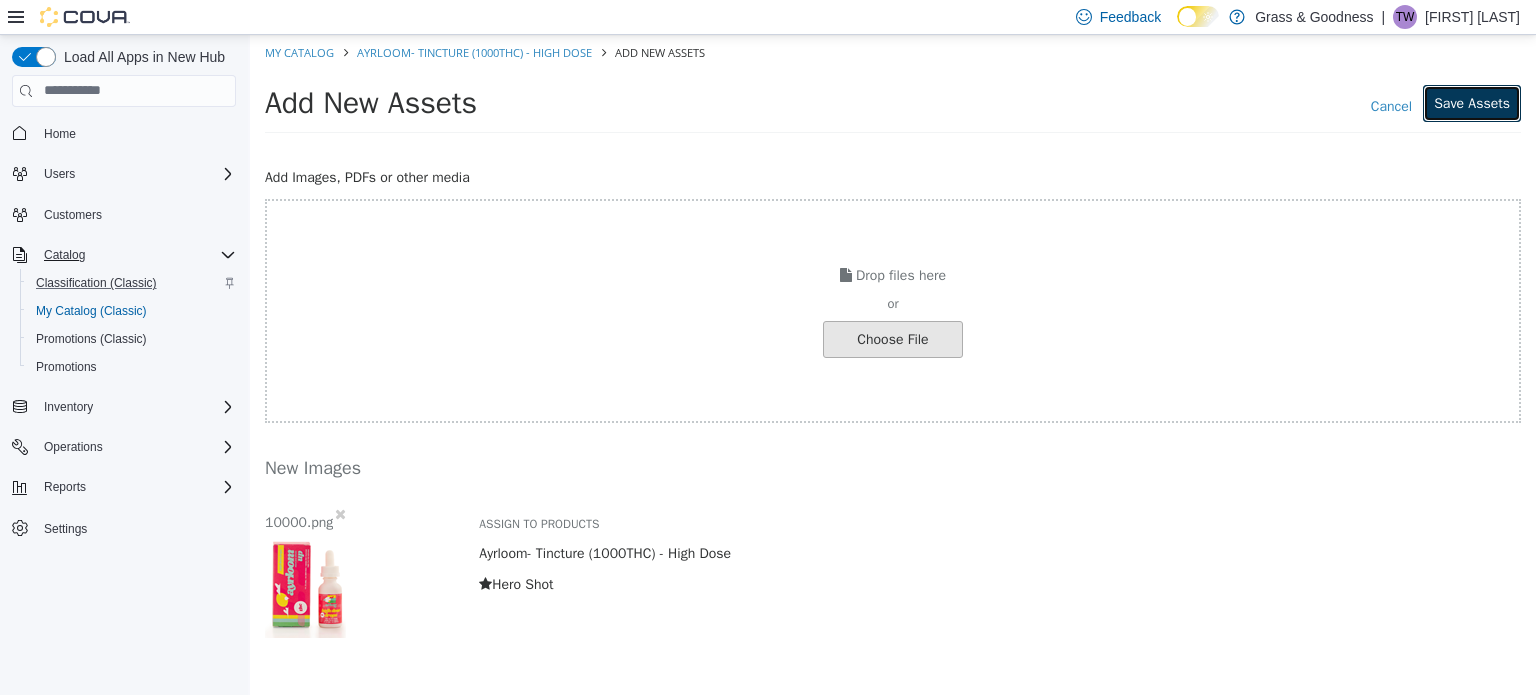 click on "Save Assets" at bounding box center (1472, 102) 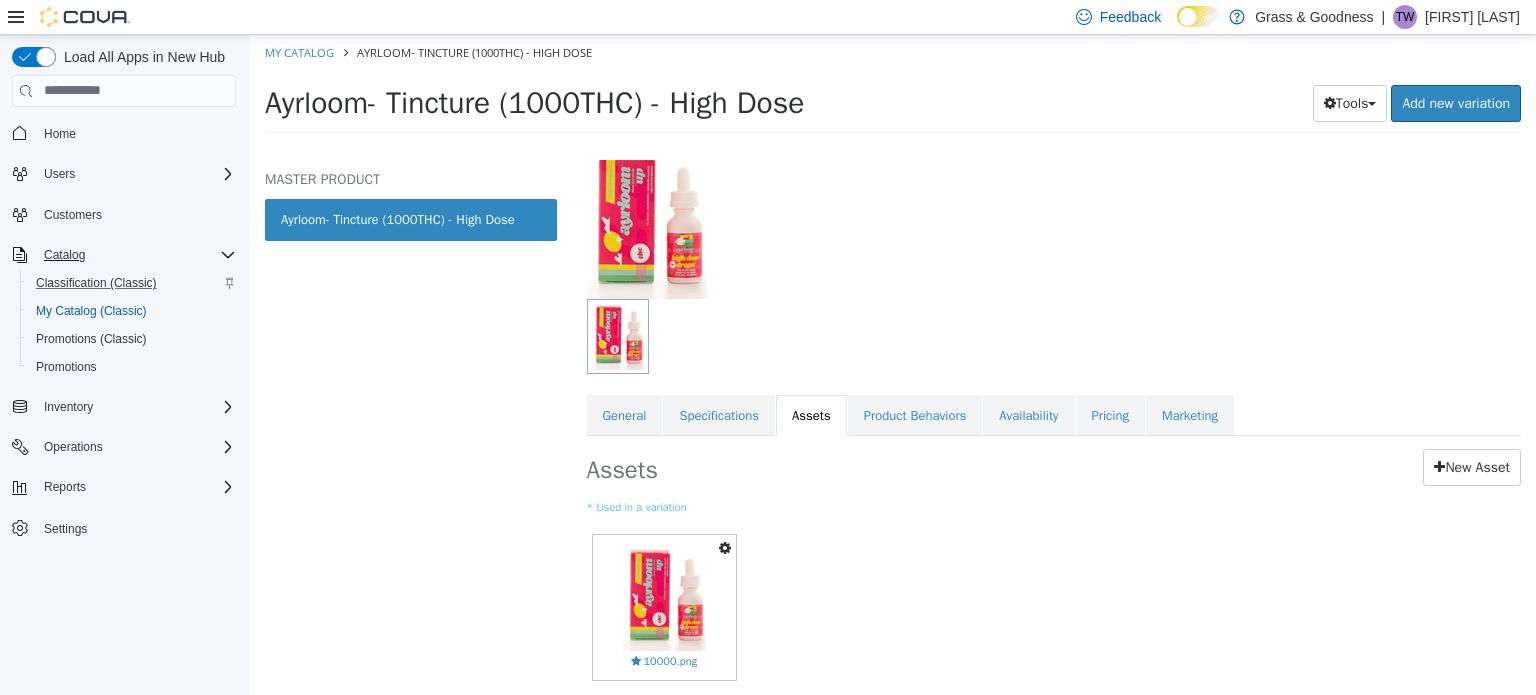 scroll, scrollTop: 182, scrollLeft: 0, axis: vertical 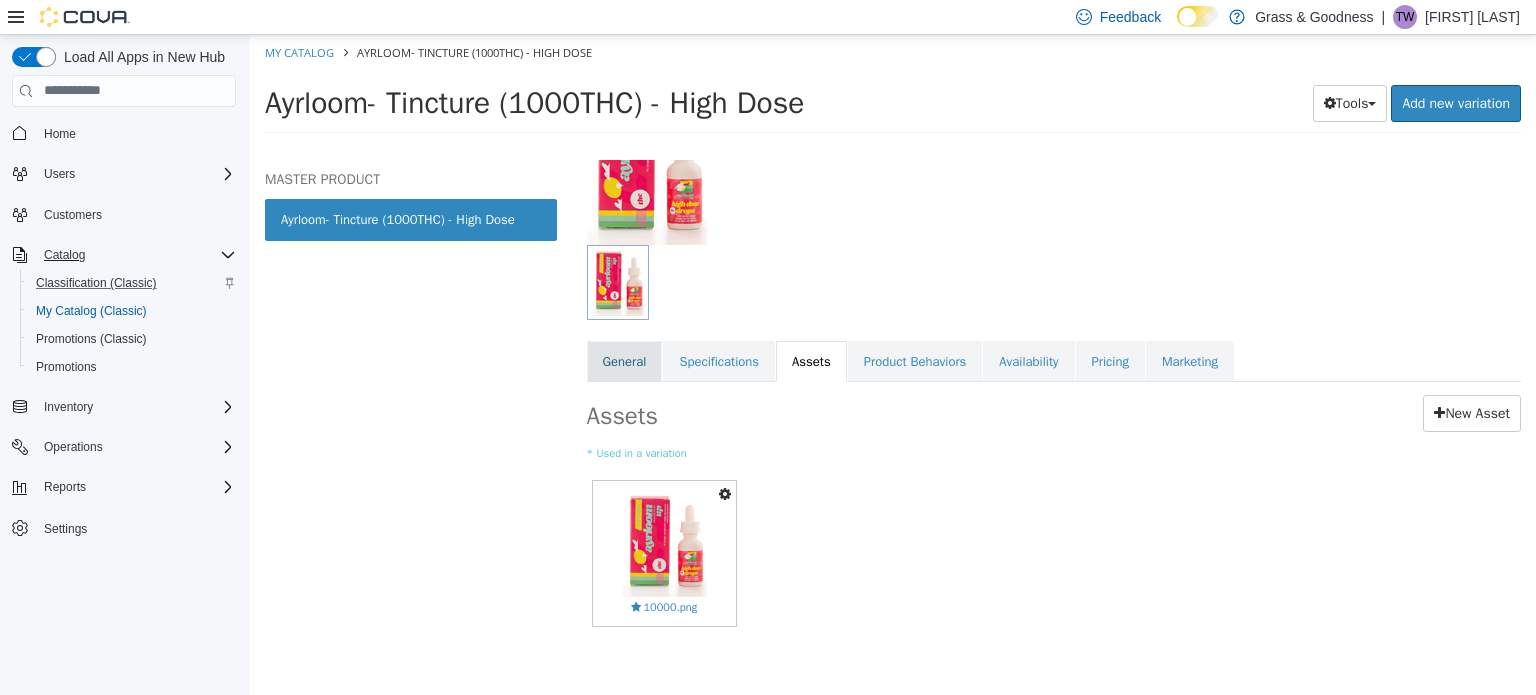 drag, startPoint x: 642, startPoint y: 363, endPoint x: 653, endPoint y: 361, distance: 11.18034 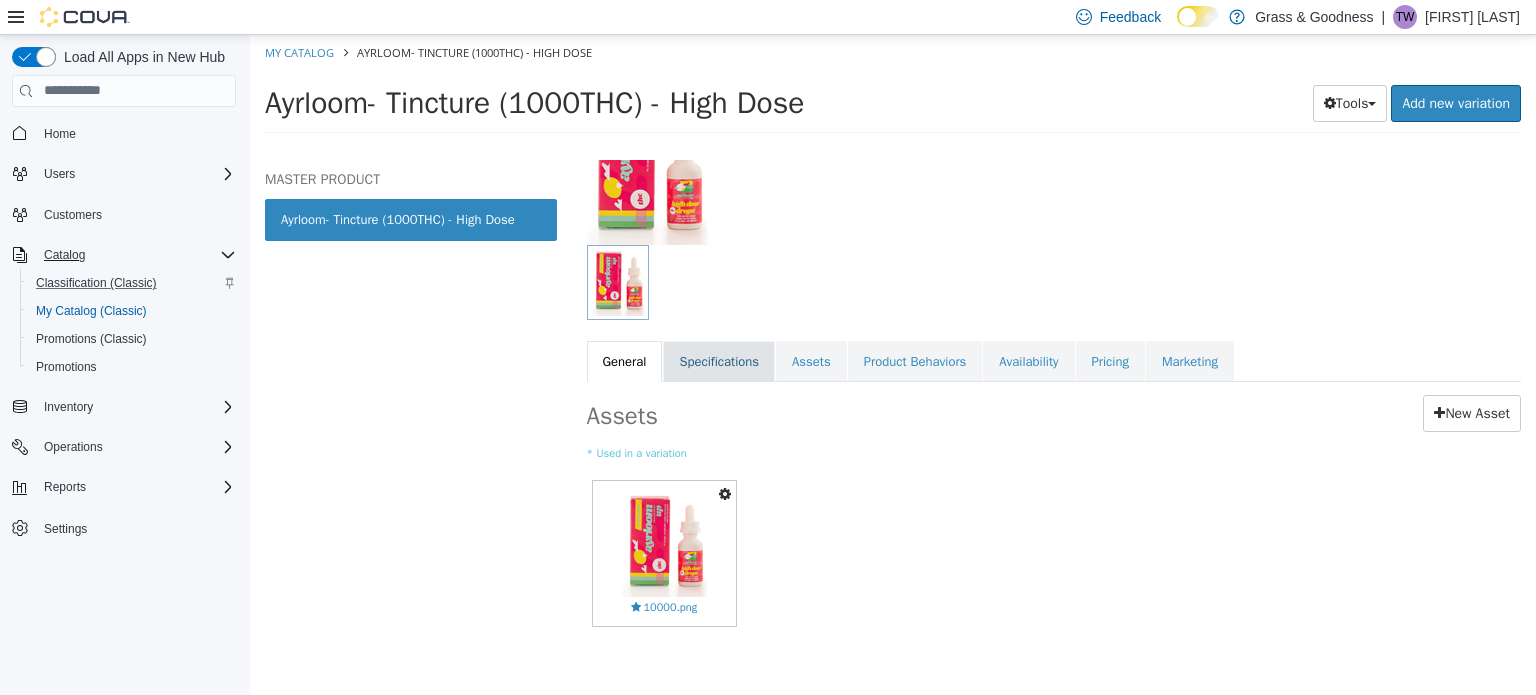 click on "Specifications" at bounding box center [719, 361] 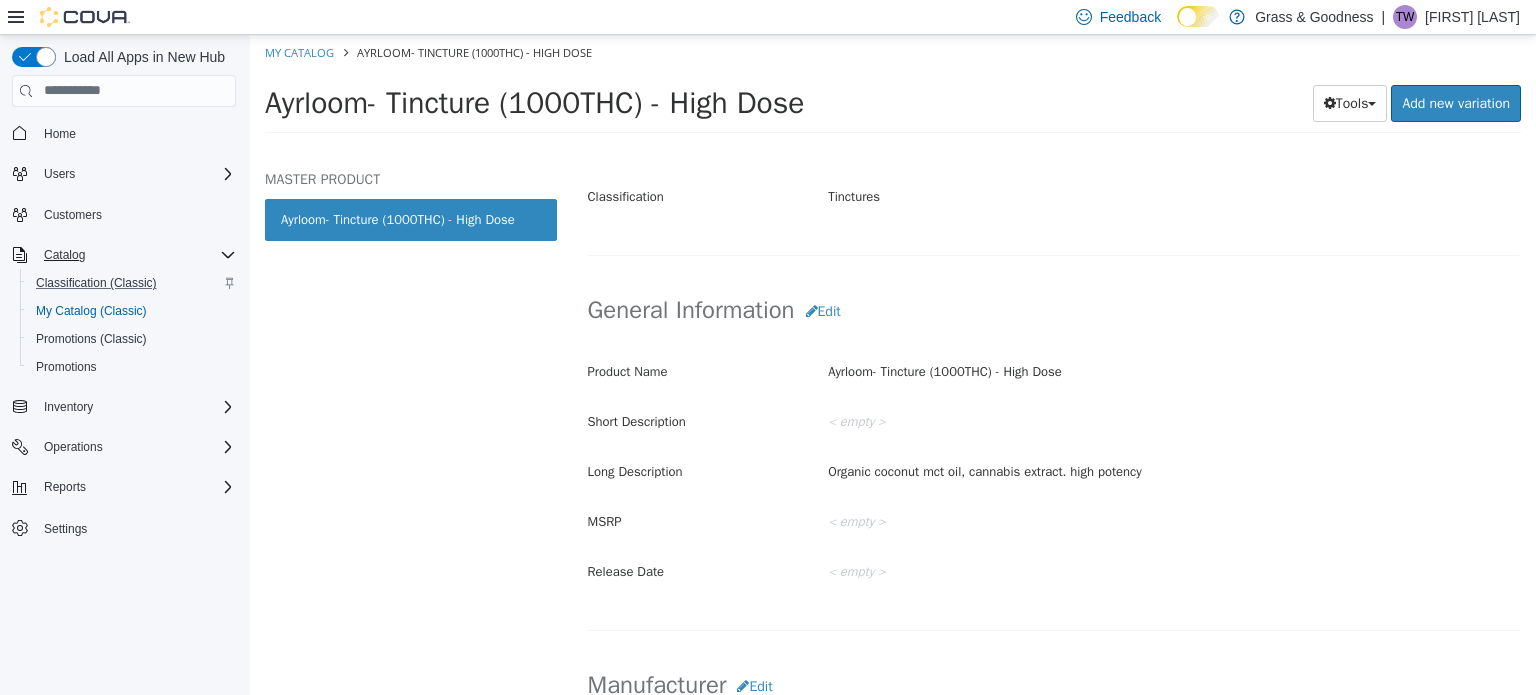 scroll, scrollTop: 324, scrollLeft: 0, axis: vertical 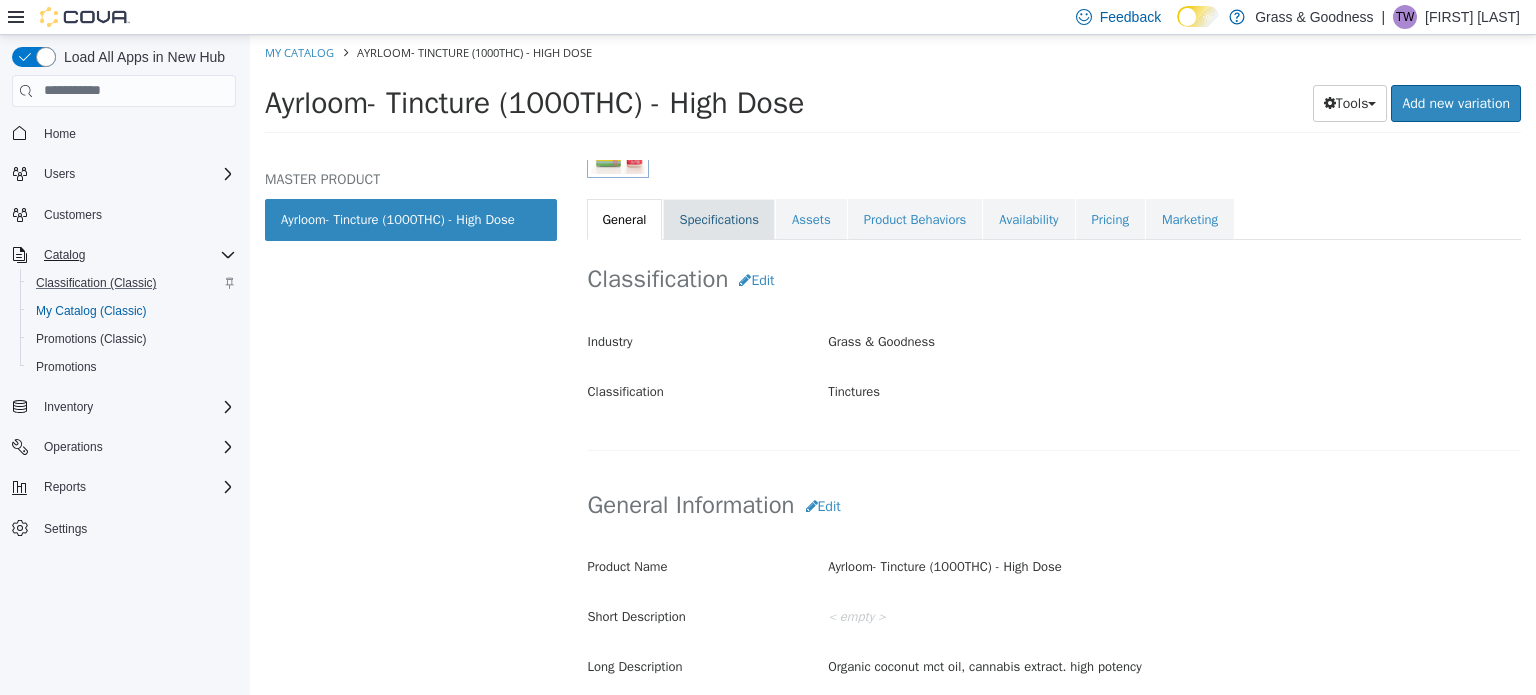 click on "Specifications" at bounding box center (719, 219) 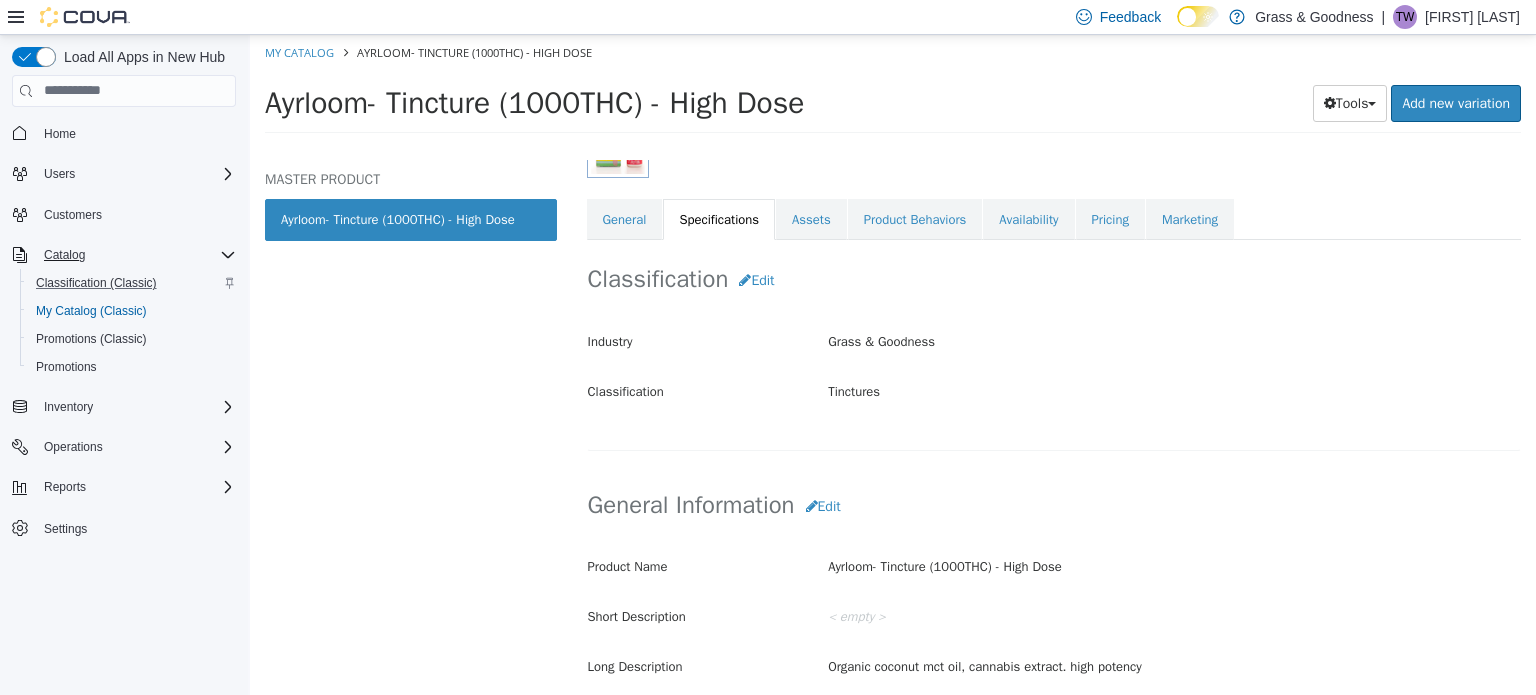 click on "Assets" at bounding box center (811, 219) 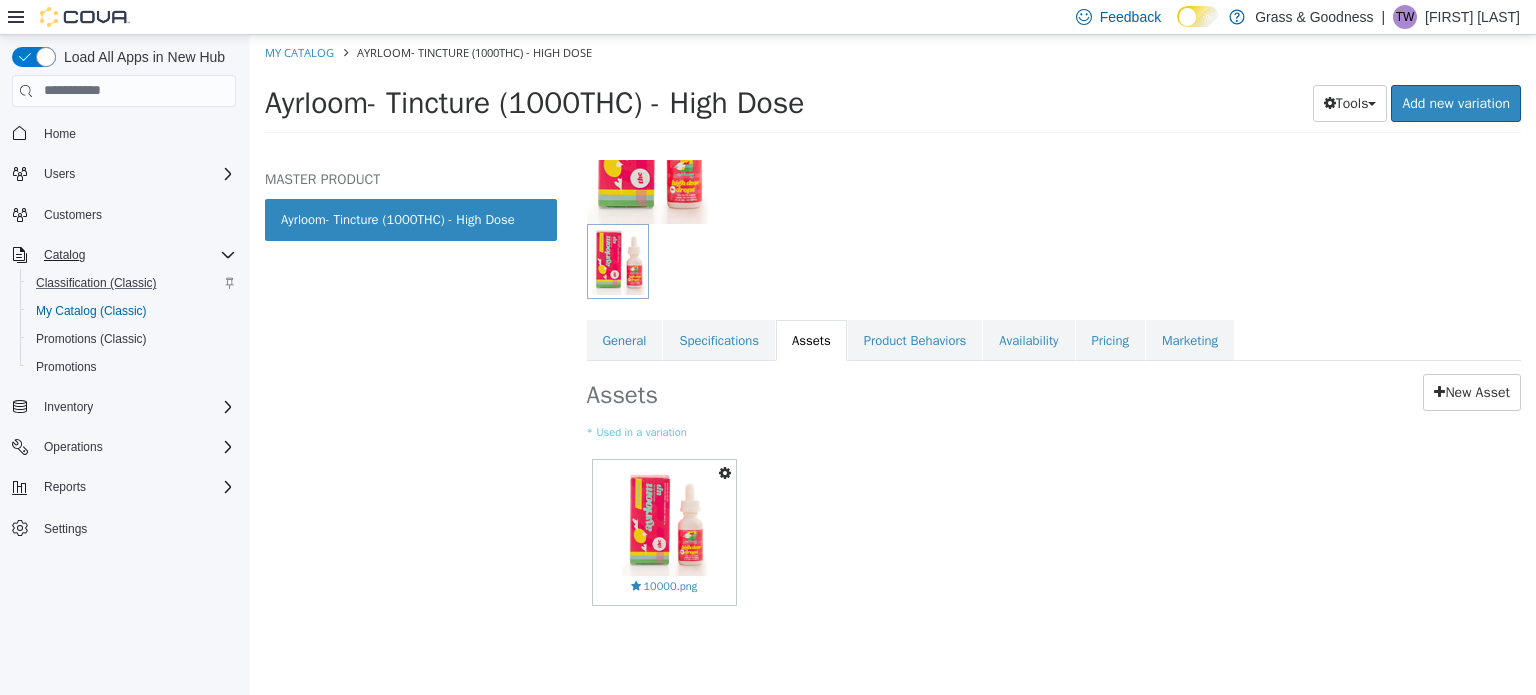 scroll, scrollTop: 200, scrollLeft: 0, axis: vertical 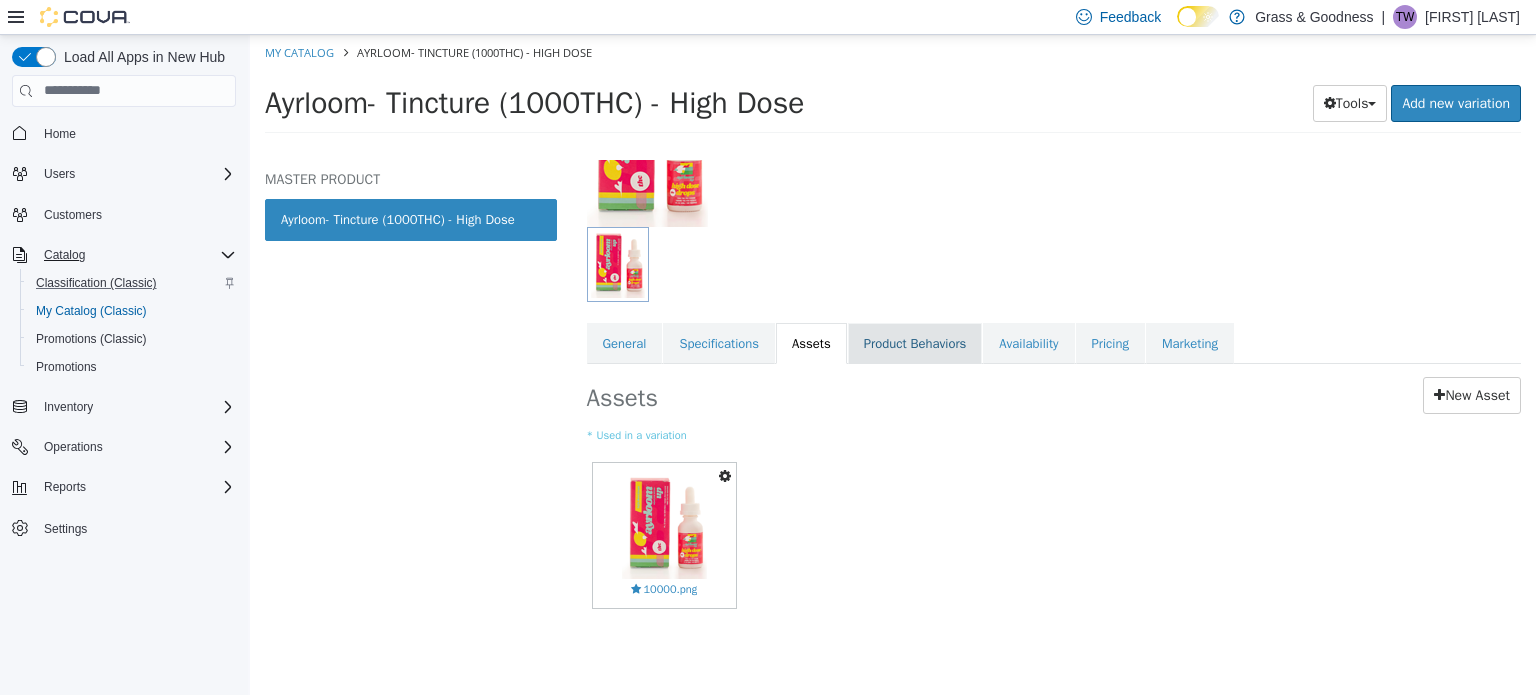 click on "Product Behaviors" at bounding box center (915, 343) 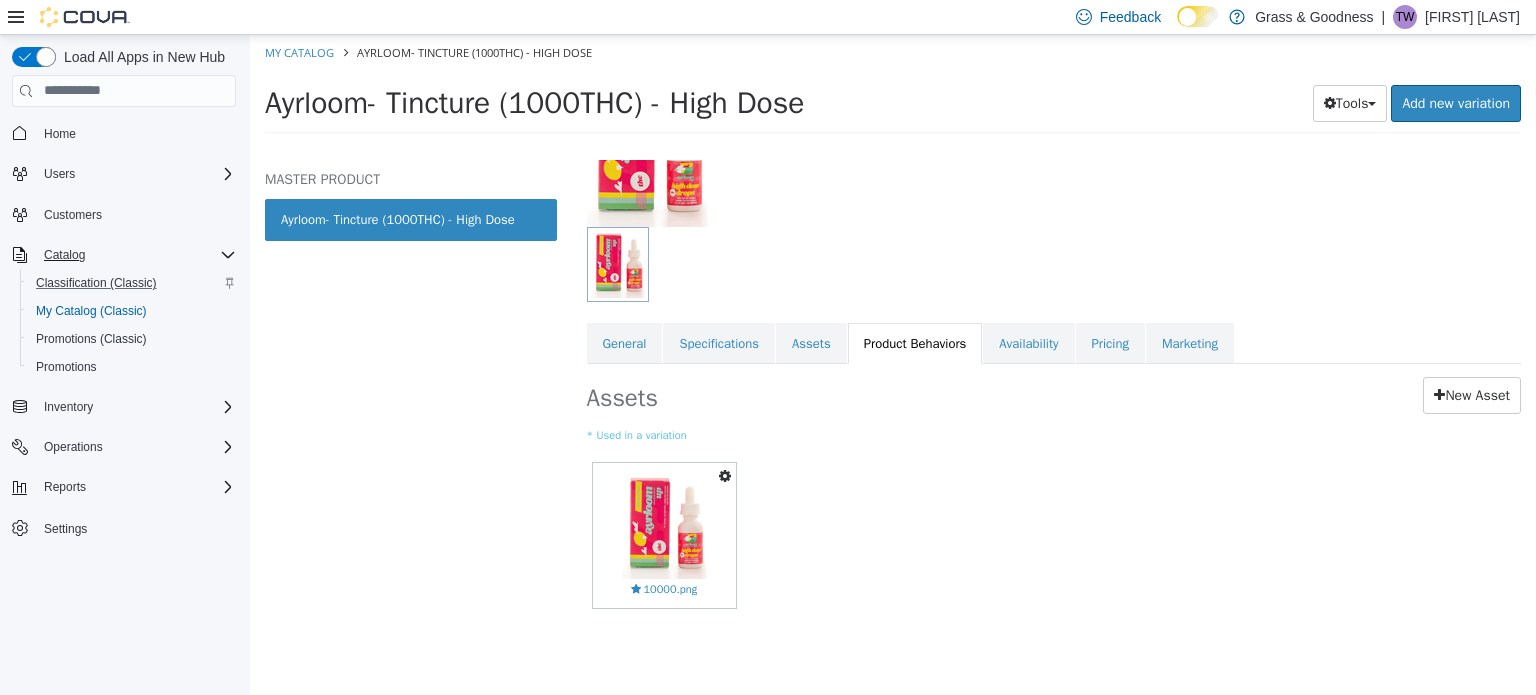 scroll, scrollTop: 85, scrollLeft: 0, axis: vertical 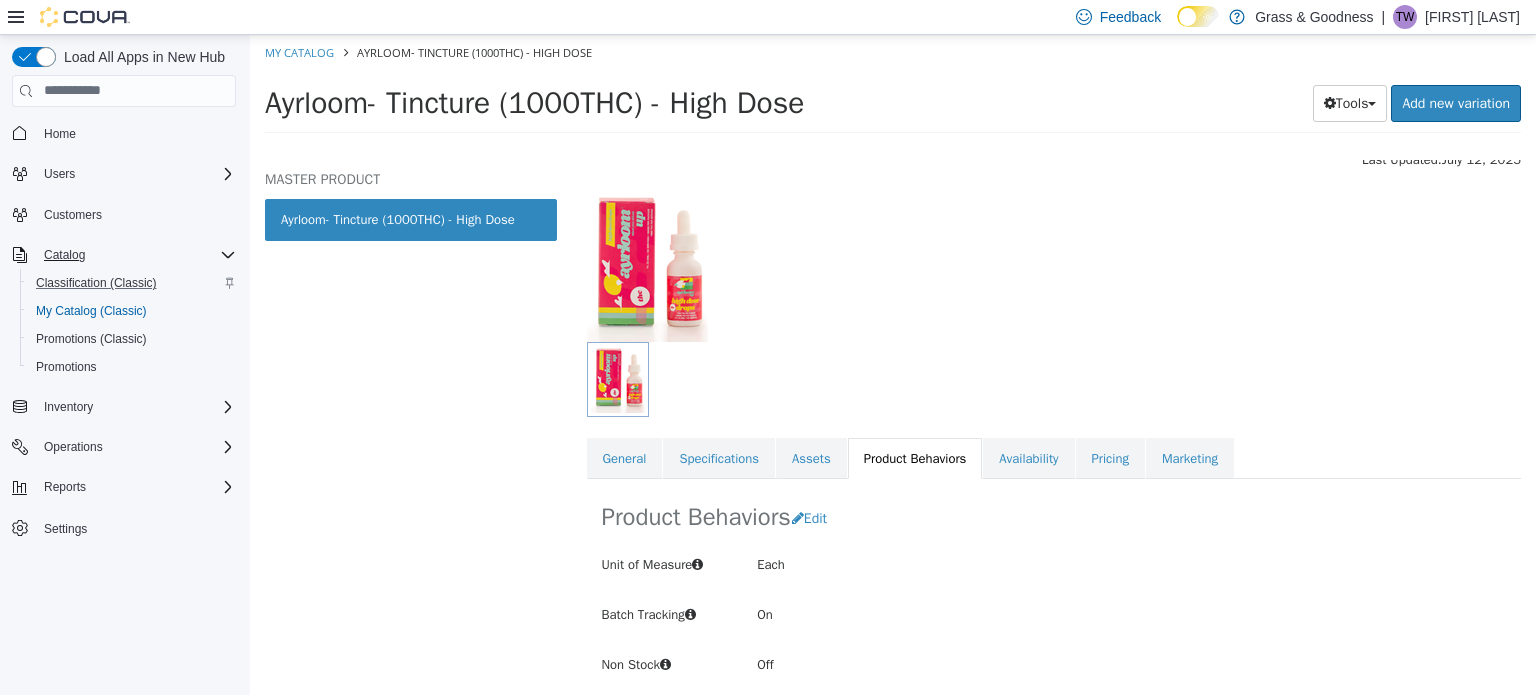 click on "Availability" at bounding box center (1028, 458) 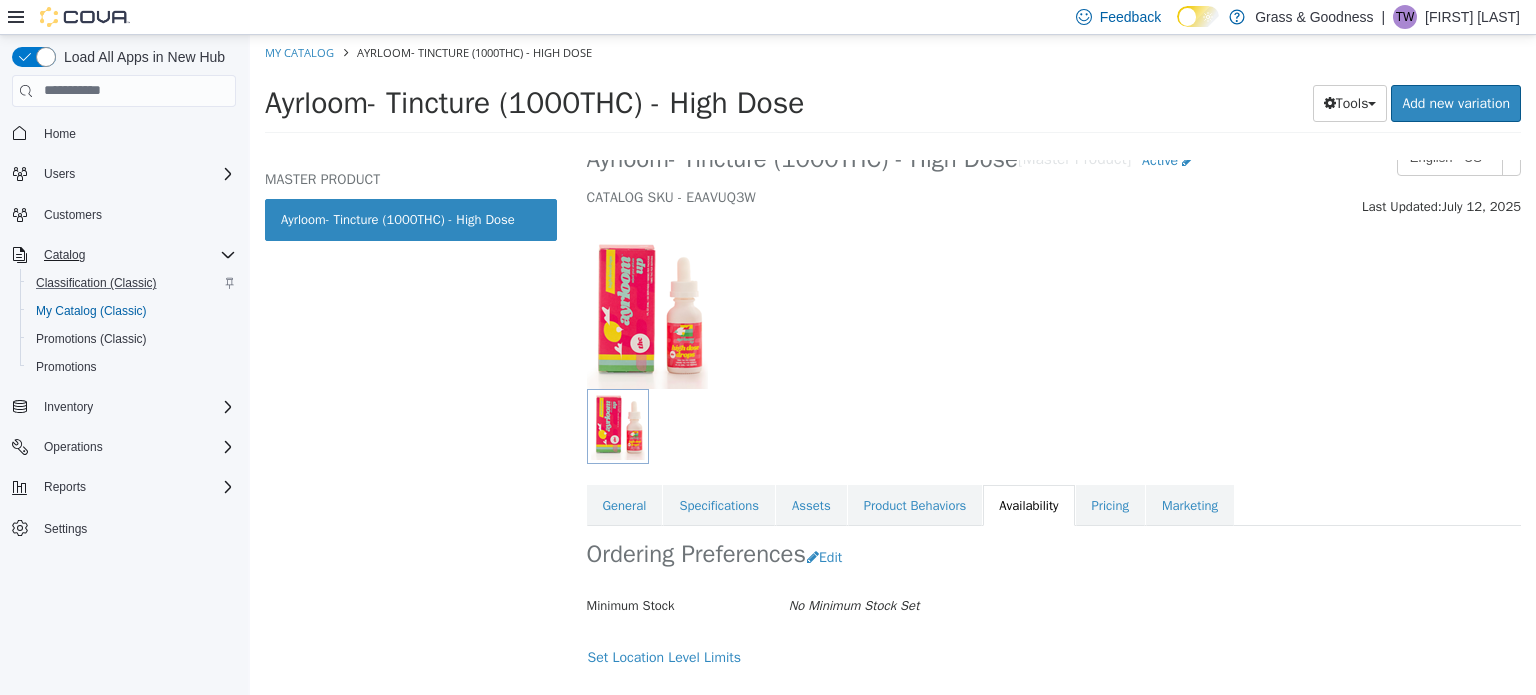 scroll, scrollTop: 168, scrollLeft: 0, axis: vertical 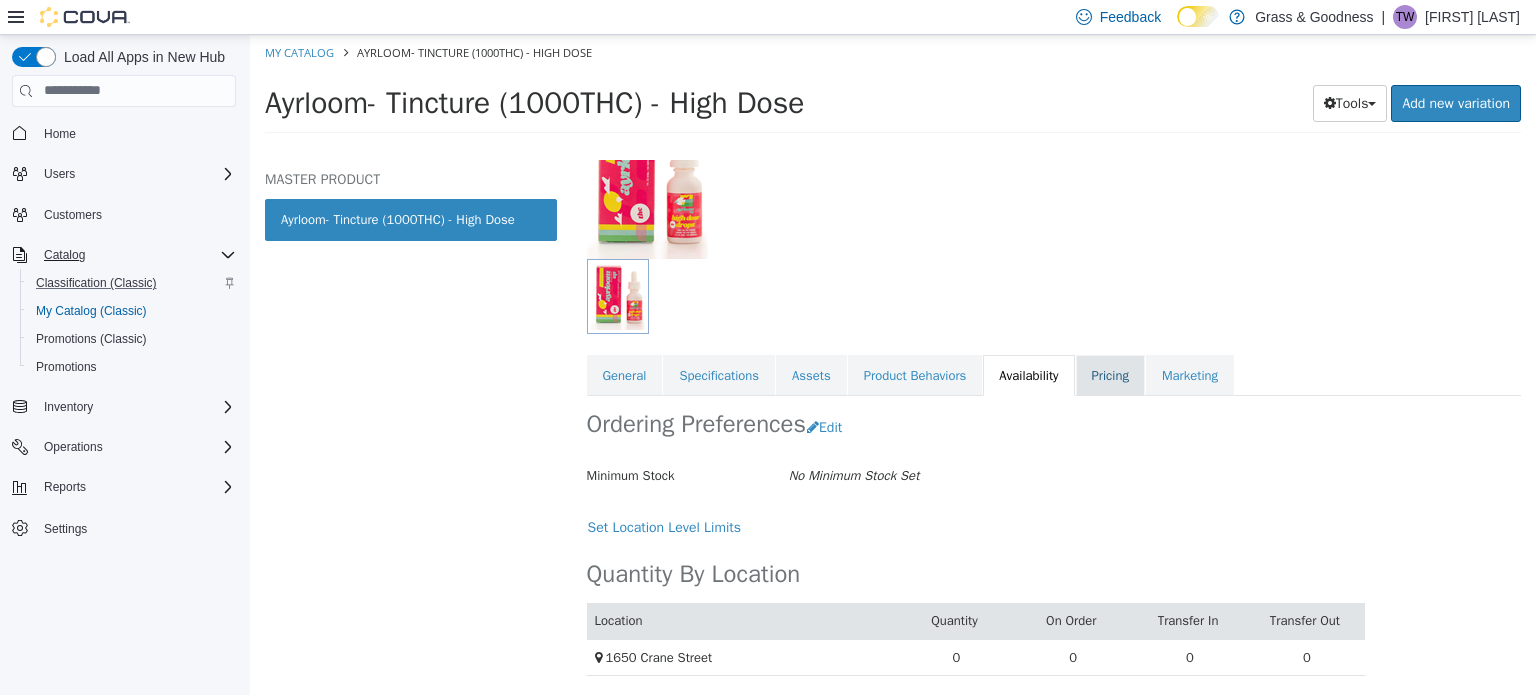 click on "Pricing" at bounding box center [1110, 375] 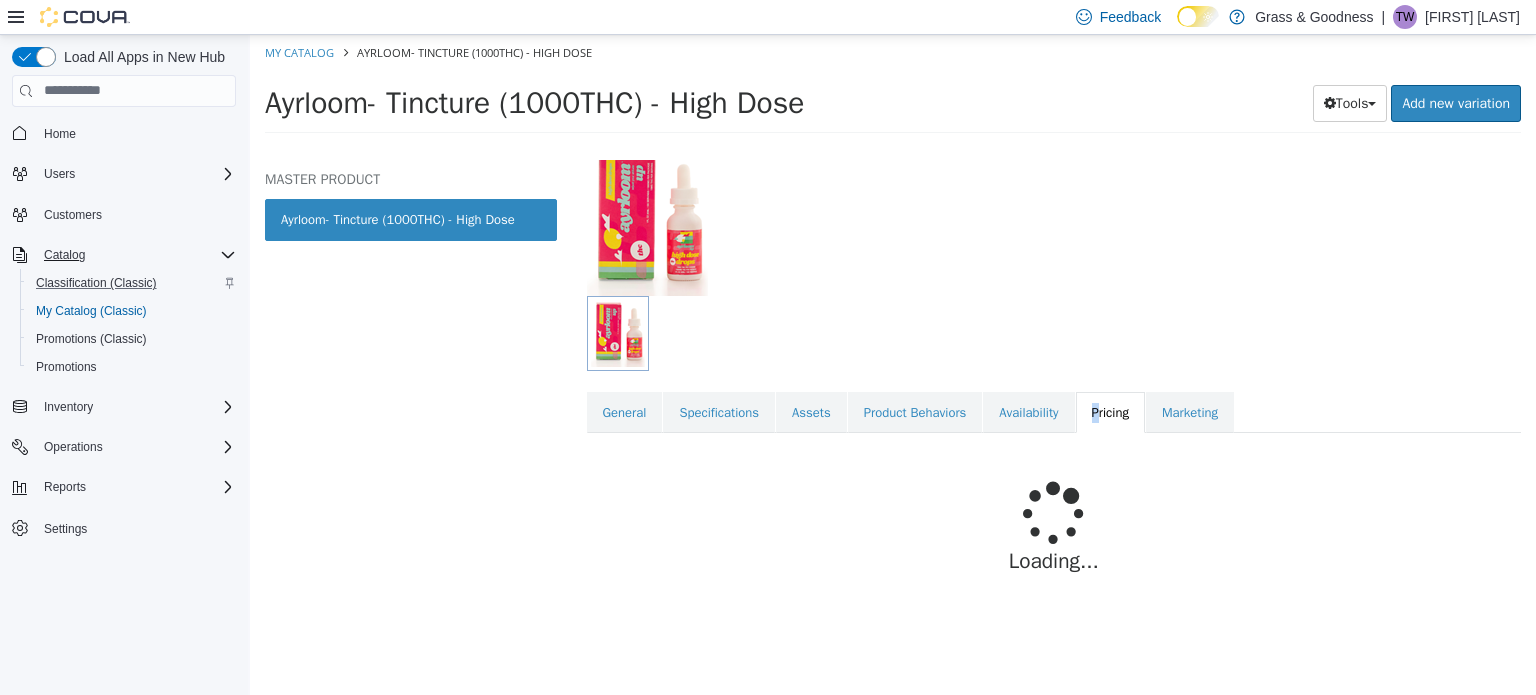 scroll, scrollTop: 129, scrollLeft: 0, axis: vertical 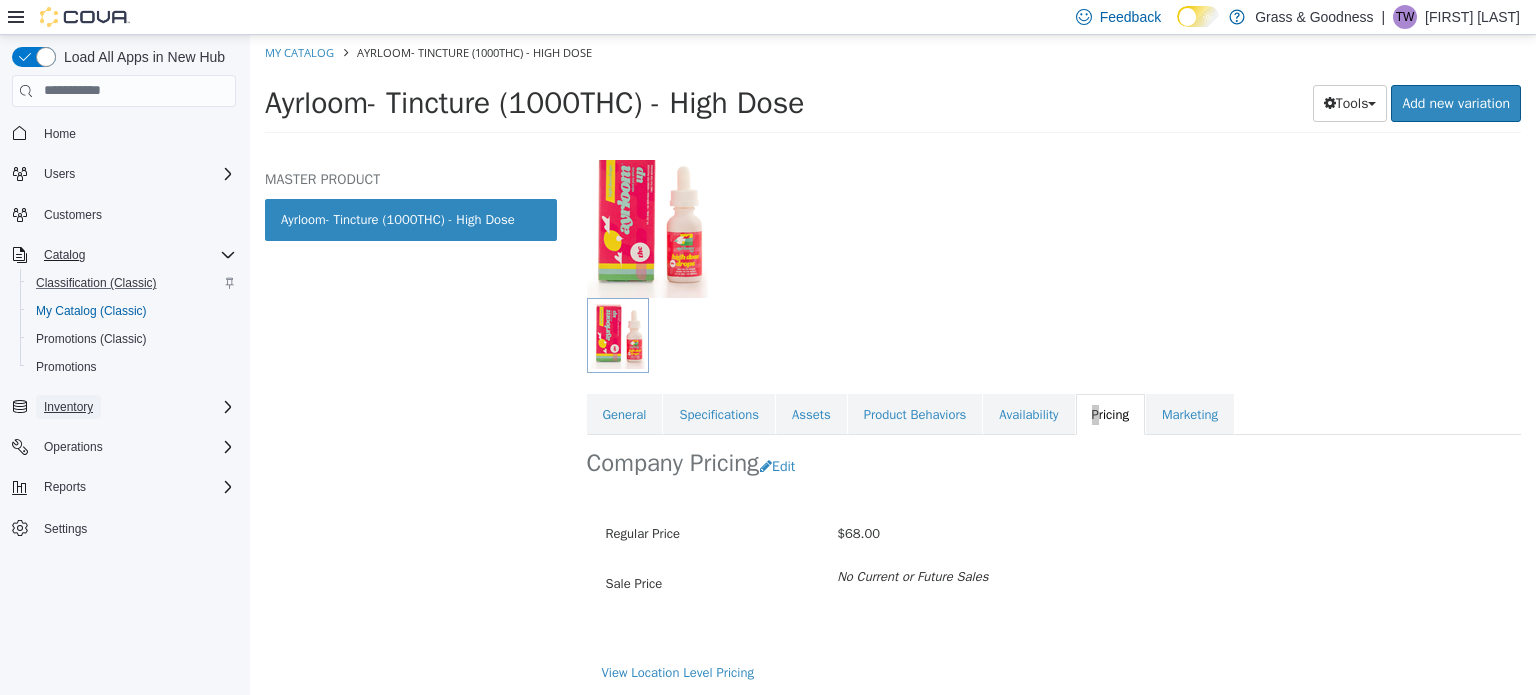 click on "Inventory" at bounding box center (68, 407) 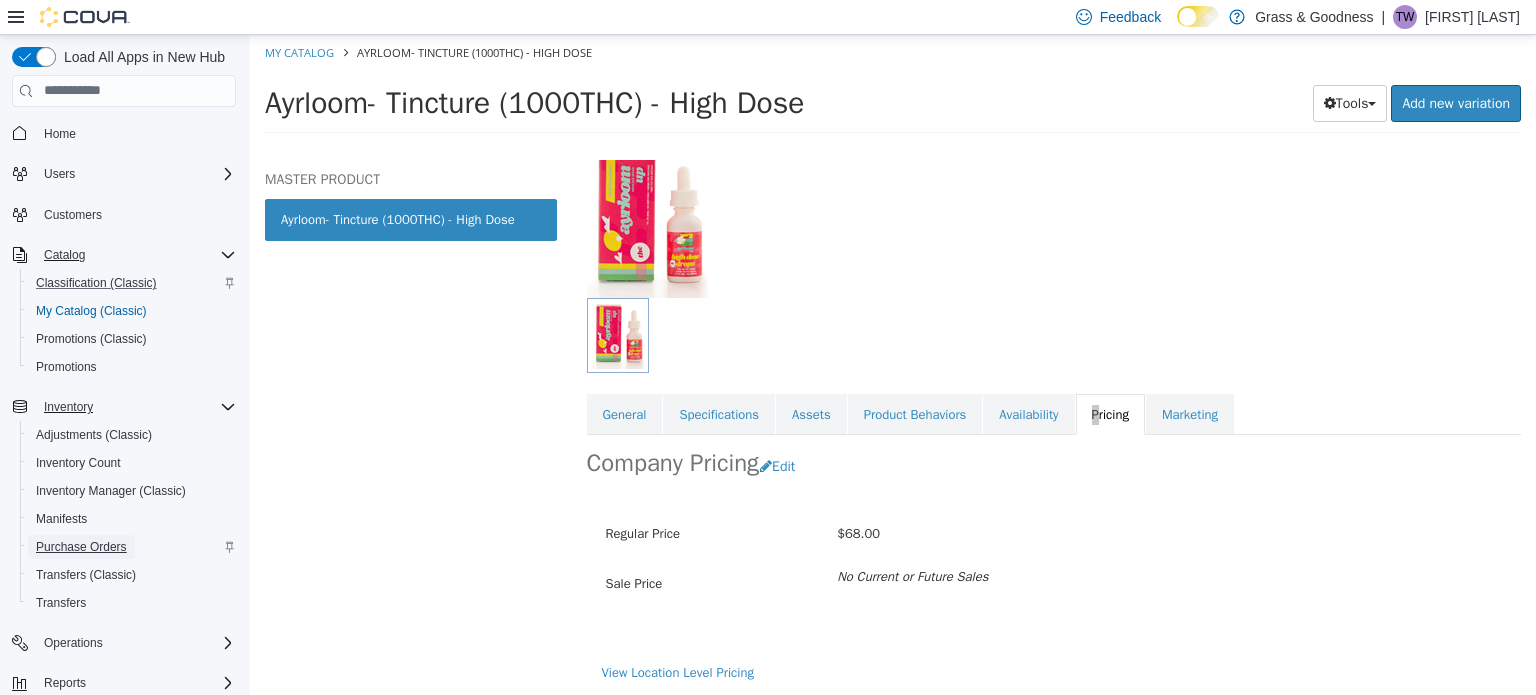 click on "Purchase Orders" at bounding box center (81, 547) 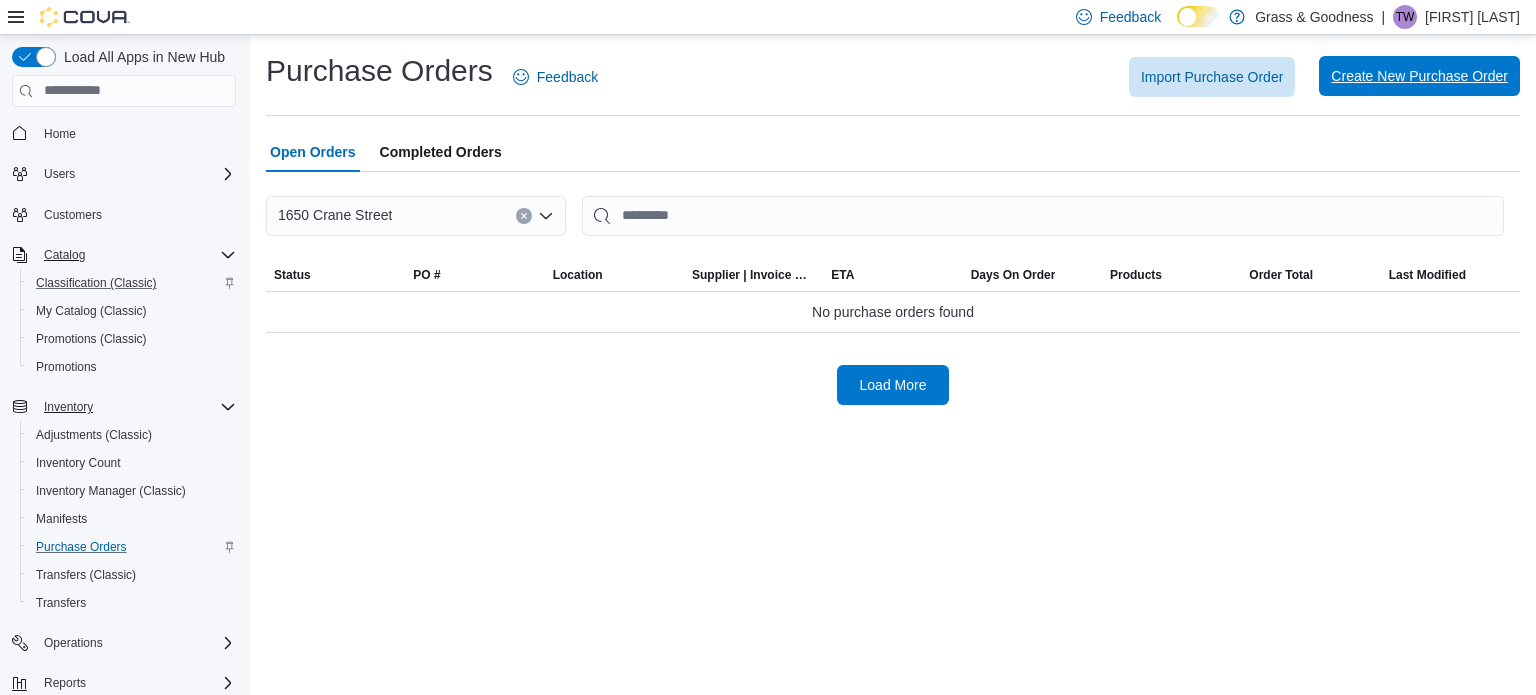 click on "Create New Purchase Order" at bounding box center (1419, 76) 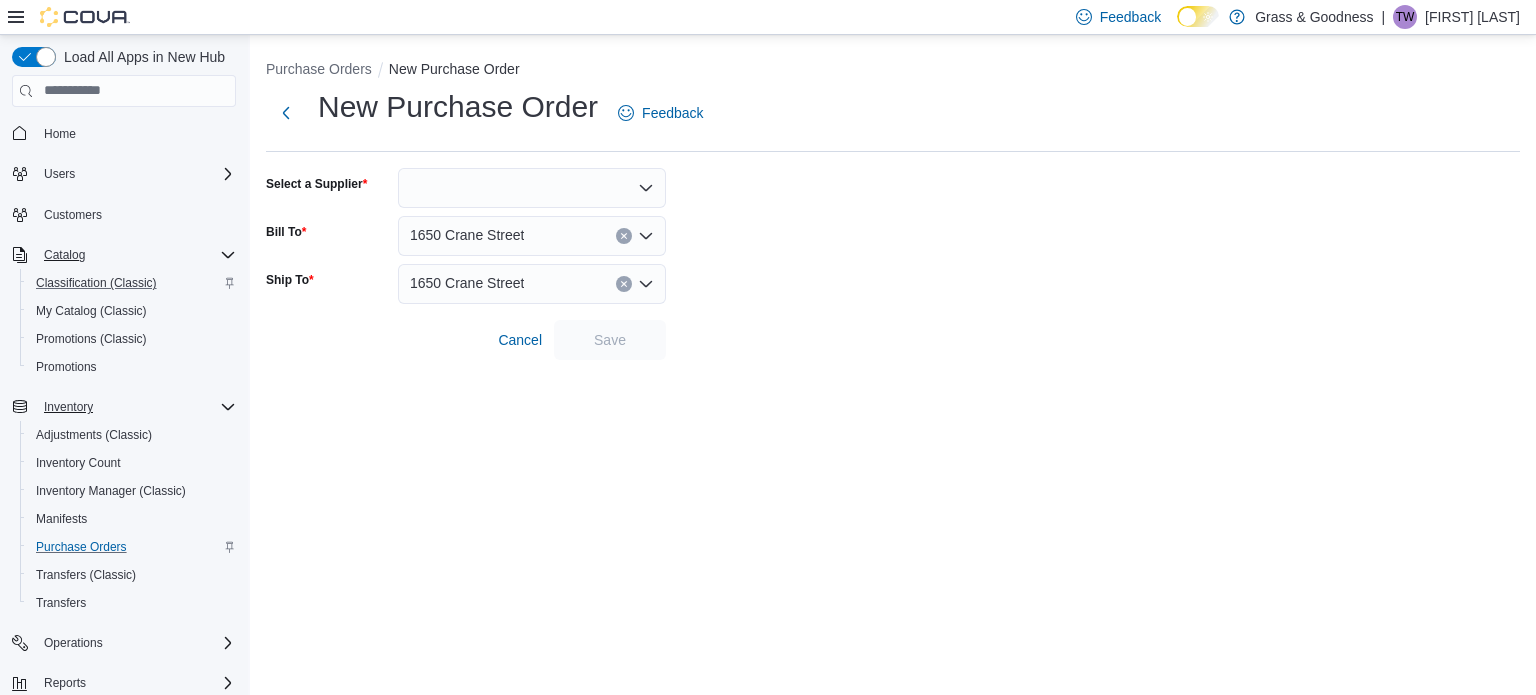click at bounding box center [532, 188] 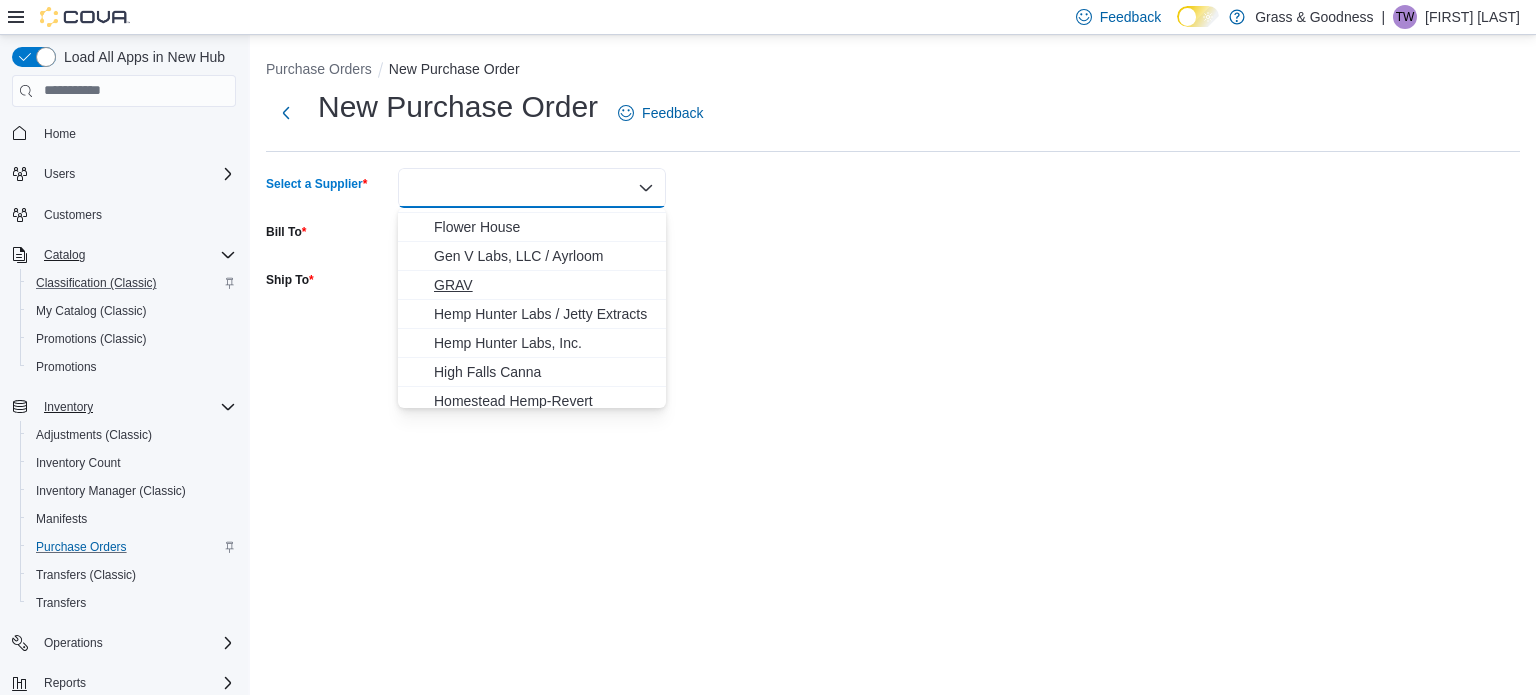 scroll, scrollTop: 260, scrollLeft: 0, axis: vertical 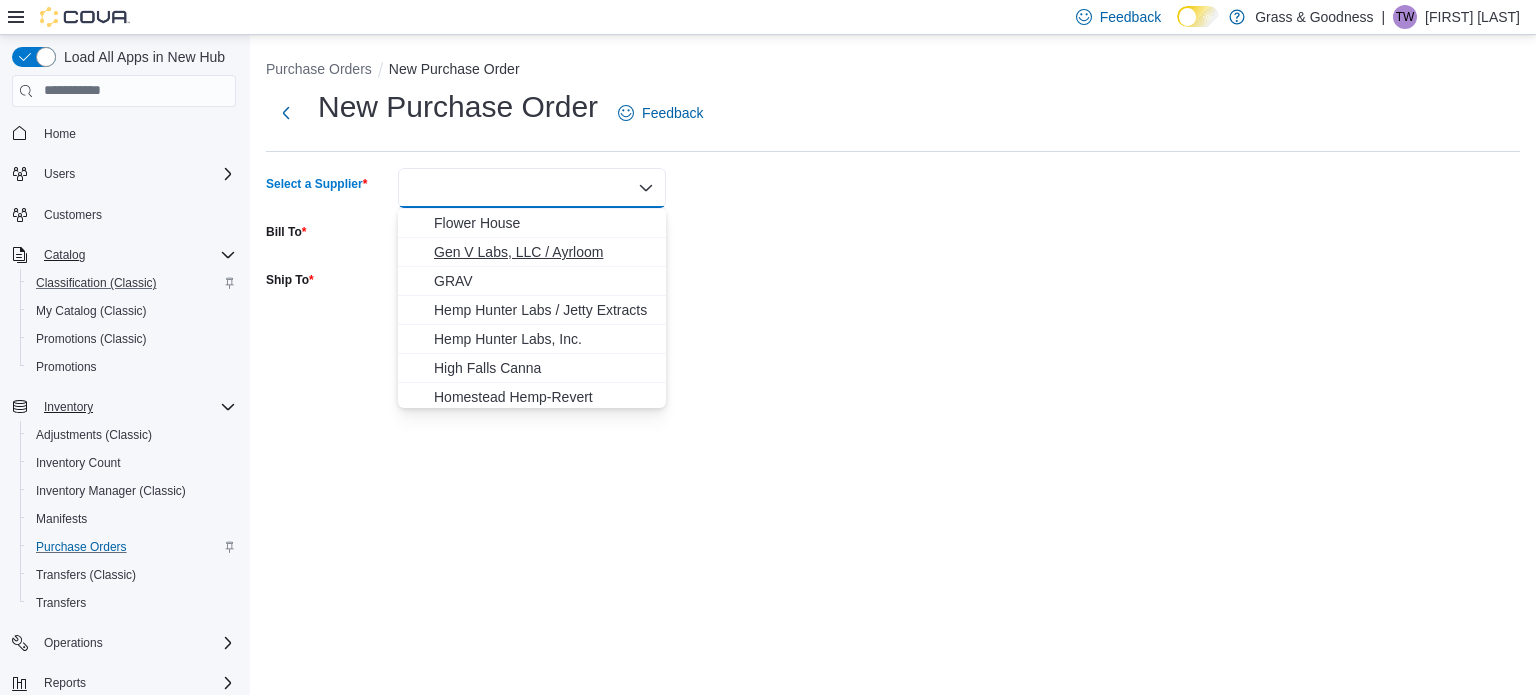 click on "Gen V Labs, LLC / Ayrloom" at bounding box center (544, 252) 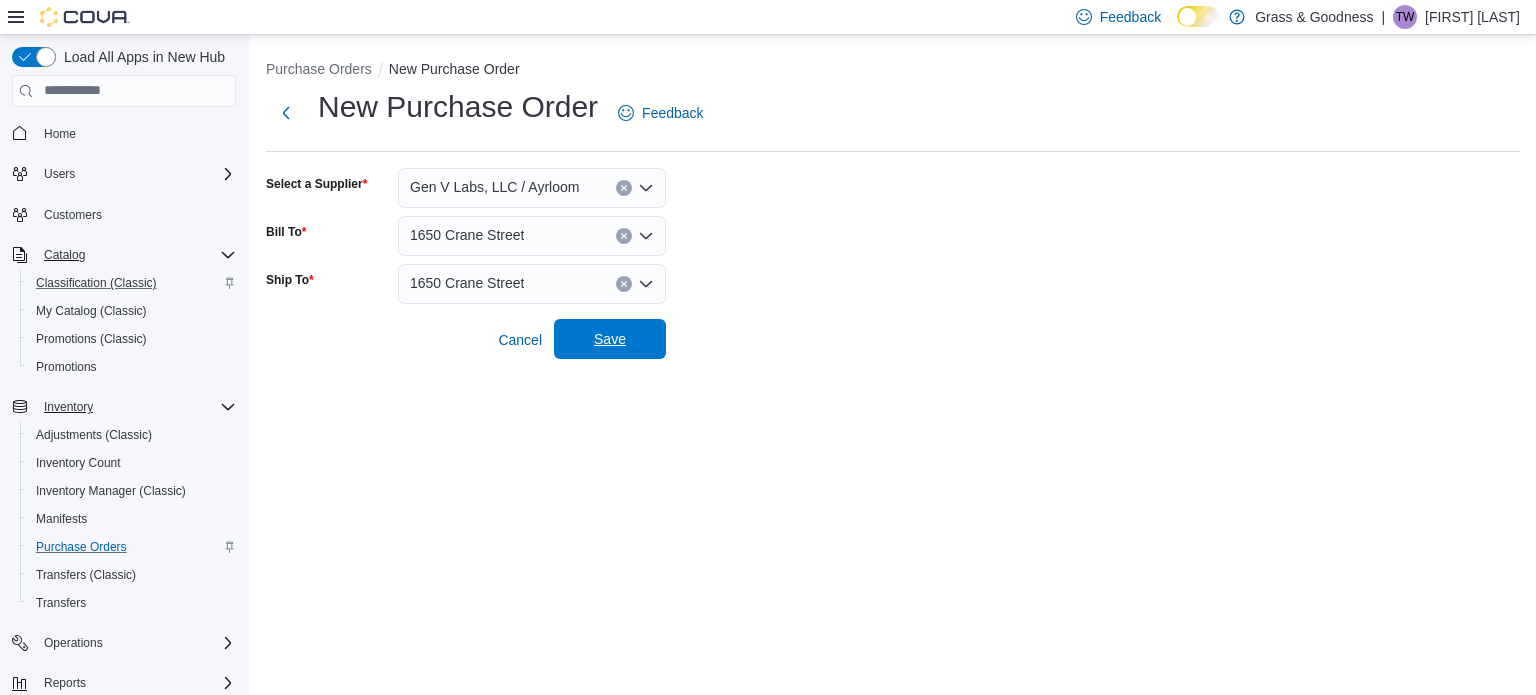 click on "Save" at bounding box center [610, 339] 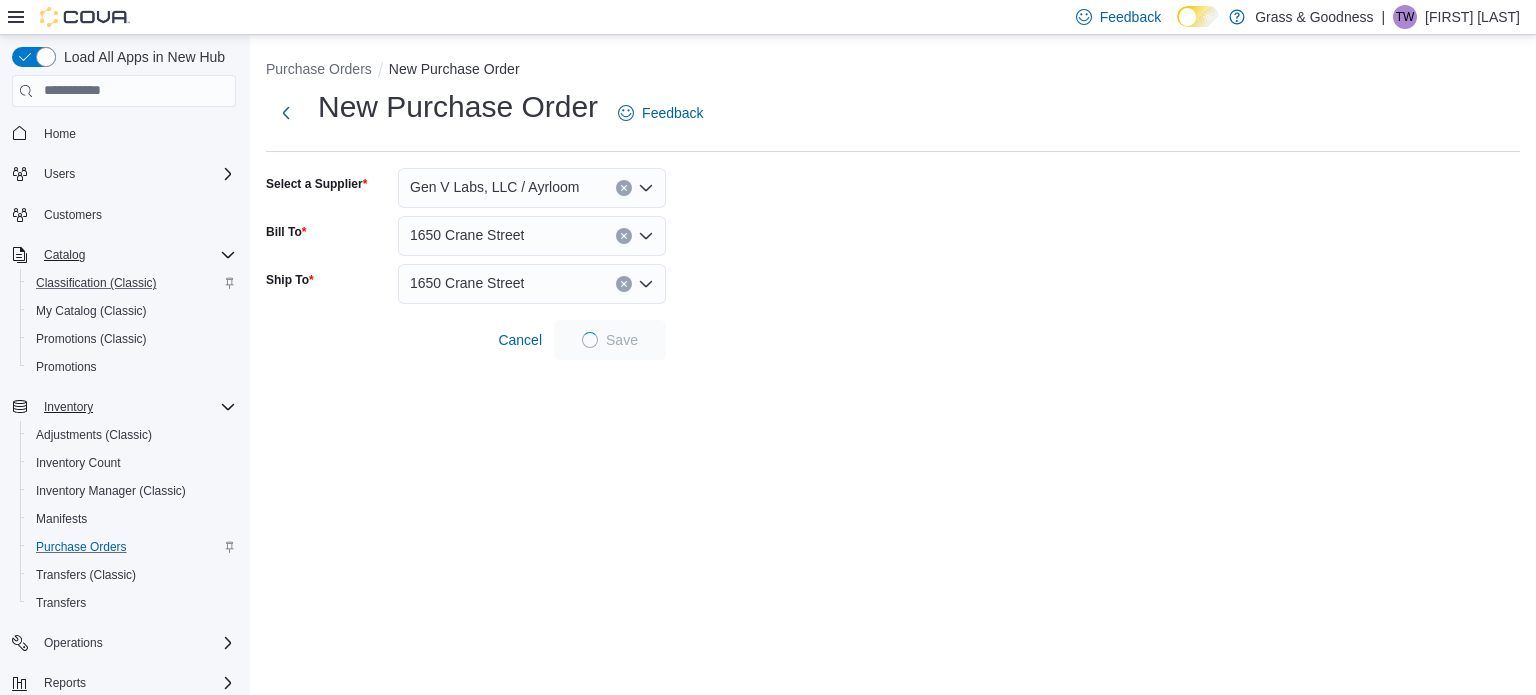 scroll, scrollTop: 0, scrollLeft: 0, axis: both 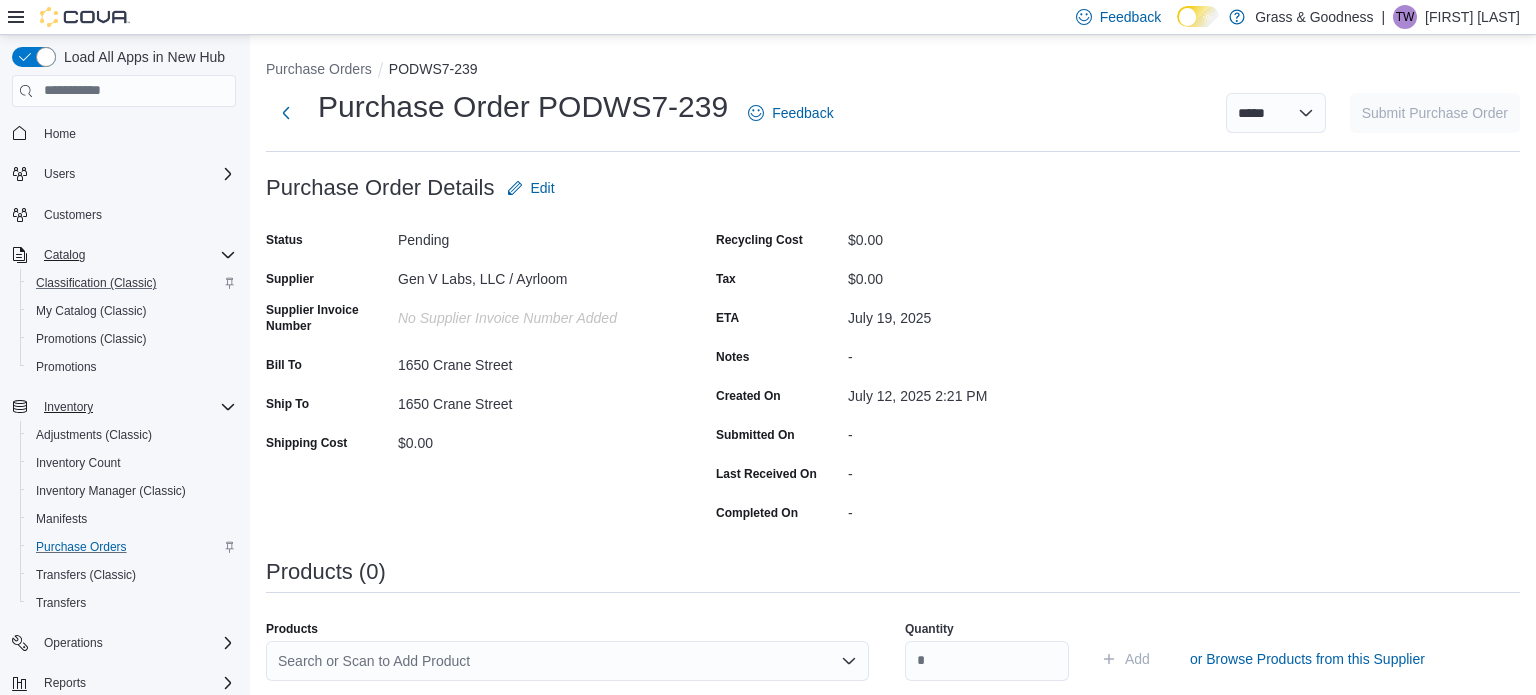 click on "Purchase Order: PODWS7-239 Feedback Purchase Order Details   Edit Status Pending Supplier Gen V Labs, LLC / Ayrloom Supplier Invoice Number No Supplier Invoice Number added Bill To 1650 Crane Street Ship To 1650 Crane Street Shipping Cost $0.00 Recycling Cost $0.00 Tax $0.00 ETA July 19, 2025 Notes - Created On July 12, 2025 2:21 PM Submitted On - Last Received On - Completed On - Products (0)     Products Search or Scan to Add Product Quantity  Add or Browse Products from this Supplier Sorting EuiBasicTable with search callback Item Supplier SKU Catalog SKU Unit Qty Unit Cost Total No products added  Total Summary   Totals Subtotal $0.00 Shipping $0.00 Recycling $0.00 Tax $0.00 Total $0.00" at bounding box center [893, 642] 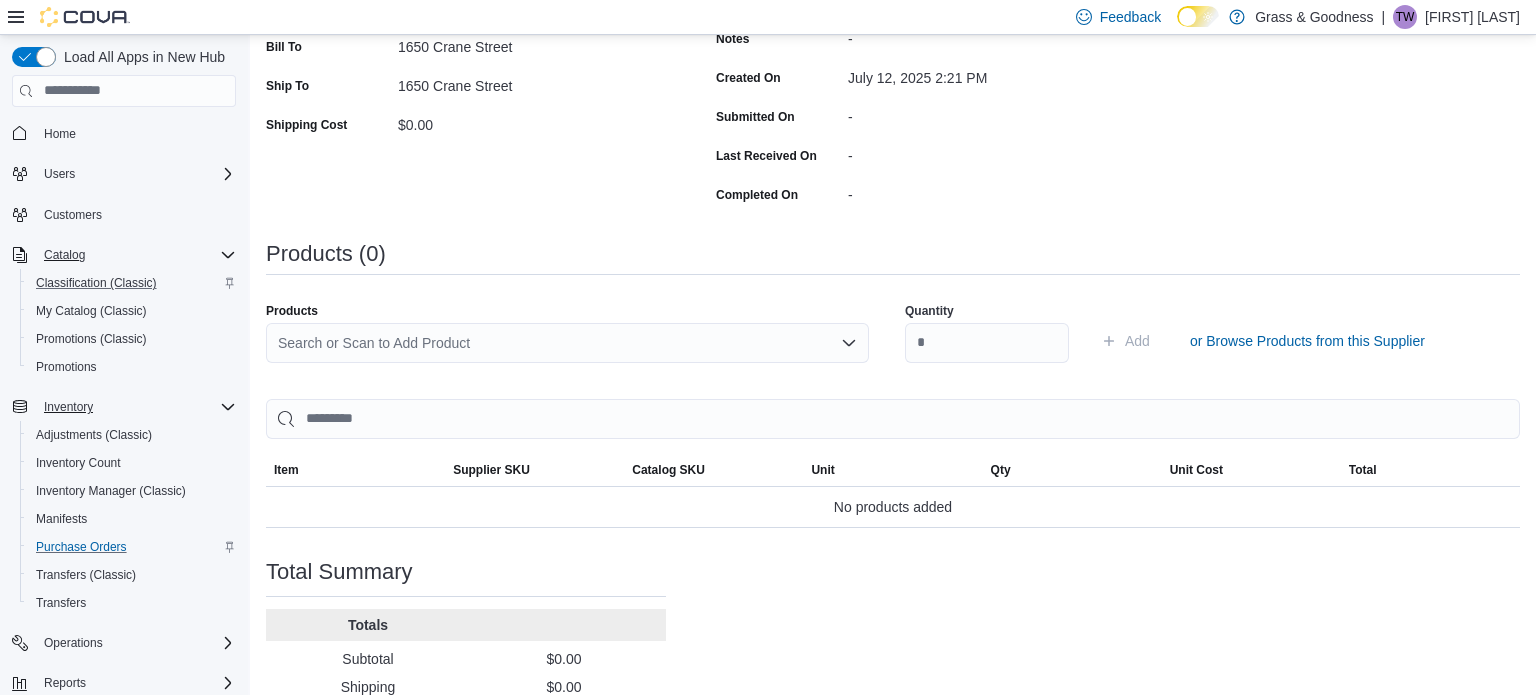 scroll, scrollTop: 436, scrollLeft: 0, axis: vertical 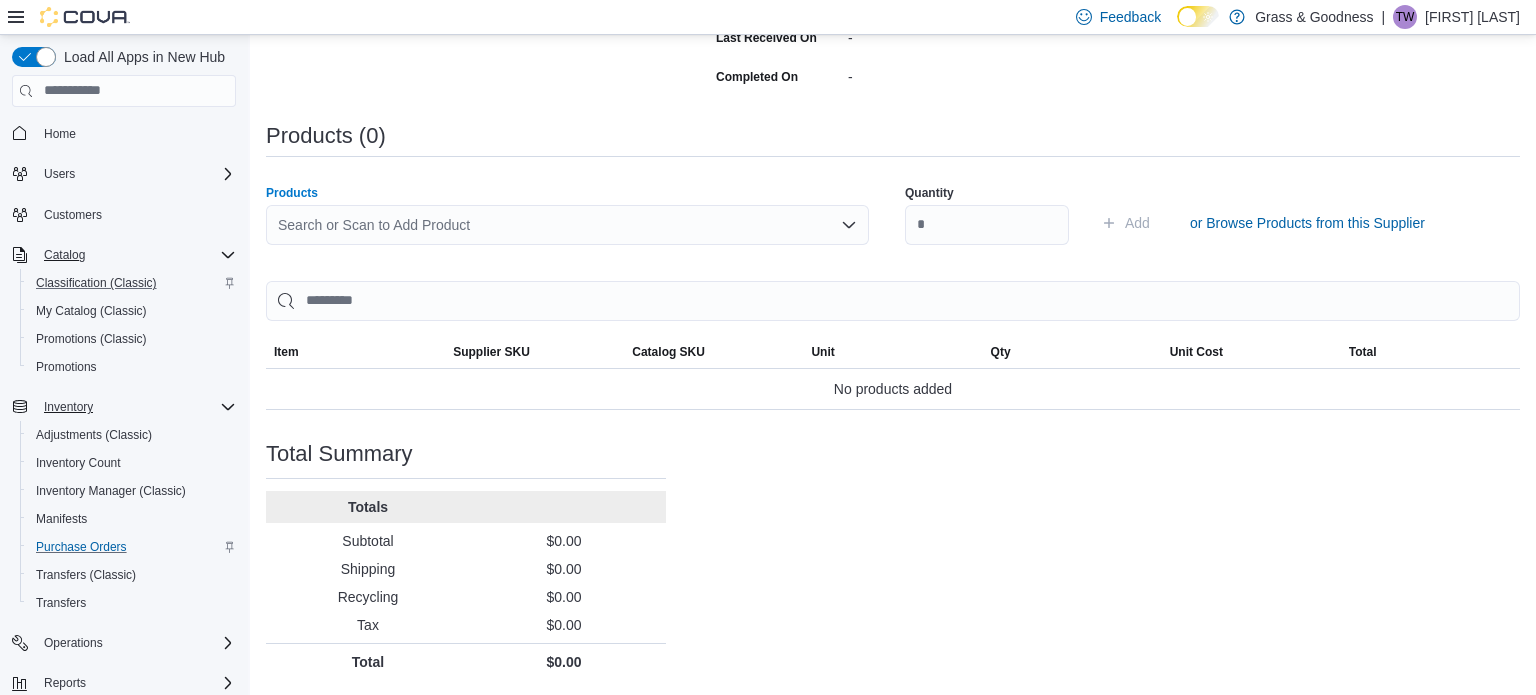 click on "Search or Scan to Add Product" at bounding box center [567, 225] 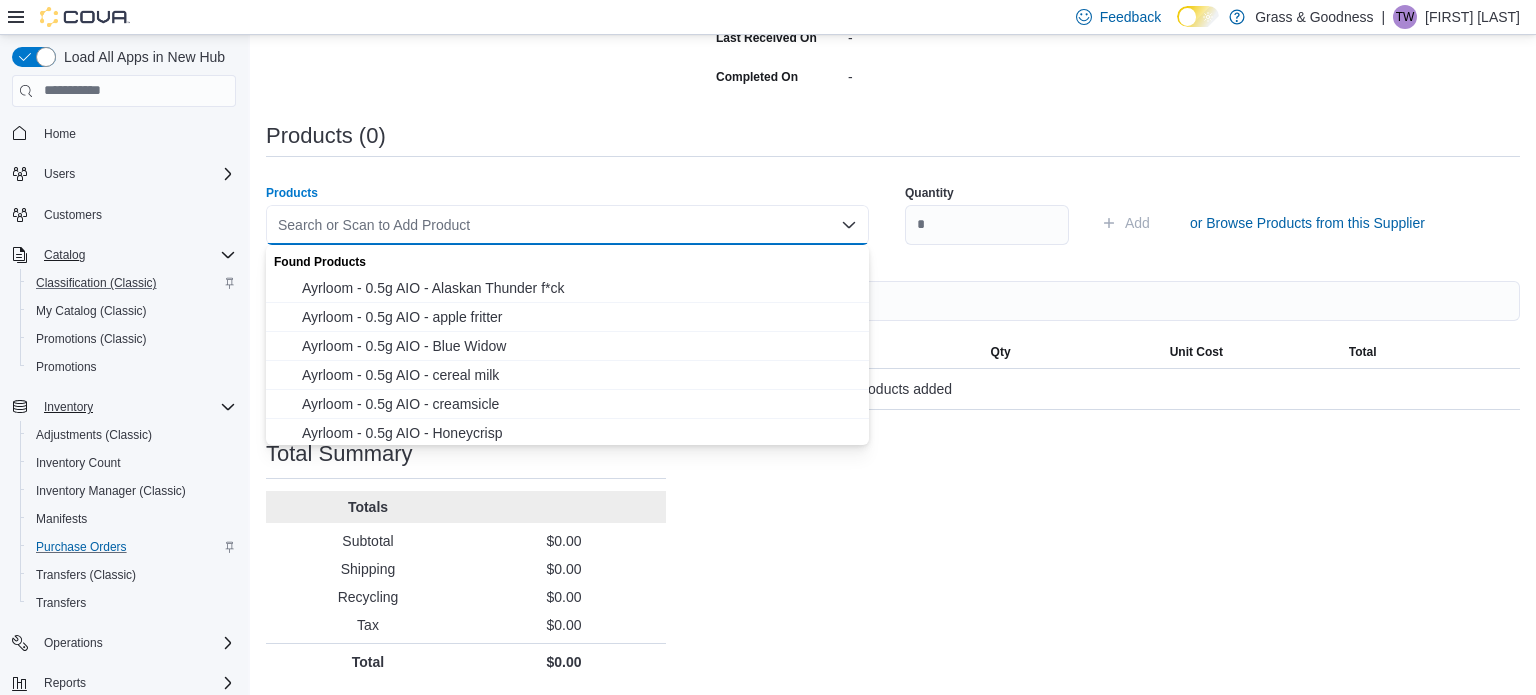click on "Search or Scan to Add Product Combo box. Selected. Combo box input. Search or Scan to Add Product. Type some text or, to display a list of choices, press Down Arrow. To exit the list of choices, press Escape." at bounding box center [567, 225] 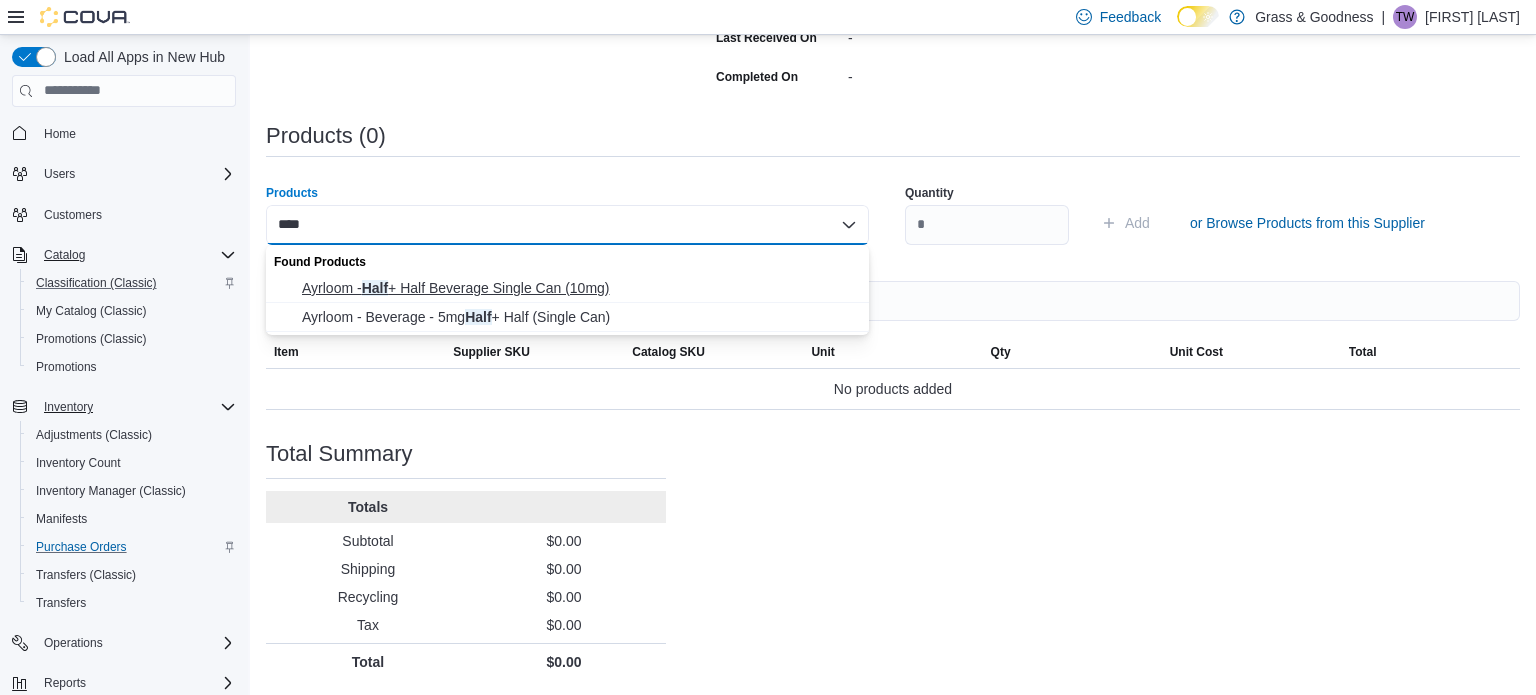 type on "****" 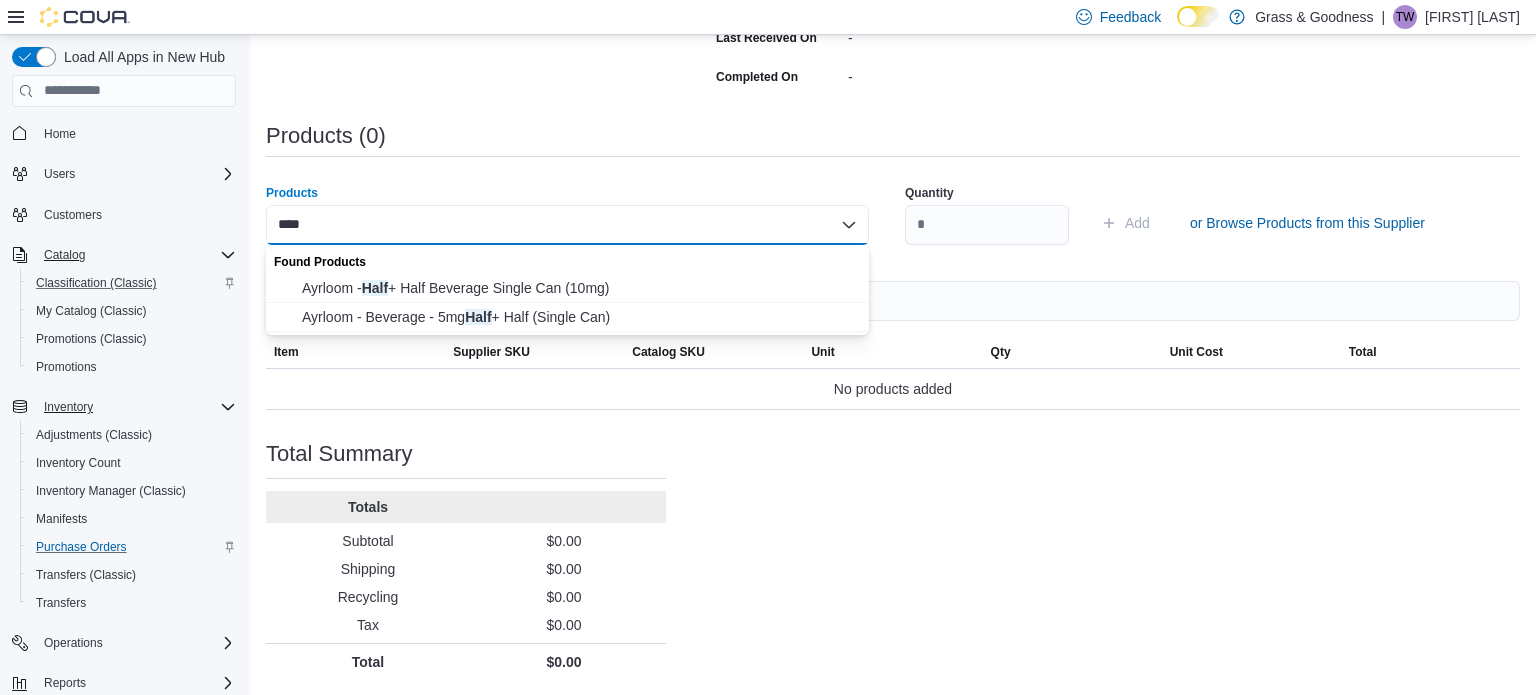 type 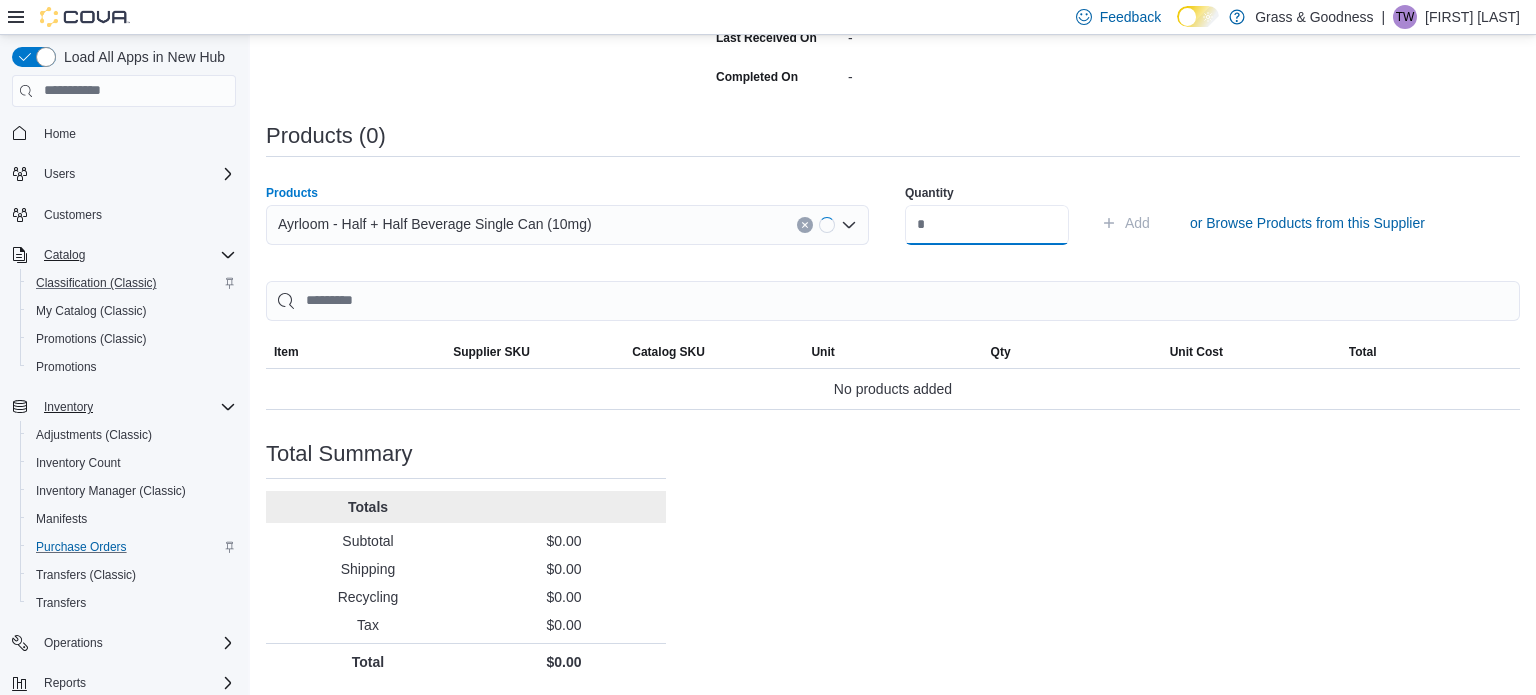 click at bounding box center (987, 225) 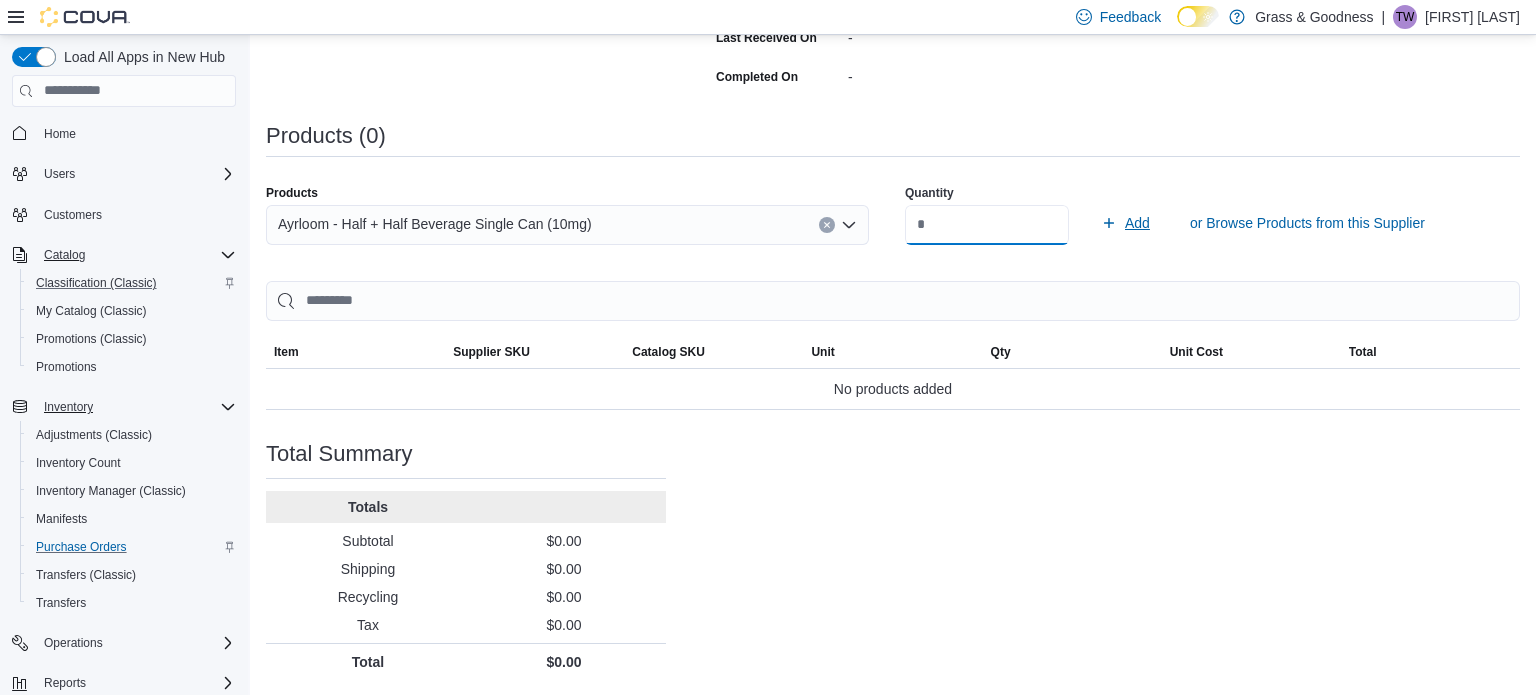 type on "**" 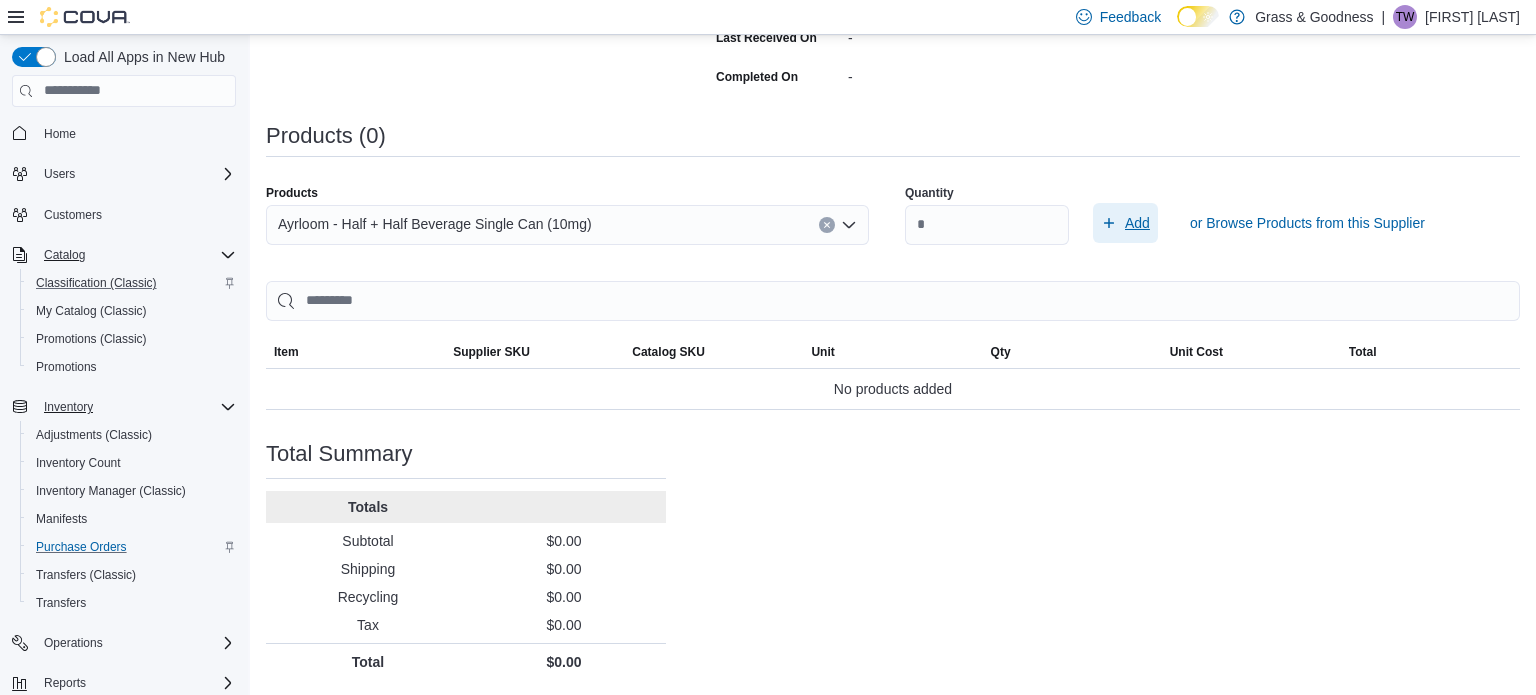 click on "Add" at bounding box center [1137, 223] 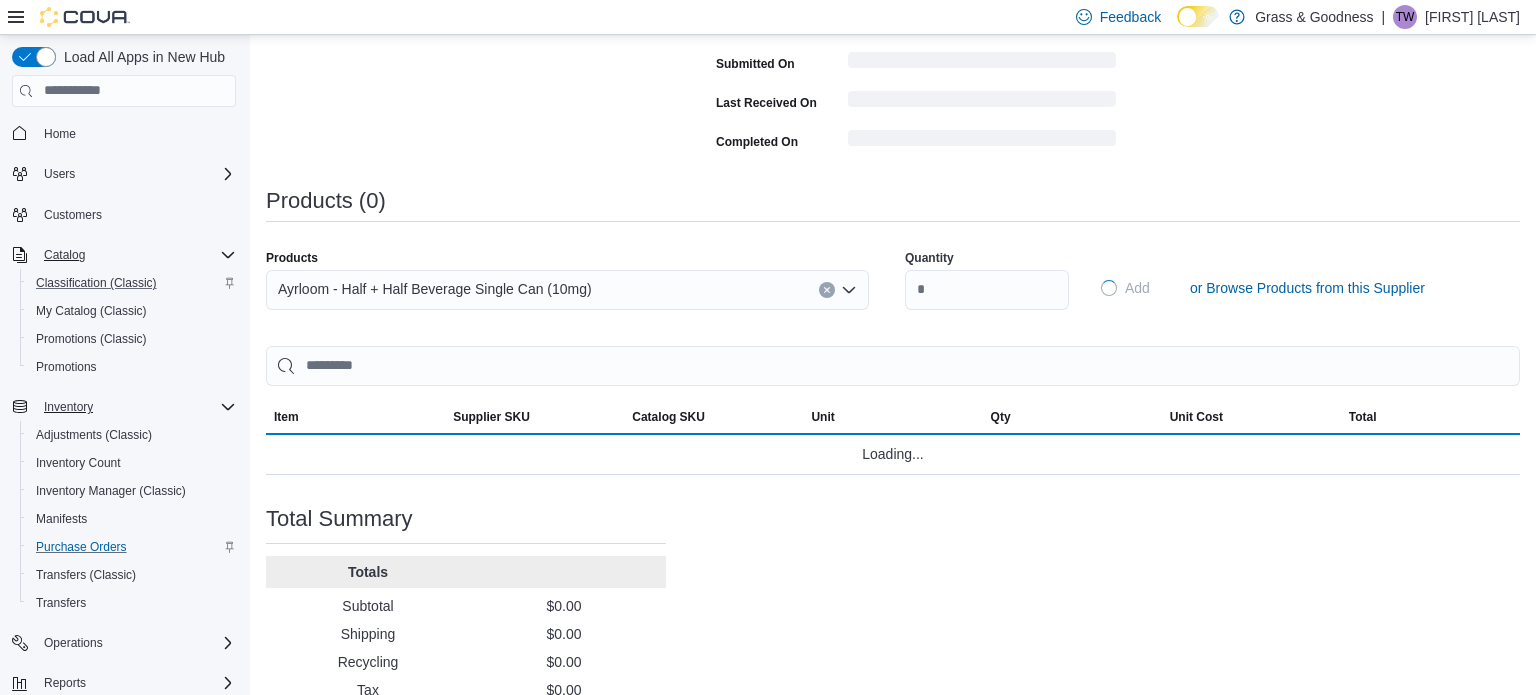 type 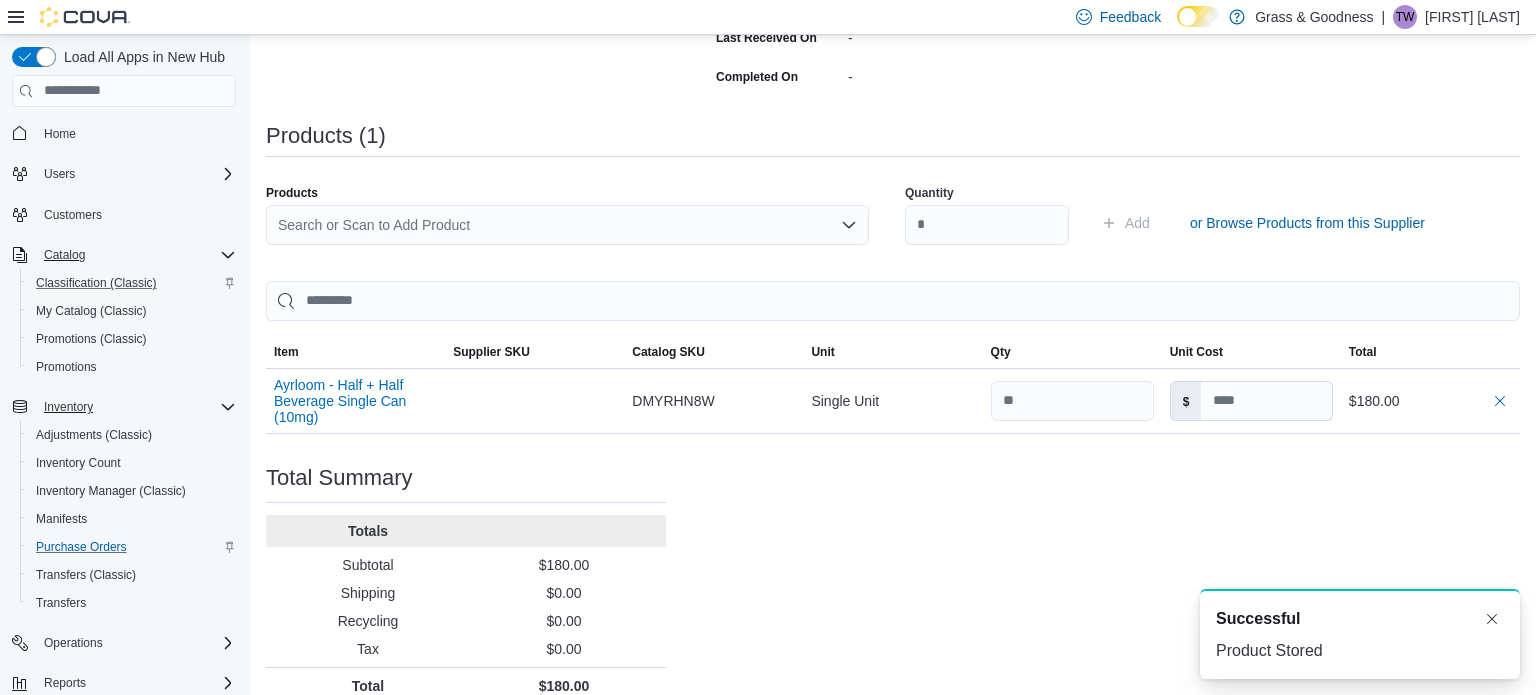 scroll, scrollTop: 0, scrollLeft: 0, axis: both 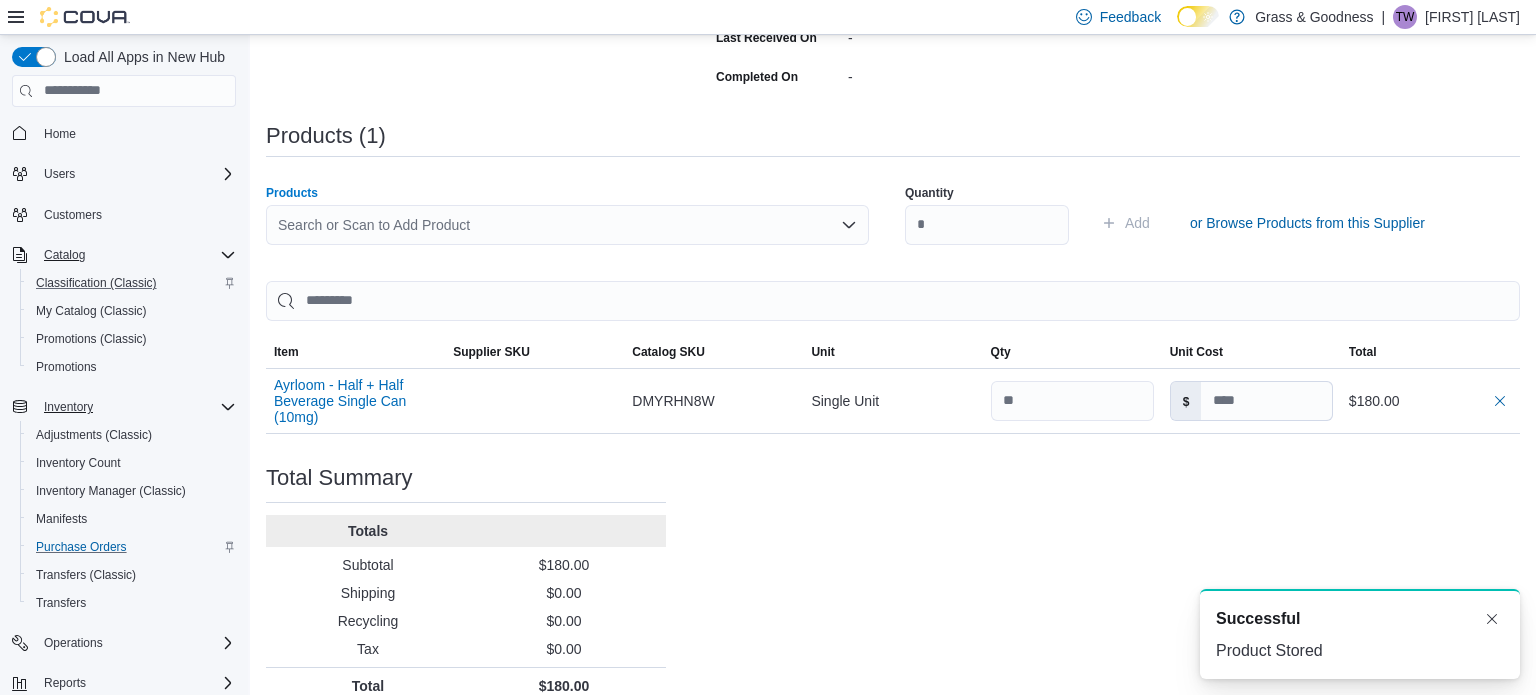 click on "Search or Scan to Add Product" at bounding box center [567, 225] 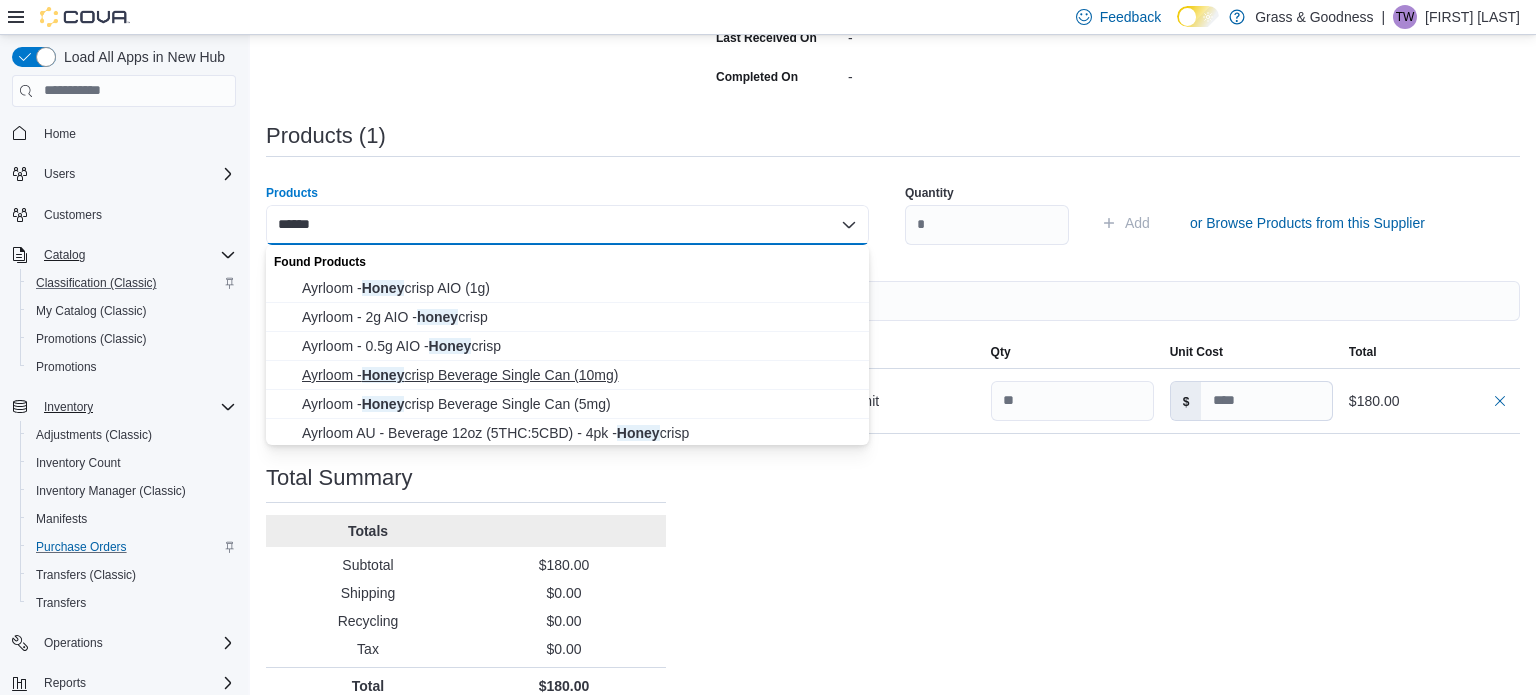 type on "*****" 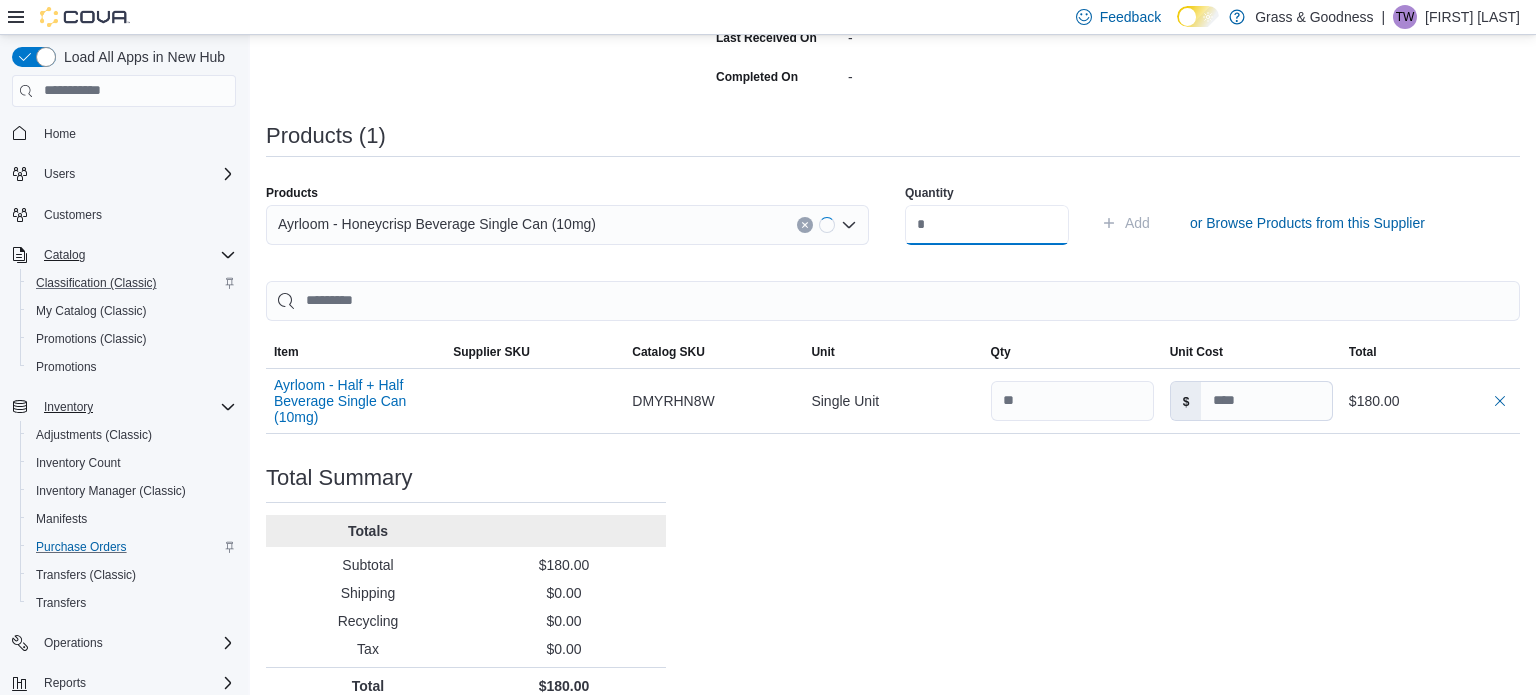click at bounding box center (987, 225) 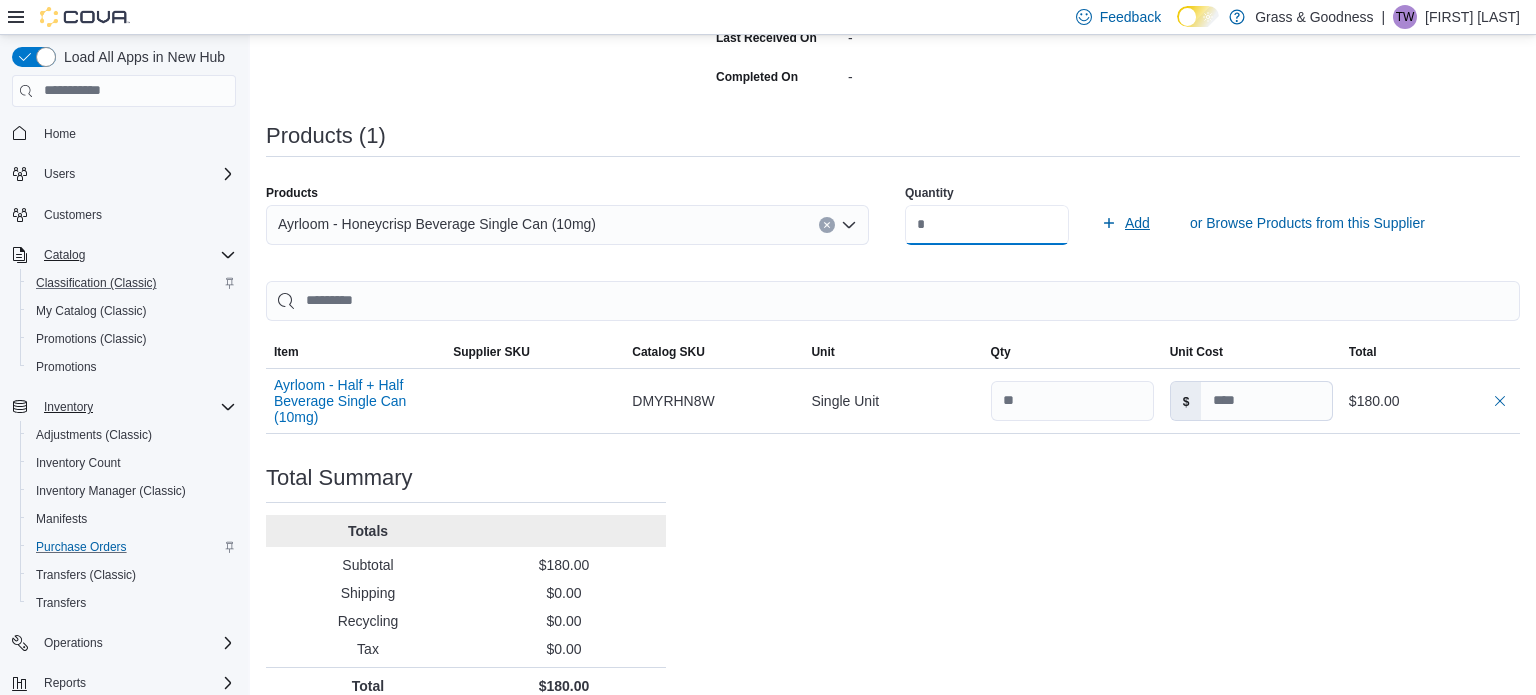 type on "**" 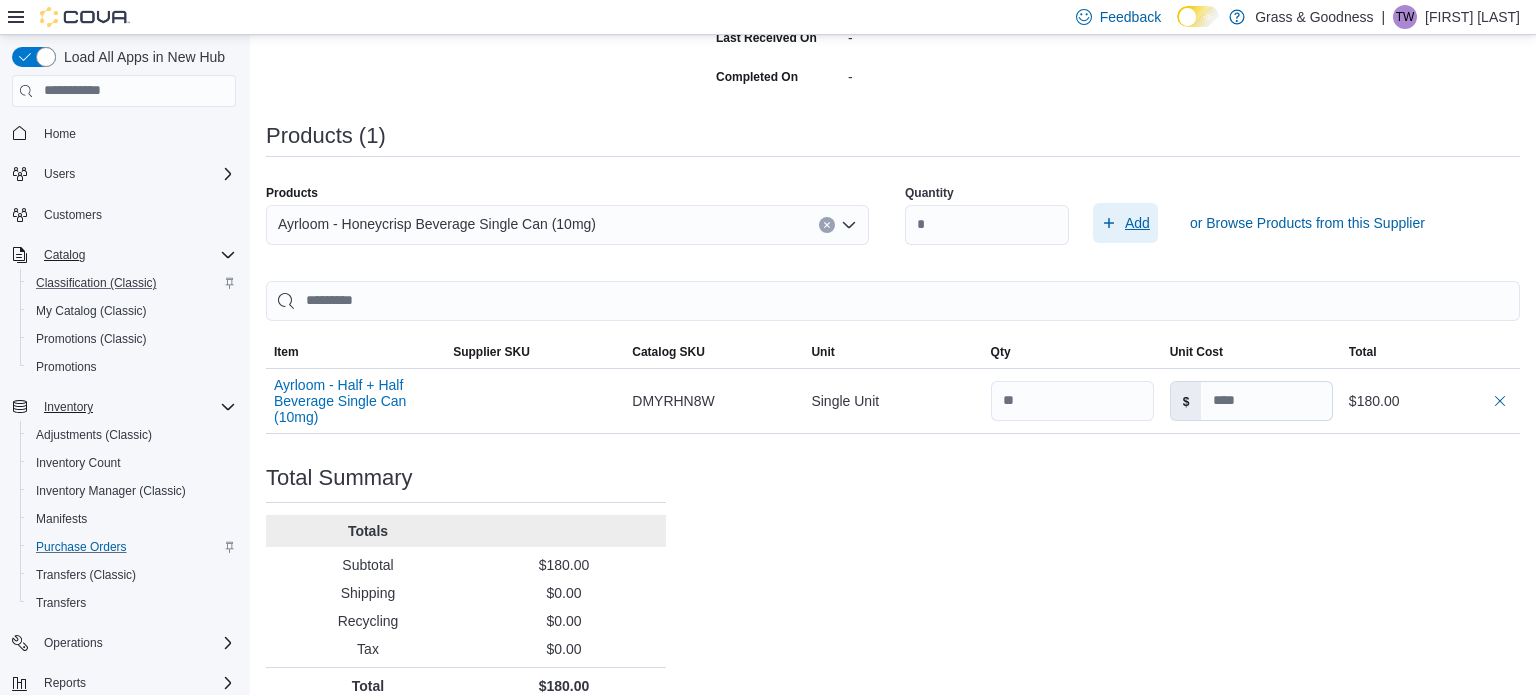 click on "Add" at bounding box center (1125, 223) 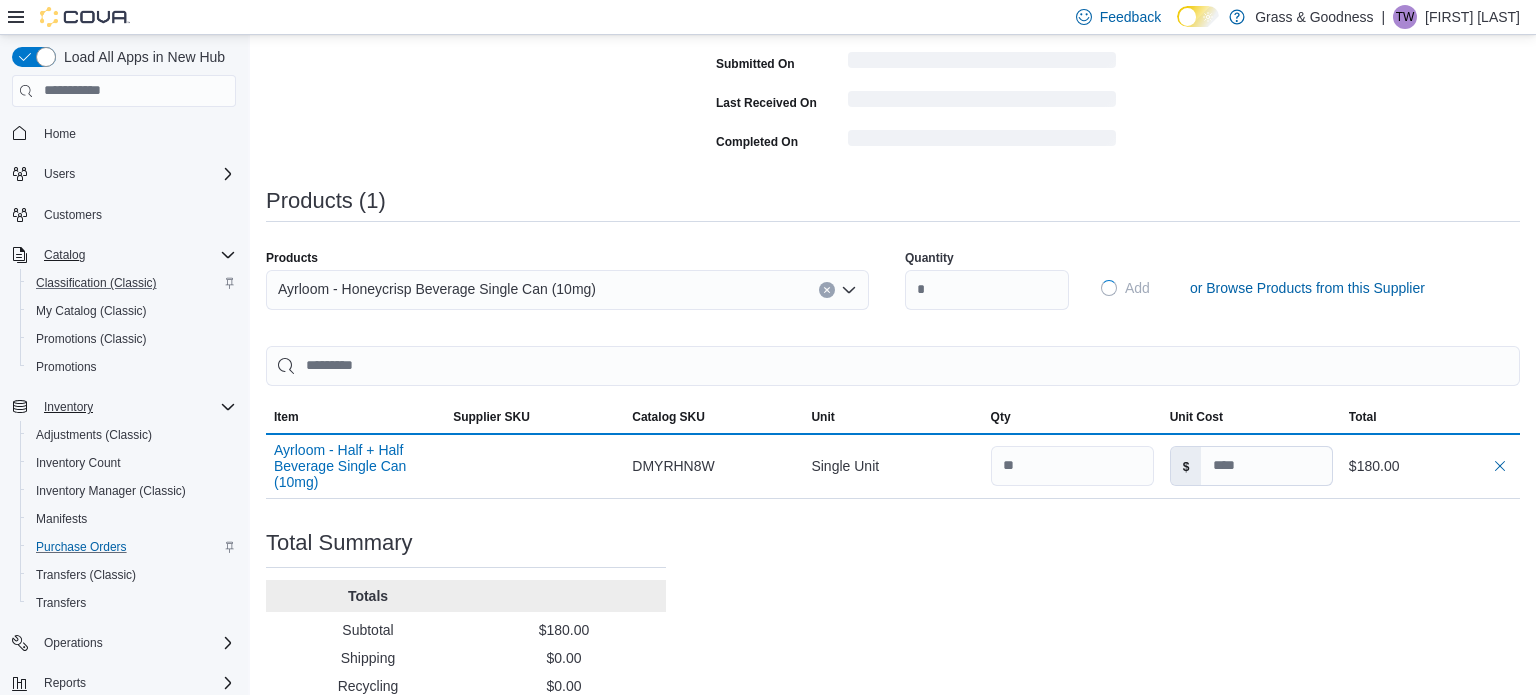 type 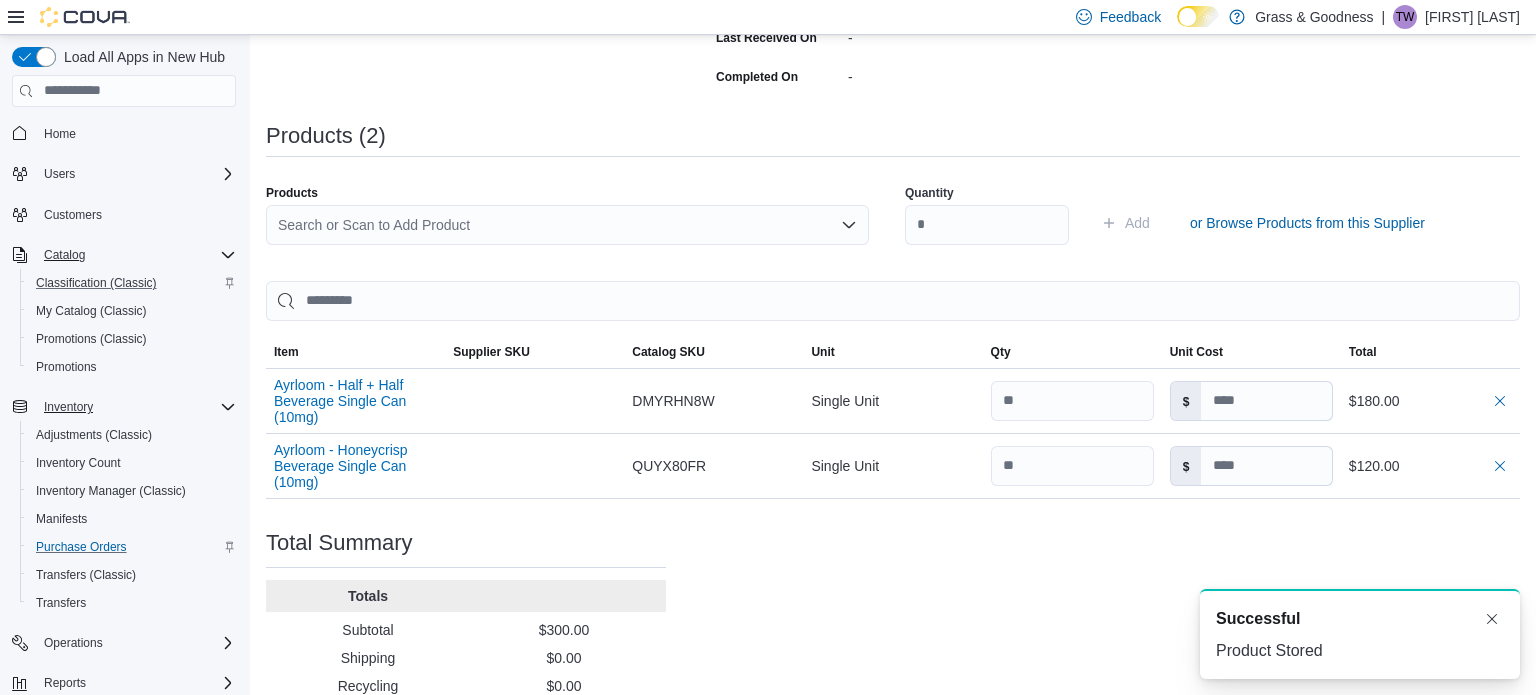 scroll, scrollTop: 0, scrollLeft: 0, axis: both 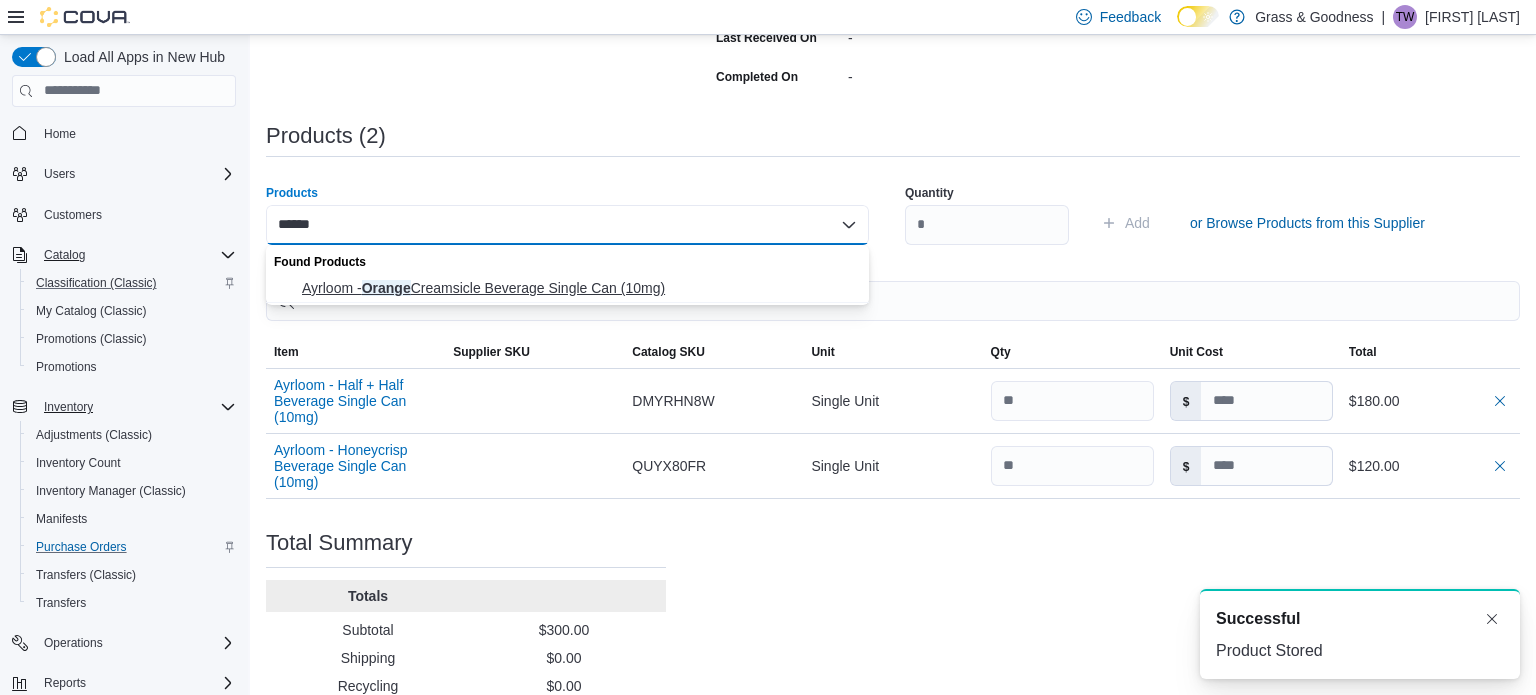 type on "******" 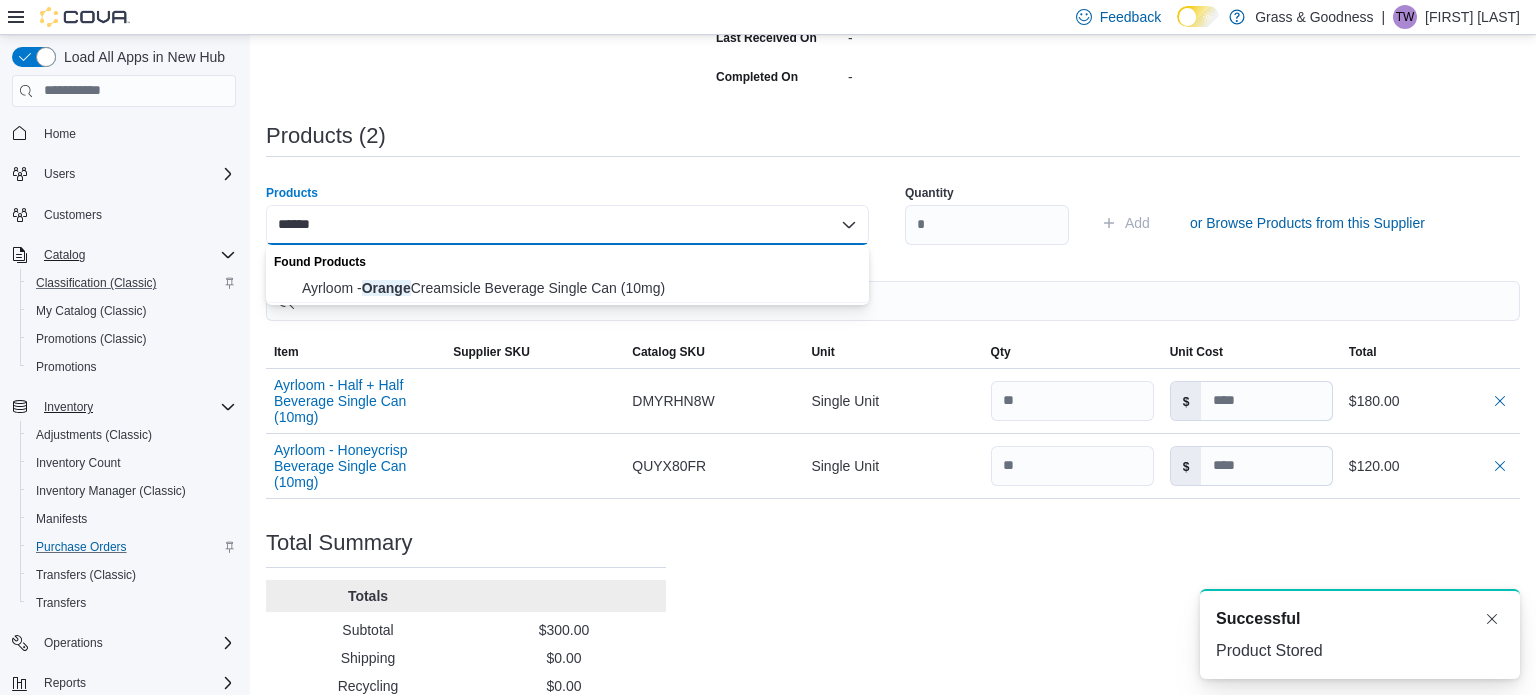 click on "Ayrloom -  Orange  Creamsicle Beverage Single Can (10mg)" at bounding box center [579, 288] 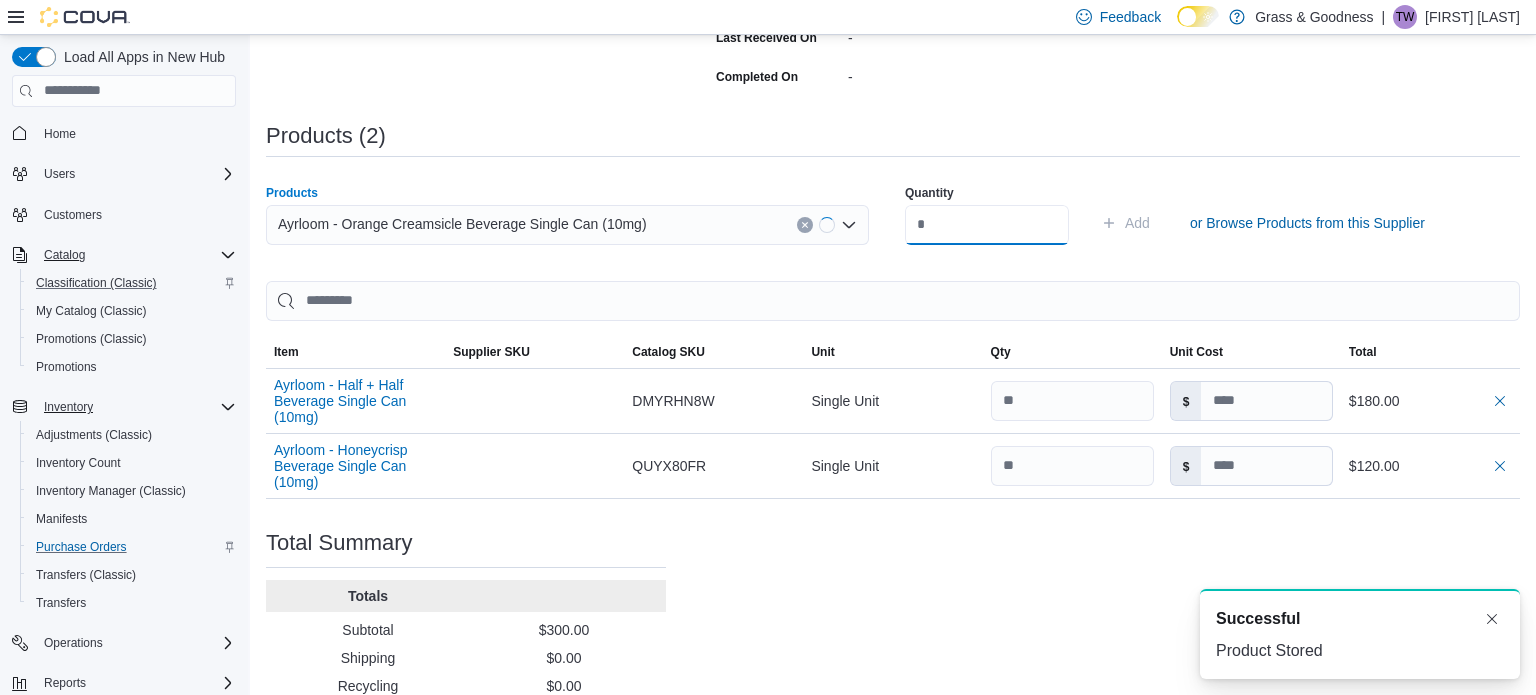 click at bounding box center (987, 225) 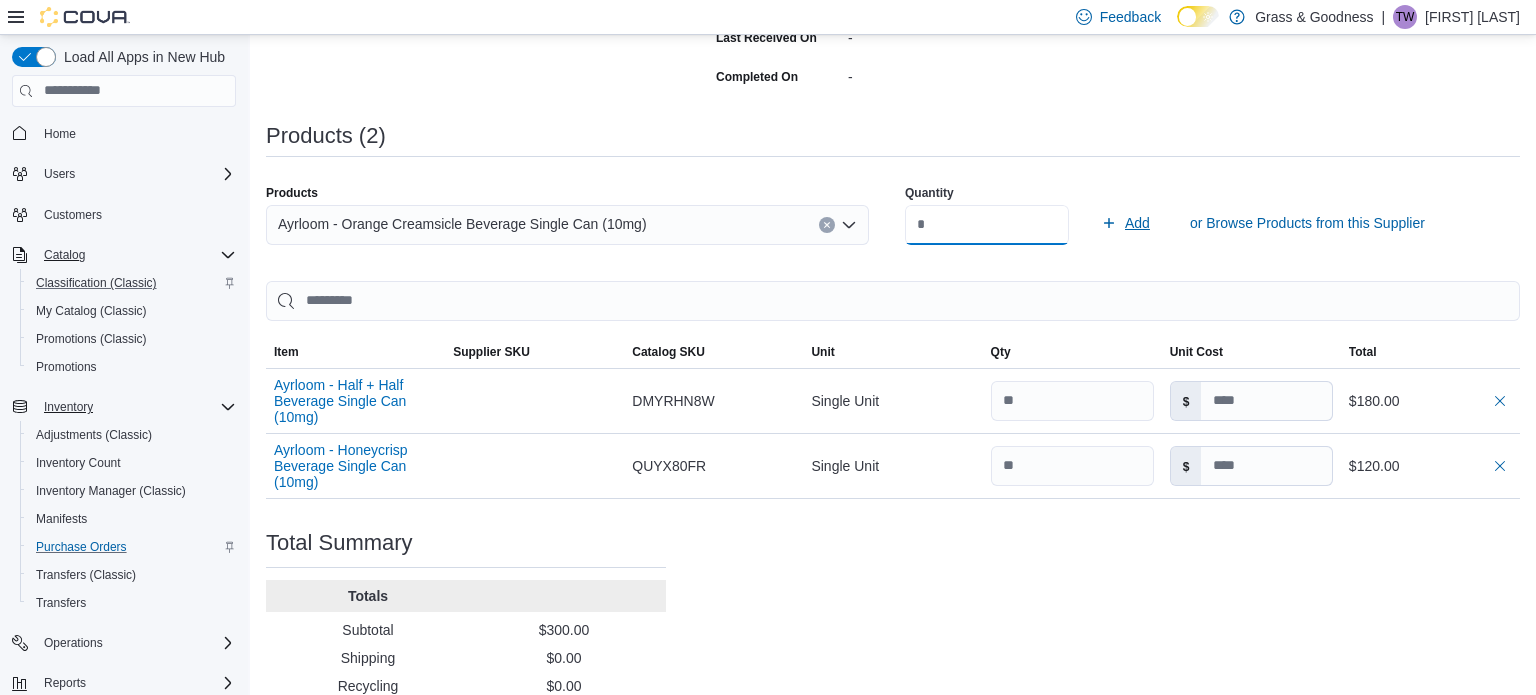 type on "**" 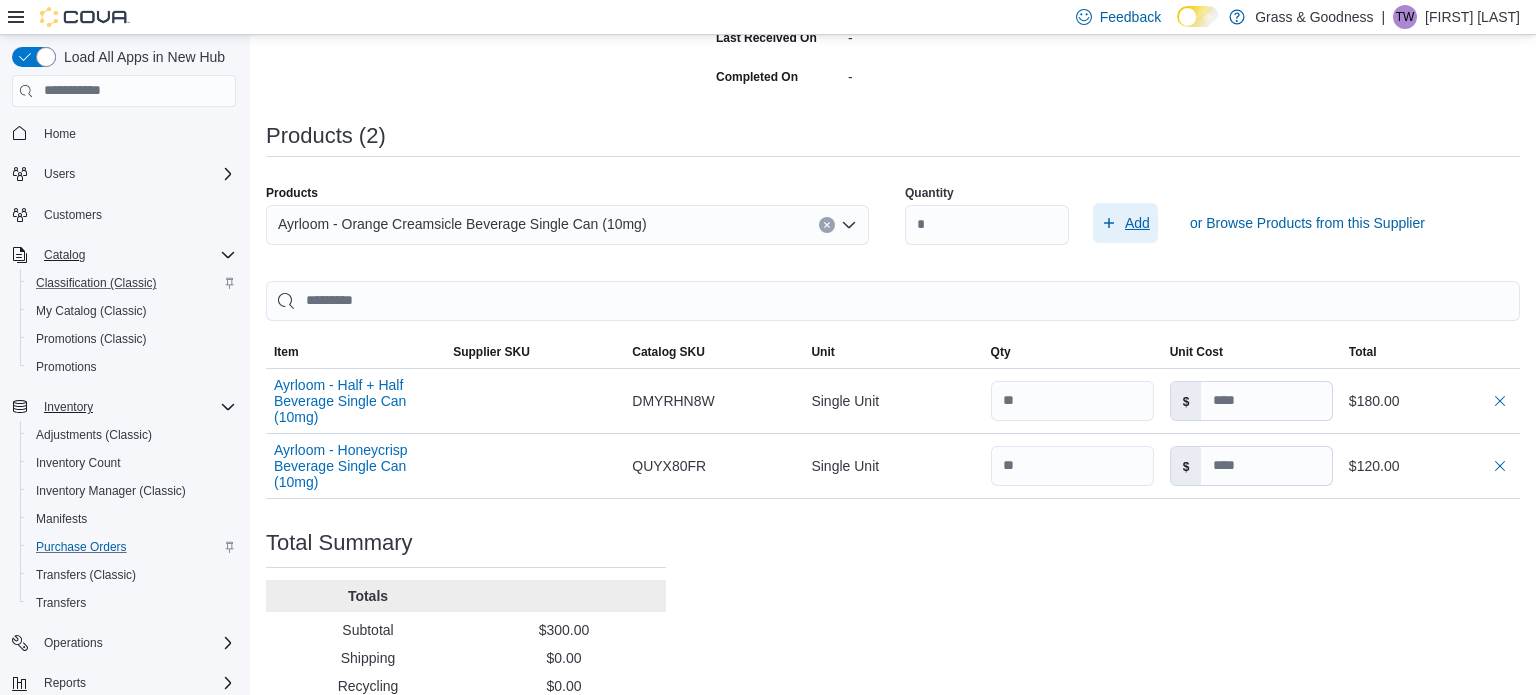 click on "Add" at bounding box center (1137, 223) 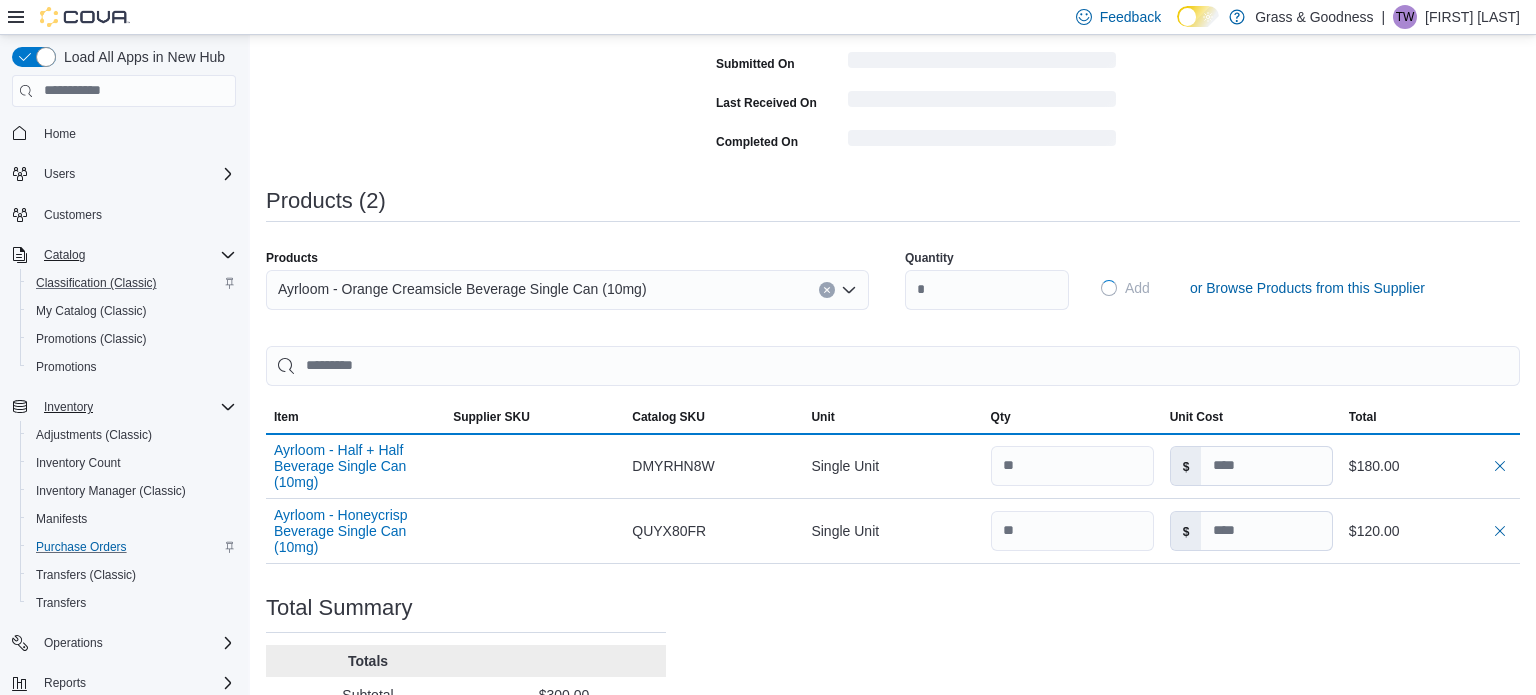 type 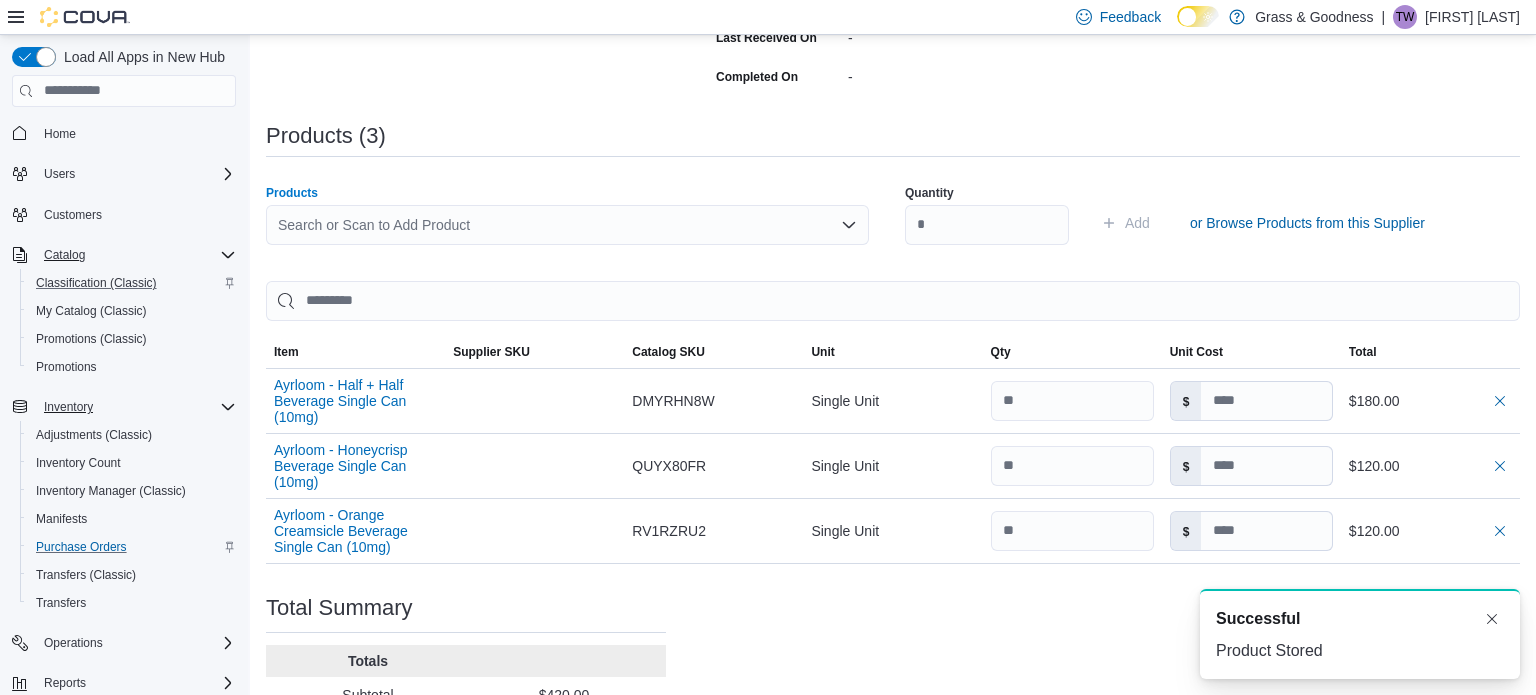 click on "Search or Scan to Add Product" at bounding box center [567, 225] 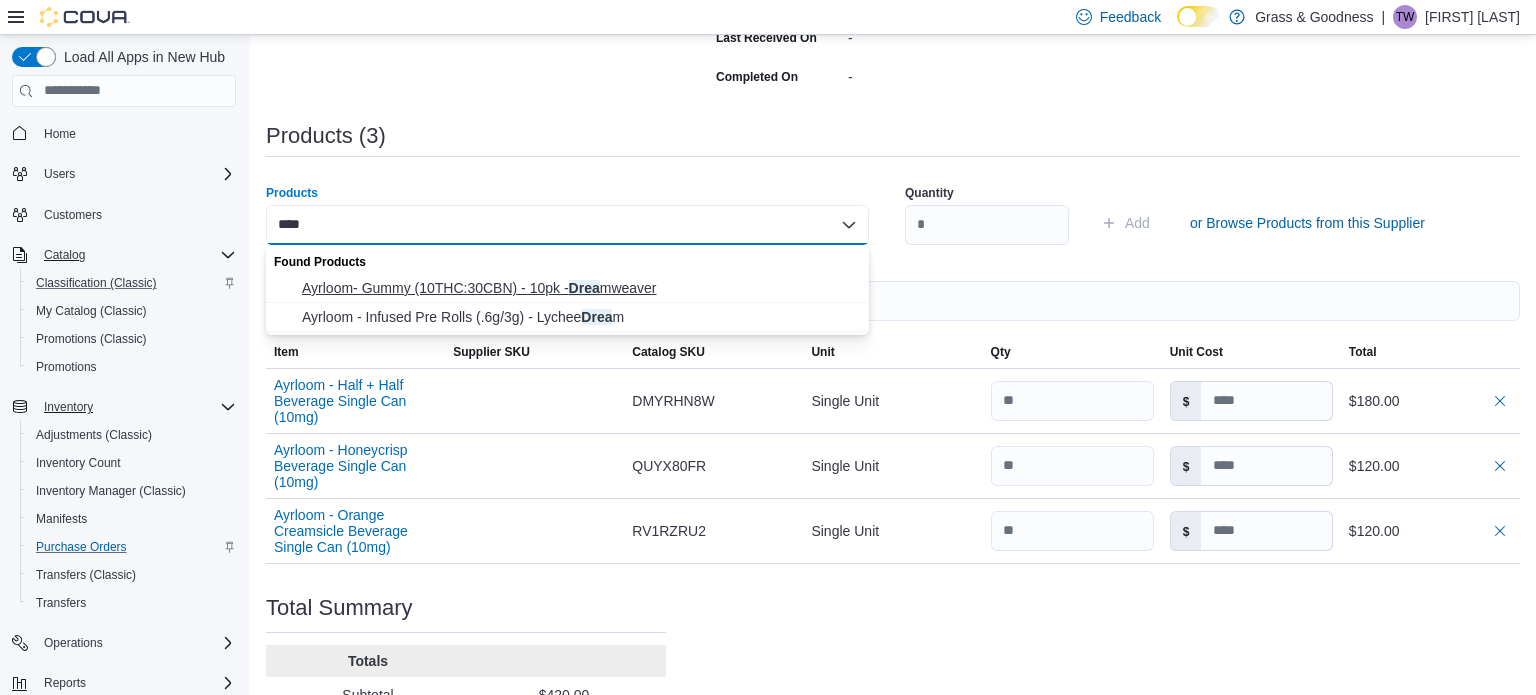 type on "****" 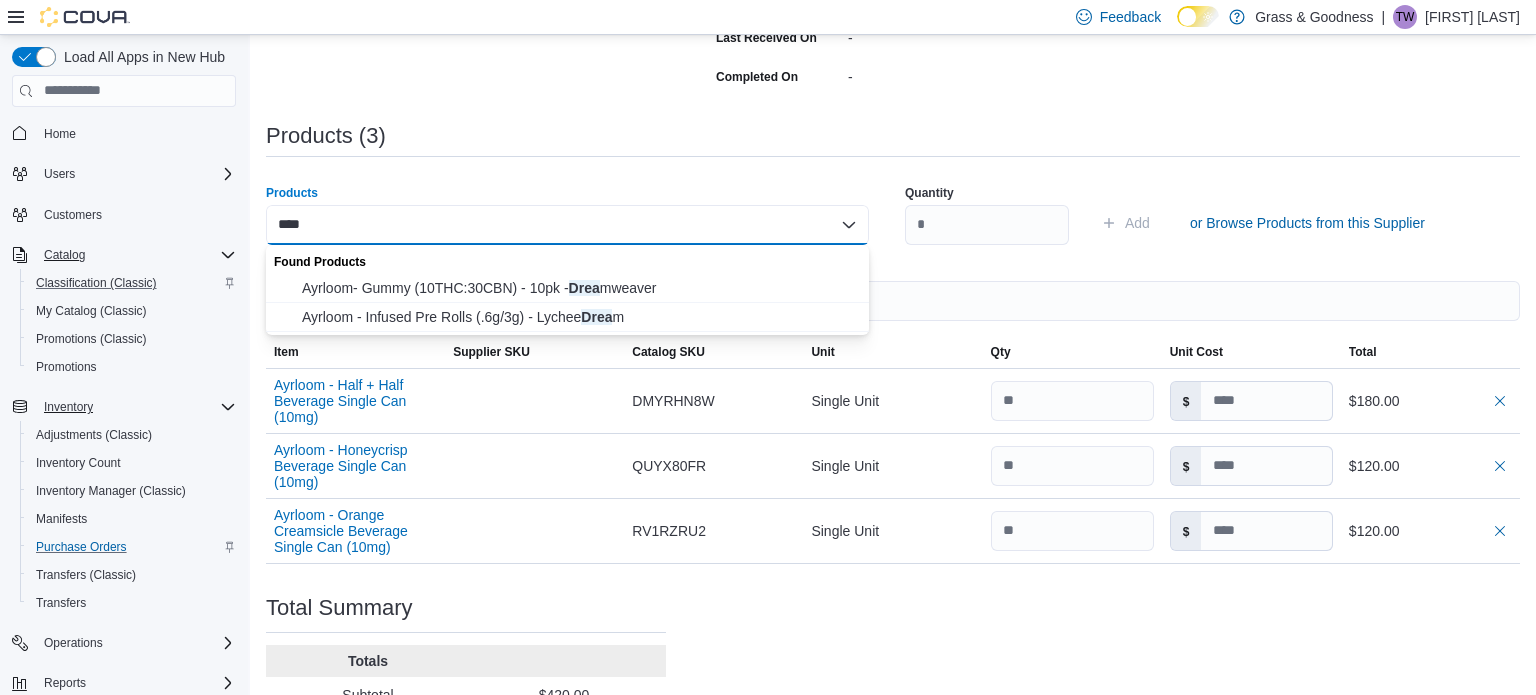 click on "Ayrloom- Gummy (10THC:30CBN) - 10pk -  Drea mweaver" at bounding box center [579, 288] 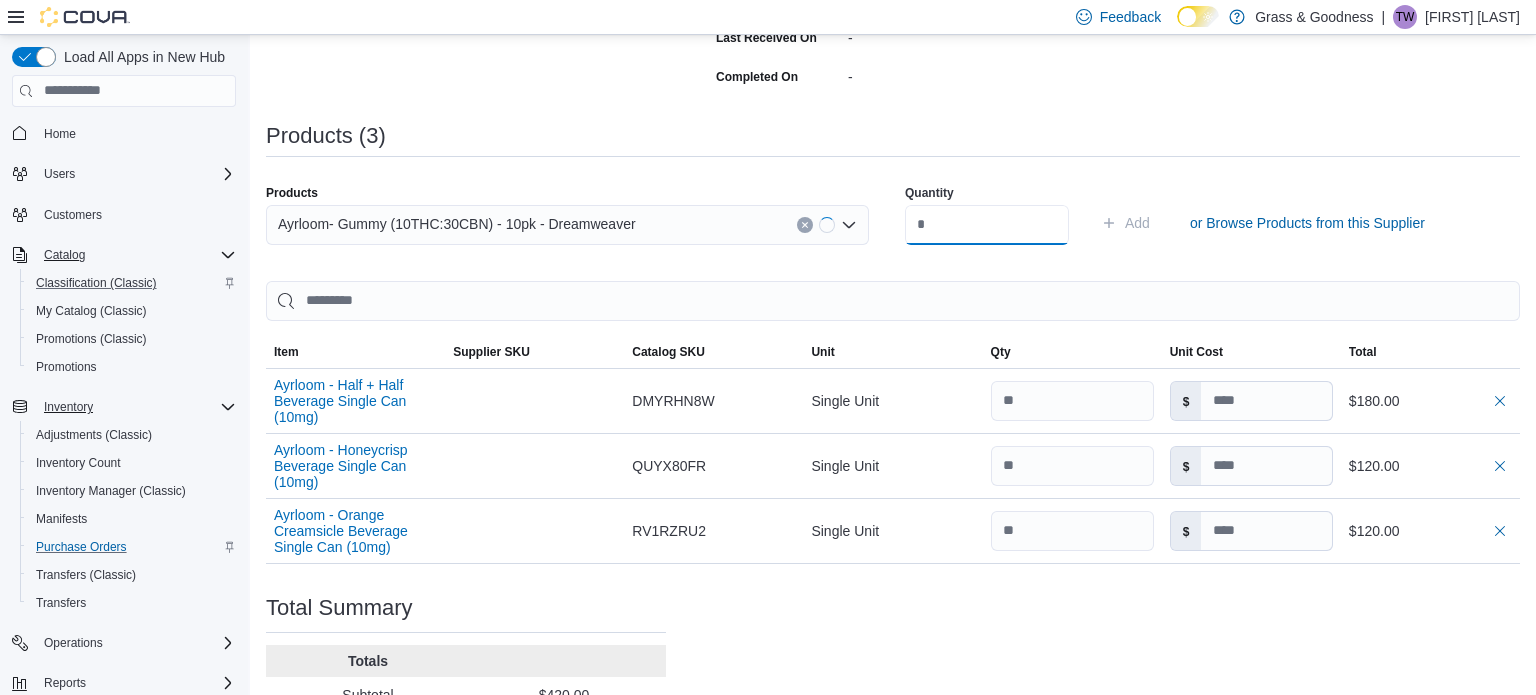 click at bounding box center [987, 225] 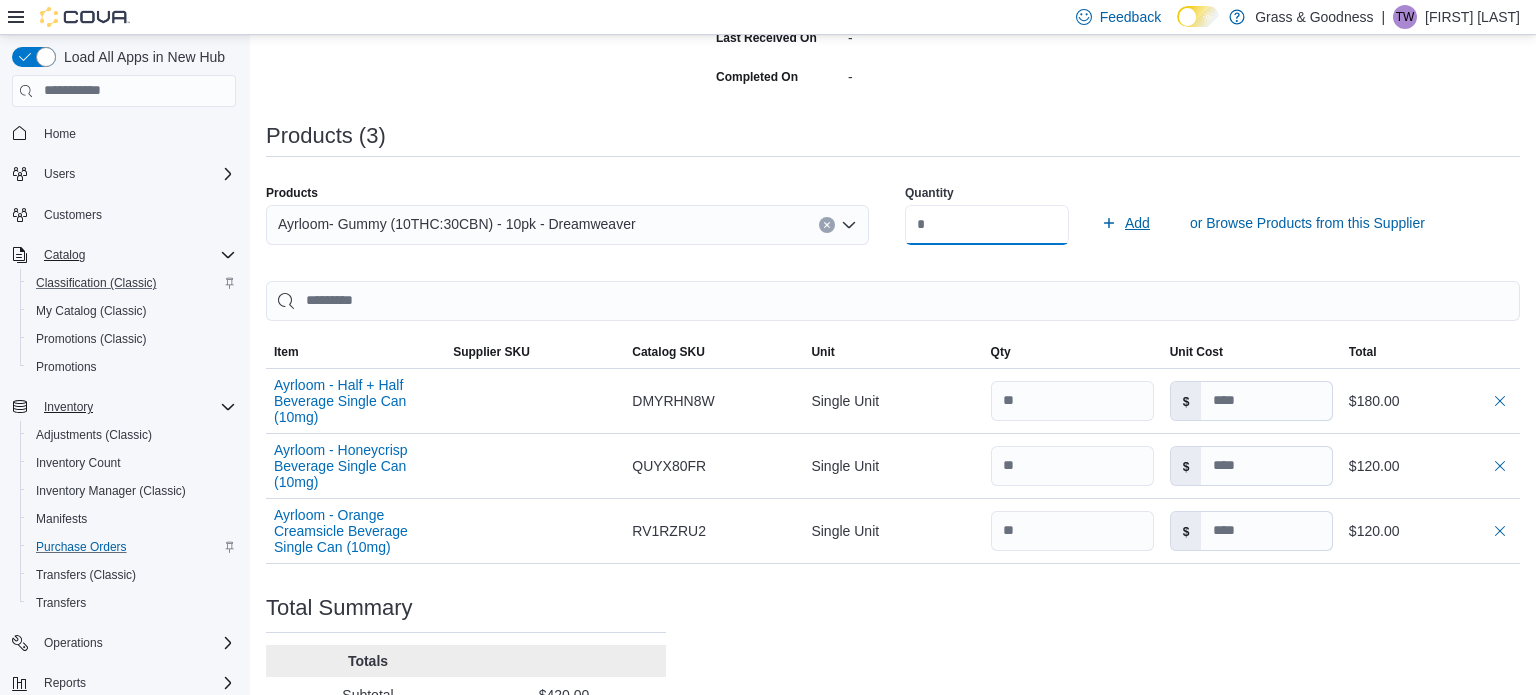 type on "**" 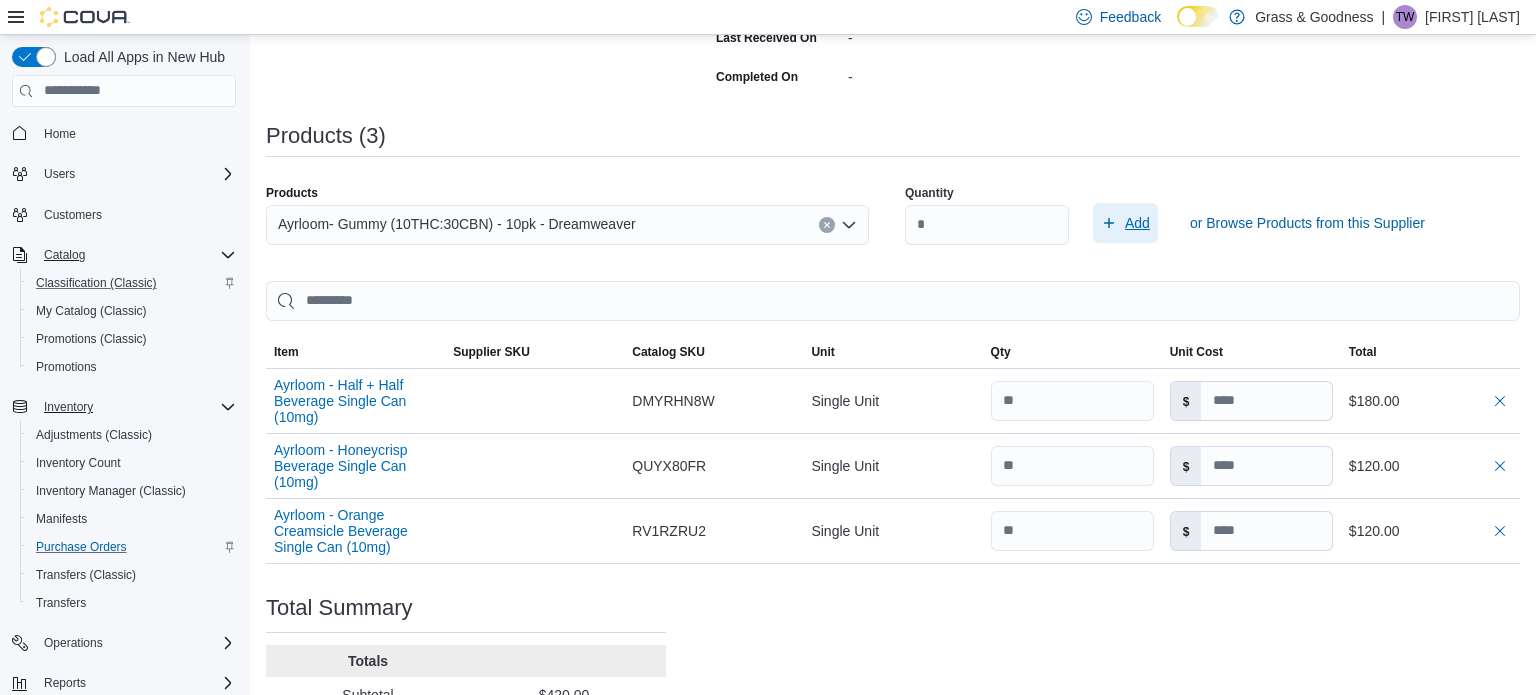 click on "Add" at bounding box center (1137, 223) 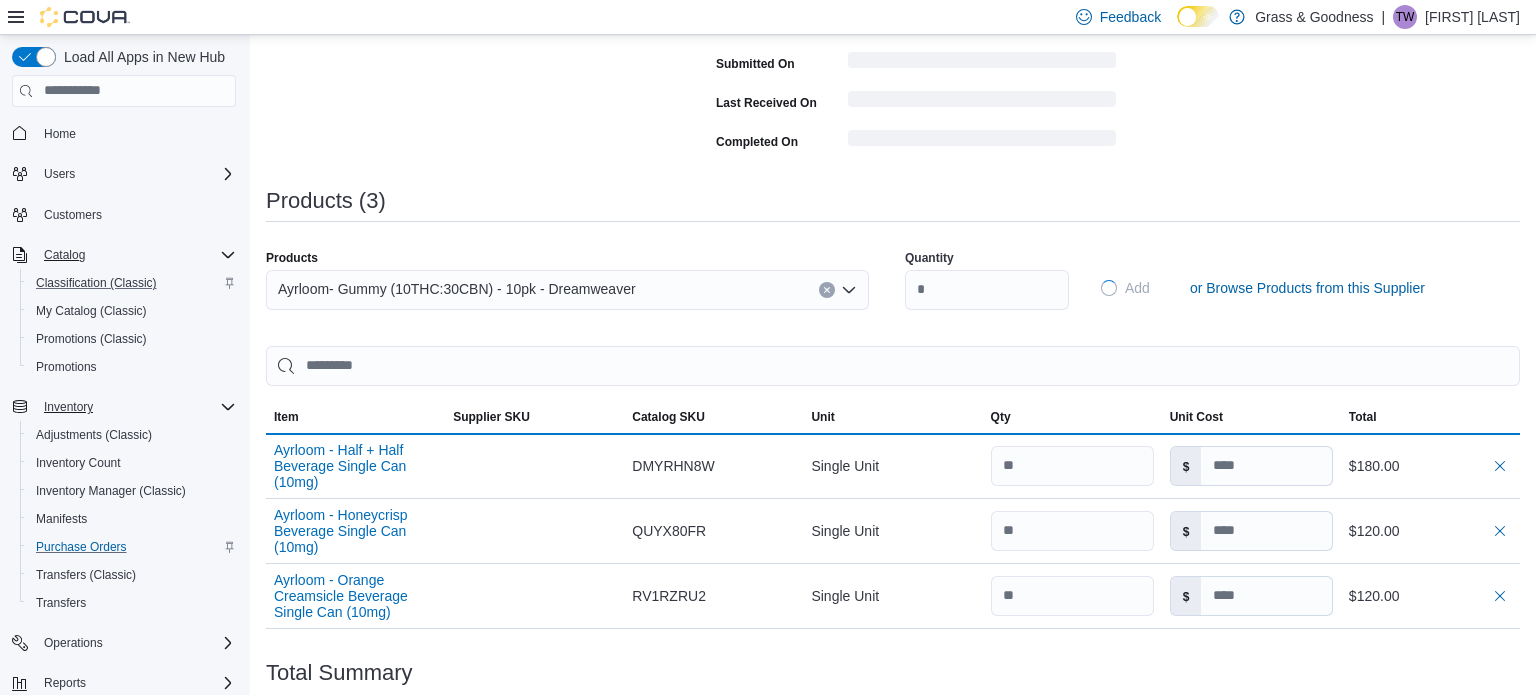 type 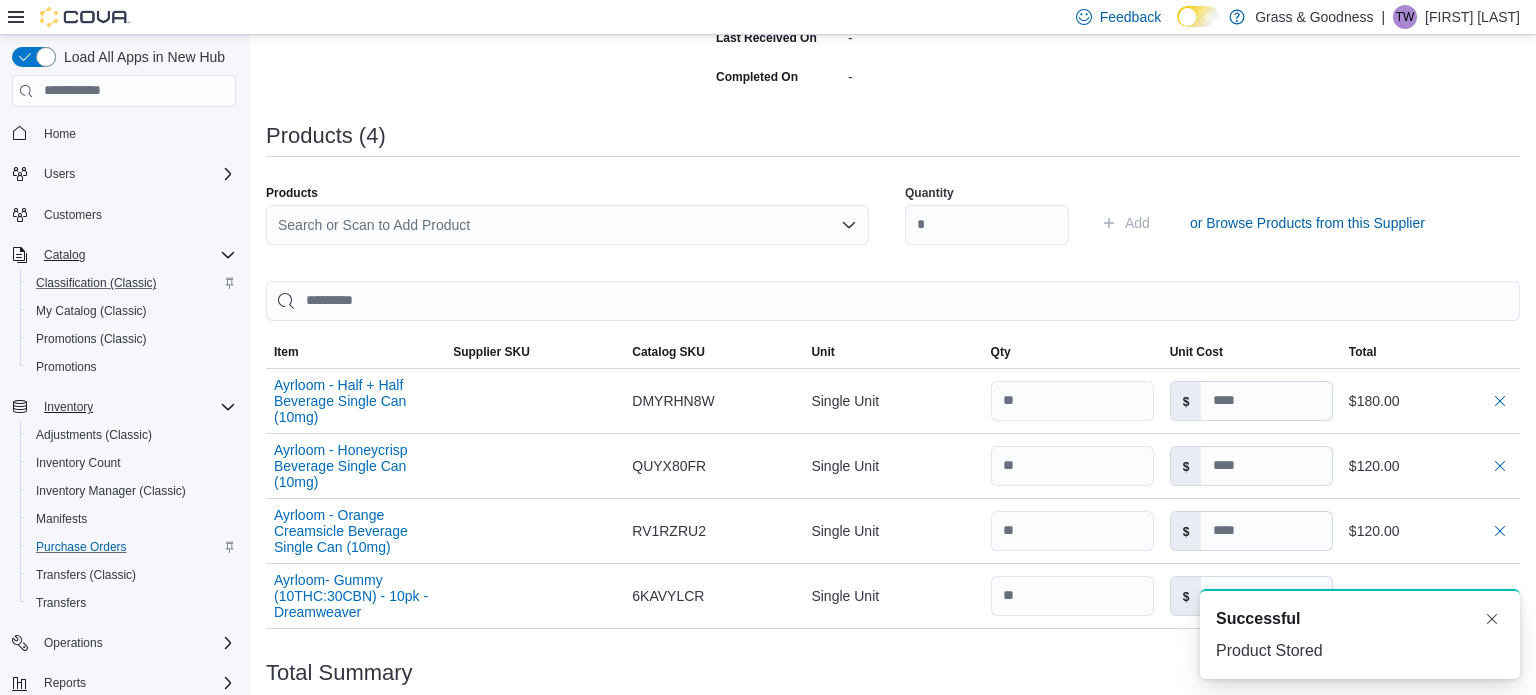 scroll, scrollTop: 0, scrollLeft: 0, axis: both 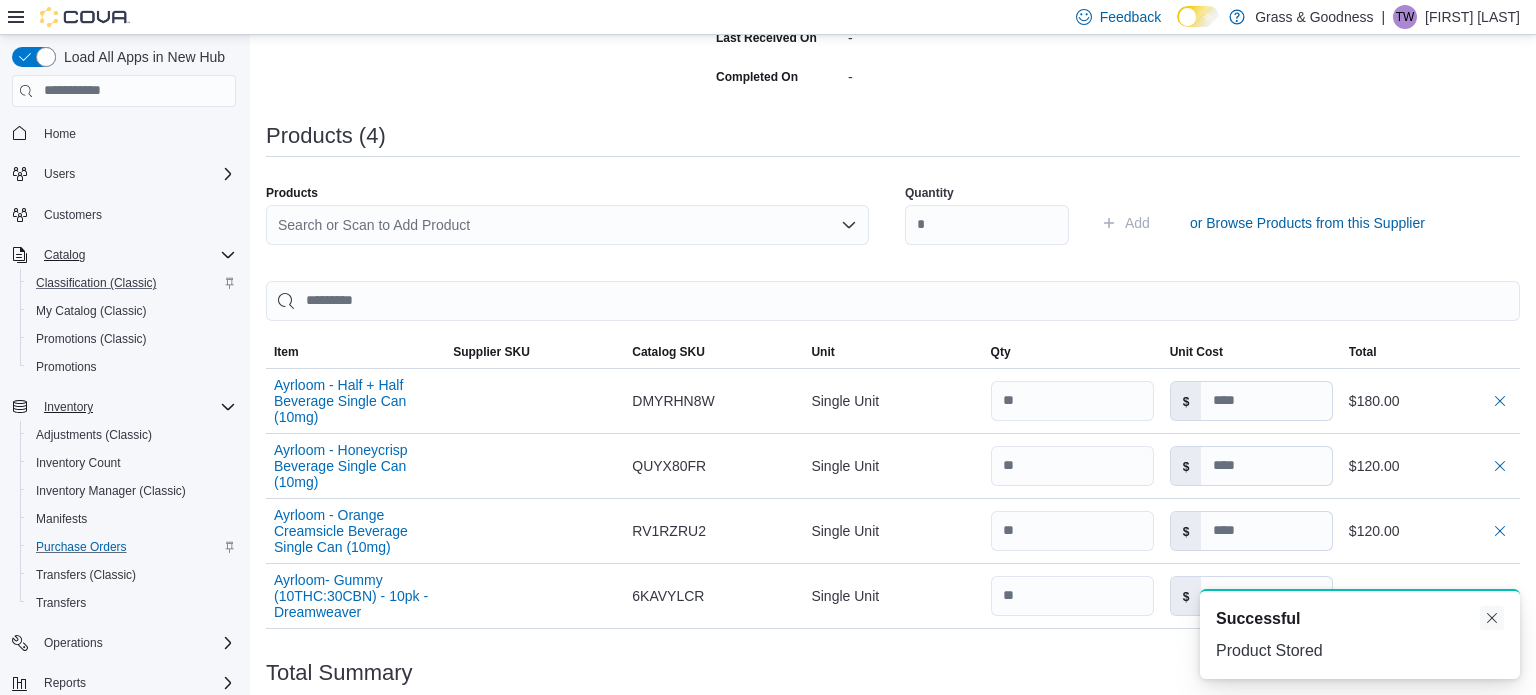 click at bounding box center [1492, 618] 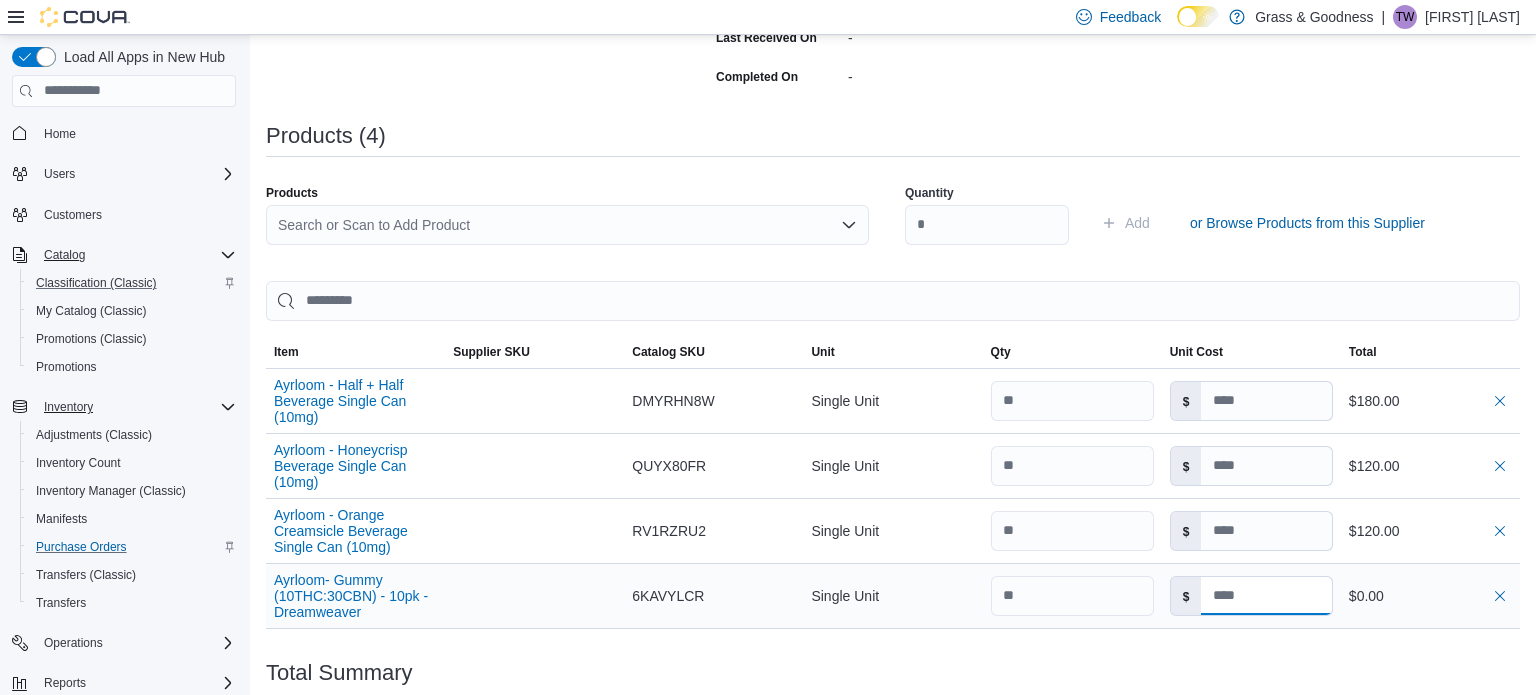 click at bounding box center [1266, 596] 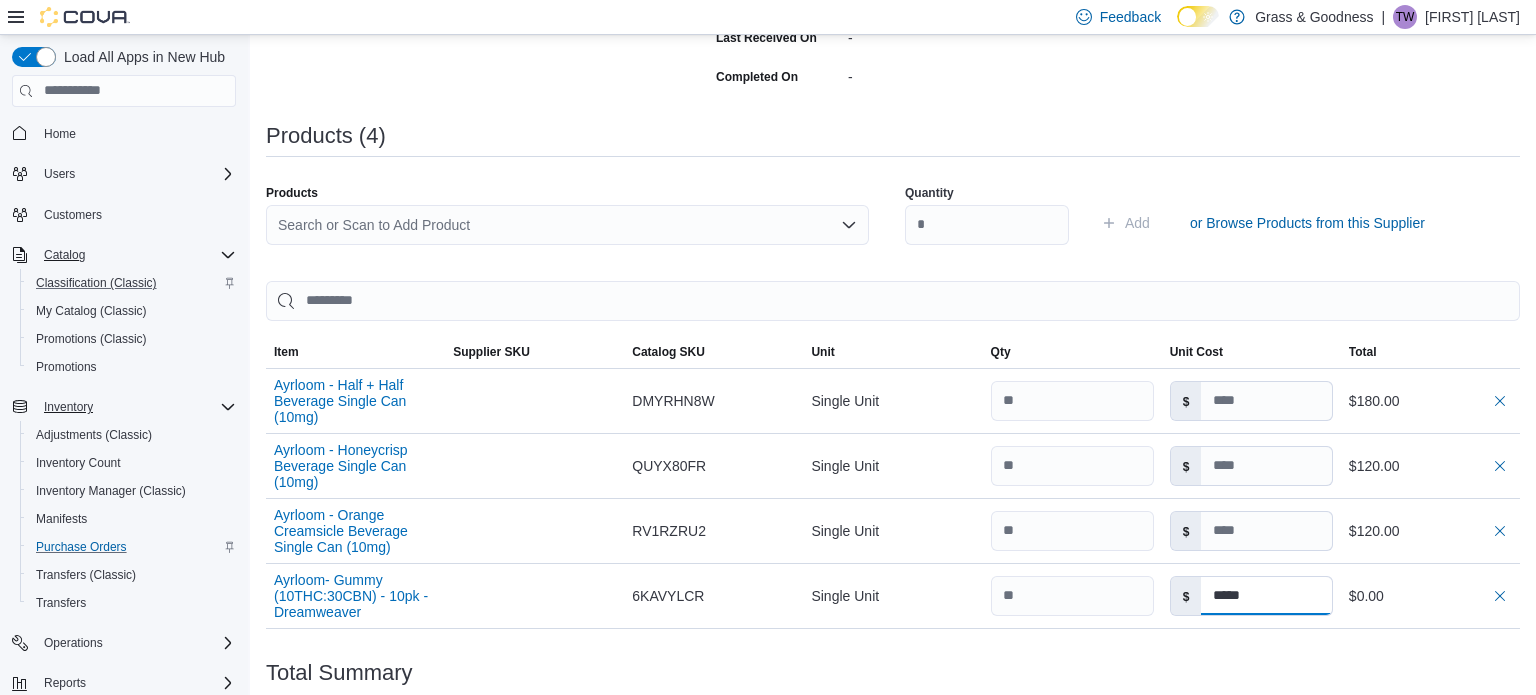 type on "*****" 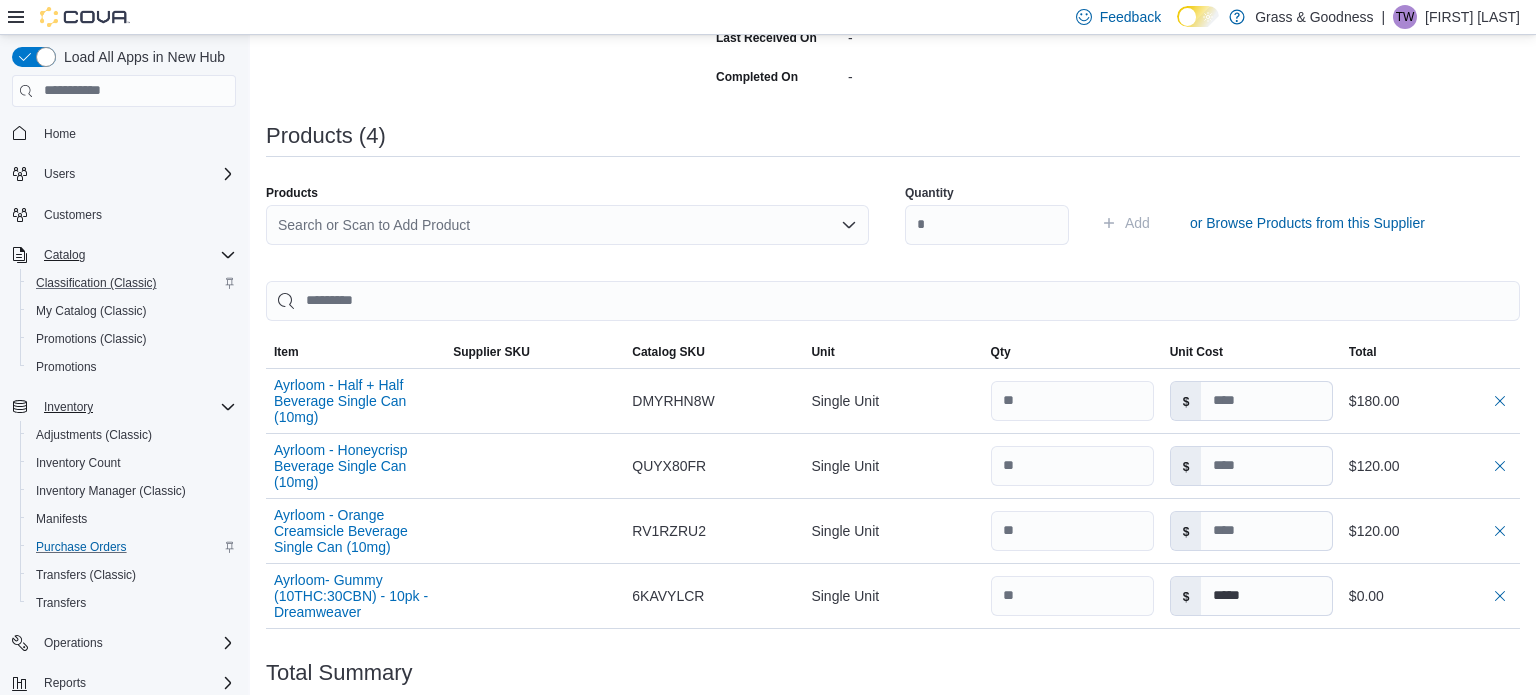 click on "Search or Scan to Add Product" at bounding box center [567, 225] 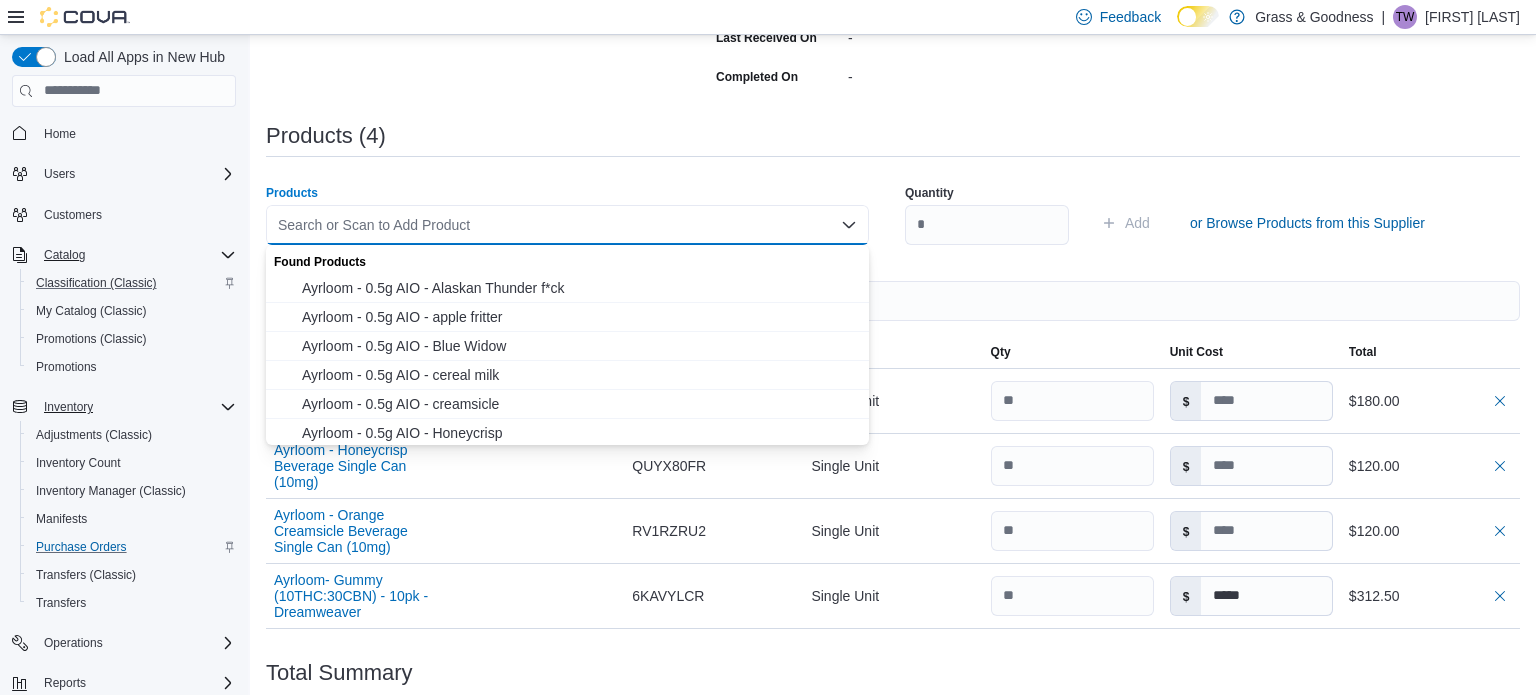 type 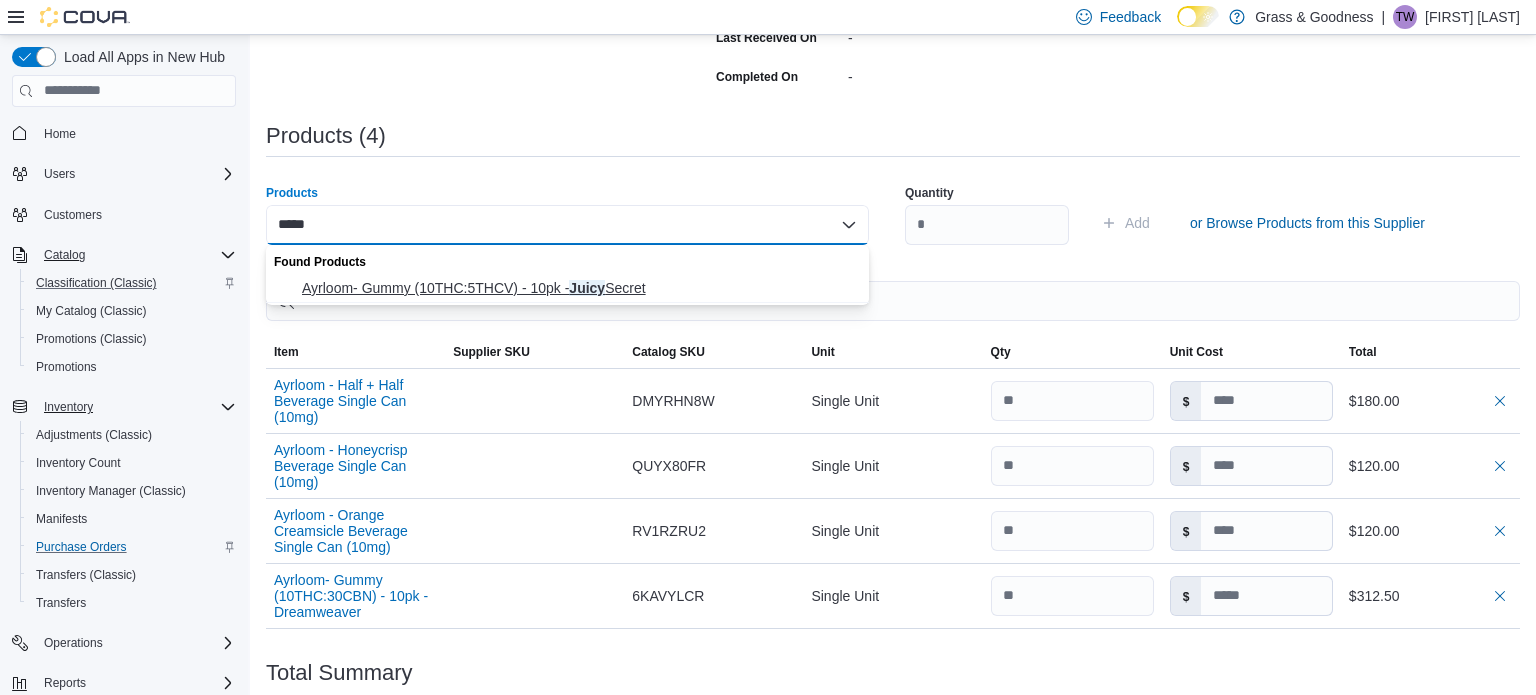 type on "*****" 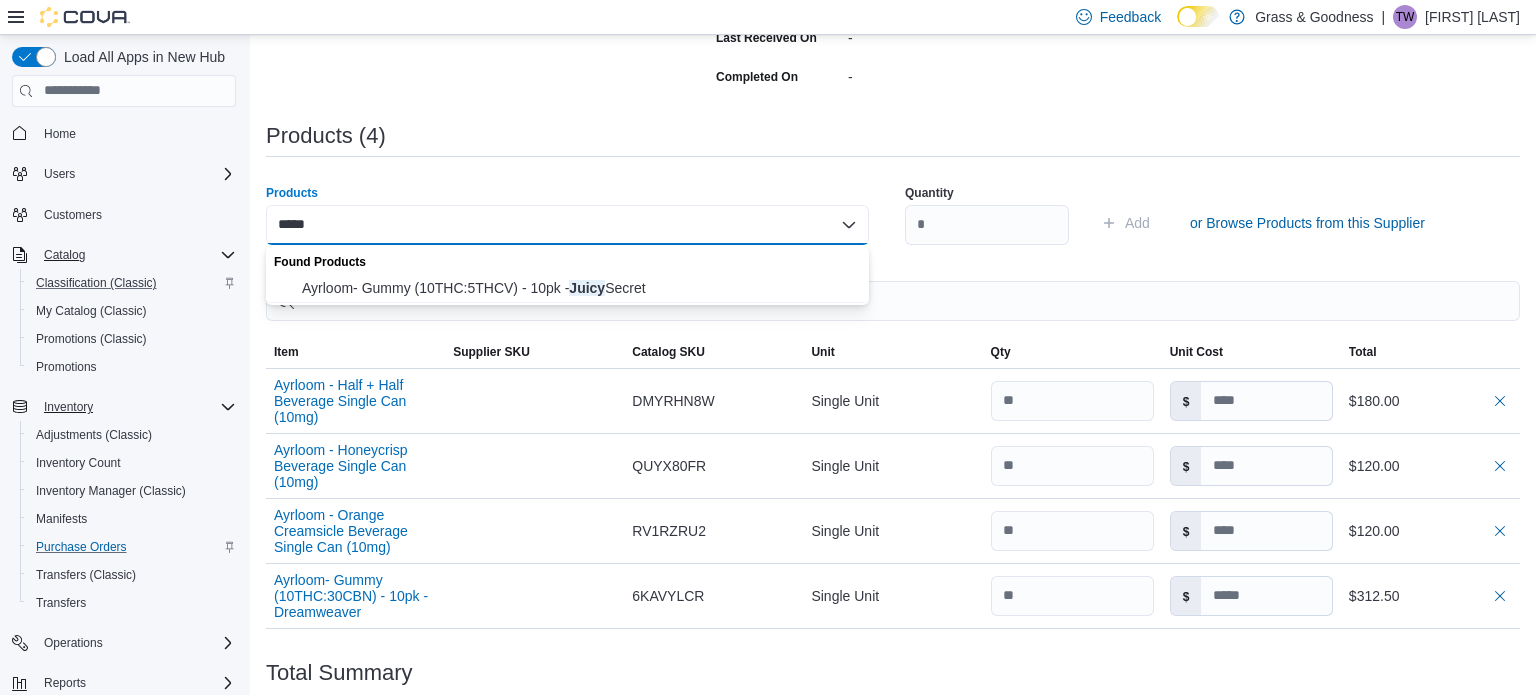 type 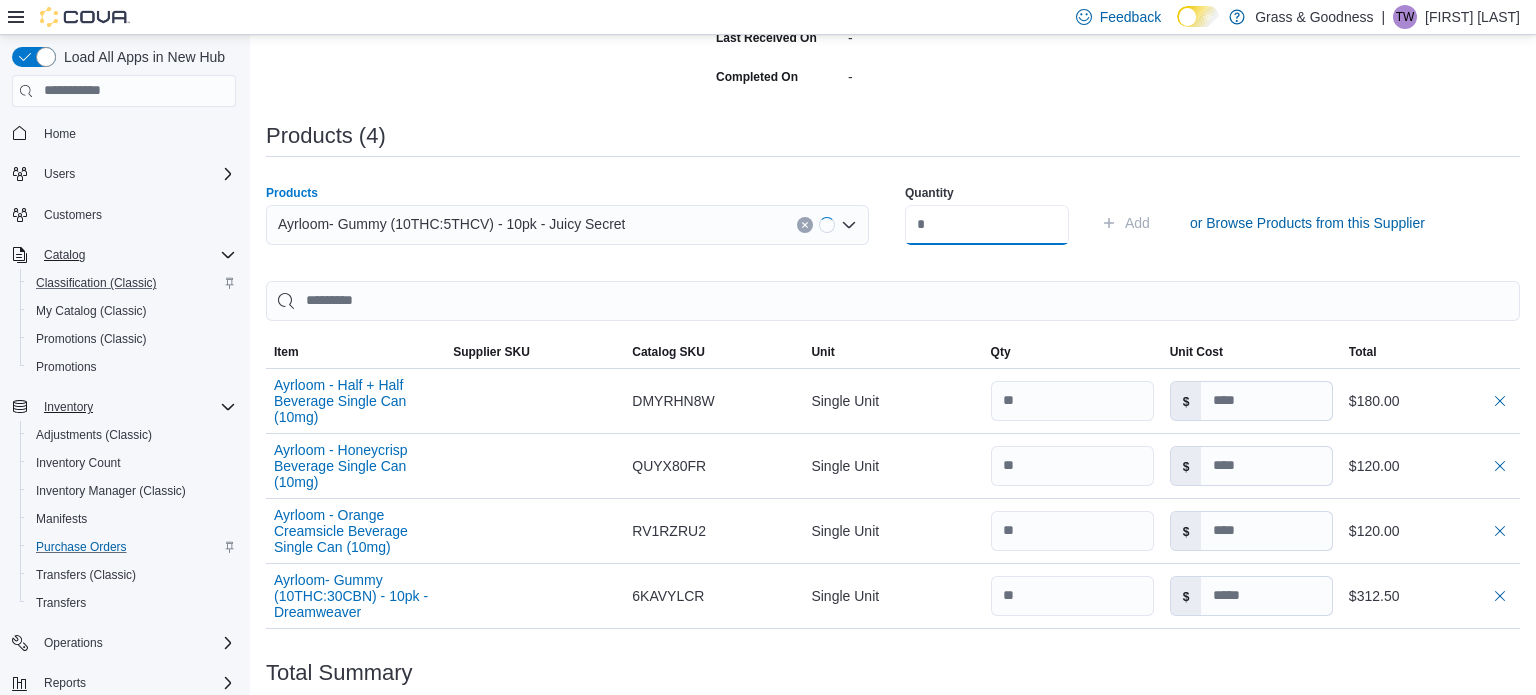 click at bounding box center (987, 225) 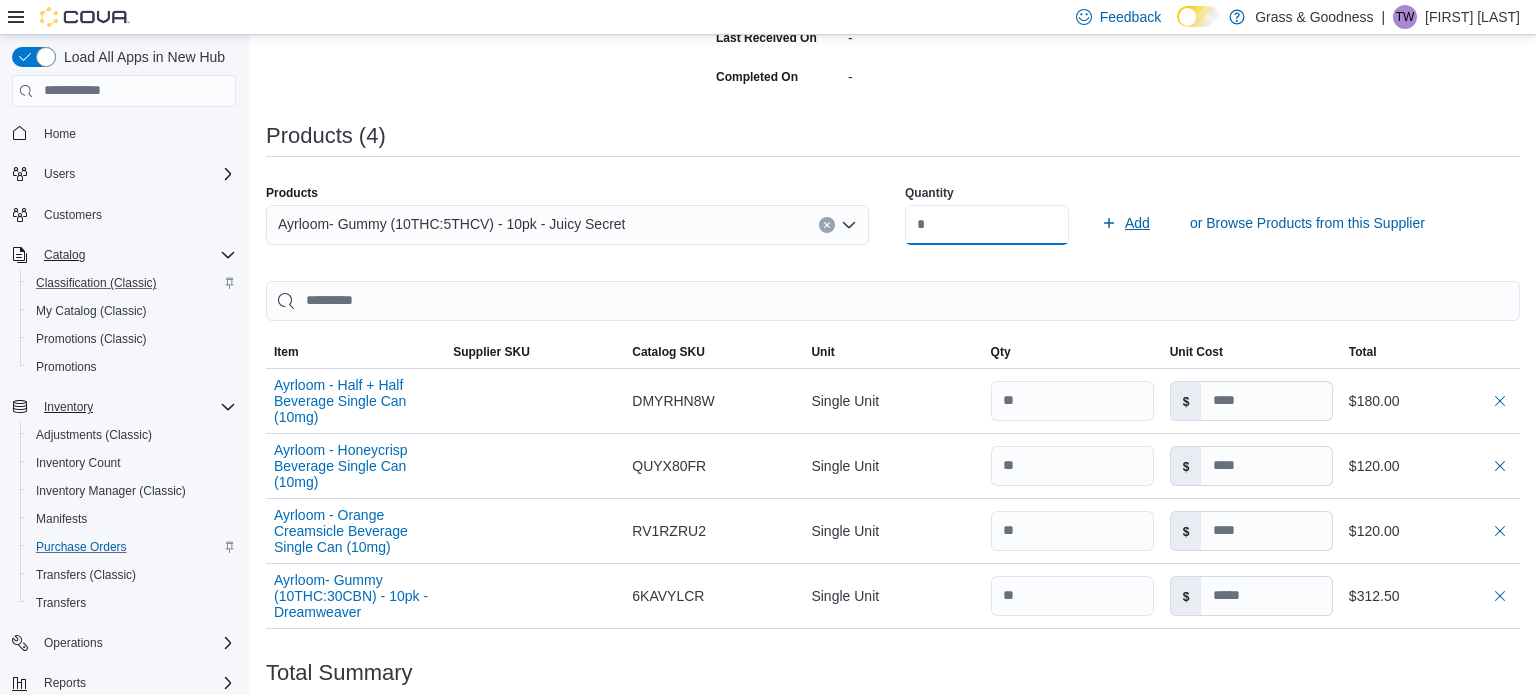 type on "**" 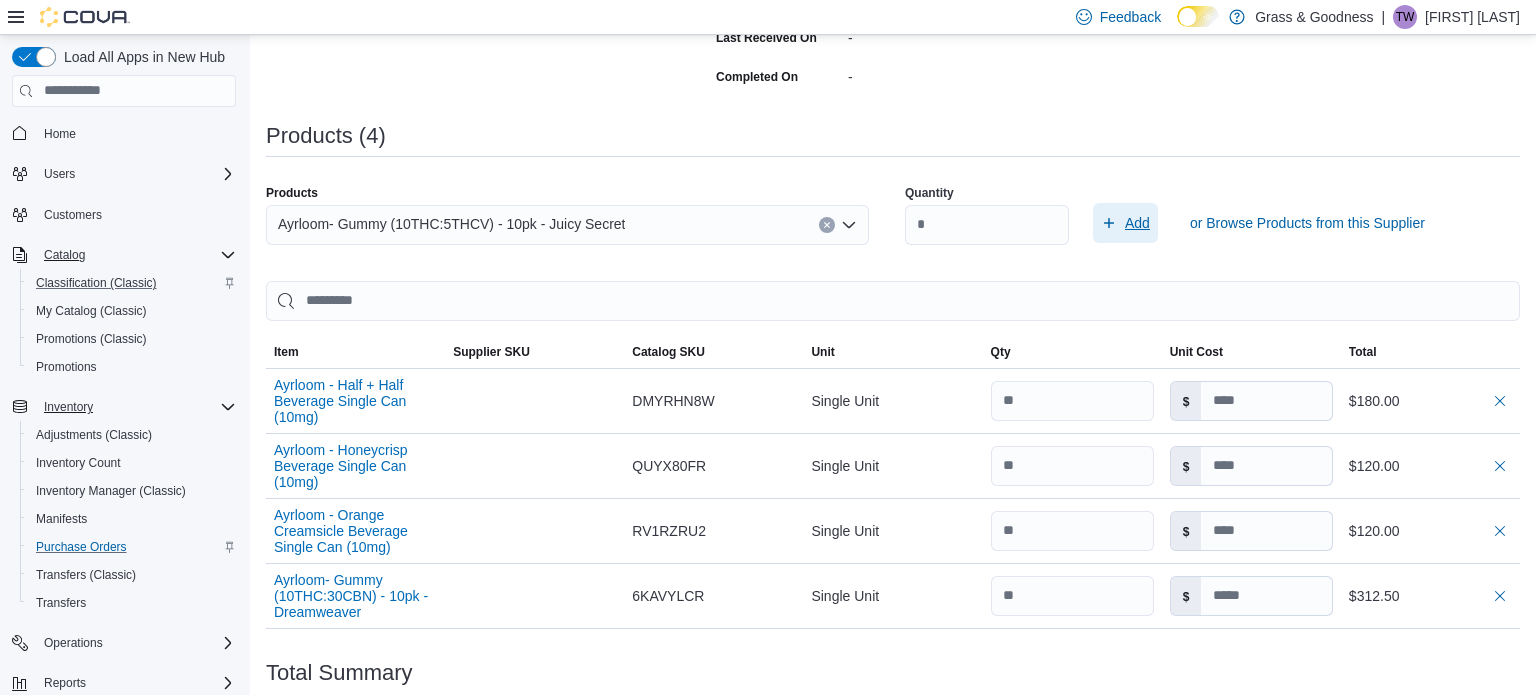 click on "Add" at bounding box center (1125, 223) 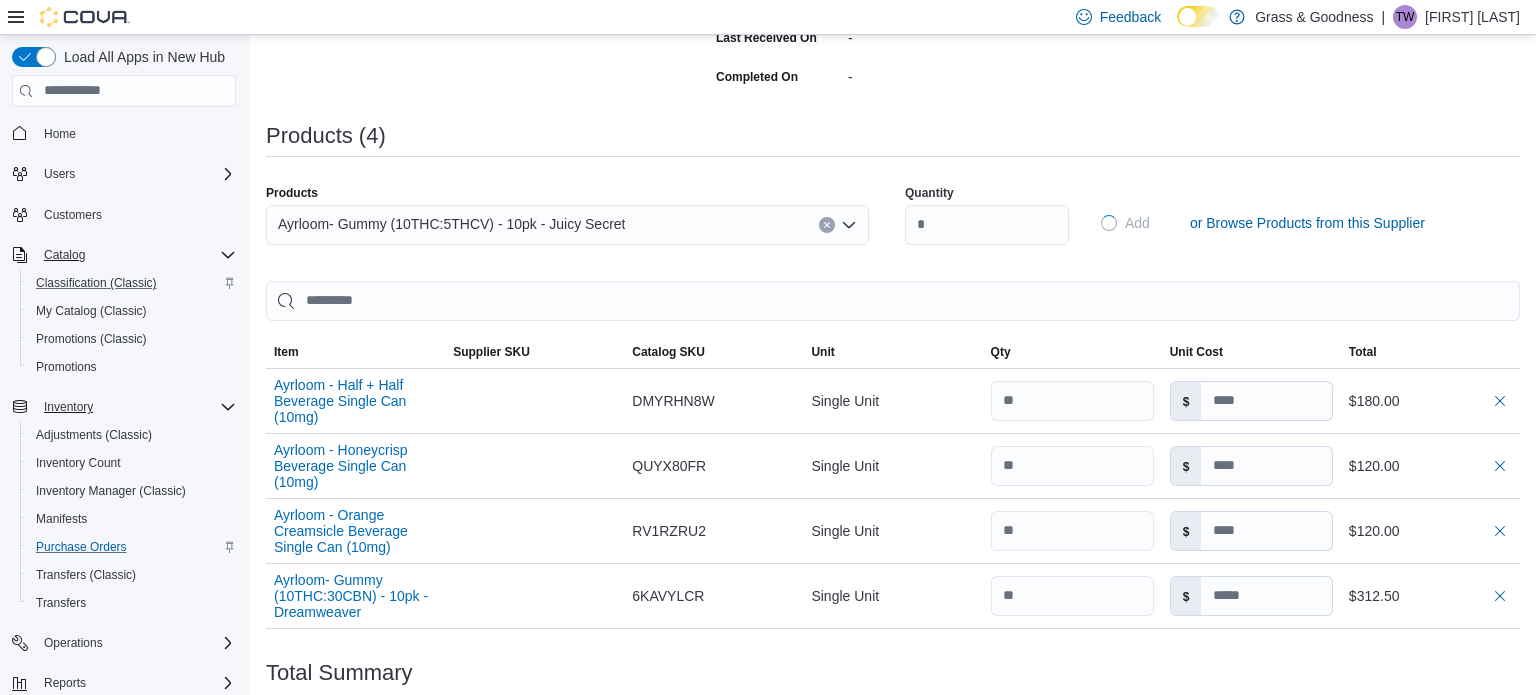 type on "*****" 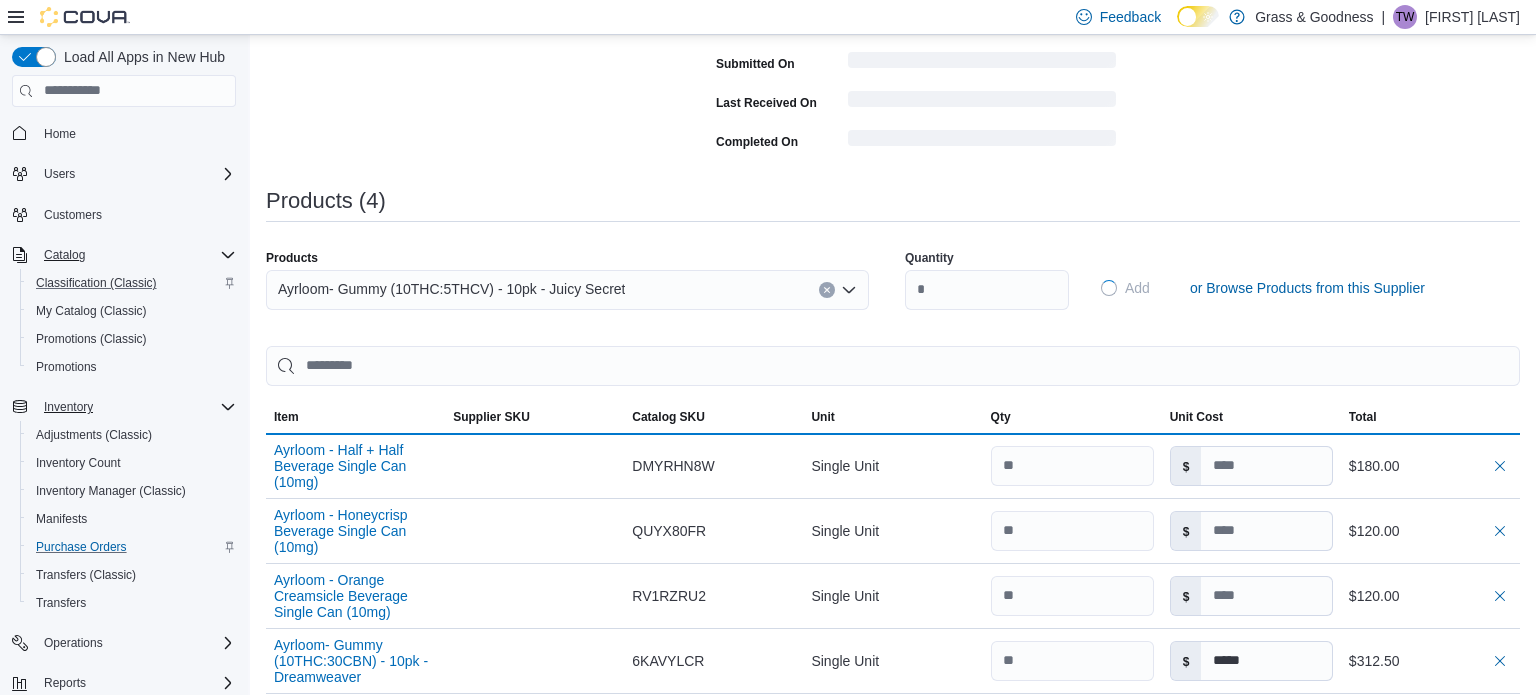 type 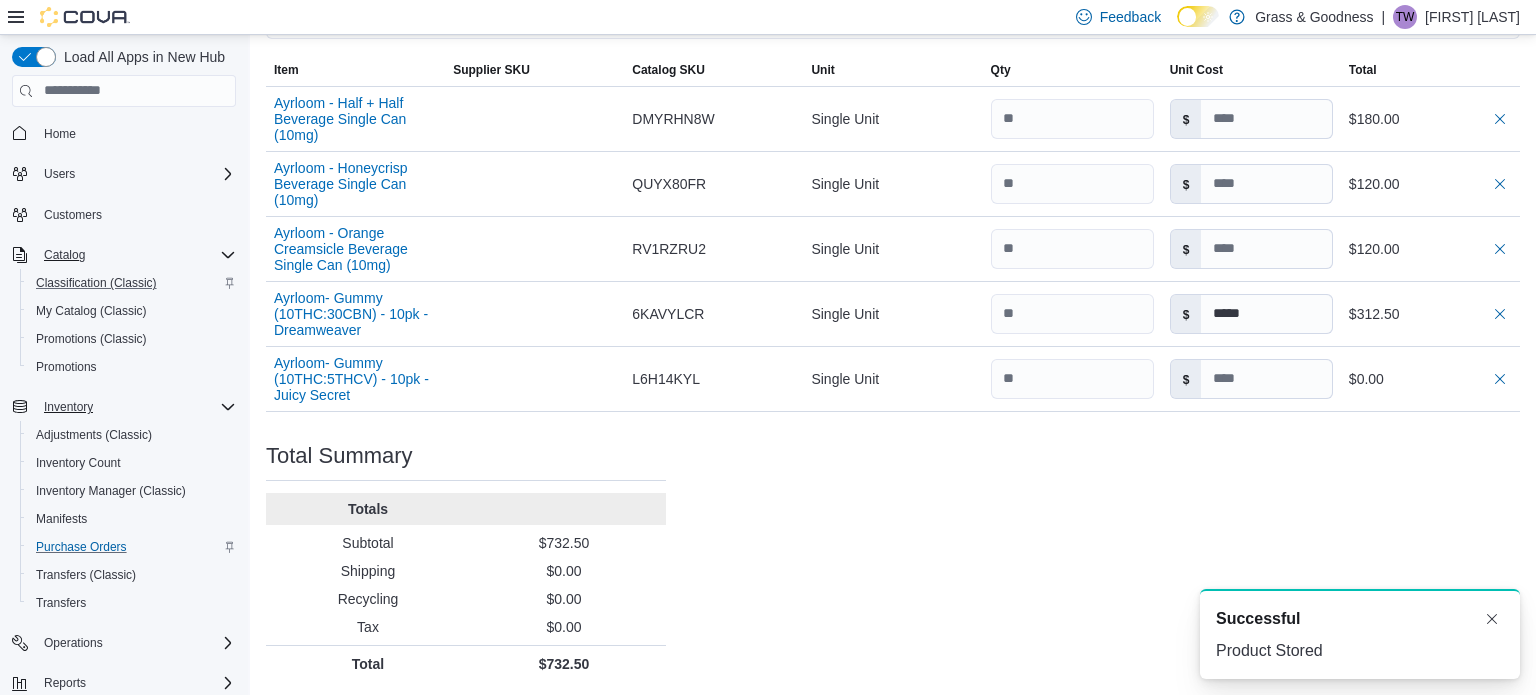 scroll, scrollTop: 731, scrollLeft: 0, axis: vertical 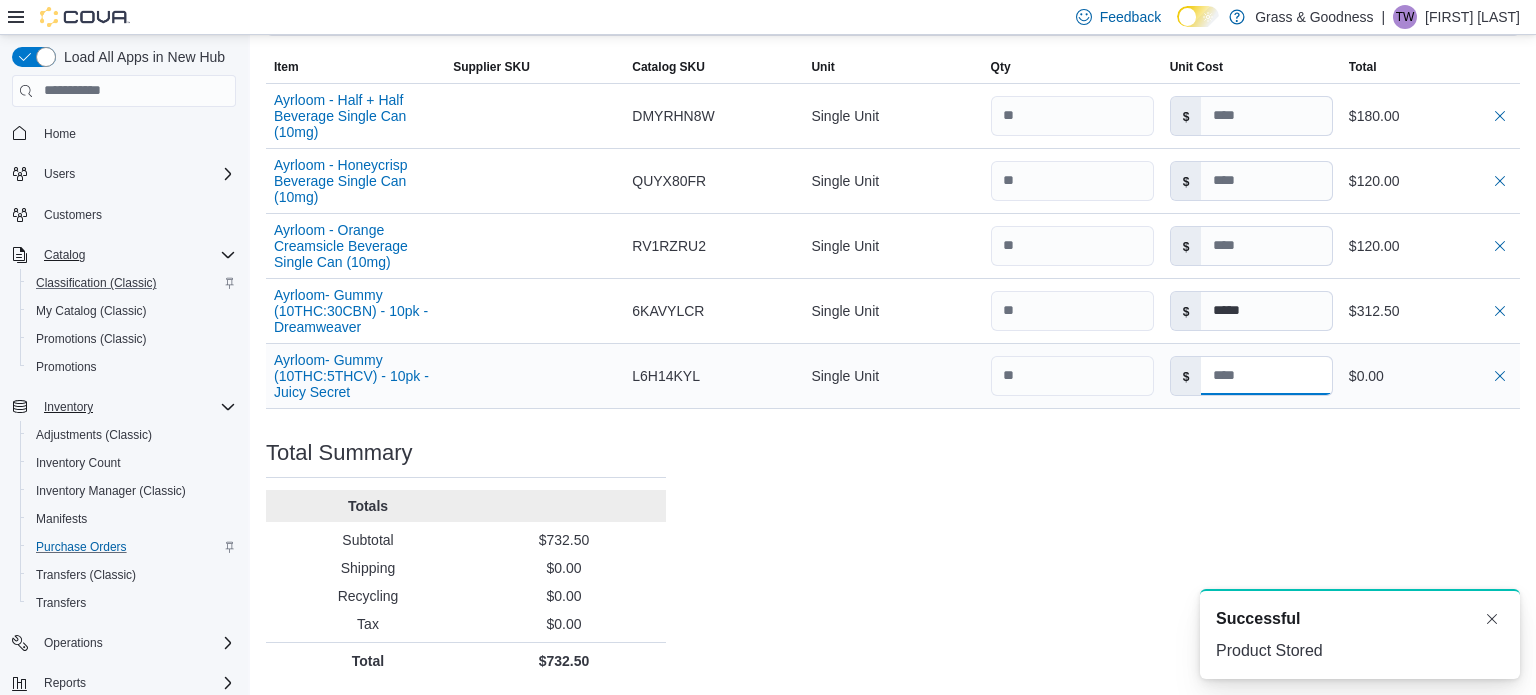 click at bounding box center [1266, 376] 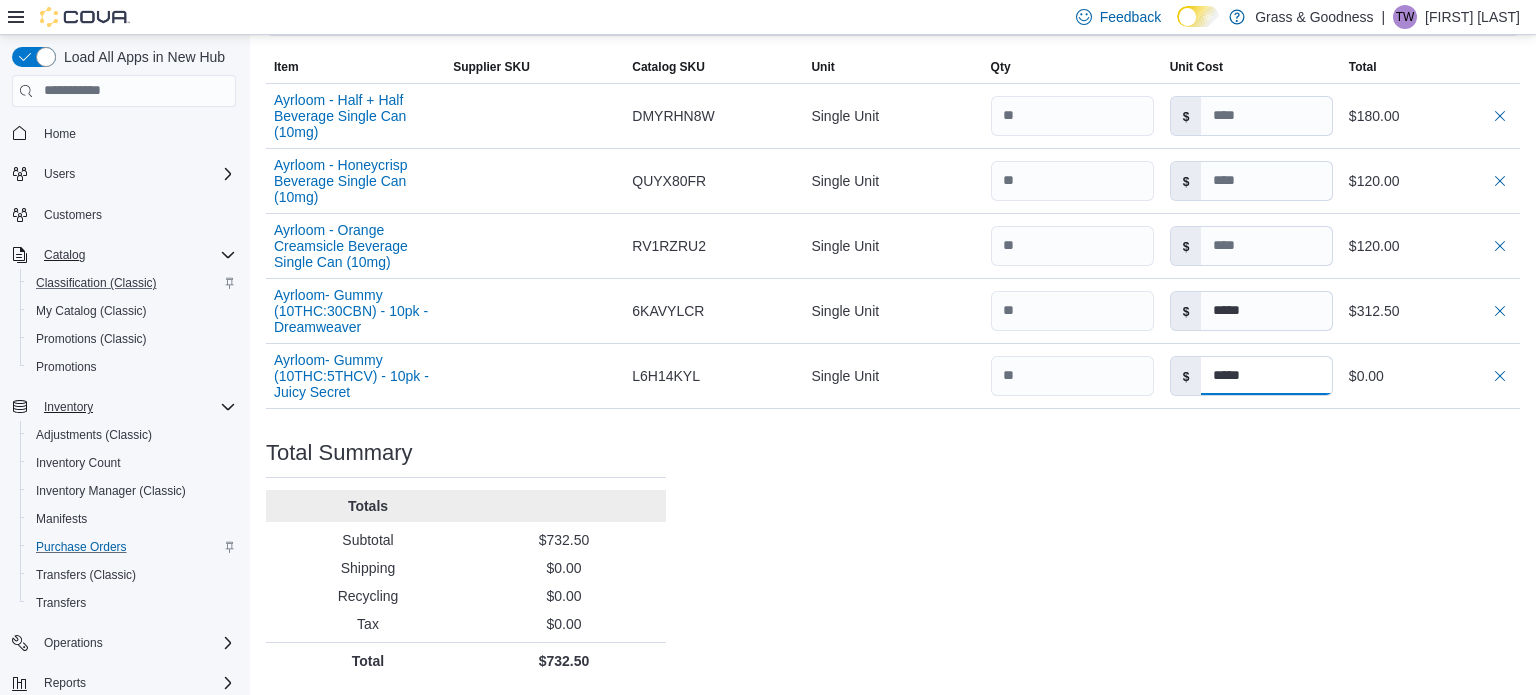 type on "*****" 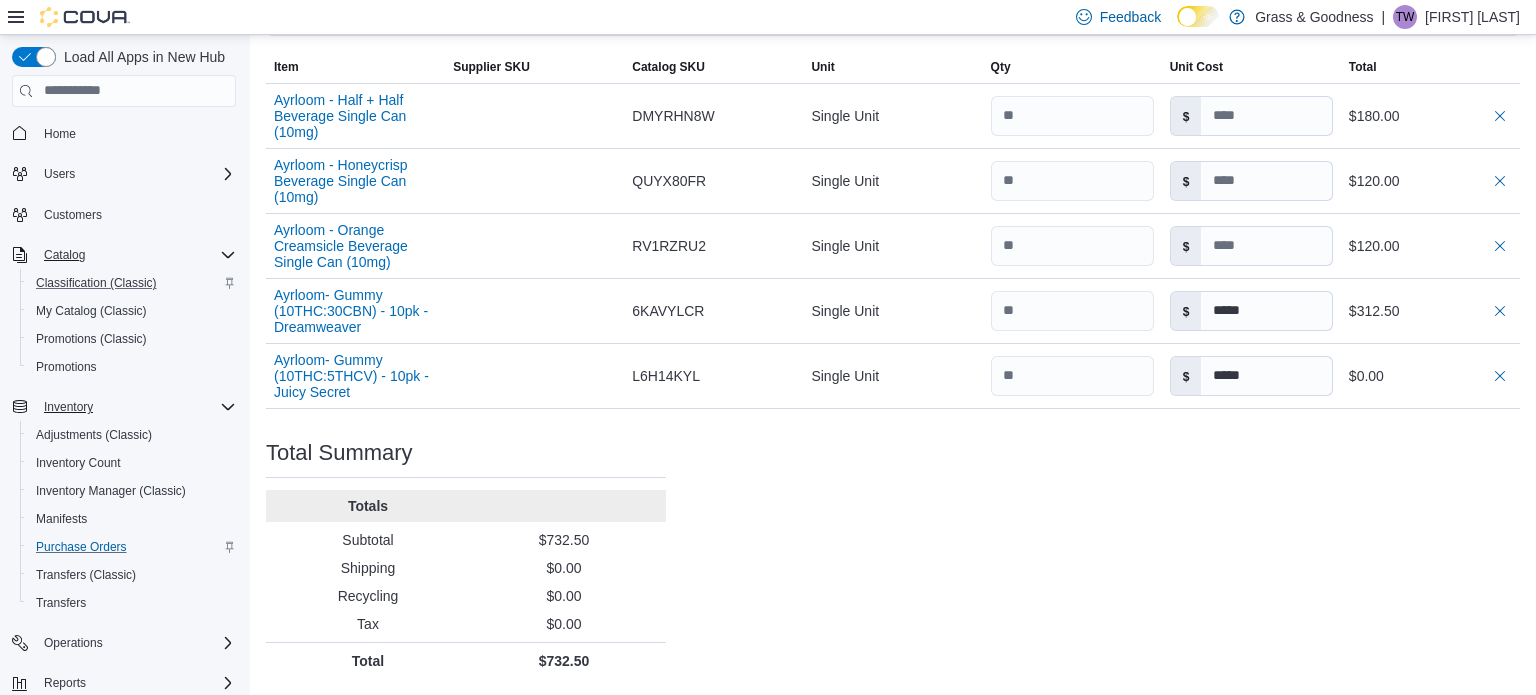 click on "Purchase Order: PODWS7-239 Feedback Purchase Order Details   Edit Status Pending Supplier Gen V Labs, LLC / Ayrloom Supplier Invoice Number No Supplier Invoice Number added Bill To 1650 Crane Street Ship To 1650 Crane Street Shipping Cost $0.00 Recycling Cost $0.00 Tax $0.00 ETA July 19, 2025 Notes - Created On July 12, 2025 2:21 PM Submitted On - Last Received On - Completed On - Products (5)     Products Search or Scan to Add Product Quantity  Add or Browse Products from this Supplier Sorting EuiBasicTable with search callback Item Supplier SKU Catalog SKU Unit Qty Unit Cost Total Ayrloom - Half + Half Beverage Single Can (10mg) Supplier SKU Catalog SKU DMYRHN8W Unit Single Unit Qty Unit Cost $ Total $180.00 Ayrloom - Honeycrisp Beverage Single Can (10mg) Supplier SKU Catalog SKU QUYX80FR Unit Single Unit Qty Unit Cost $ Total $120.00 Ayrloom - Orange Creamsicle Beverage Single Can (10mg) Supplier SKU Catalog SKU RV1RZRU2 Unit Single Unit Qty Unit Cost $ Total $120.00 Supplier SKU Catalog SKU 6KAVYLCR Unit" at bounding box center (893, 63) 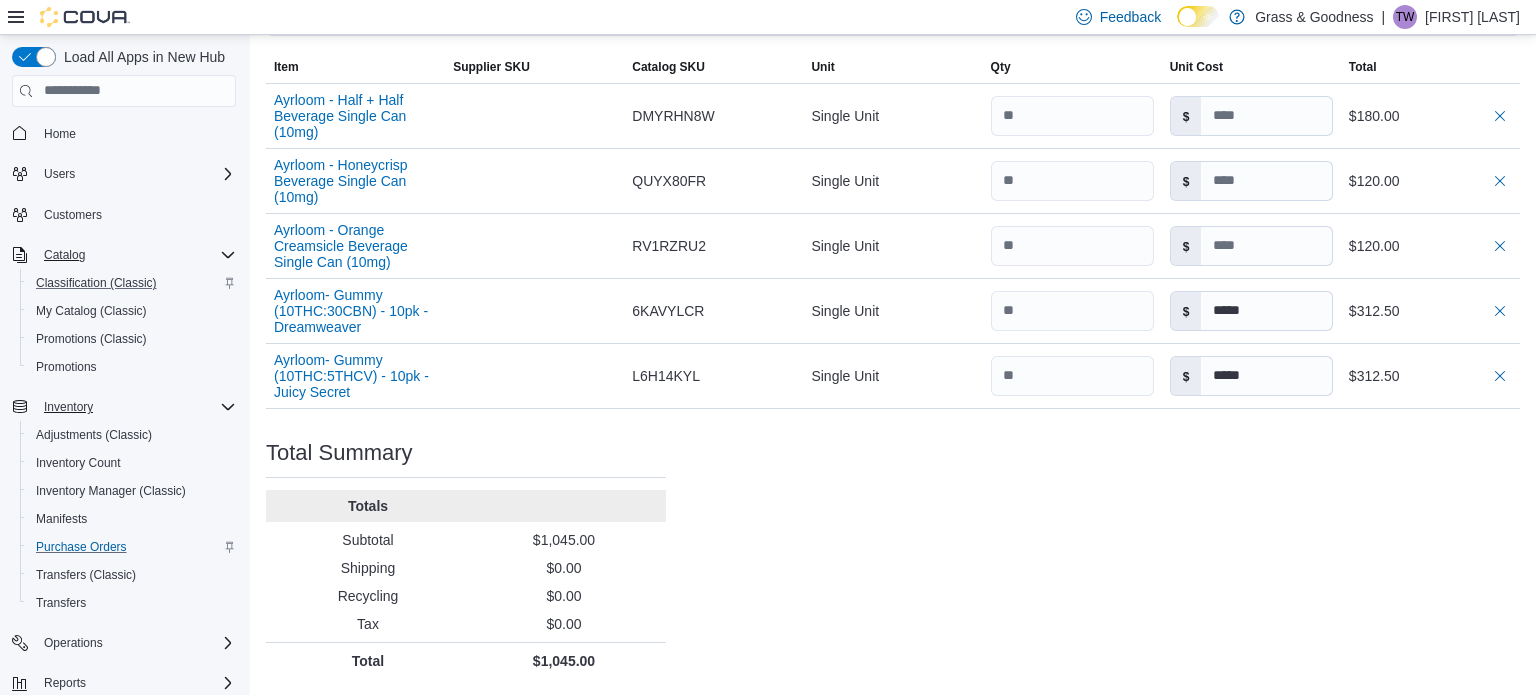 type 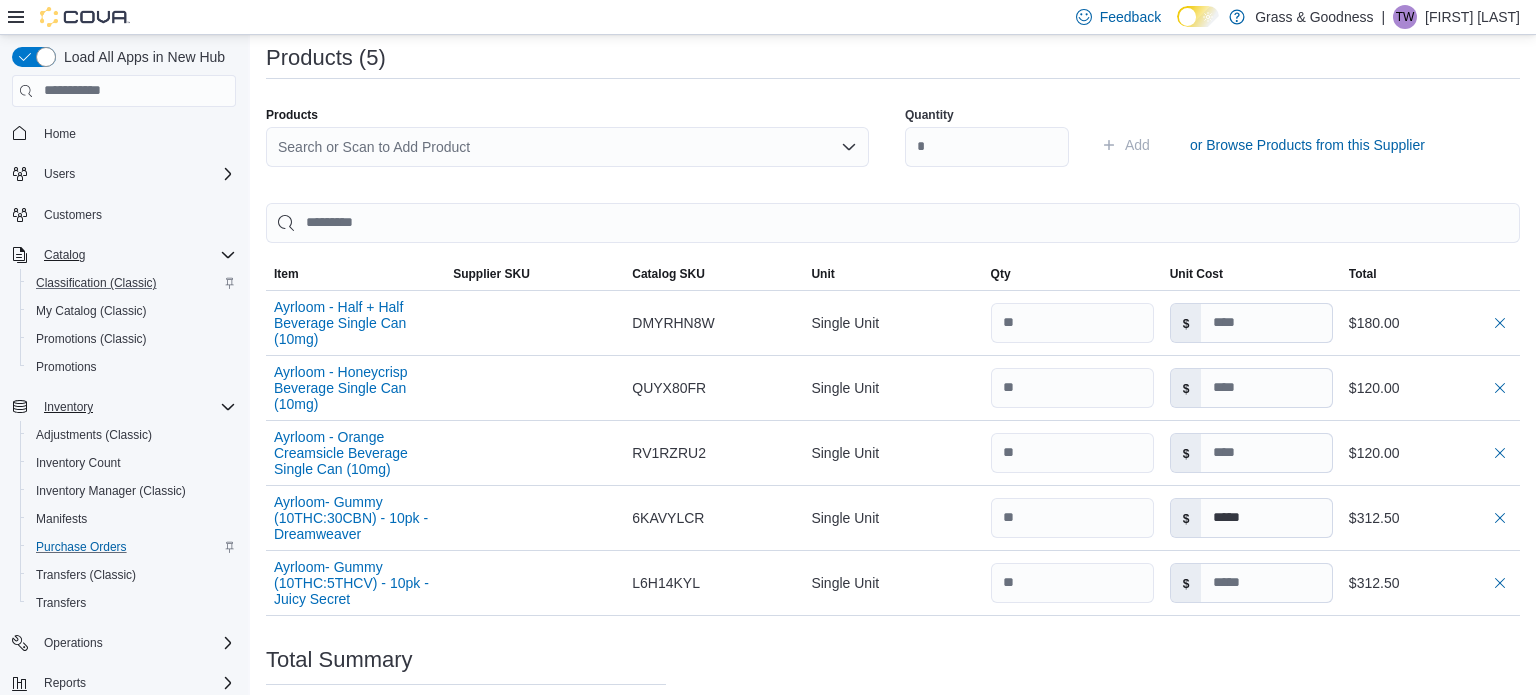scroll, scrollTop: 460, scrollLeft: 0, axis: vertical 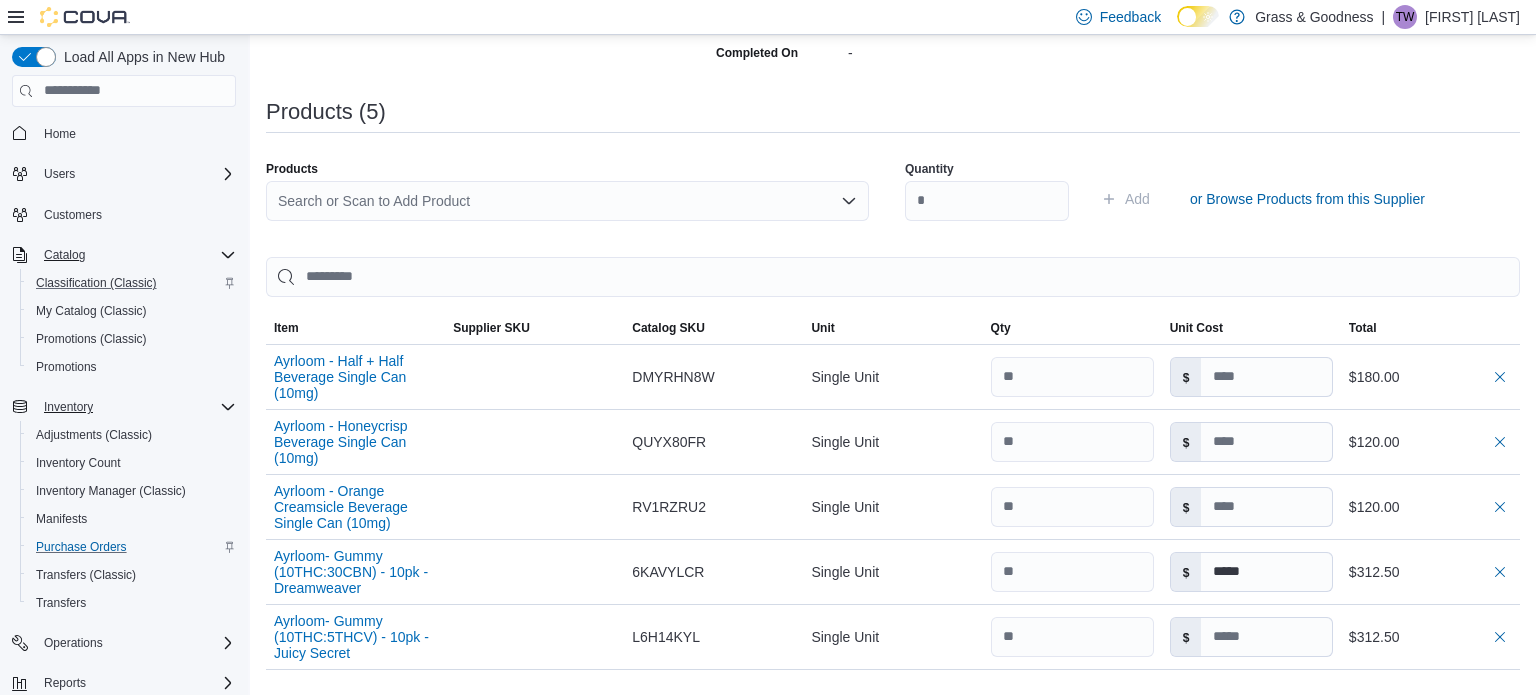 click on "Search or Scan to Add Product" at bounding box center (567, 201) 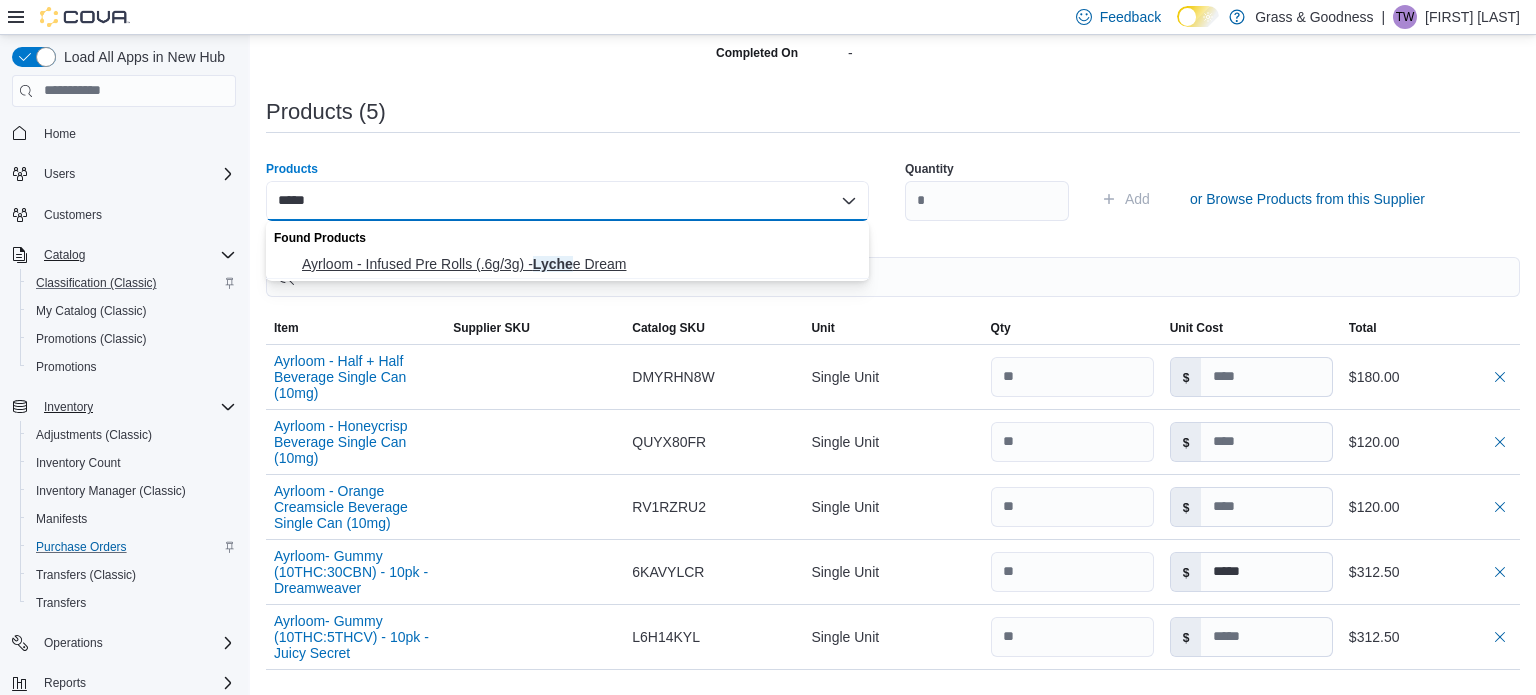 type on "*****" 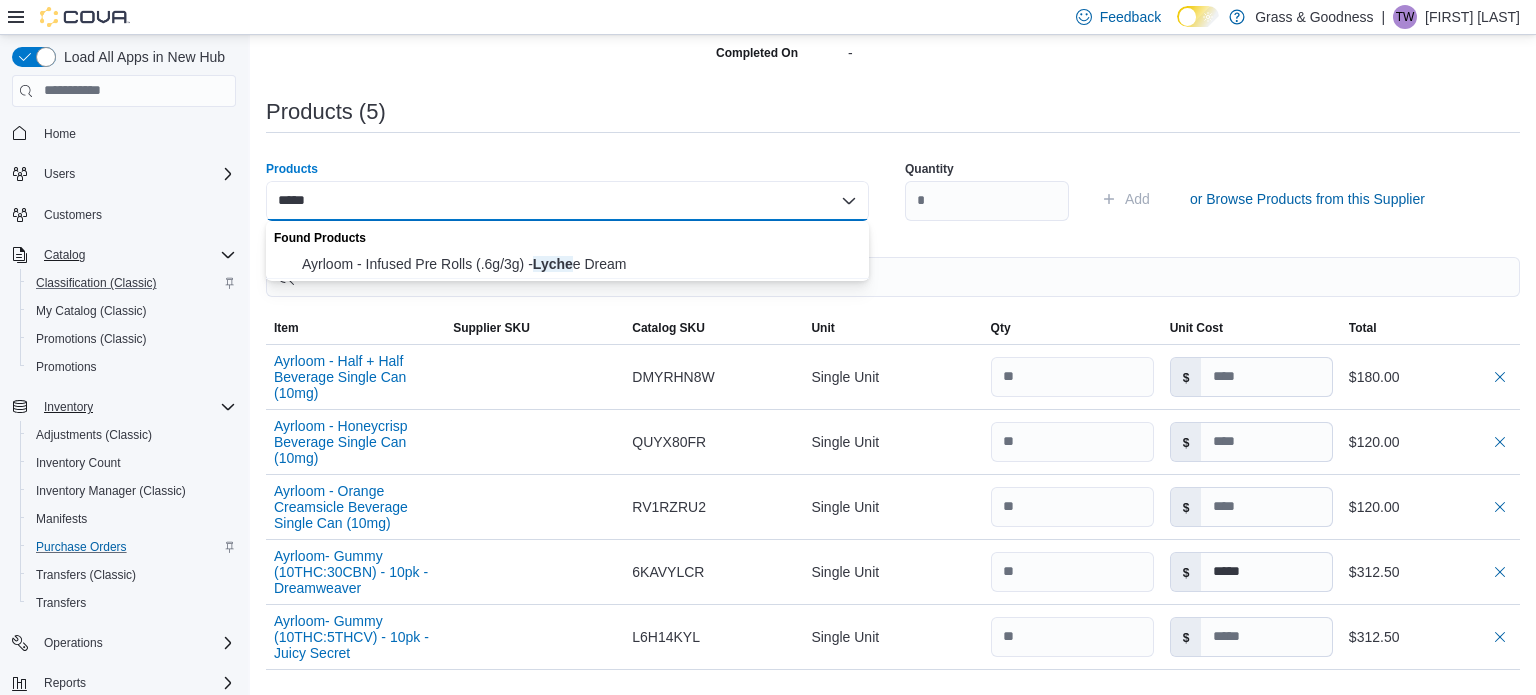 click on "Ayrloom - Infused Pre Rolls (.6g/3g) -  Lyche e Dream" at bounding box center (579, 264) 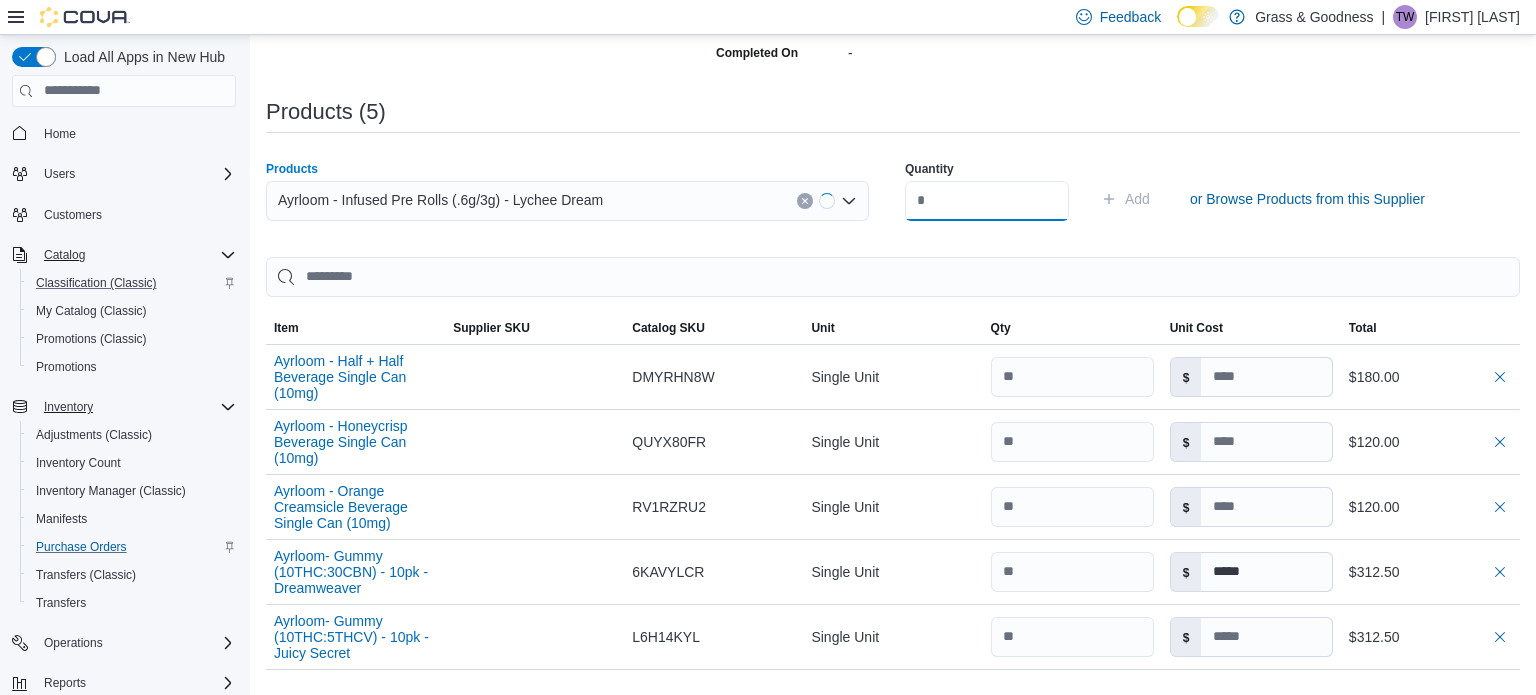 click at bounding box center (987, 201) 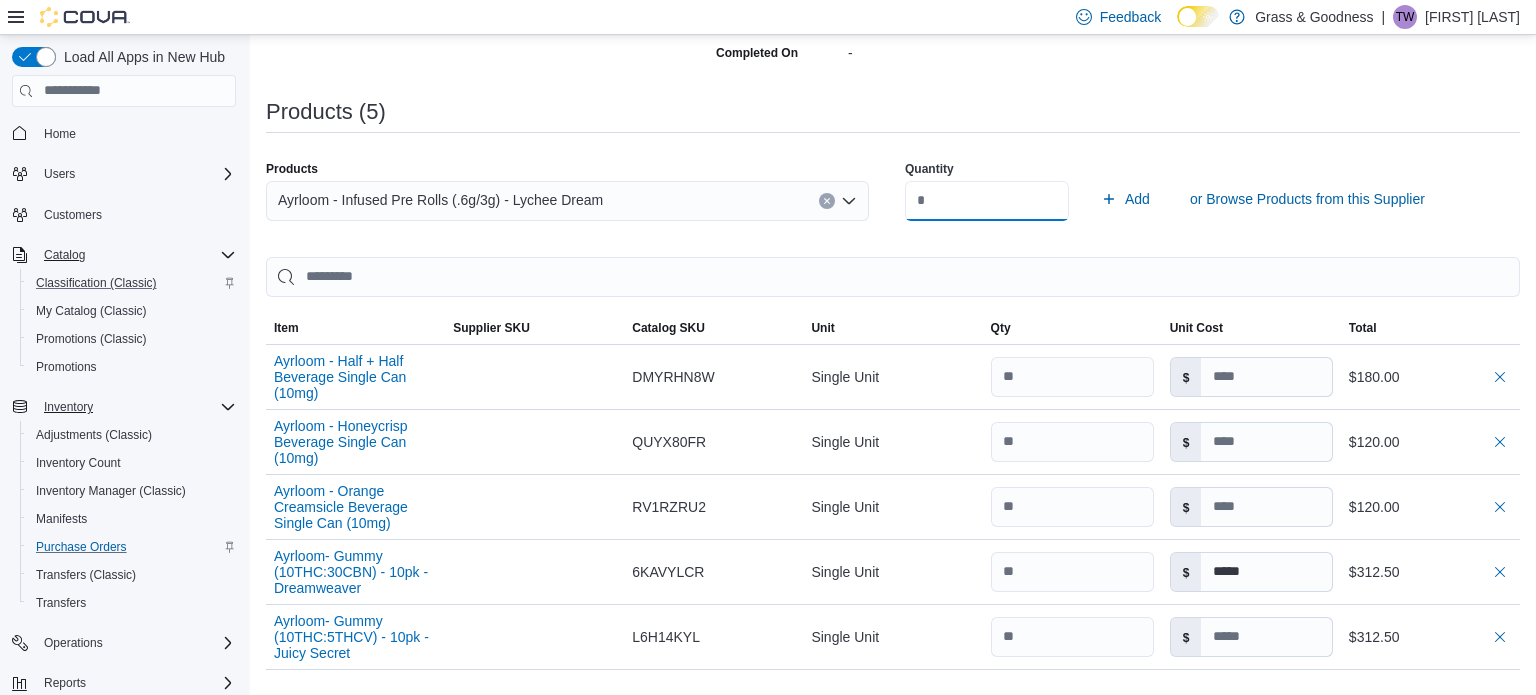 type on "**" 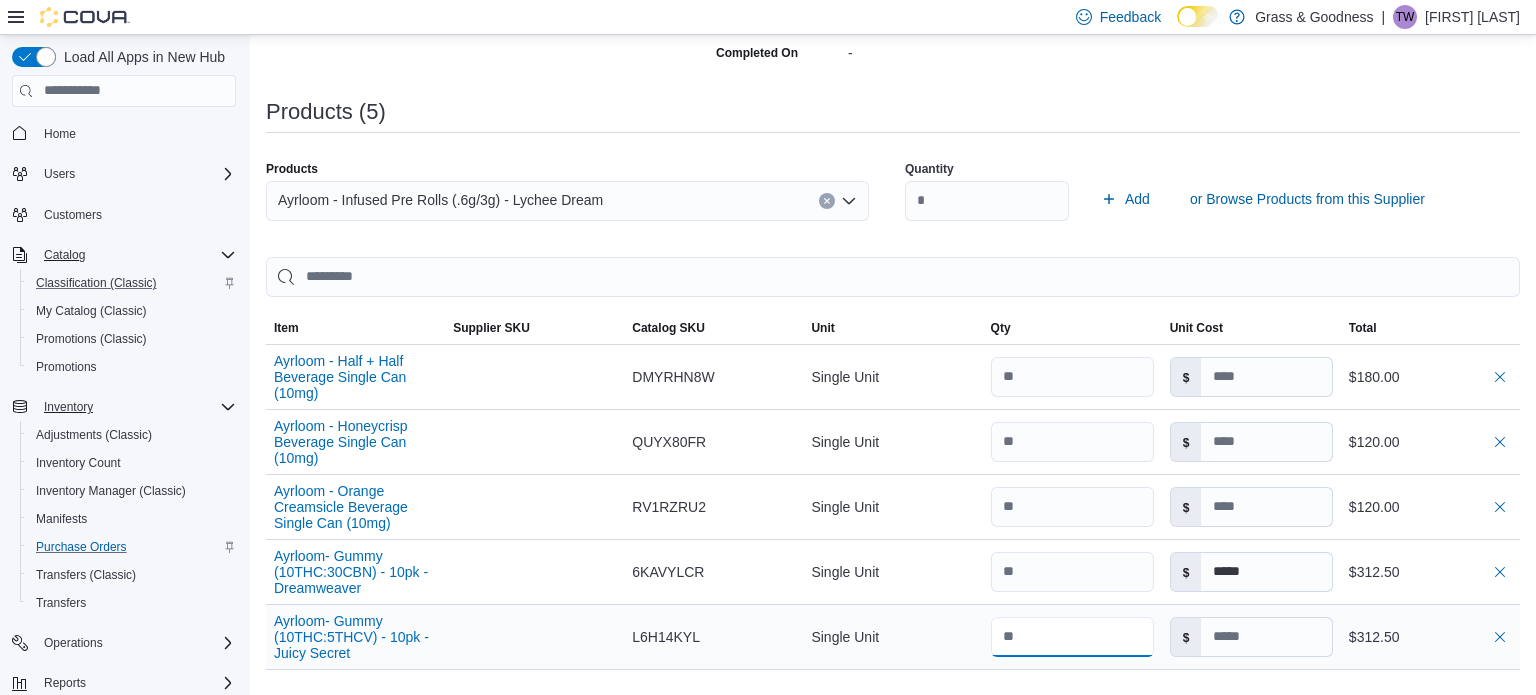 click at bounding box center [1072, 637] 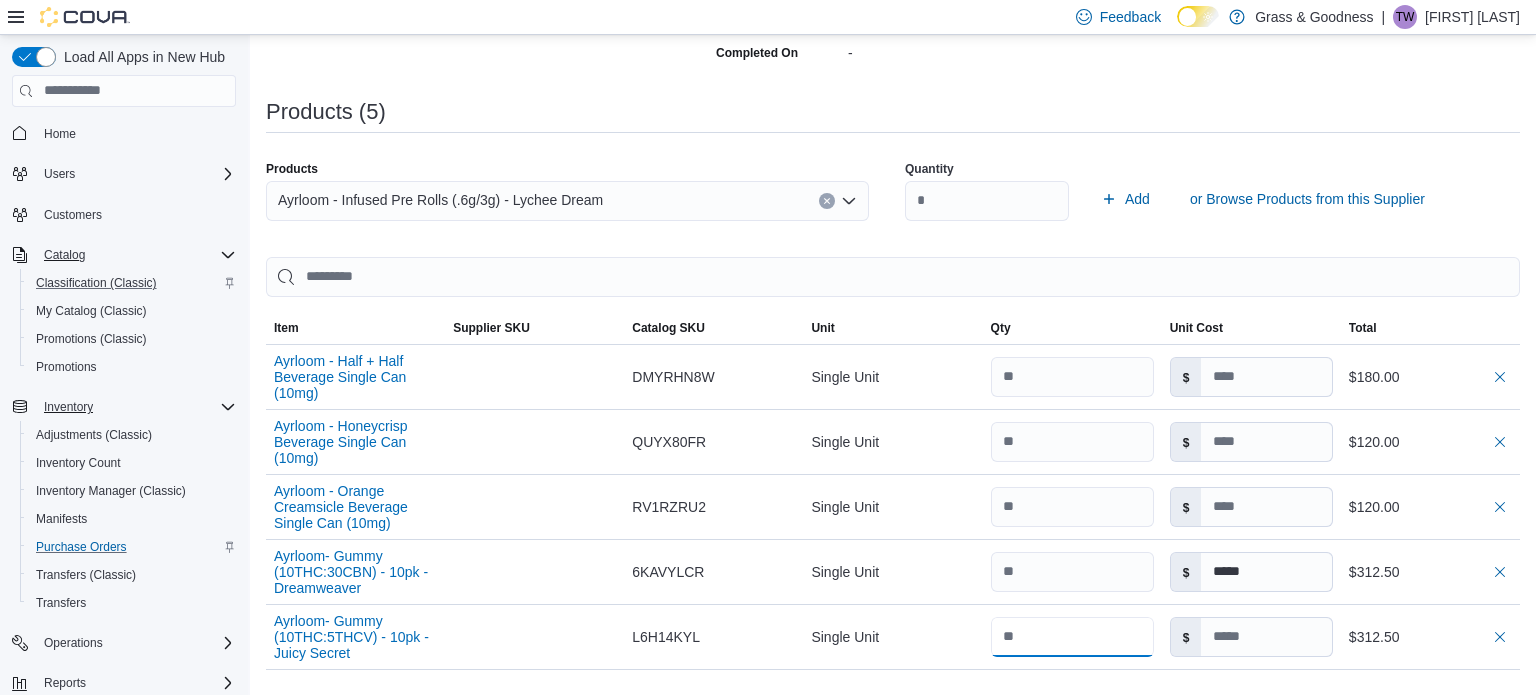 type on "**" 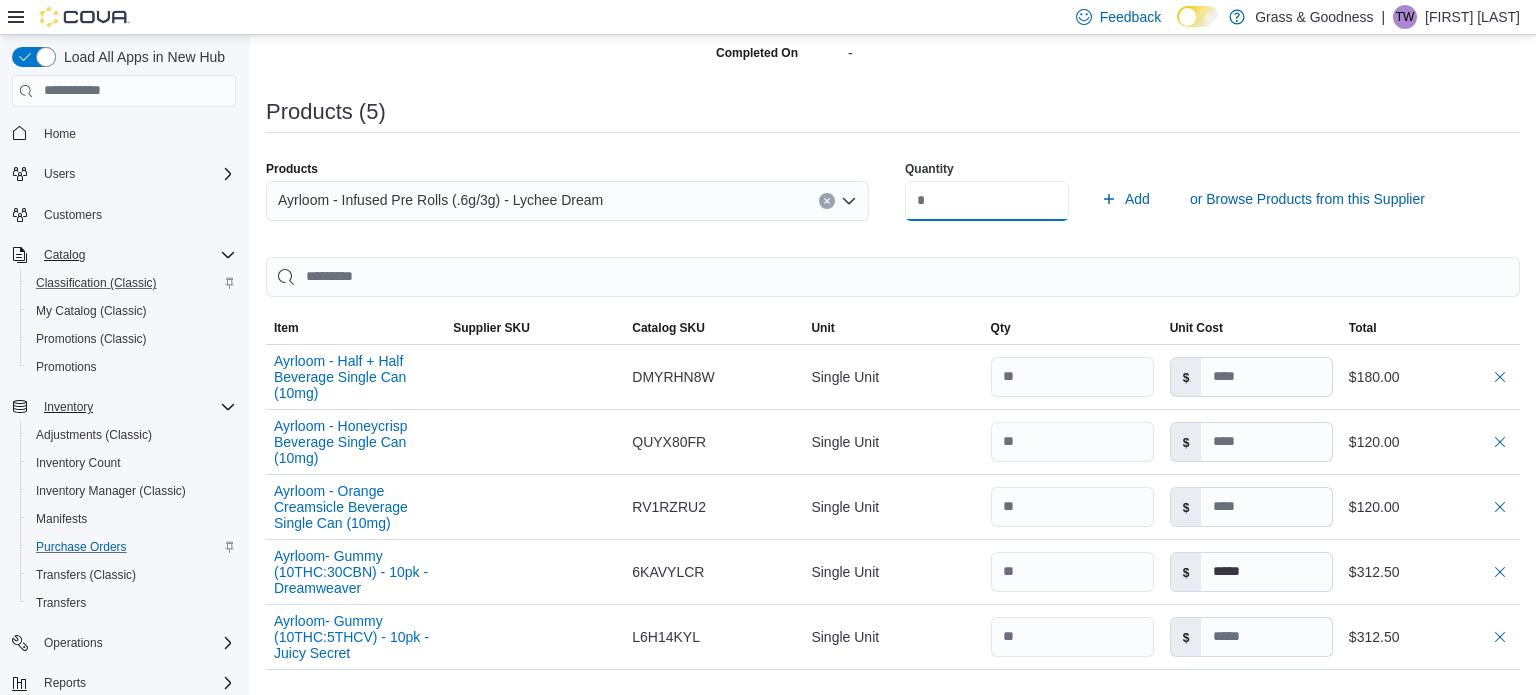type on "*****" 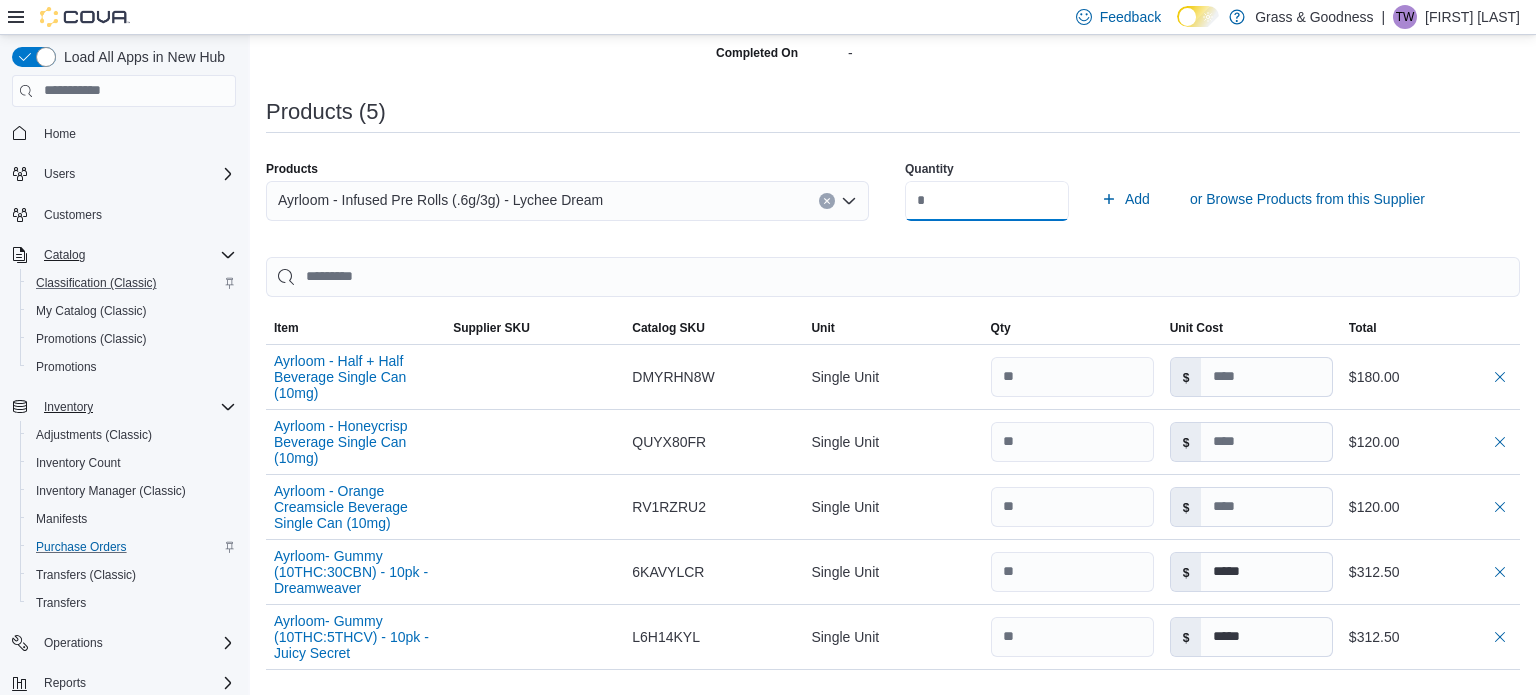 click on "**" at bounding box center [987, 201] 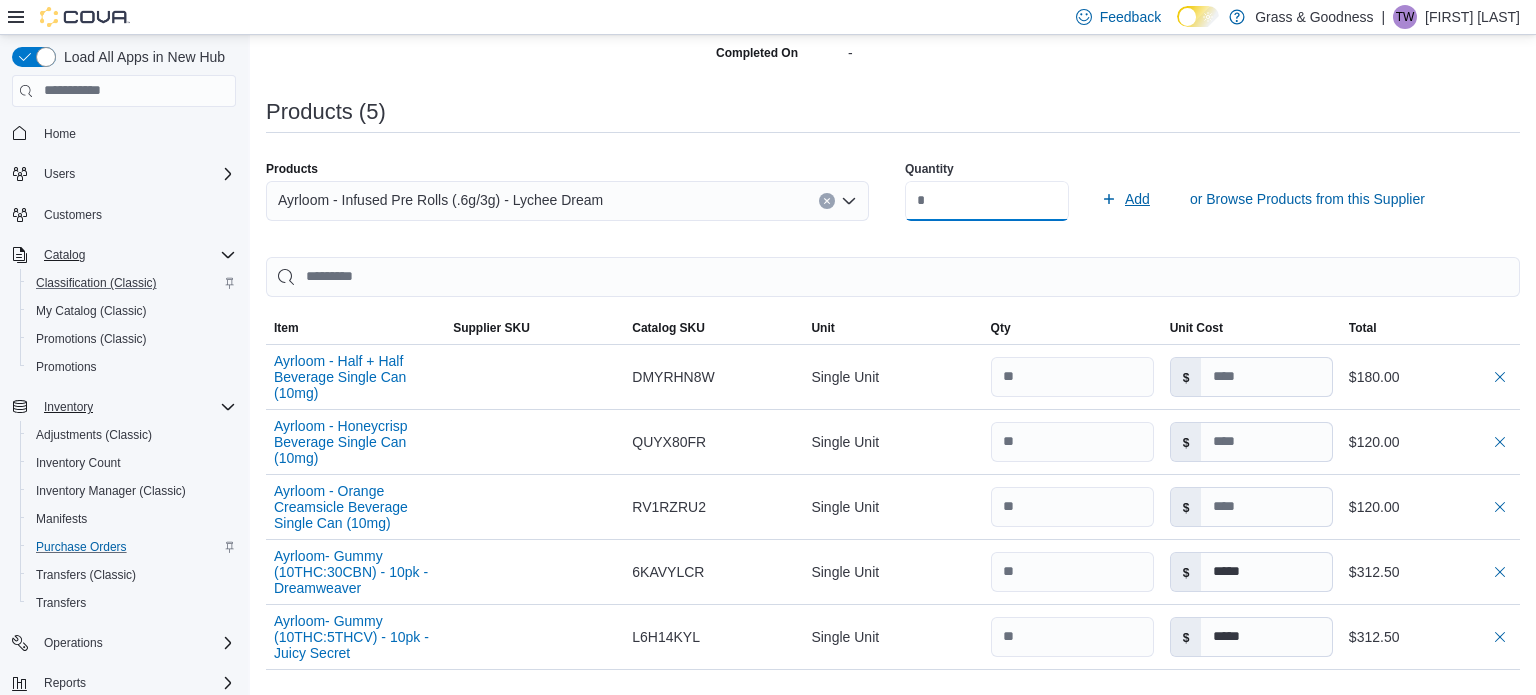 type on "**" 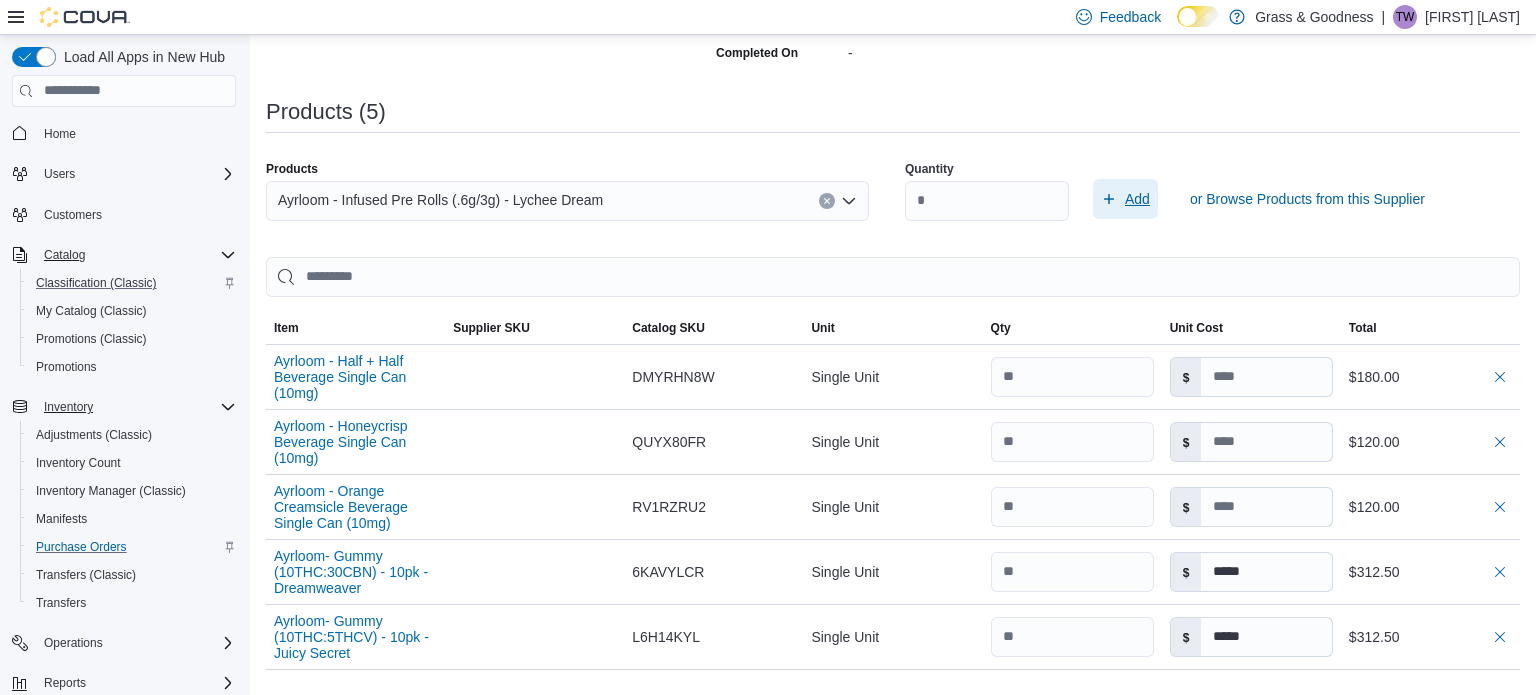 click on "Add" at bounding box center (1137, 199) 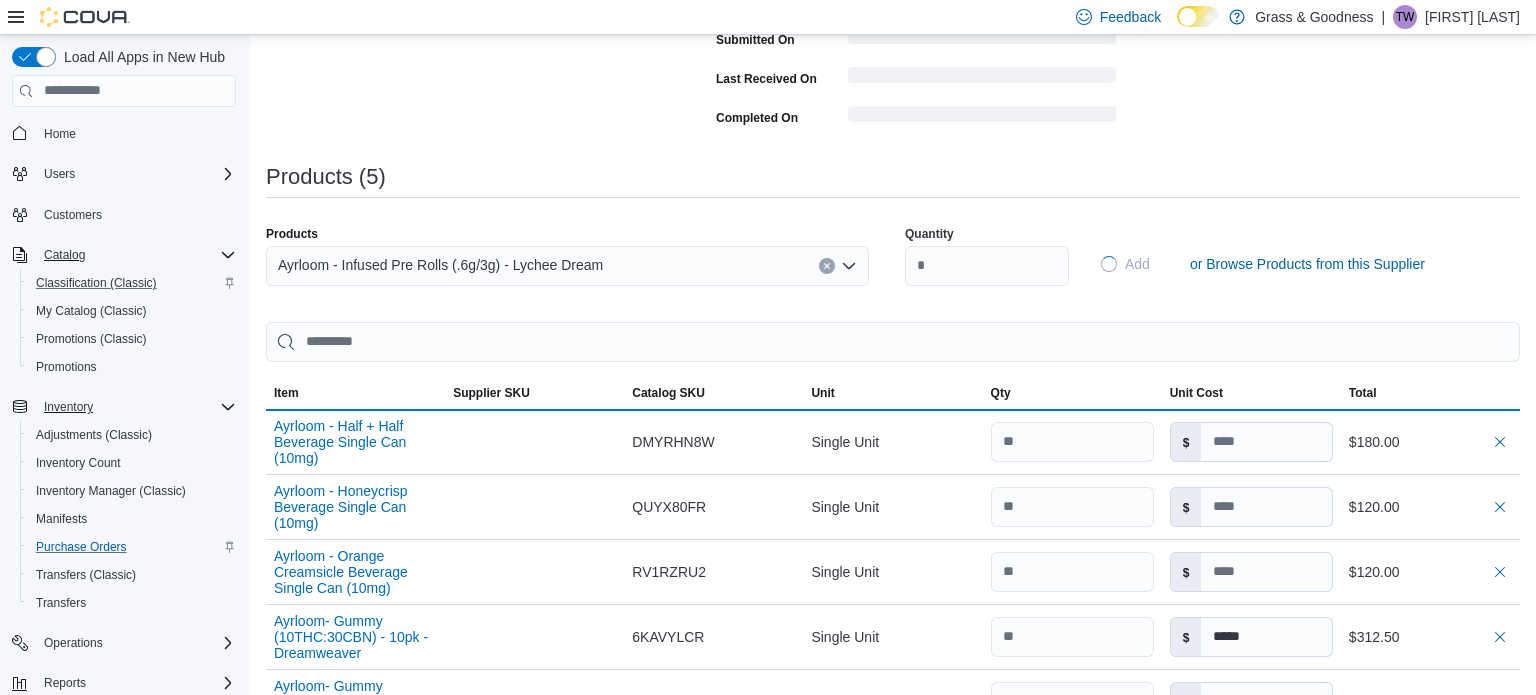 type 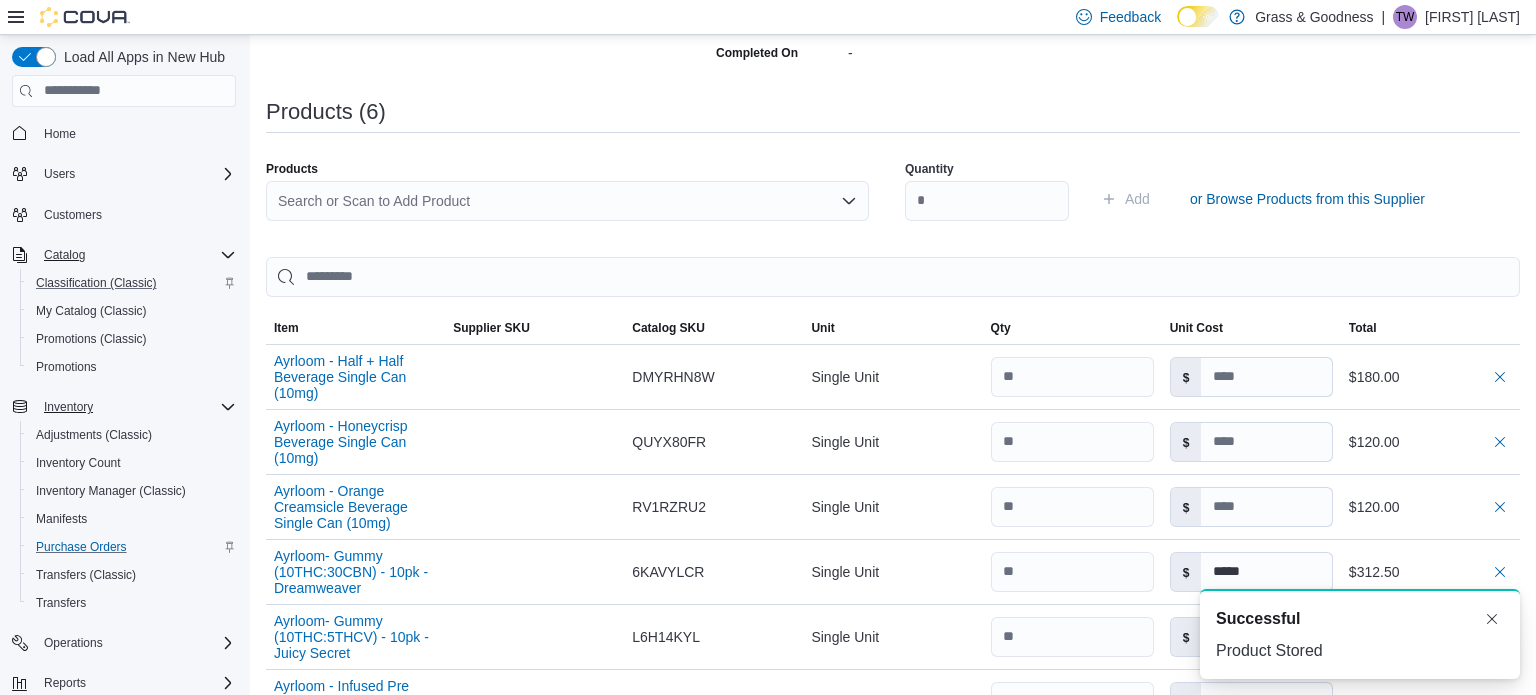 scroll, scrollTop: 0, scrollLeft: 0, axis: both 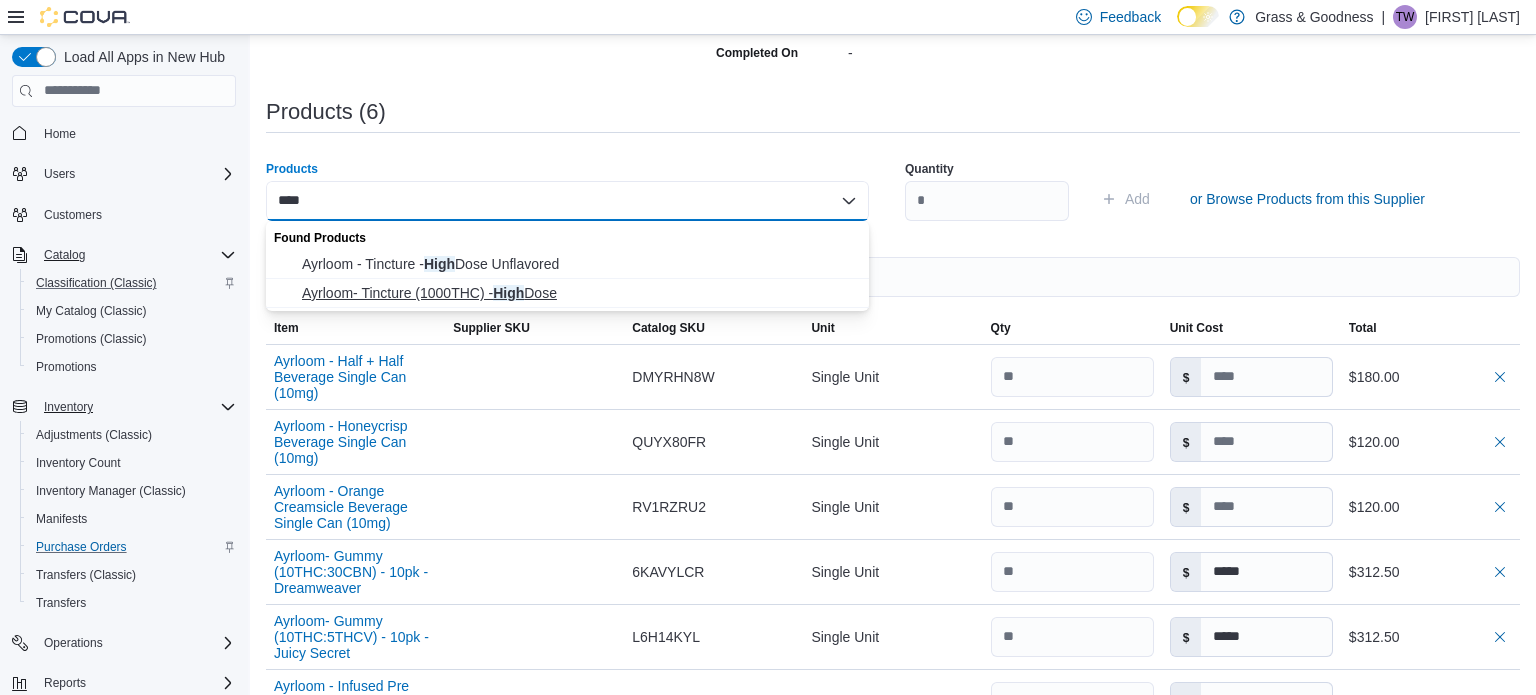 type on "****" 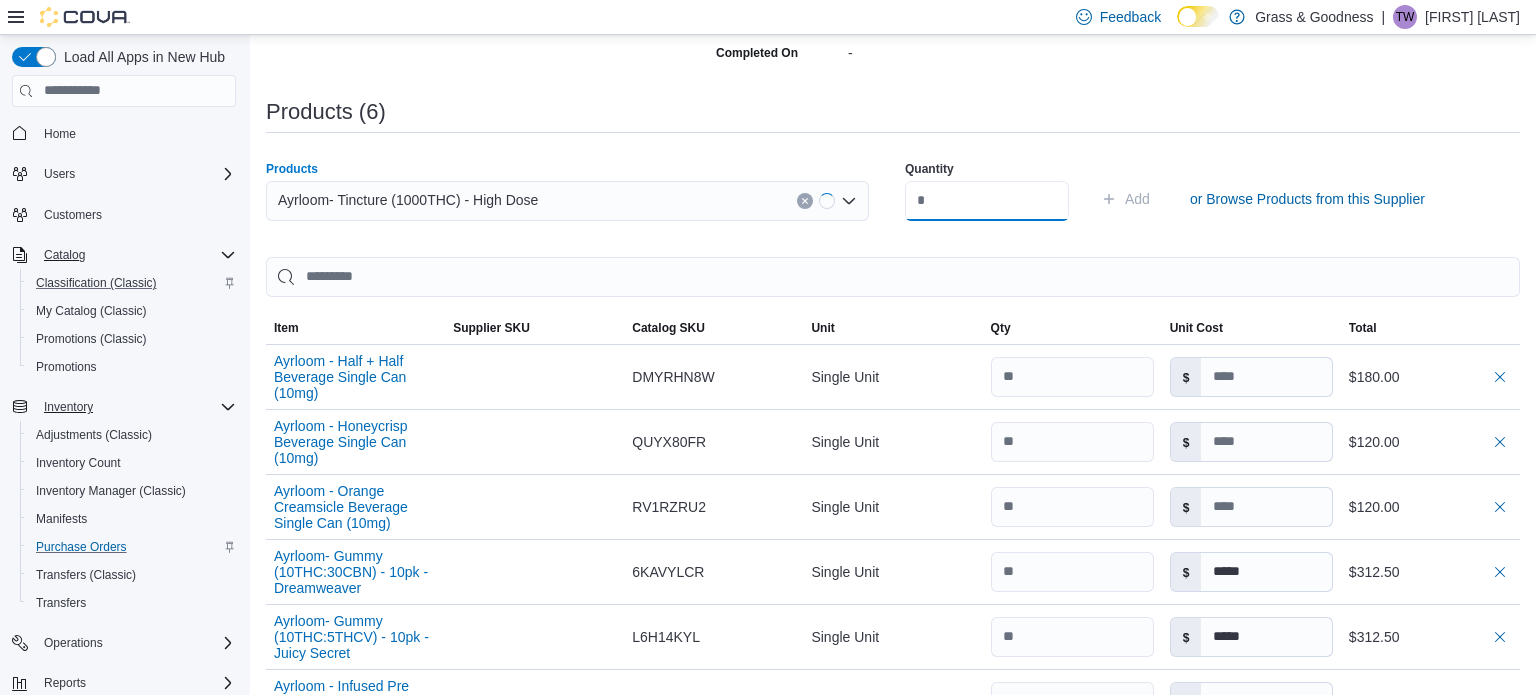 click at bounding box center [987, 201] 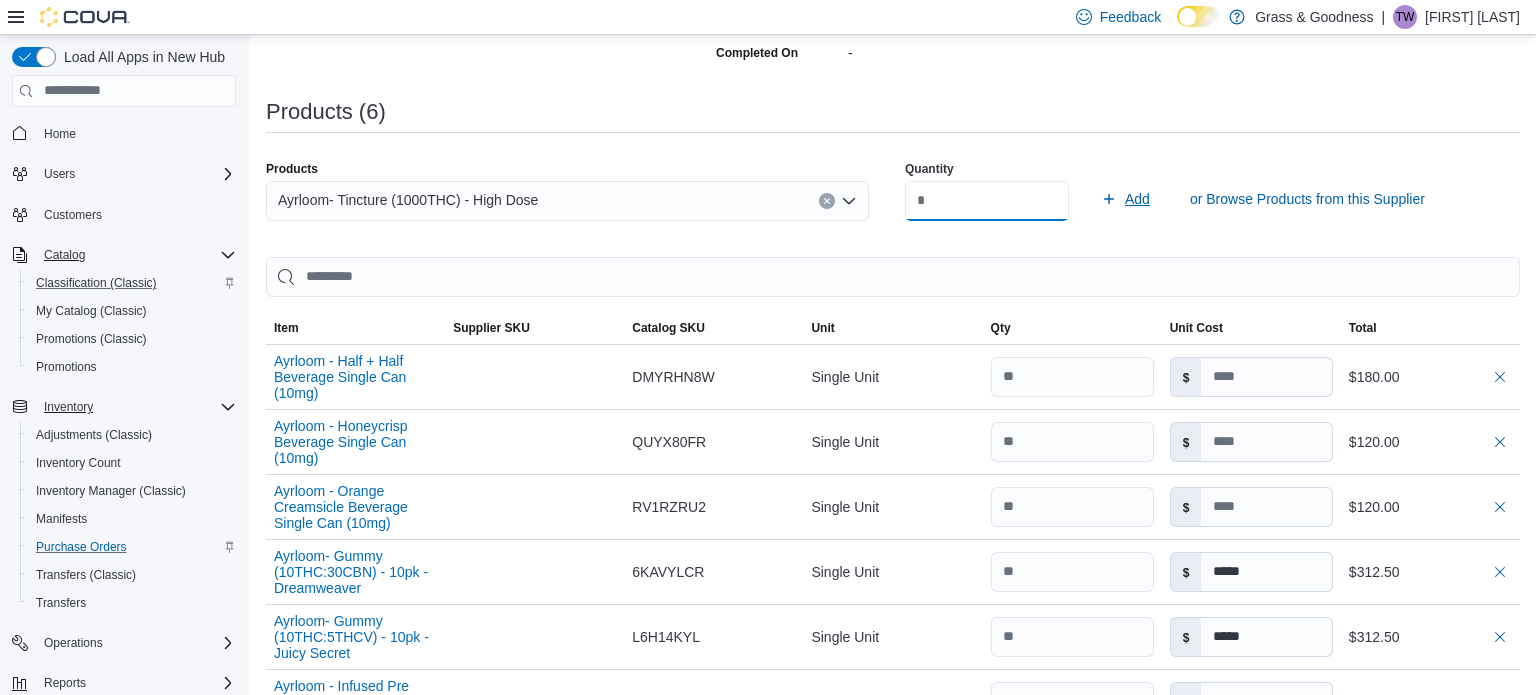 type on "*" 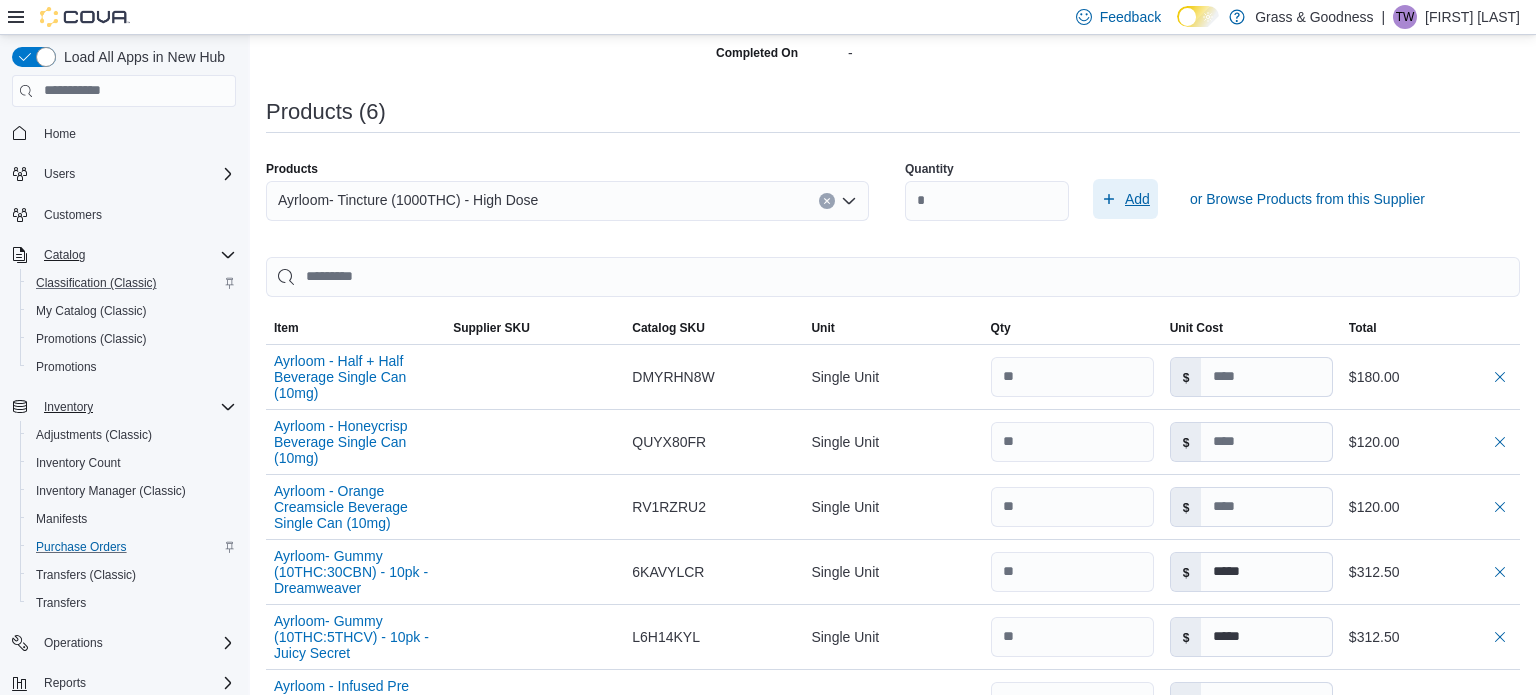 click on "Add" at bounding box center [1137, 199] 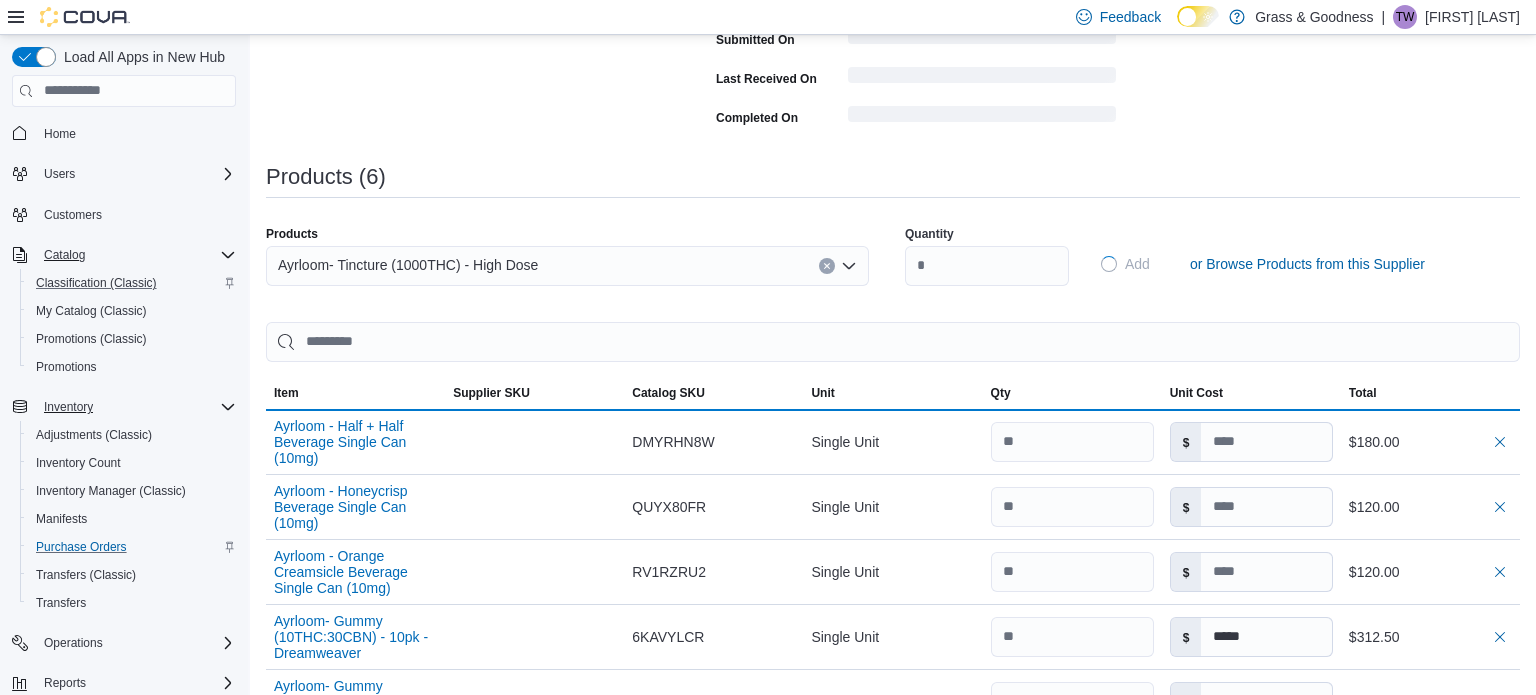 type 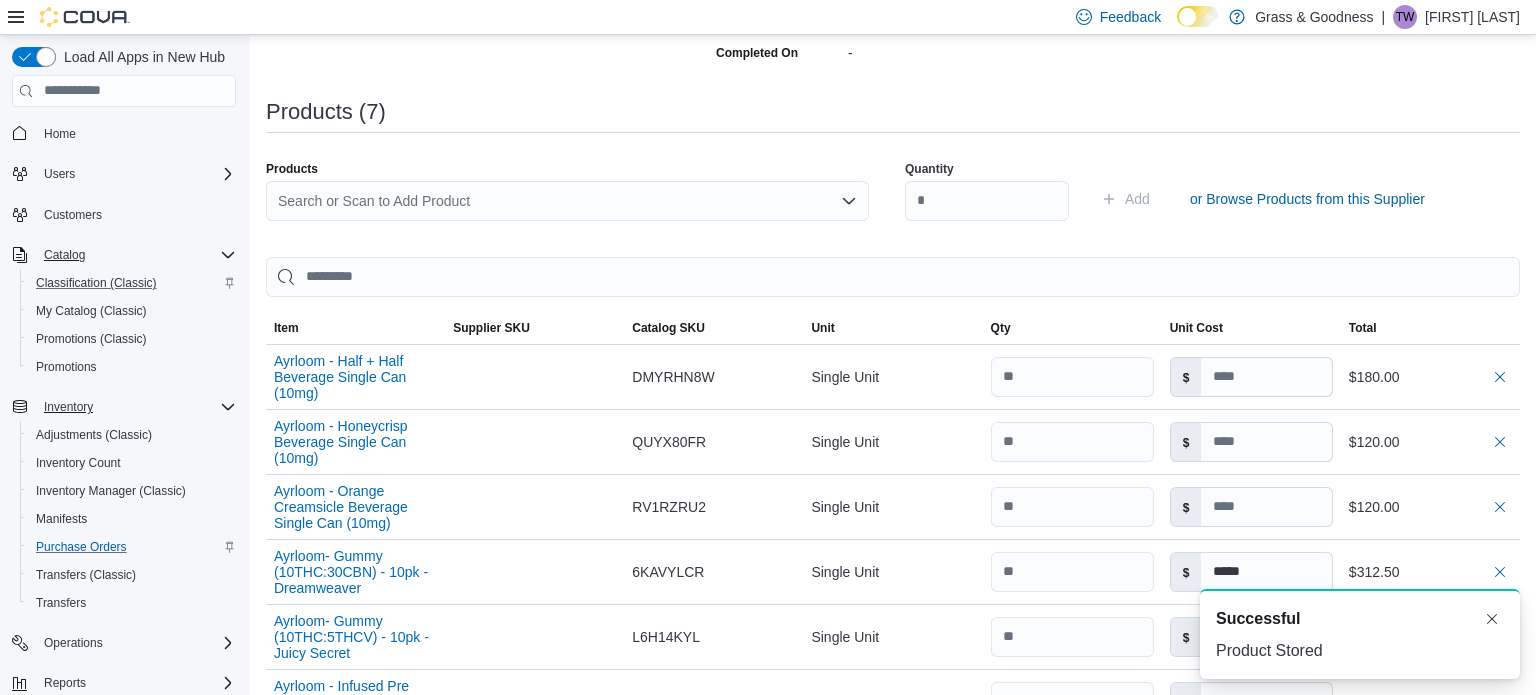 scroll, scrollTop: 0, scrollLeft: 0, axis: both 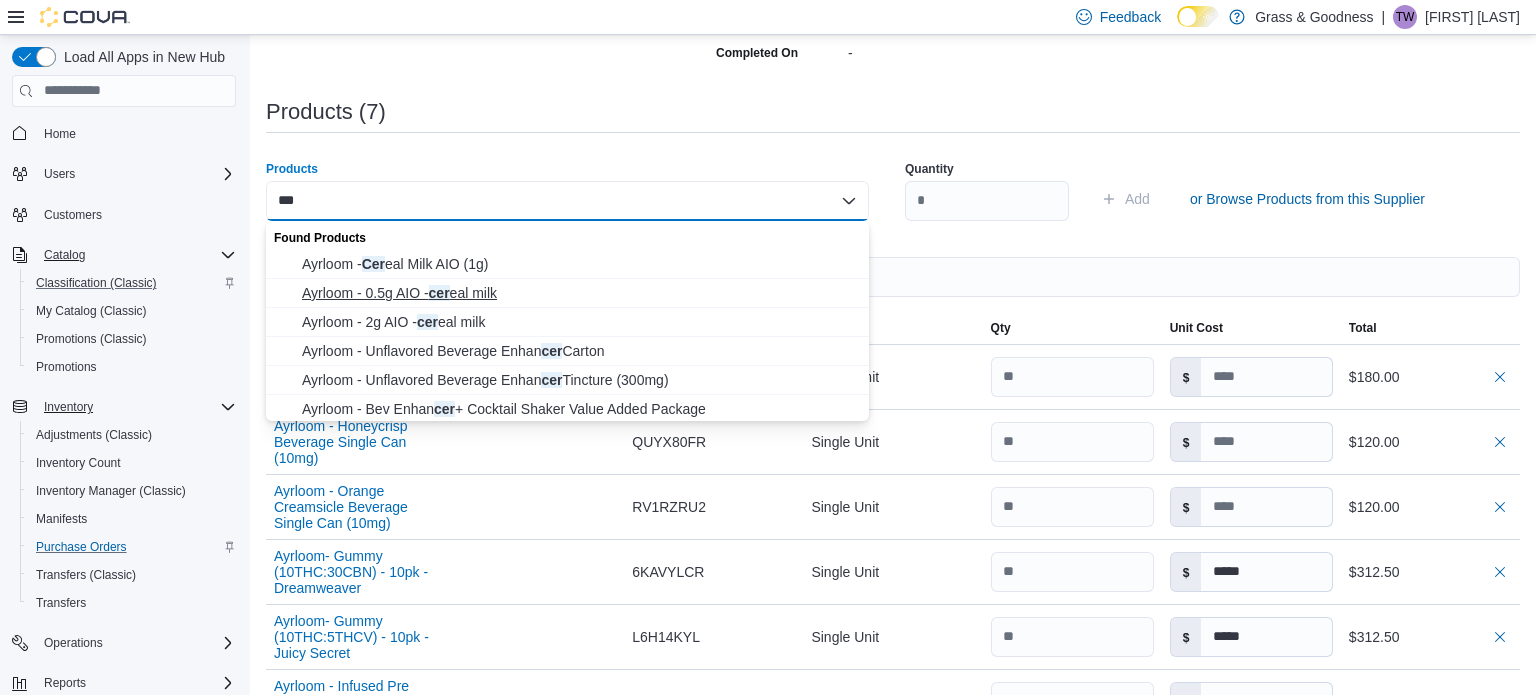 type on "***" 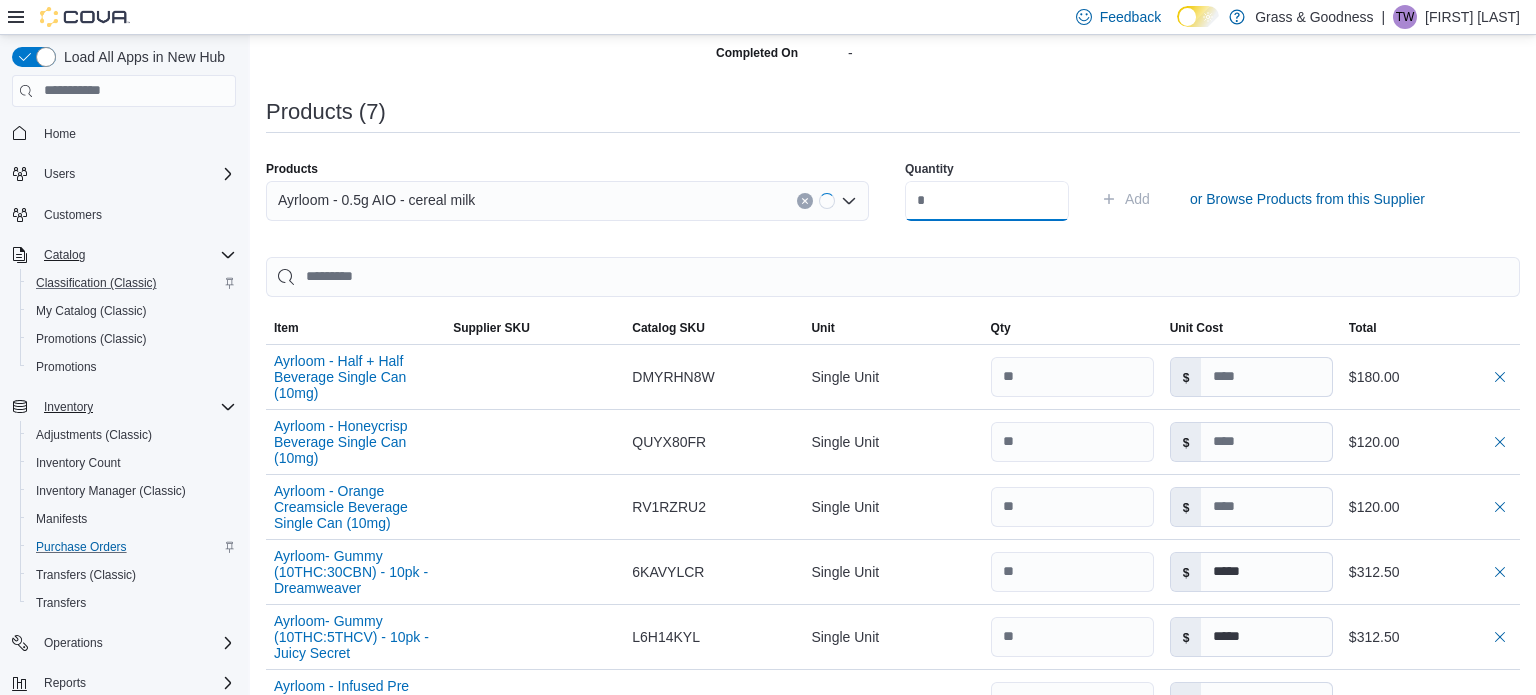 click at bounding box center [987, 201] 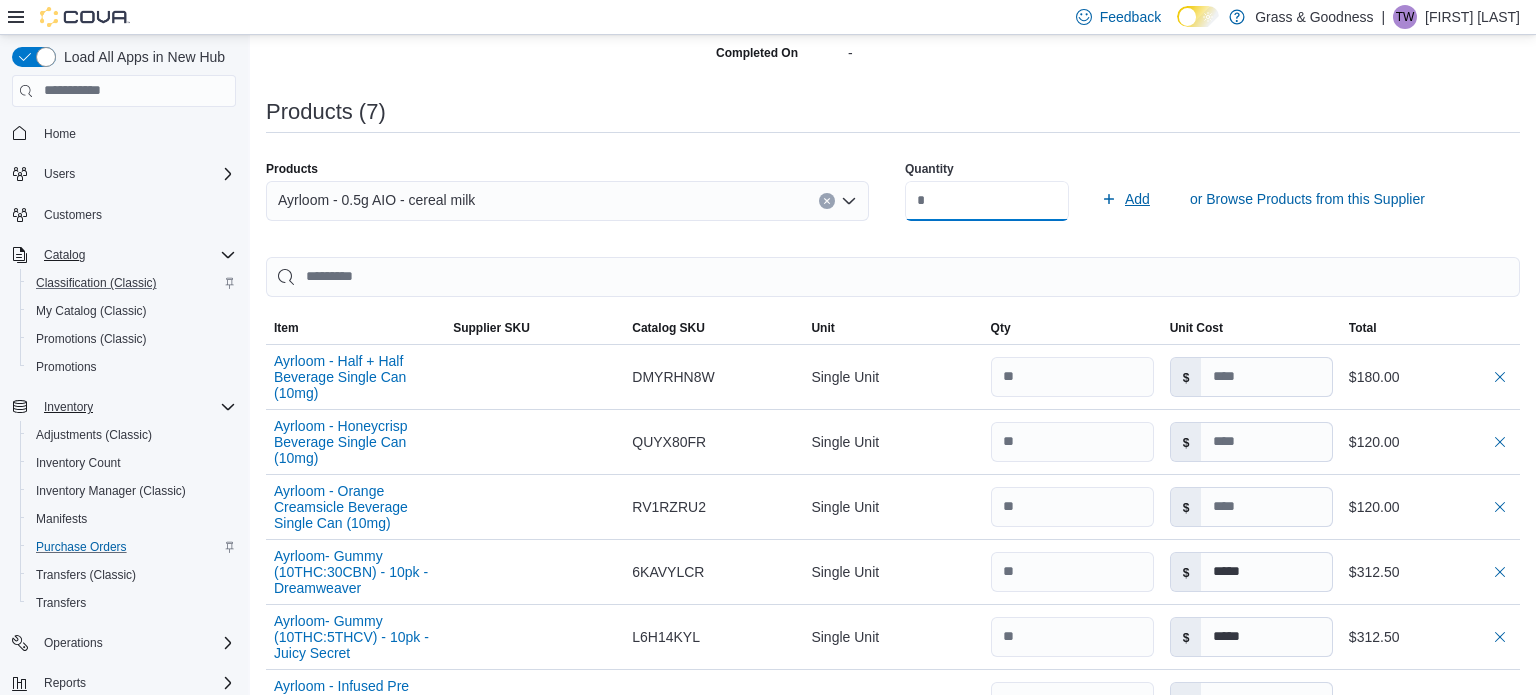 type on "**" 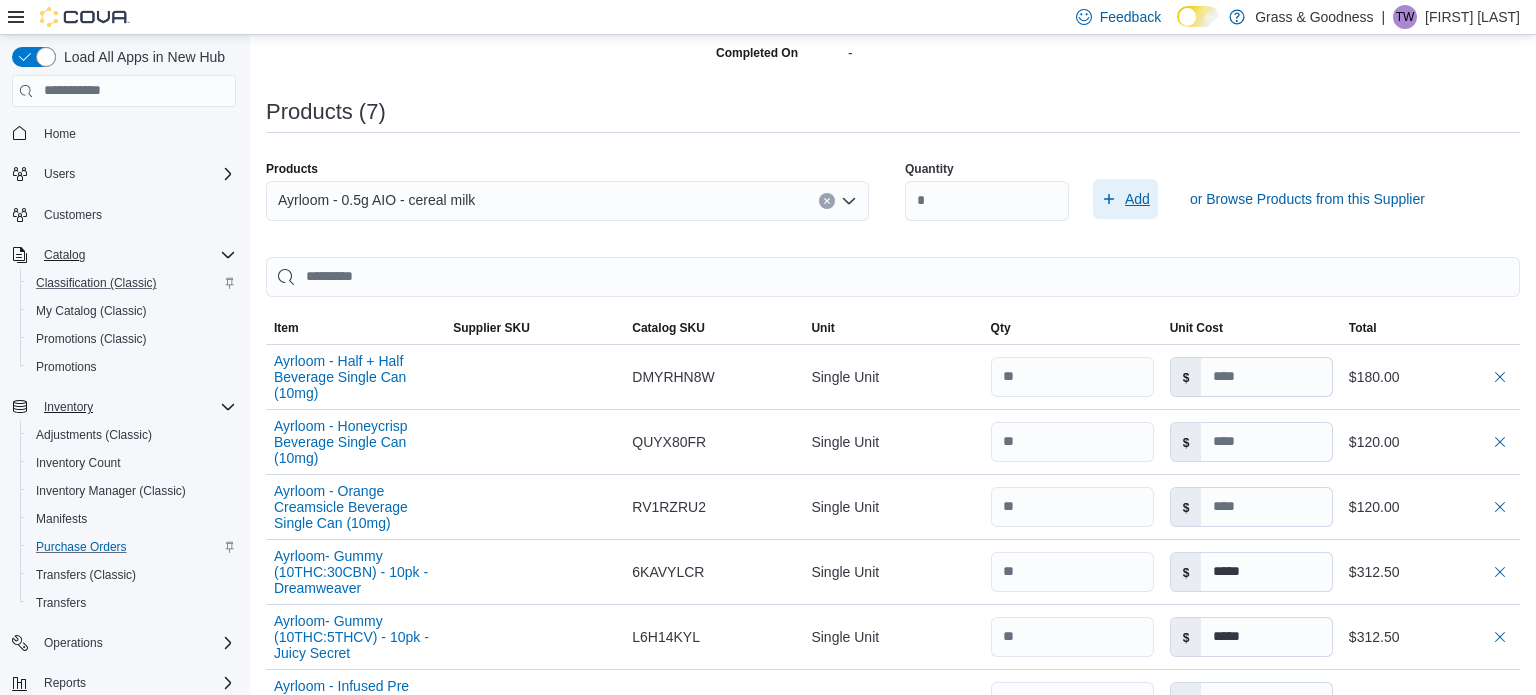 click on "Add" at bounding box center (1137, 199) 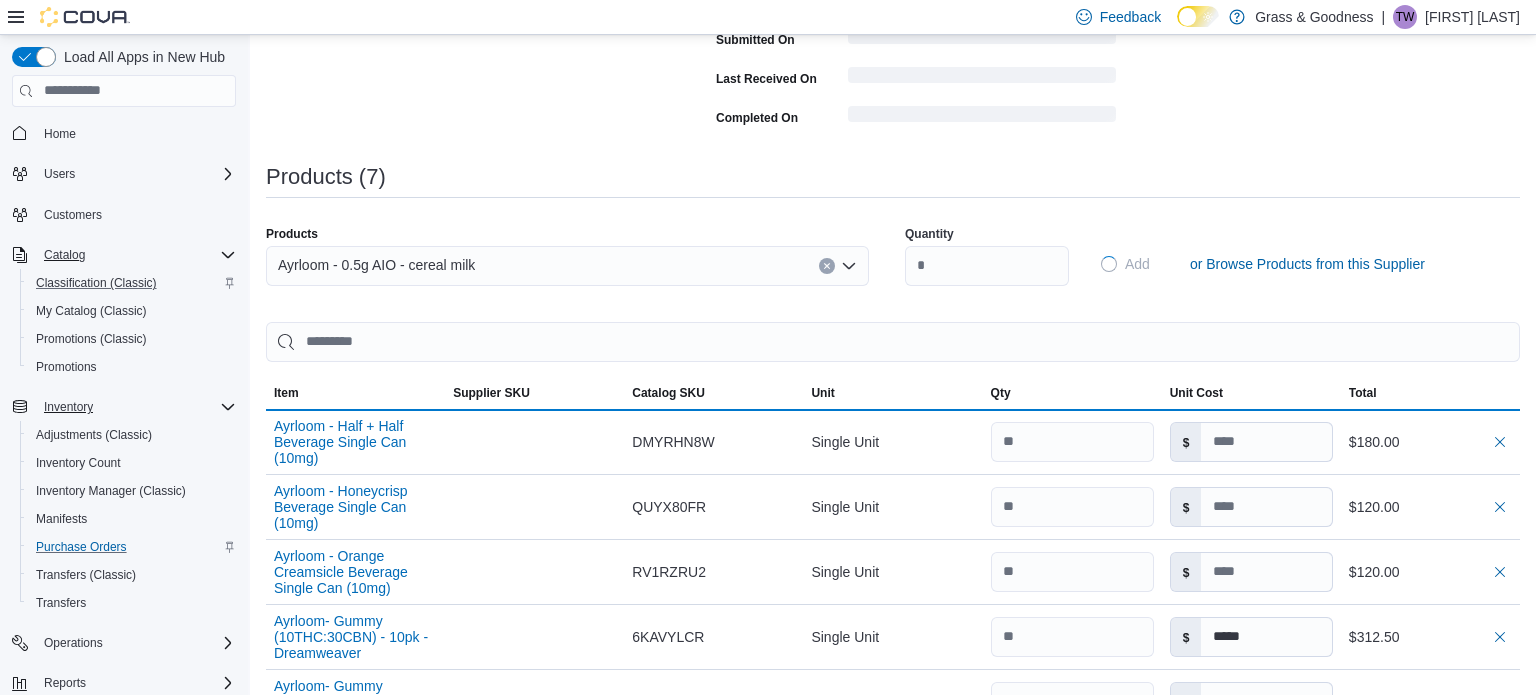 type 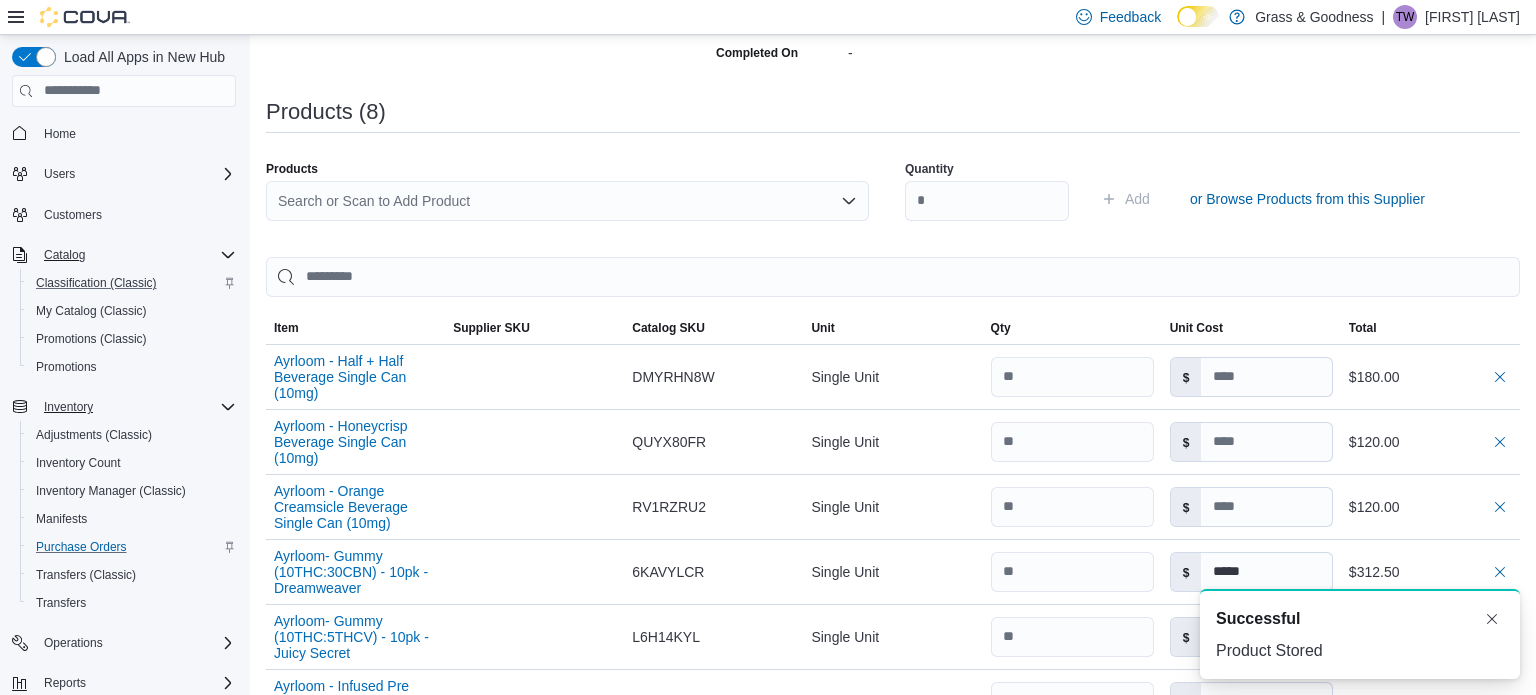 scroll, scrollTop: 0, scrollLeft: 0, axis: both 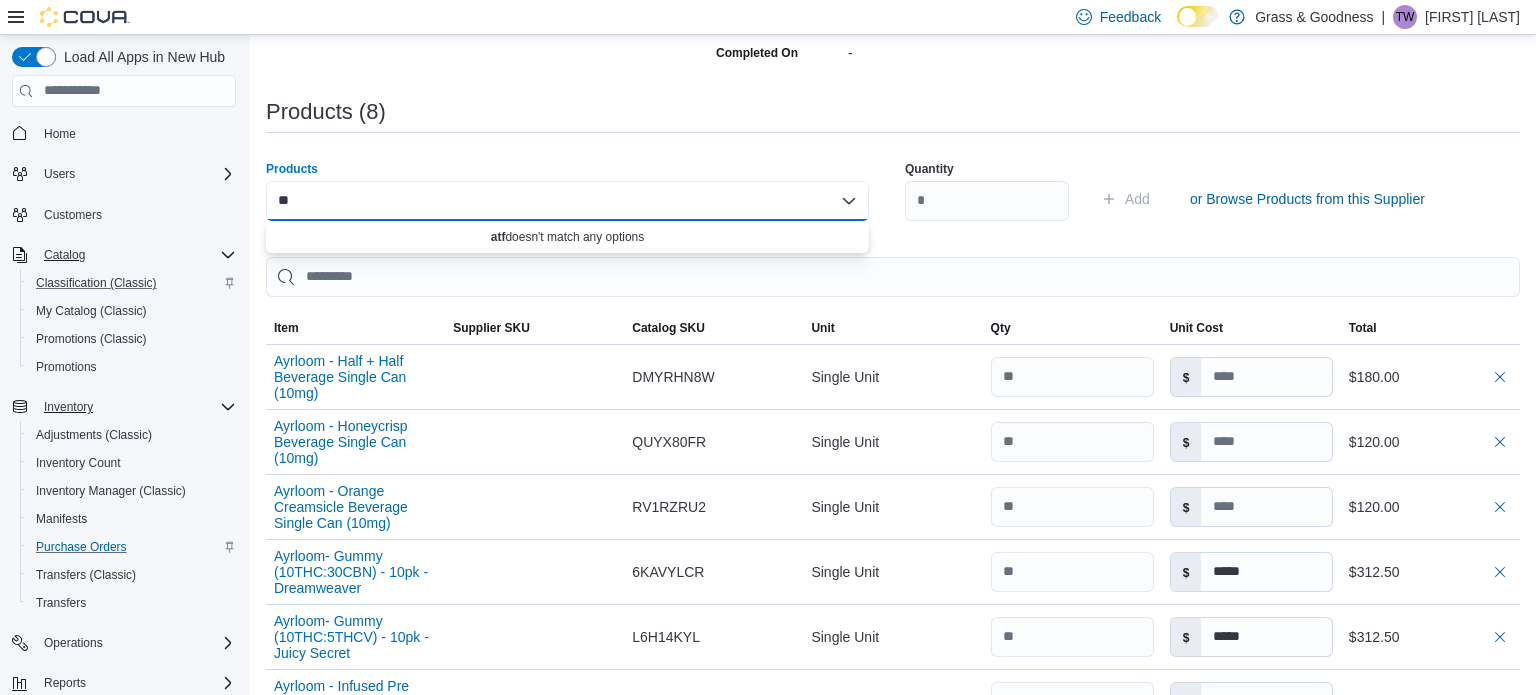 type on "*" 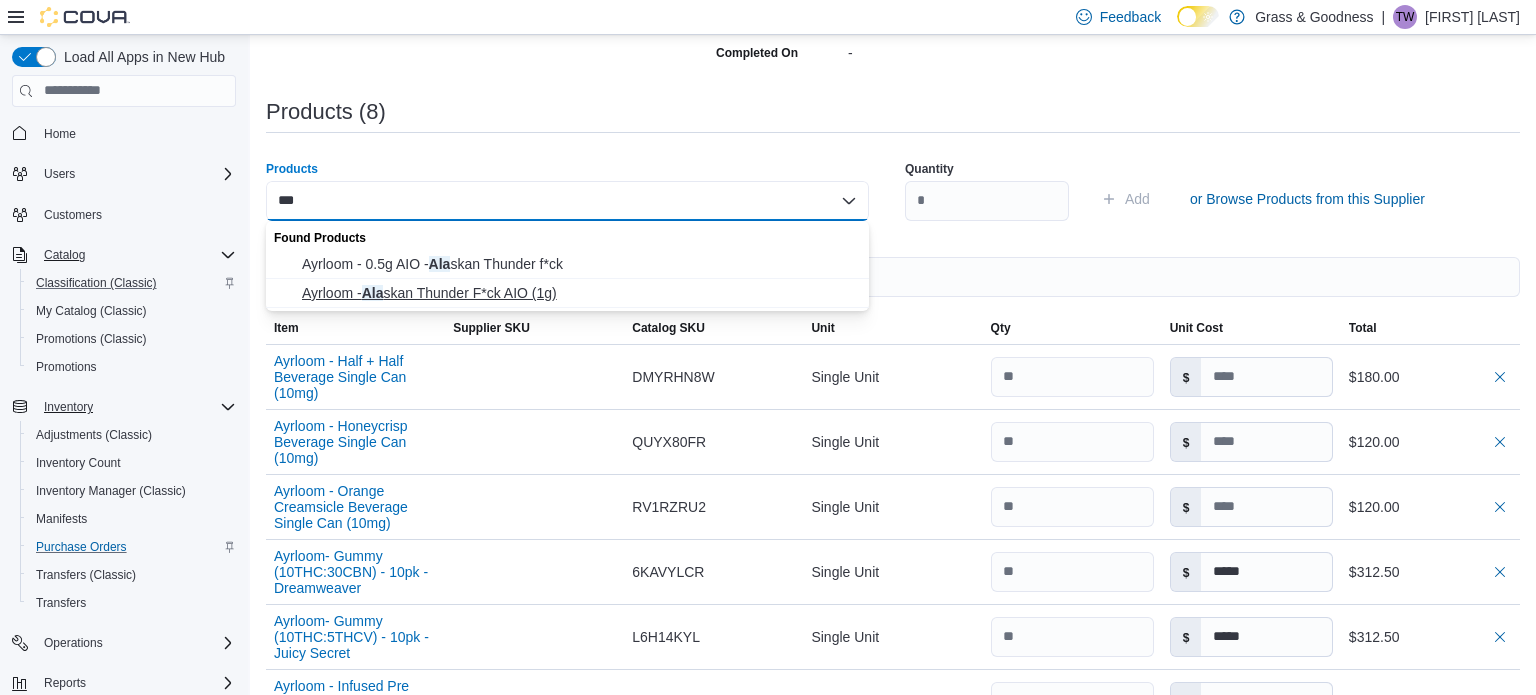 type on "***" 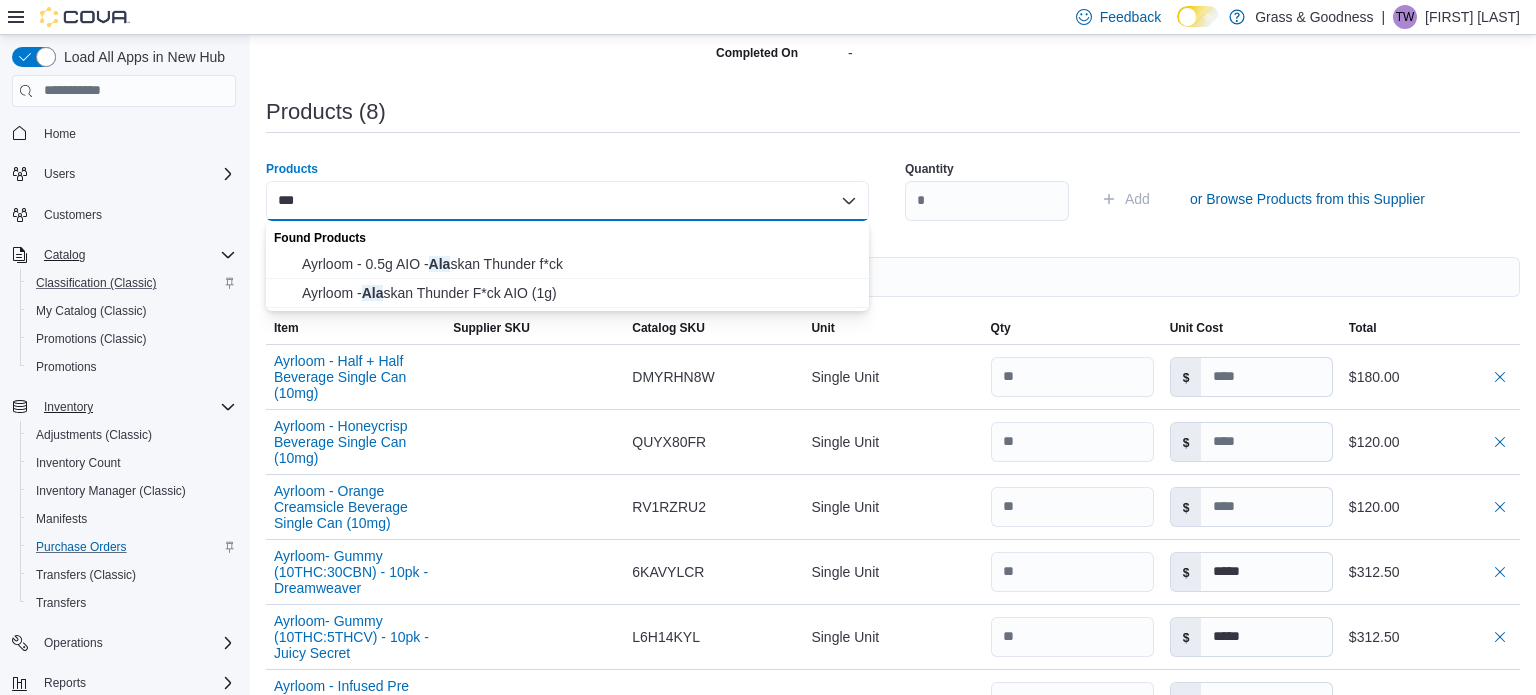 click on "Ayrloom - Ala skan Thunder F*ck AIO (1g)" at bounding box center (567, 293) 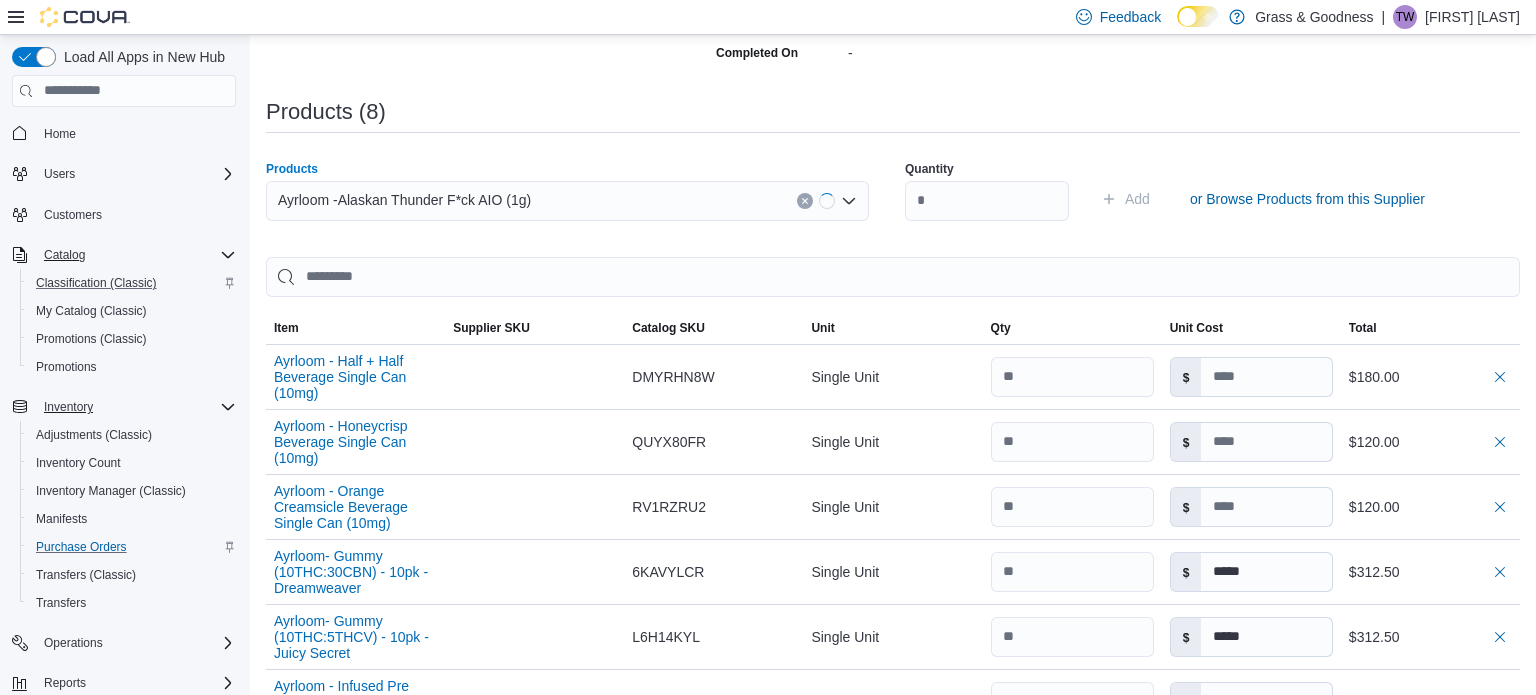 click on "Quantity" at bounding box center [987, 191] 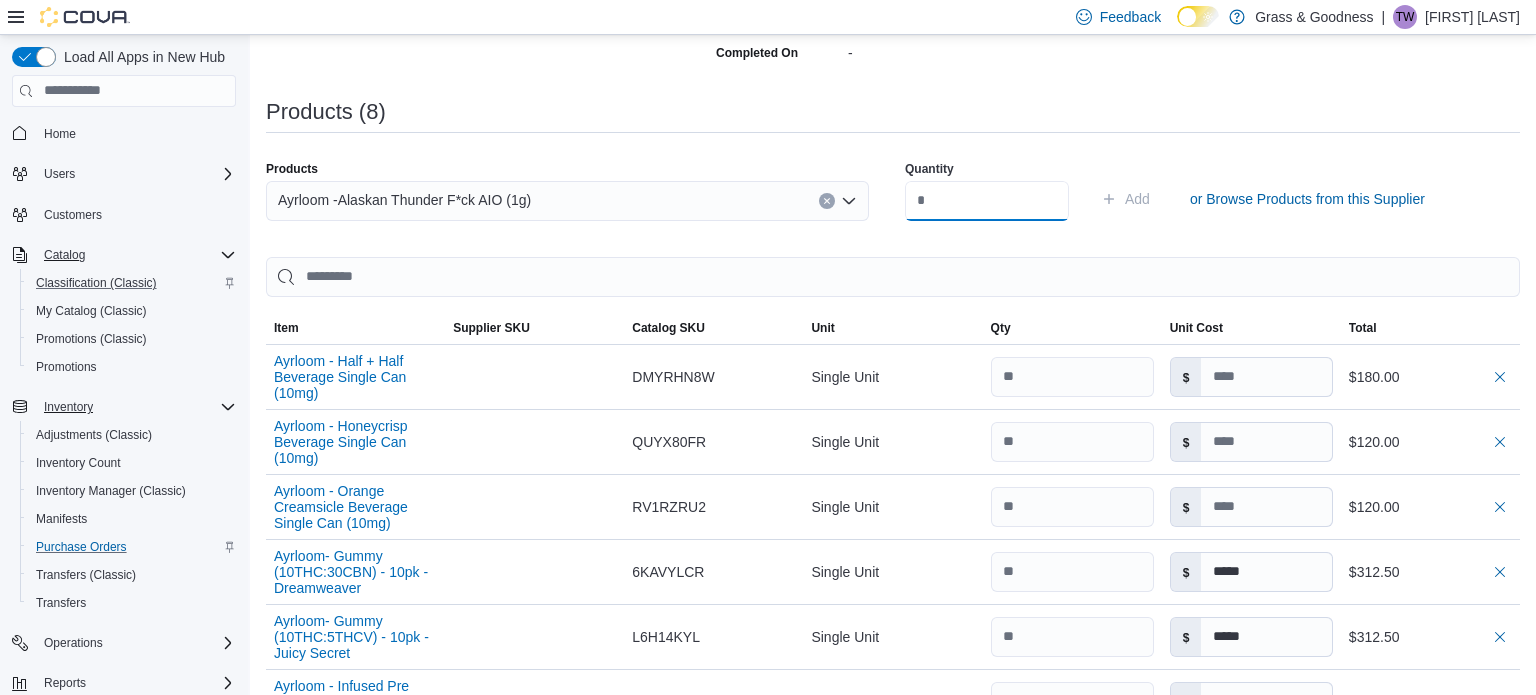 click at bounding box center (987, 201) 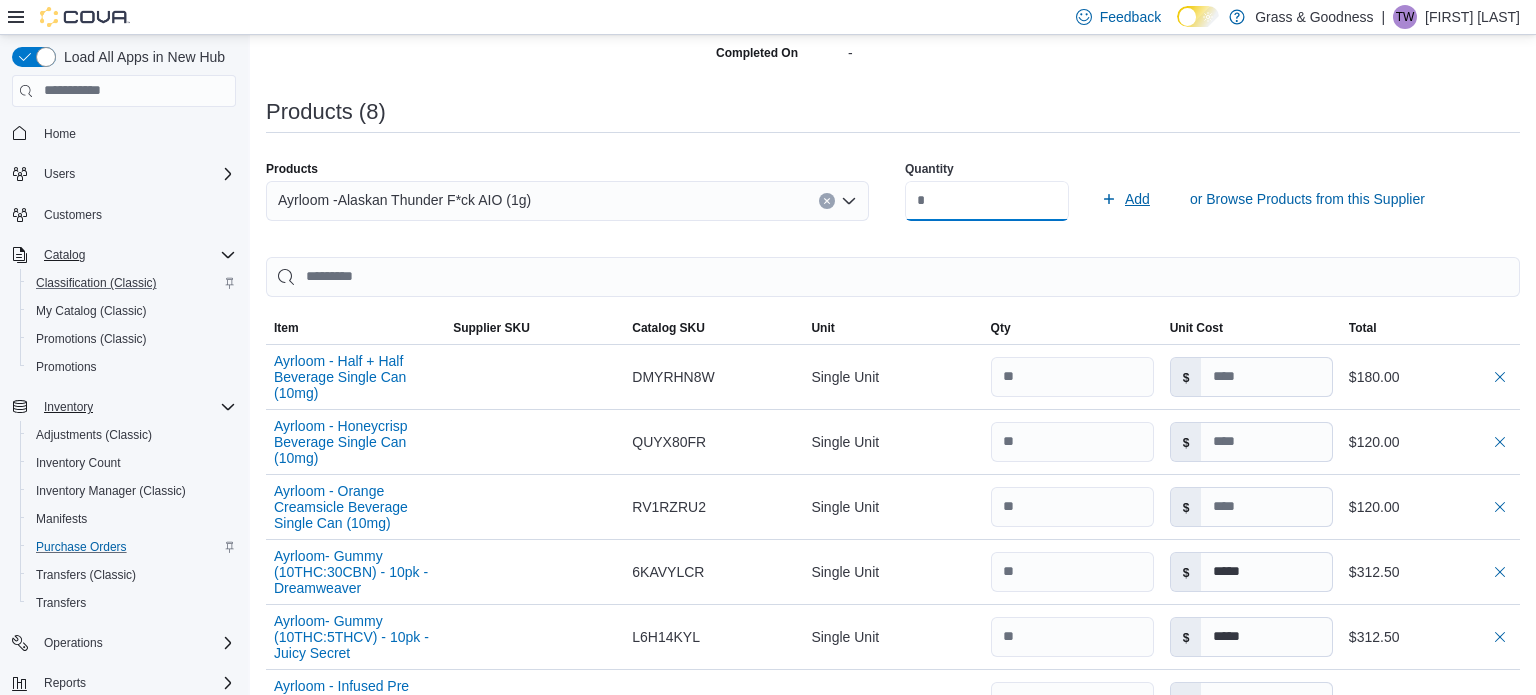 type on "**" 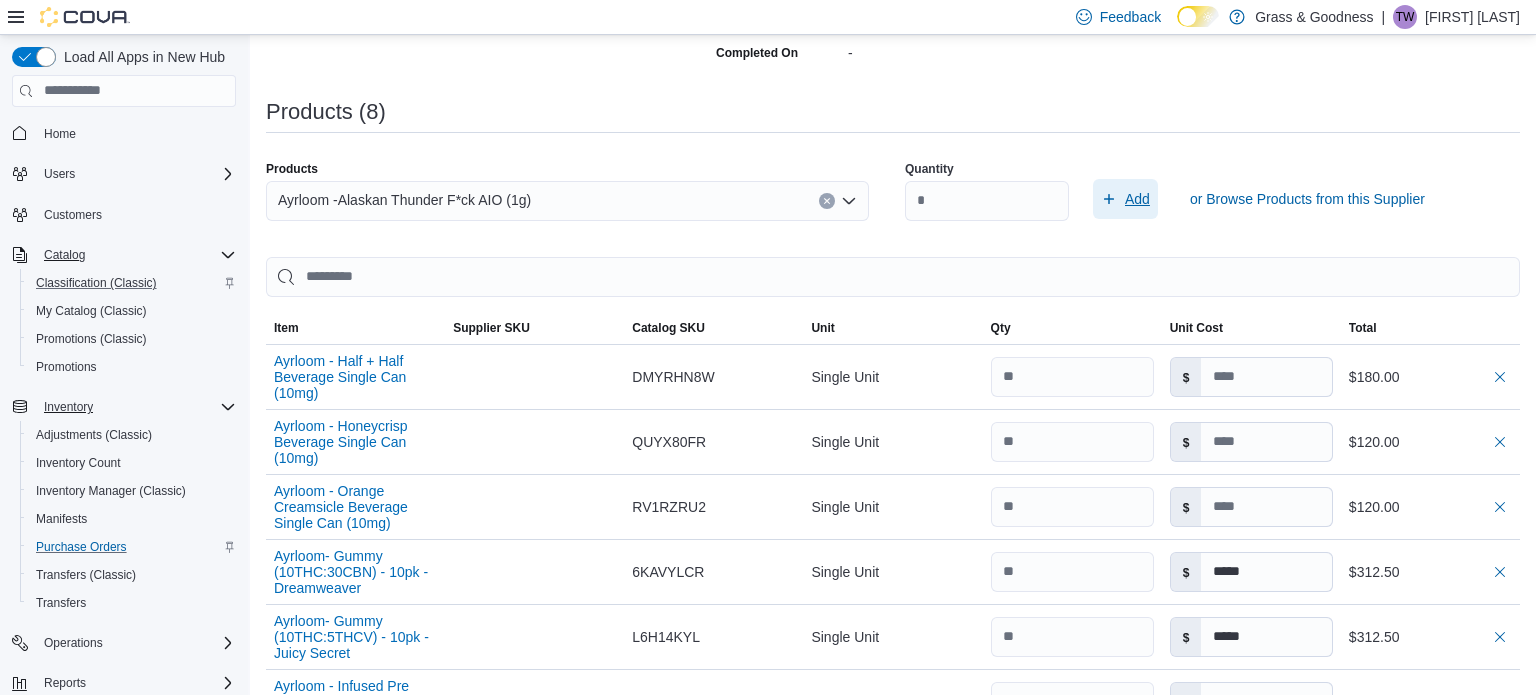 click on "Add" at bounding box center (1137, 199) 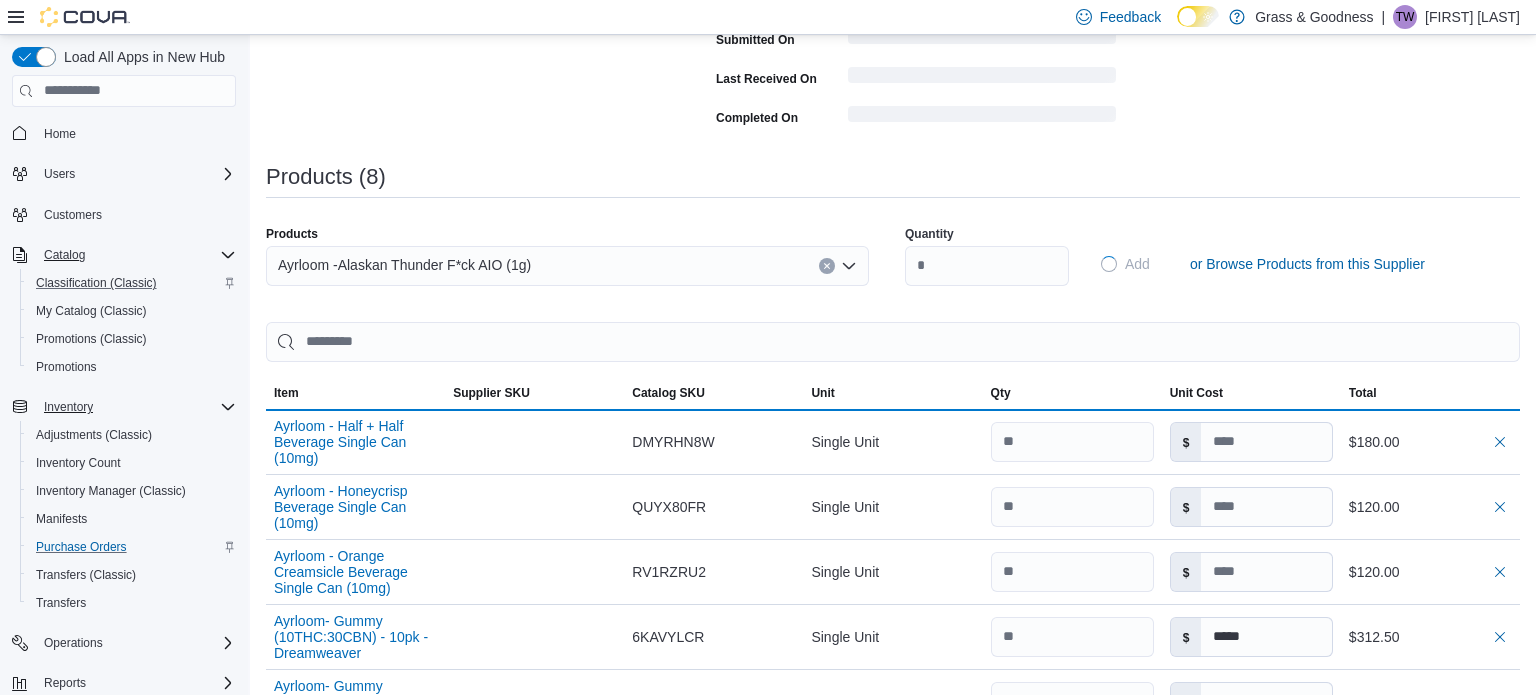 type 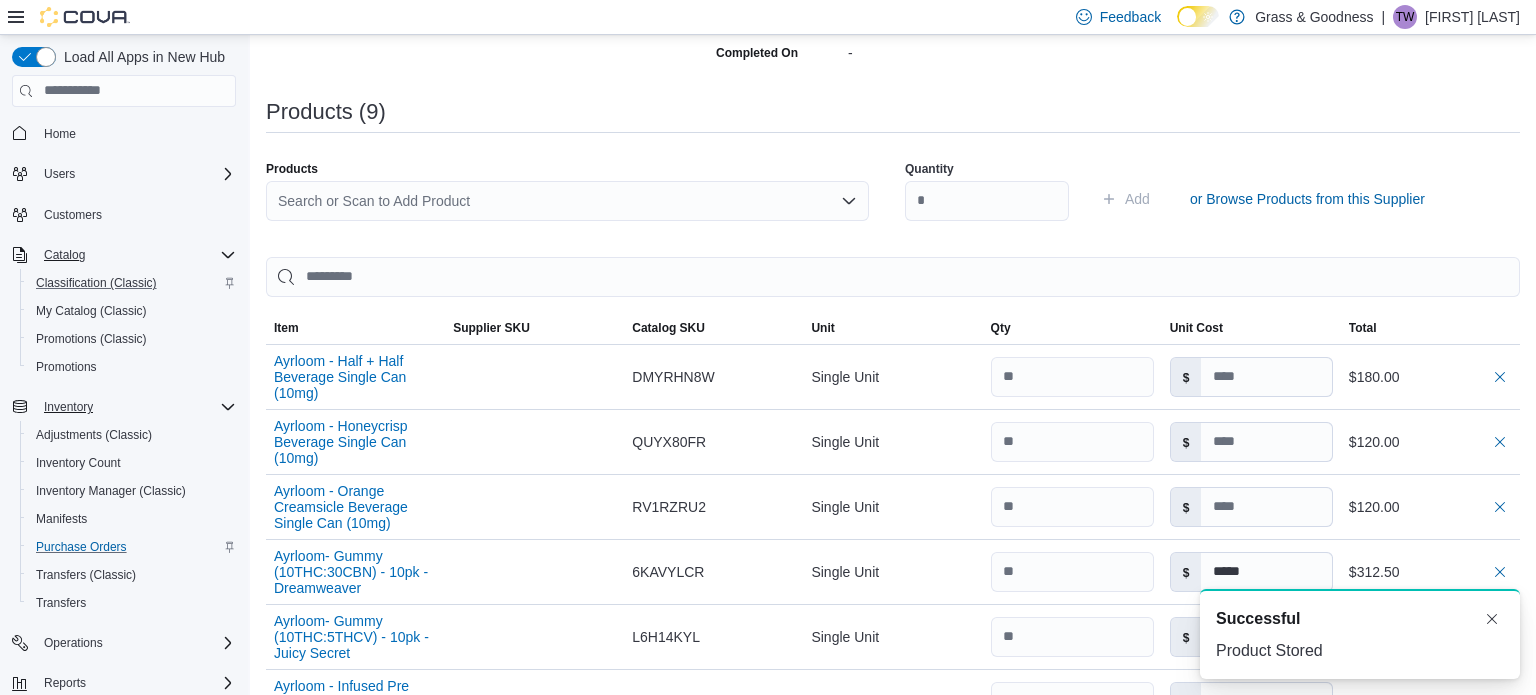 click on "Search or Scan to Add Product" at bounding box center [567, 201] 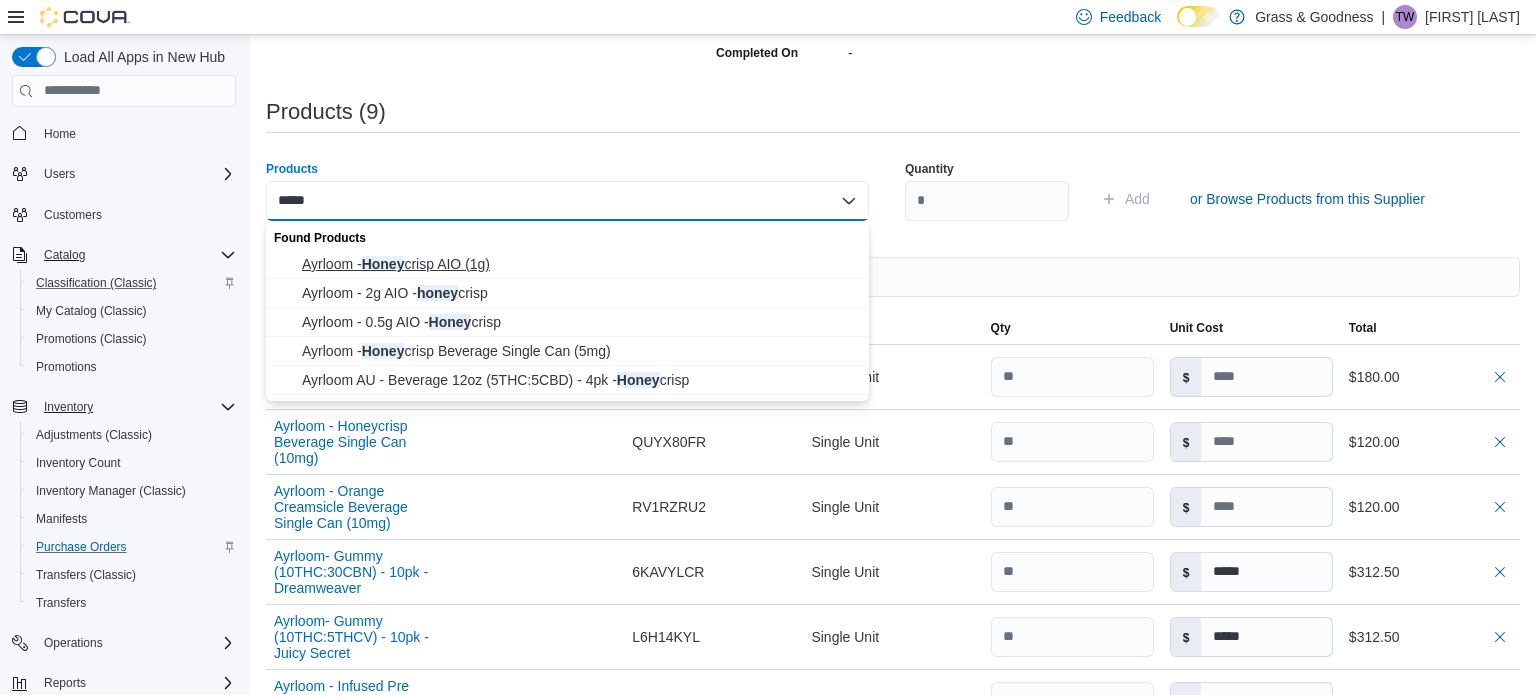 type on "*****" 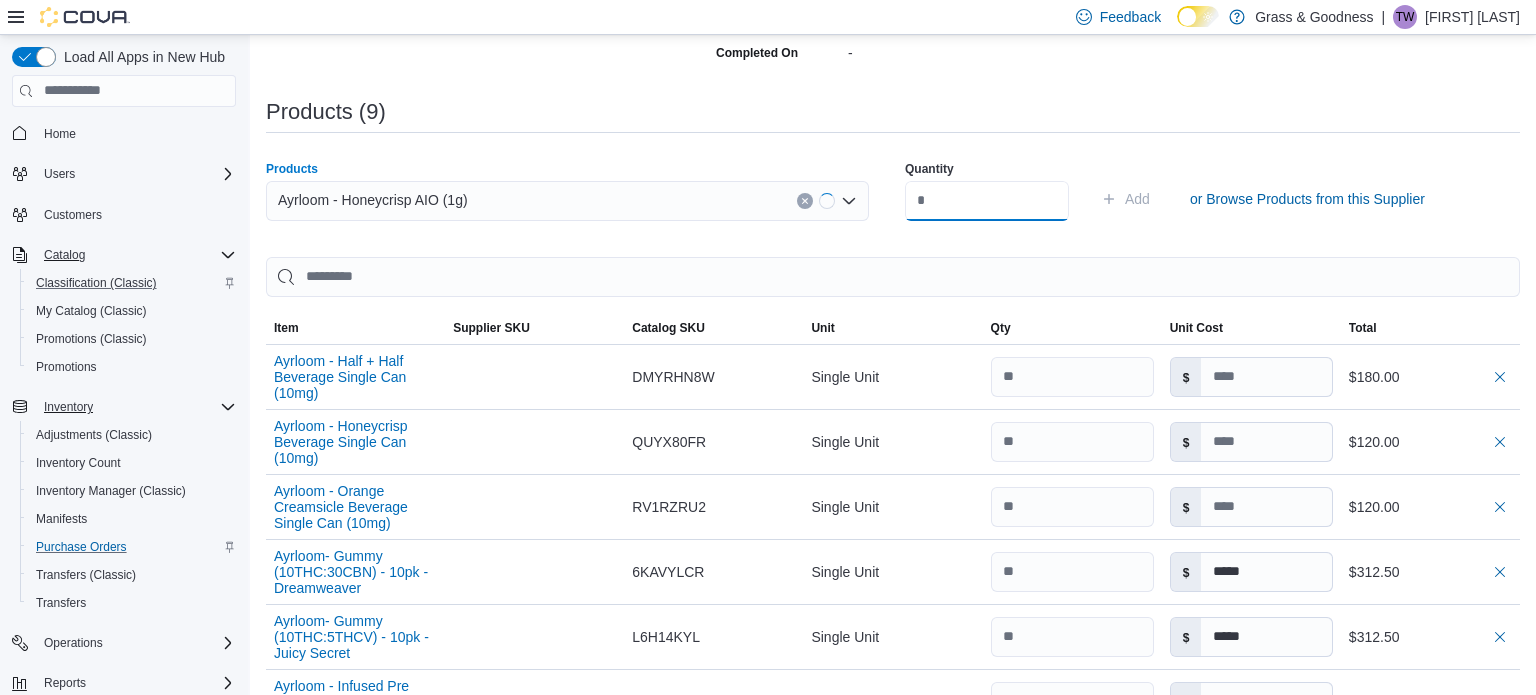 click at bounding box center (987, 201) 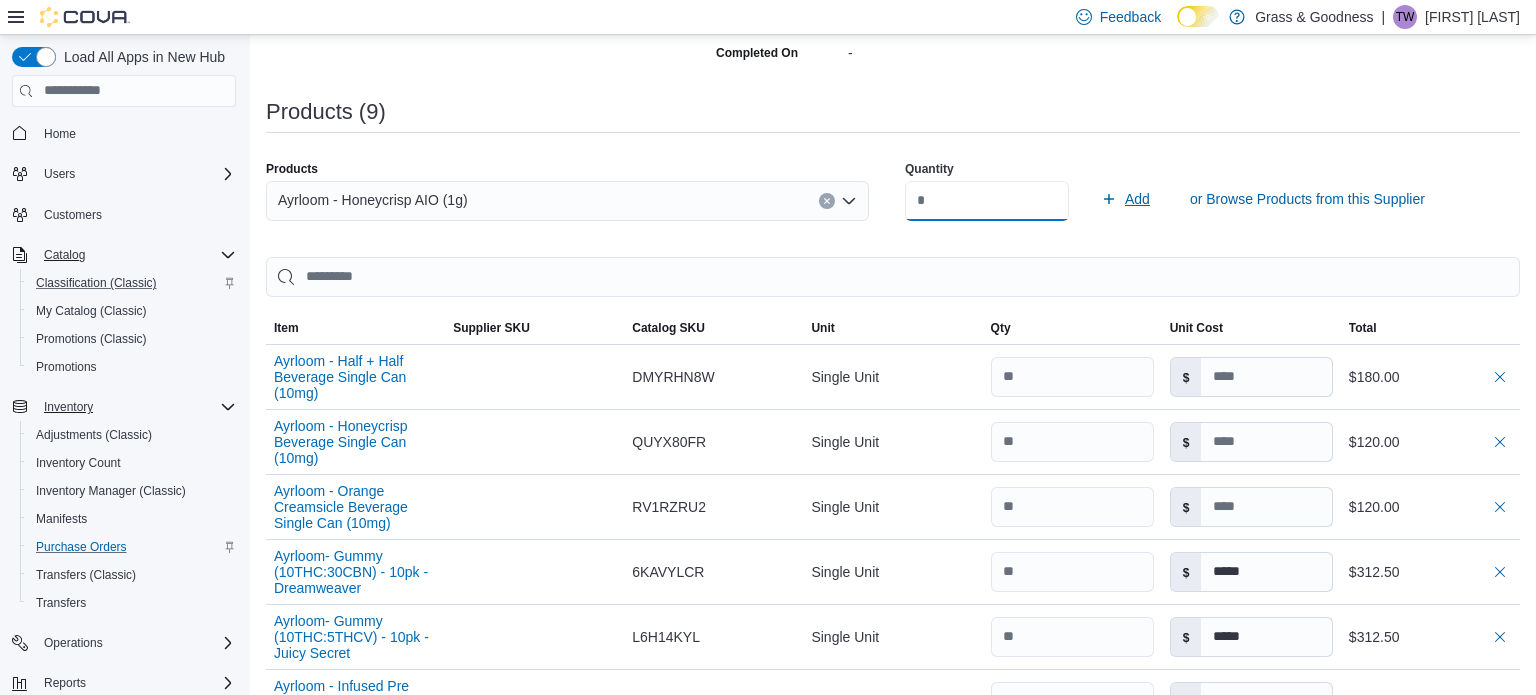 type on "**" 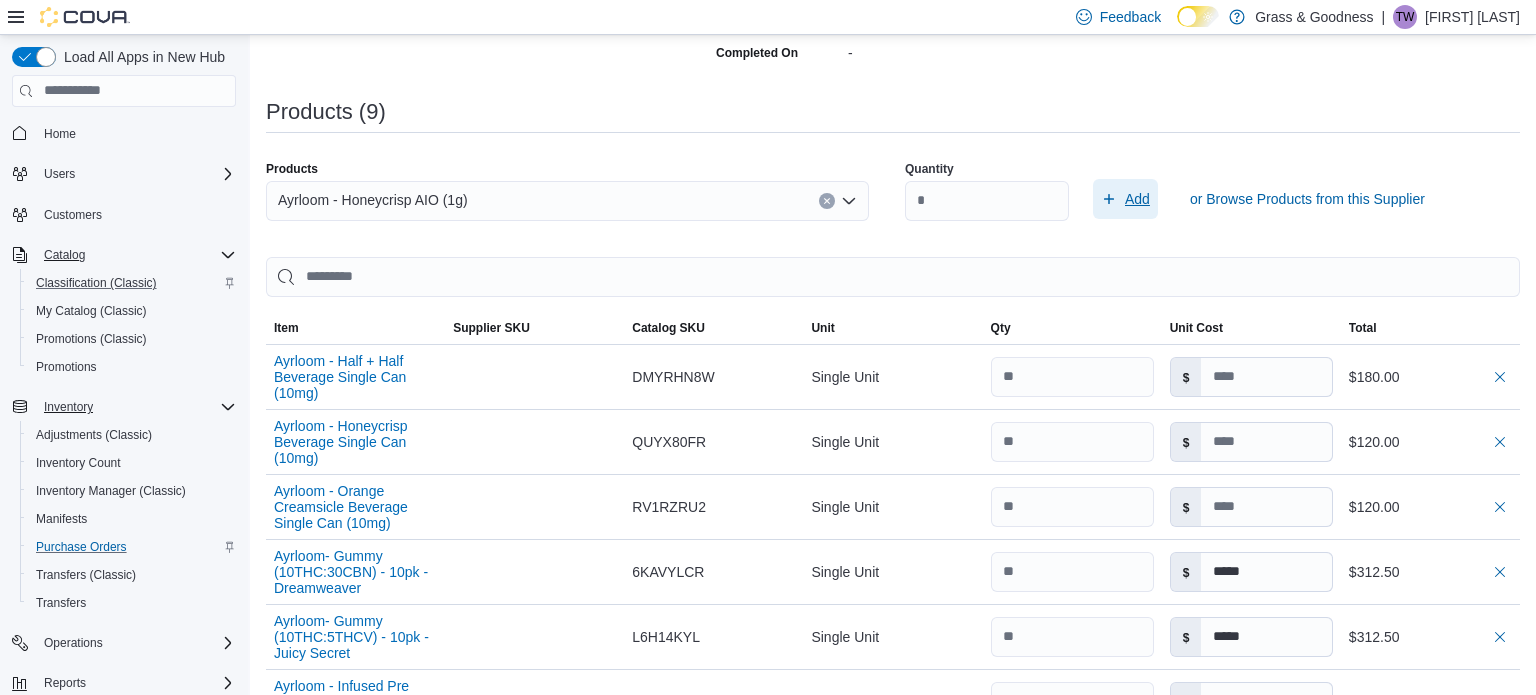 click on "Add" at bounding box center [1125, 199] 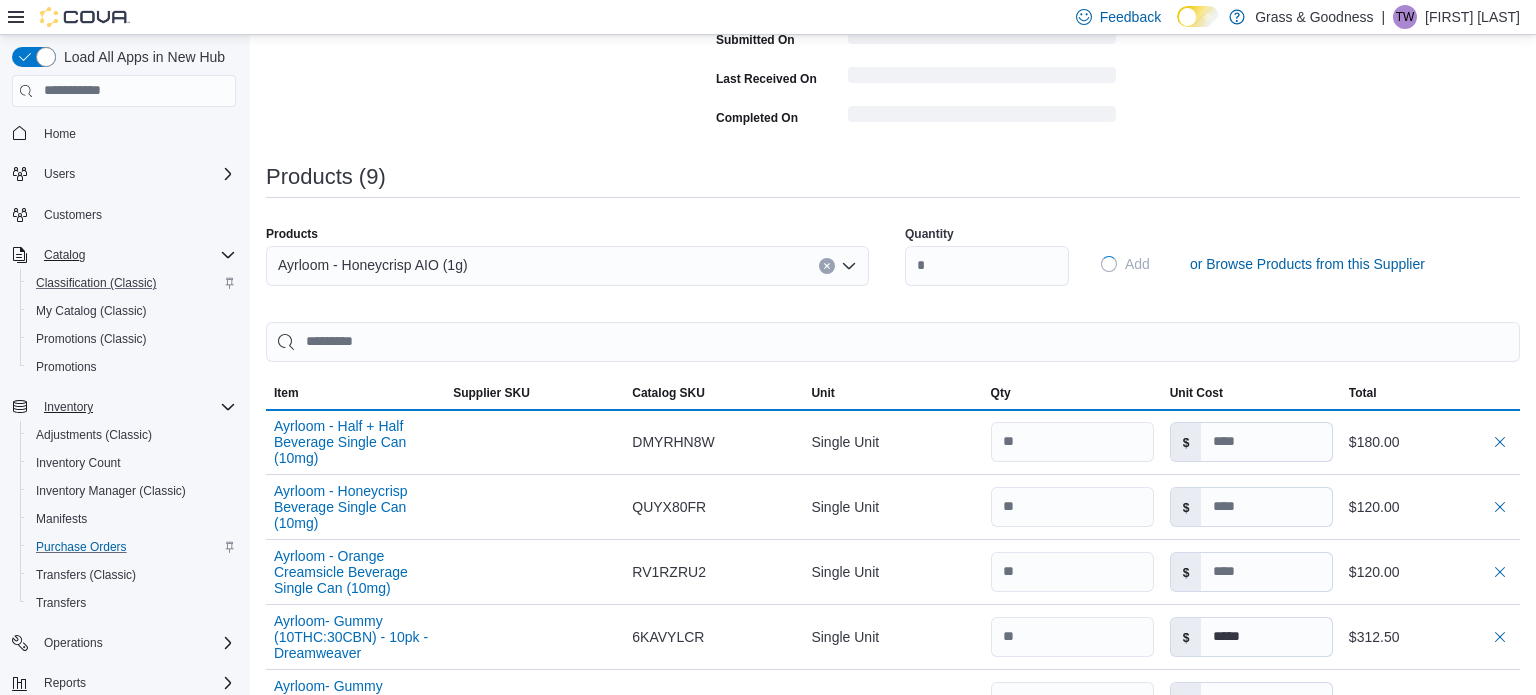 type 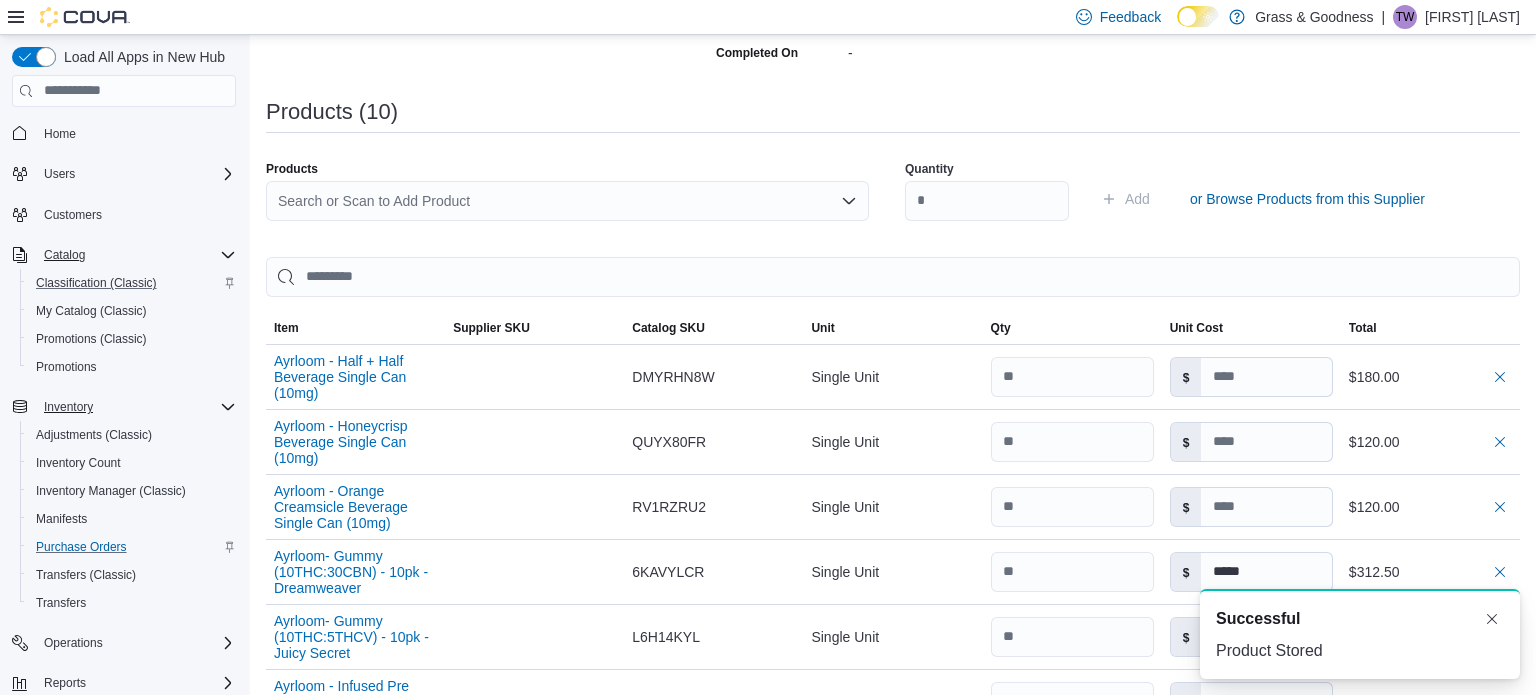 scroll, scrollTop: 0, scrollLeft: 0, axis: both 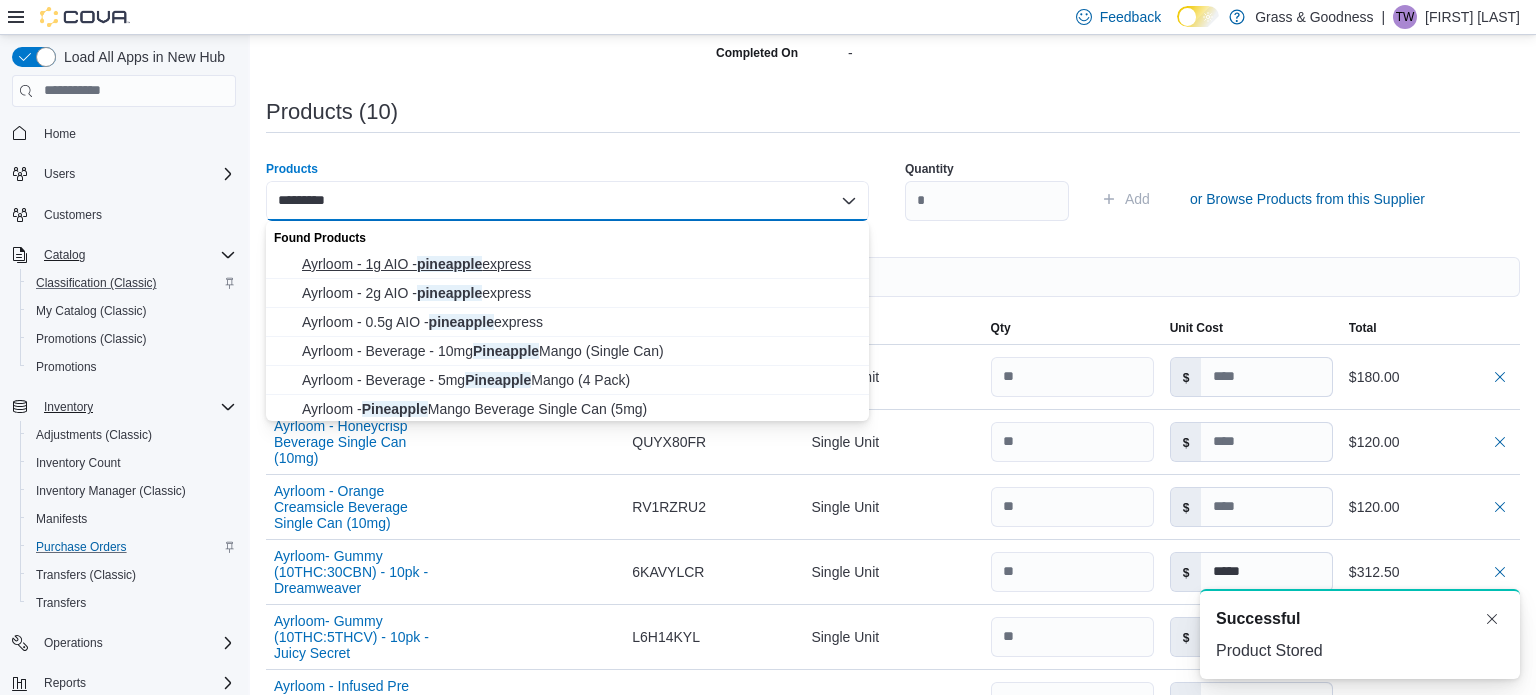 type on "*********" 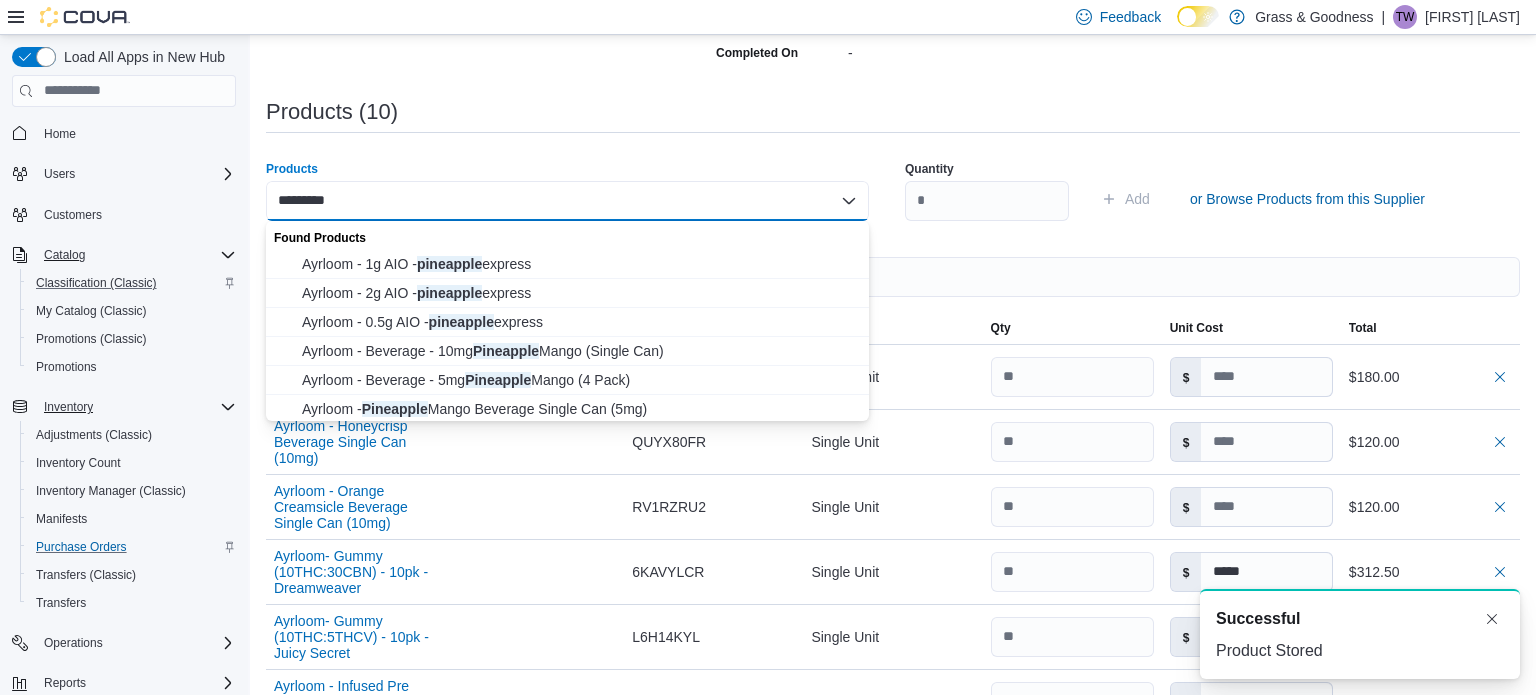 type 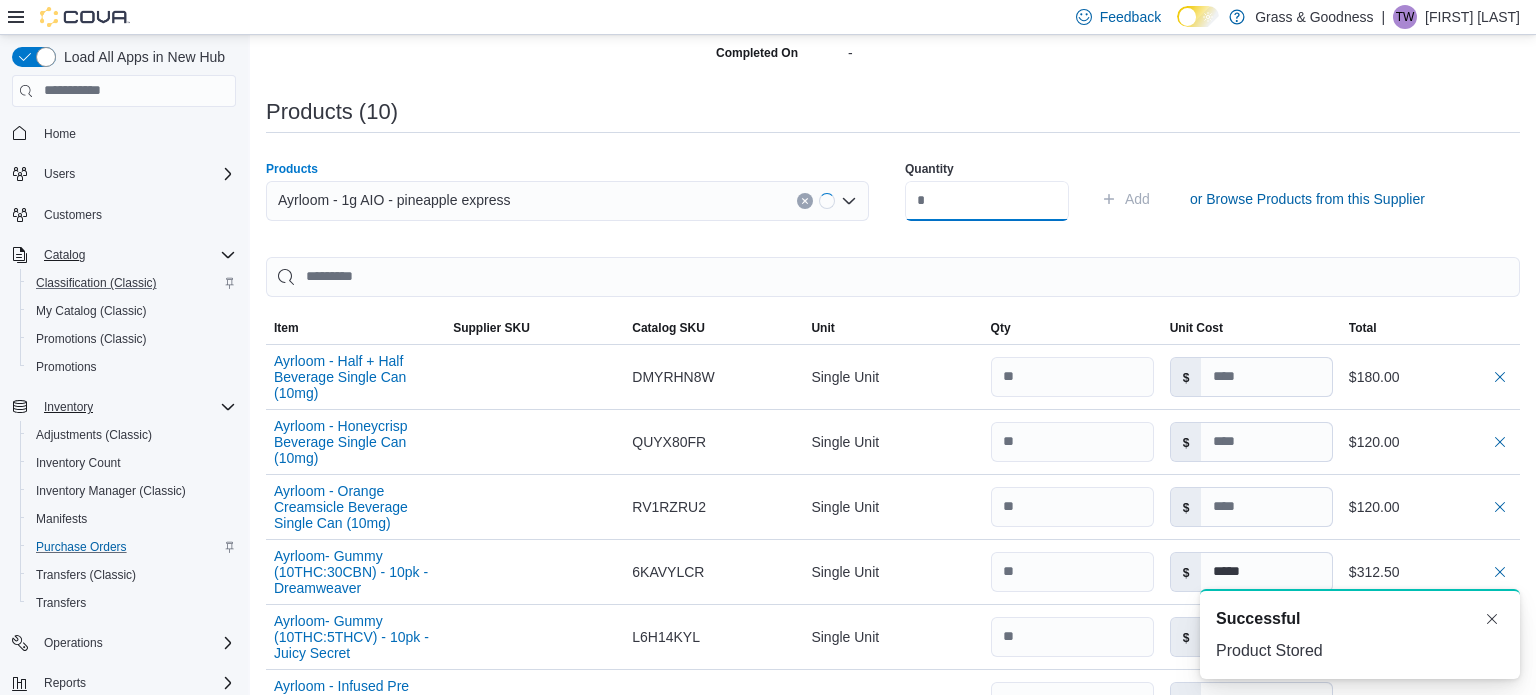 click at bounding box center (987, 201) 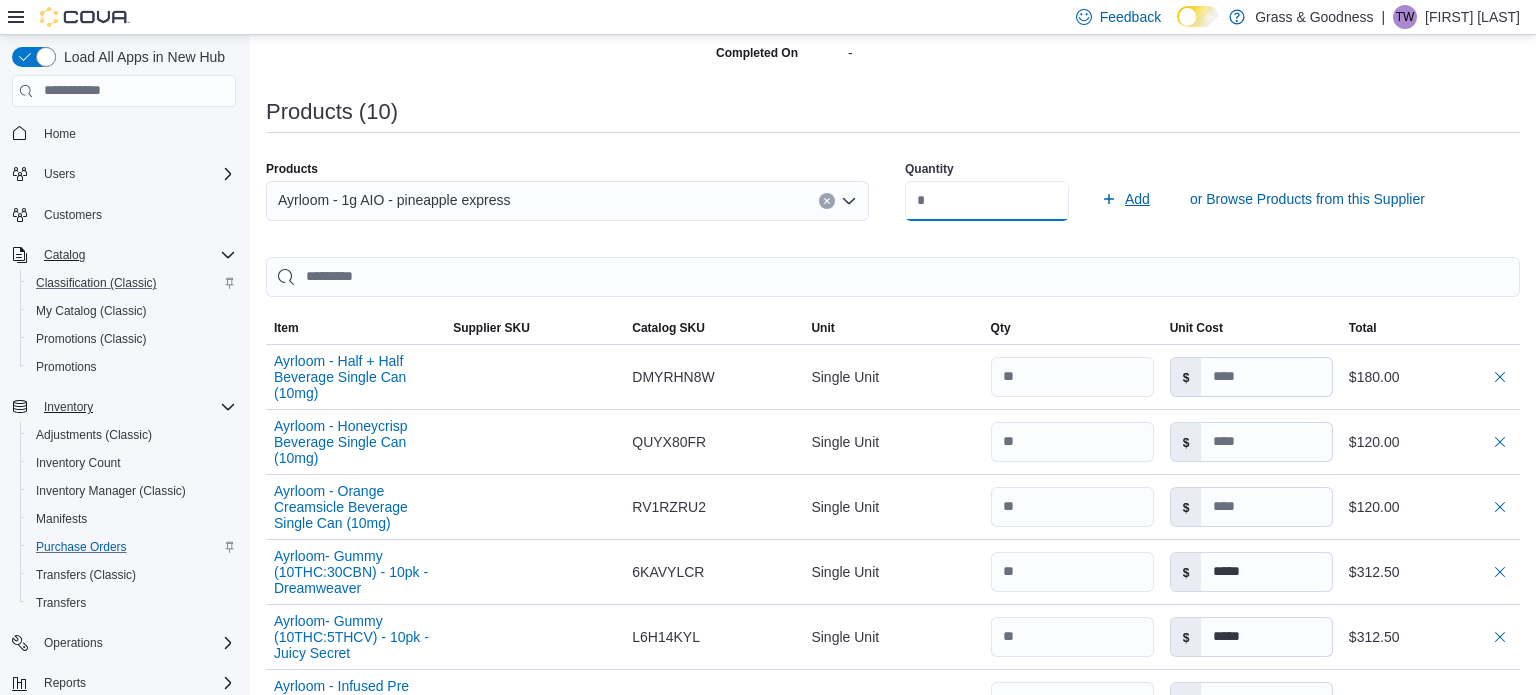 type on "**" 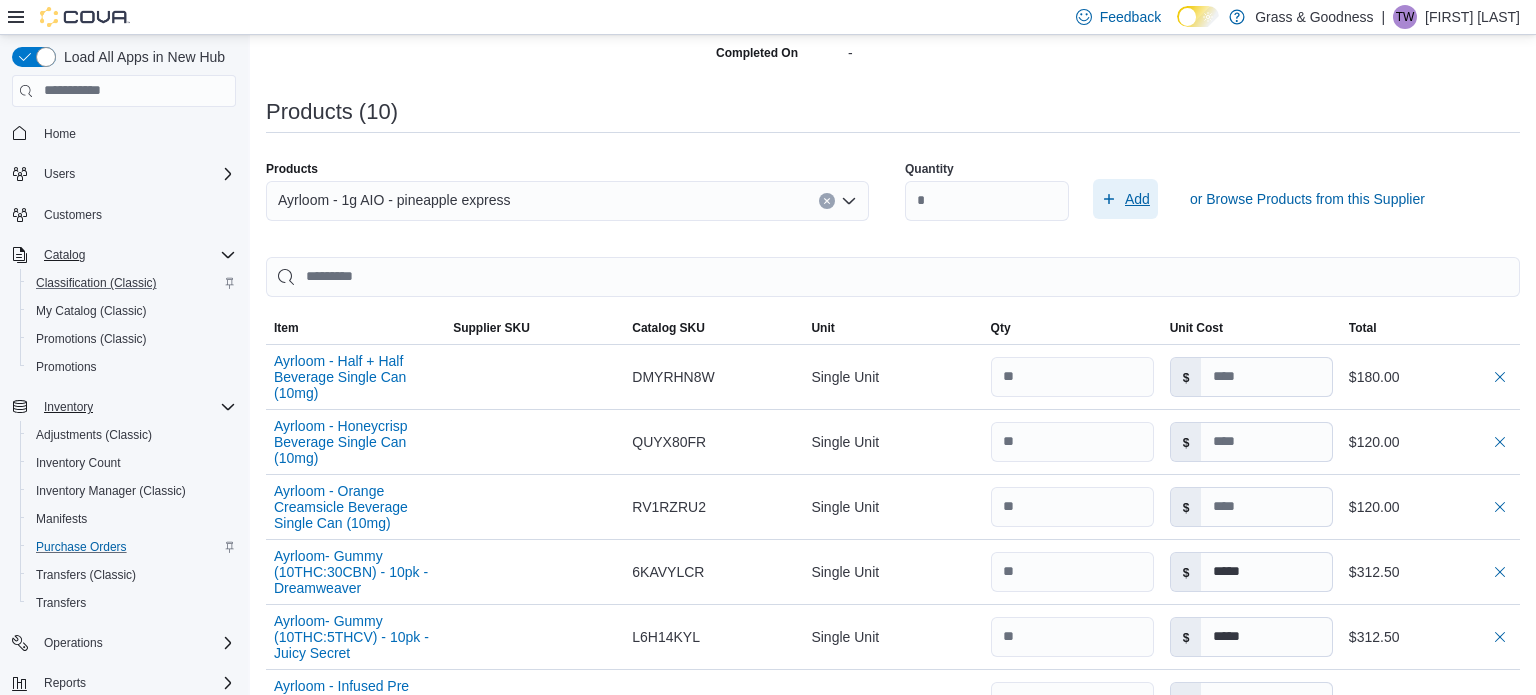 click on "Add" at bounding box center [1137, 199] 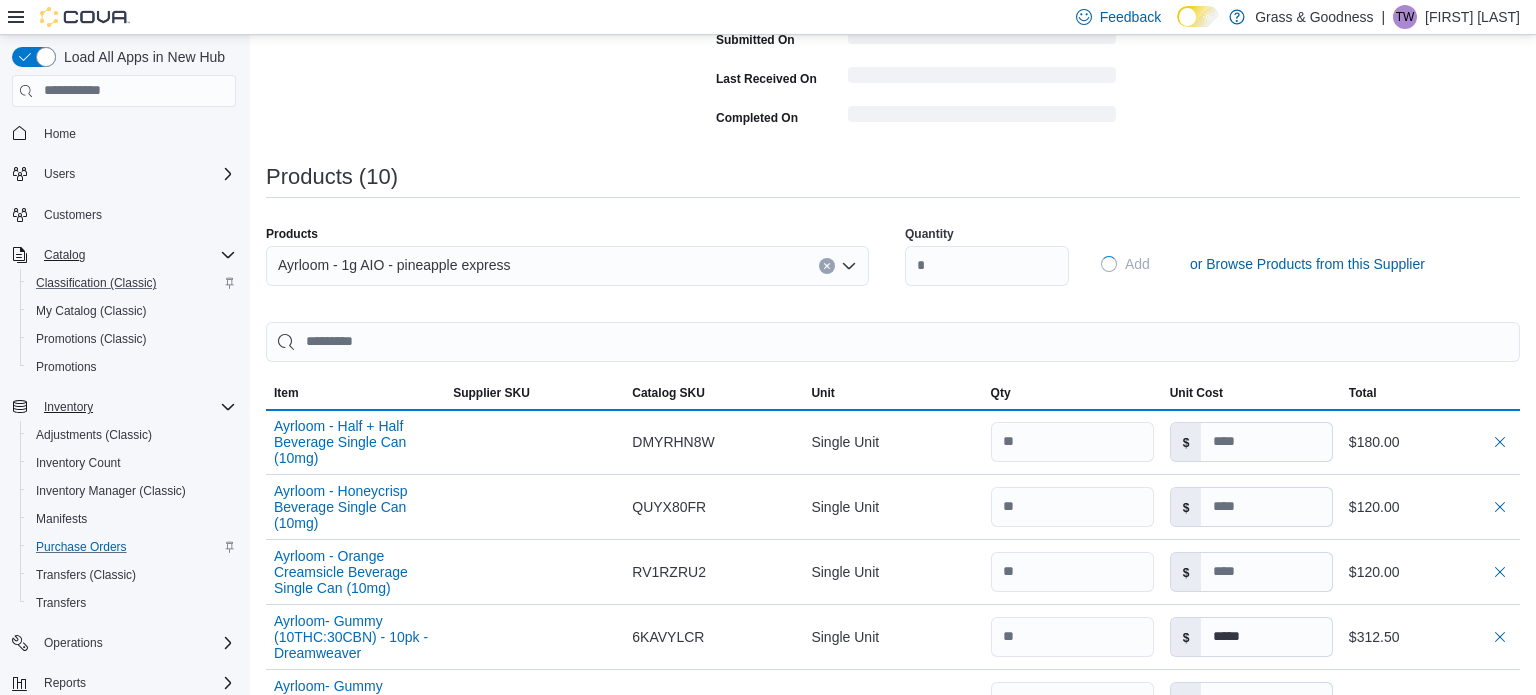 type 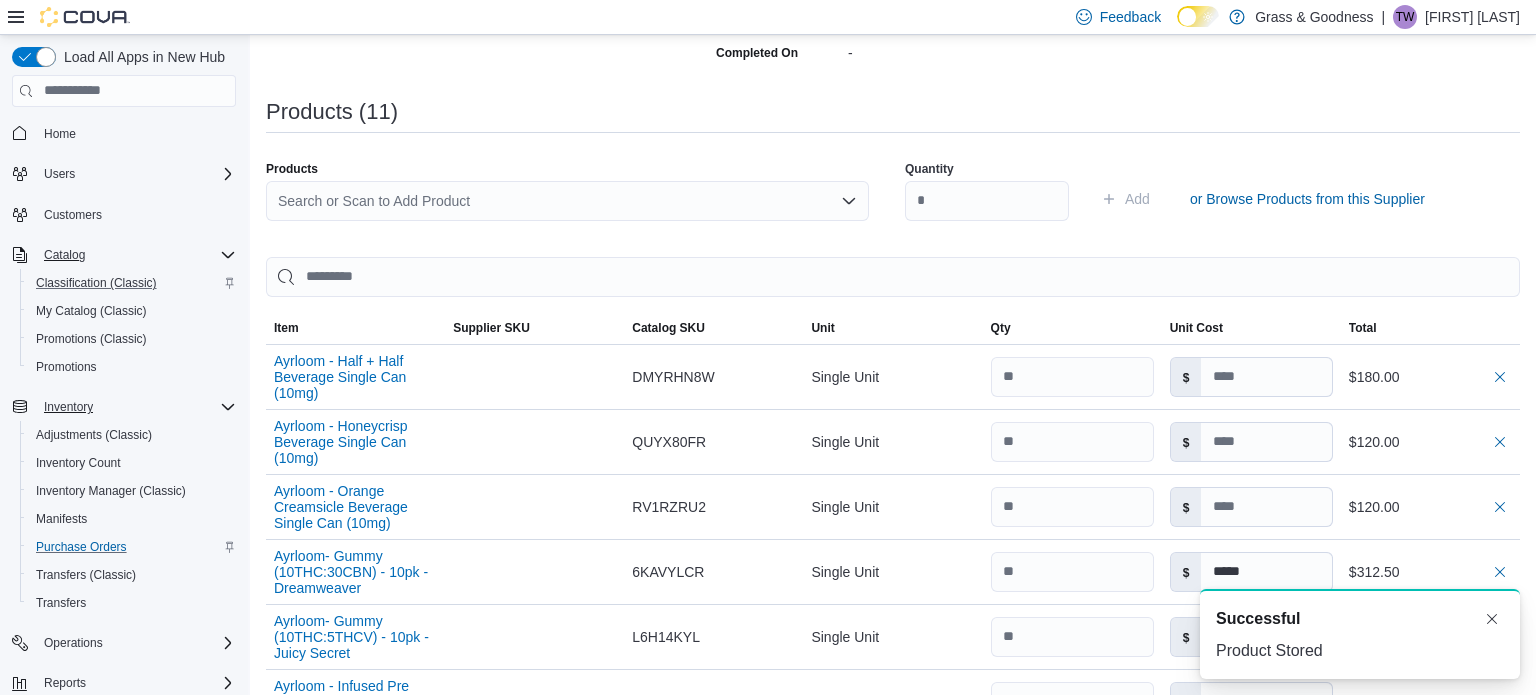 scroll, scrollTop: 0, scrollLeft: 0, axis: both 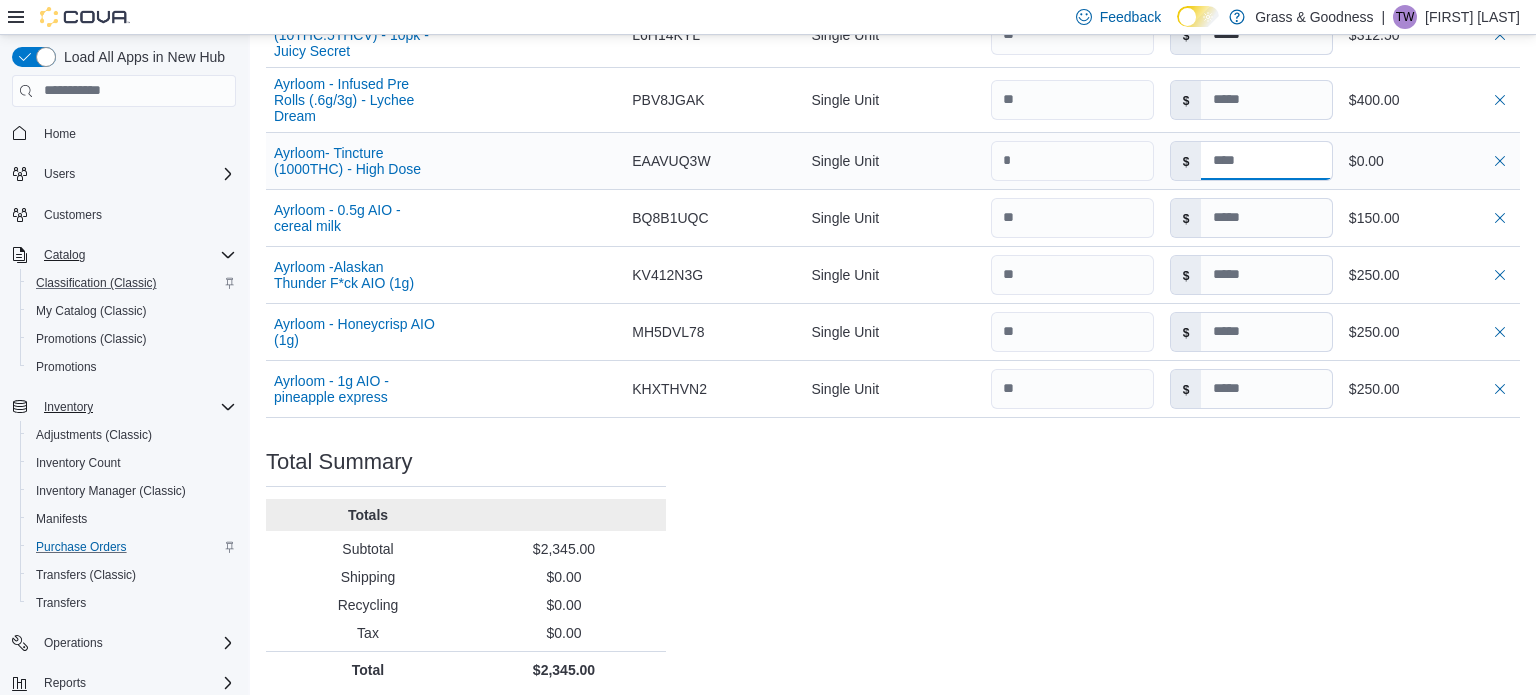 click at bounding box center (1266, 161) 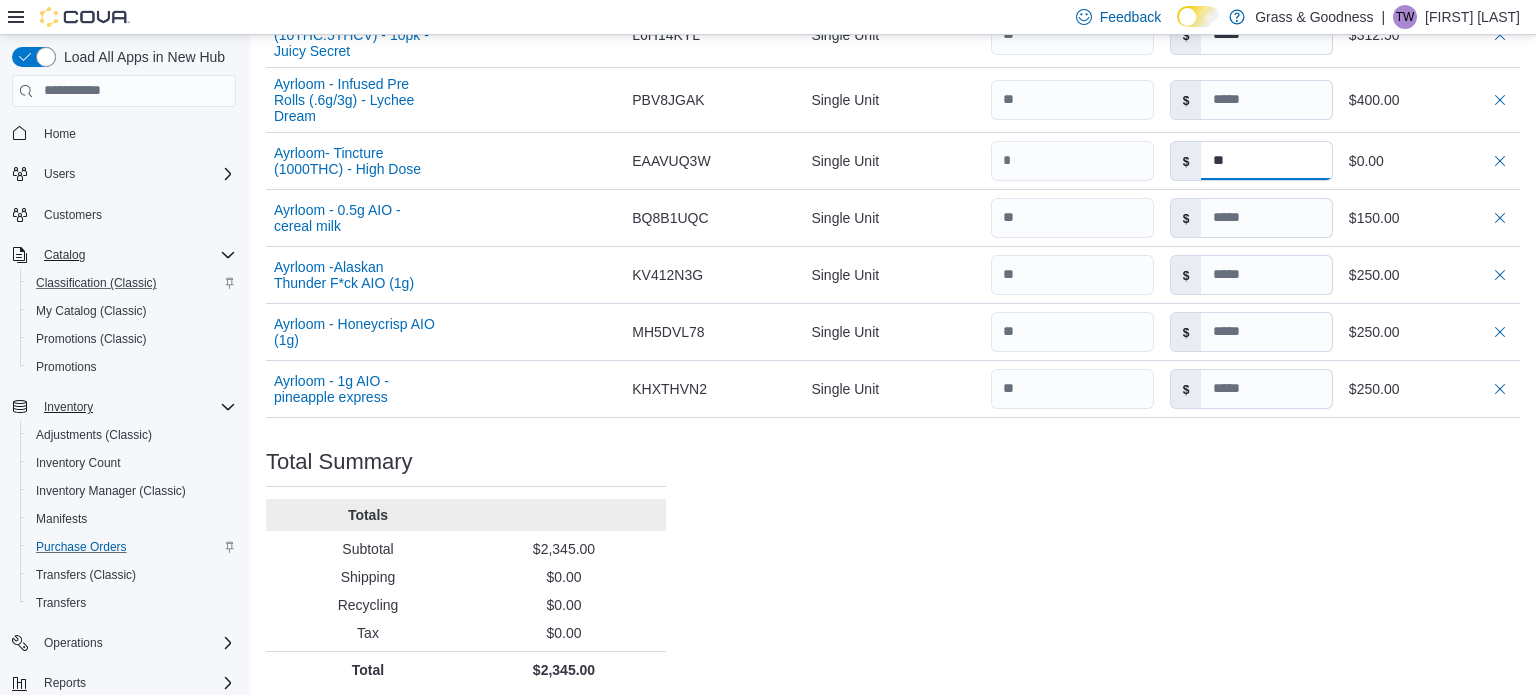 type on "**" 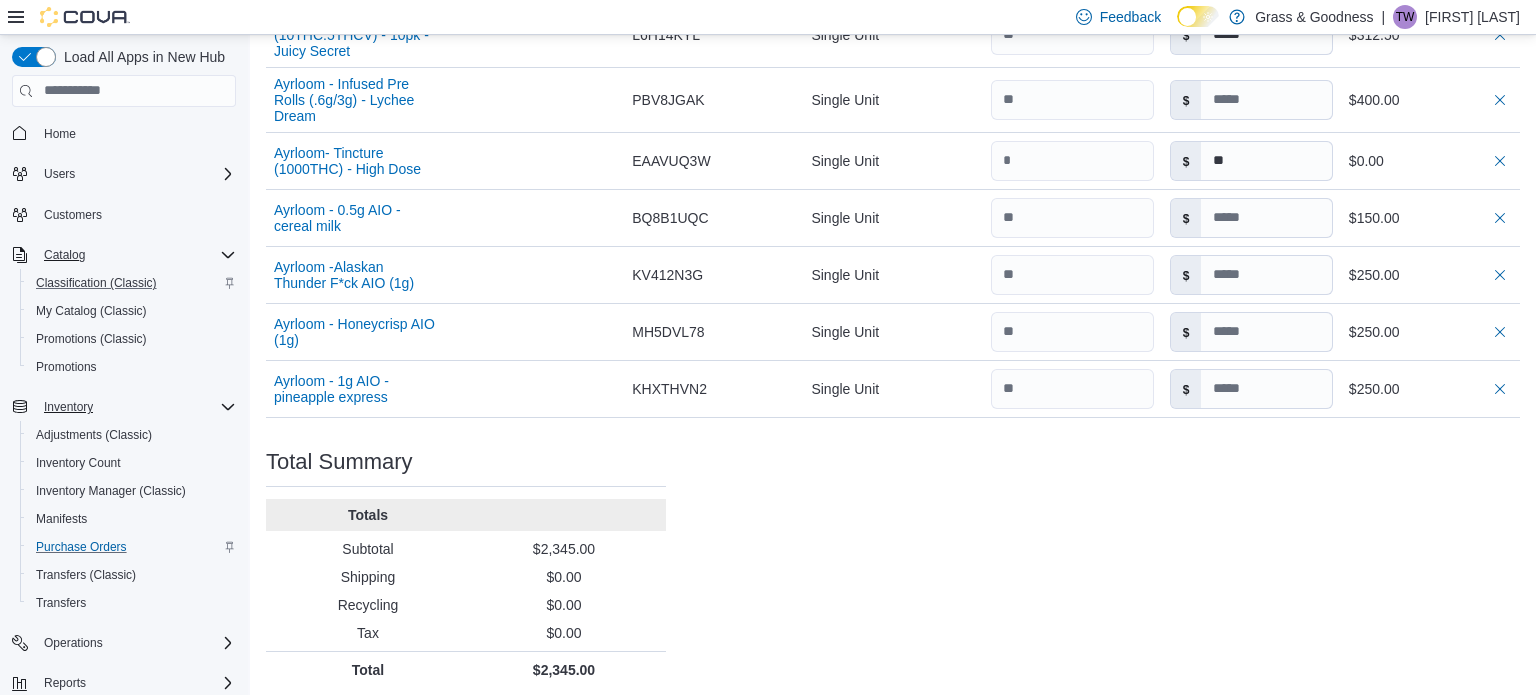 click on "Purchase Order: PODWS7-239 Feedback Purchase Order Details   Edit Status Pending Supplier Gen V Labs, LLC / Ayrloom Supplier Invoice Number No Supplier Invoice Number added Bill To 1650 Crane Street Ship To 1650 Crane Street Shipping Cost $0.00 Recycling Cost $0.00 Tax $0.00 ETA July 19, 2025 Notes - Created On July 12, 2025 2:21 PM Submitted On - Last Received On - Completed On - Products (11)     Products Search or Scan to Add Product Quantity  Add or Browse Products from this Supplier Sorting EuiBasicTable with search callback Item Supplier SKU Catalog SKU Unit Qty Unit Cost Total Ayrloom - Half + Half Beverage Single Can (10mg) Supplier SKU Catalog SKU DMYRHN8W Unit Single Unit Qty Unit Cost $ Total $180.00 Ayrloom - Honeycrisp Beverage Single Can (10mg) Supplier SKU Catalog SKU QUYX80FR Unit Single Unit Qty Unit Cost $ Total $120.00 Ayrloom - Orange Creamsicle Beverage Single Can (10mg) Supplier SKU Catalog SKU RV1RZRU2 Unit Single Unit Qty Unit Cost $ Total $120.00 Supplier SKU Catalog SKU 6KAVYLCR Unit" at bounding box center (893, -103) 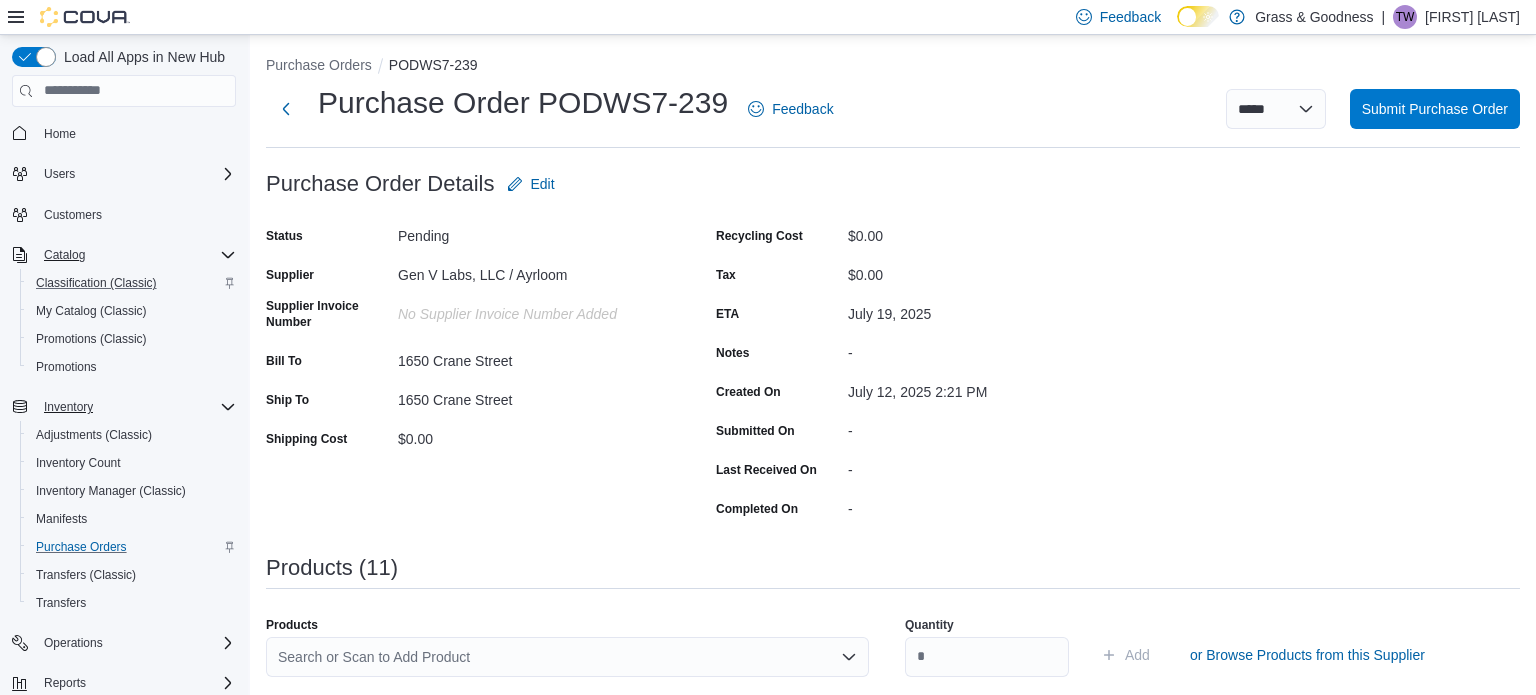 scroll, scrollTop: 0, scrollLeft: 0, axis: both 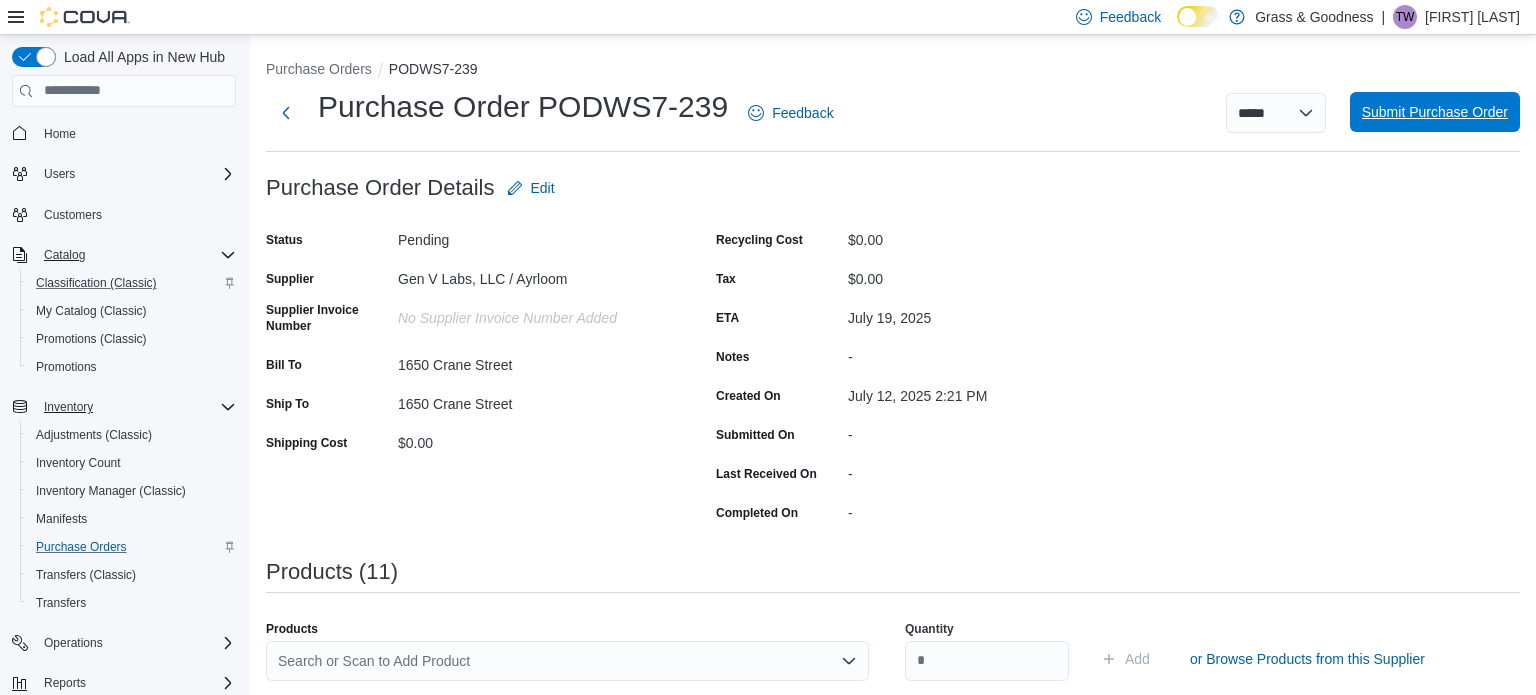 click on "Submit Purchase Order" at bounding box center (1435, 112) 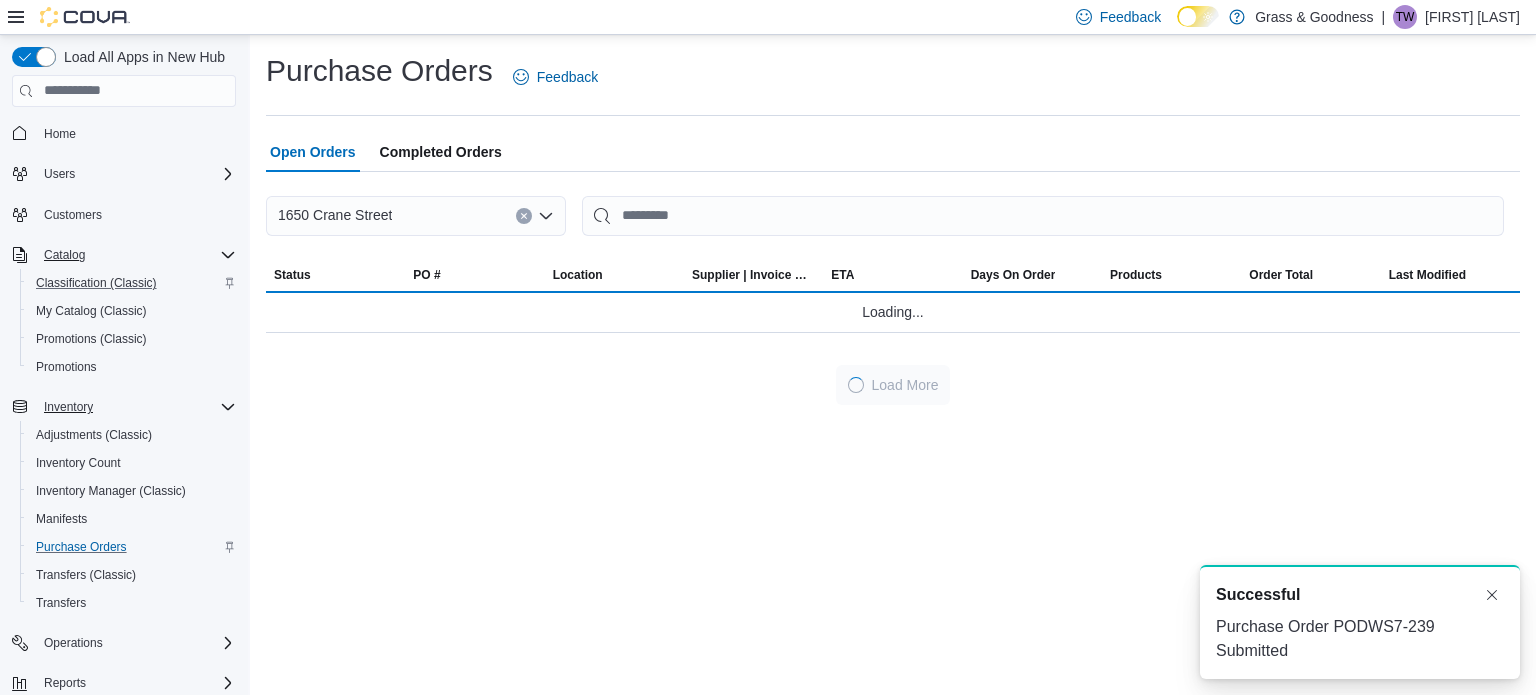 scroll, scrollTop: 0, scrollLeft: 0, axis: both 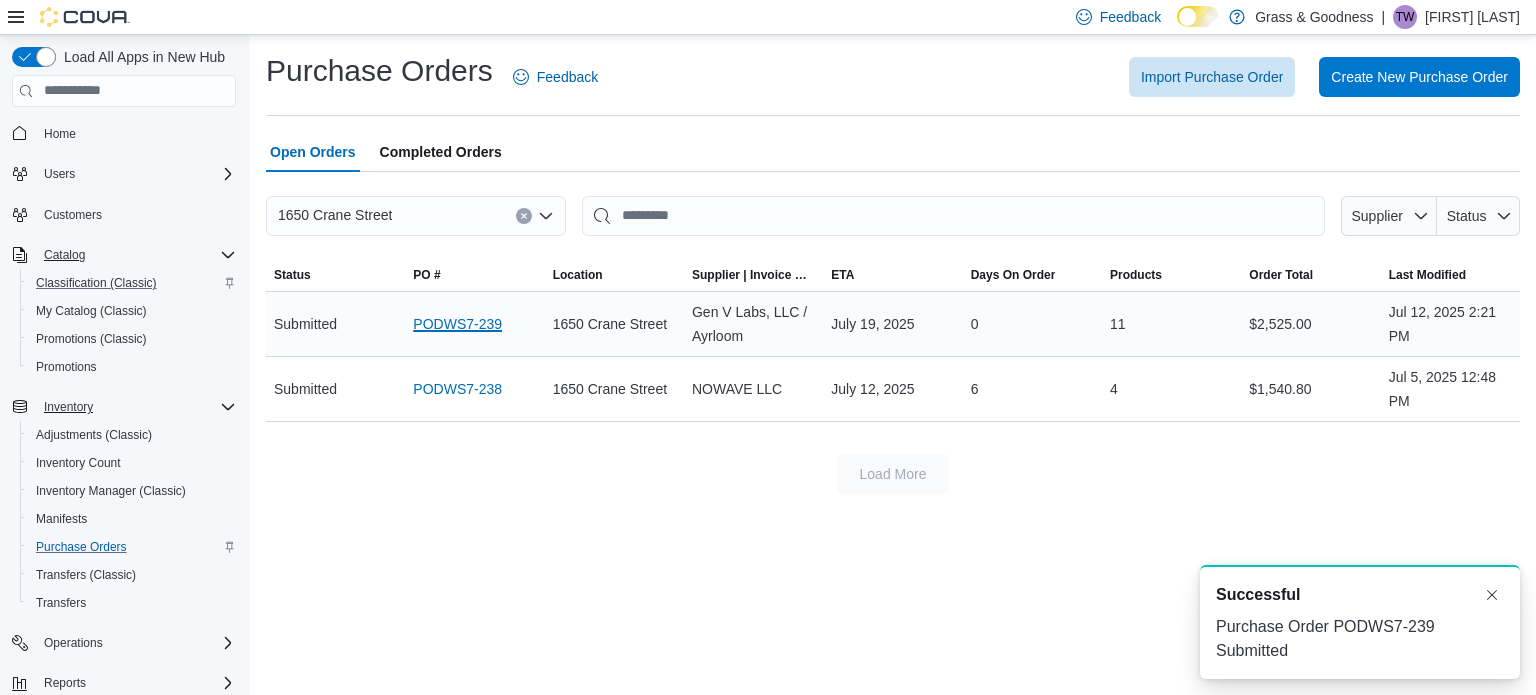 click on "PODWS7-239" at bounding box center [457, 324] 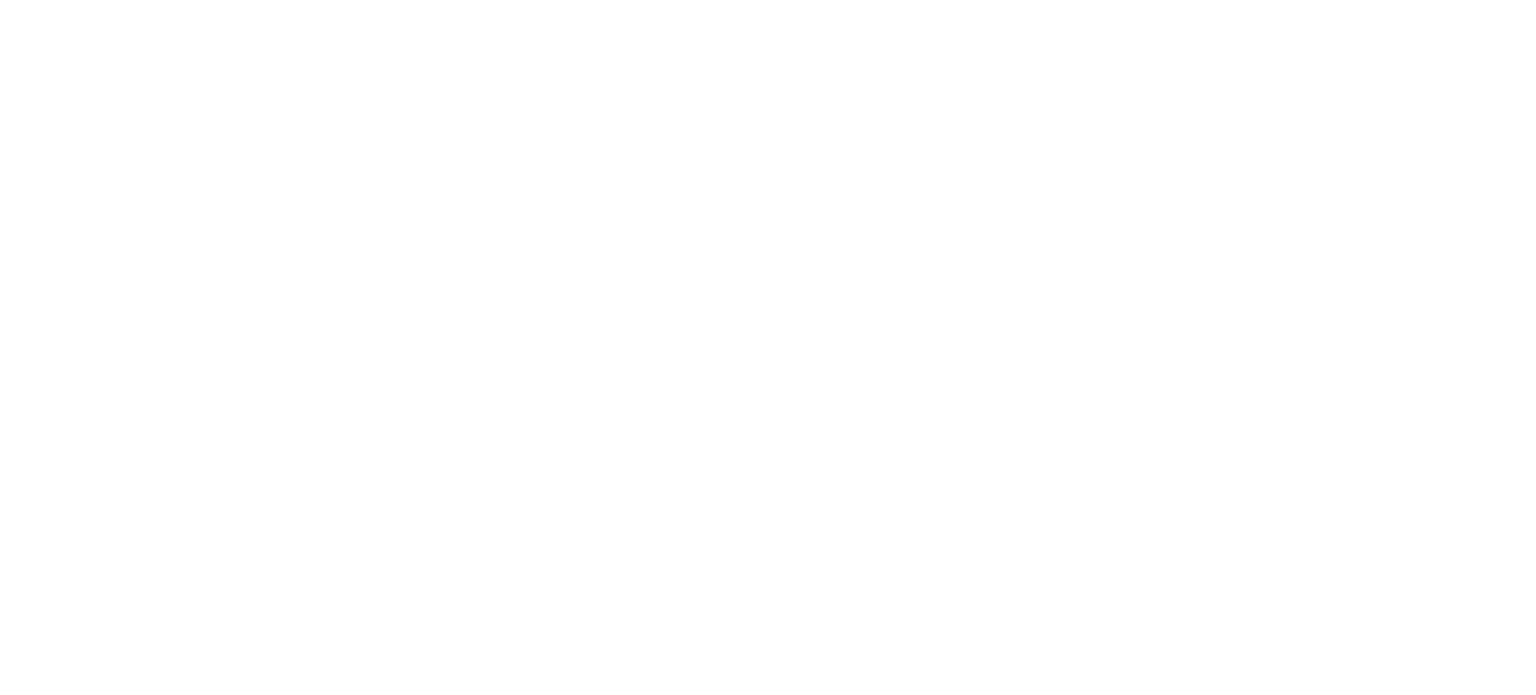 scroll, scrollTop: 0, scrollLeft: 0, axis: both 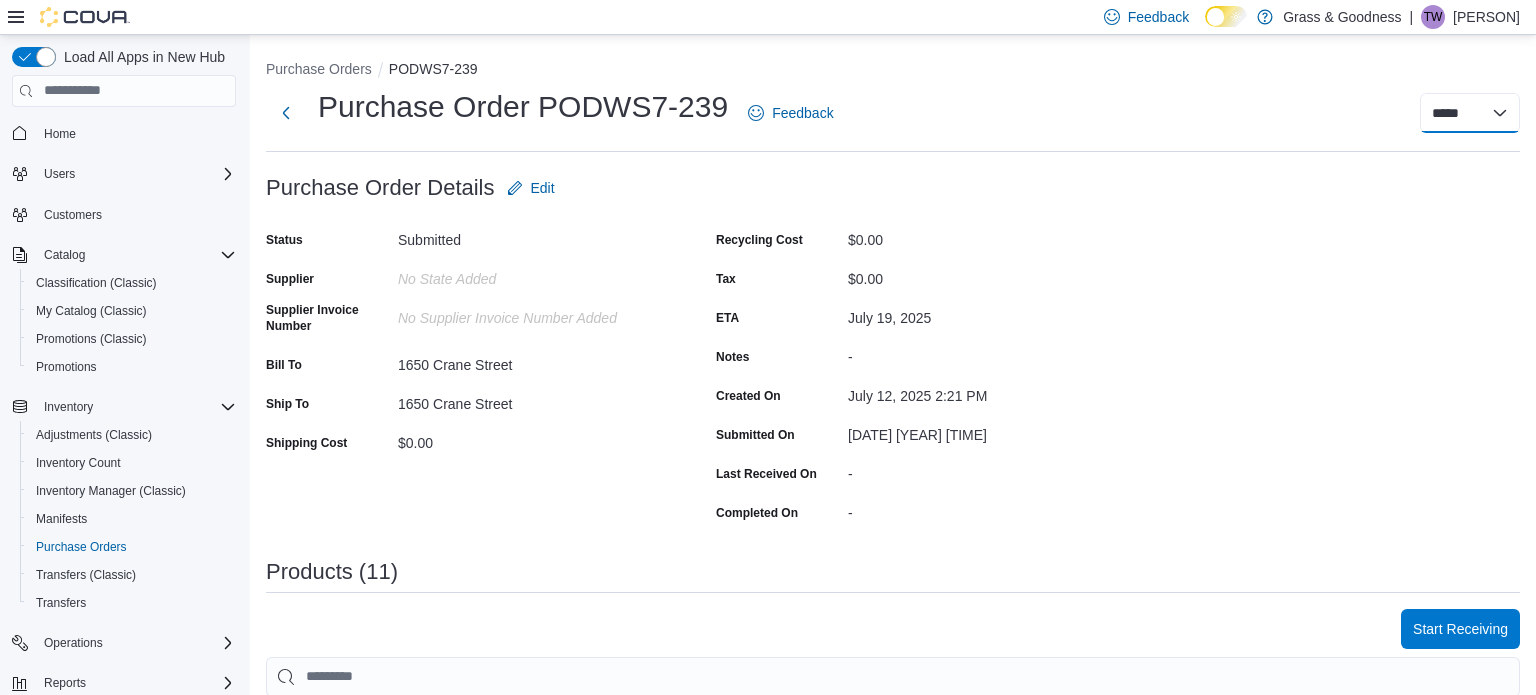 click on "***** ***** ******" at bounding box center (1470, 113) 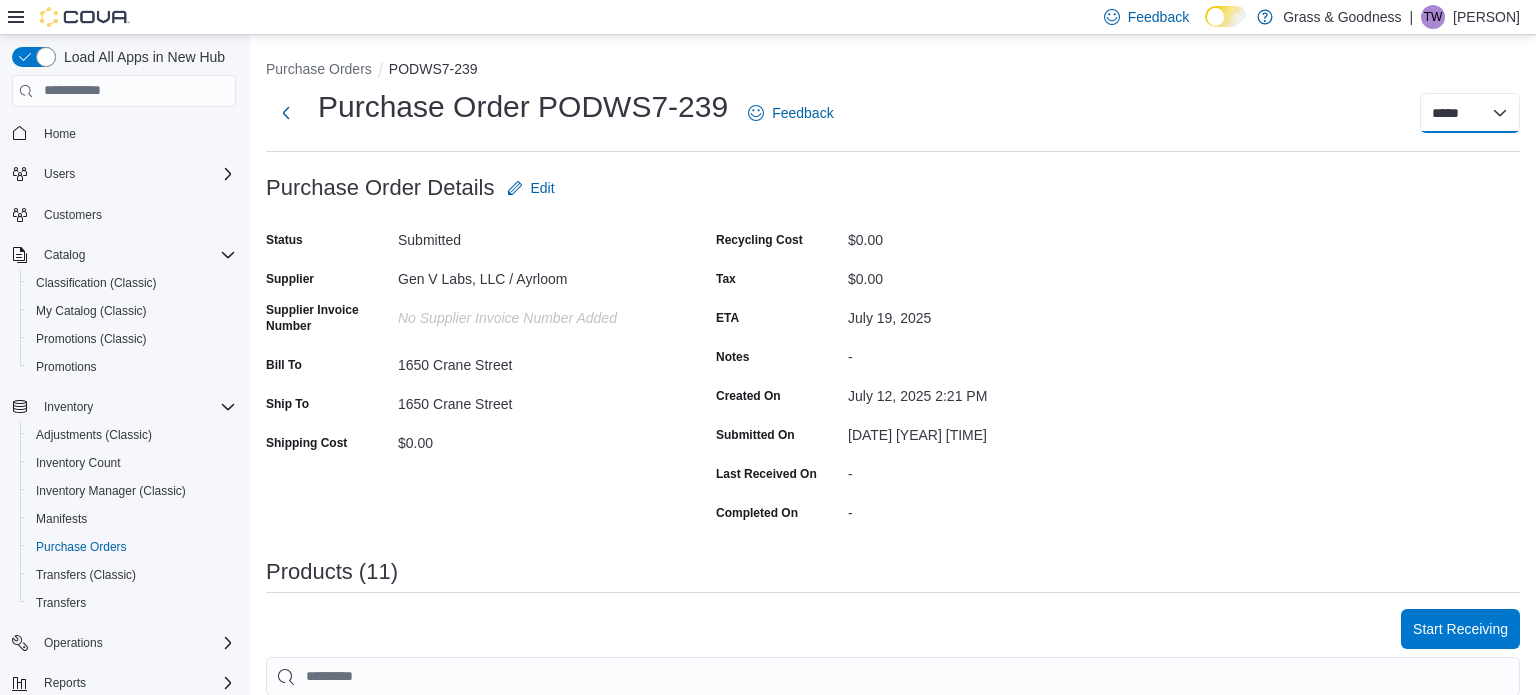 click on "***** ***** ******" at bounding box center [1470, 113] 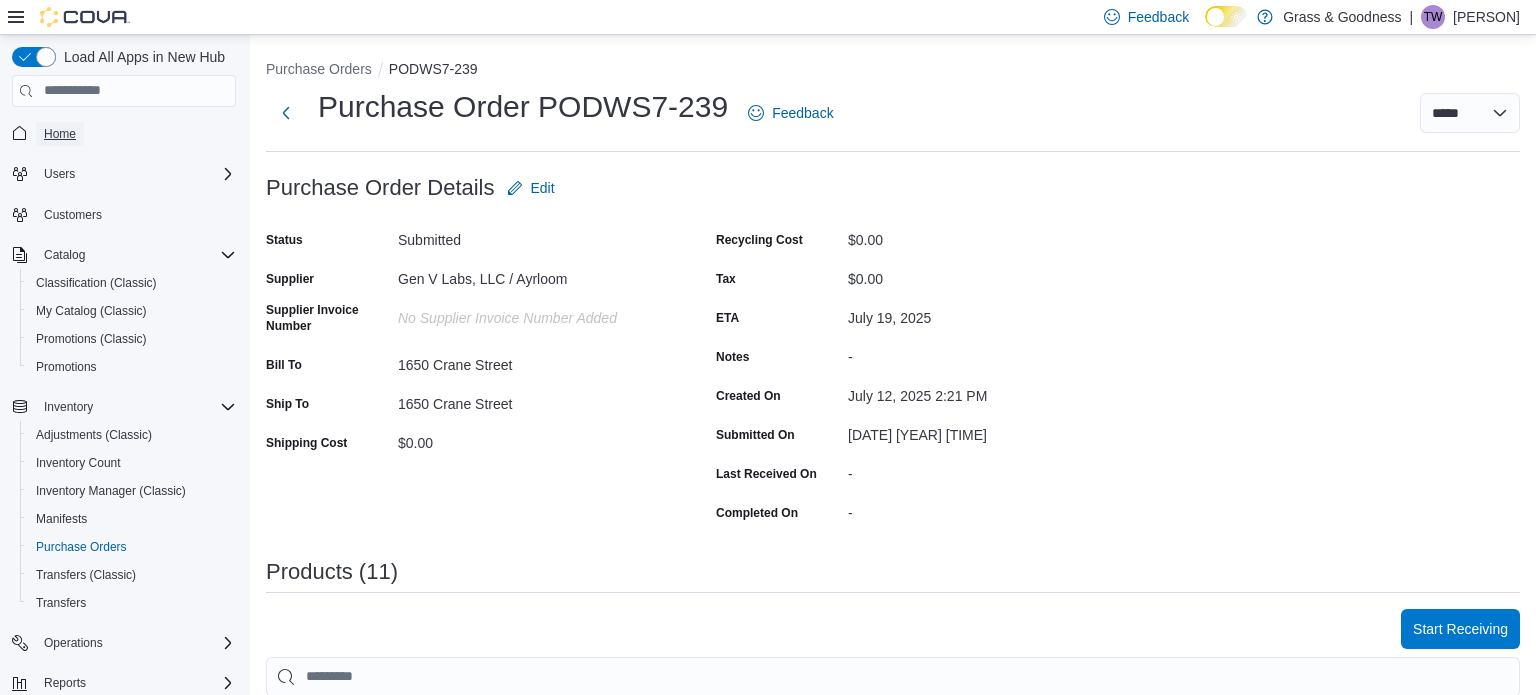 click on "Home" at bounding box center (60, 134) 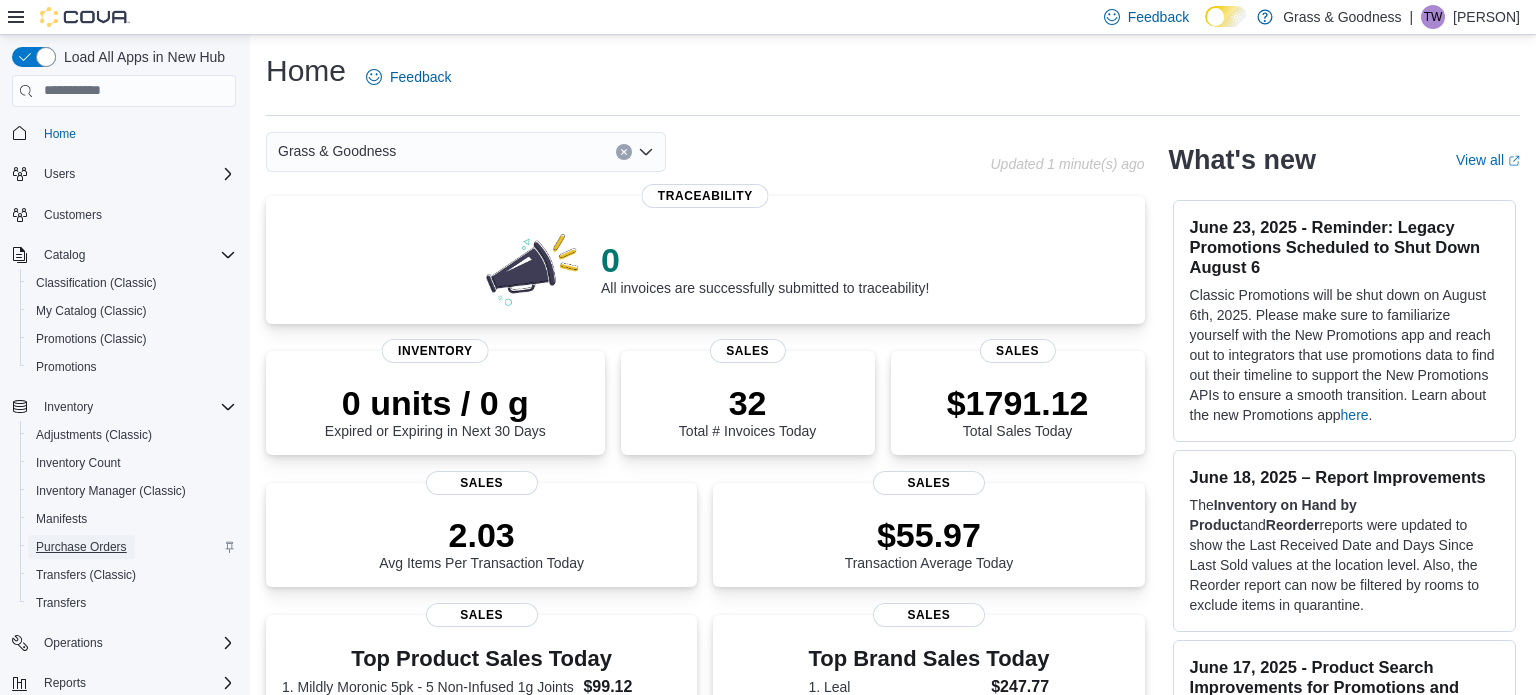 click on "Purchase Orders" at bounding box center (81, 547) 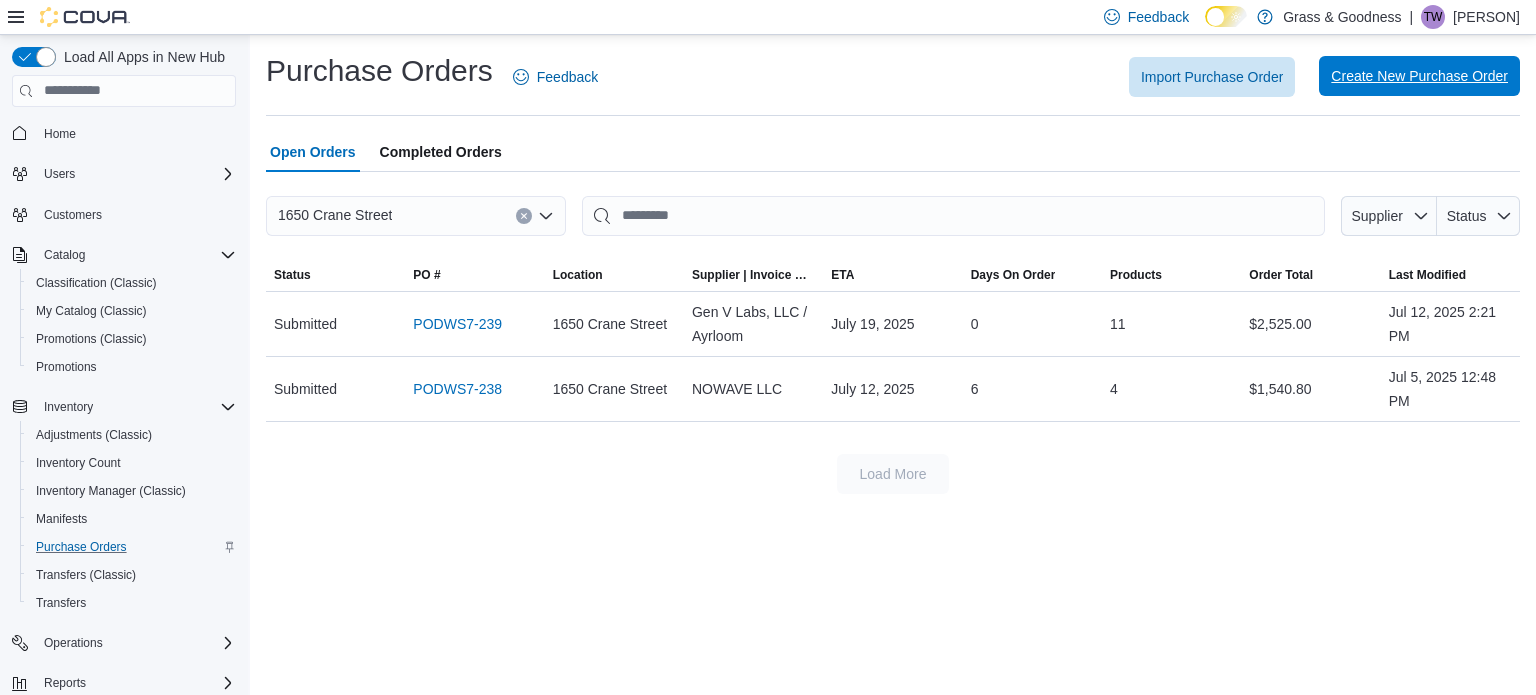 click on "Create New Purchase Order" at bounding box center (1419, 76) 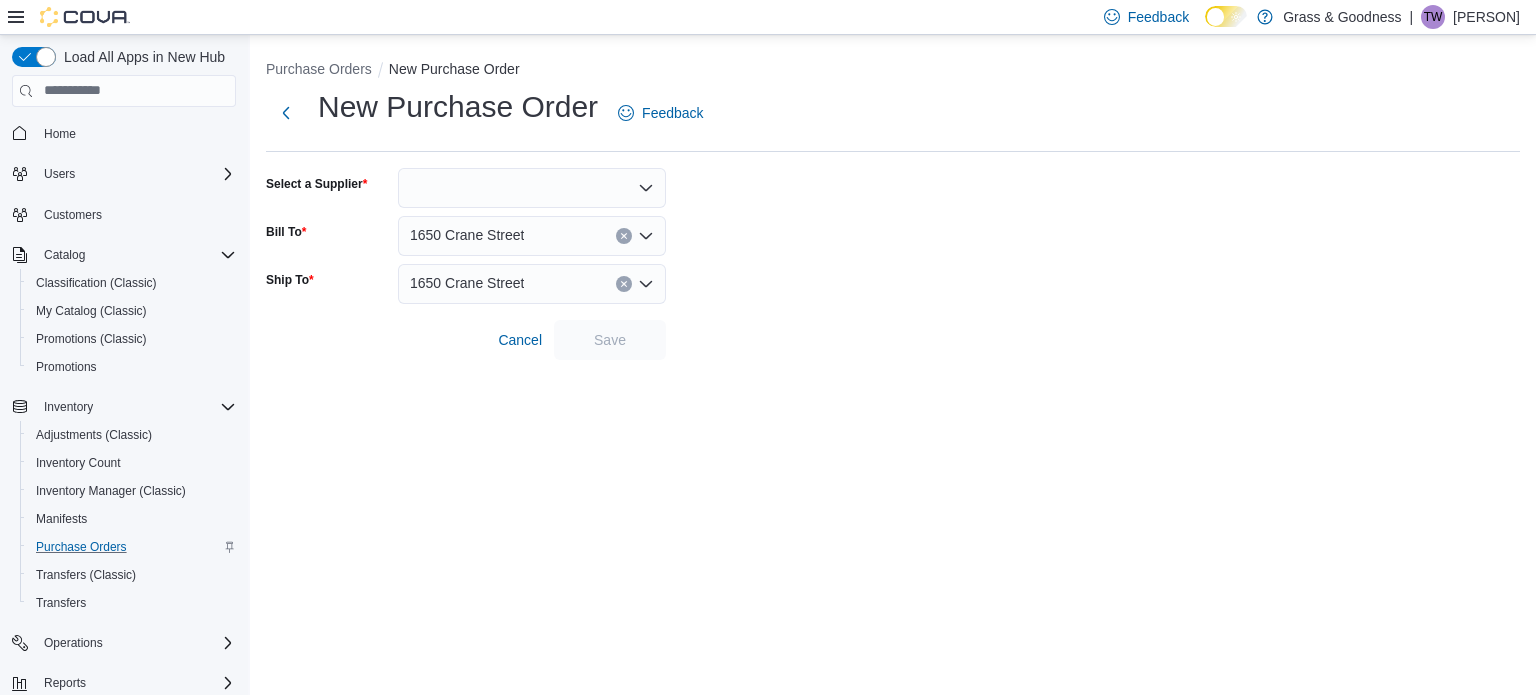 click at bounding box center [532, 188] 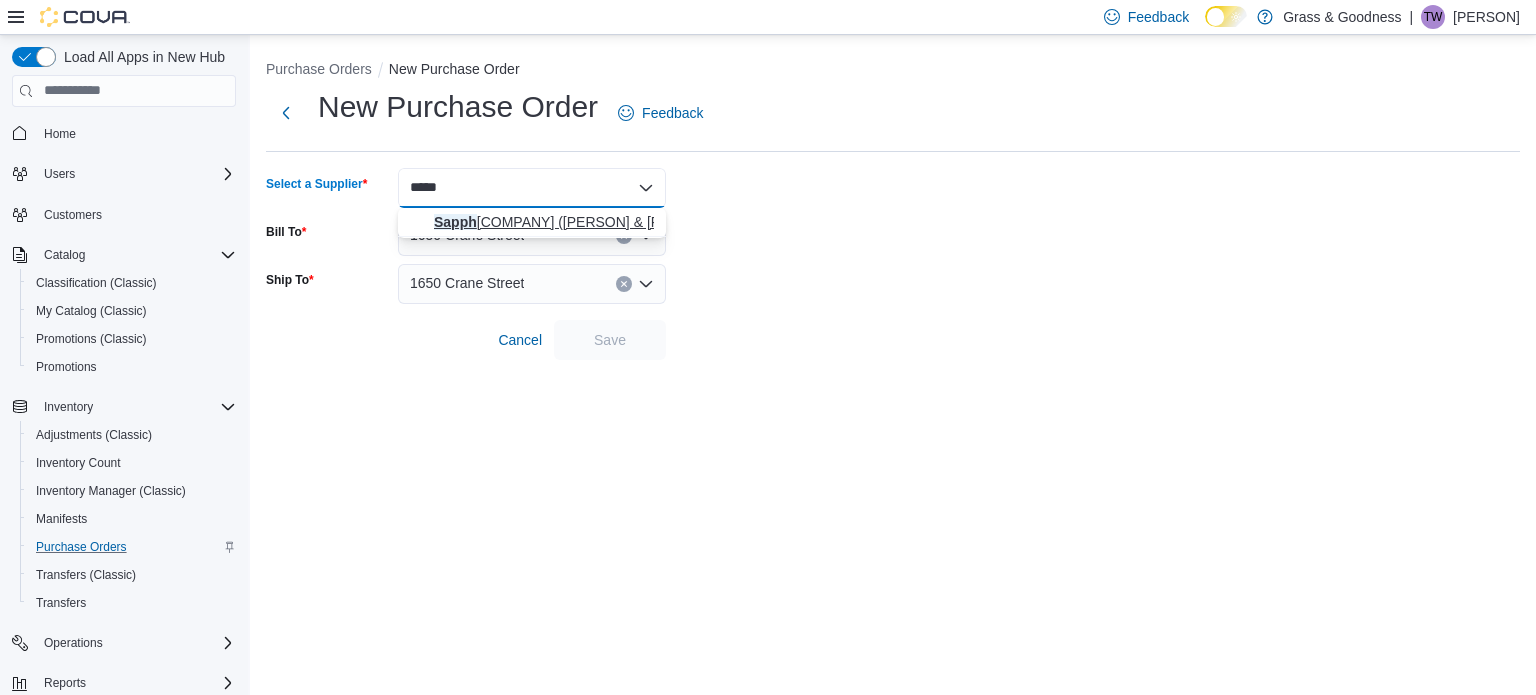 type on "*****" 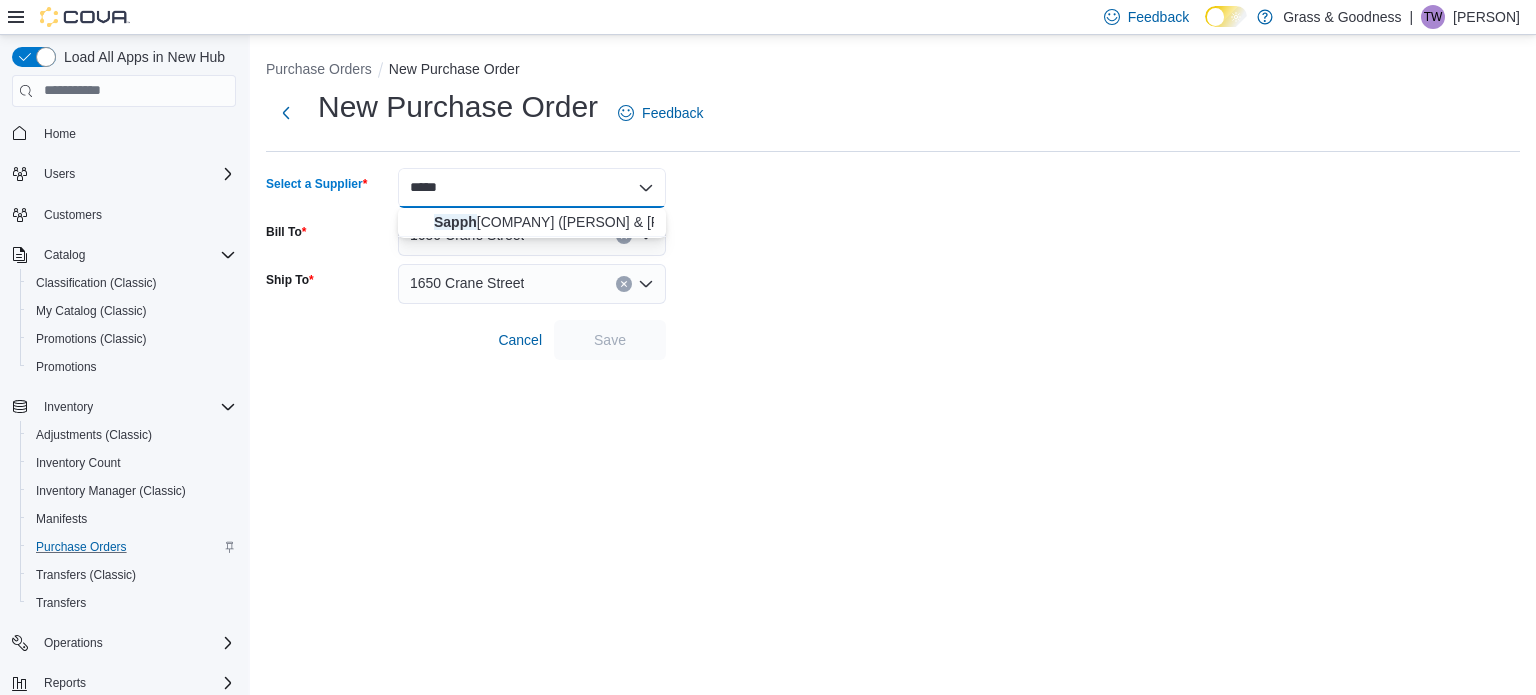 click on "Sapph ire Farms (Moby & Zeke L… Sapphire Farms (Moby & Zeke LLC)/Leal" at bounding box center (544, 222) 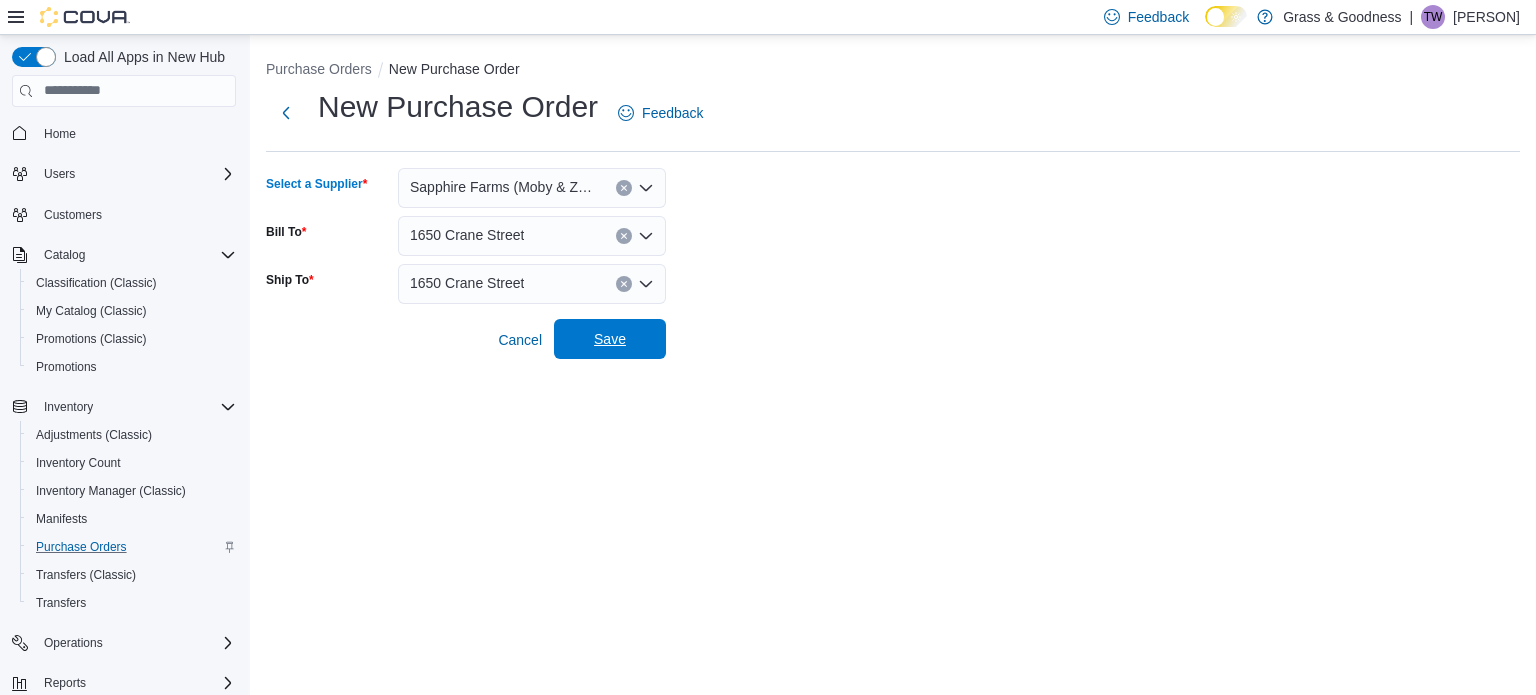 click on "Save" at bounding box center [610, 339] 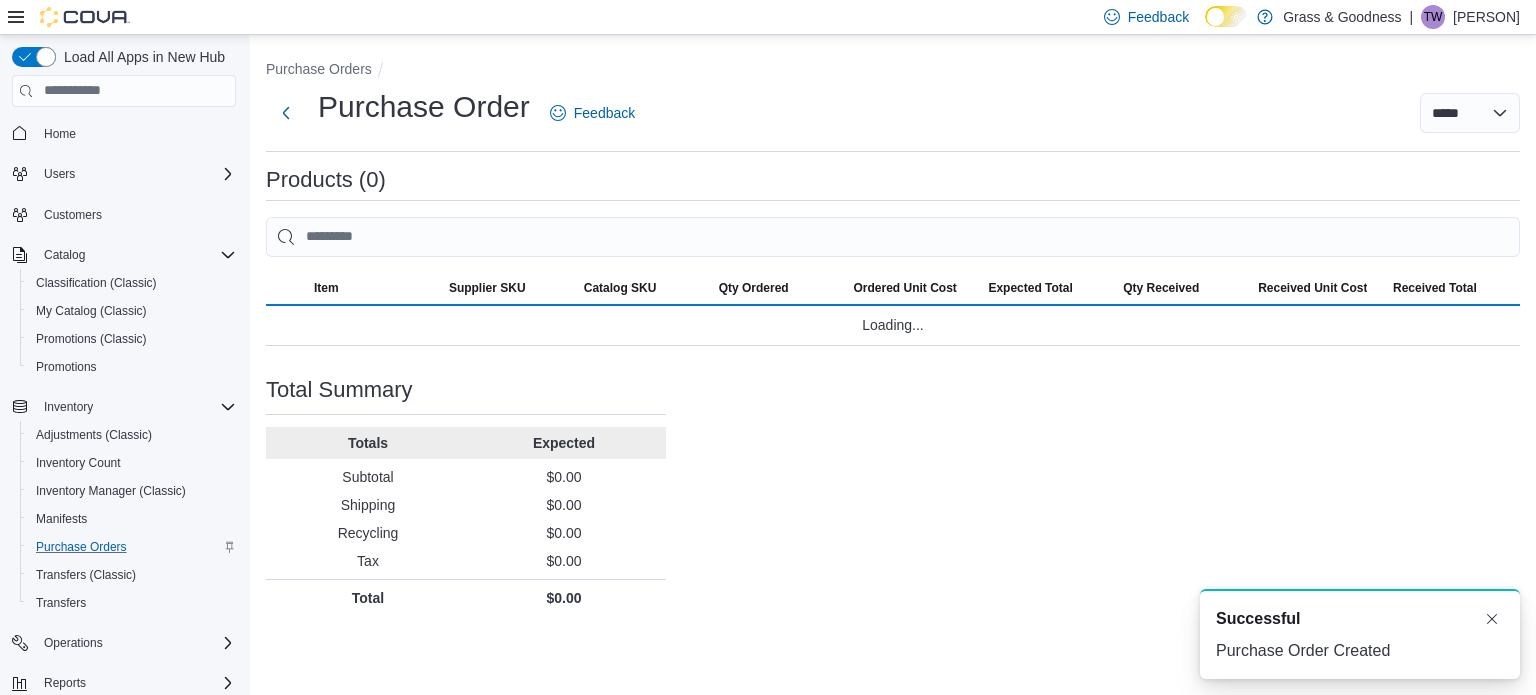 scroll, scrollTop: 0, scrollLeft: 0, axis: both 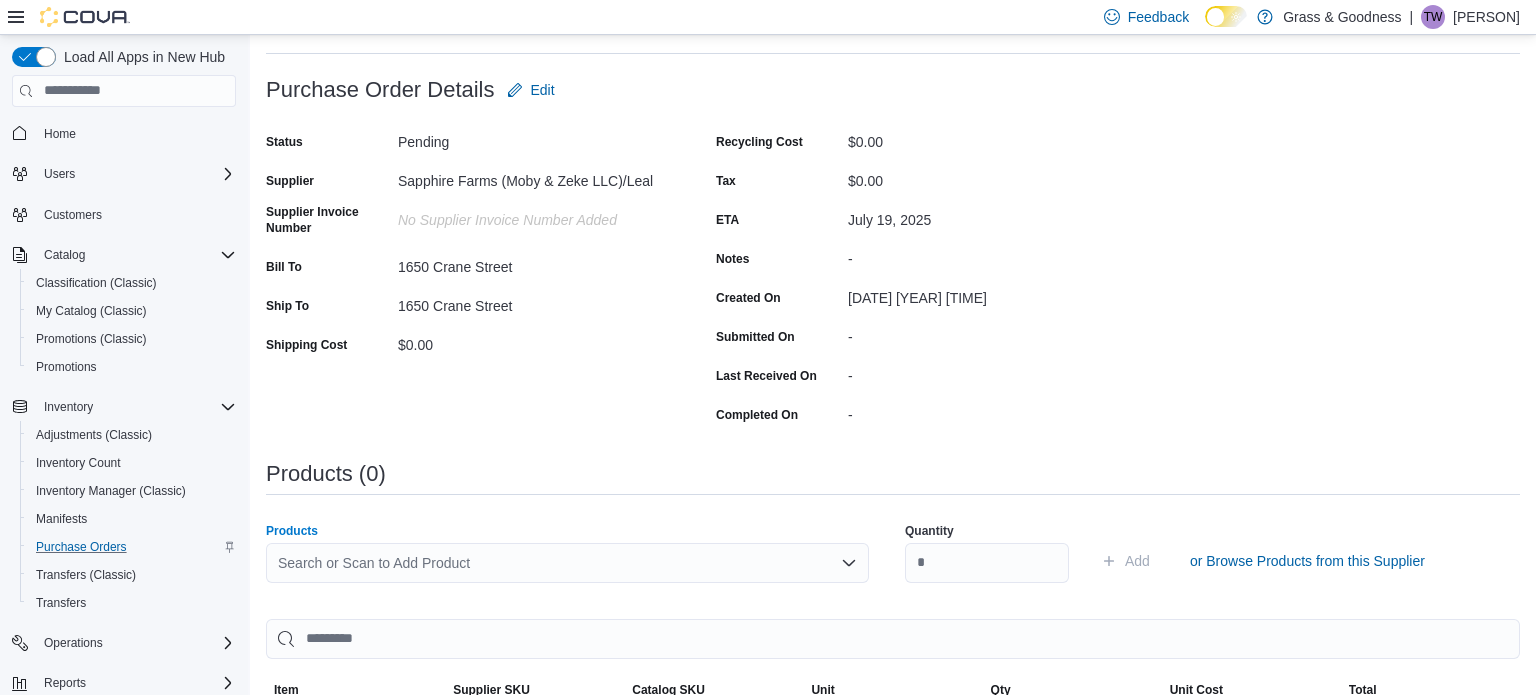 click on "Search or Scan to Add Product" at bounding box center [567, 563] 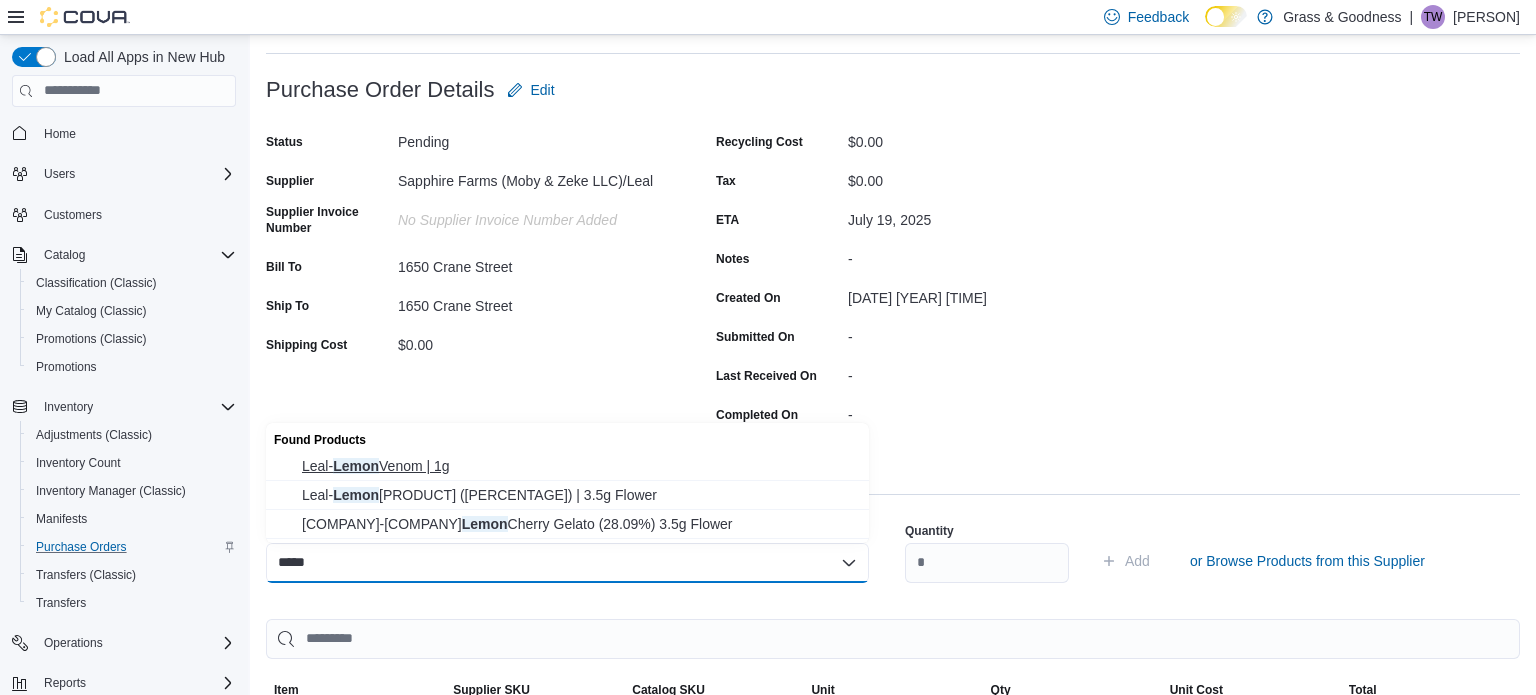 type on "*****" 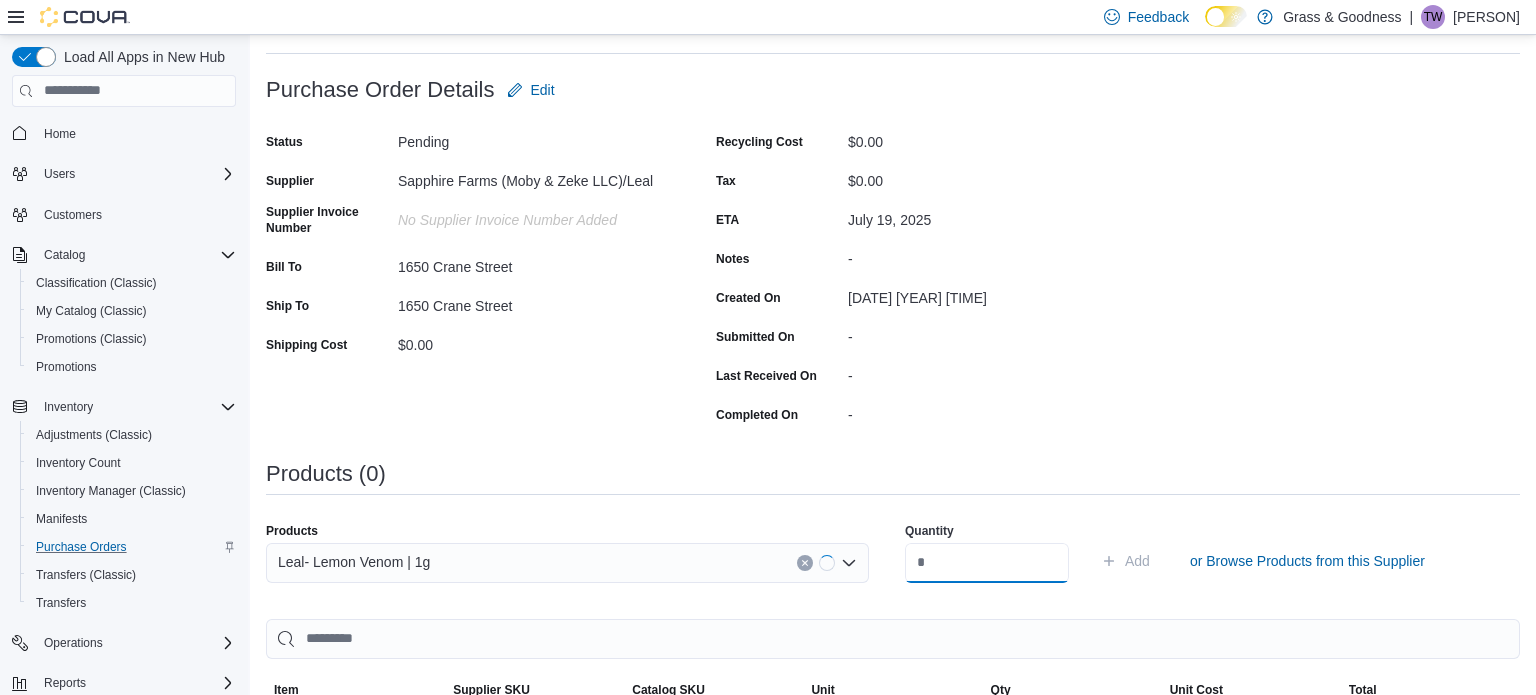 click at bounding box center [987, 563] 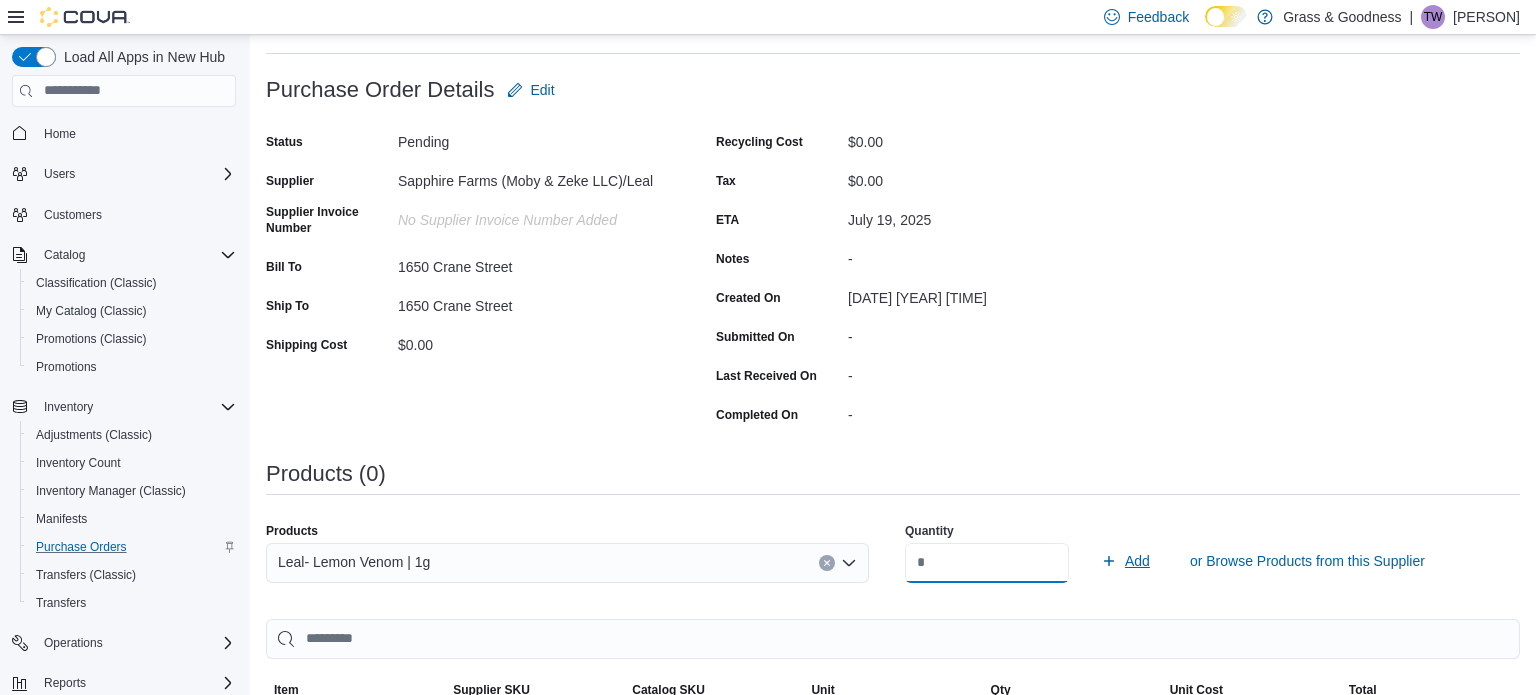 type on "***" 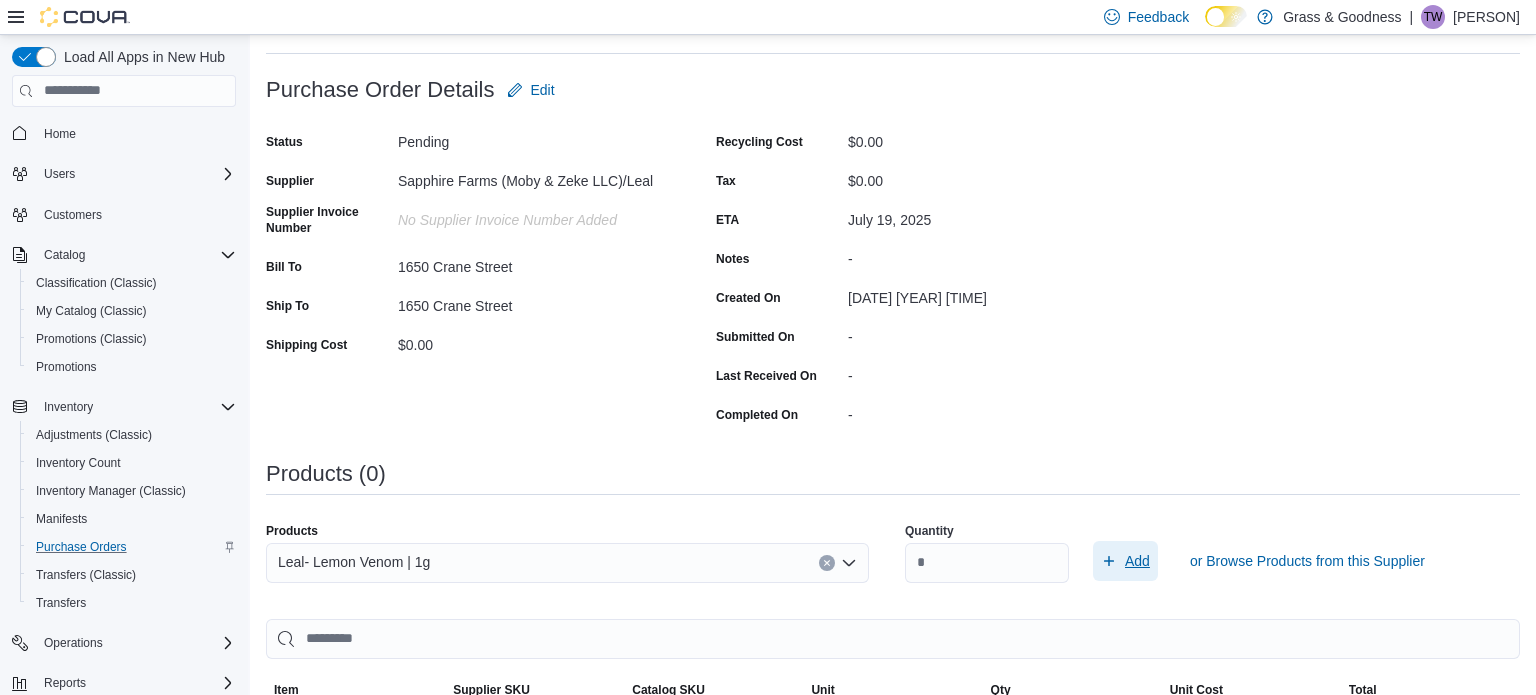 click on "Add" at bounding box center (1137, 561) 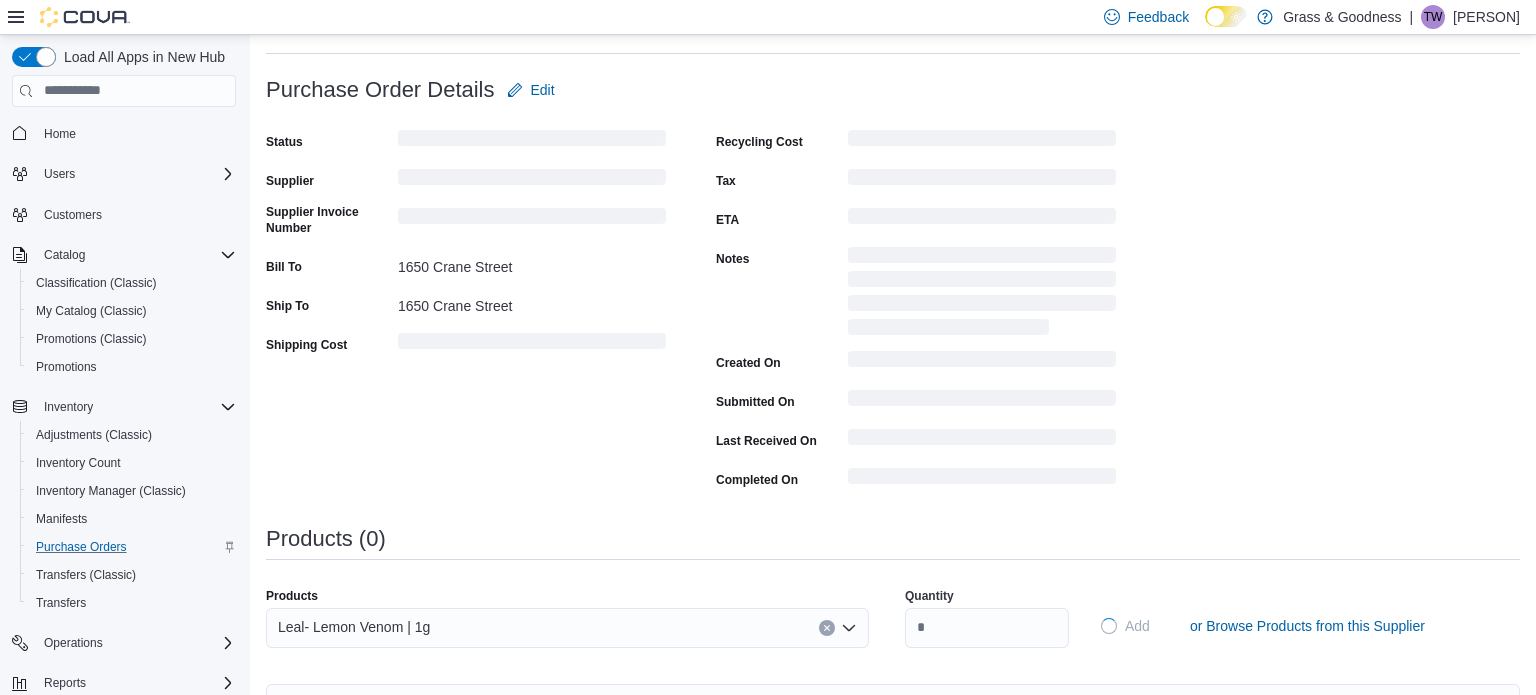 type 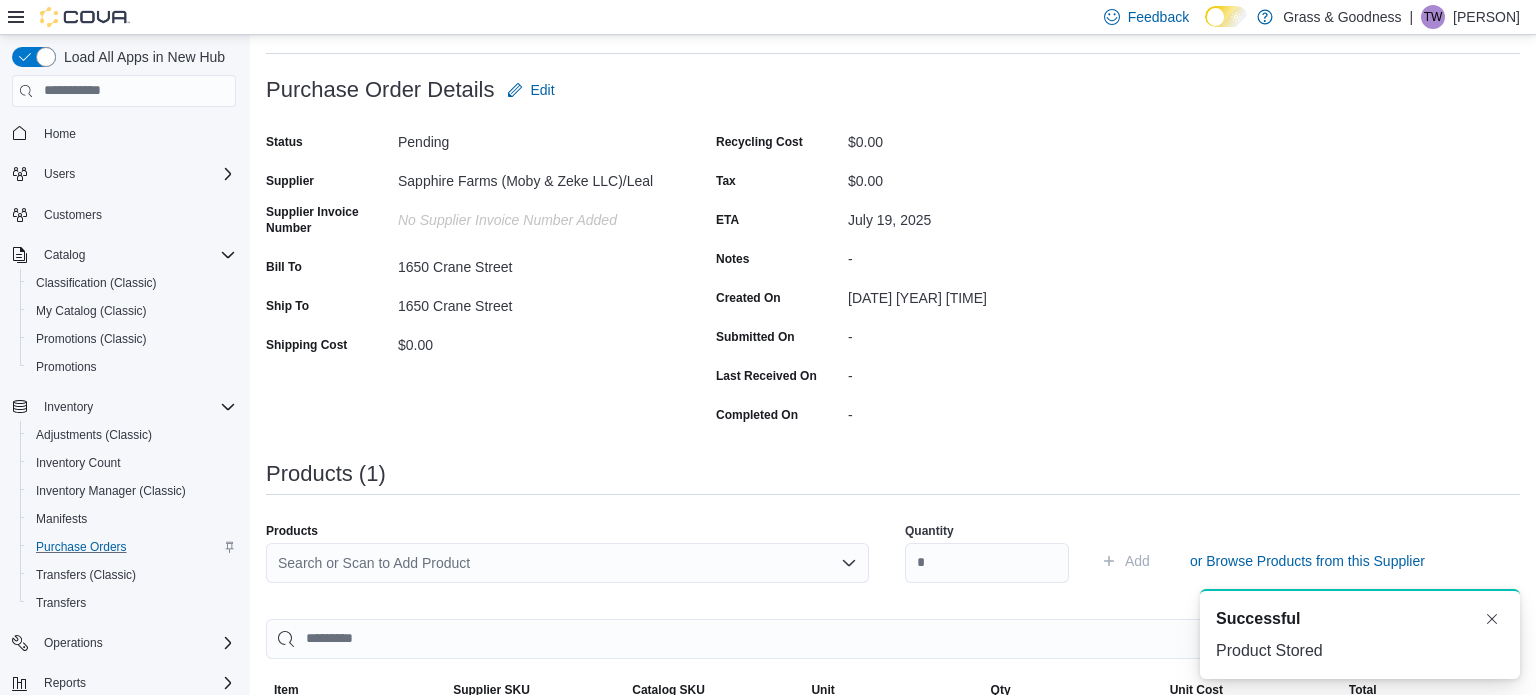 scroll, scrollTop: 0, scrollLeft: 0, axis: both 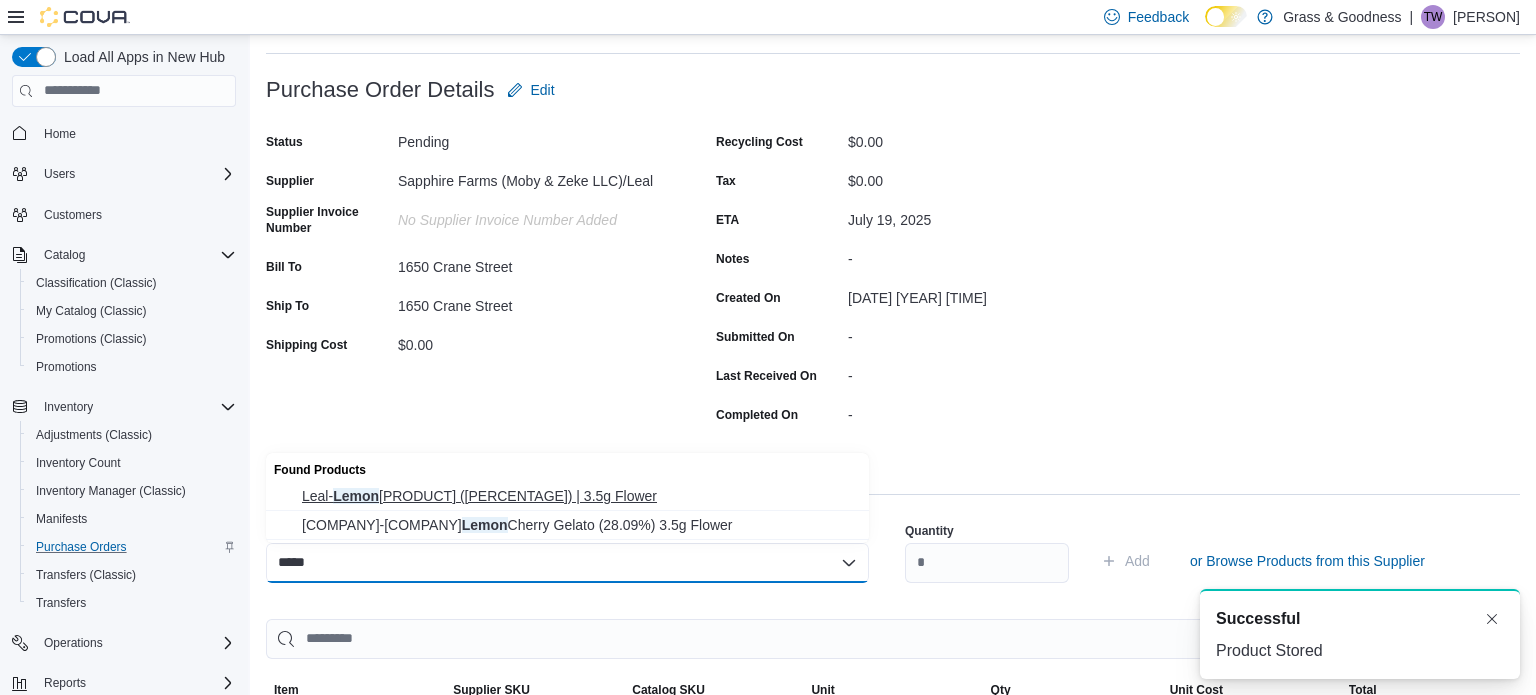 type on "*****" 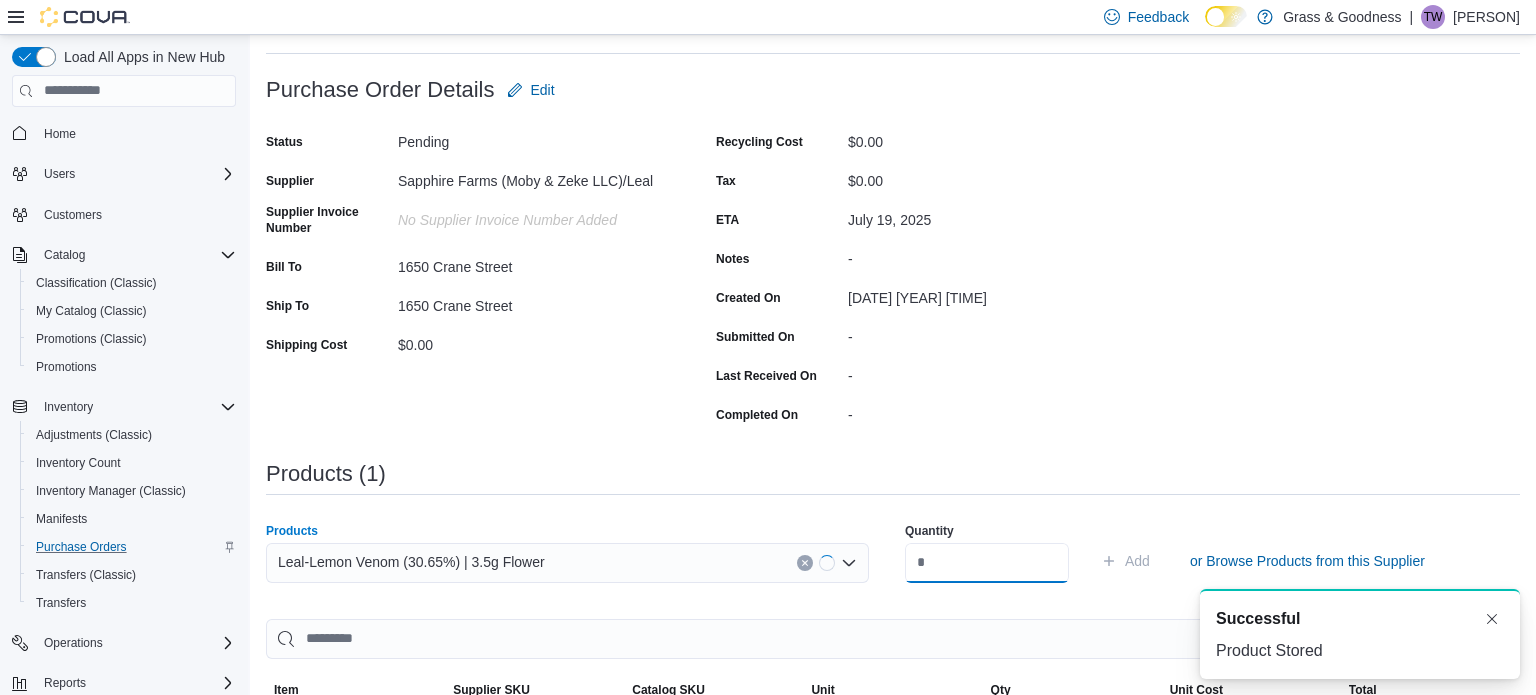 click at bounding box center (987, 563) 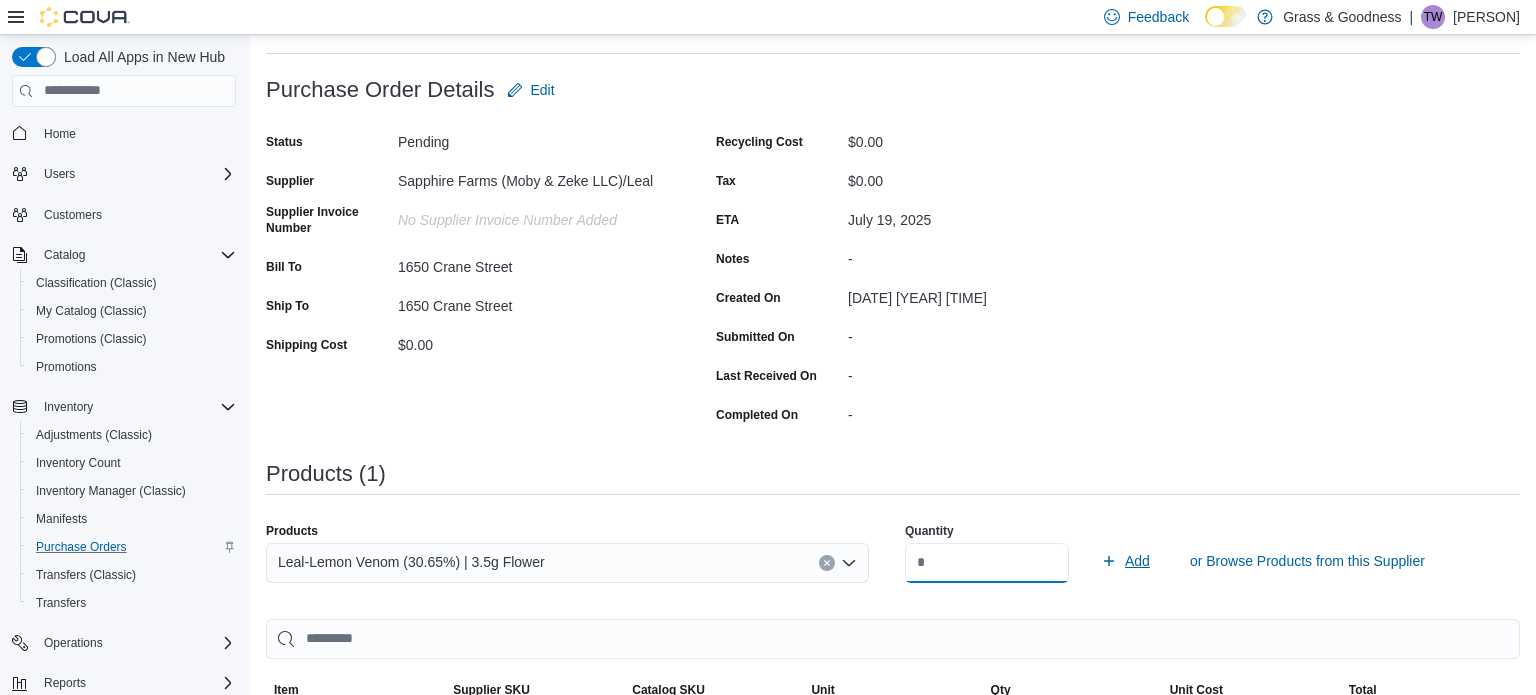 type on "***" 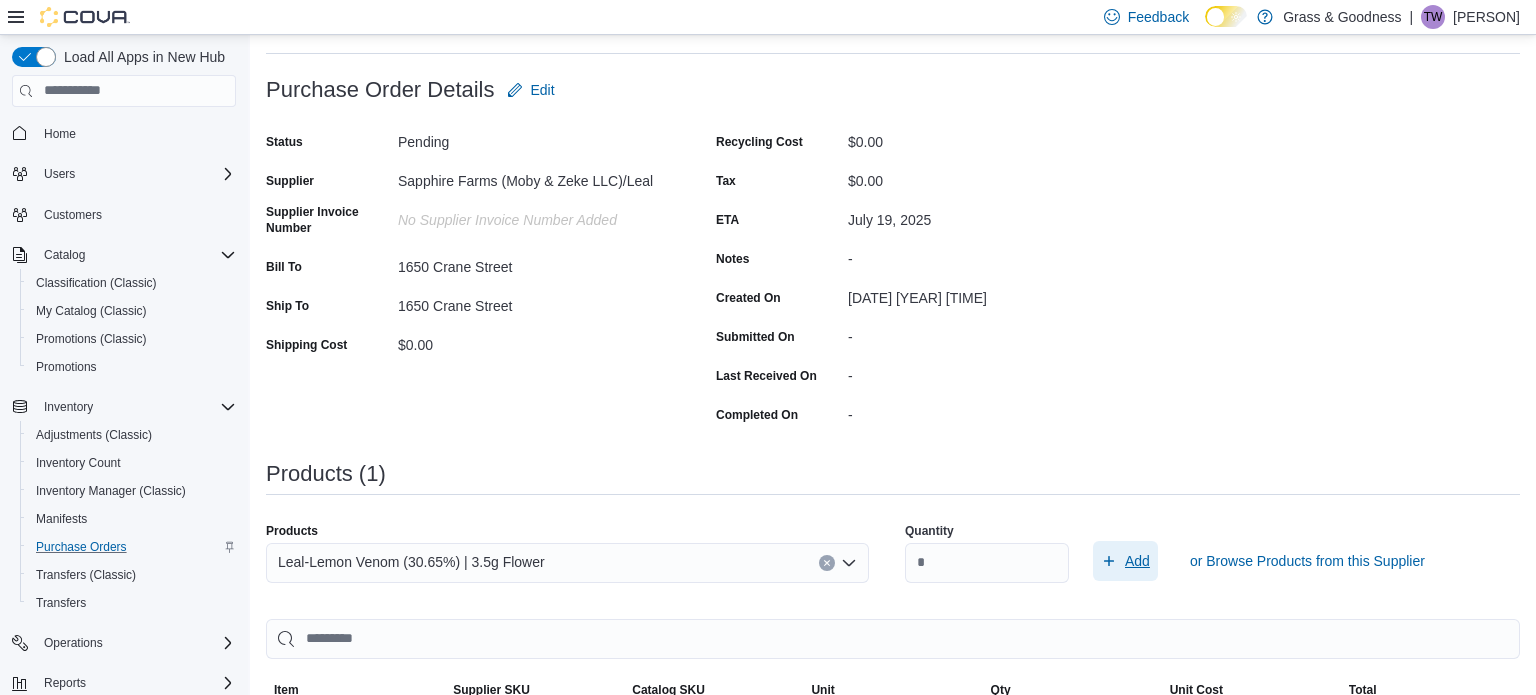 click on "Add" at bounding box center [1137, 561] 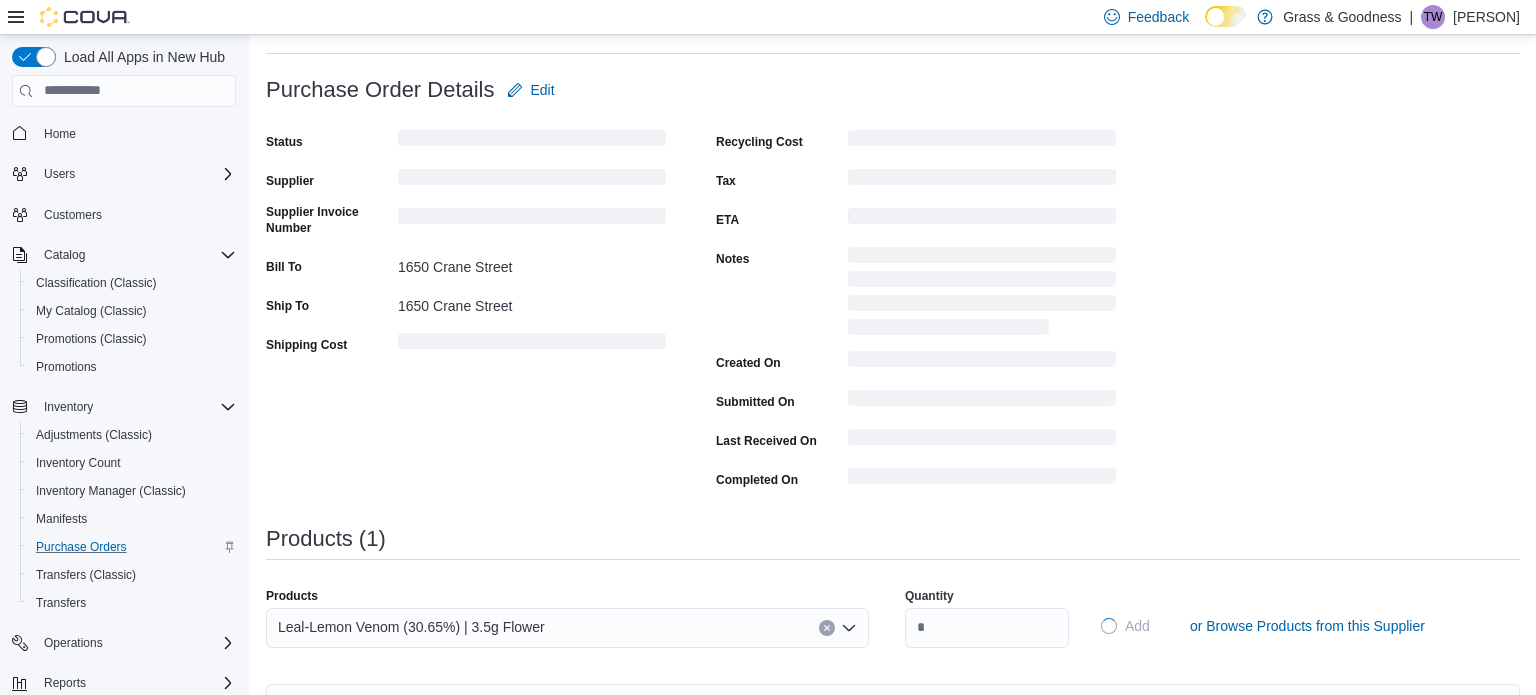 type 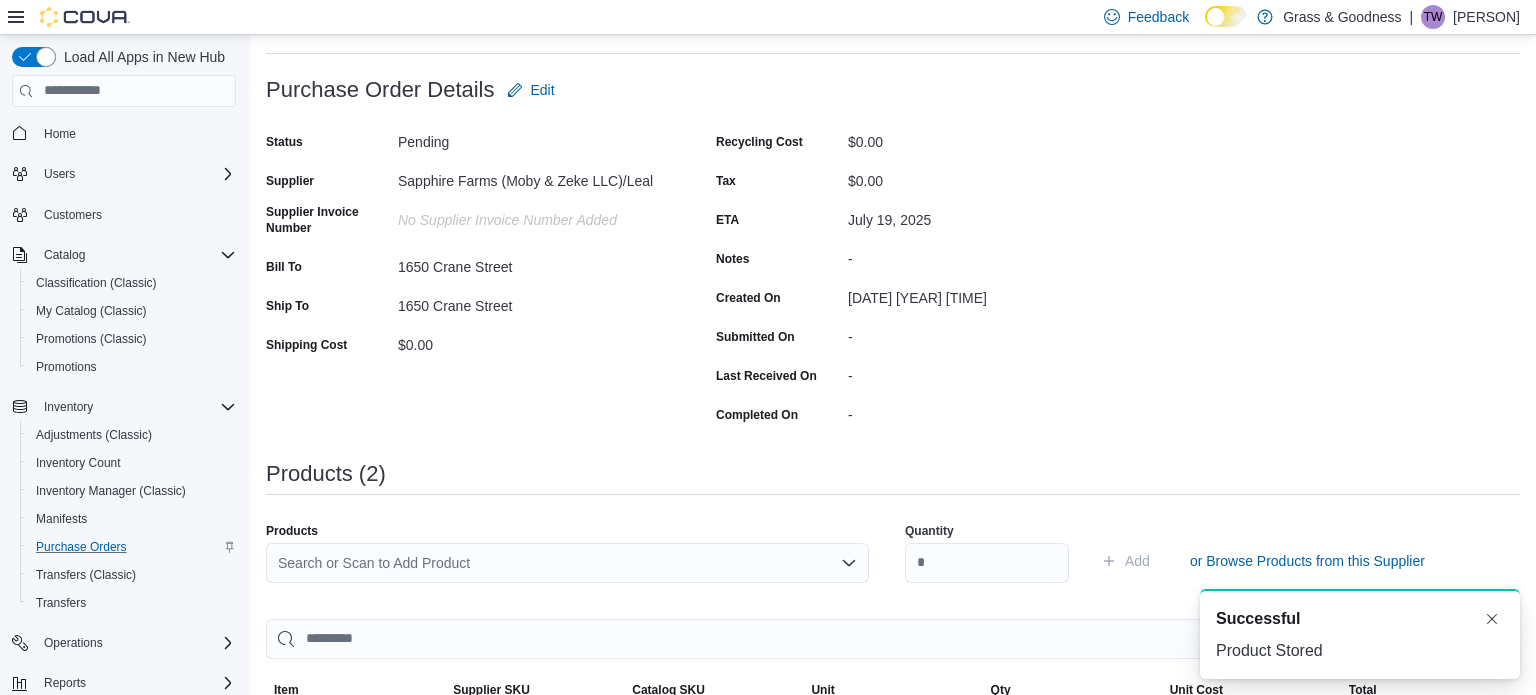 scroll, scrollTop: 0, scrollLeft: 0, axis: both 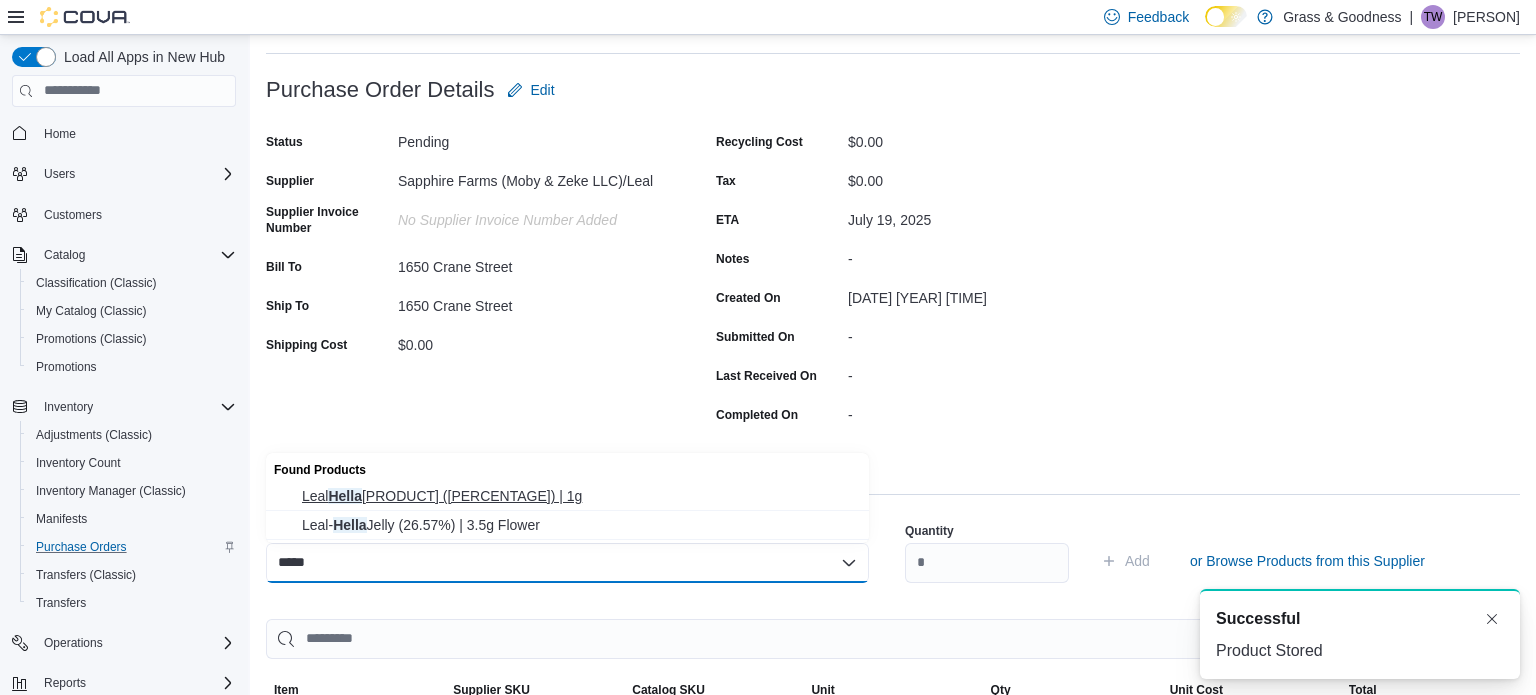 type on "*****" 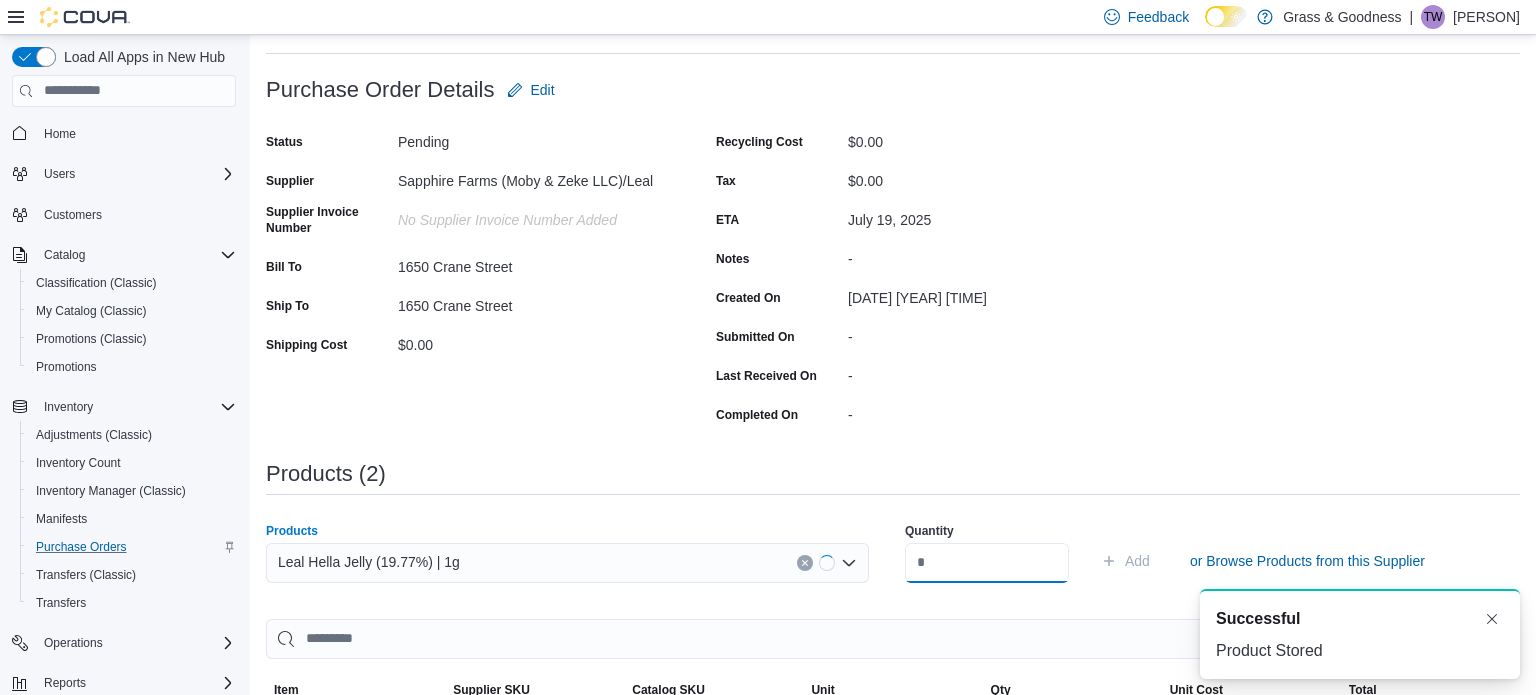 click at bounding box center [987, 563] 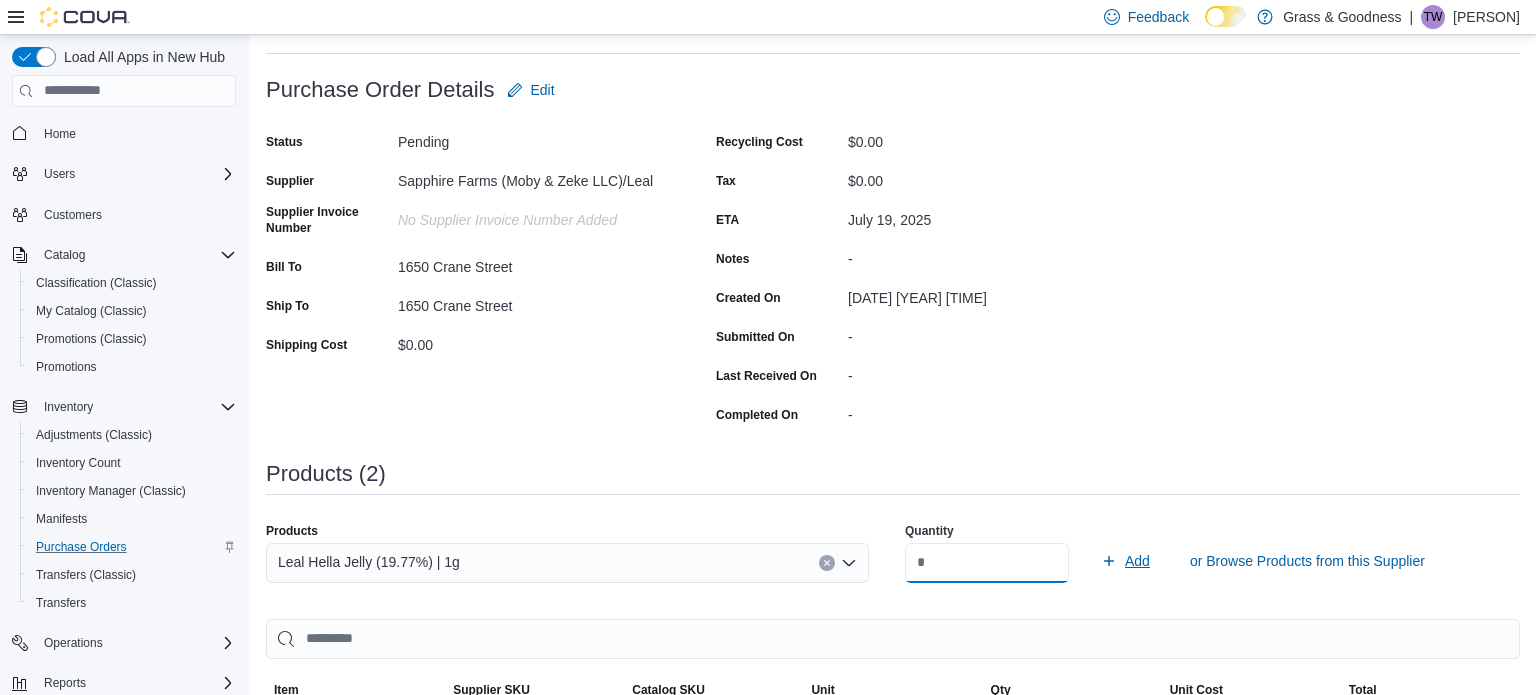 type on "***" 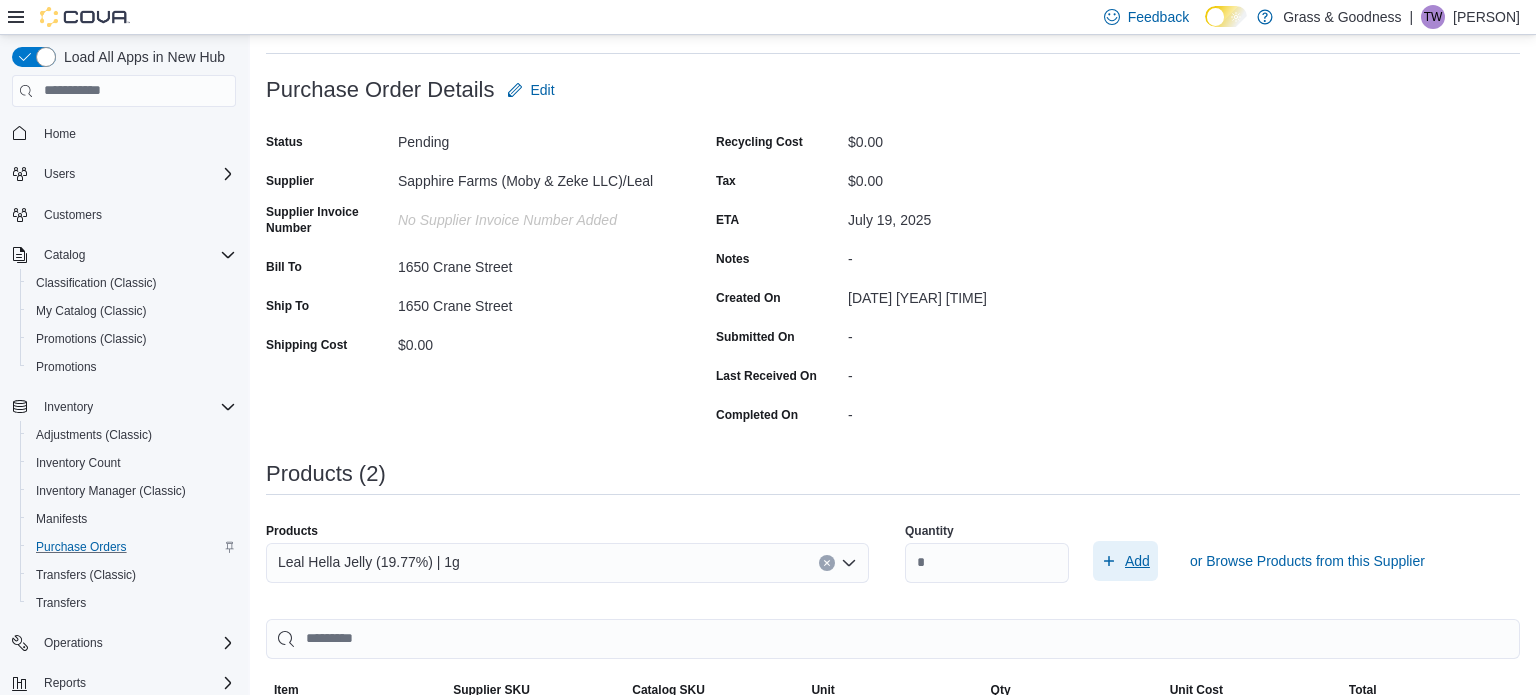 click on "Add" at bounding box center (1137, 561) 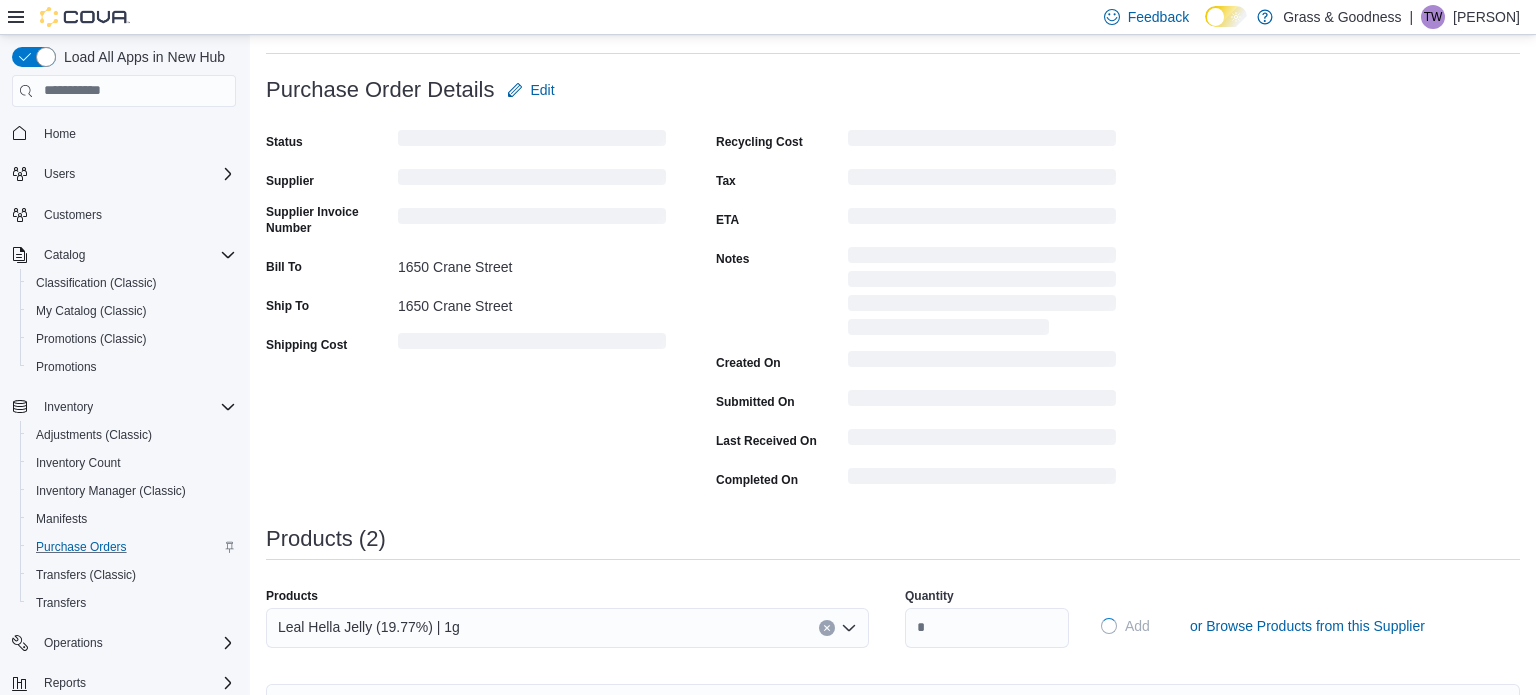 type 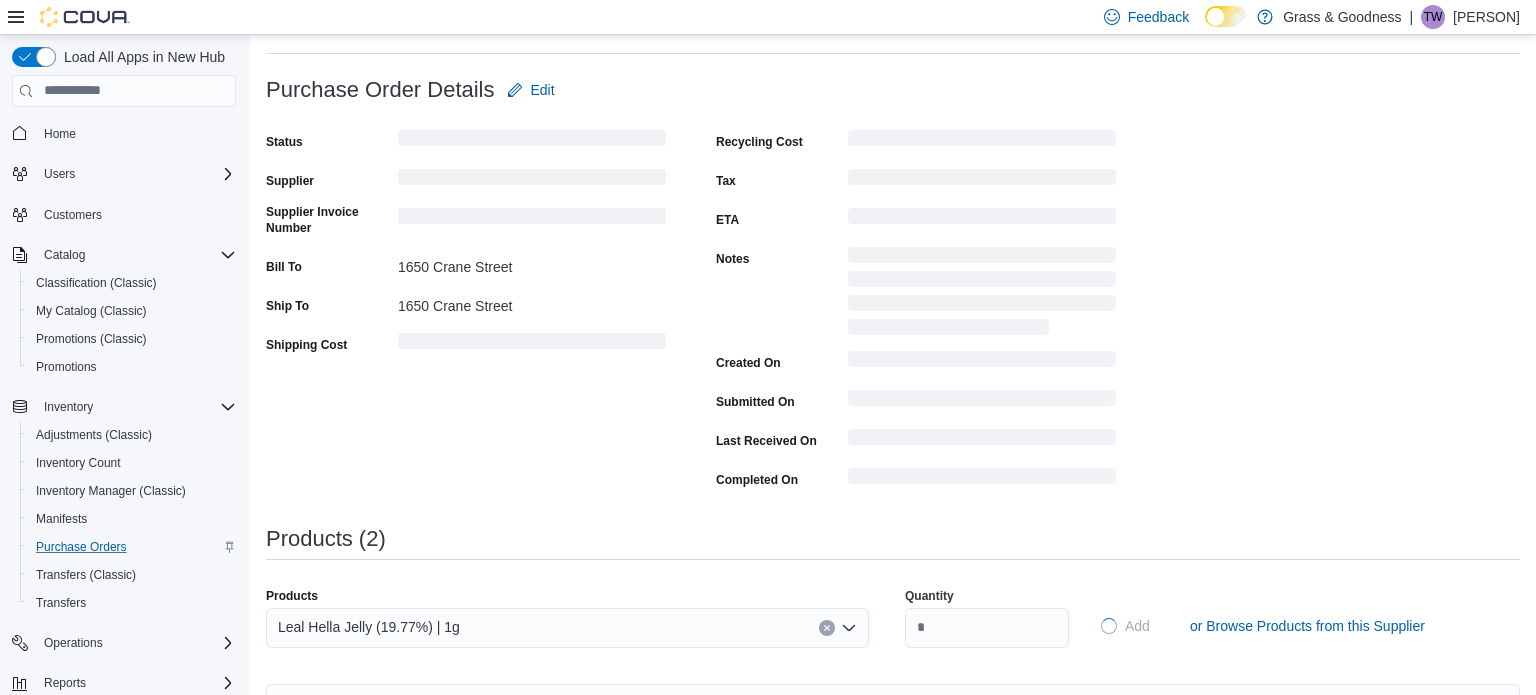 scroll, scrollTop: 0, scrollLeft: 0, axis: both 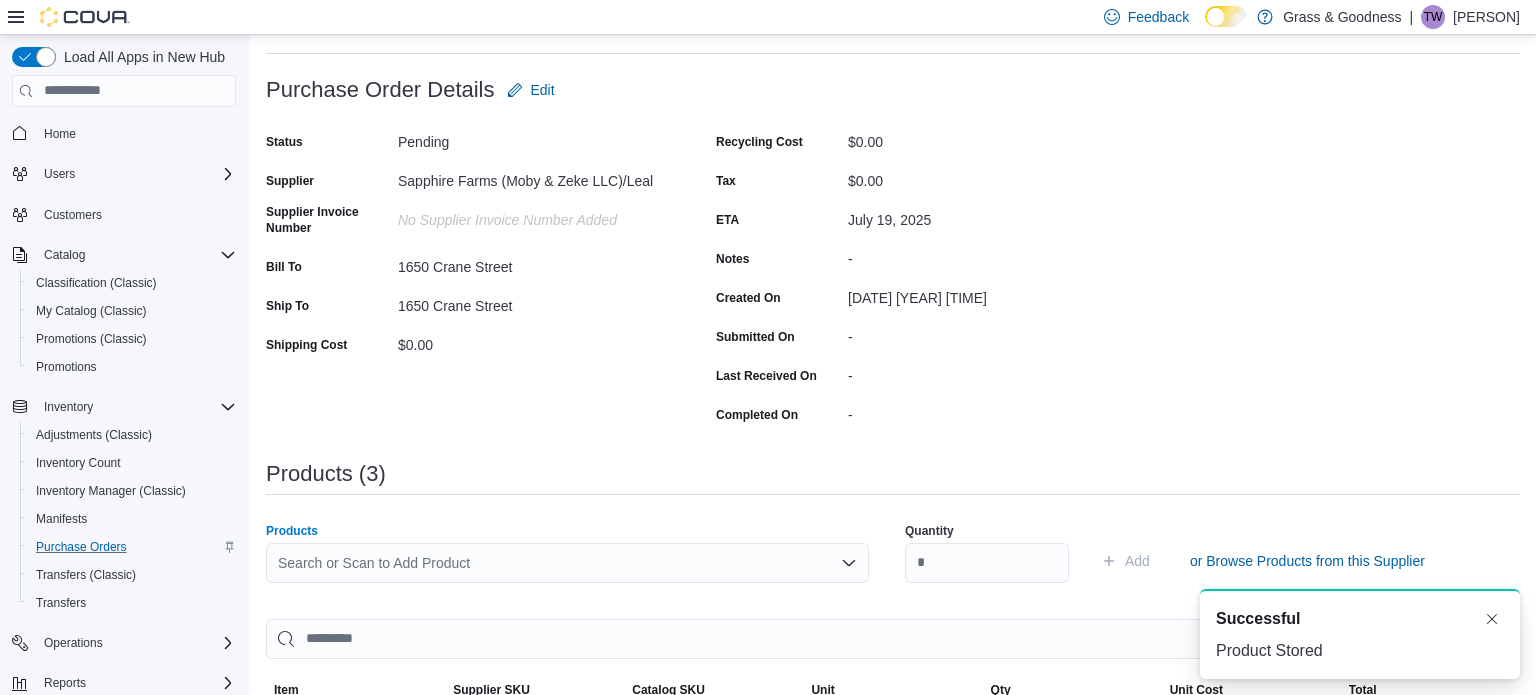 click on "Search or Scan to Add Product" at bounding box center [567, 563] 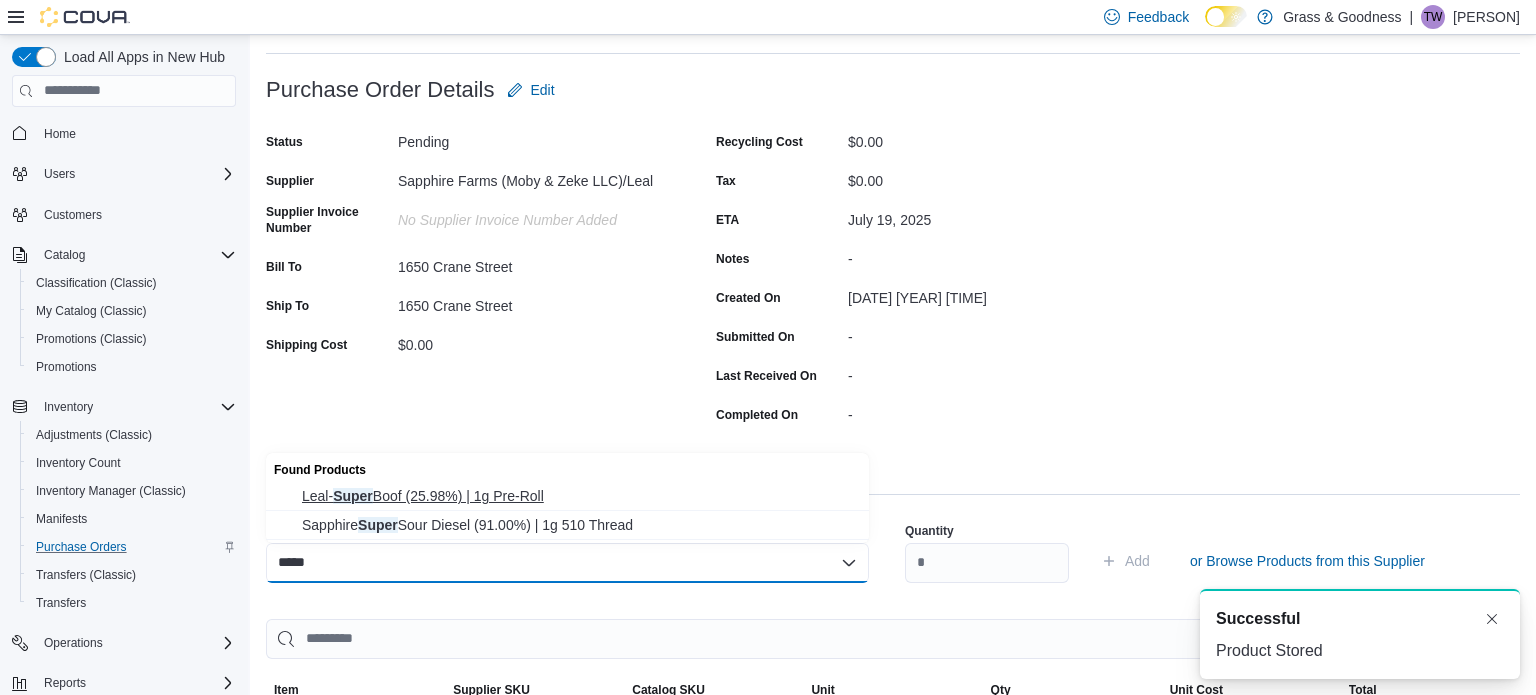 type on "*****" 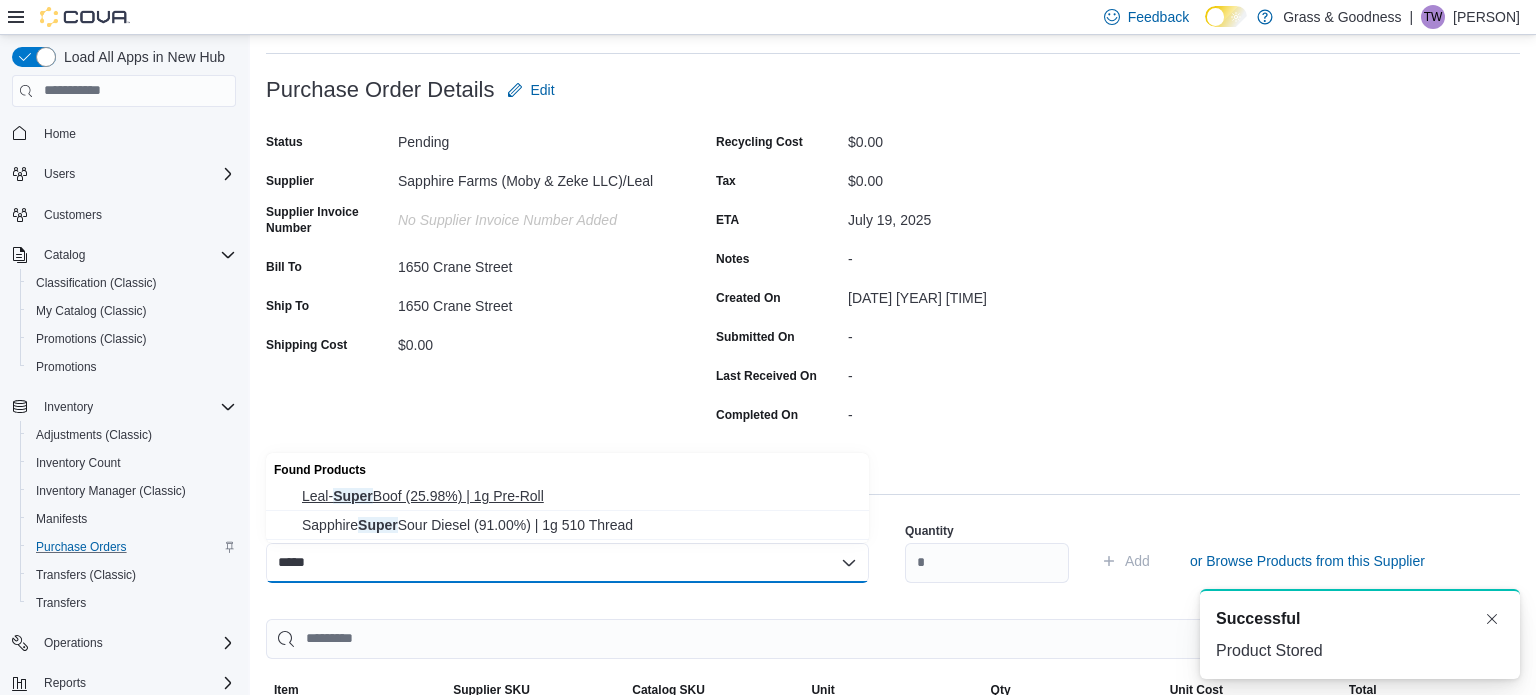 click on "Leal- Super  Boof (25.98%) | 1g Pre-Roll" at bounding box center [579, 496] 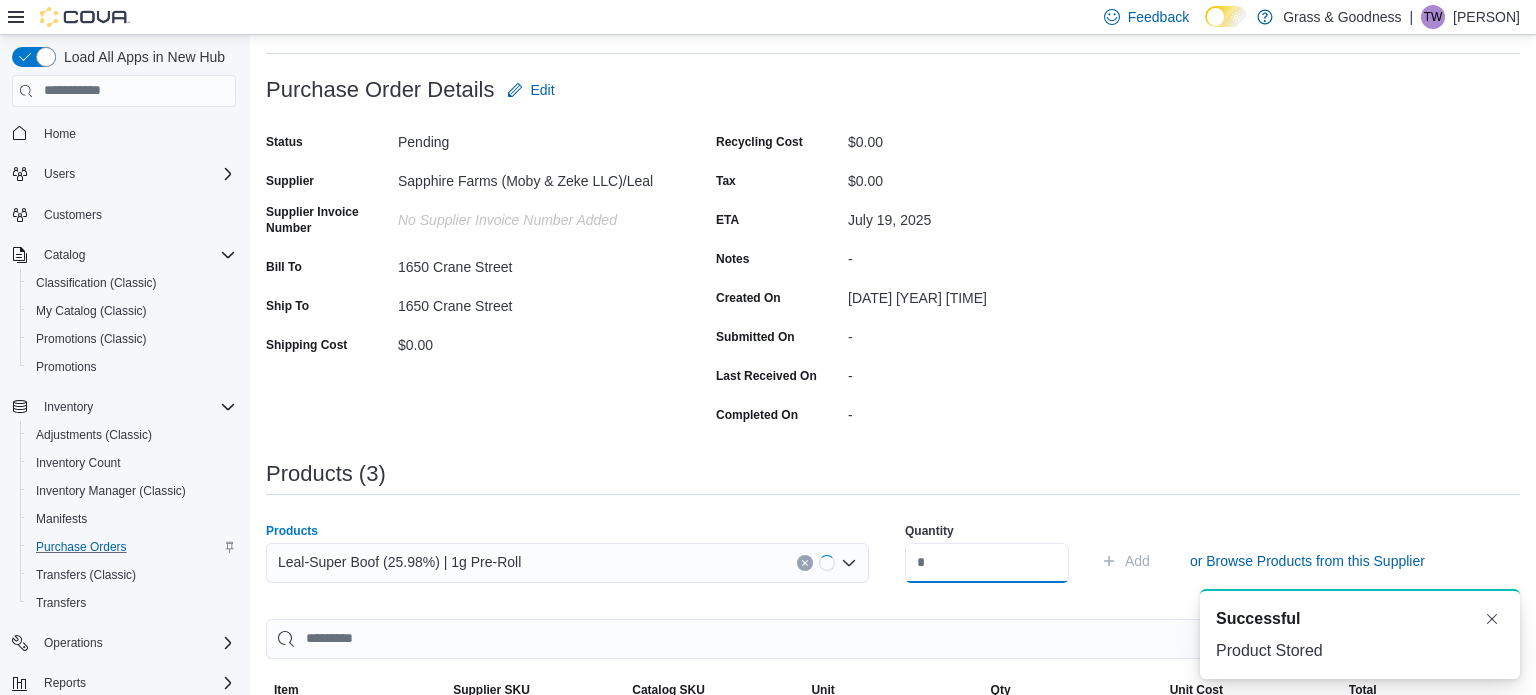click at bounding box center (987, 563) 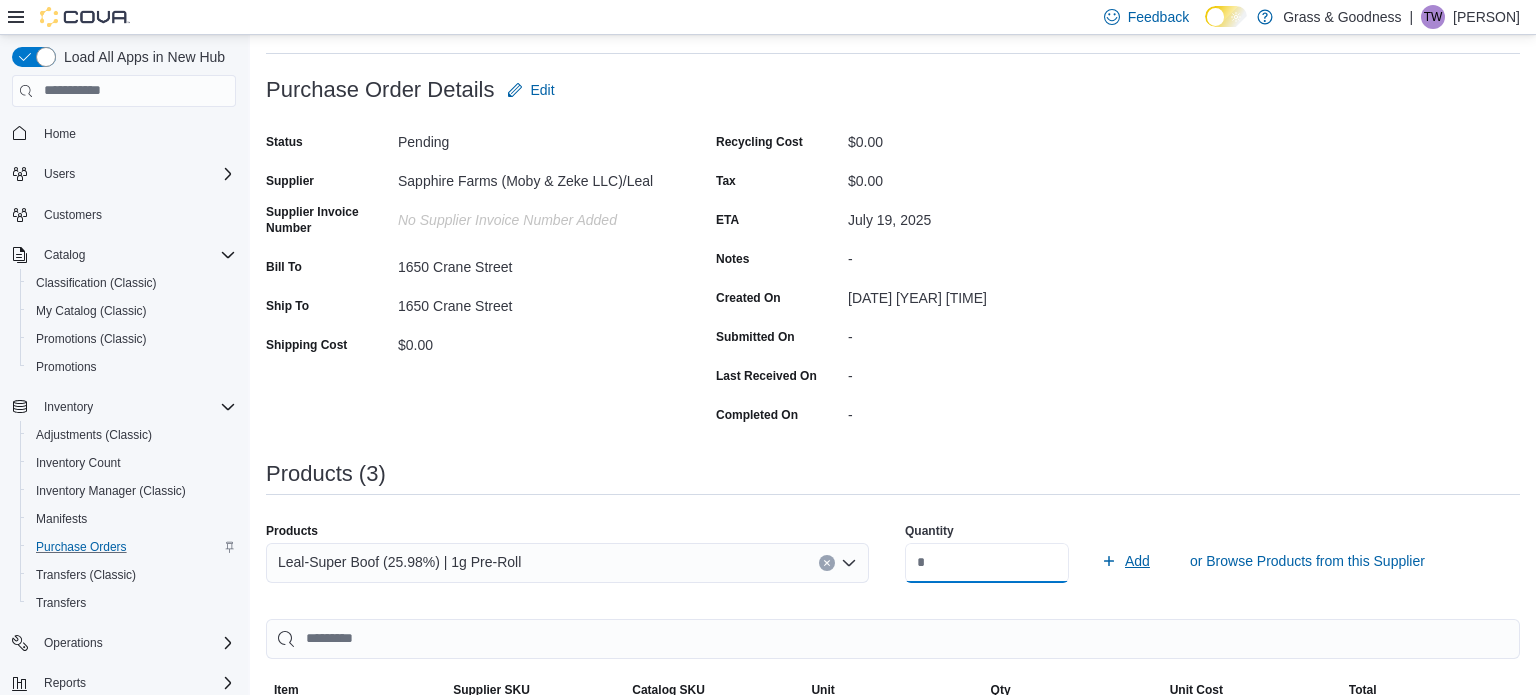 type on "***" 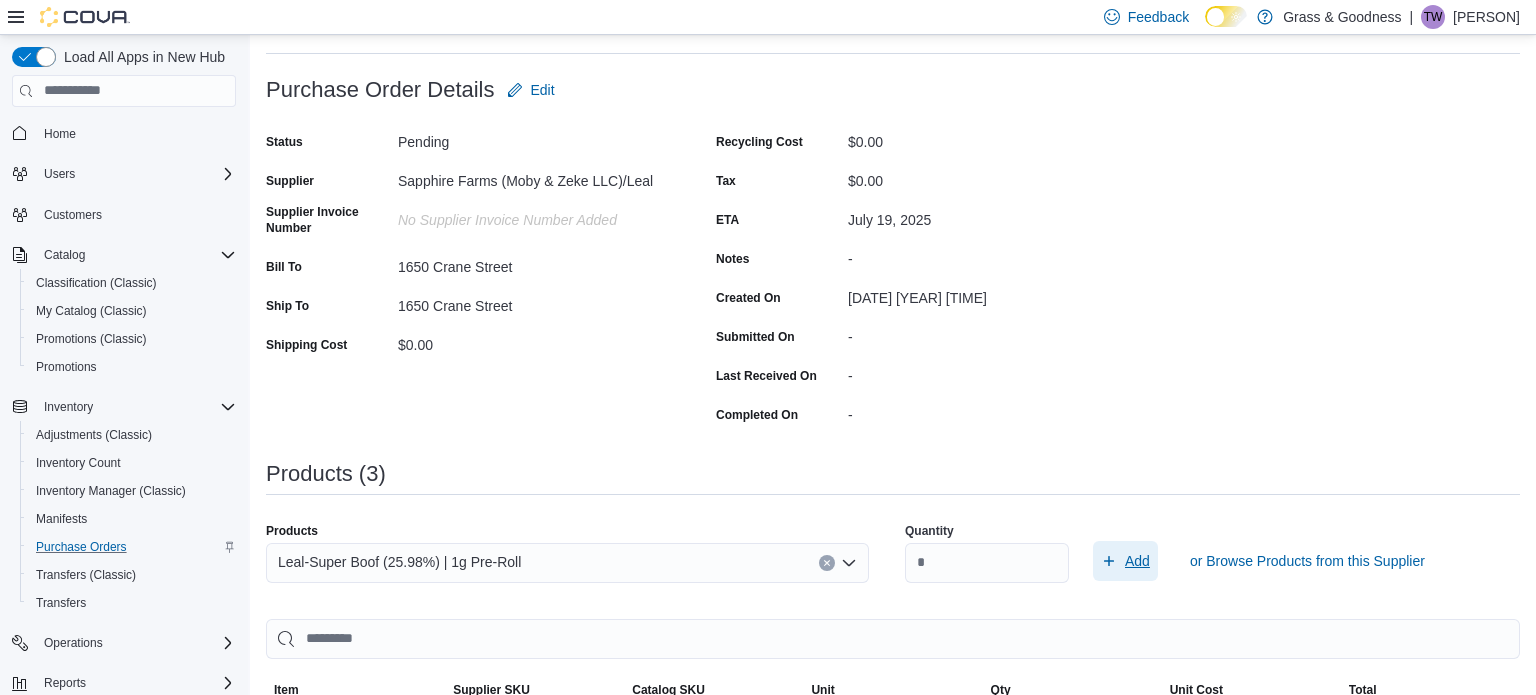 click on "Add" at bounding box center [1137, 561] 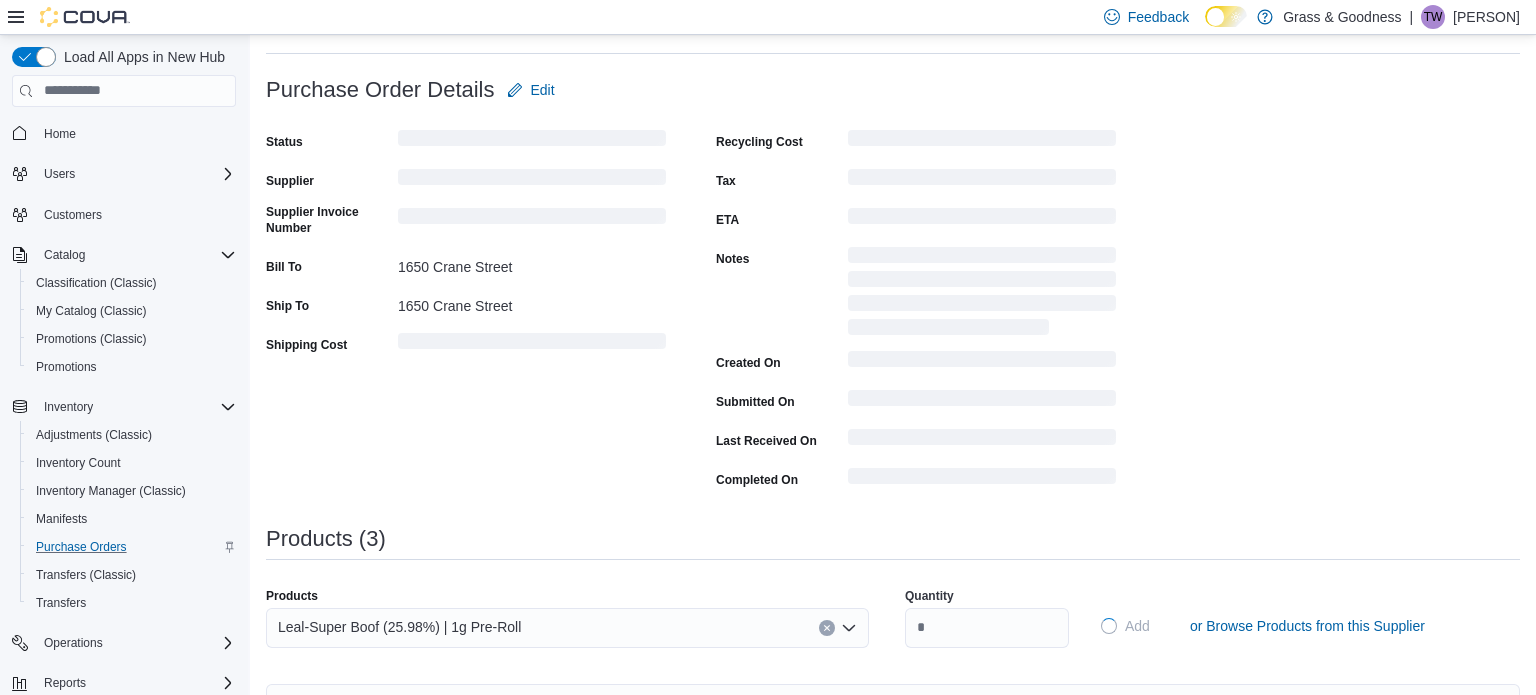 type 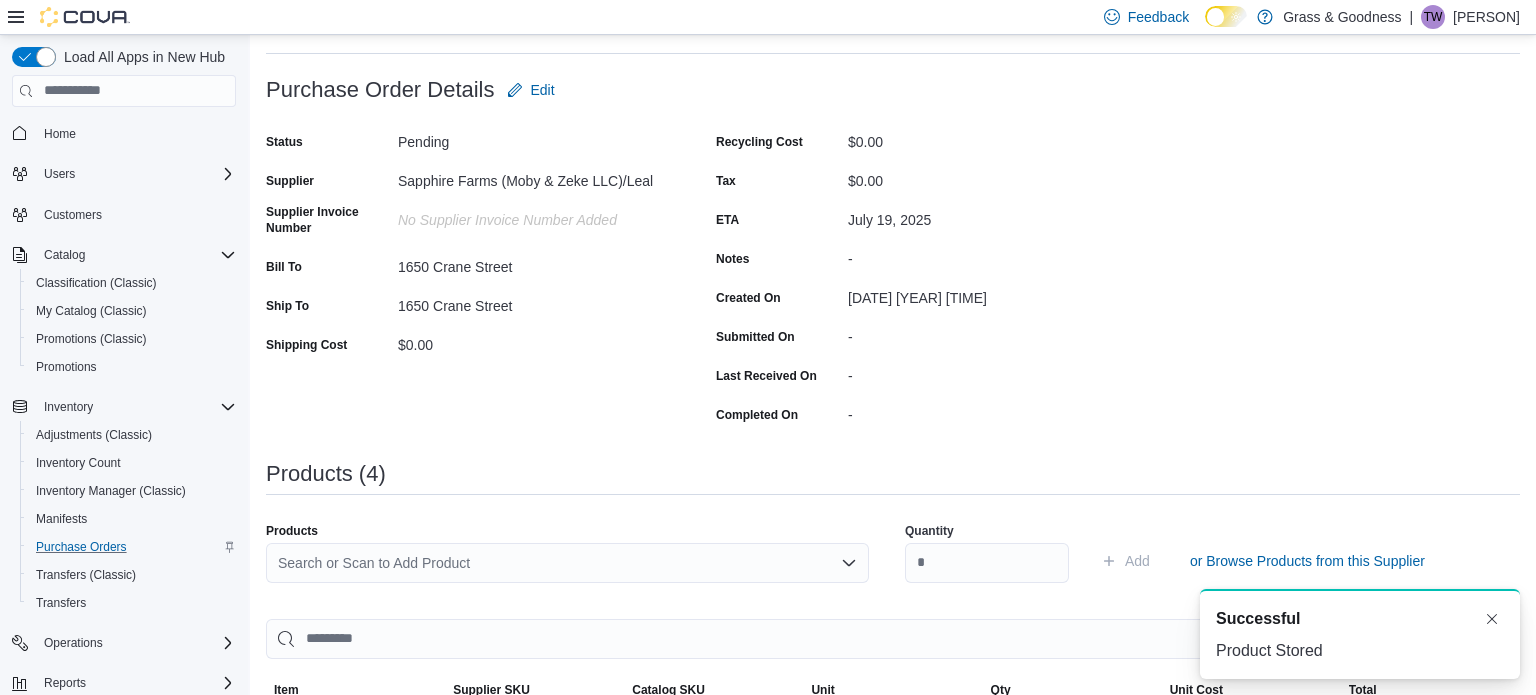 scroll, scrollTop: 0, scrollLeft: 0, axis: both 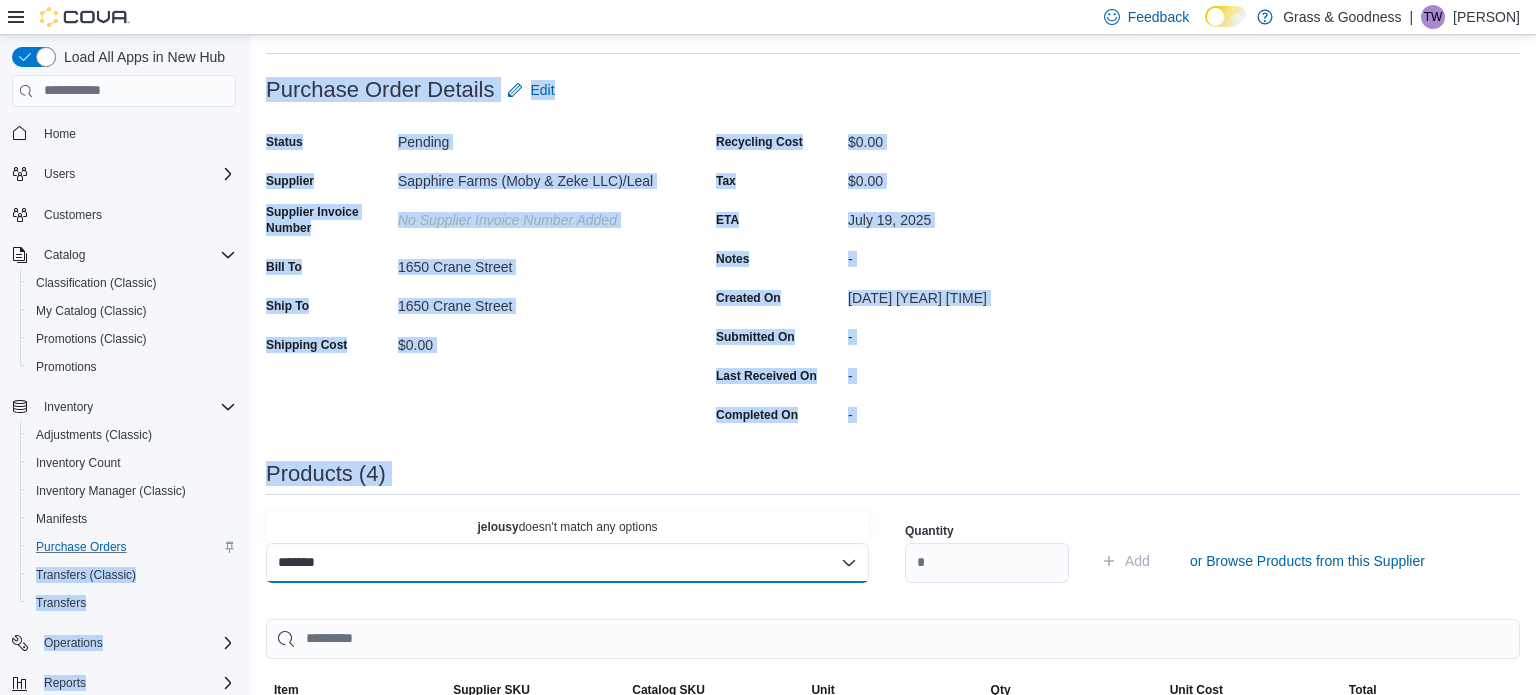drag, startPoint x: 354, startPoint y: 565, endPoint x: 248, endPoint y: 550, distance: 107.05606 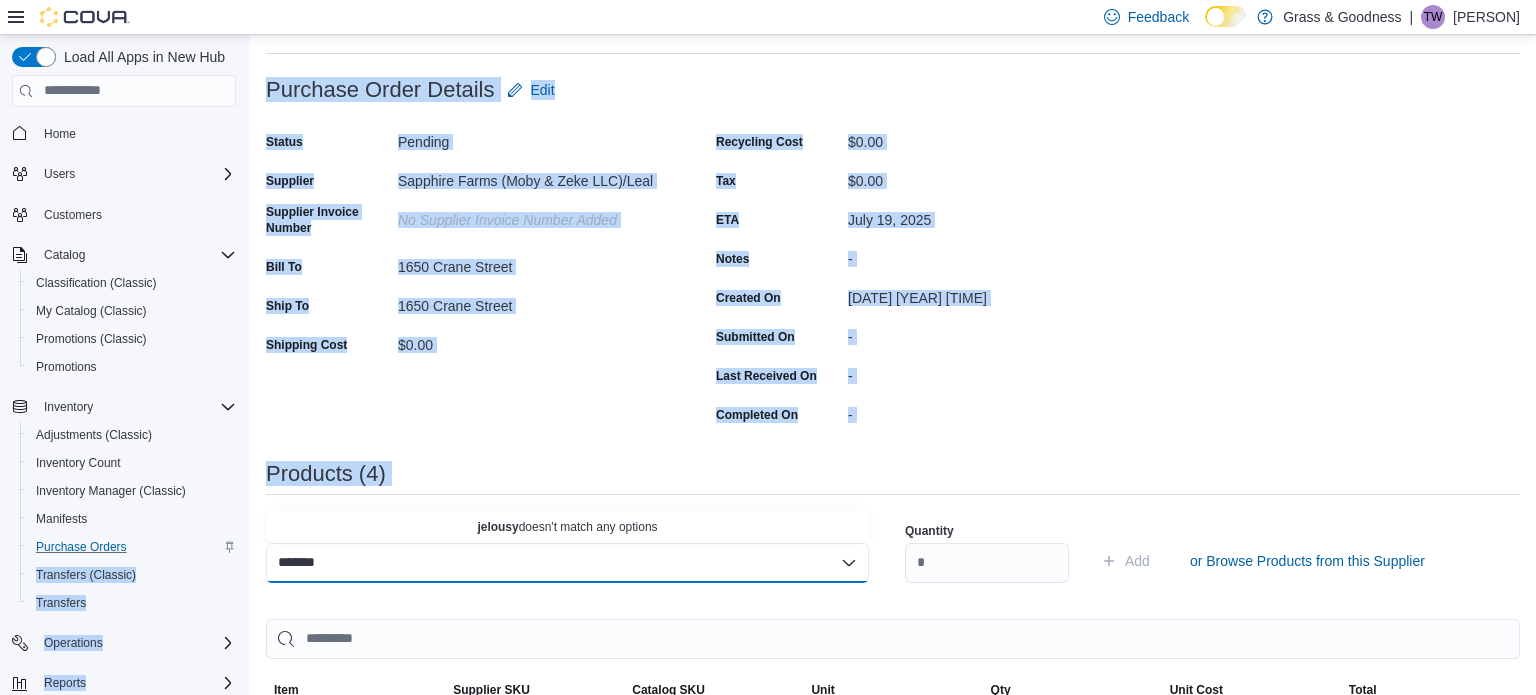 click on "*******" at bounding box center (567, 563) 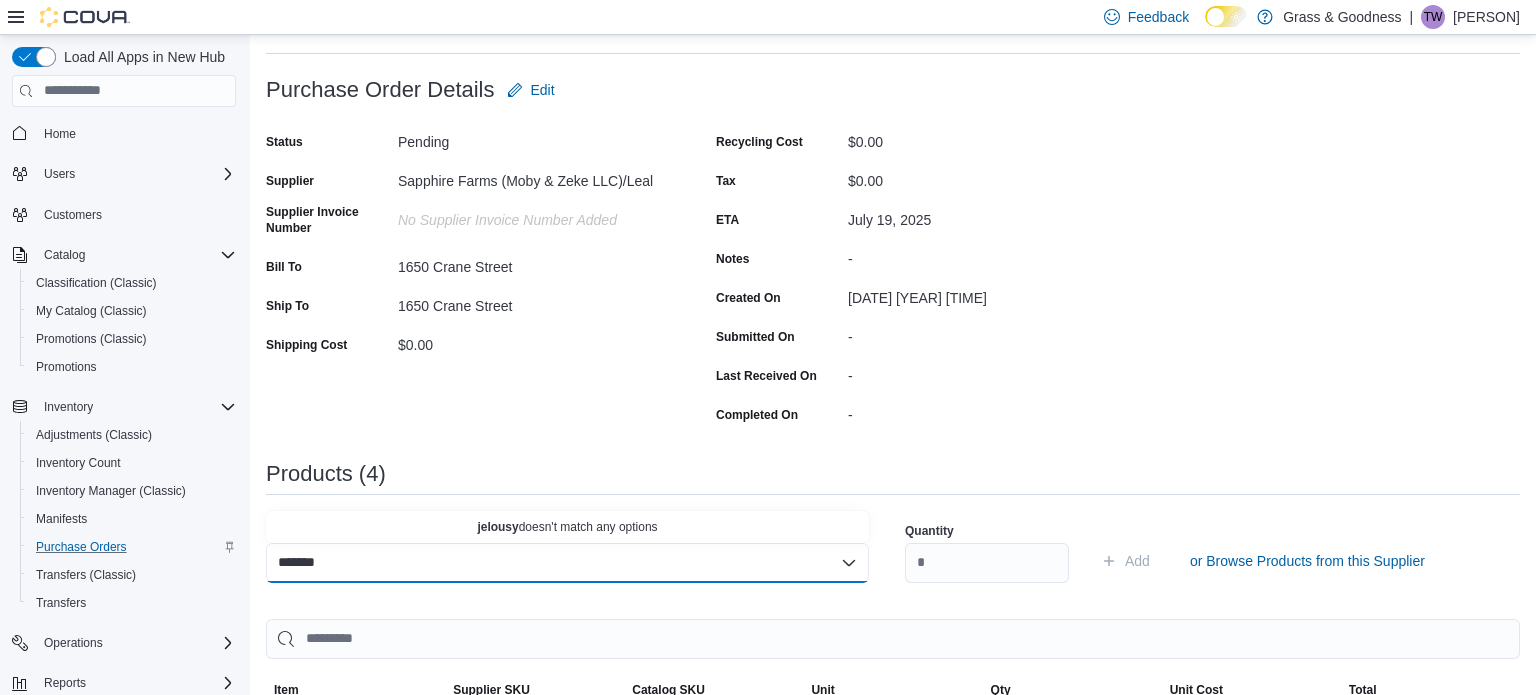 click on "******* Combo box. Selected. jelousy. Selected. Combo box input. Search or Scan to Add Product. Type some text or, to display a list of choices, press Down Arrow. To exit the list of choices, press Escape." at bounding box center [567, 563] 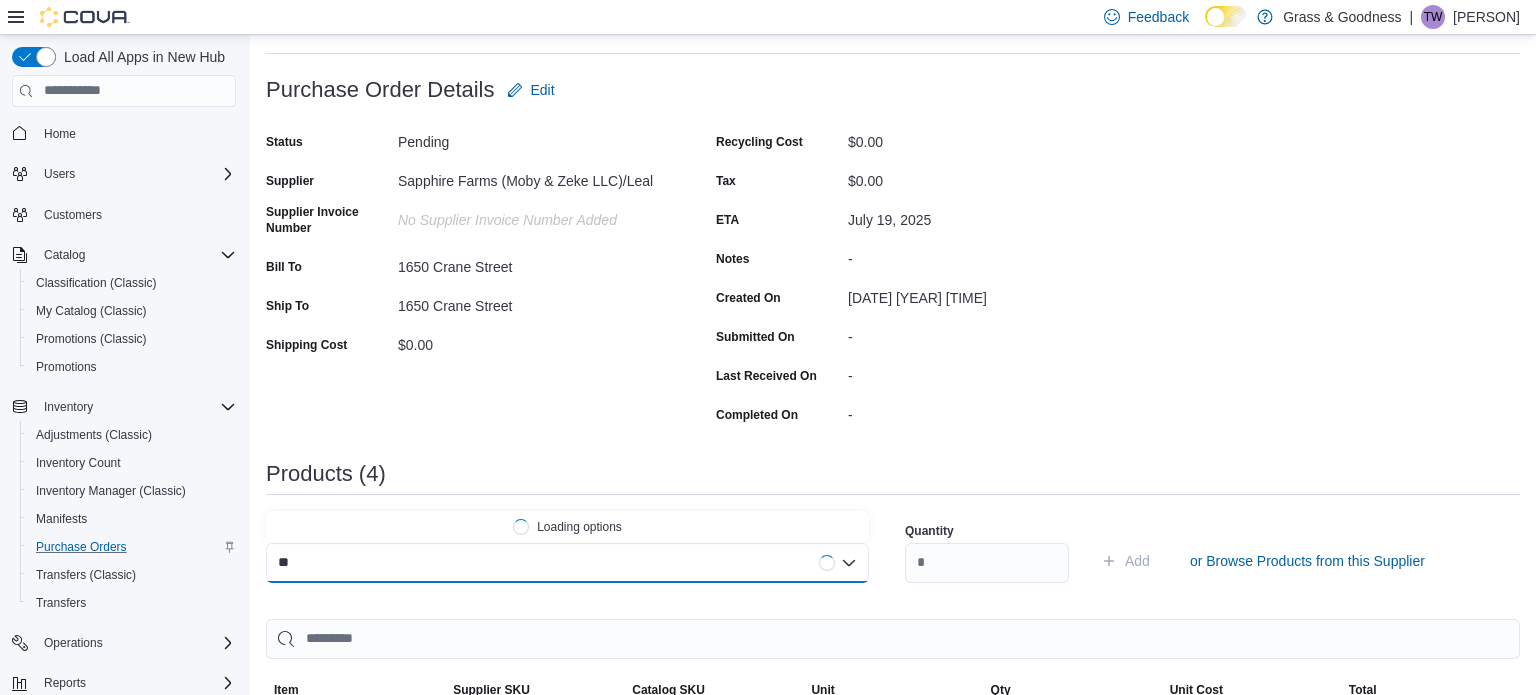 type on "*" 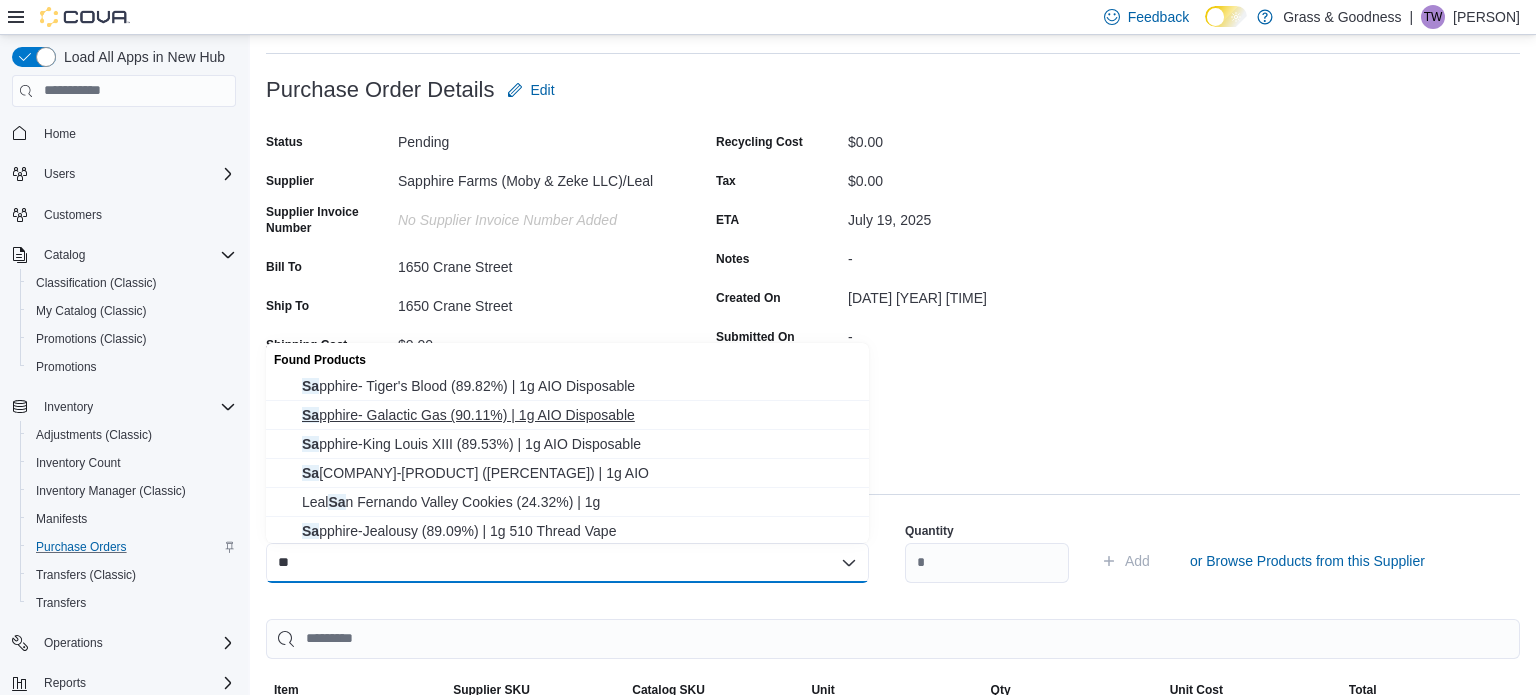 type on "**" 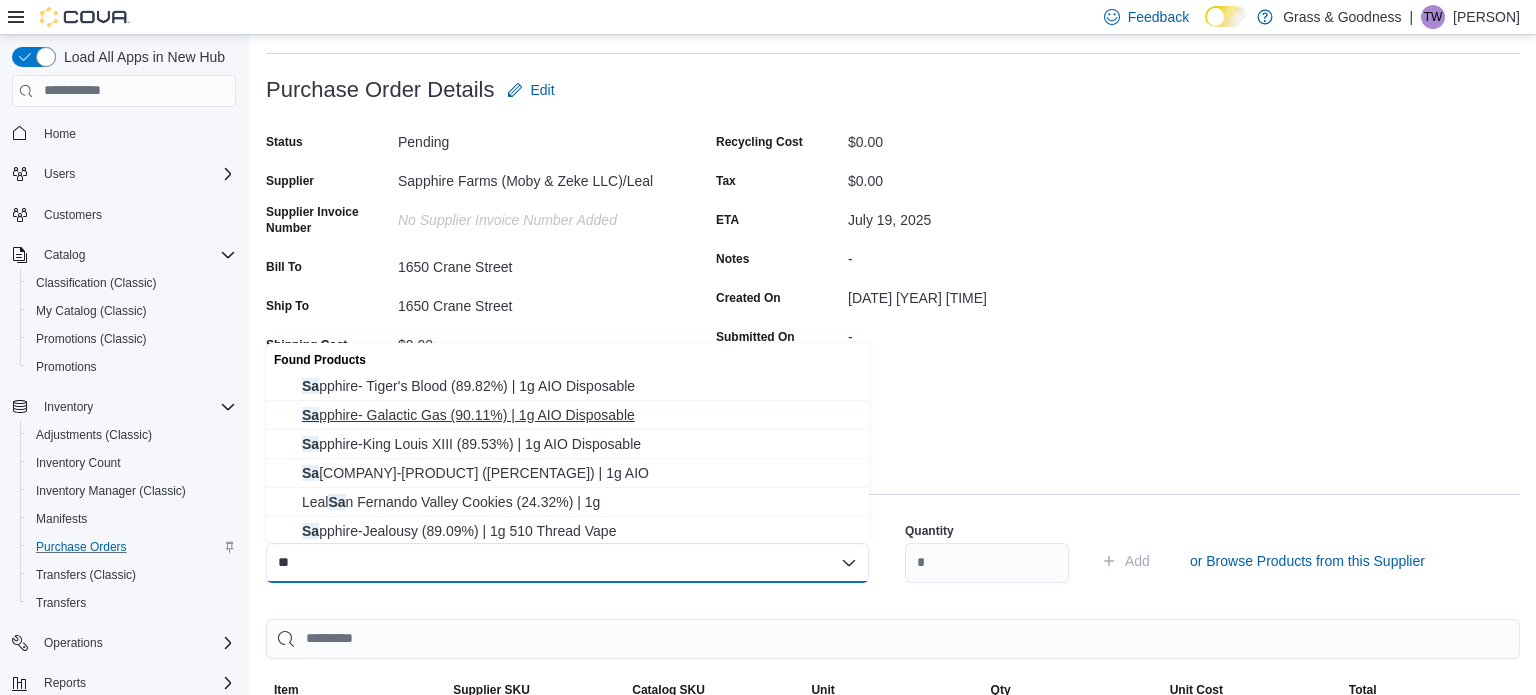 click on "Sa pphire- Galactic Gas (90.11%) | 1g AIO Disposable" at bounding box center (579, 415) 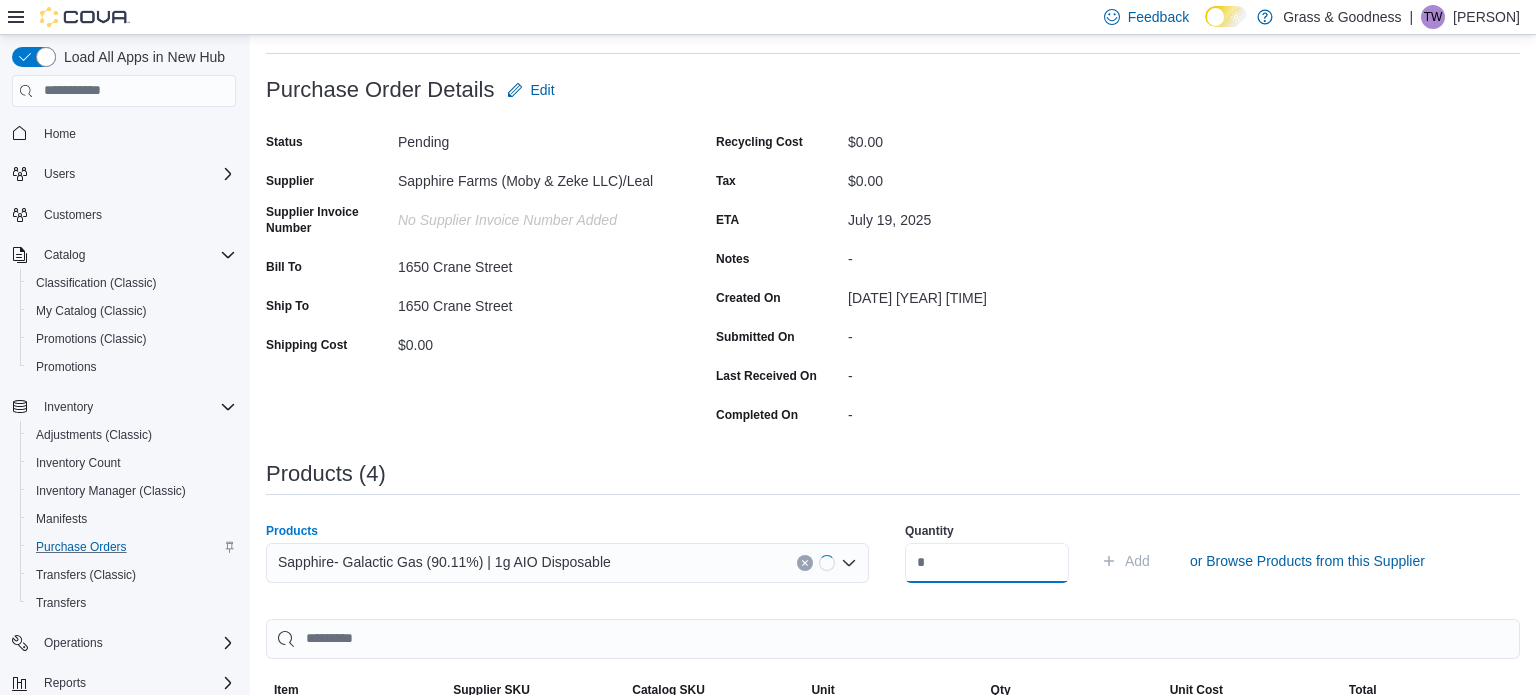 click at bounding box center [987, 563] 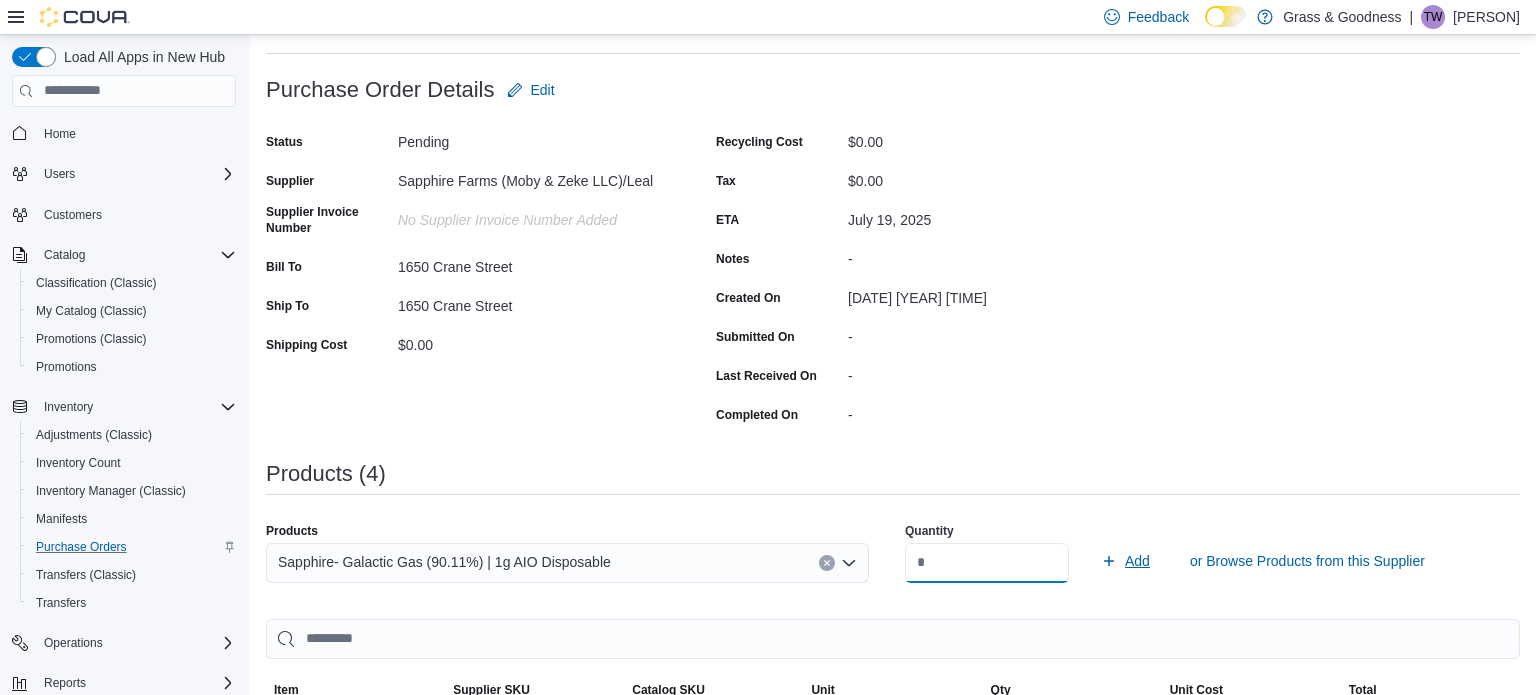 type on "**" 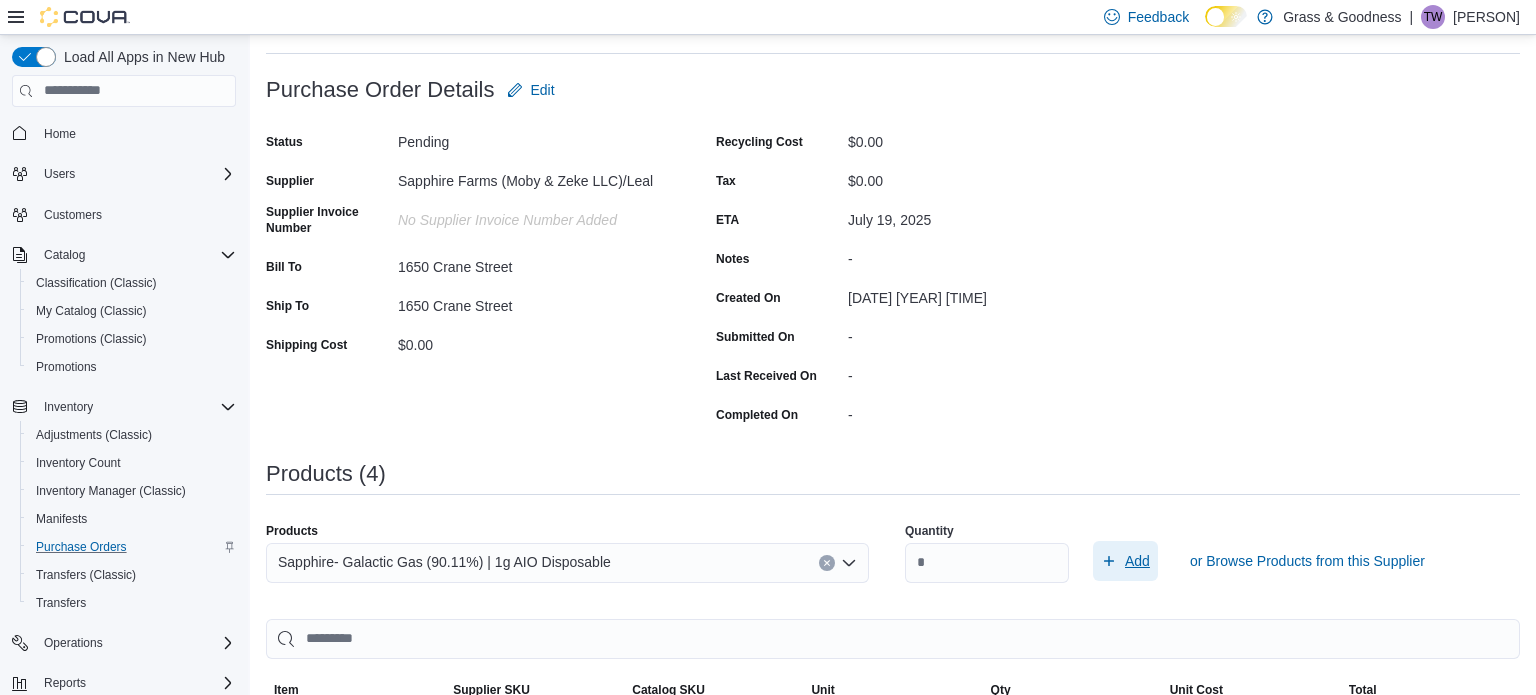 click on "Add" at bounding box center [1137, 561] 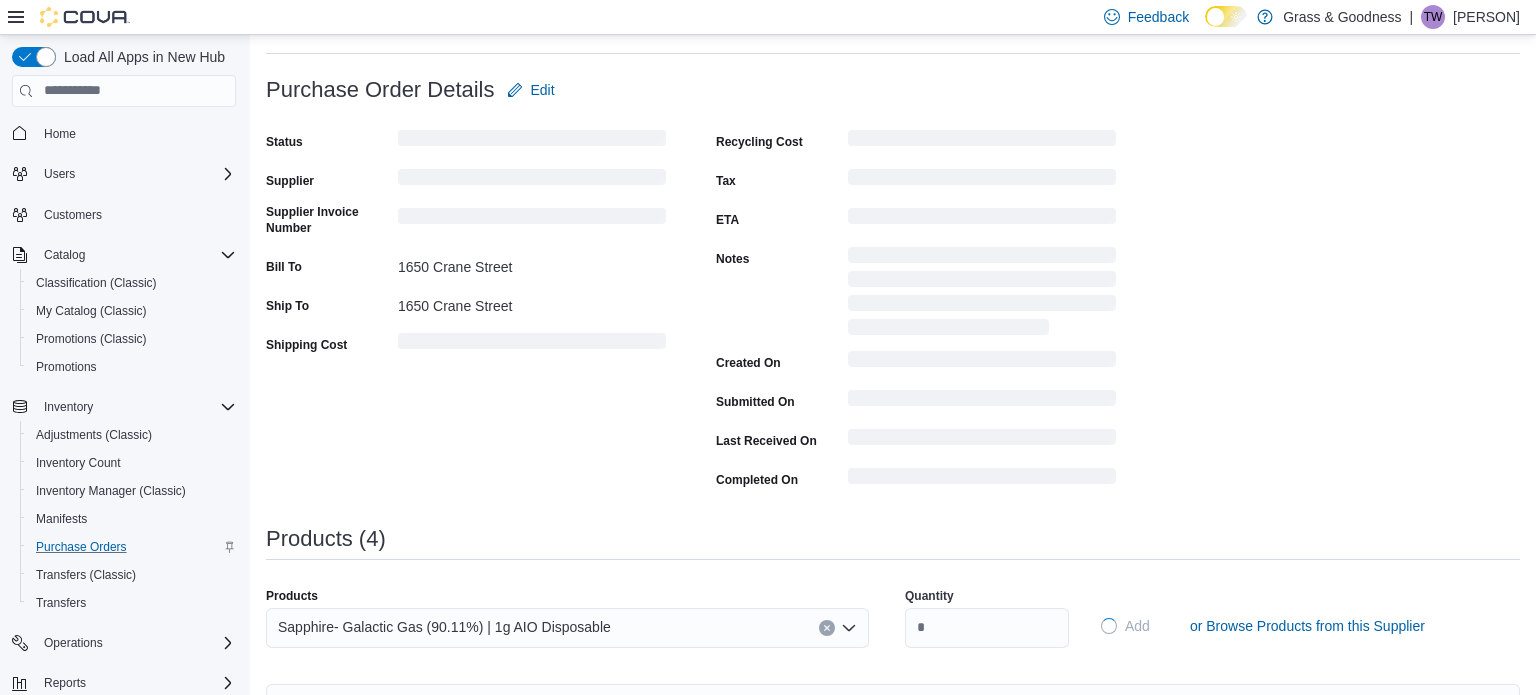 type 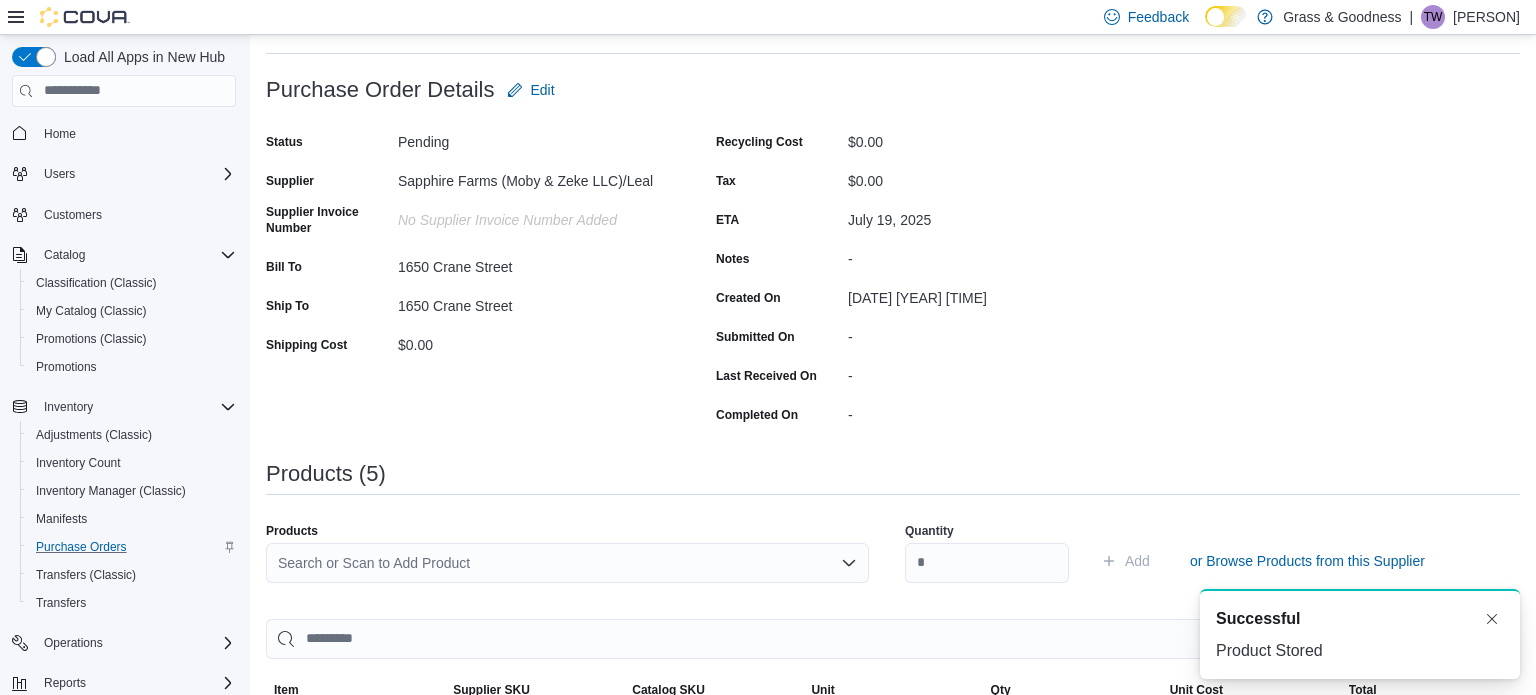 scroll, scrollTop: 0, scrollLeft: 0, axis: both 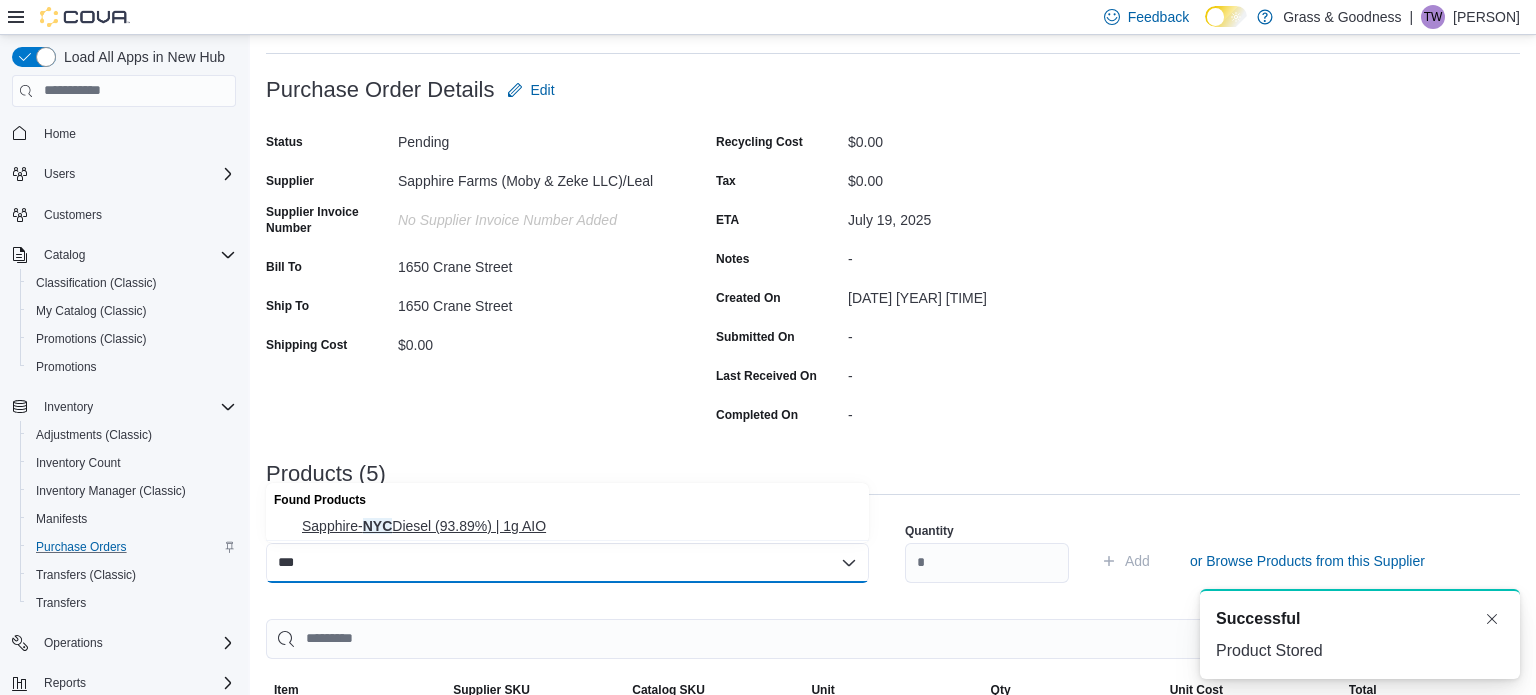type on "***" 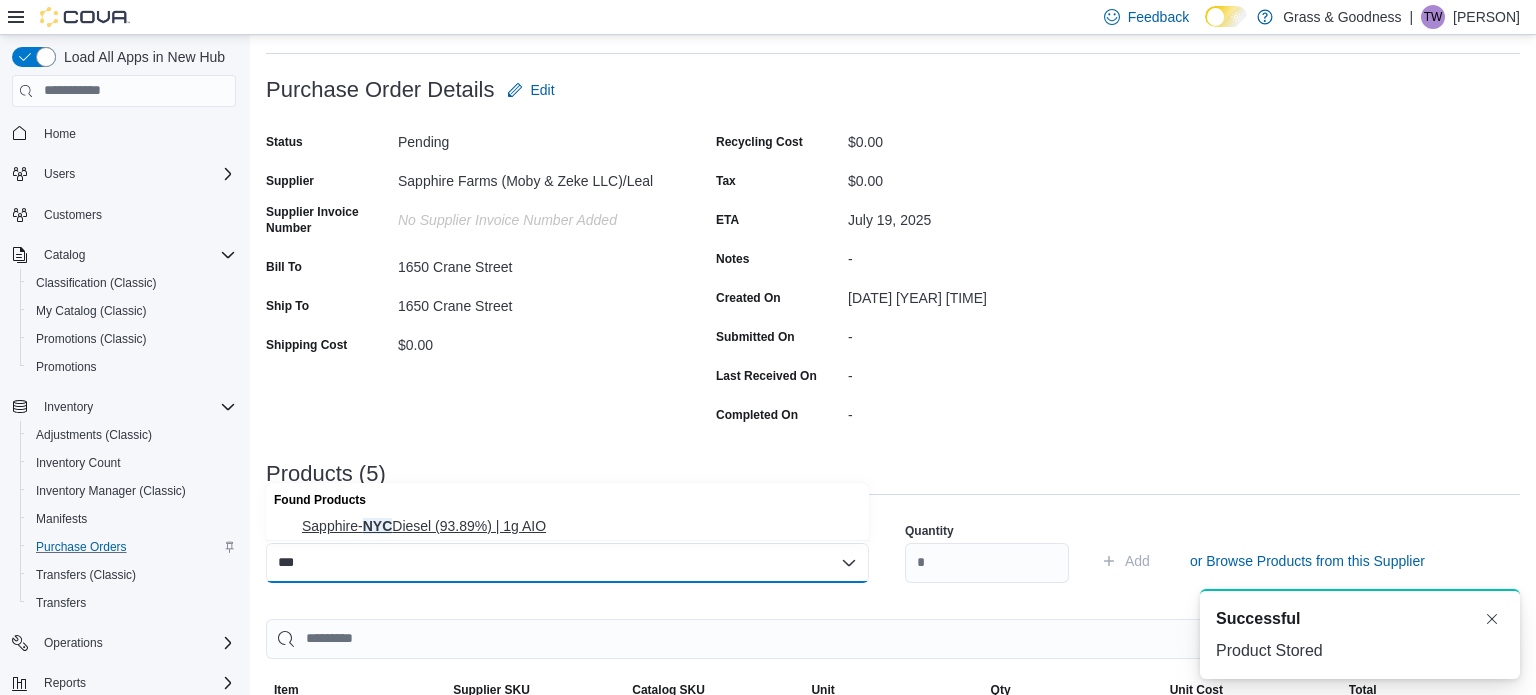 click on "Sapphire- NYC  Diesel (93.89%) | 1g AIO" at bounding box center (579, 526) 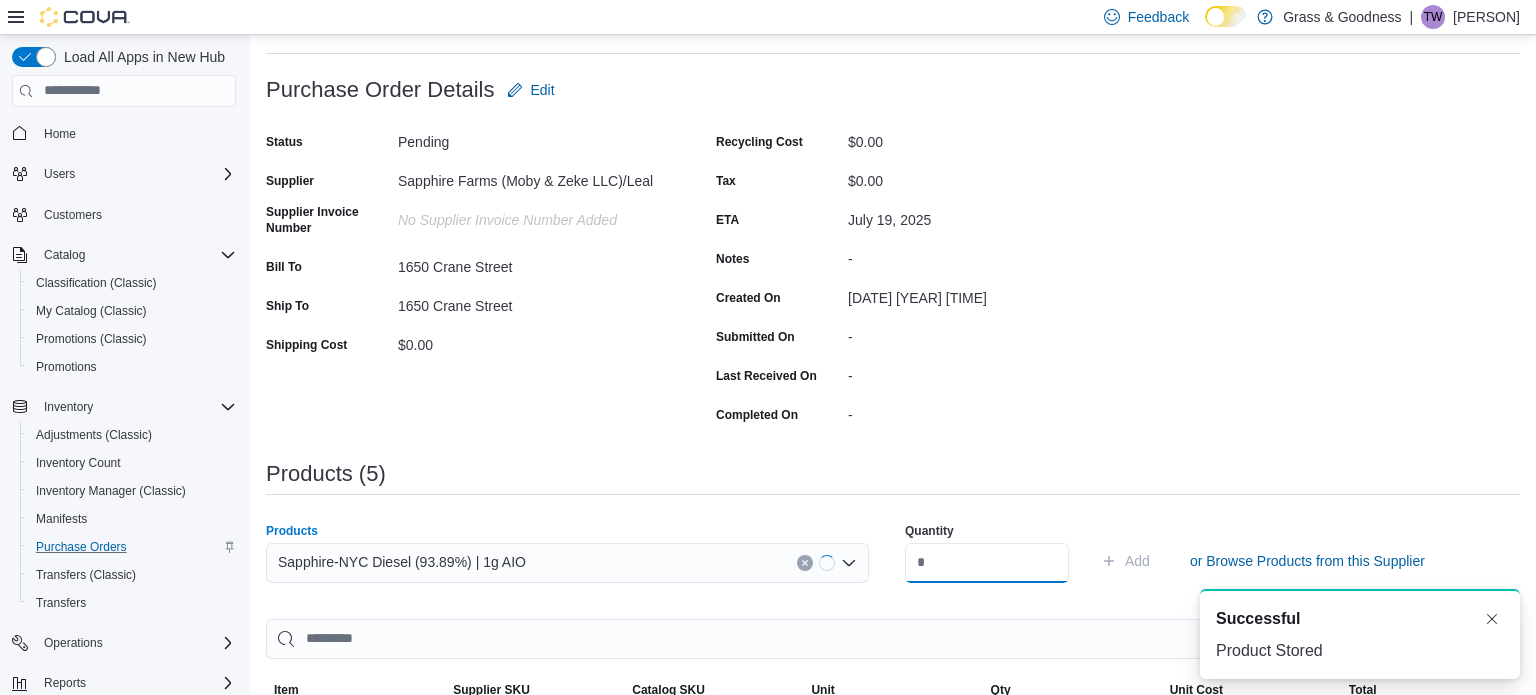 click at bounding box center (987, 563) 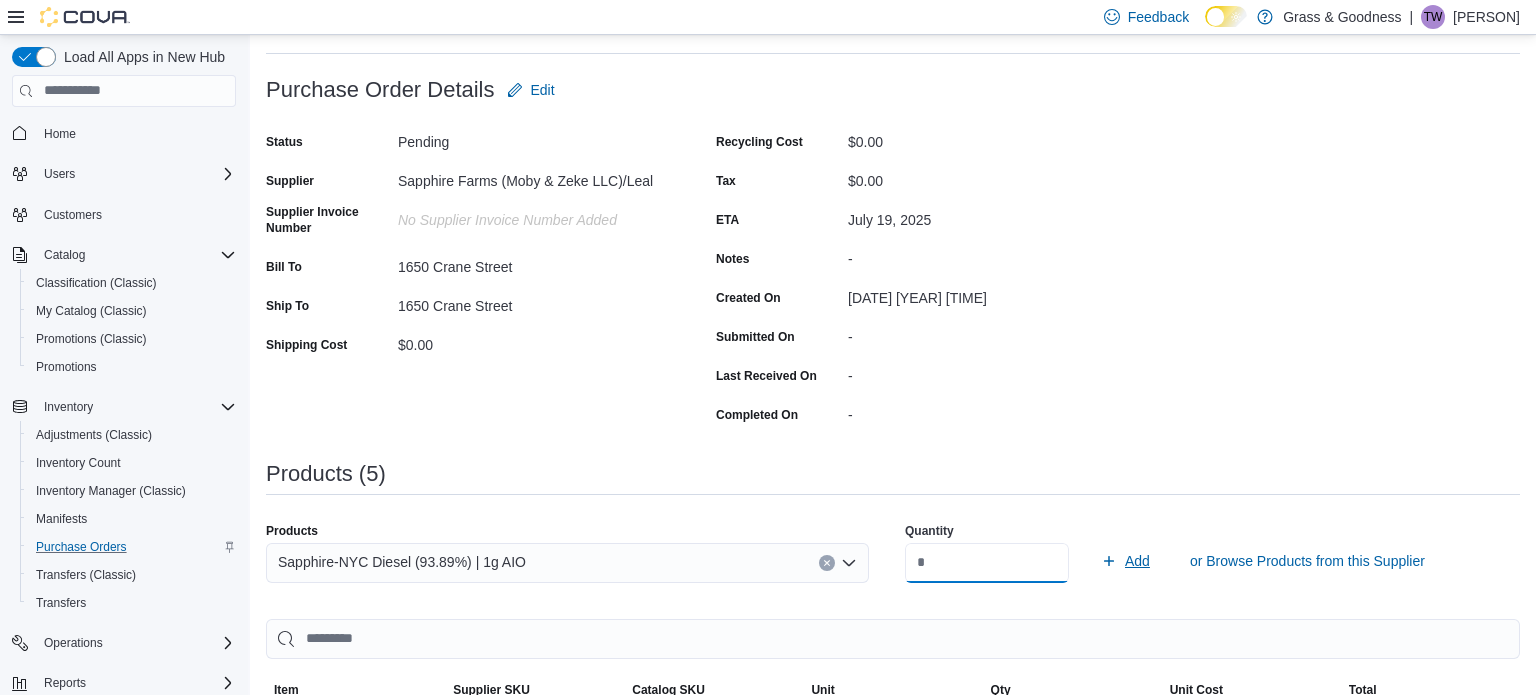 type on "**" 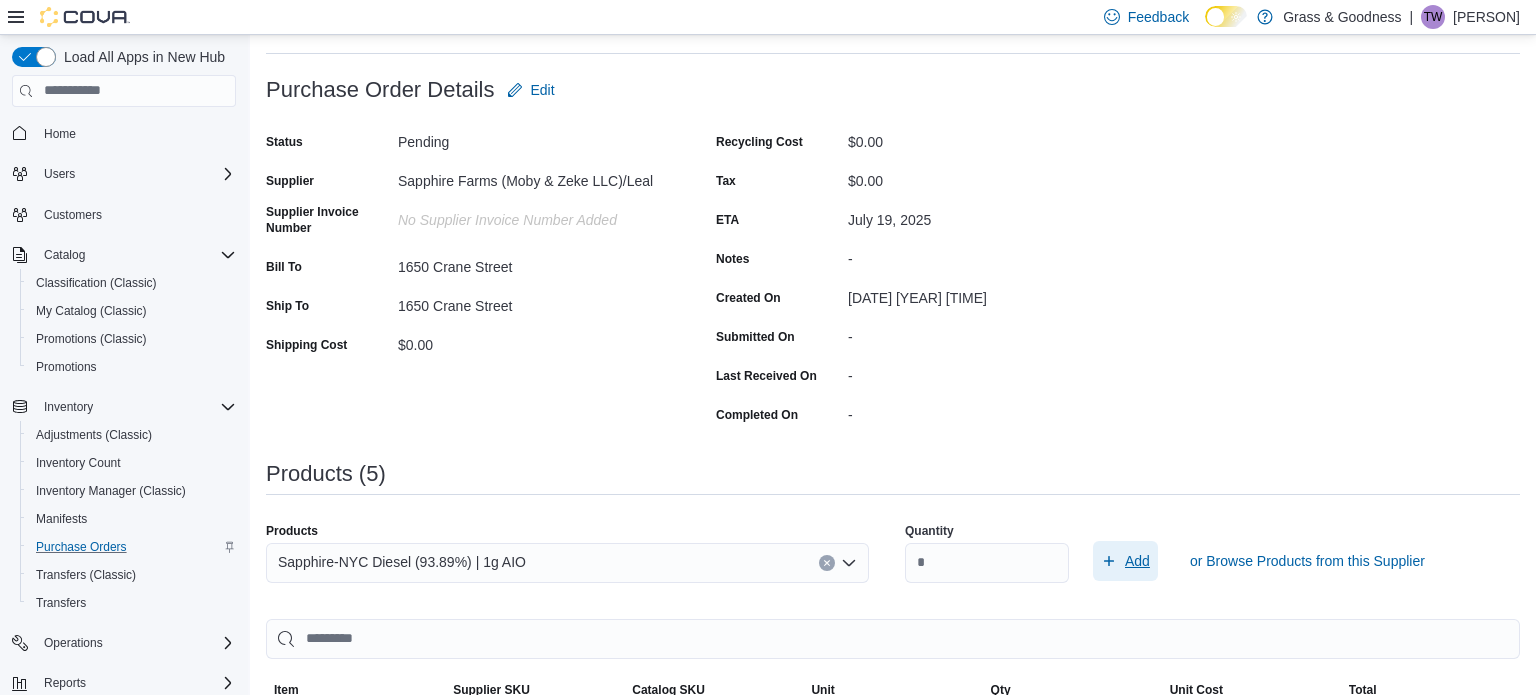 click on "Add" at bounding box center (1137, 561) 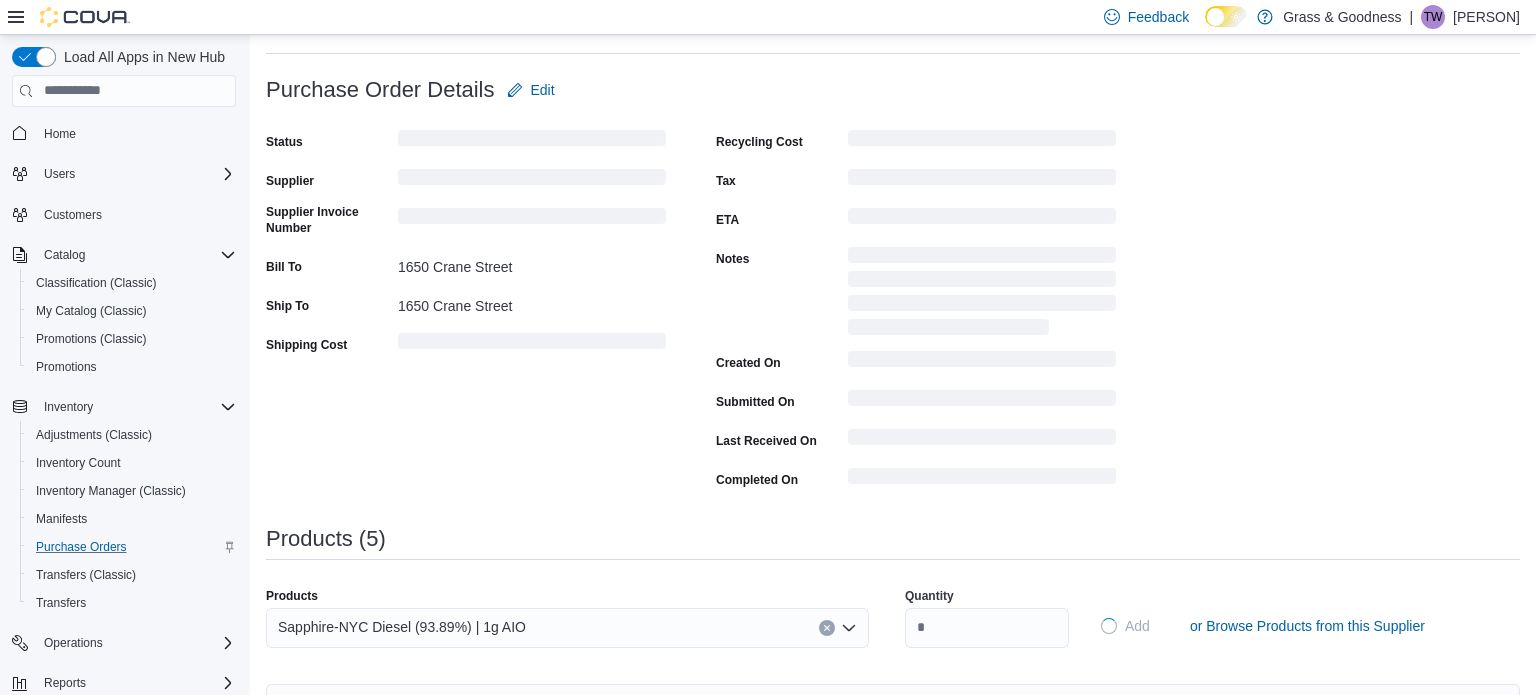 type 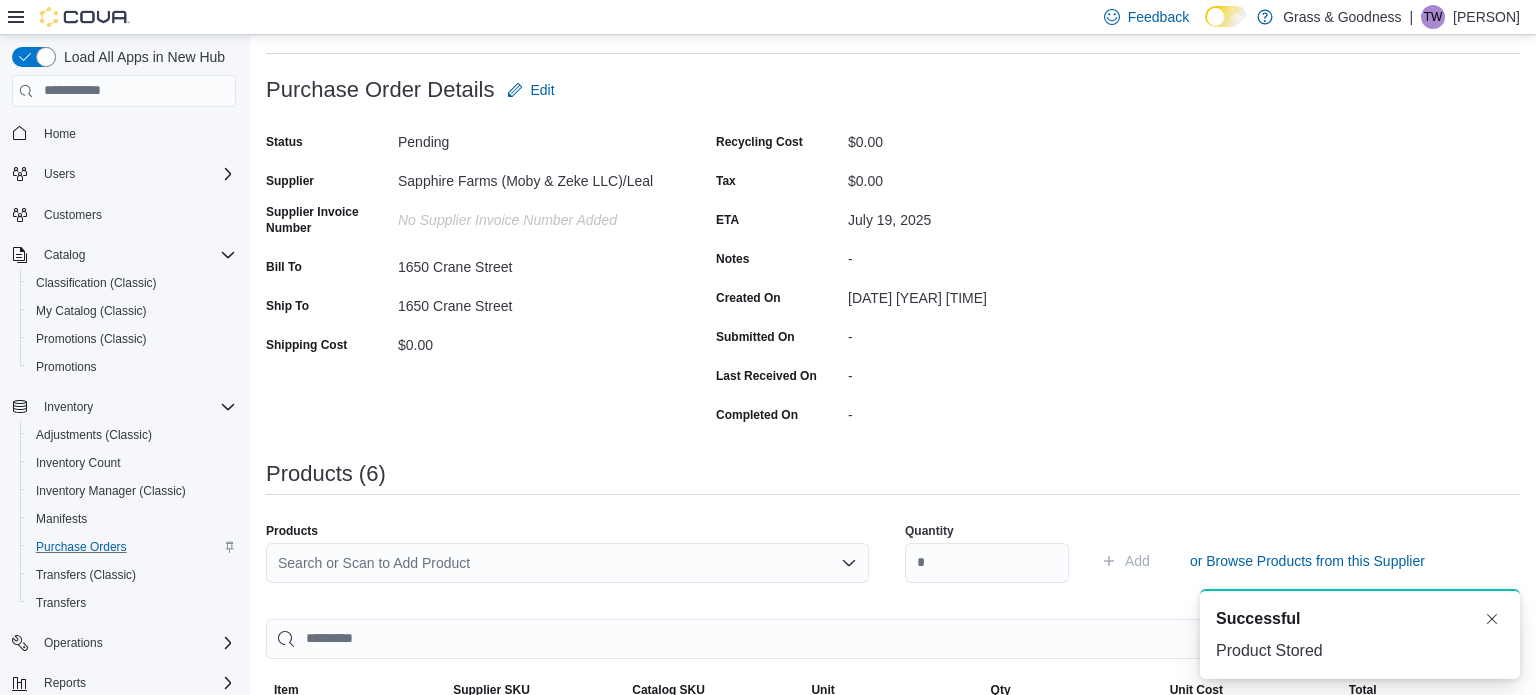 scroll, scrollTop: 0, scrollLeft: 0, axis: both 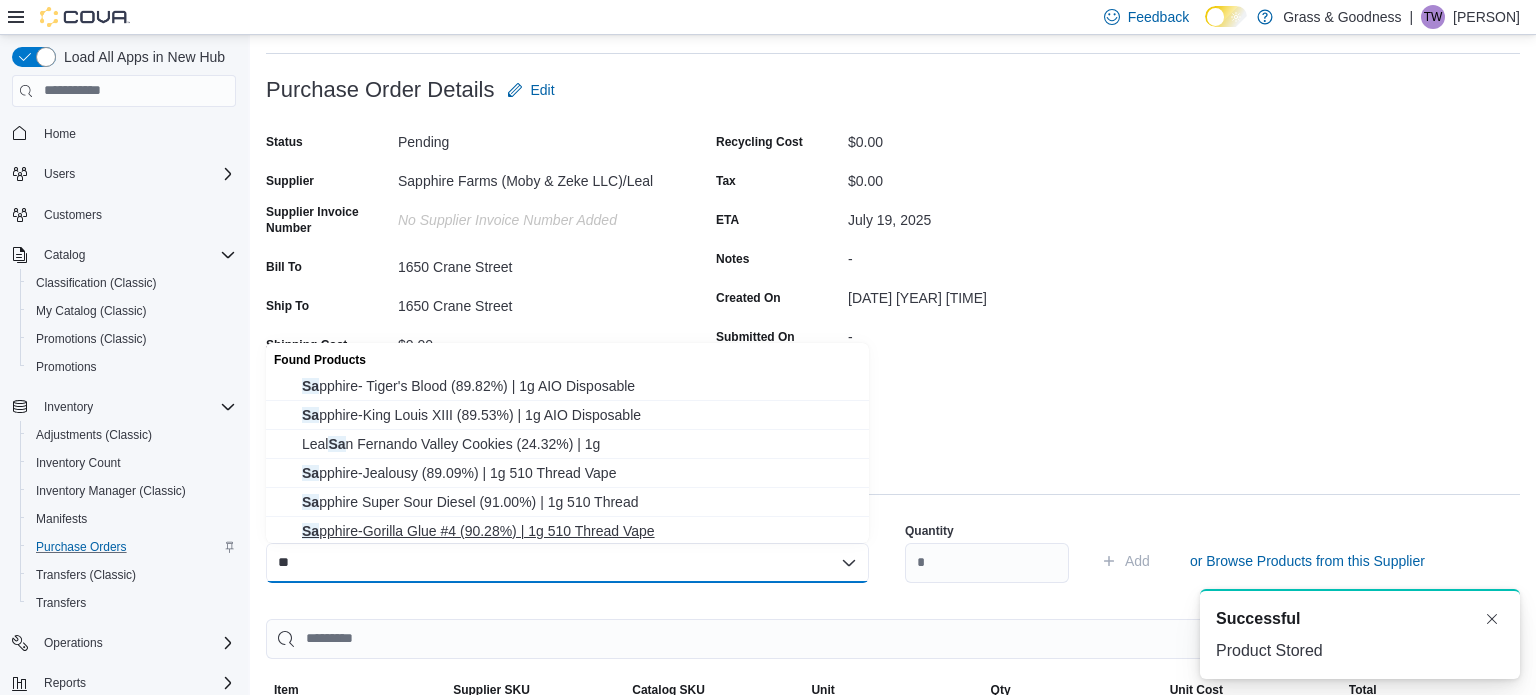 type on "**" 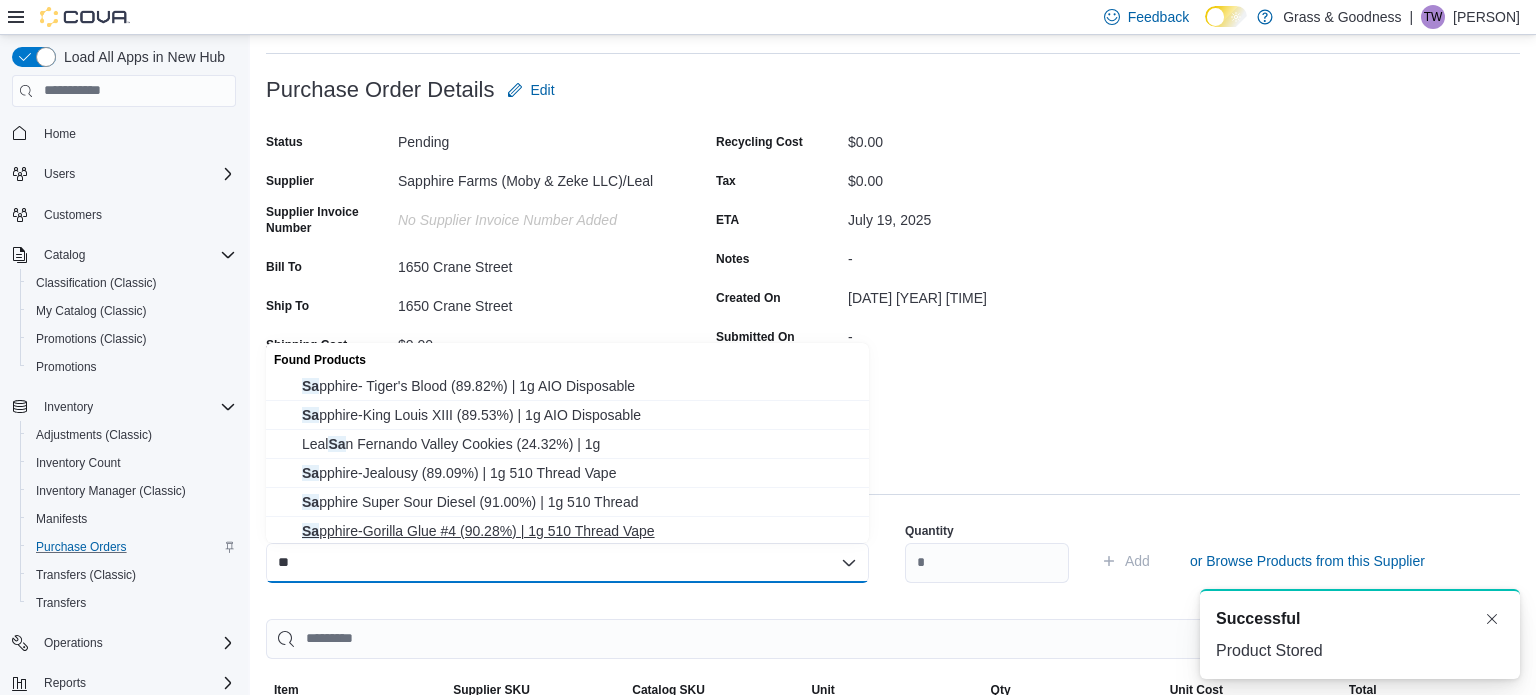 click on "Sa pphire-Gorilla Glue #4 (90.28%) | 1g 510 Thread Vape" at bounding box center [579, 531] 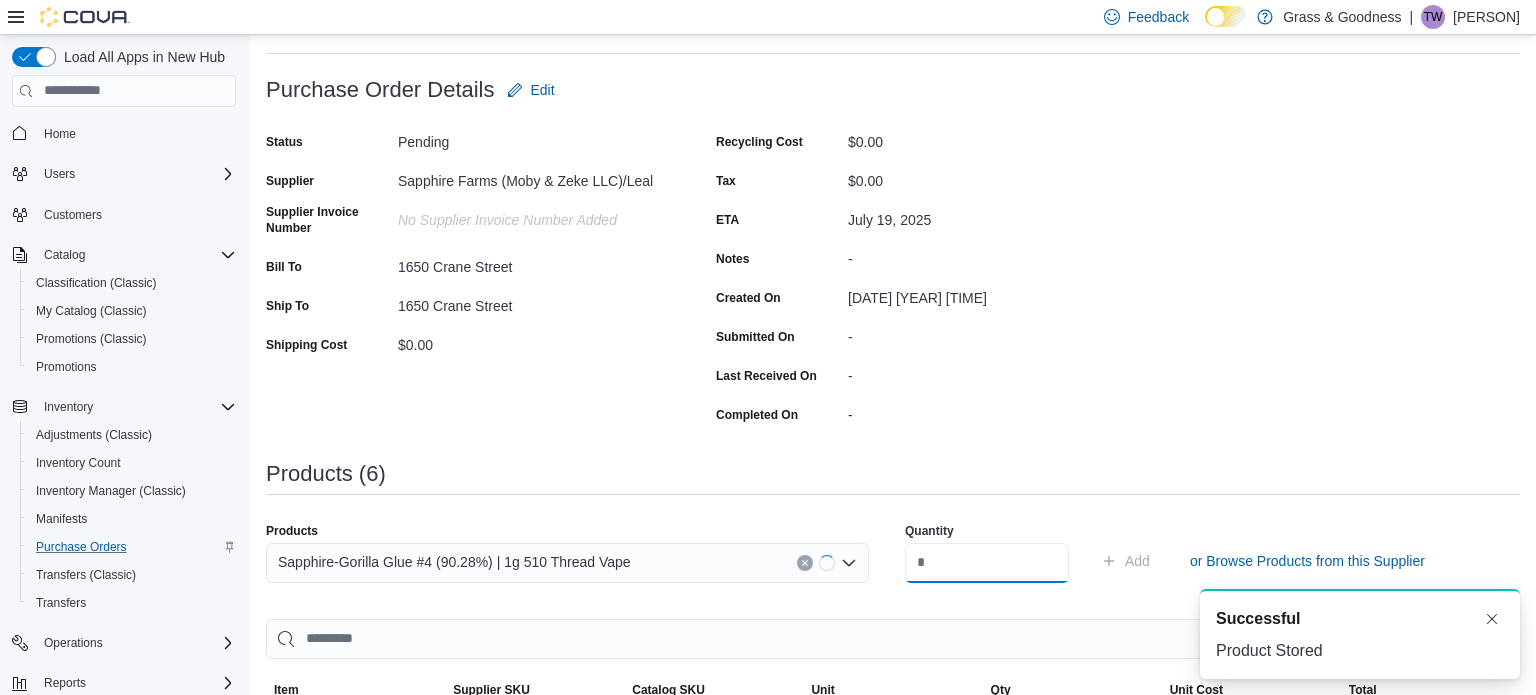 click at bounding box center [987, 563] 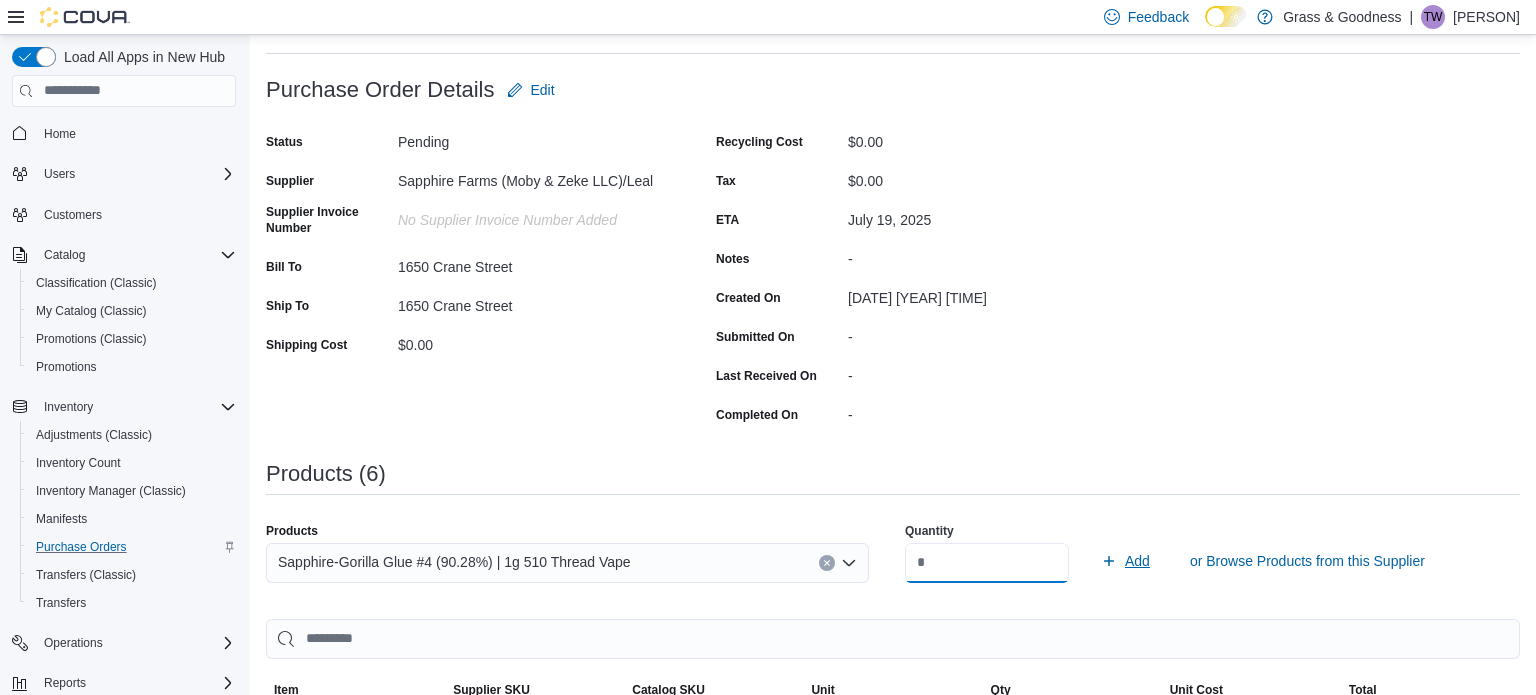 type on "**" 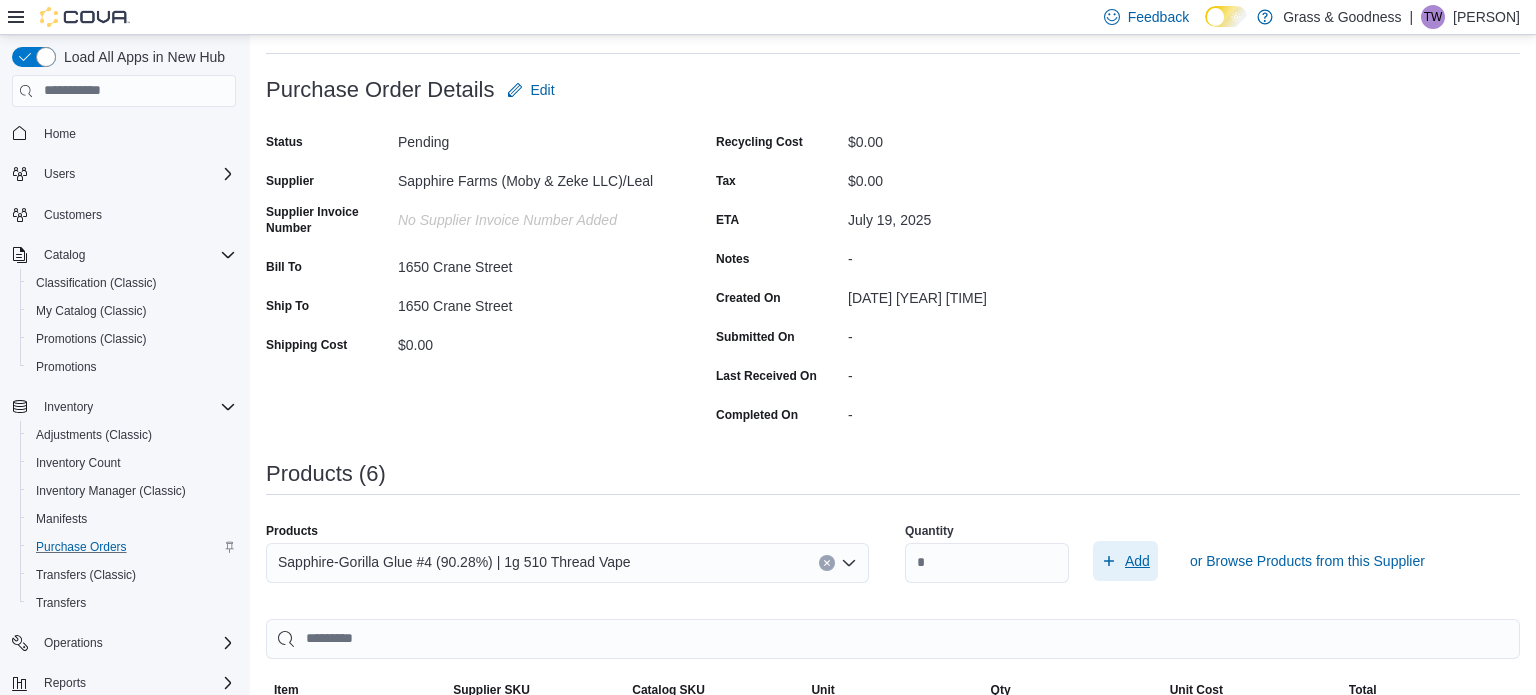 click on "Add" at bounding box center [1137, 561] 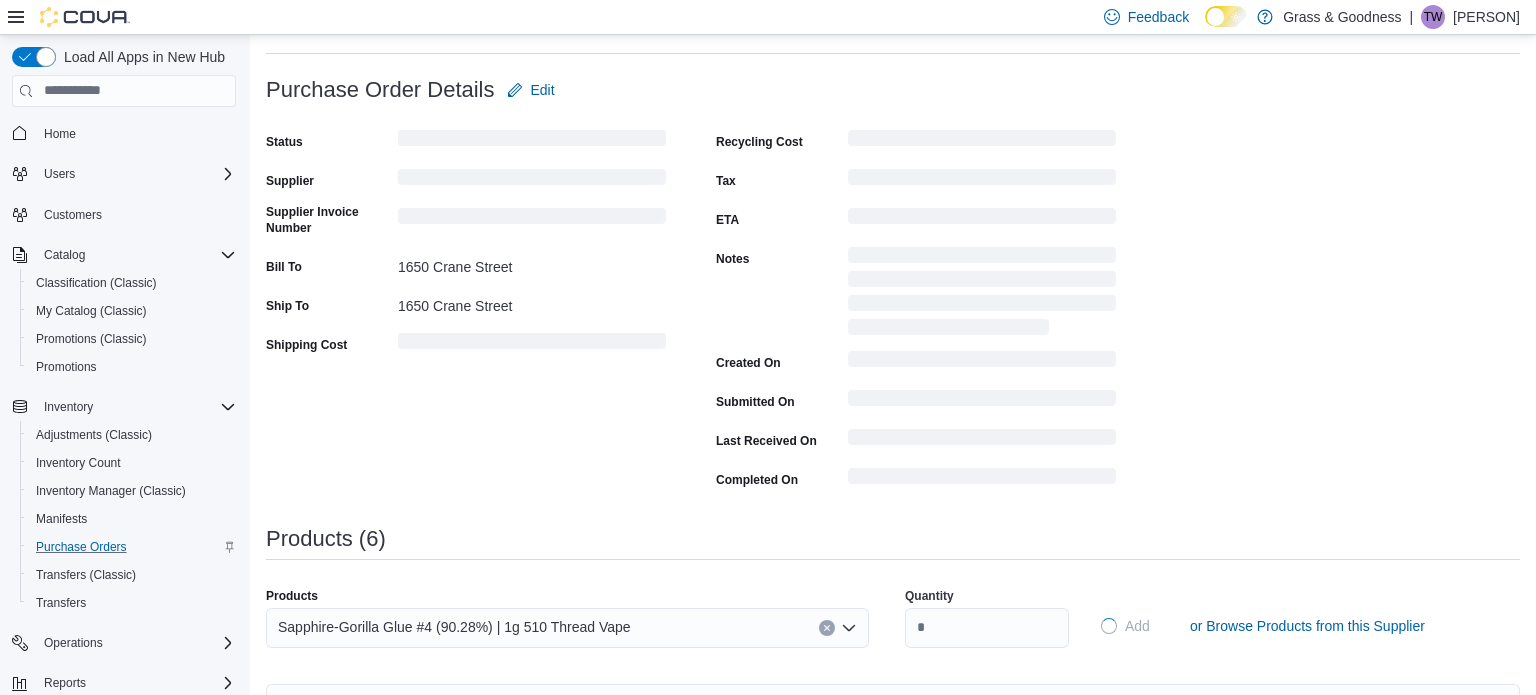 type 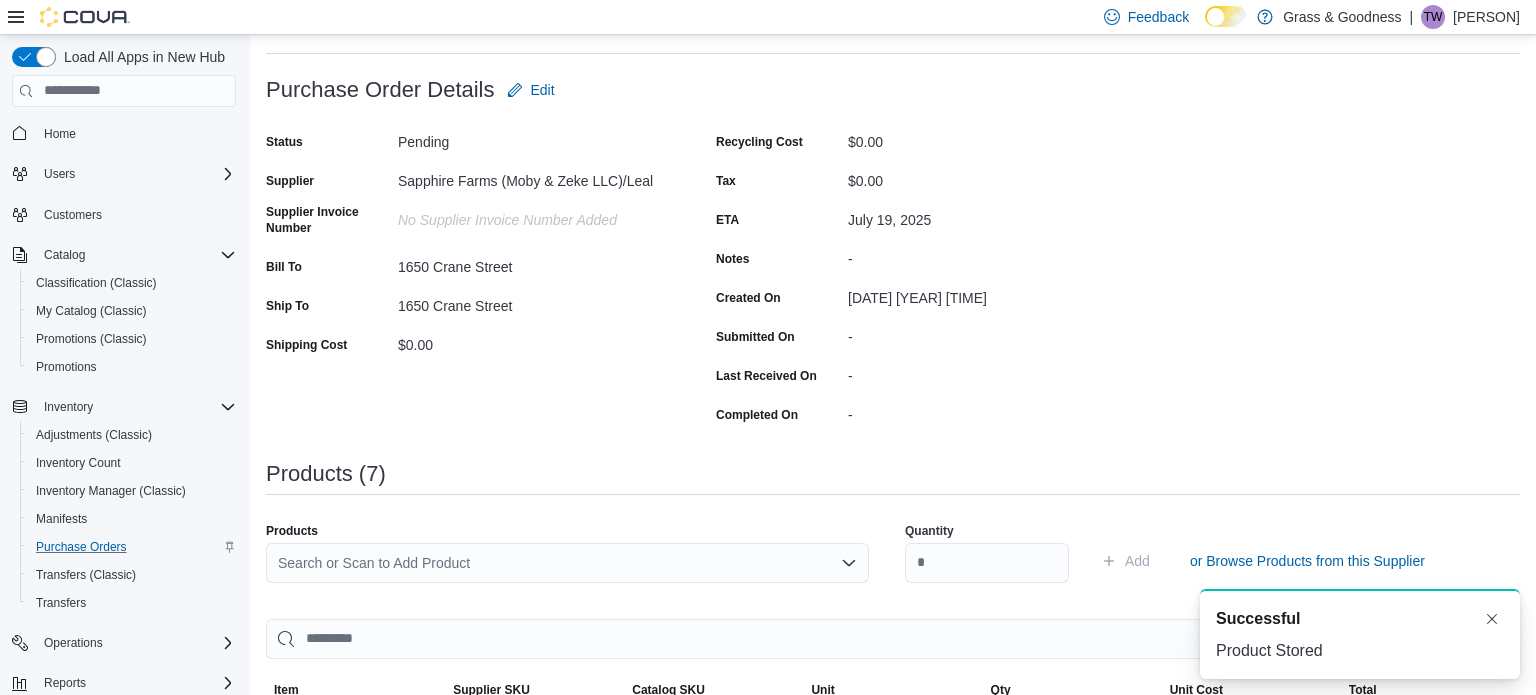 scroll, scrollTop: 0, scrollLeft: 0, axis: both 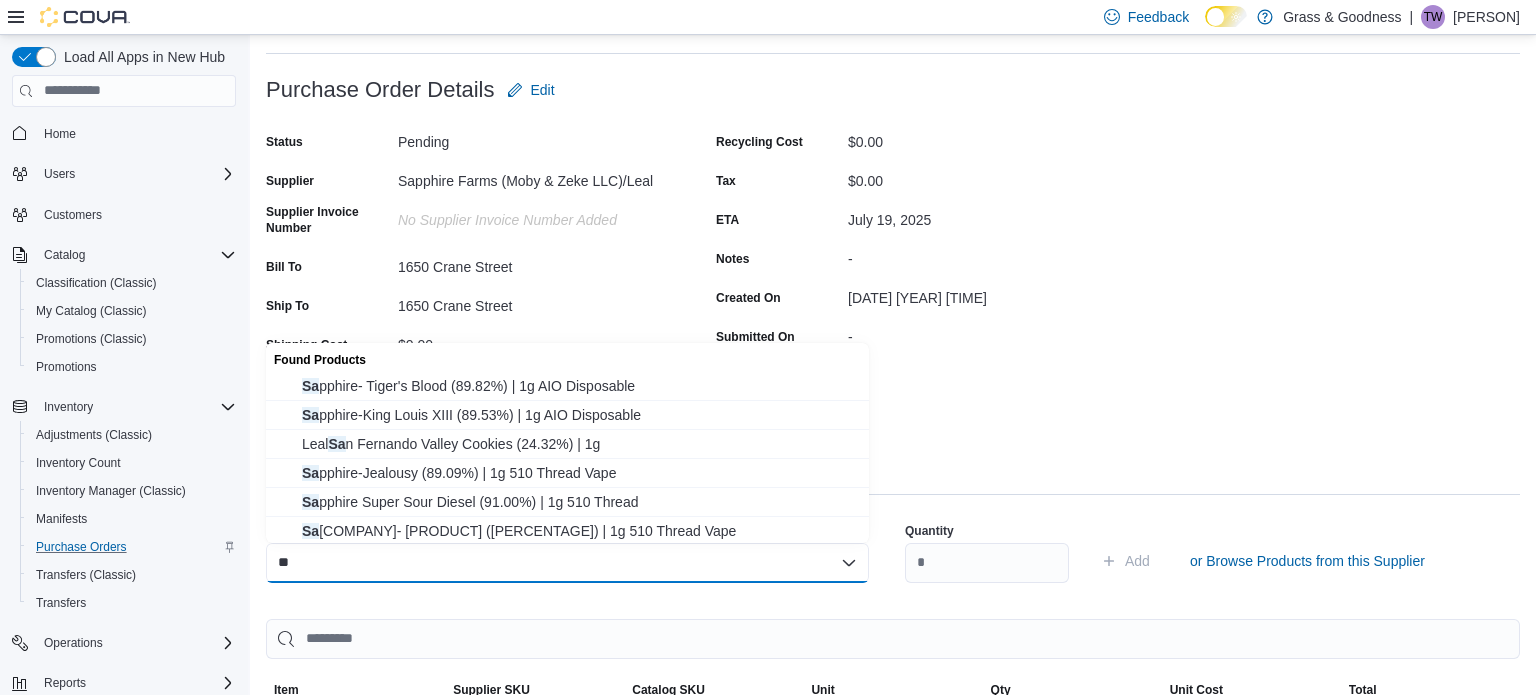 type on "**" 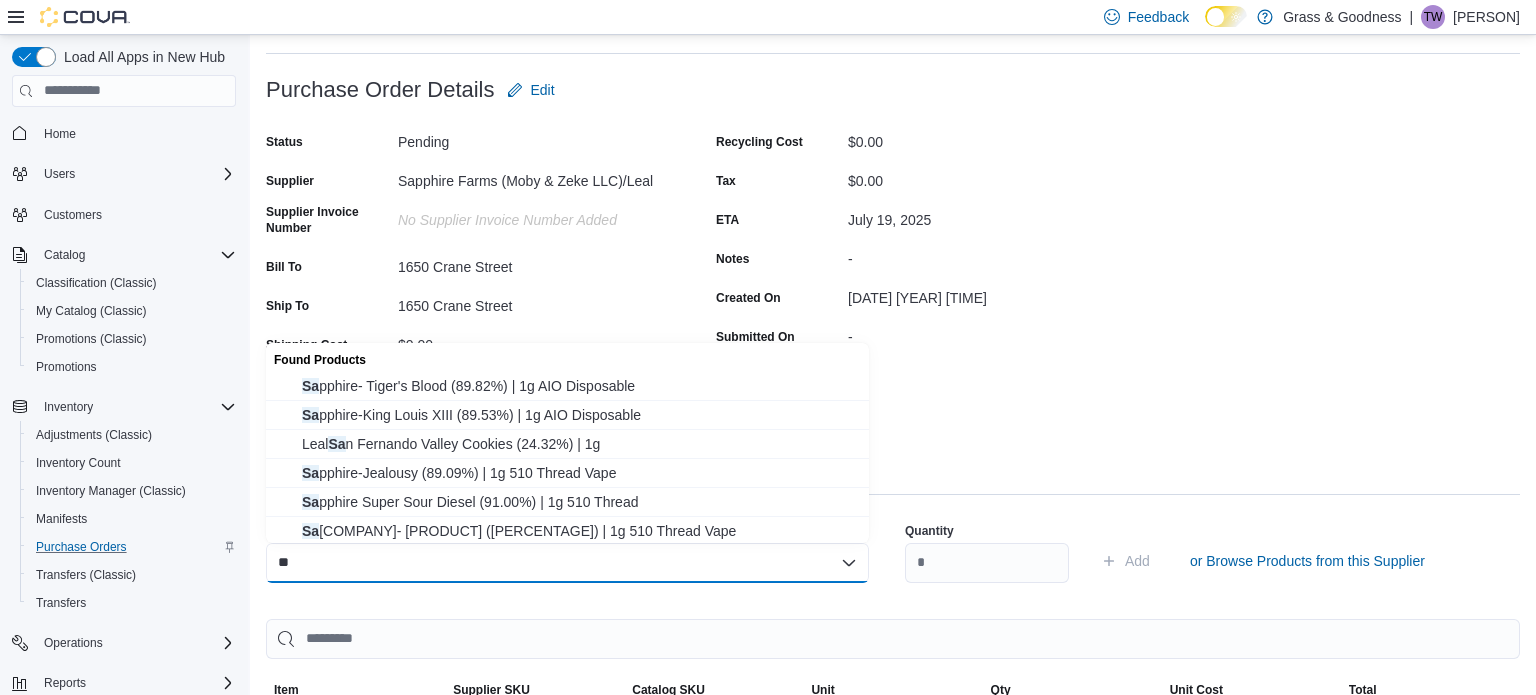 click on "Sa pphire Super Sour Diesel (91.00%) | 1g 510 Thread" at bounding box center [579, 502] 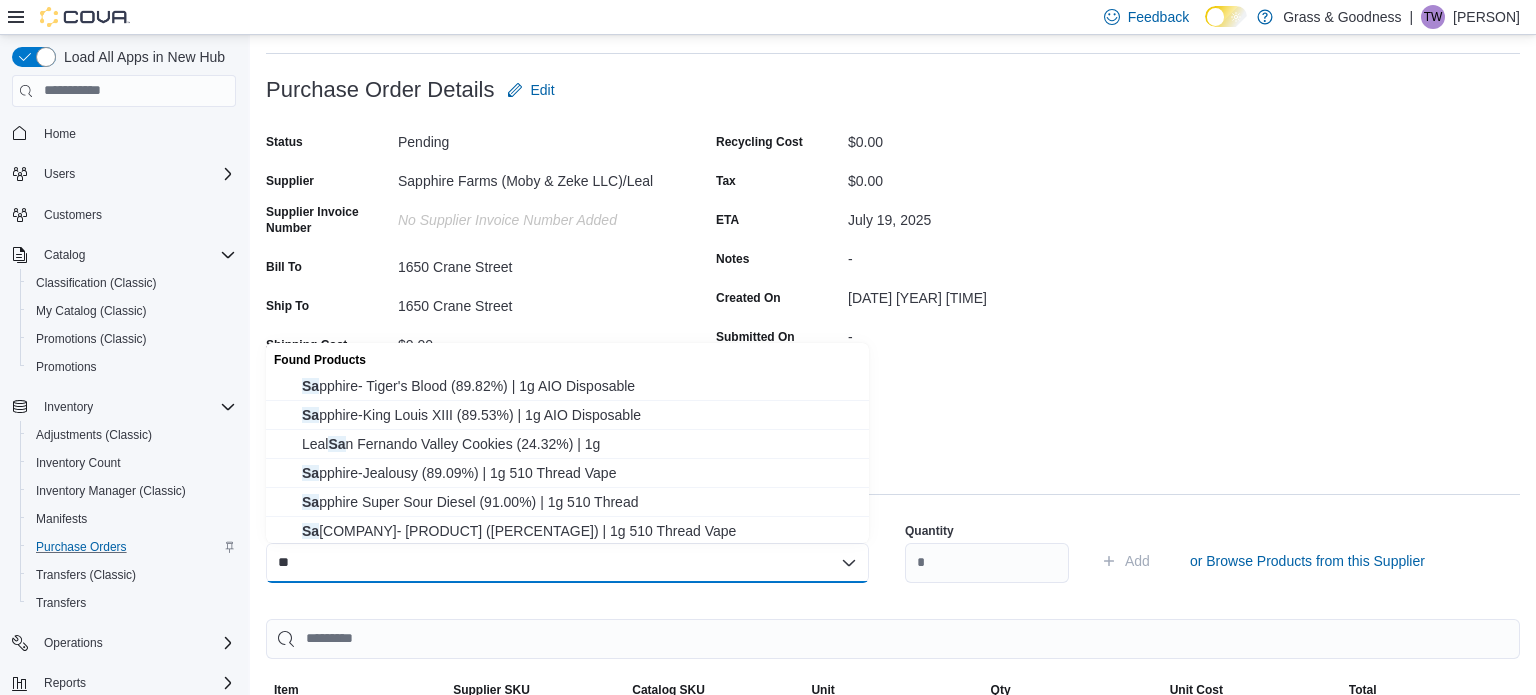 type 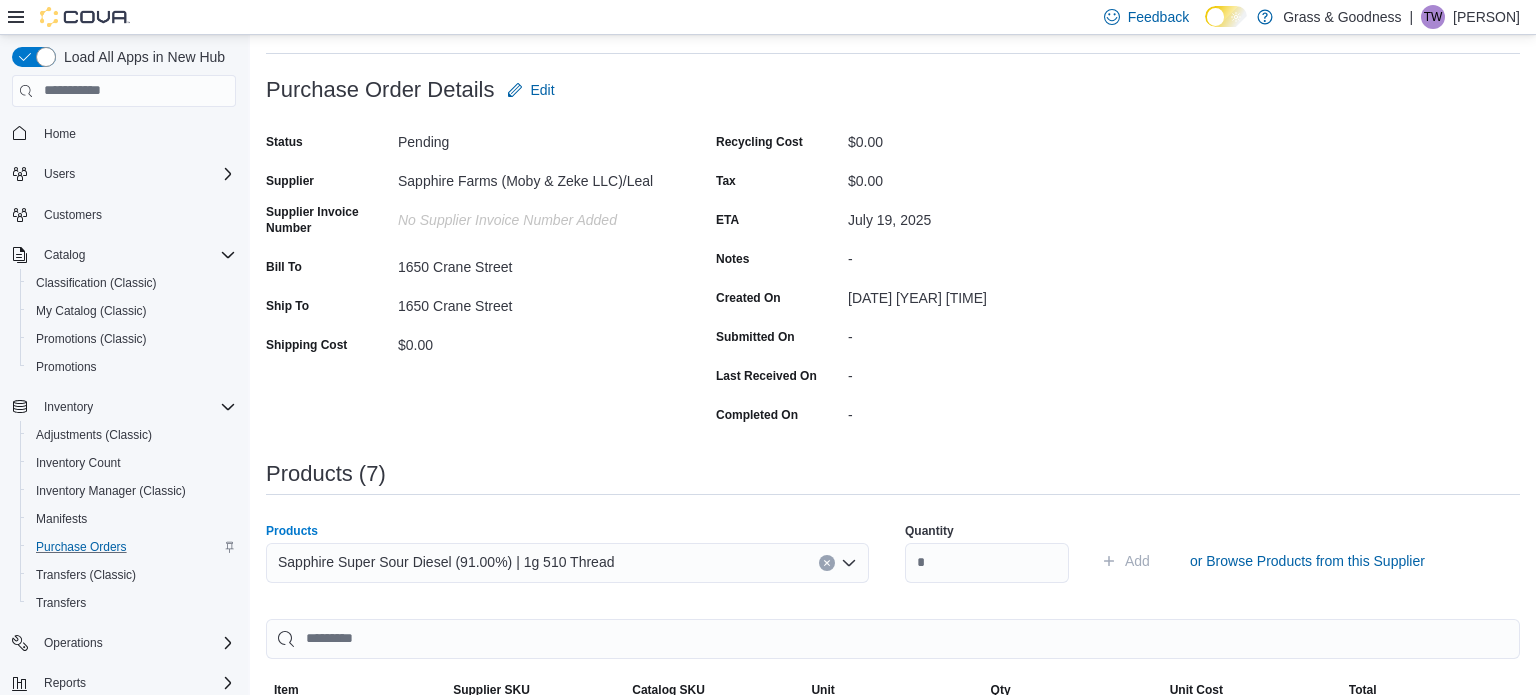 click on "Sapphire Super Sour Diesel (91.00%) | 1g 510 Thread Combo box. Selected. Sapphire Super Sour Diesel (91.00%) | 1g 510 Thread. Press Backspace to delete Sapphire Super Sour Diesel (91.00%) | 1g 510 Thread. Combo box input. Search or Scan to Add Product. Type some text or, to display a list of choices, press Down Arrow. To exit the list of choices, press Escape." at bounding box center [567, 563] 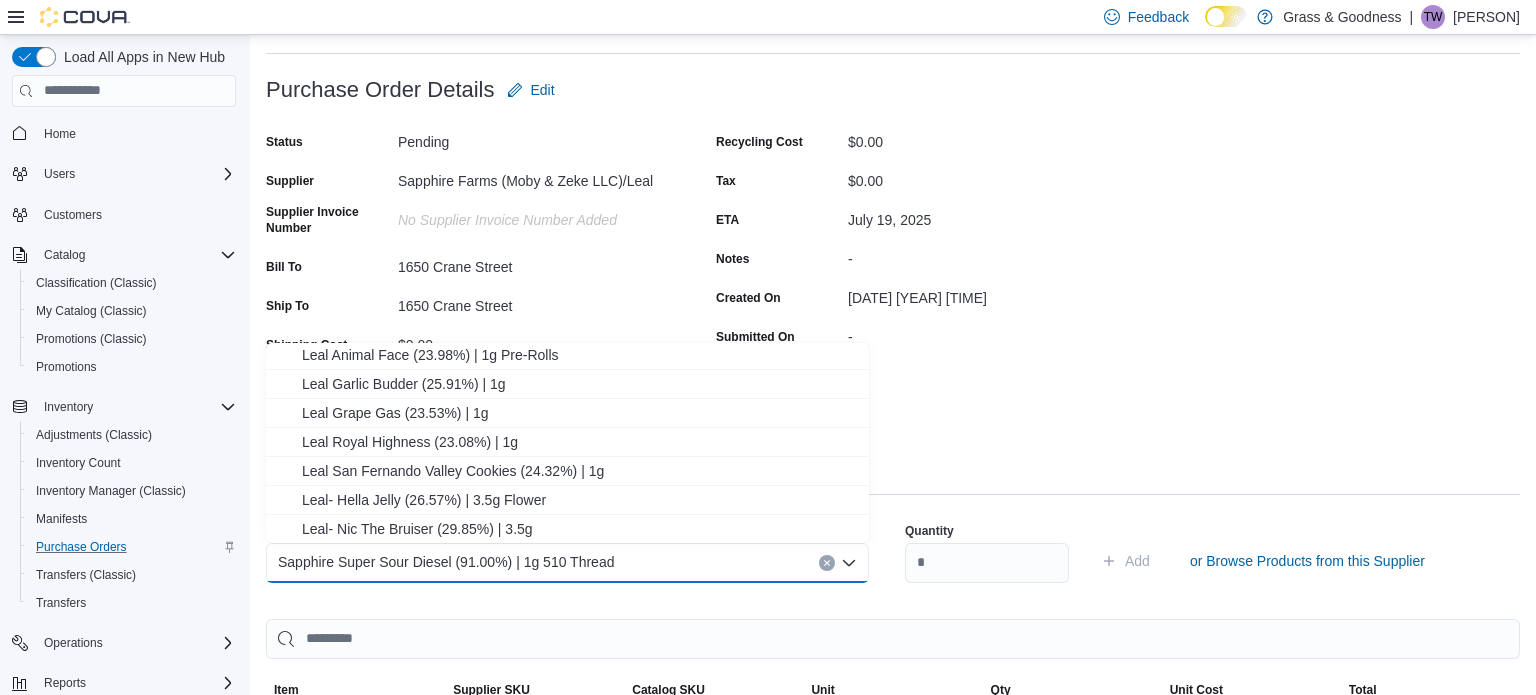 scroll, scrollTop: 66, scrollLeft: 0, axis: vertical 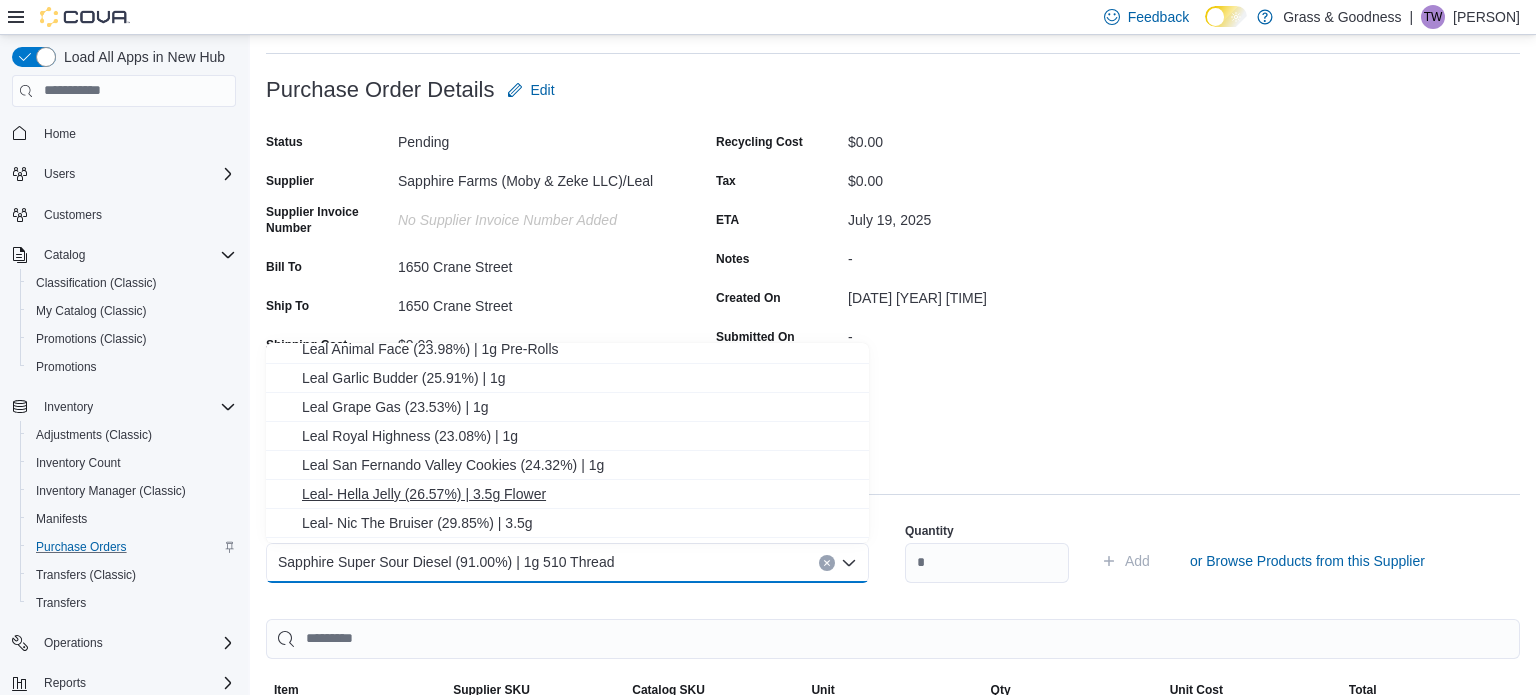 click on "Feedback Dark Mode Grass & Goodness | TW Tyler Whiting Load All Apps in New Hub Home   Users   Customers   Catalog   Classification (Classic)   My Catalog (Classic)   Promotions (Classic)   Promotions   Inventory   Adjustments (Classic)   Inventory Count   Inventory Manager (Classic)   Manifests   Purchase Orders   Transfers (Classic)   Transfers   Operations   Reports   Settings   Purchase Orders PODWS7-240 Purchase Order PODWS7-240 Feedback ***** ***** ****** Submit Purchase Order Purchase Order: PODWS7-240 Feedback Purchase Order Details   Edit Status Pending Supplier Sapphire Farms (Moby & Zeke LLC)/Leal Supplier Invoice Number No Supplier Invoice Number added Bill To 1650 Crane Street Ship To 1650 Crane Street Shipping Cost $0.00 Recycling Cost $0.00 Tax $0.00 ETA July 19, 2025 Notes - Created On July 12, 2025 3:07 PM Submitted On - Last Received On - Completed On - Products (7)     Products Sapphire Super Sour Diesel (91.00%) | 1g 510 Thread Quantity  Add or Browse Products from this Supplier Sorting $" at bounding box center [768, 655] 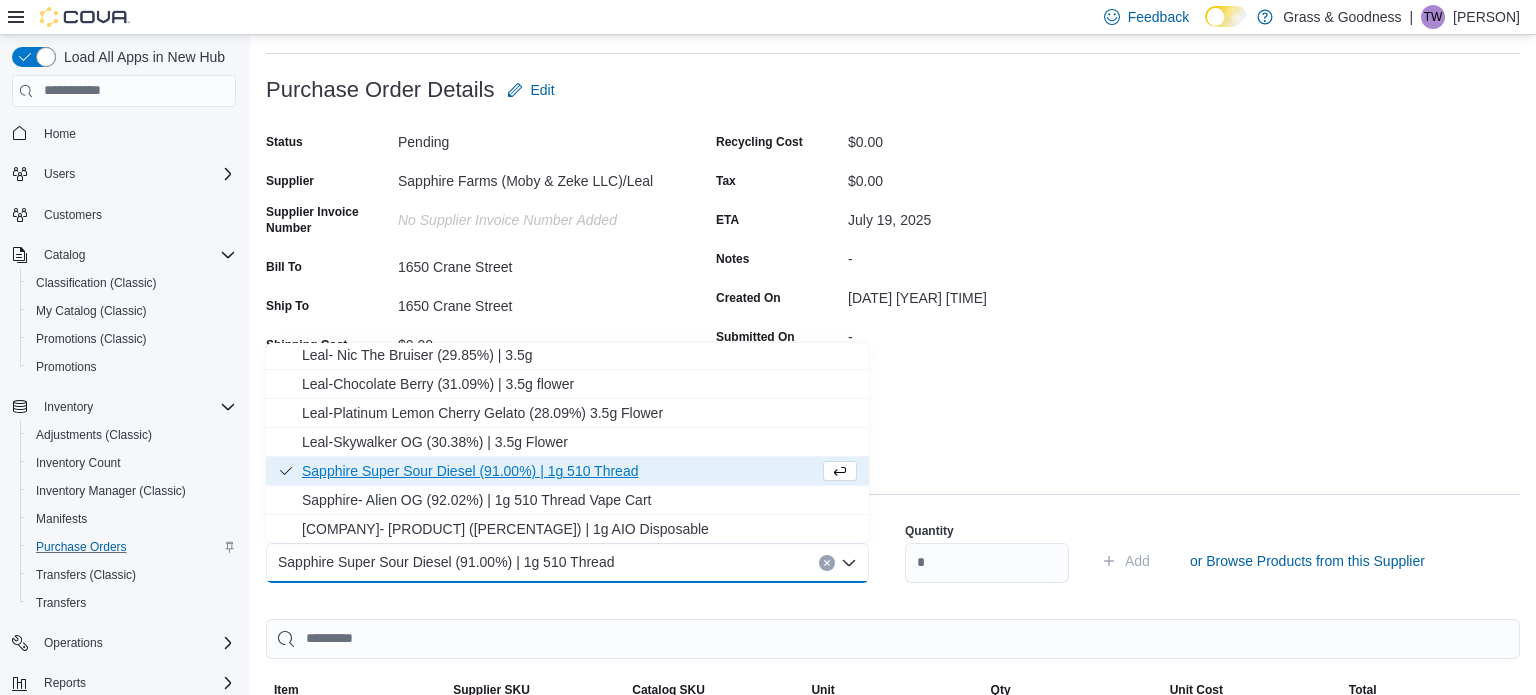 scroll, scrollTop: 235, scrollLeft: 0, axis: vertical 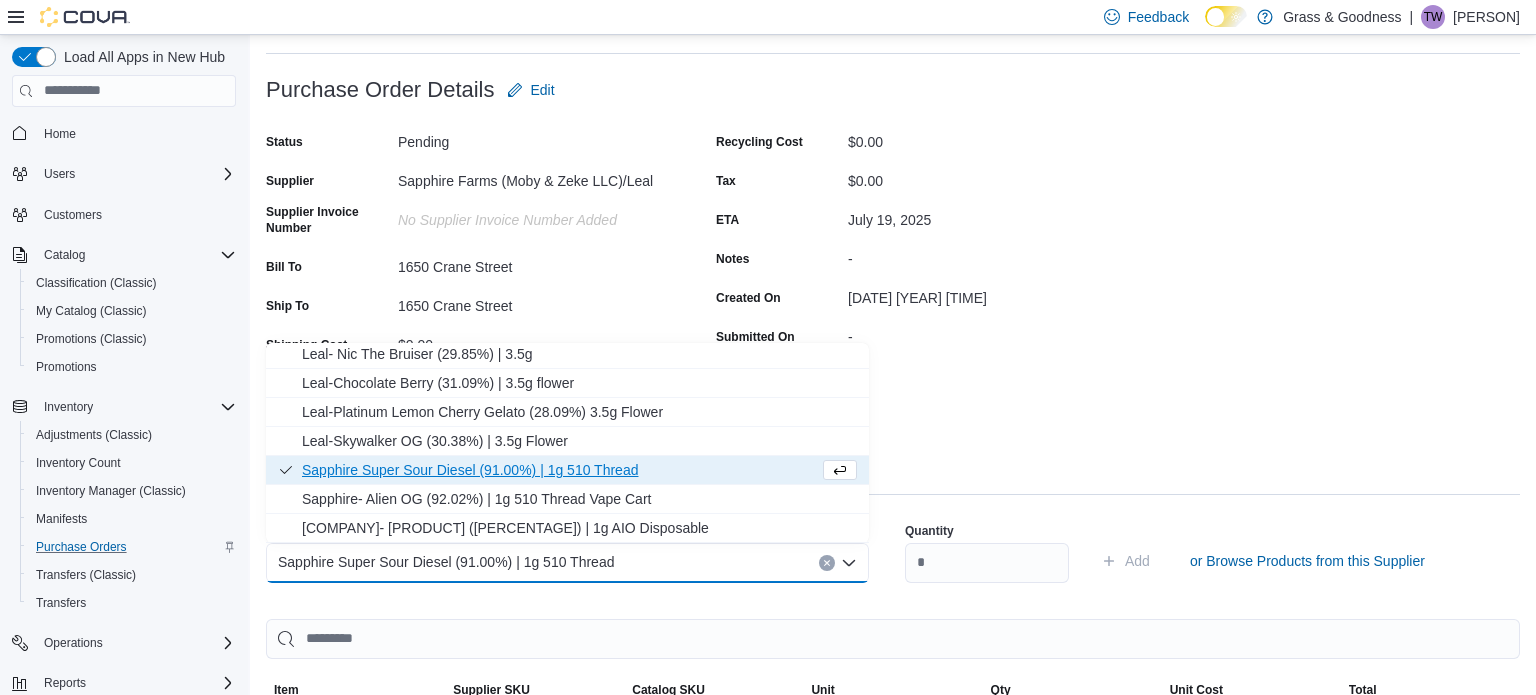 click on "Purchase Order: PODWS7-240 Feedback Purchase Order Details   Edit Status Pending Supplier Sapphire Farms (Moby & Zeke LLC)/Leal Supplier Invoice Number No Supplier Invoice Number added Bill To 1650 Crane Street Ship To 1650 Crane Street Shipping Cost $0.00 Recycling Cost $0.00 Tax $0.00 ETA July 19, 2025 Notes - Created On July 12, 2025 3:07 PM Submitted On - Last Received On - Completed On - Products (7)     Products Sapphire Super Sour Diesel (91.00%) | 1g 510 Thread Combo box. Selected. Sapphire Super Sour Diesel (91.00%) | 1g 510 Thread. Press Backspace to delete Sapphire Super Sour Diesel (91.00%) | 1g 510 Thread. Combo box input. Search or Scan to Add Product. Type some text or, to display a list of choices, press Down Arrow. To exit the list of choices, press Escape. Quantity  Add or Browse Products from this Supplier Sorting EuiBasicTable with search callback Item Supplier SKU Catalog SKU Unit Qty Unit Cost Total Leal- Lemon Venom | 1g Supplier SKU LEVE-001-PR1 Catalog SKU EJQZTETG Unit Single Unit $" at bounding box center (893, 731) 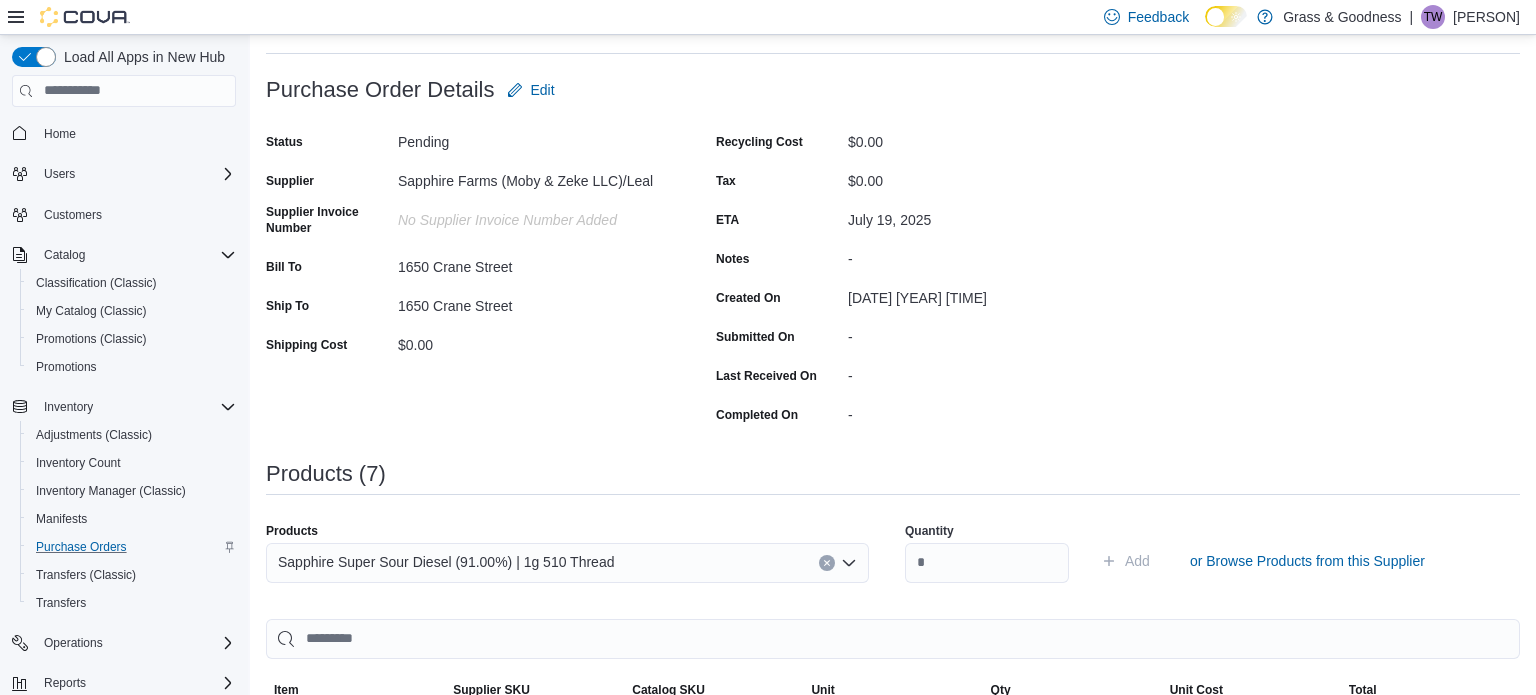click on "Sapphire Super Sour Diesel (91.00%) | 1g 510 Thread" at bounding box center [567, 563] 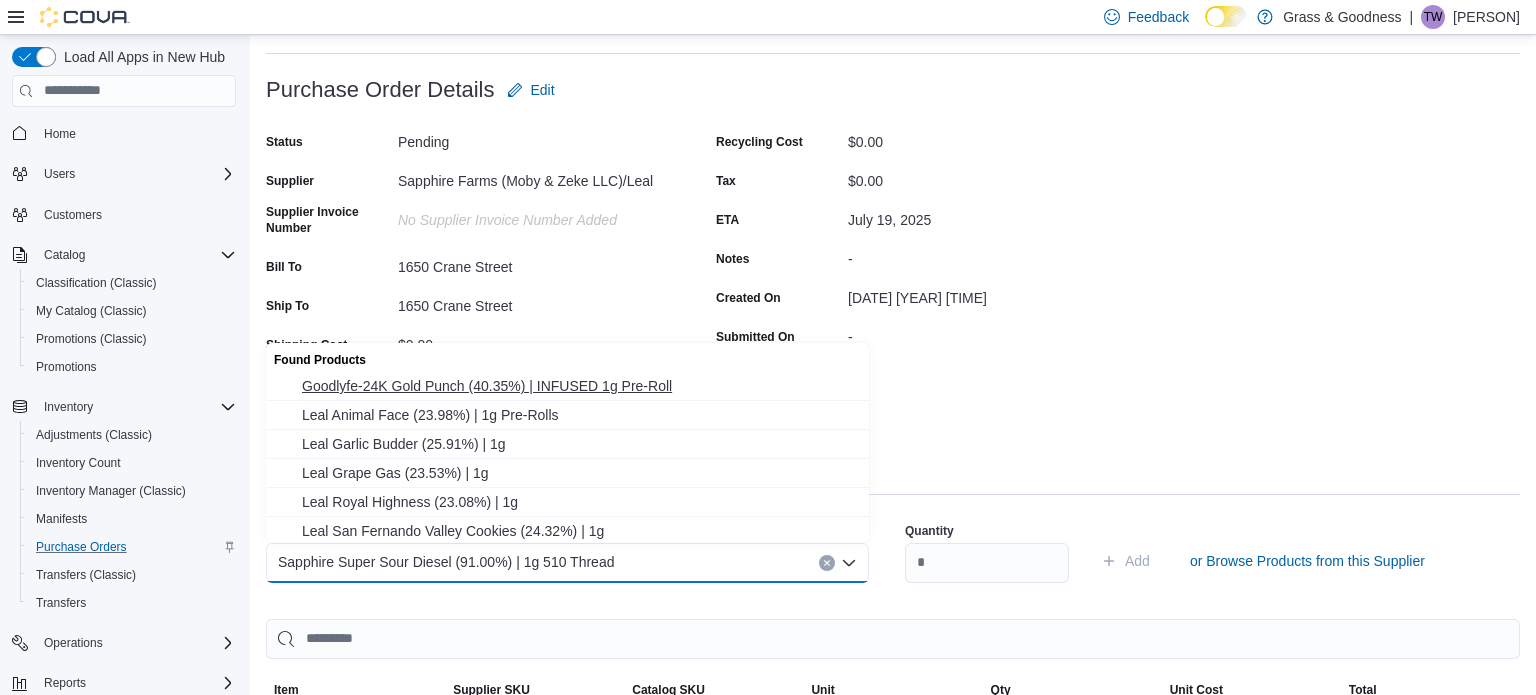 click on "Goodlyfe-24K Gold Punch (40.35%) | INFUSED 1g Pre-Roll" at bounding box center (579, 386) 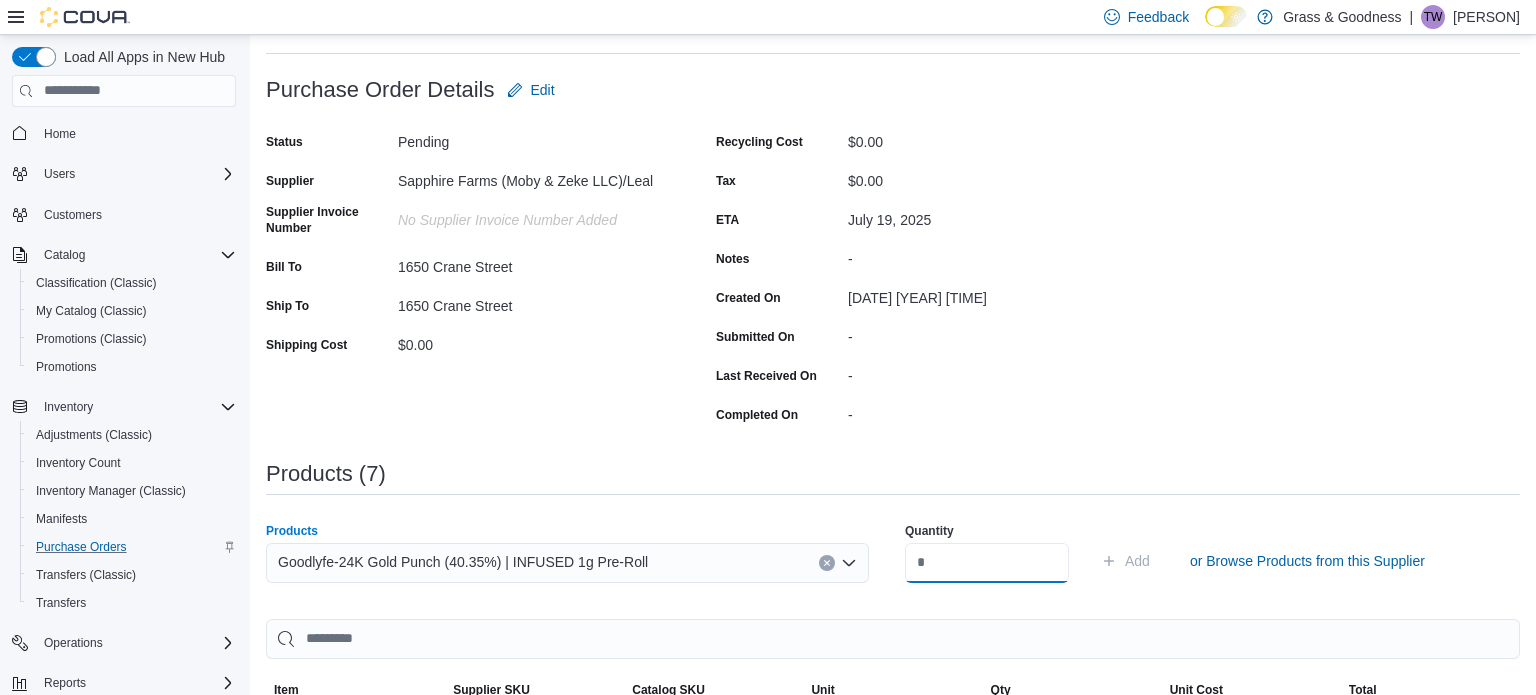 click at bounding box center [987, 563] 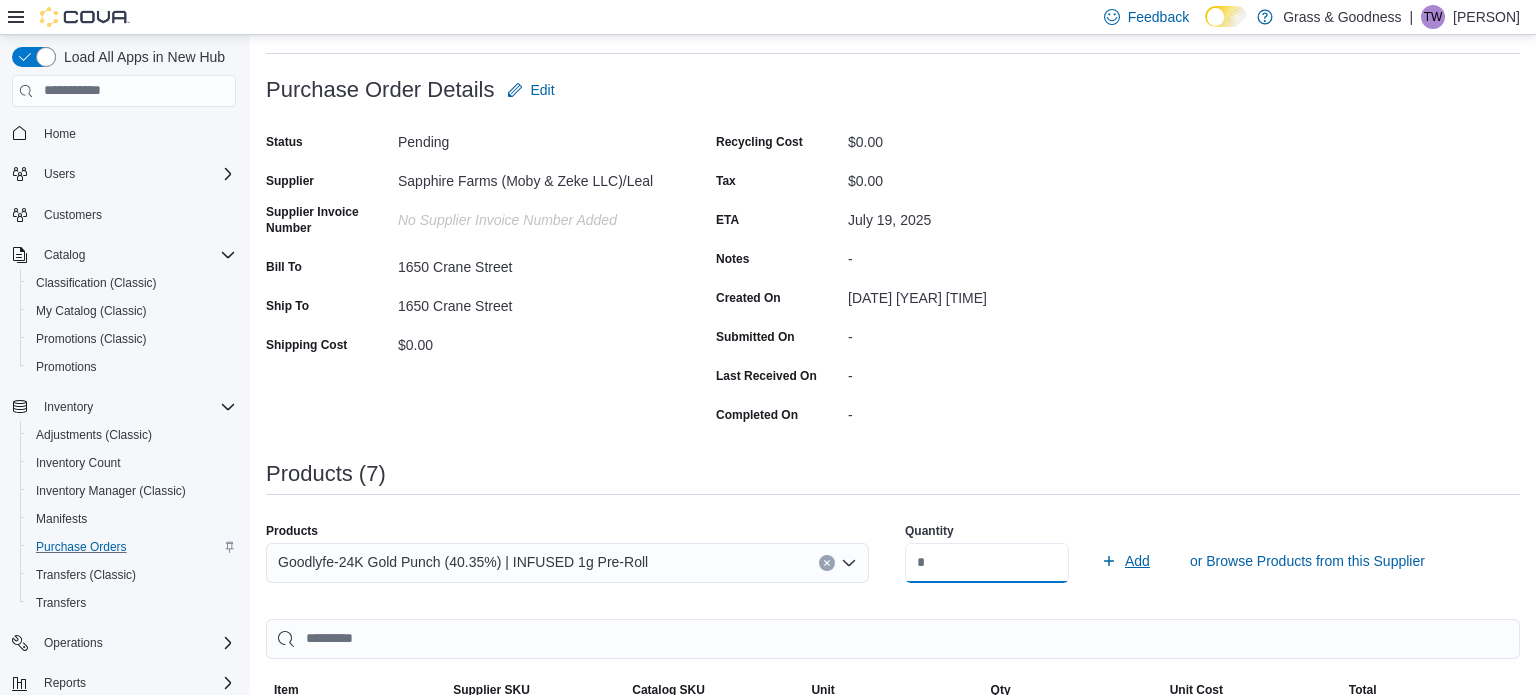 type on "***" 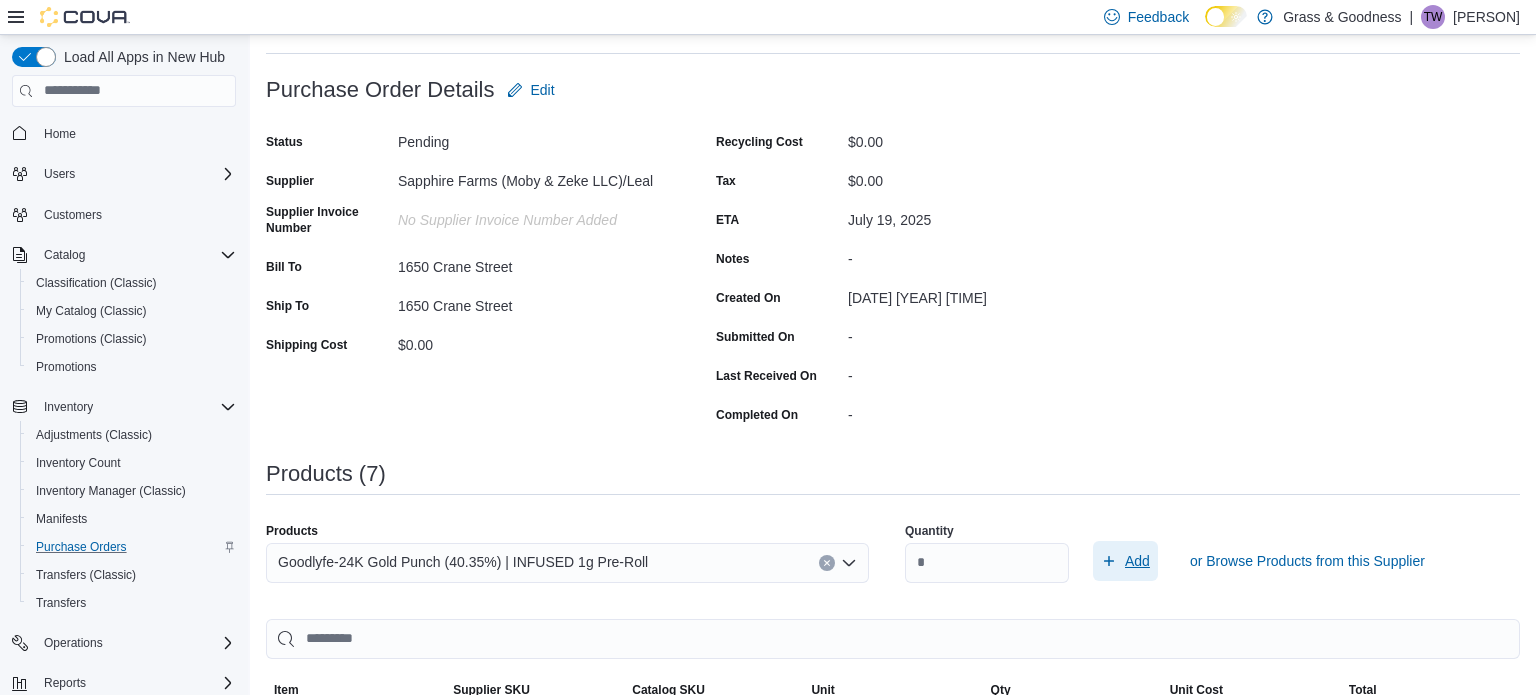 click on "Add" at bounding box center (1137, 561) 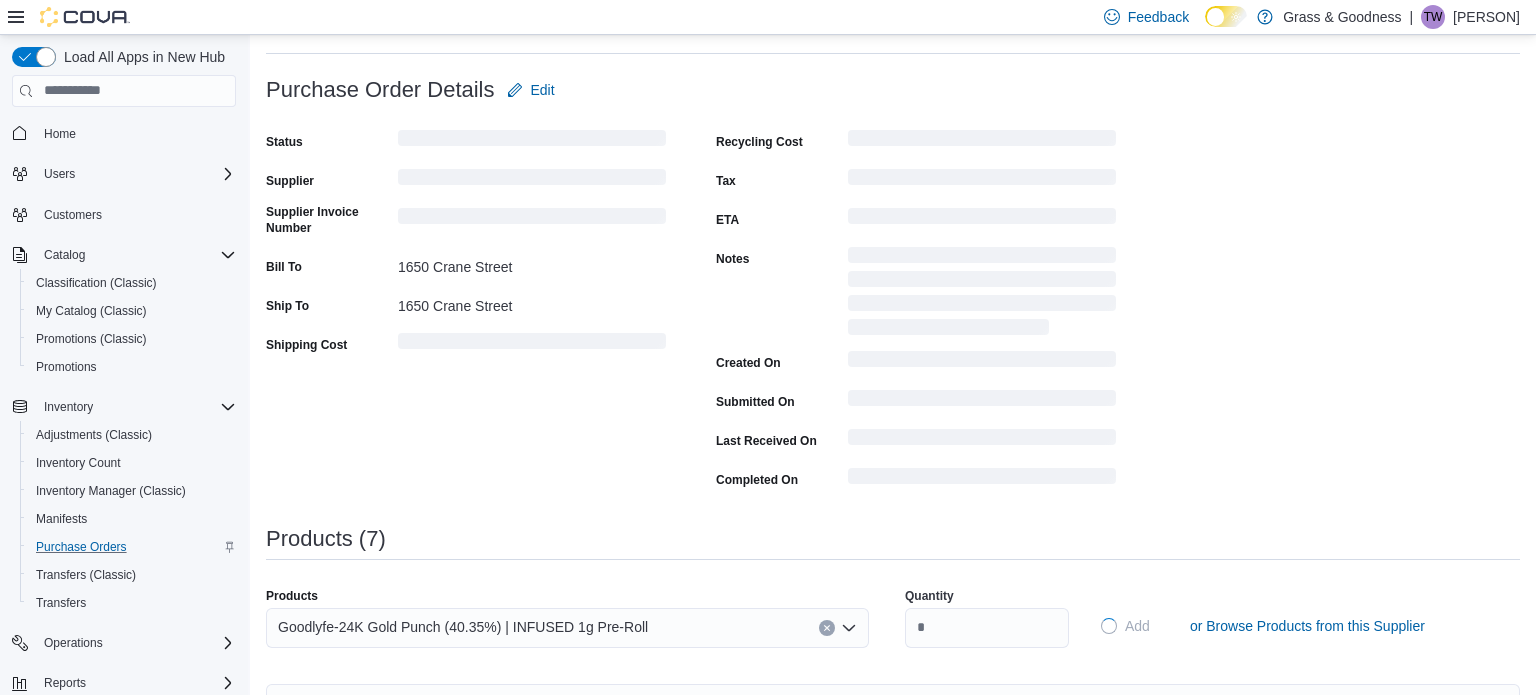 type 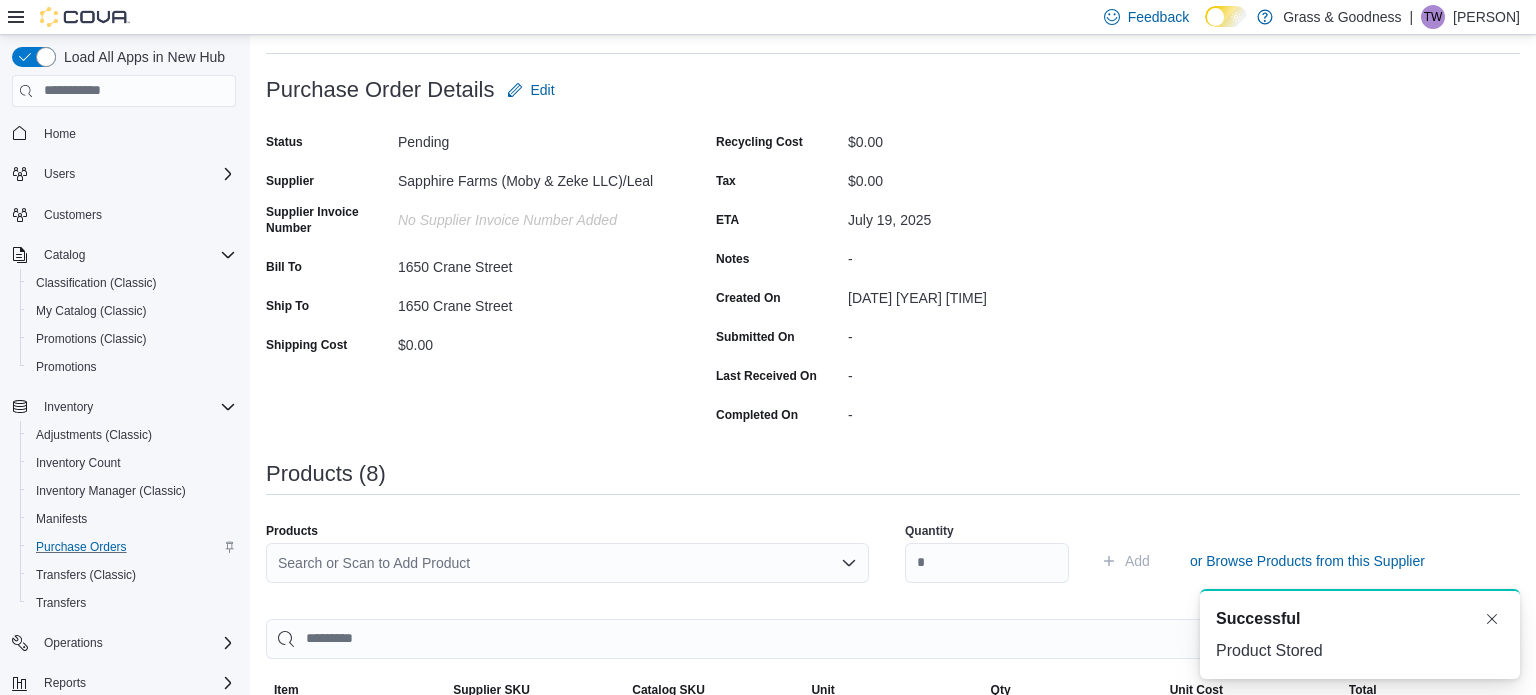 scroll, scrollTop: 0, scrollLeft: 0, axis: both 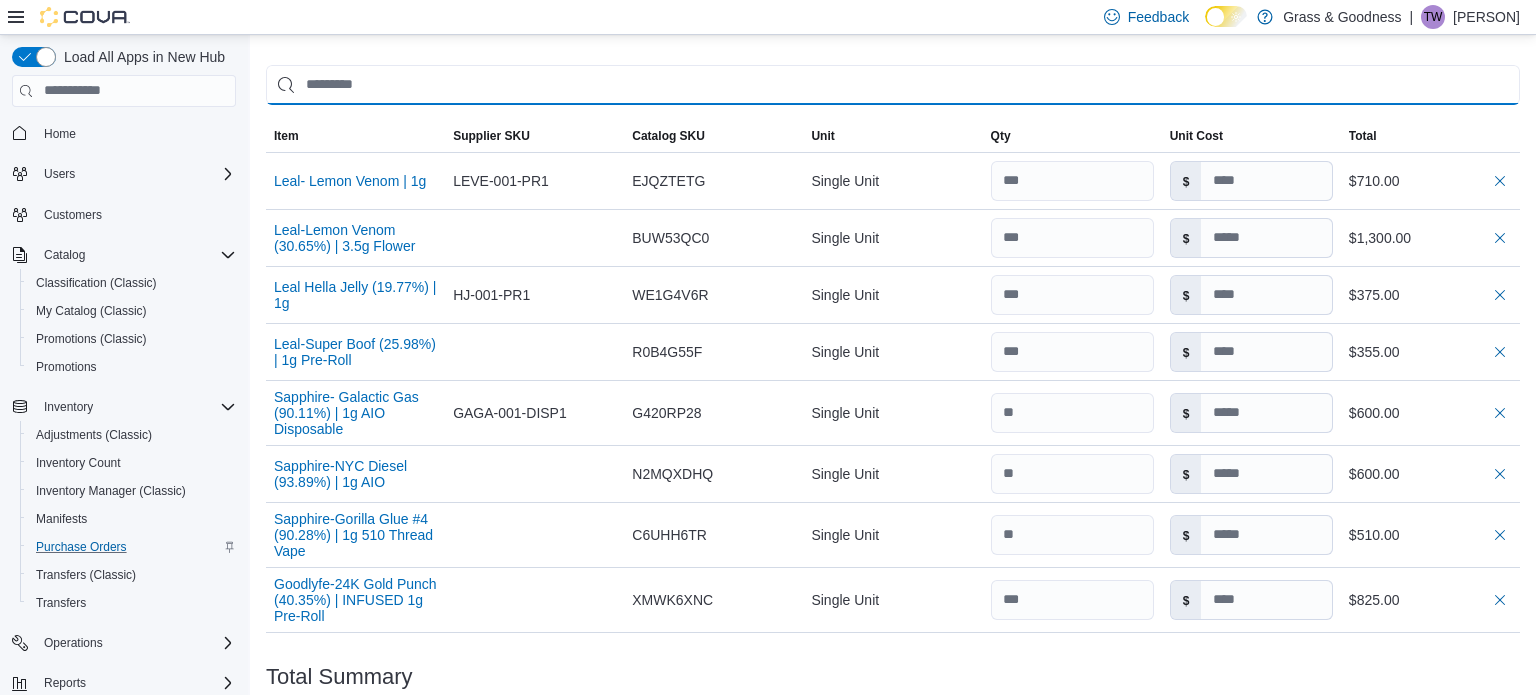 click at bounding box center (893, 85) 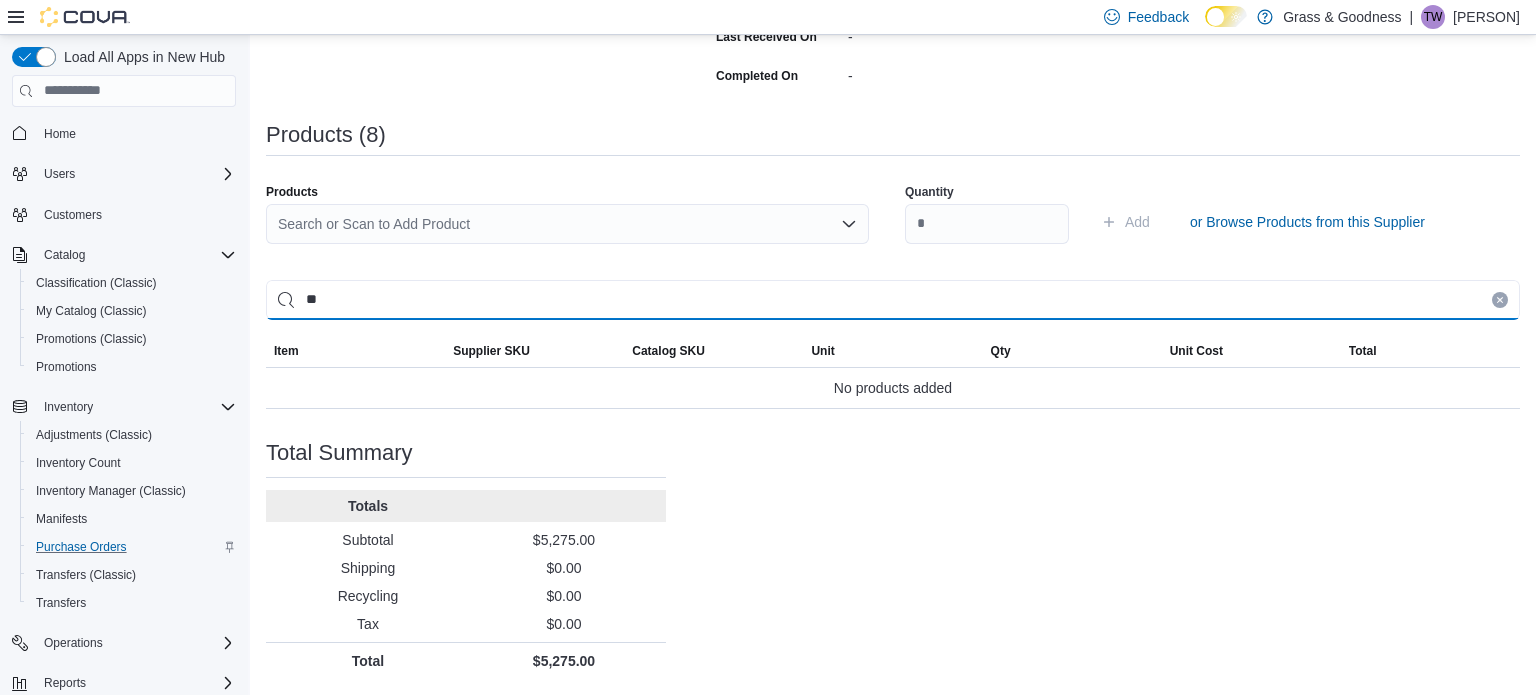 scroll, scrollTop: 436, scrollLeft: 0, axis: vertical 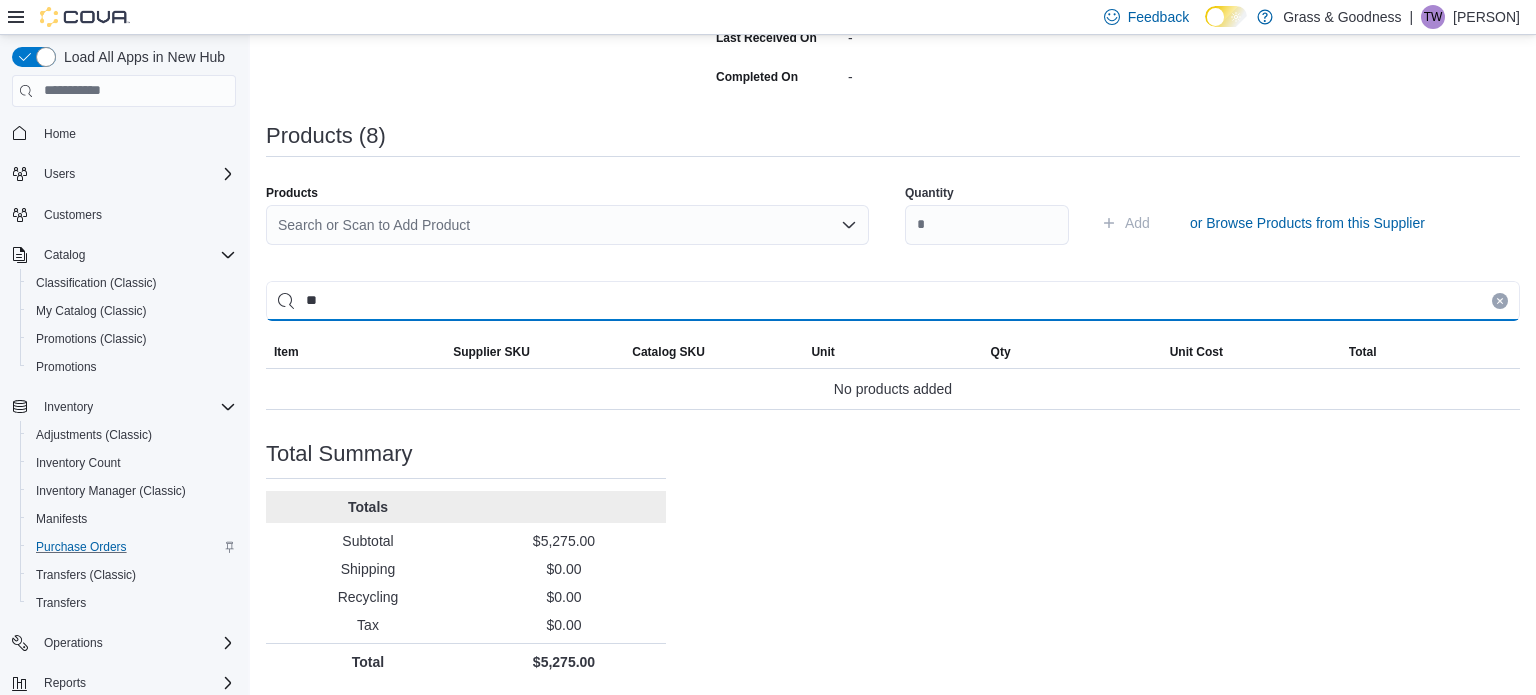 type on "*" 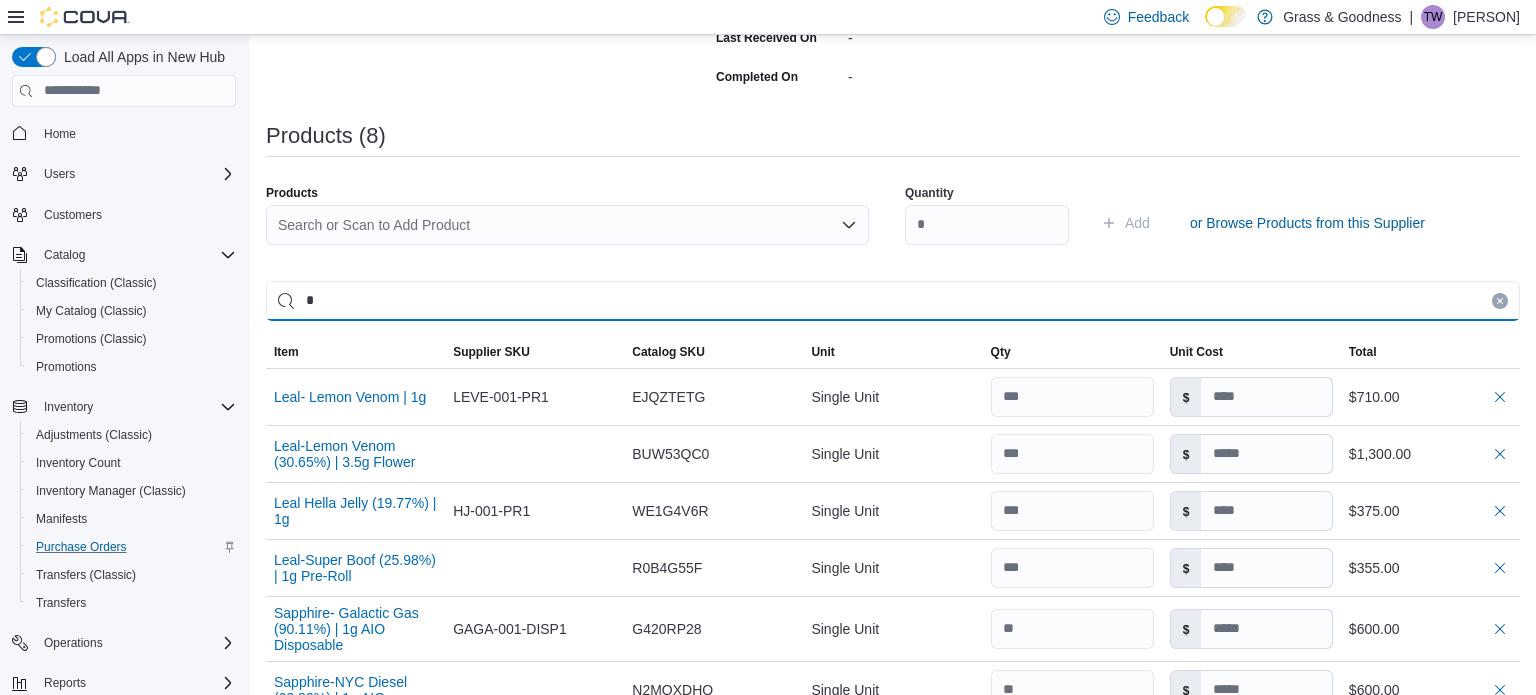 type 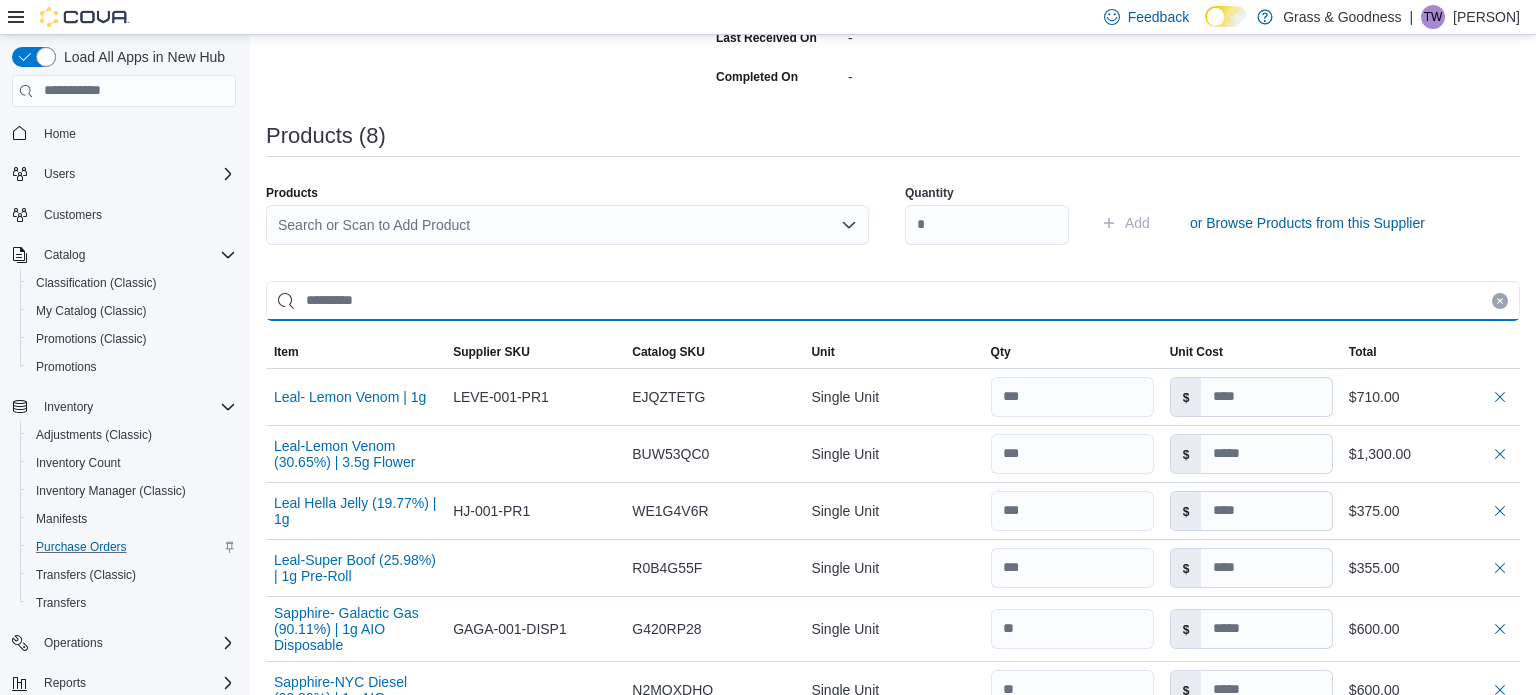 scroll, scrollTop: 652, scrollLeft: 0, axis: vertical 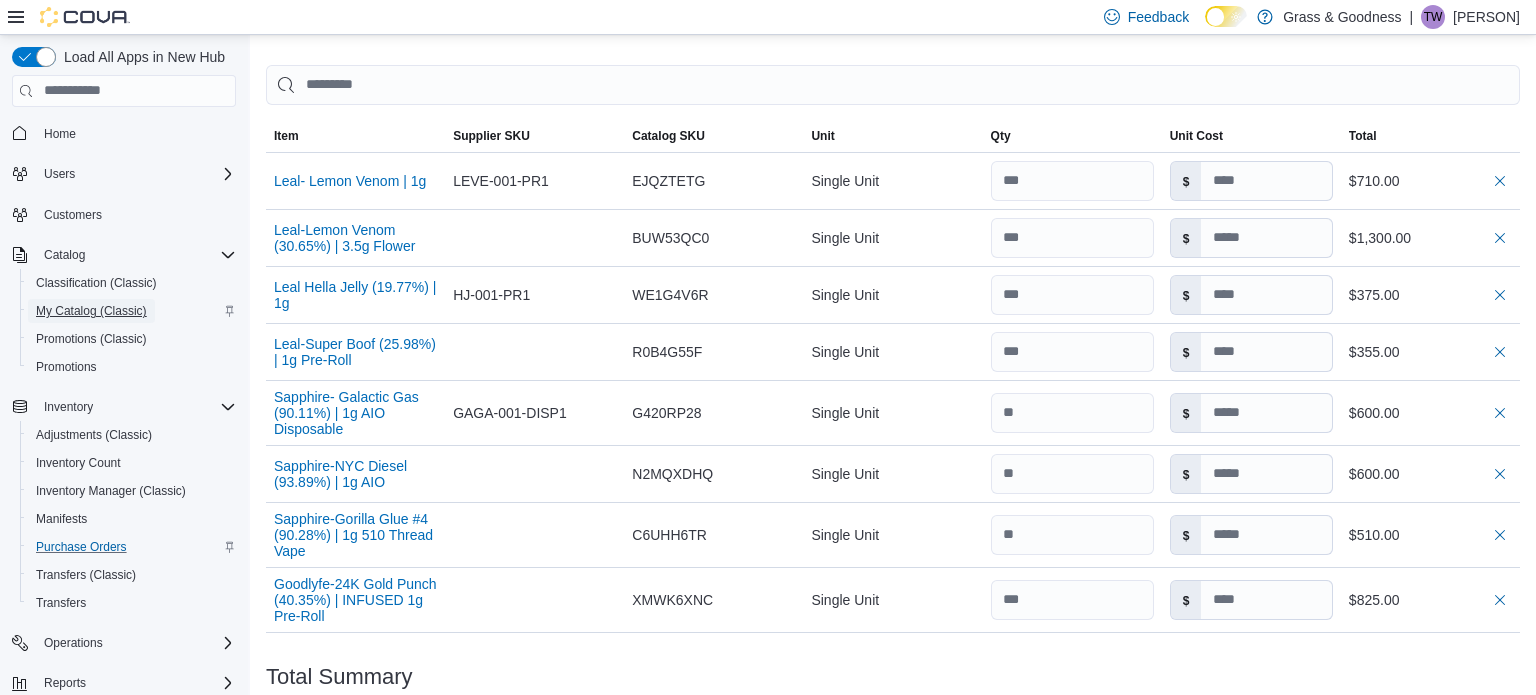 click on "My Catalog (Classic)" at bounding box center (91, 311) 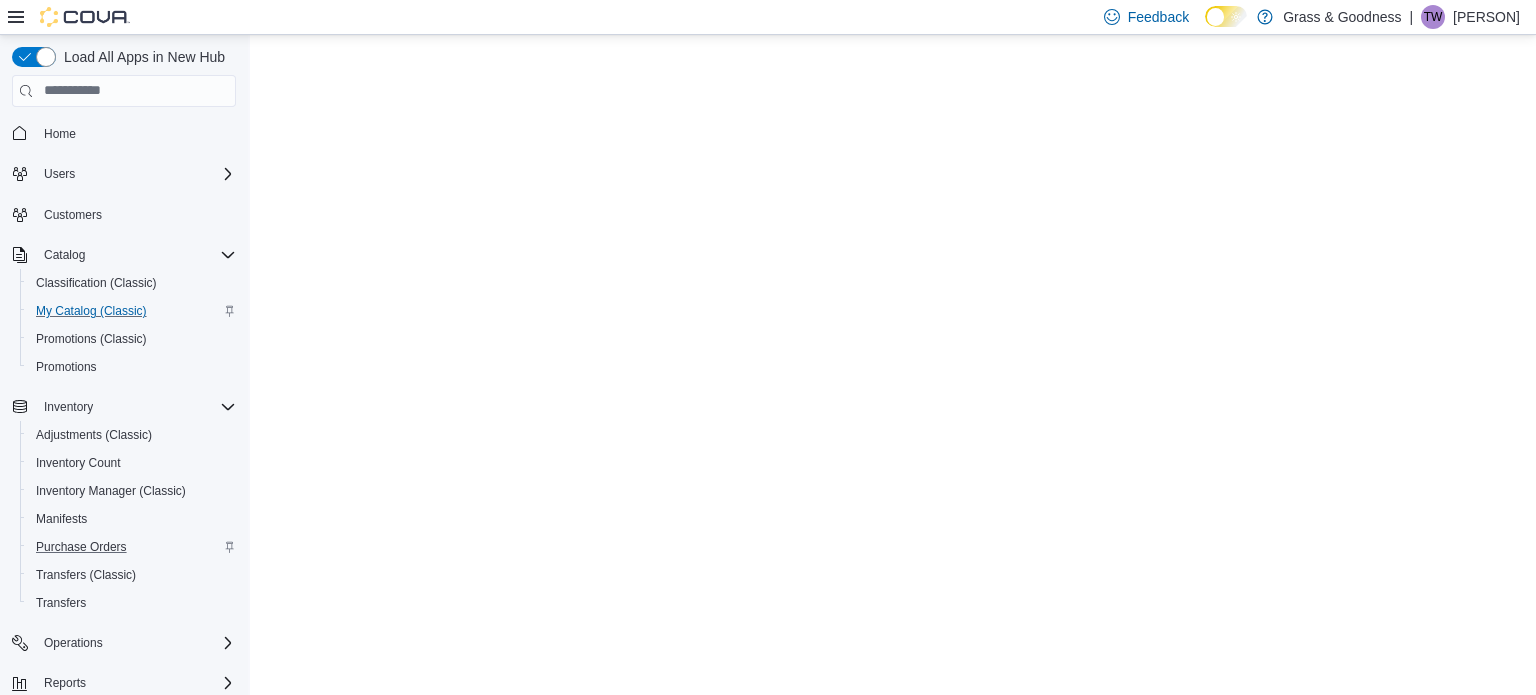 scroll, scrollTop: 0, scrollLeft: 0, axis: both 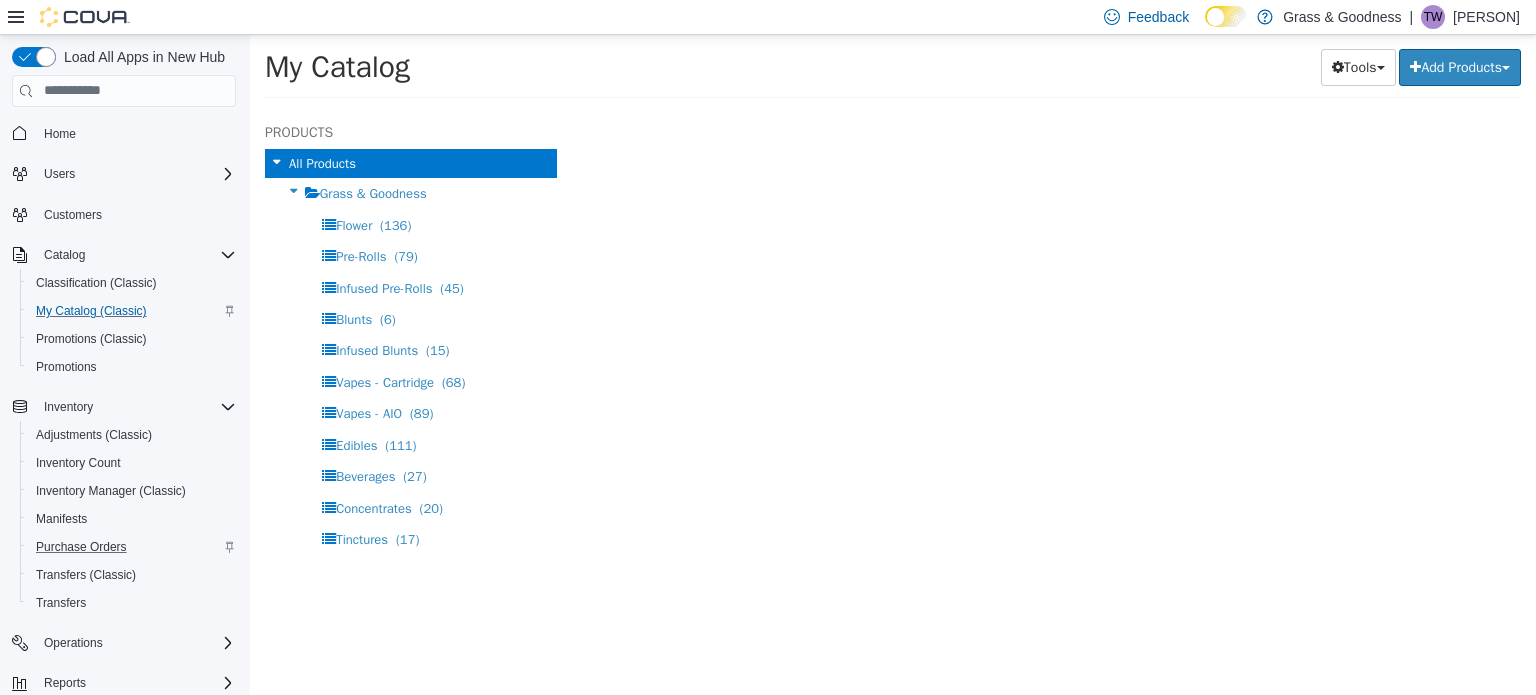 select on "**********" 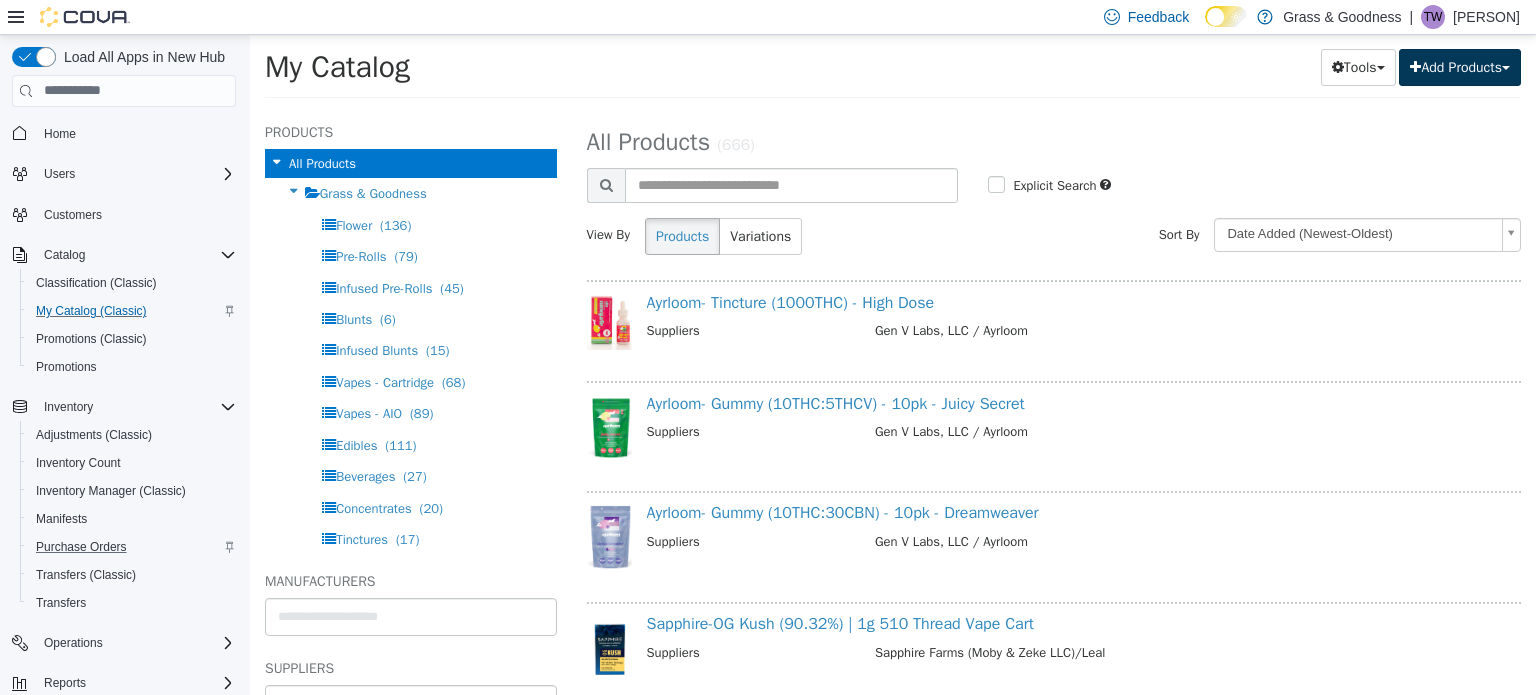click on "Add Products" at bounding box center [1460, 66] 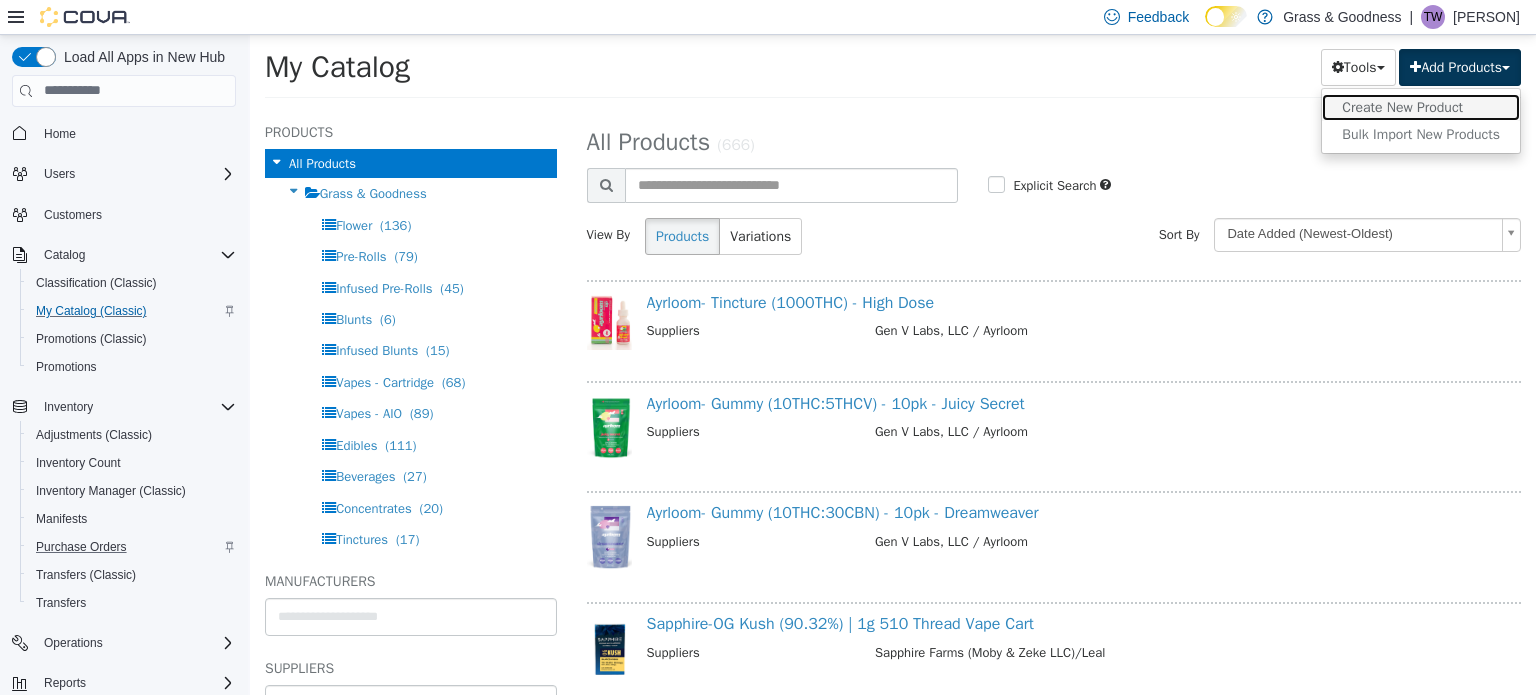 click on "Create New Product" at bounding box center [1421, 106] 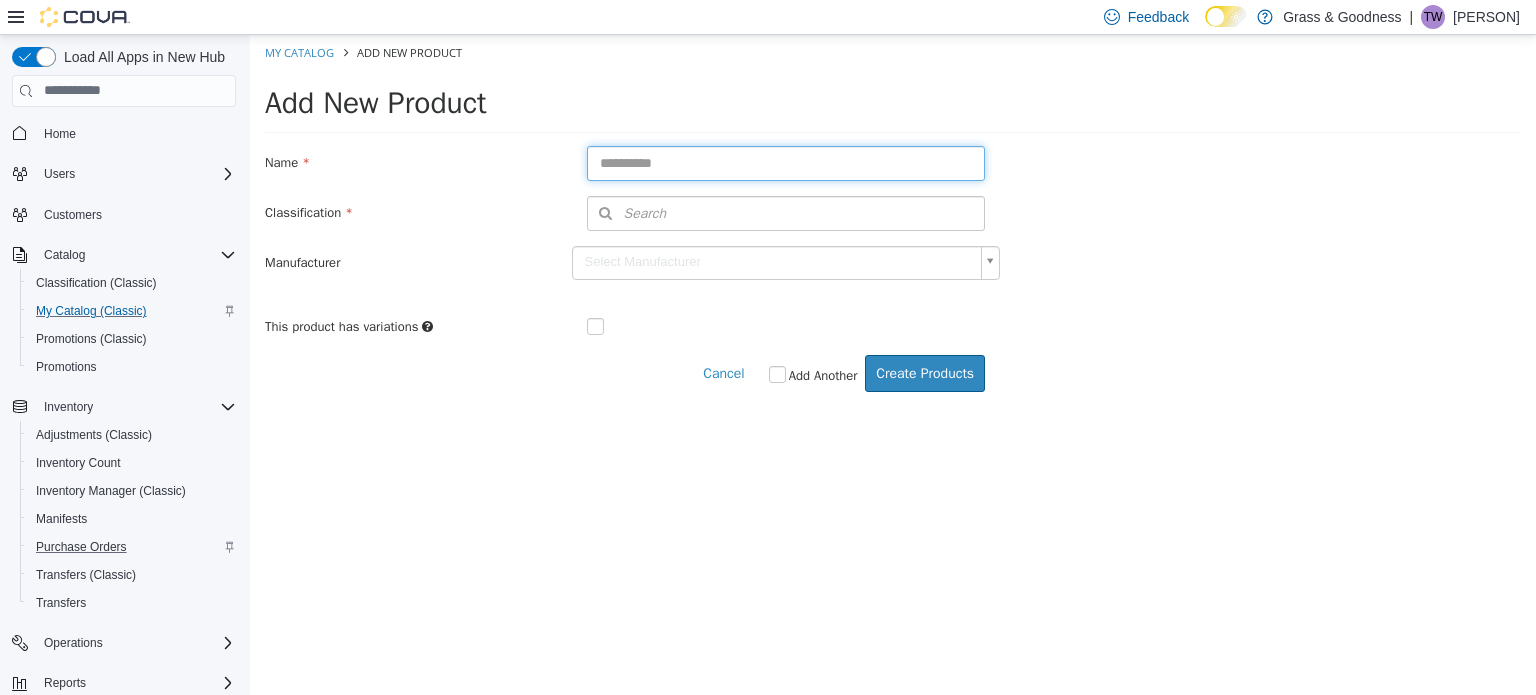 click at bounding box center (786, 162) 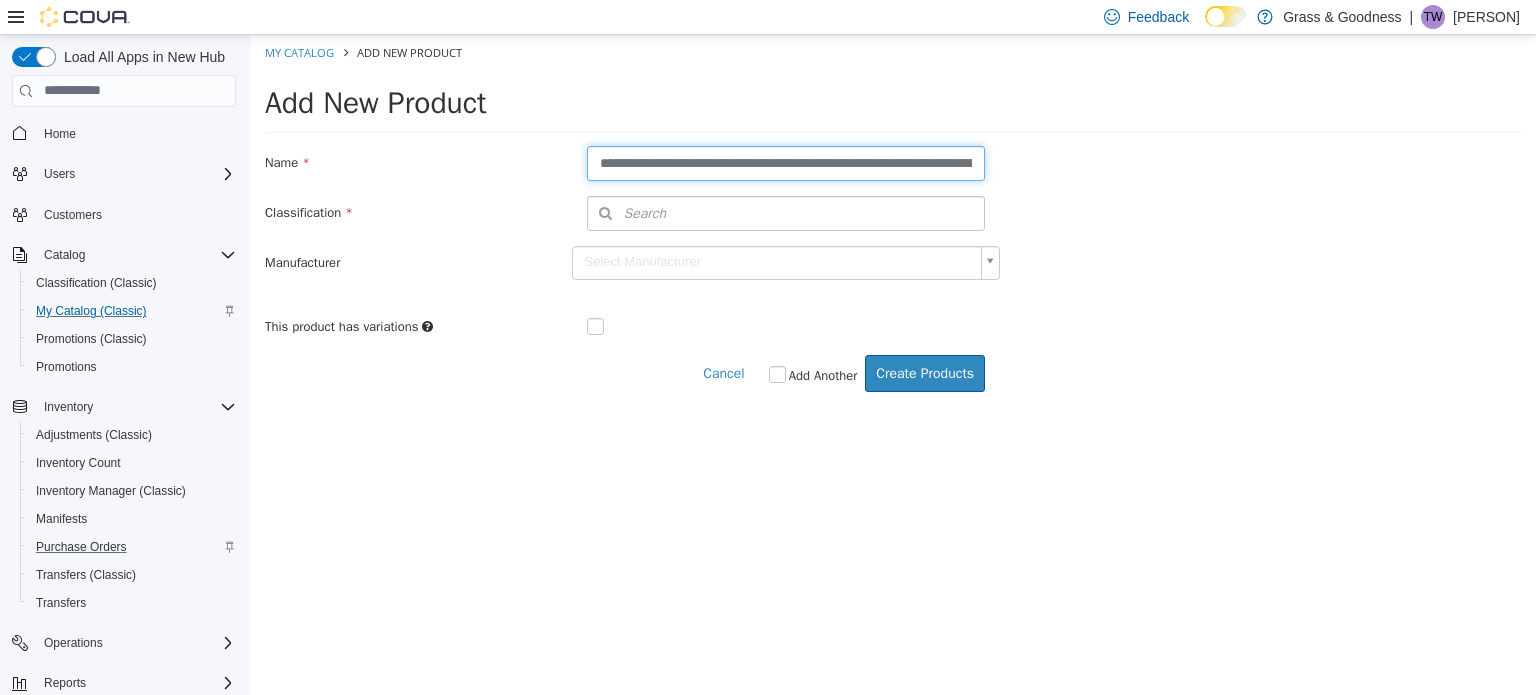 scroll, scrollTop: 0, scrollLeft: 2058, axis: horizontal 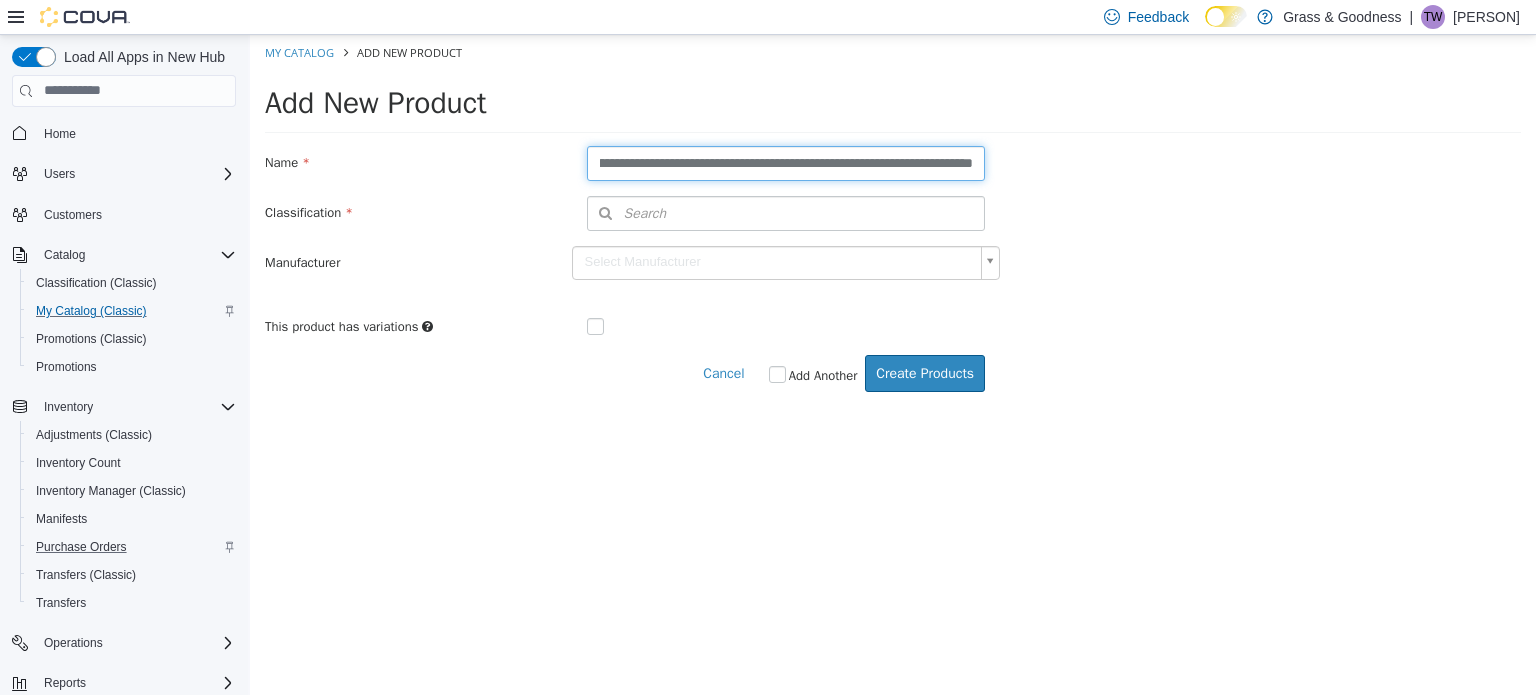 drag, startPoint x: 975, startPoint y: 162, endPoint x: 589, endPoint y: 167, distance: 386.03238 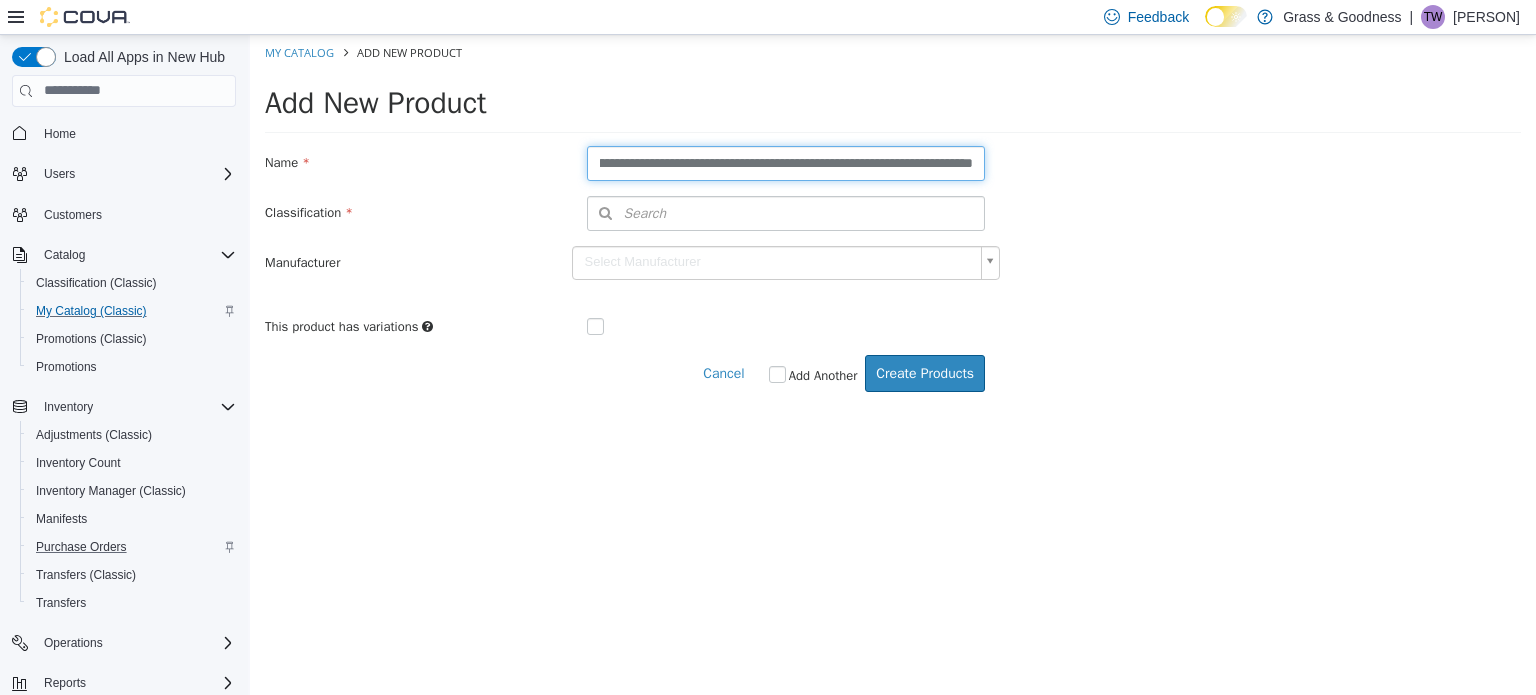 drag, startPoint x: 978, startPoint y: 161, endPoint x: 592, endPoint y: 156, distance: 386.03238 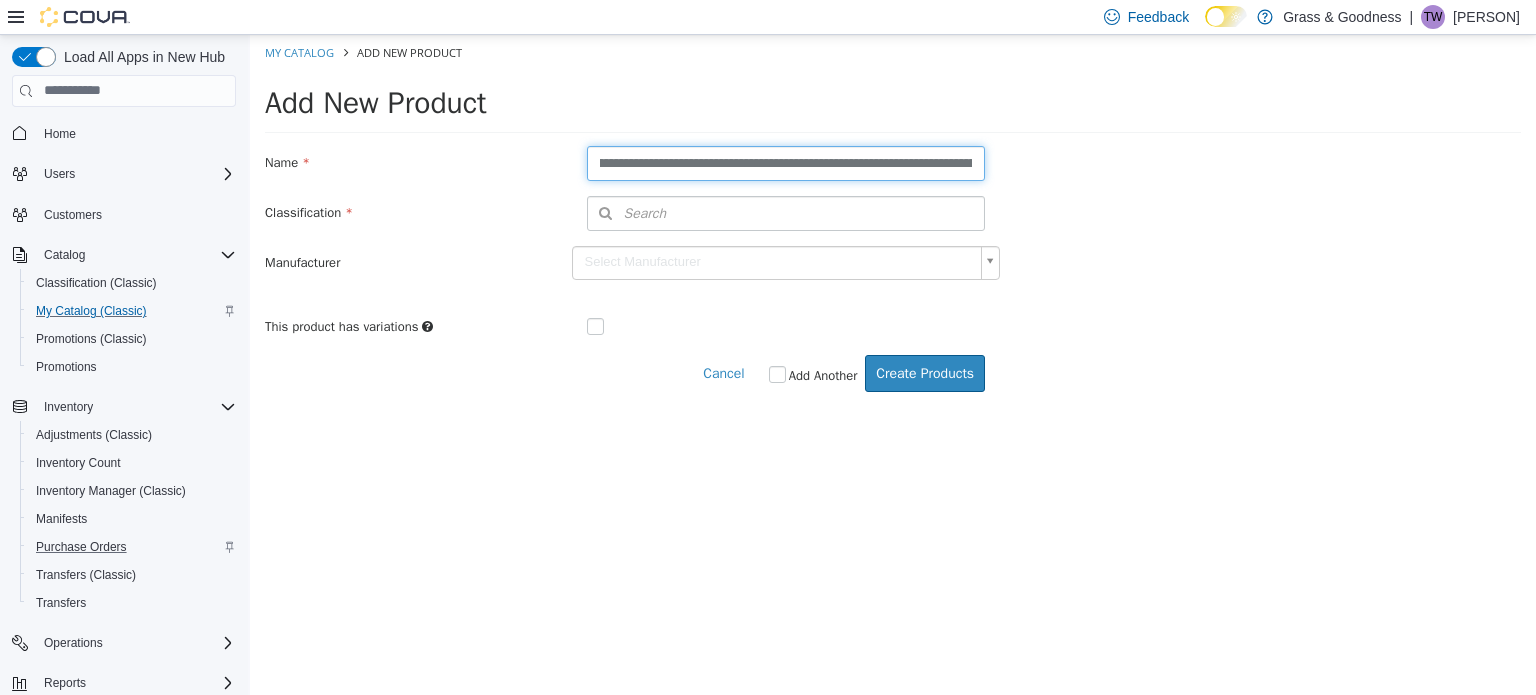 type on "**********" 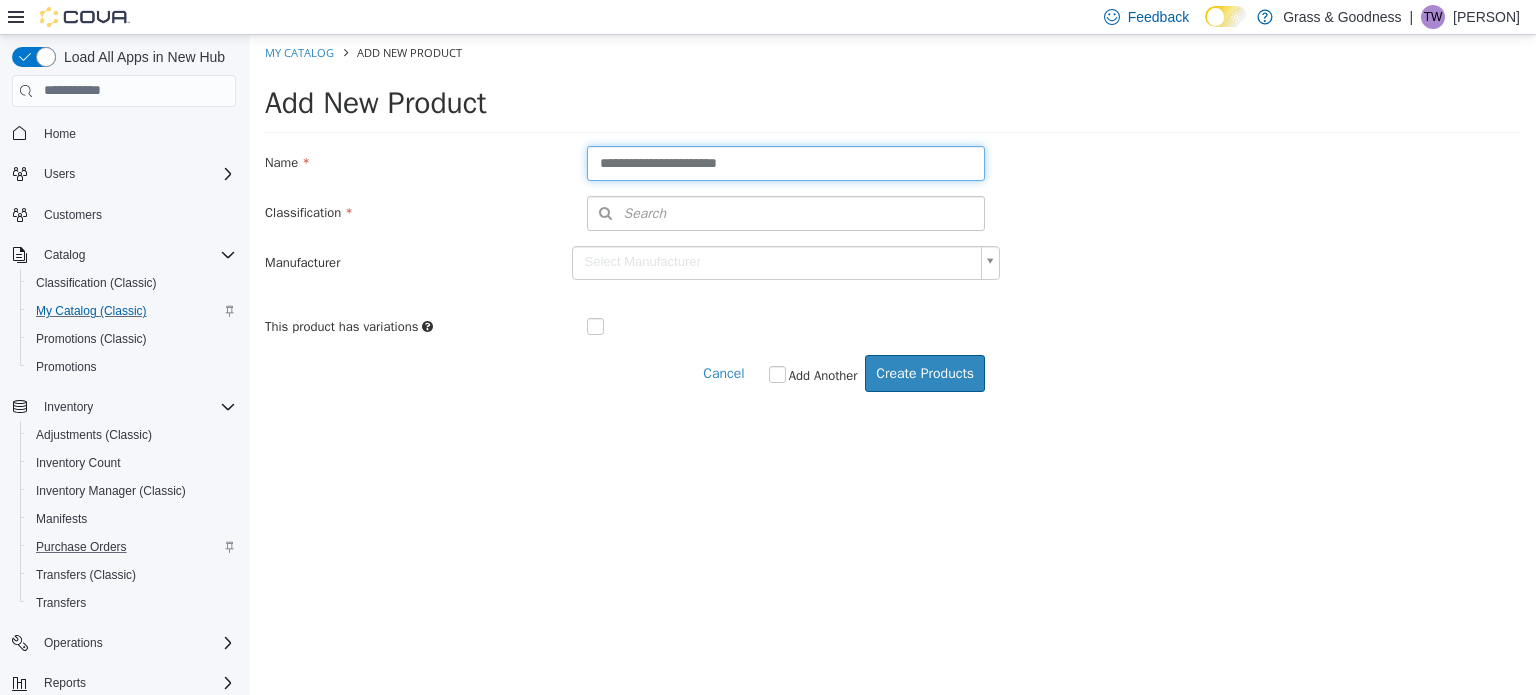 scroll, scrollTop: 0, scrollLeft: 0, axis: both 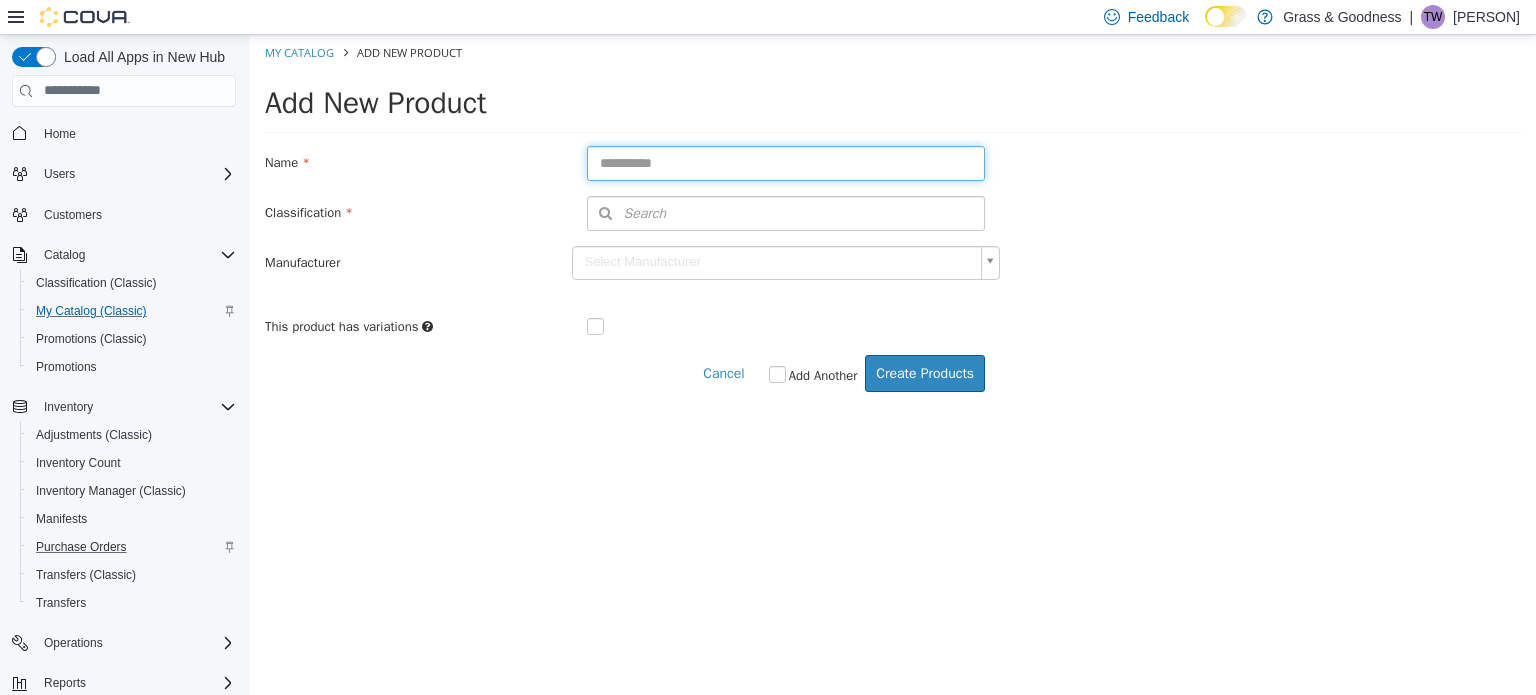 click at bounding box center [786, 162] 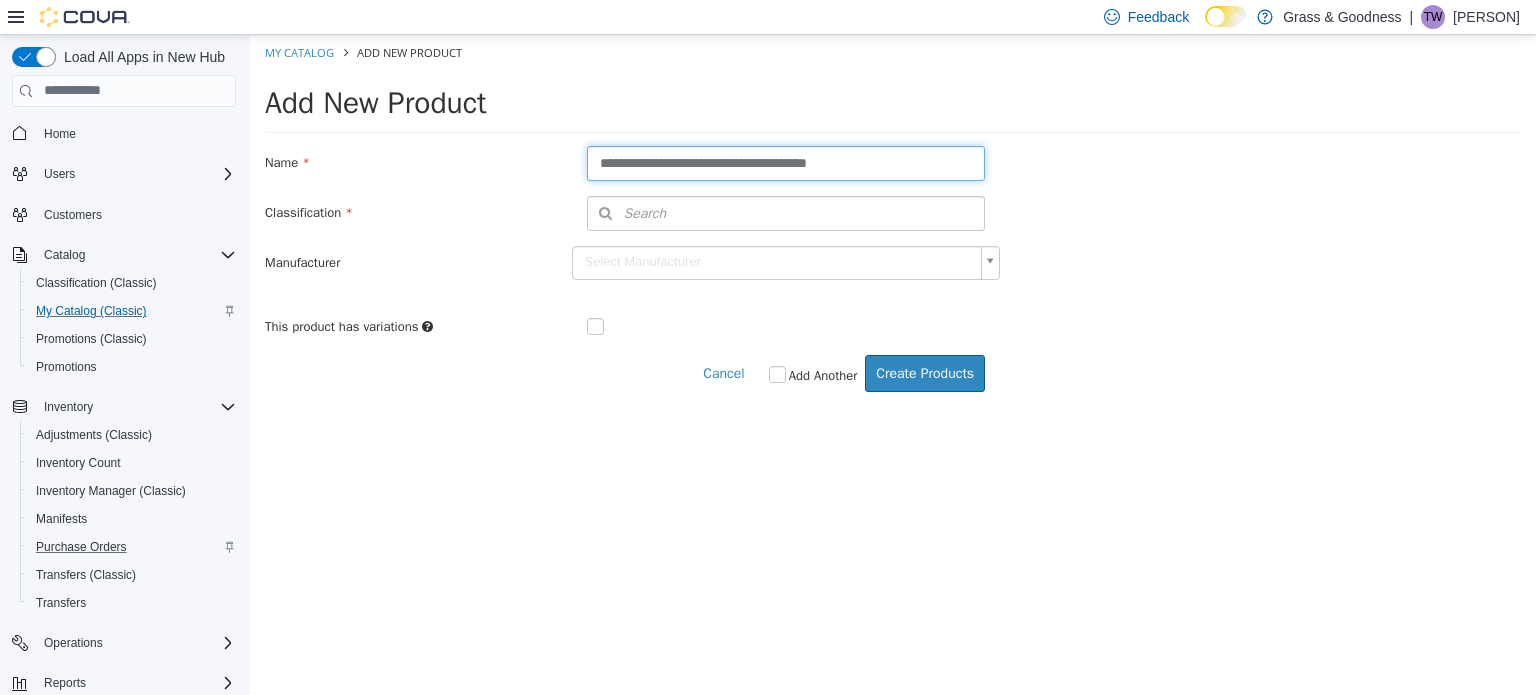 type on "**********" 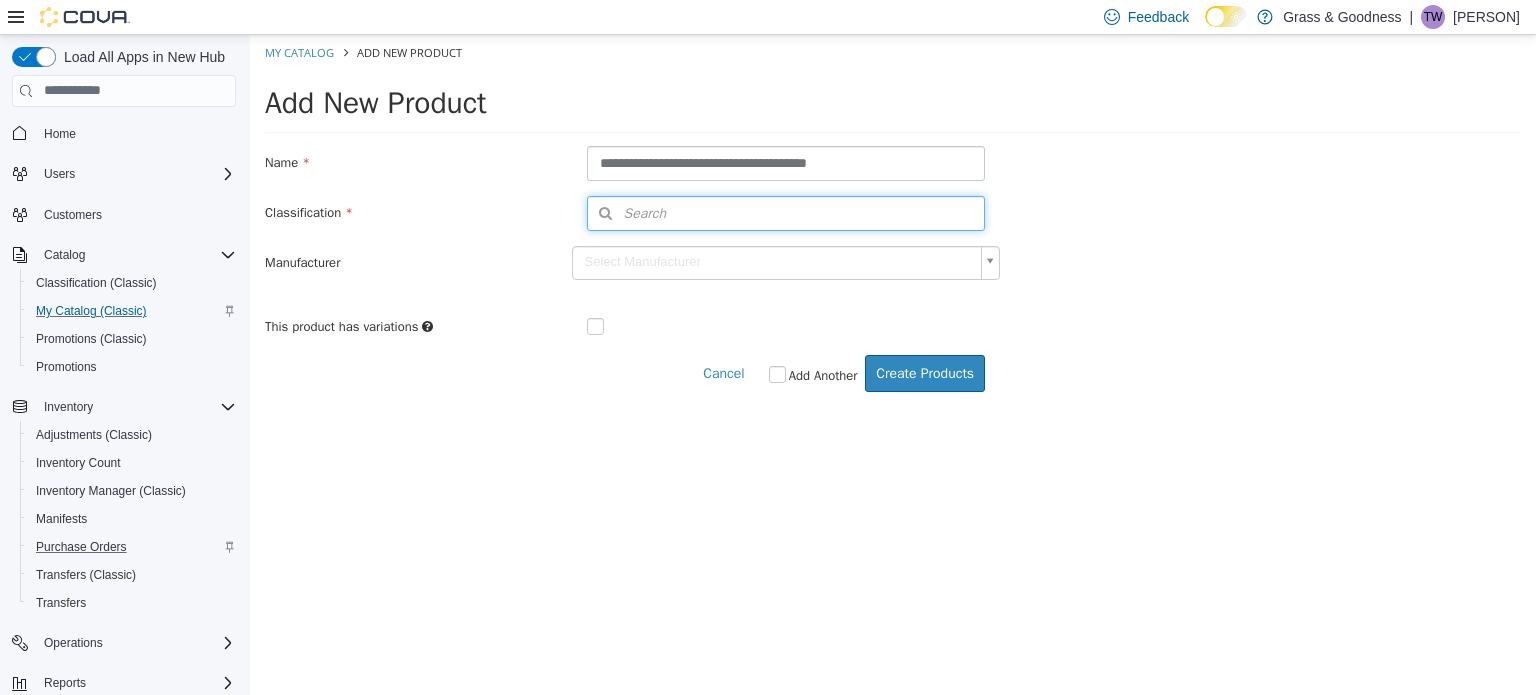 click on "Search" at bounding box center (627, 212) 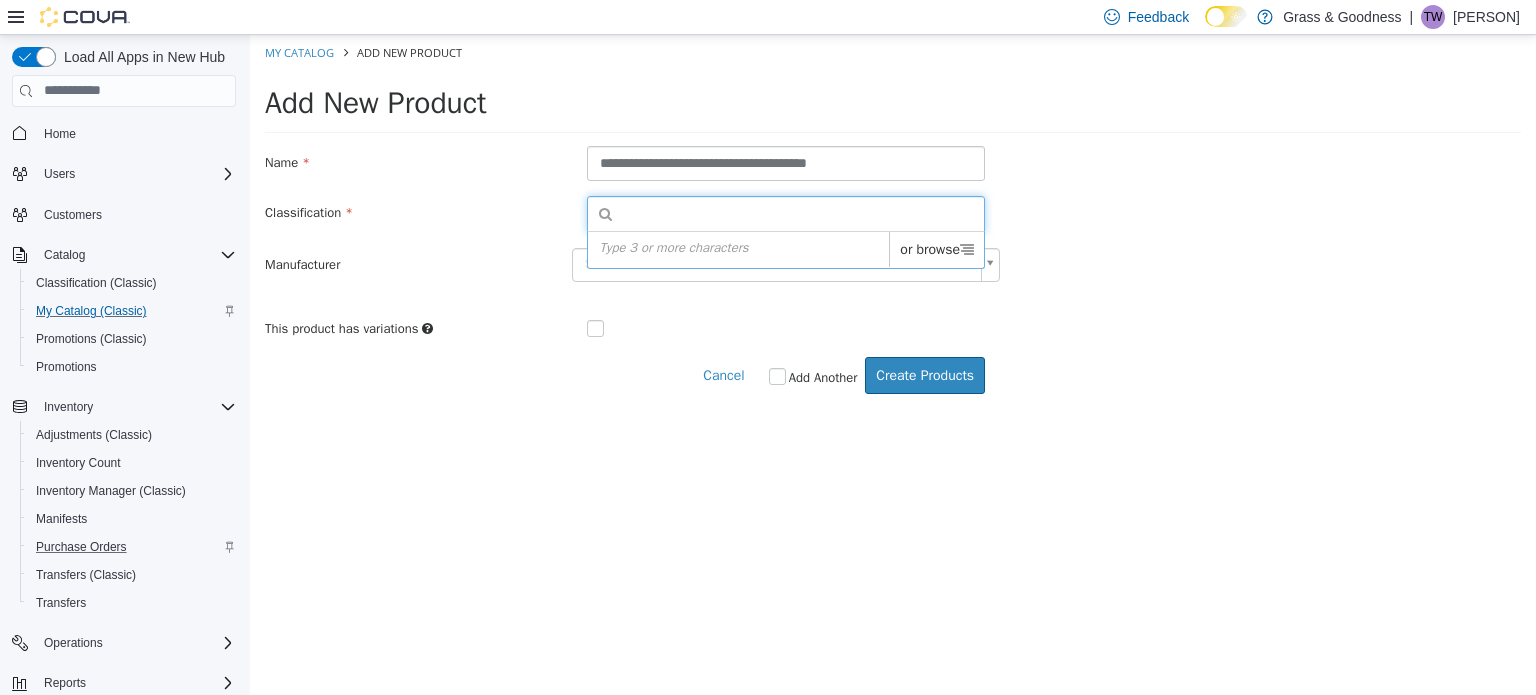 click on "or browse" at bounding box center [936, 248] 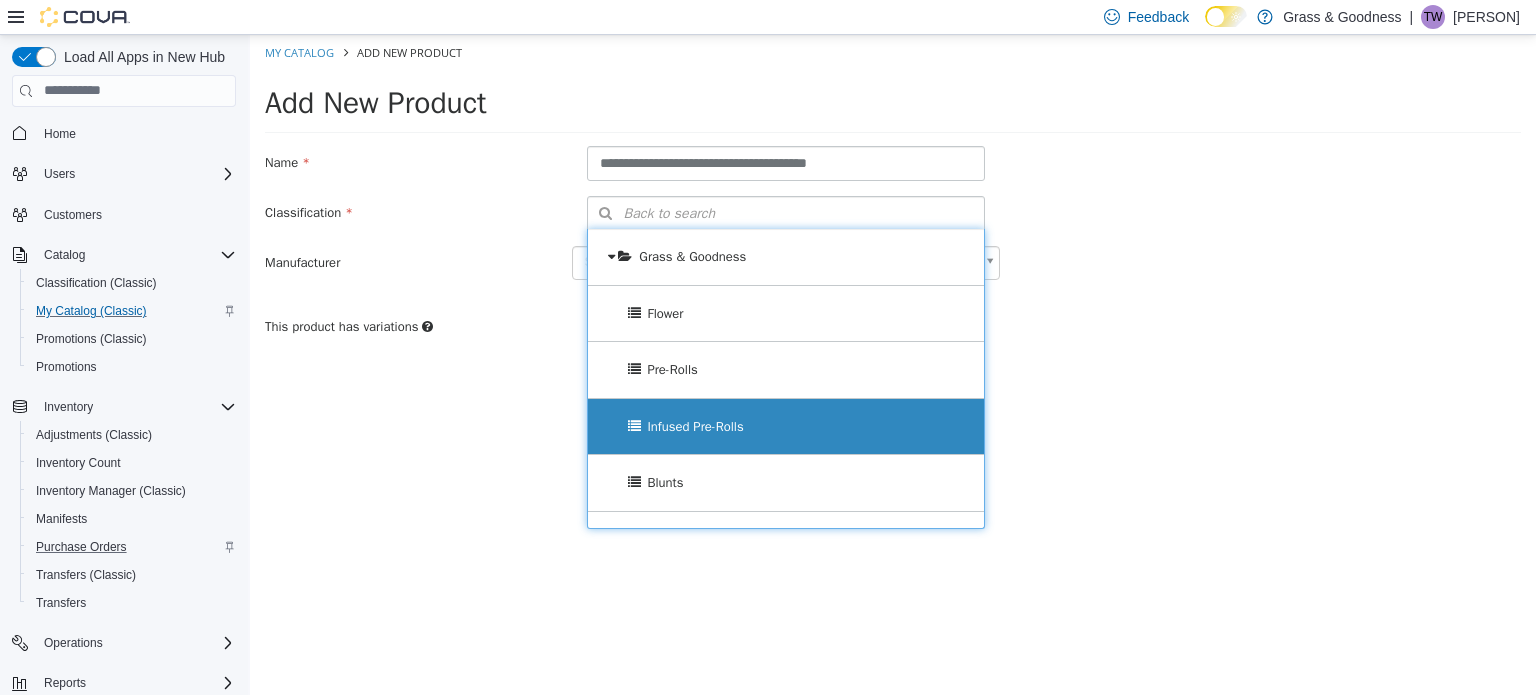 drag, startPoint x: 728, startPoint y: 429, endPoint x: 743, endPoint y: 423, distance: 16.155495 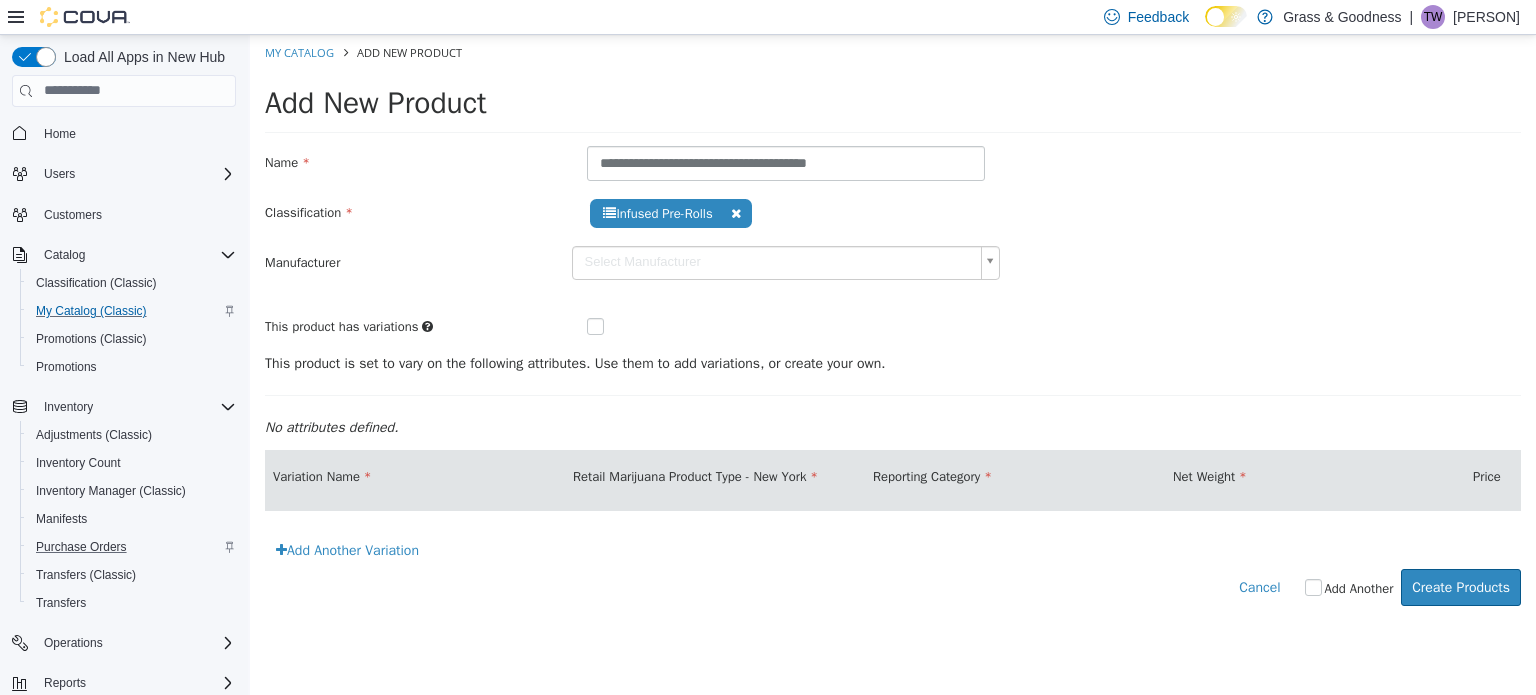 click at bounding box center (611, 327) 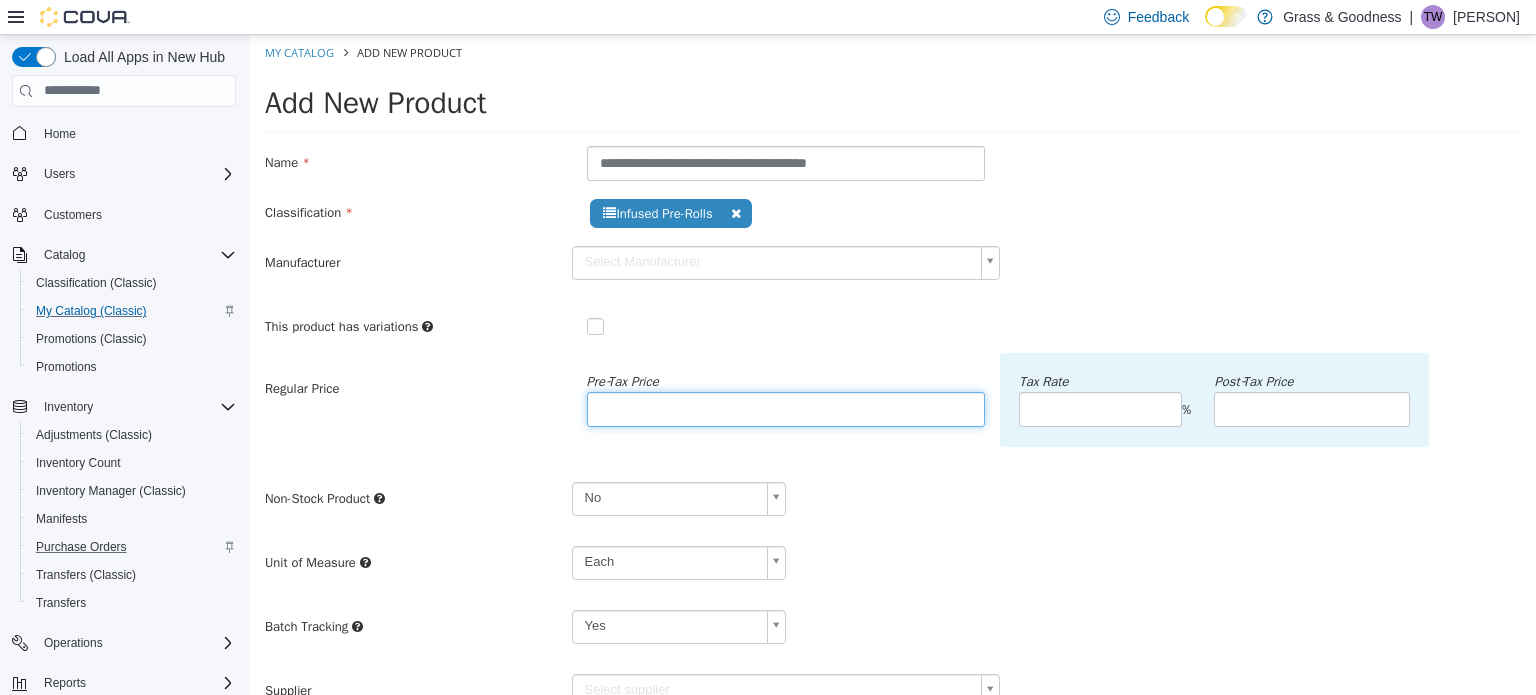 click at bounding box center [786, 408] 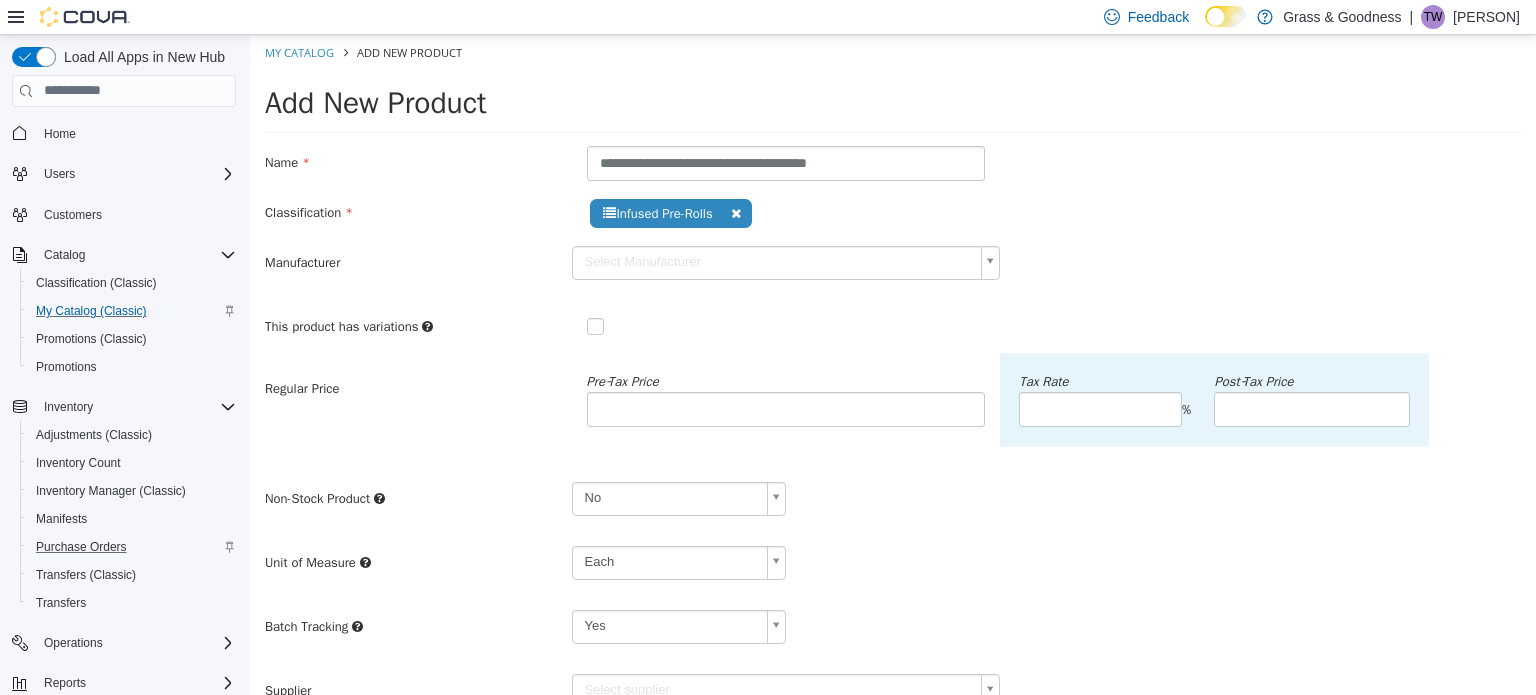 click on "Non-Stock Product       No                             **" at bounding box center [893, 505] 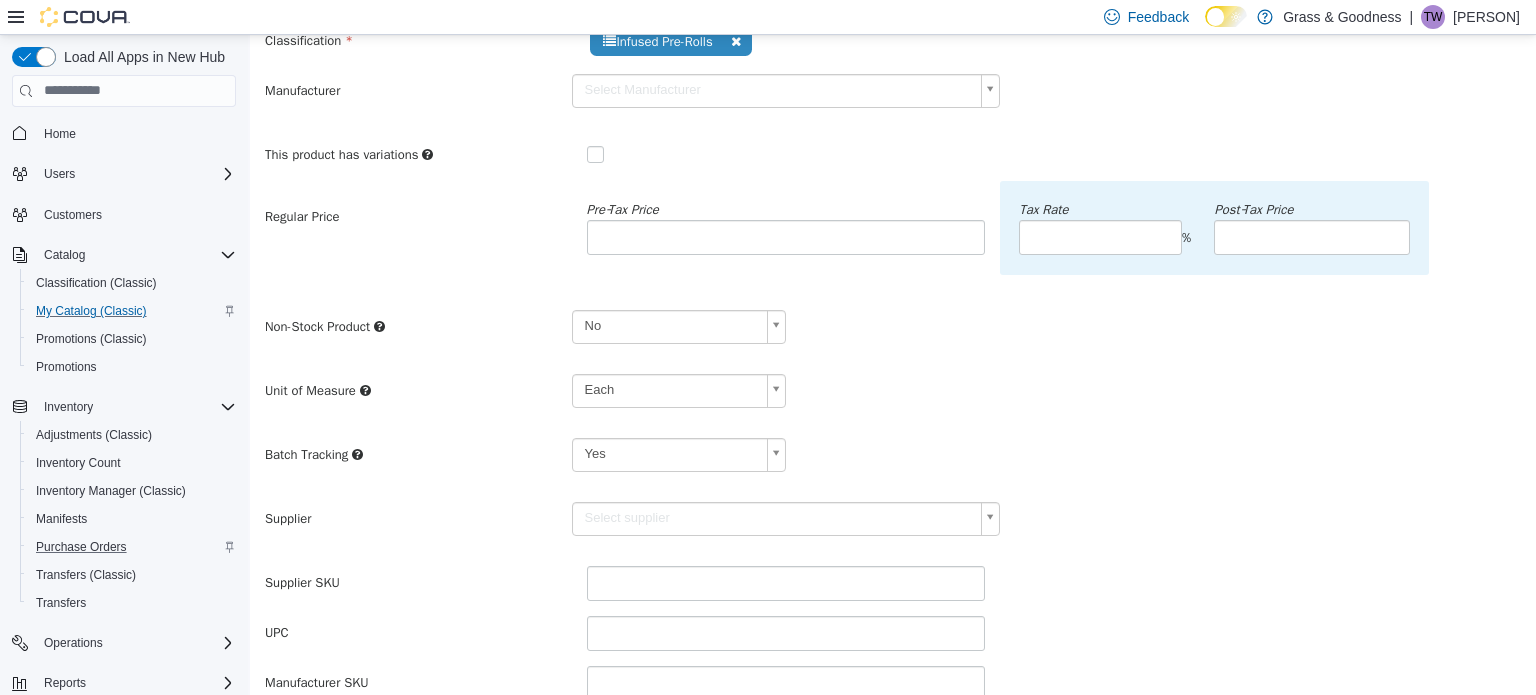 scroll, scrollTop: 219, scrollLeft: 0, axis: vertical 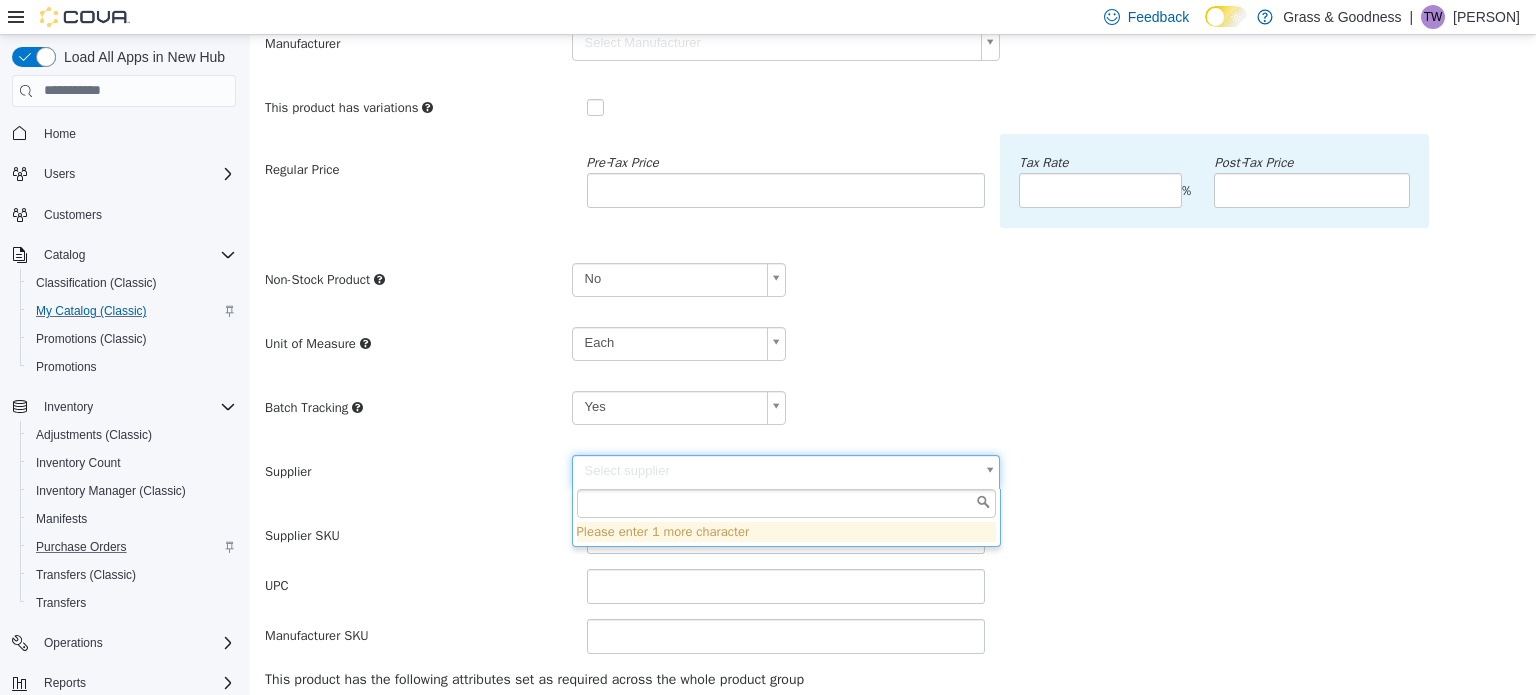 click on "**********" at bounding box center (893, 388) 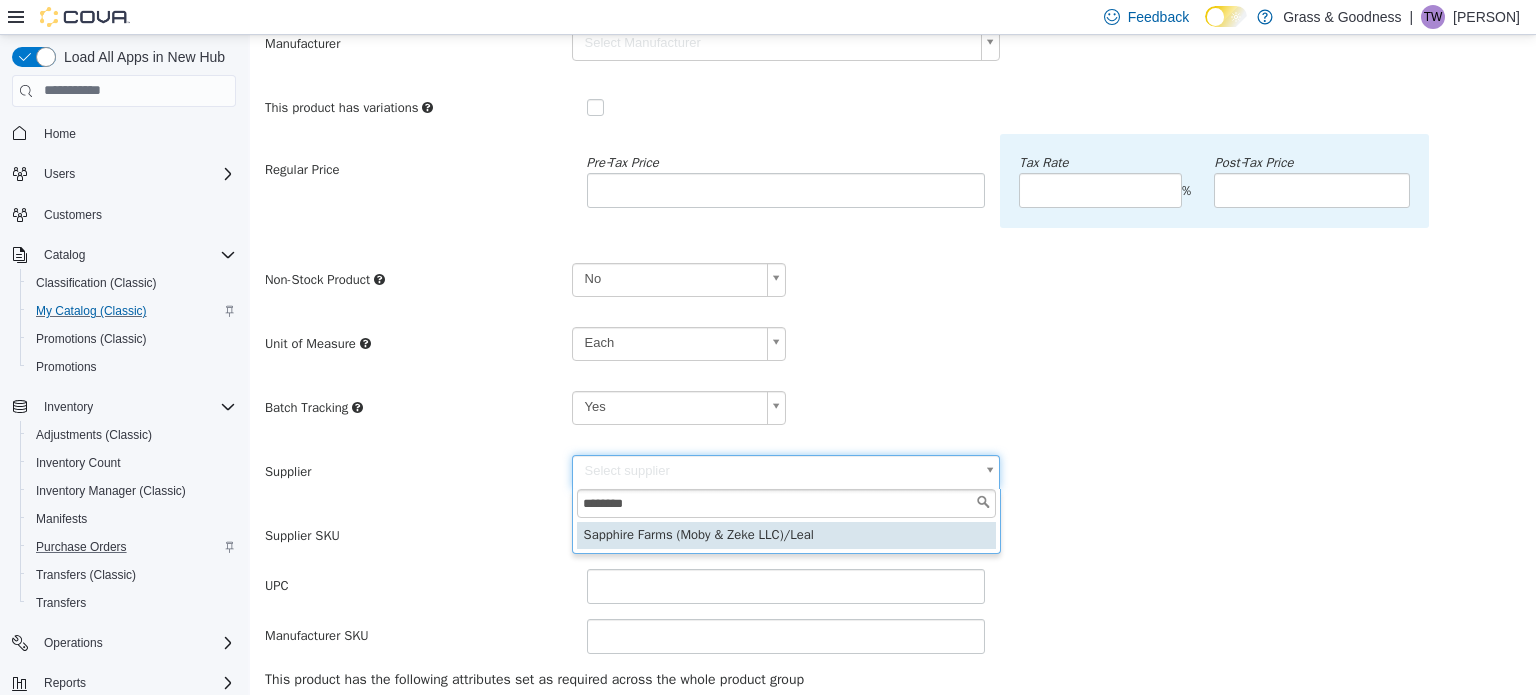 type on "********" 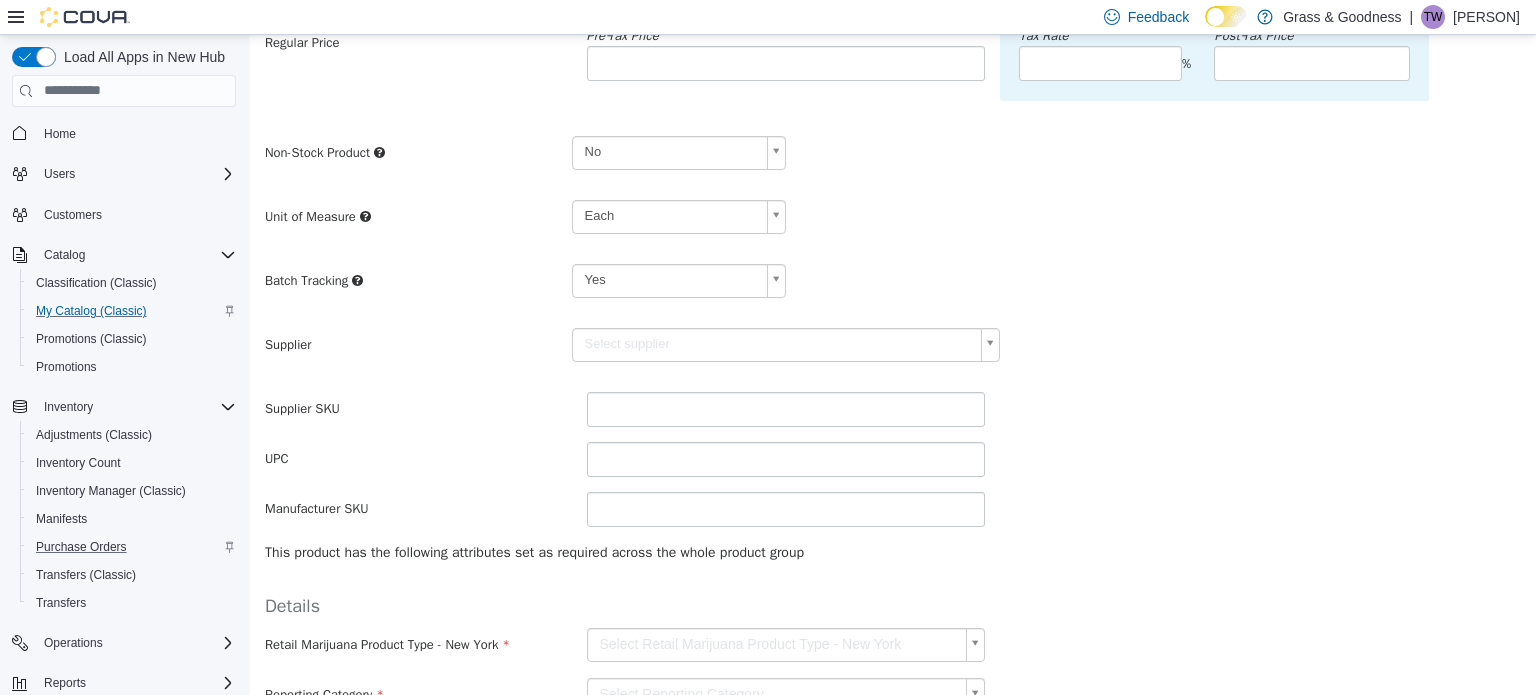 scroll, scrollTop: 390, scrollLeft: 0, axis: vertical 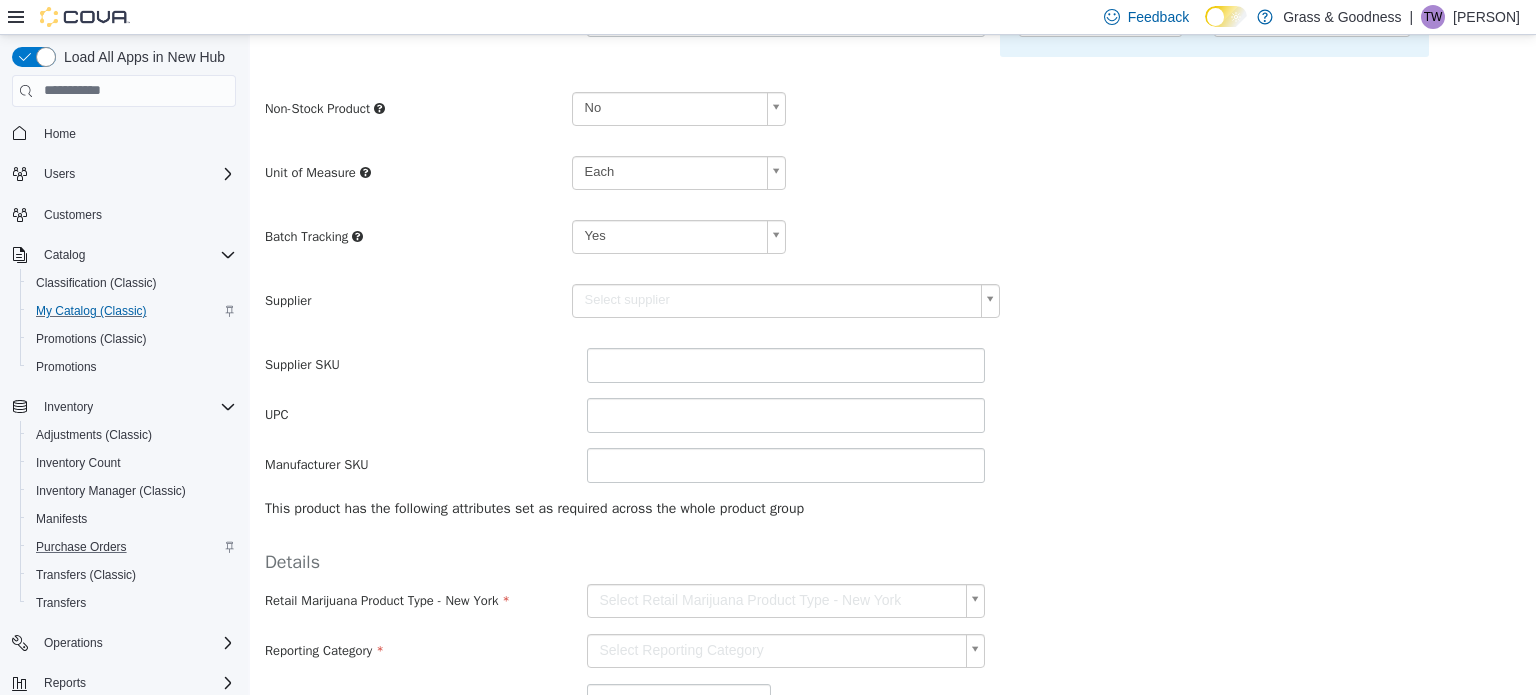 click on "**********" at bounding box center [893, 217] 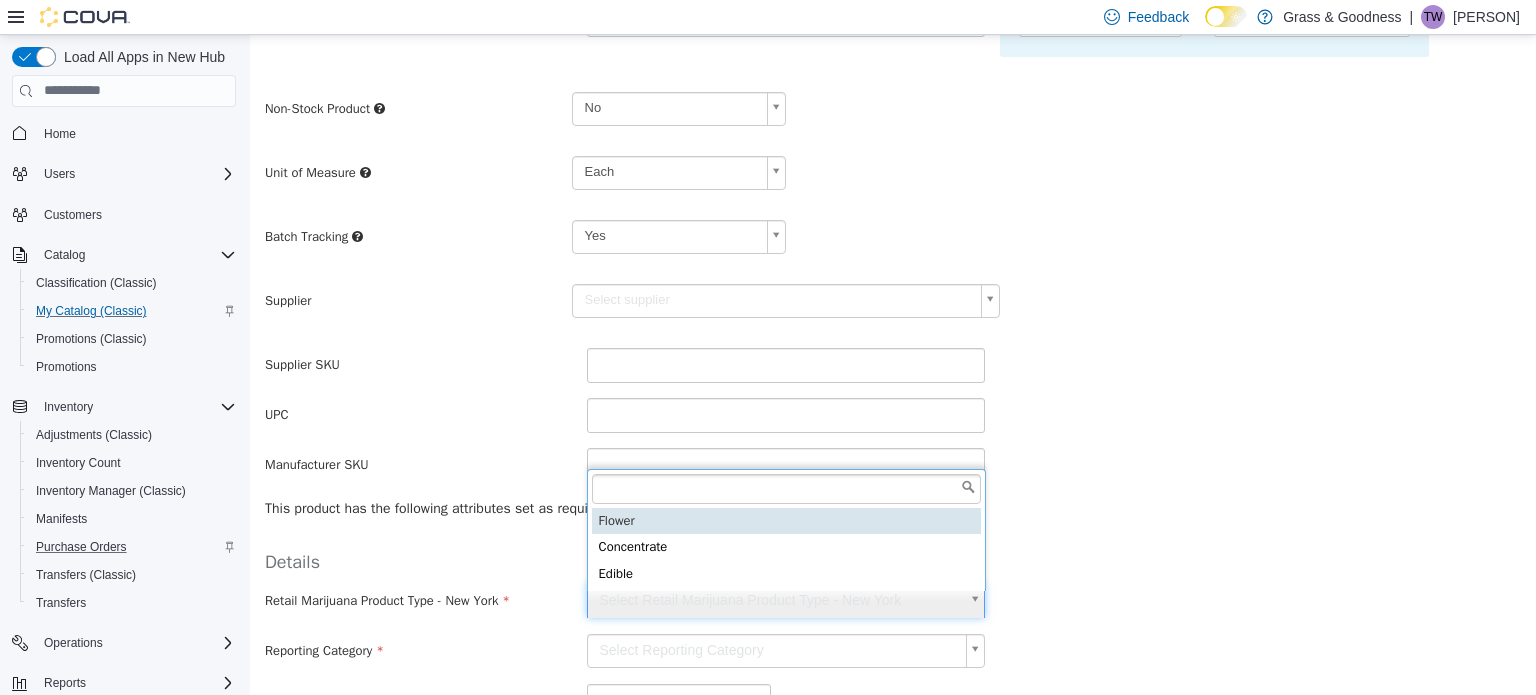 type on "******" 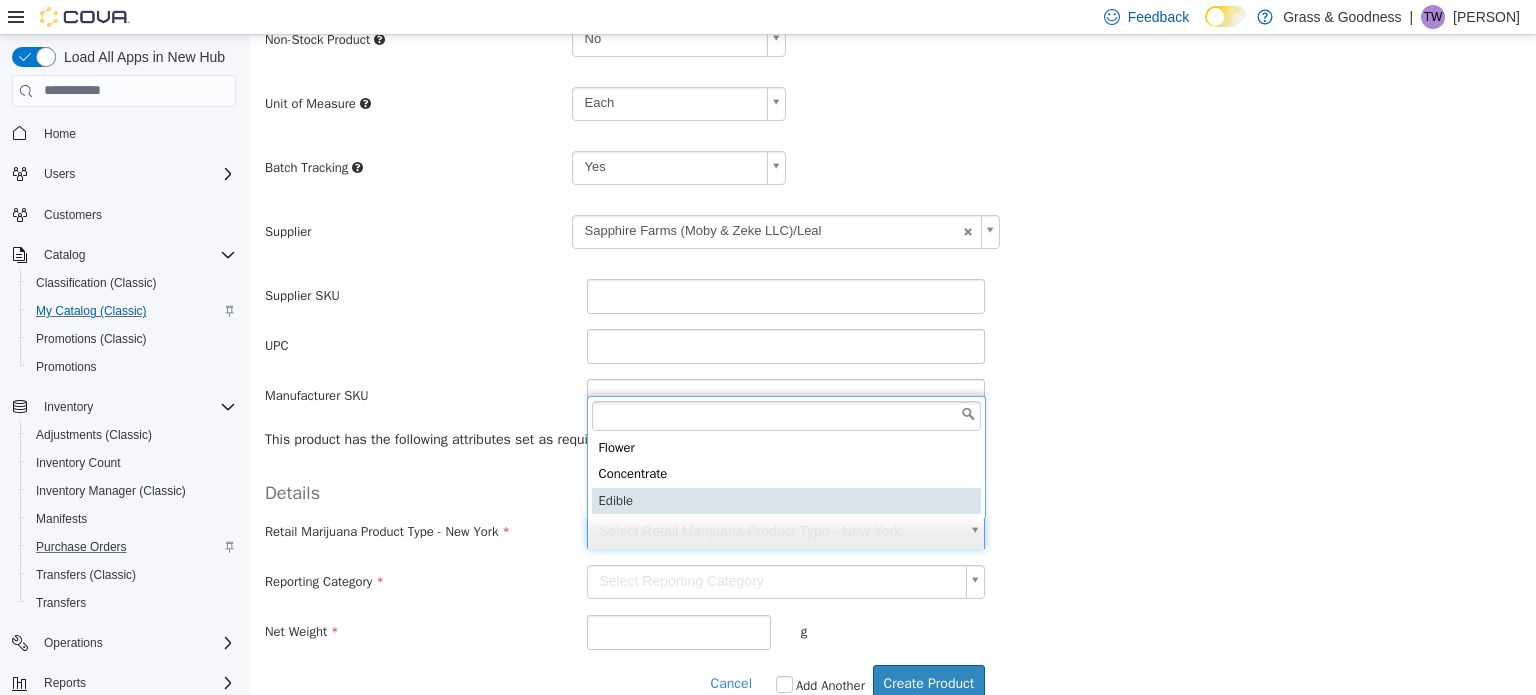 scroll, scrollTop: 487, scrollLeft: 0, axis: vertical 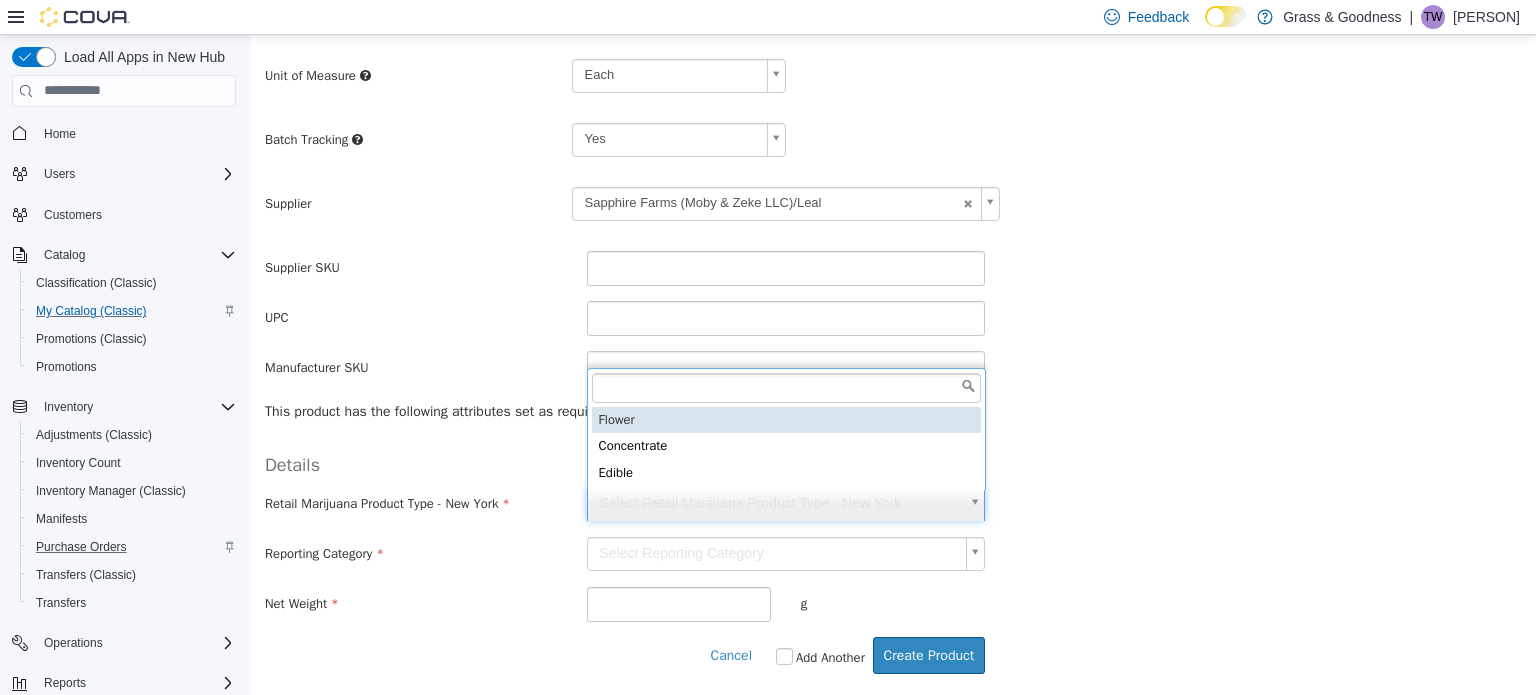 type on "******" 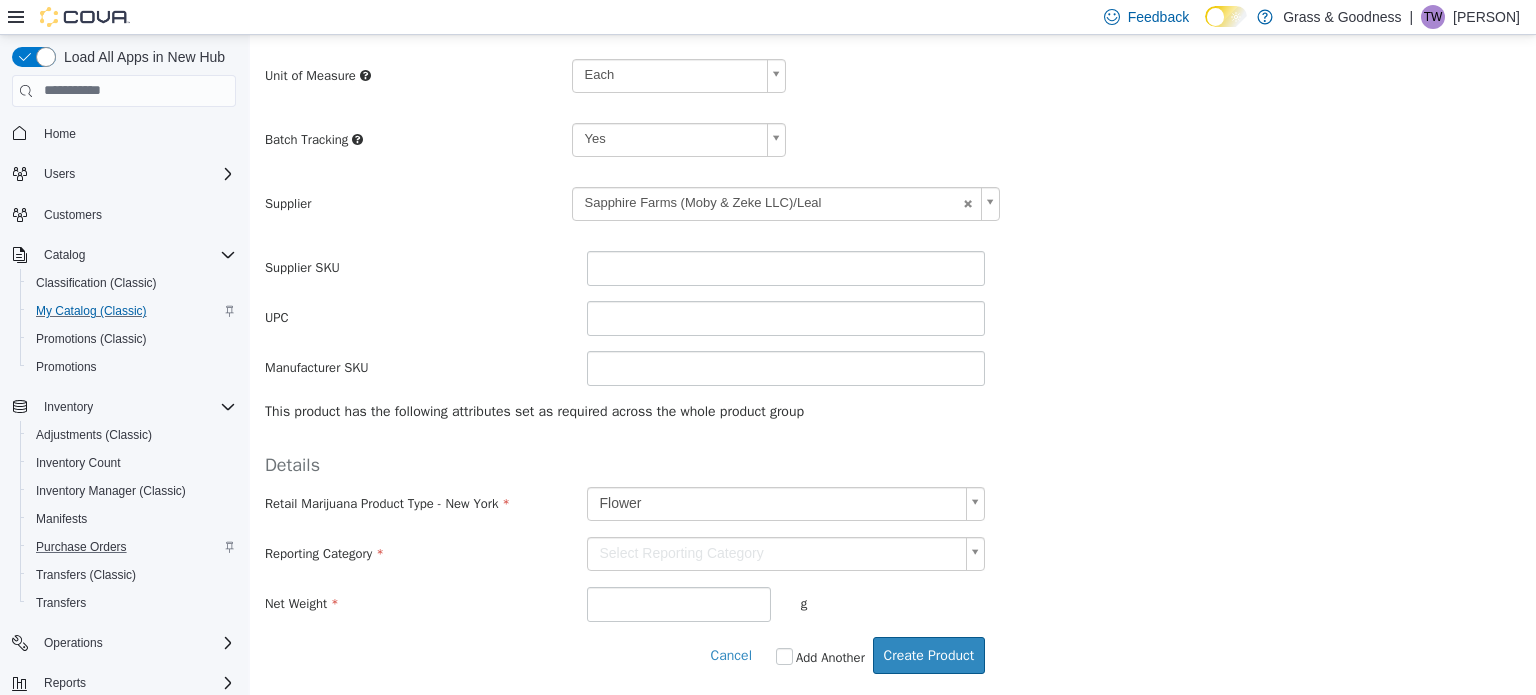 click on "**********" at bounding box center (893, 120) 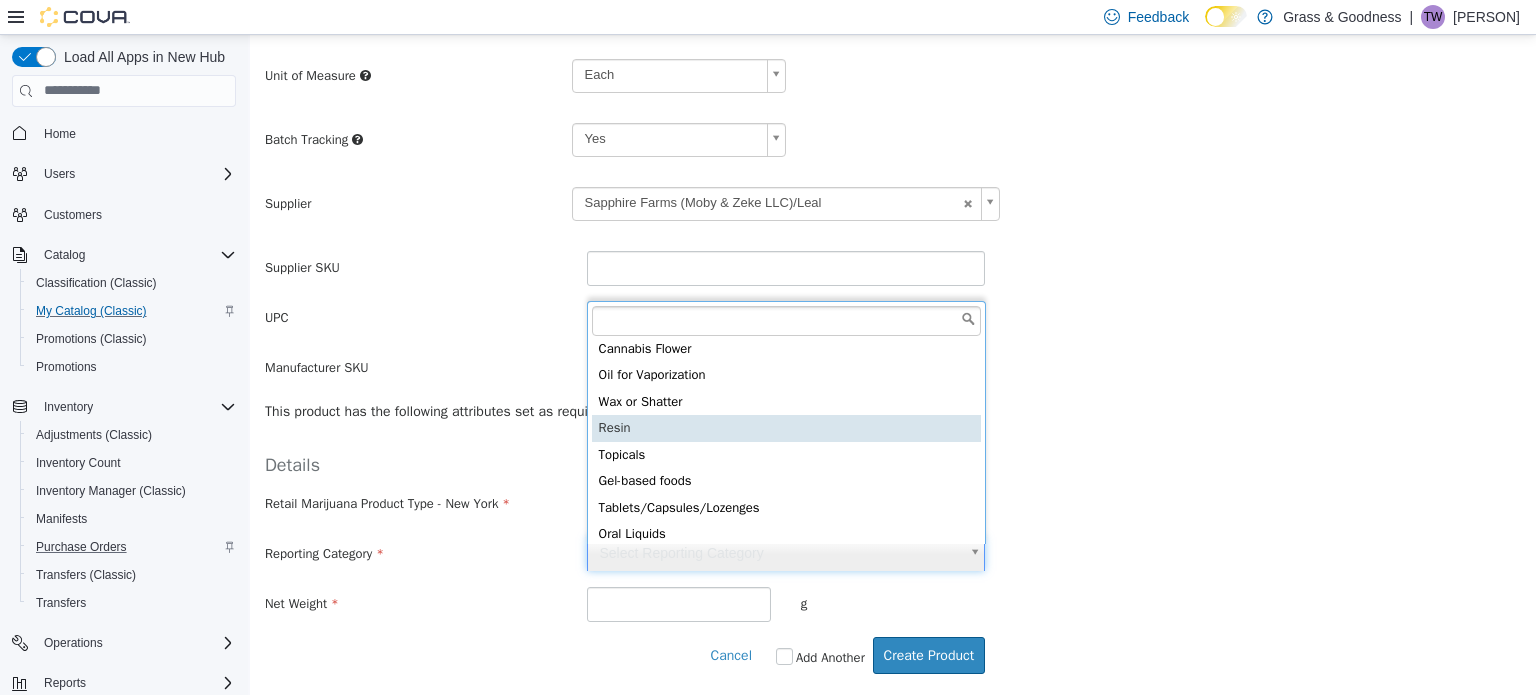 scroll, scrollTop: 0, scrollLeft: 0, axis: both 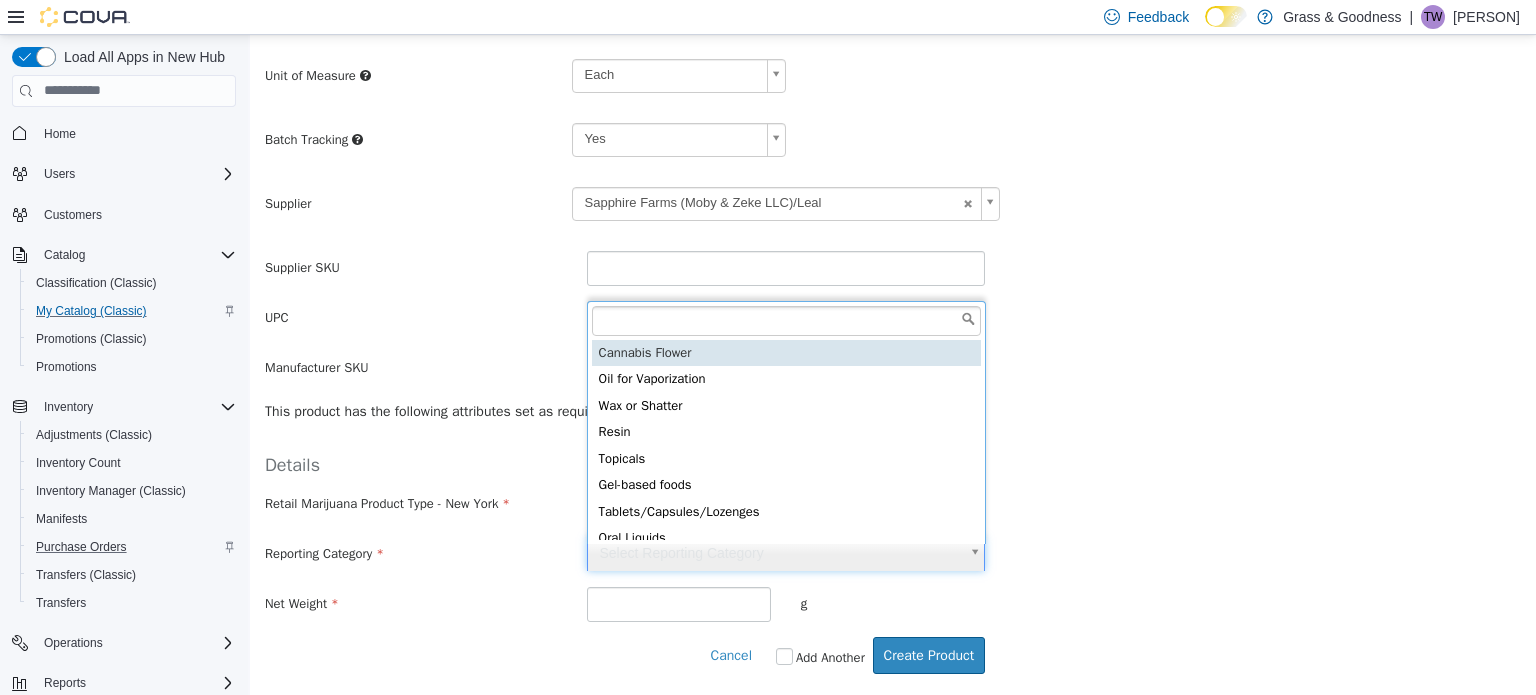 type on "**********" 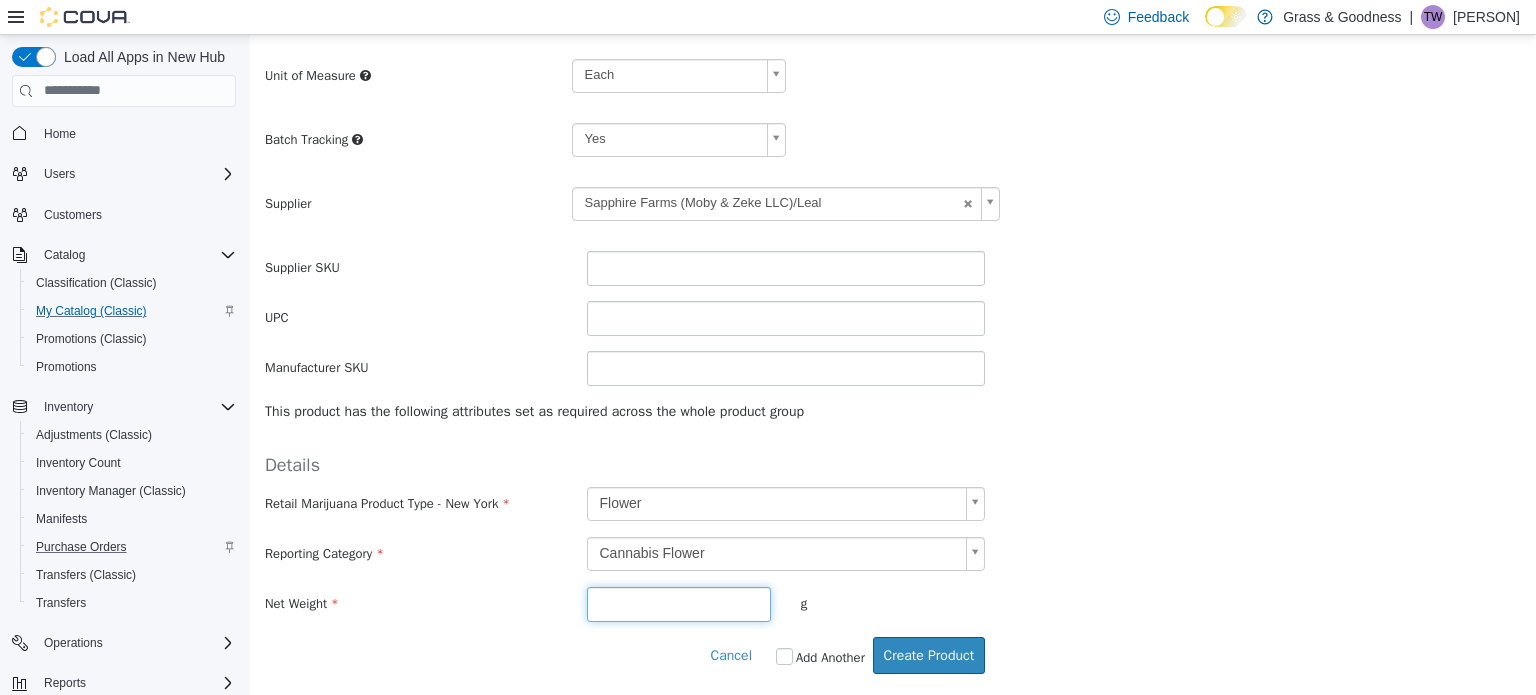 click at bounding box center (679, 603) 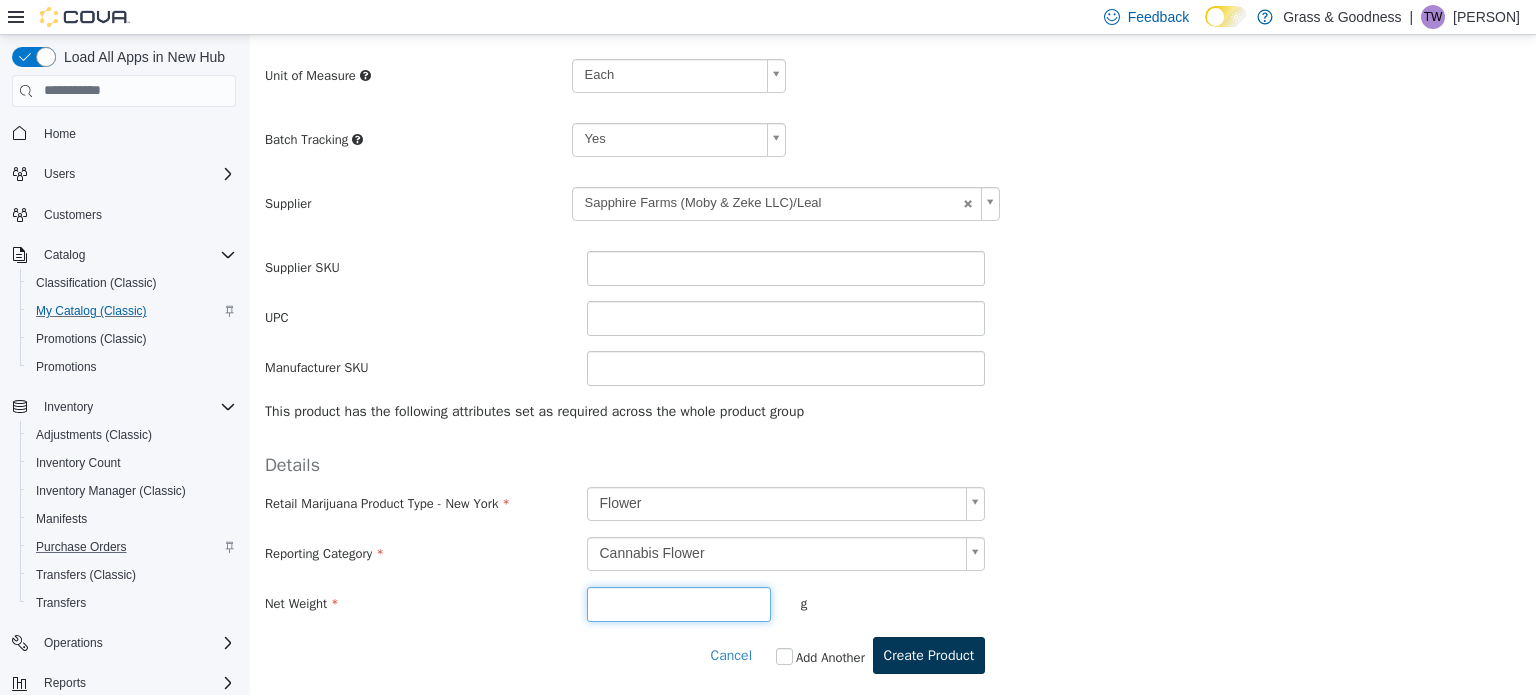 type on "*" 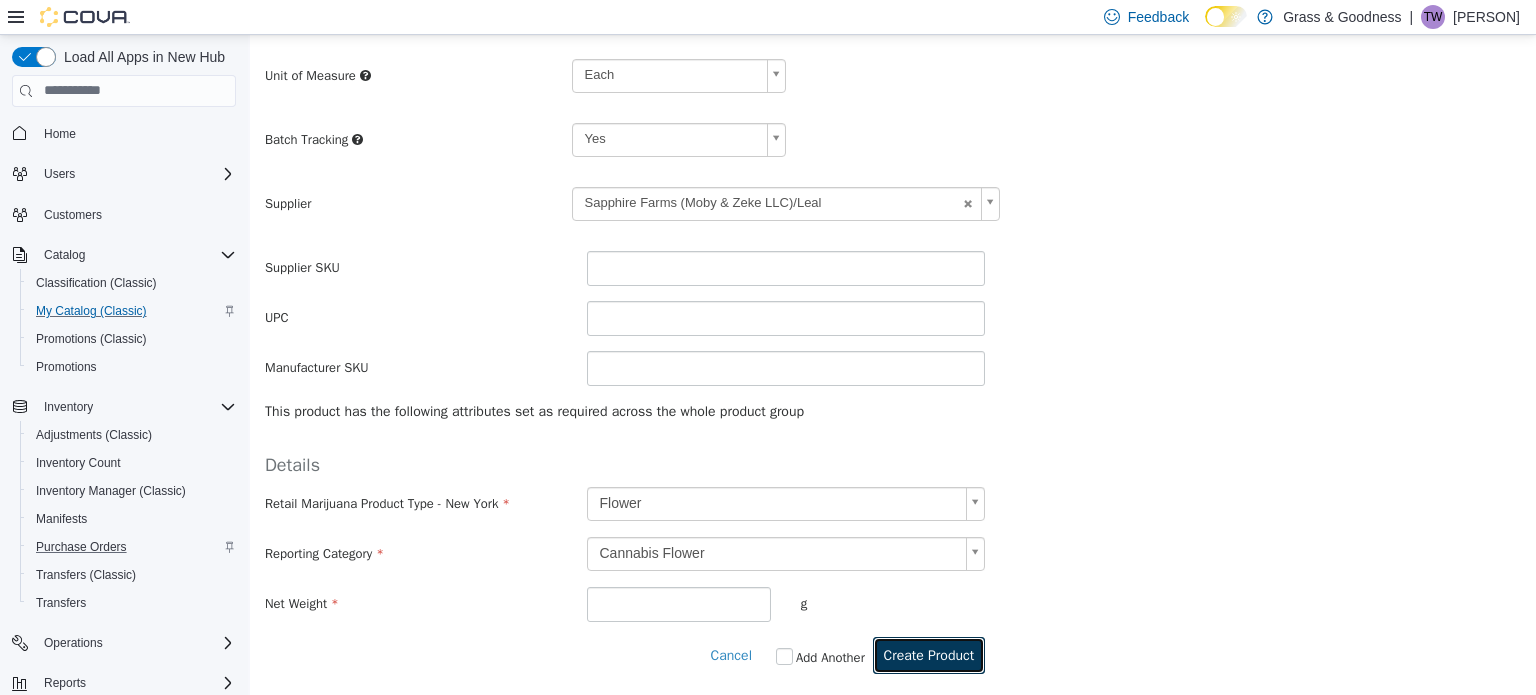 click on "Create Product" at bounding box center (929, 654) 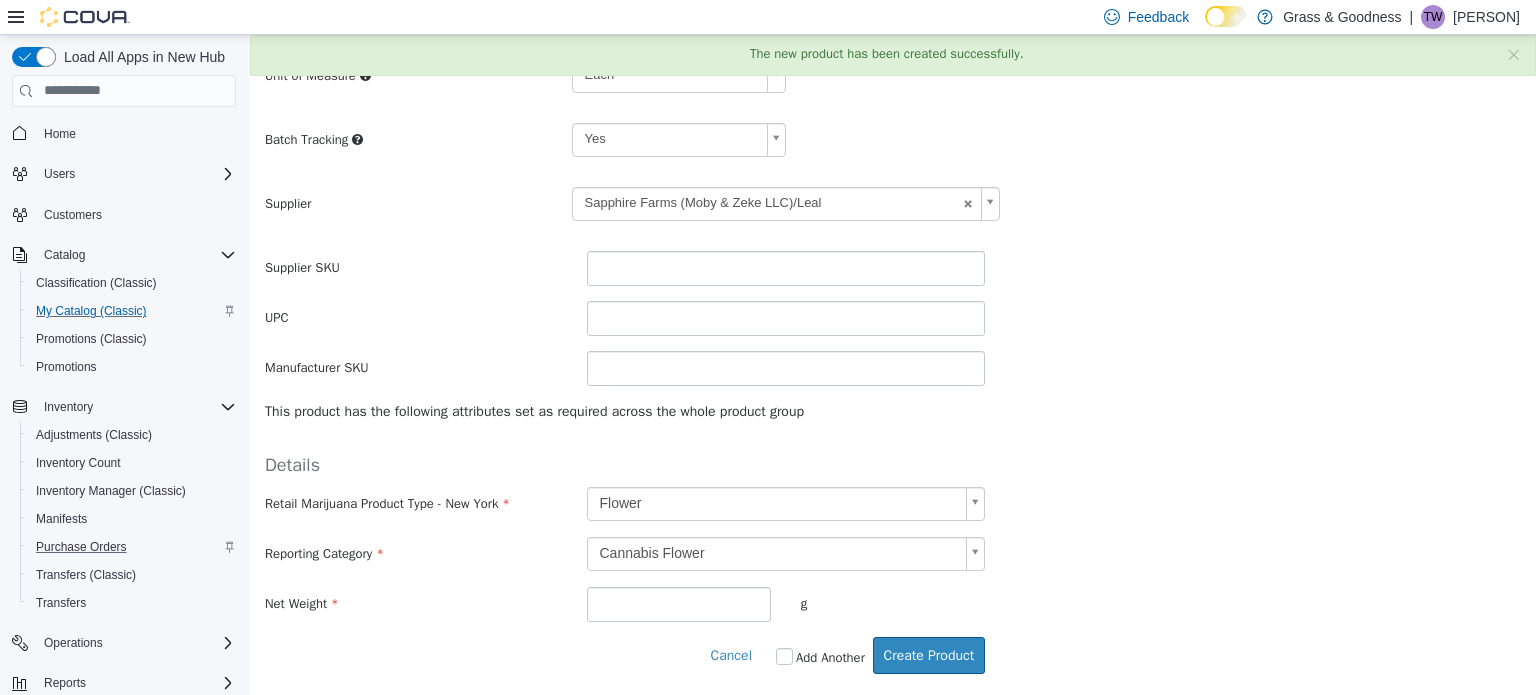 scroll, scrollTop: 0, scrollLeft: 0, axis: both 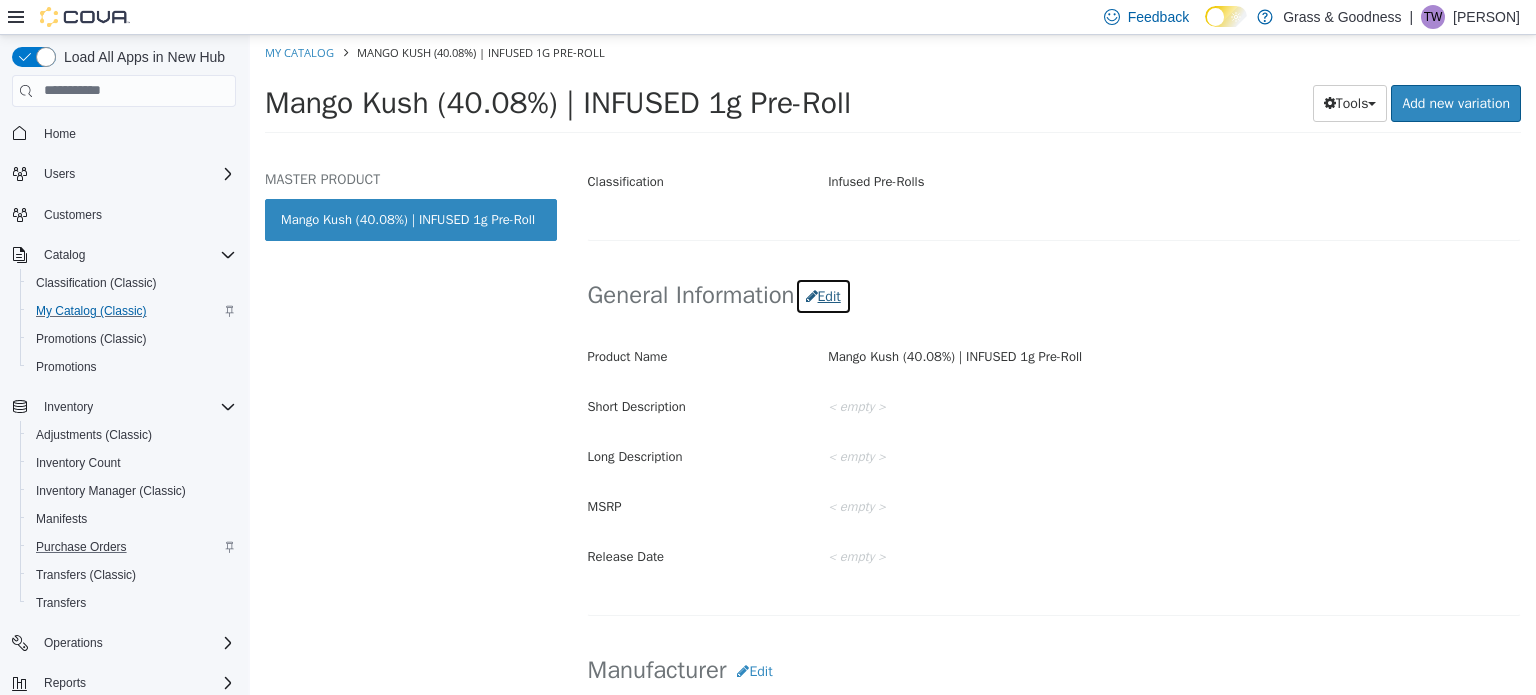 click on "Edit" at bounding box center (823, 295) 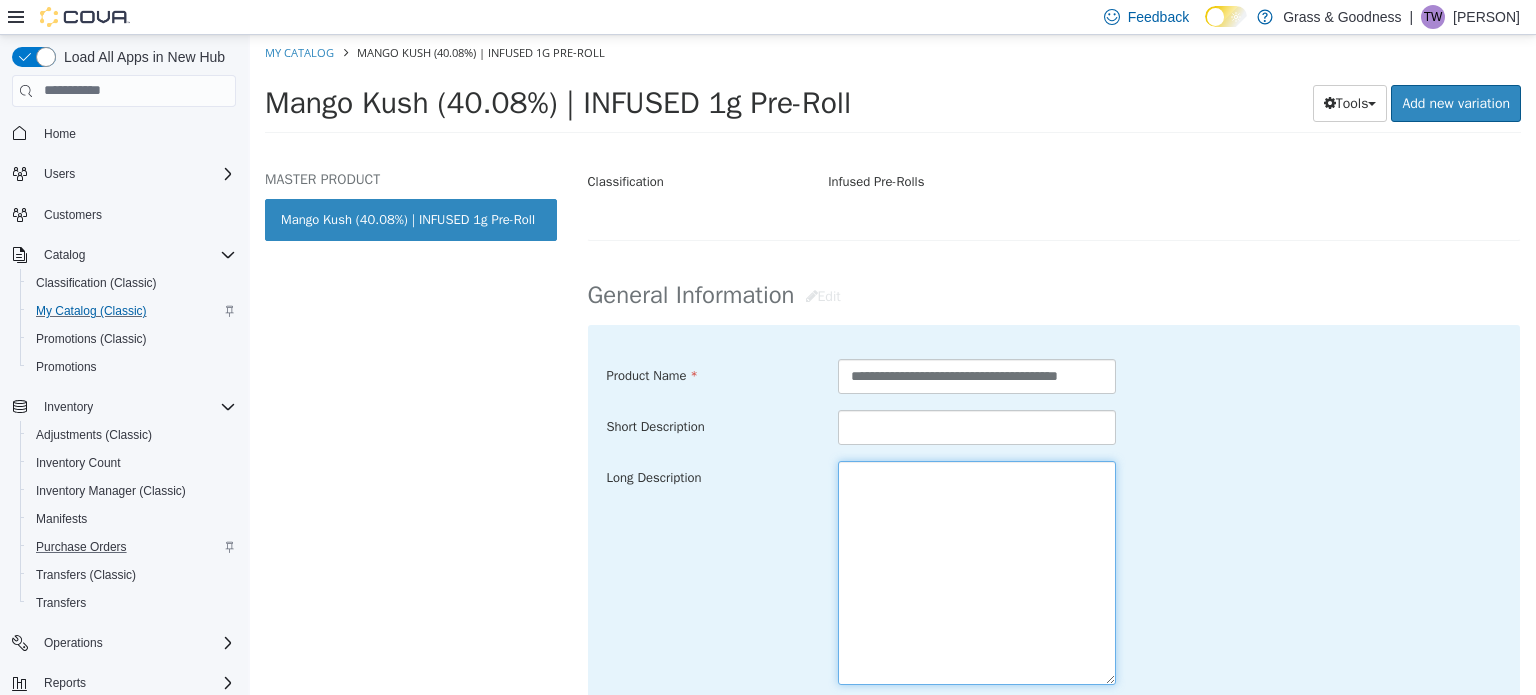 click at bounding box center [977, 572] 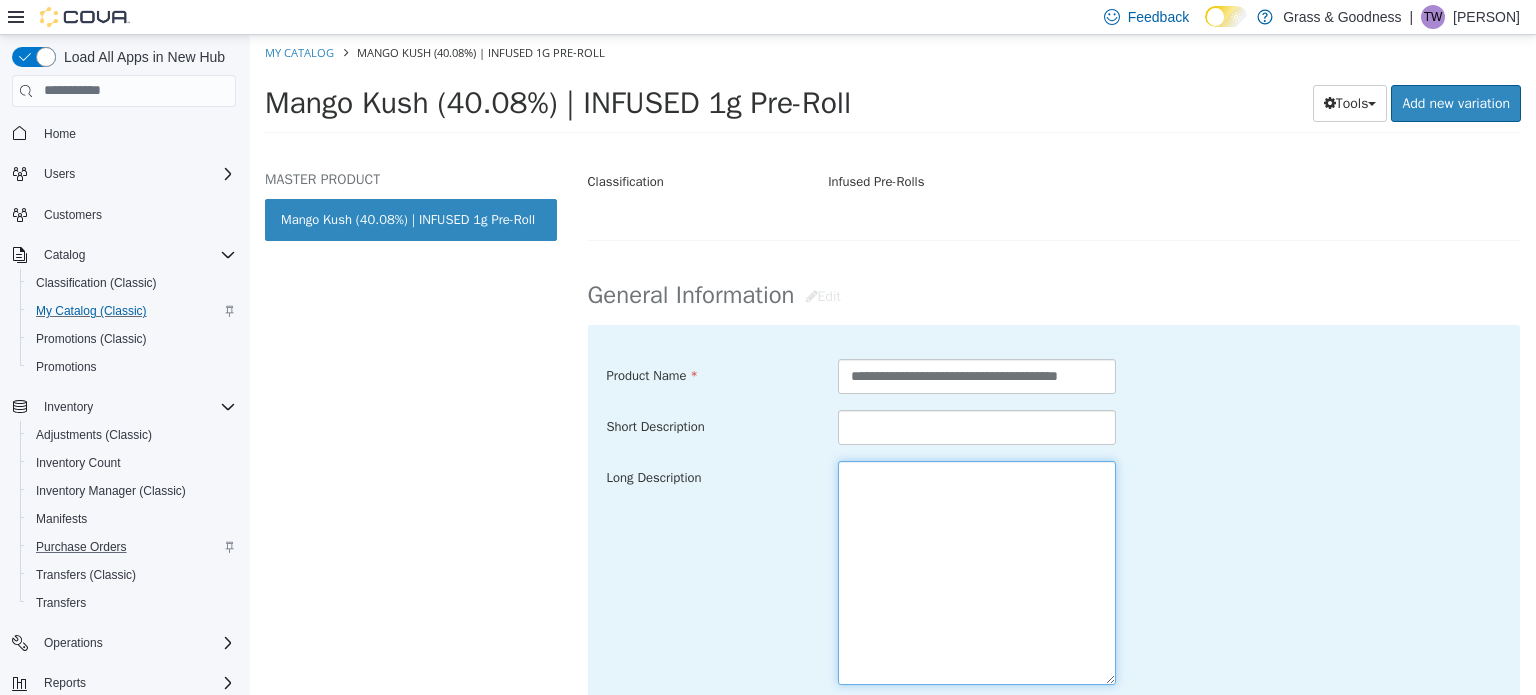 click at bounding box center (977, 572) 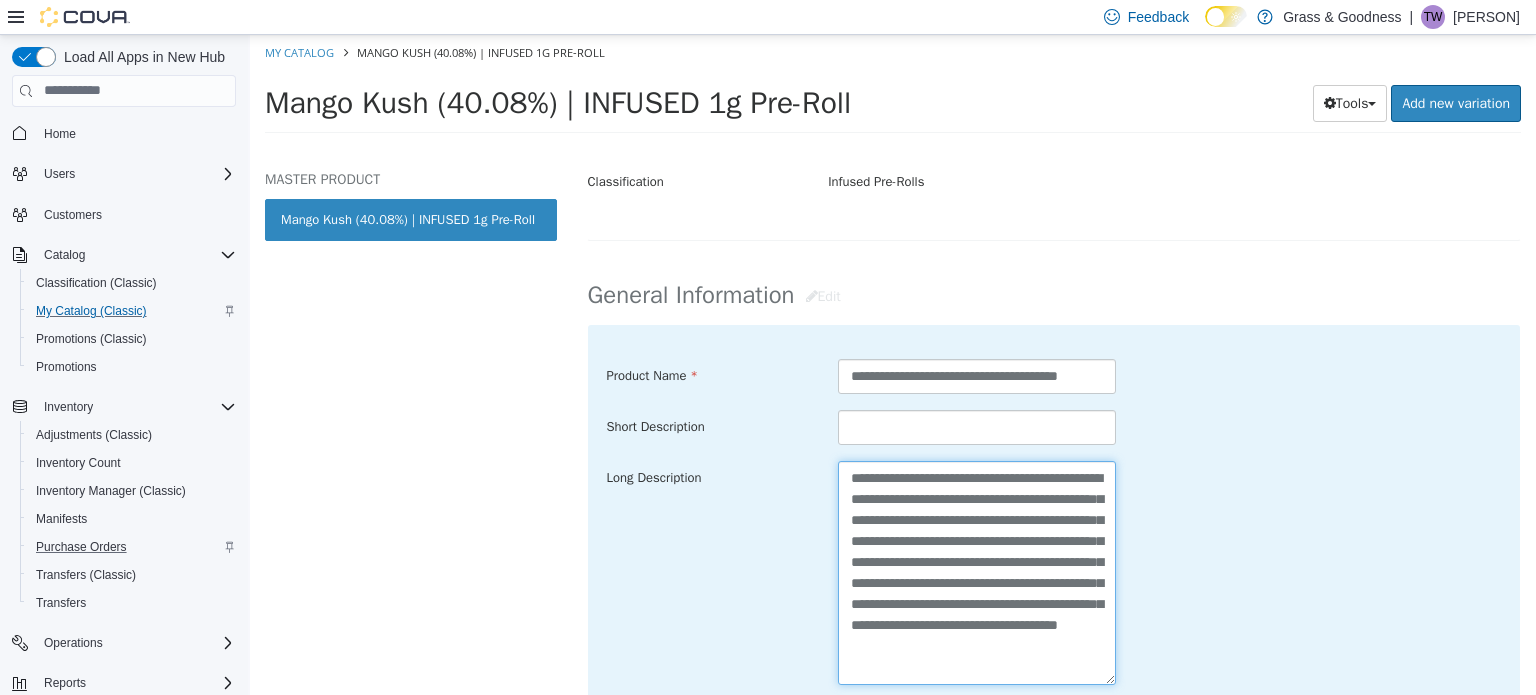 scroll, scrollTop: 20, scrollLeft: 0, axis: vertical 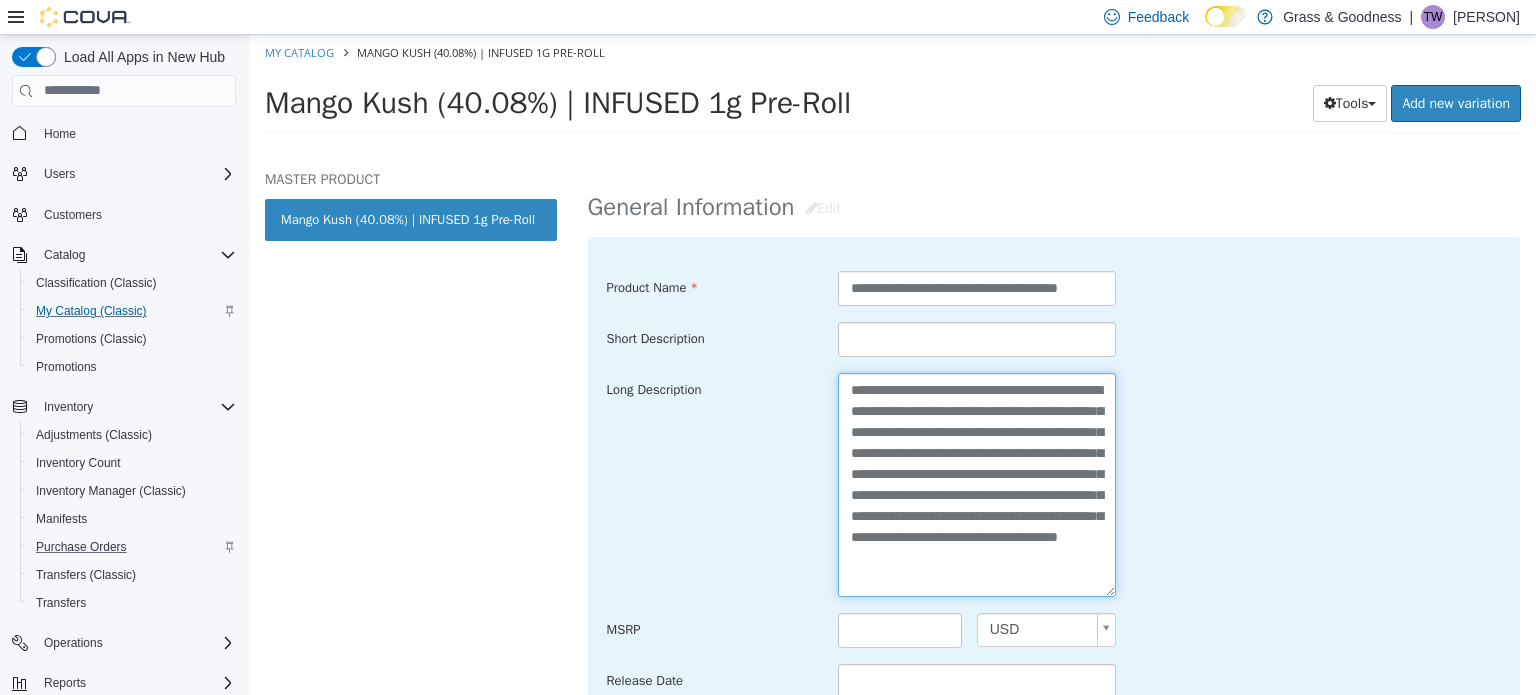 drag, startPoint x: 996, startPoint y: 551, endPoint x: 1108, endPoint y: 573, distance: 114.14027 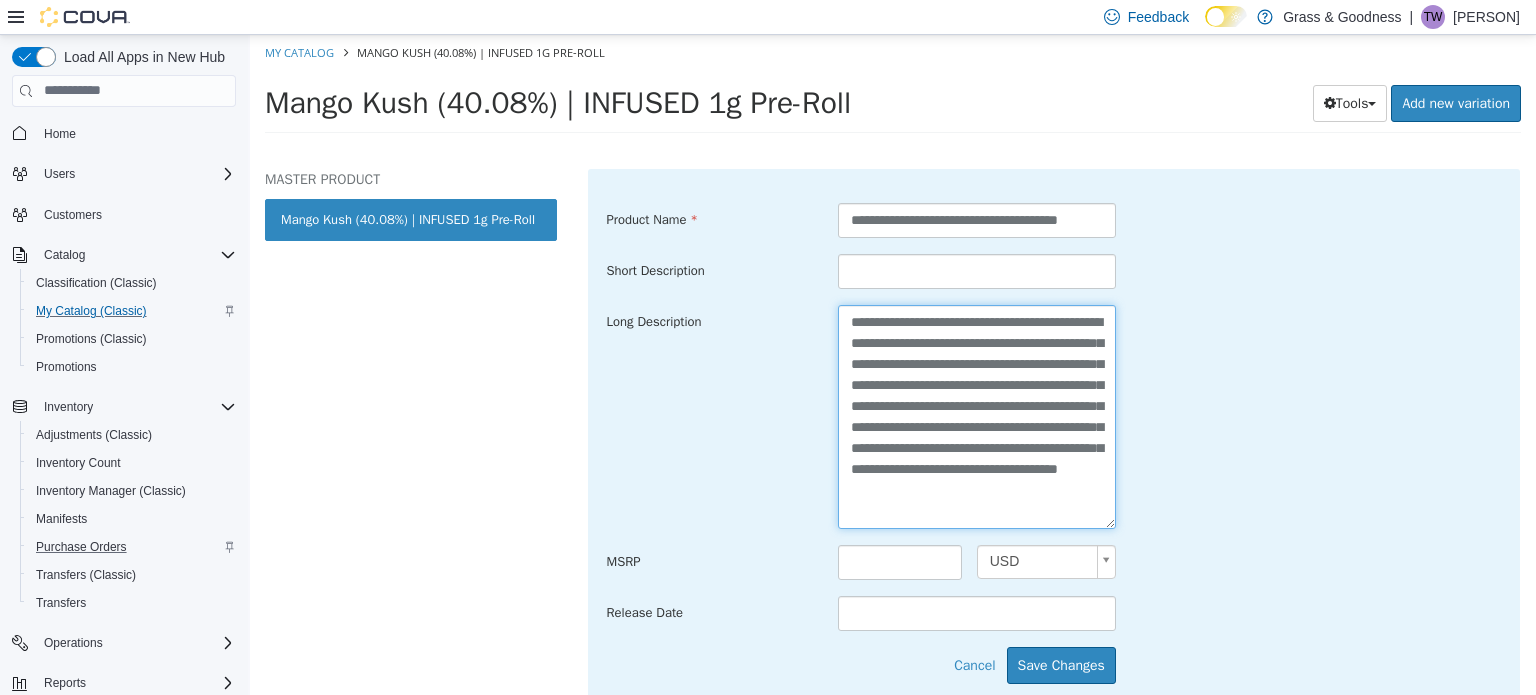 scroll, scrollTop: 680, scrollLeft: 0, axis: vertical 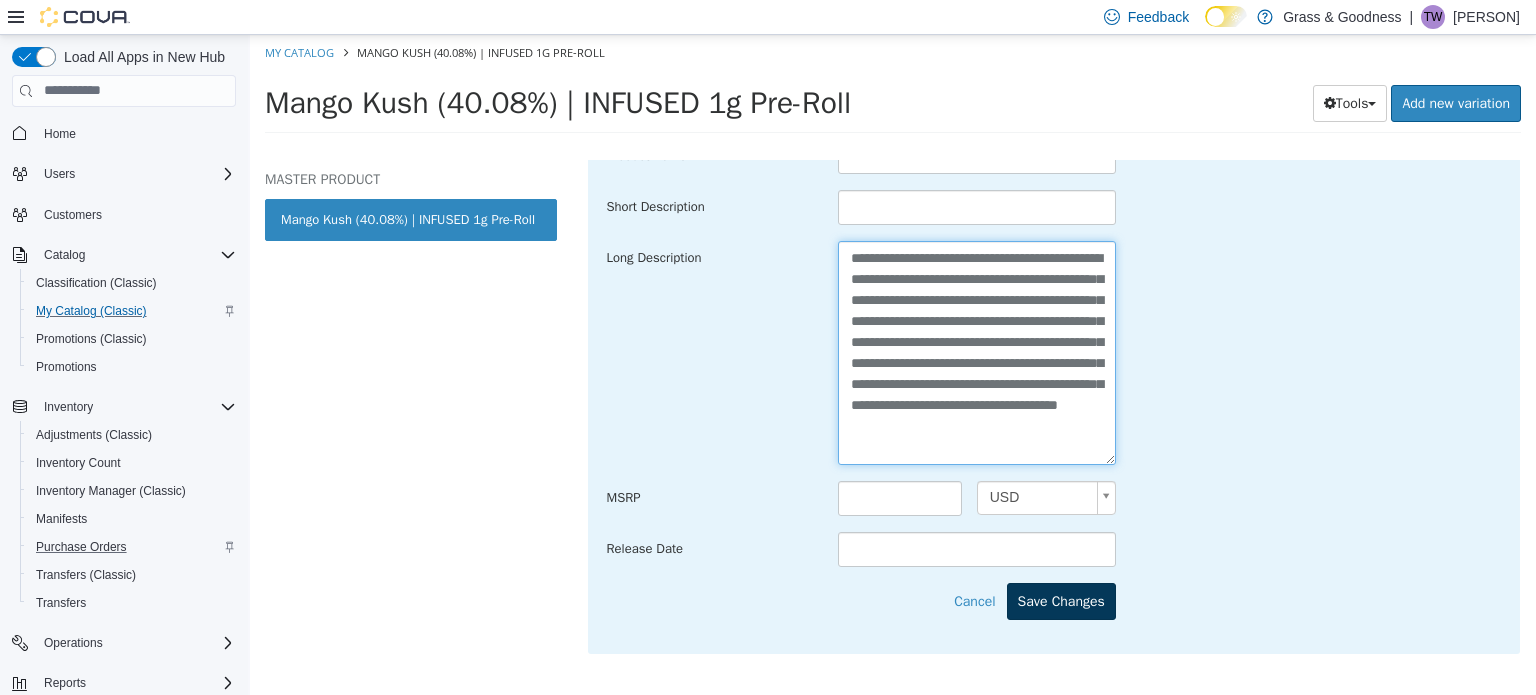 type on "**********" 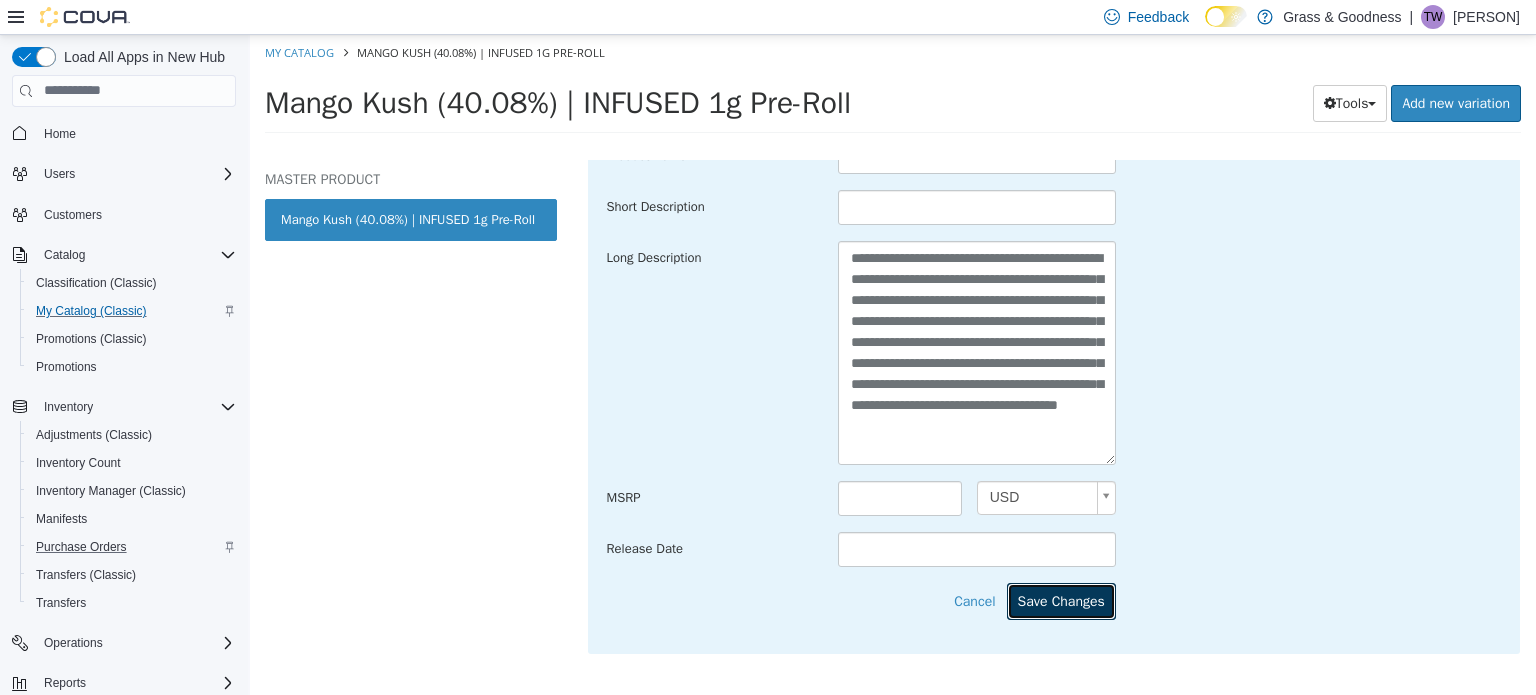 click on "Save Changes" at bounding box center (1061, 600) 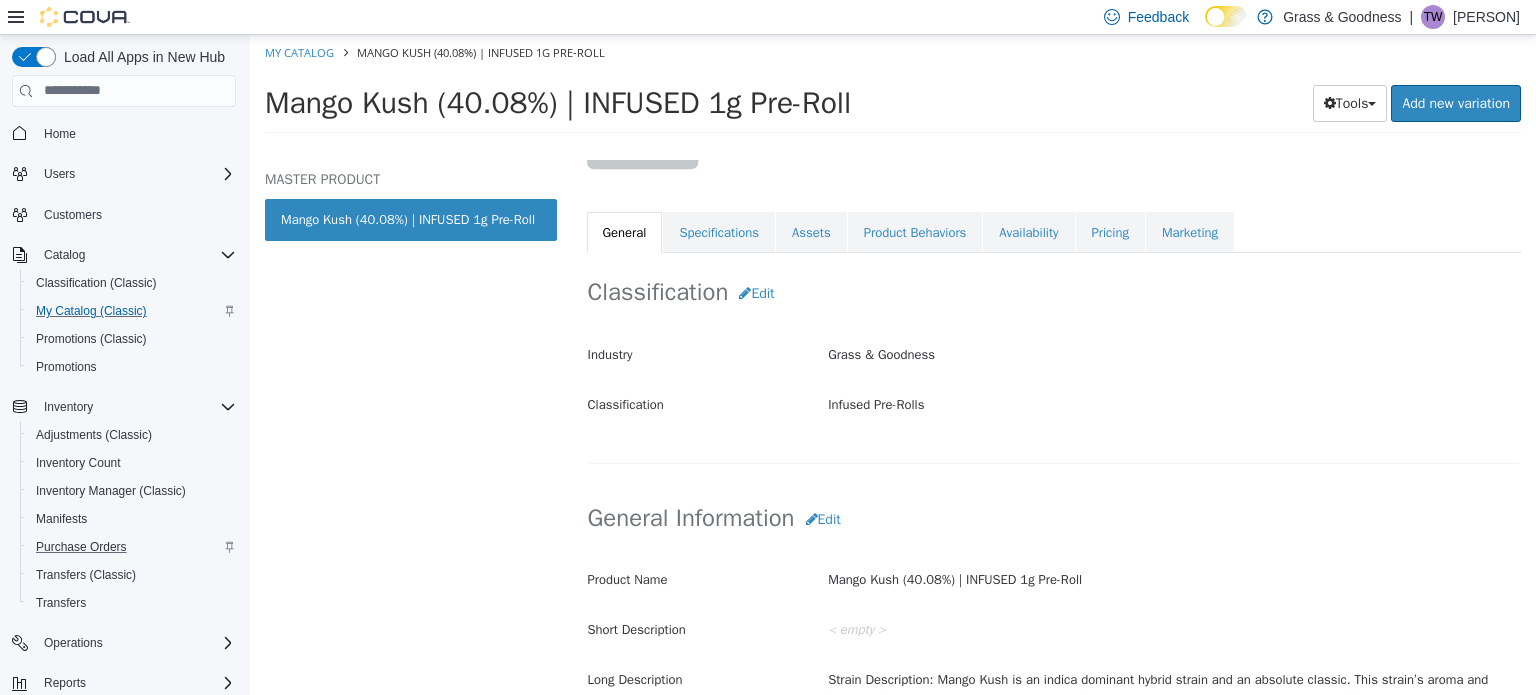scroll, scrollTop: 236, scrollLeft: 0, axis: vertical 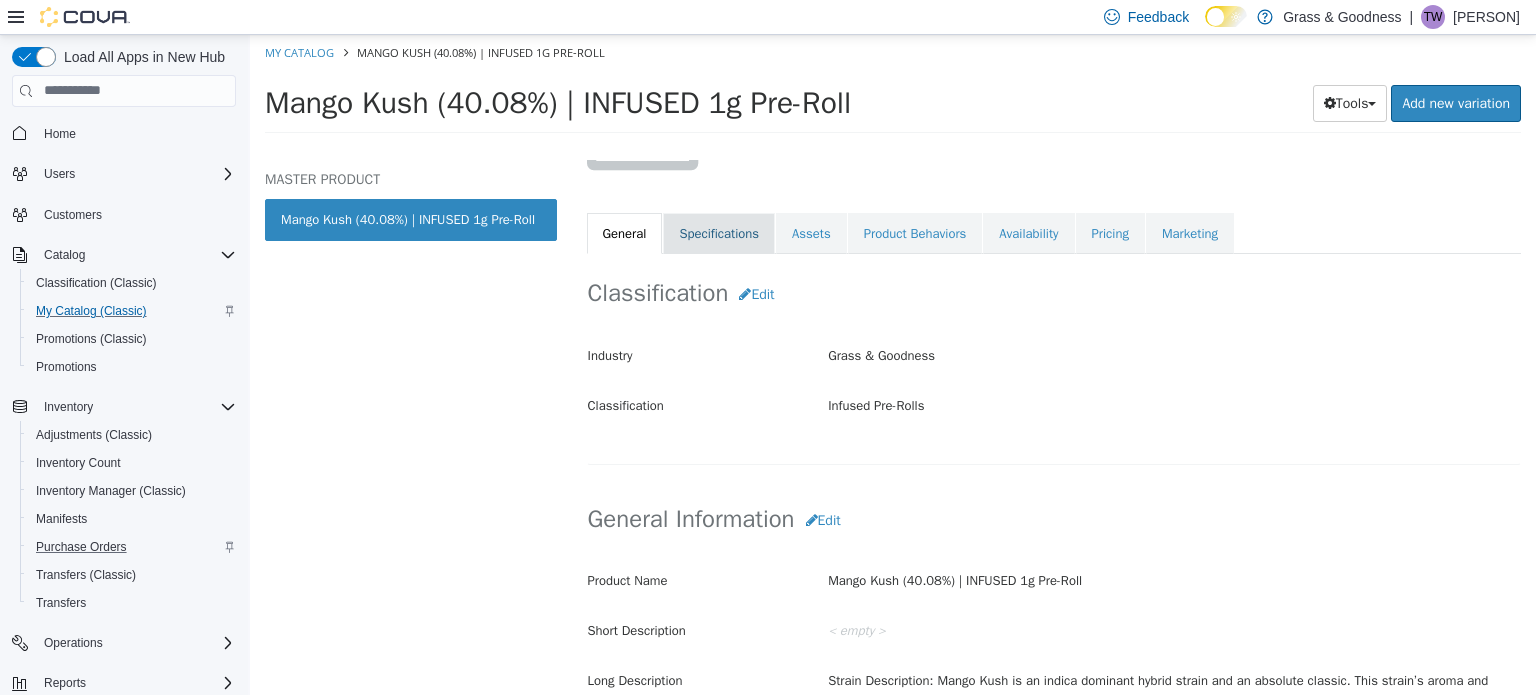 click on "Specifications" at bounding box center (719, 233) 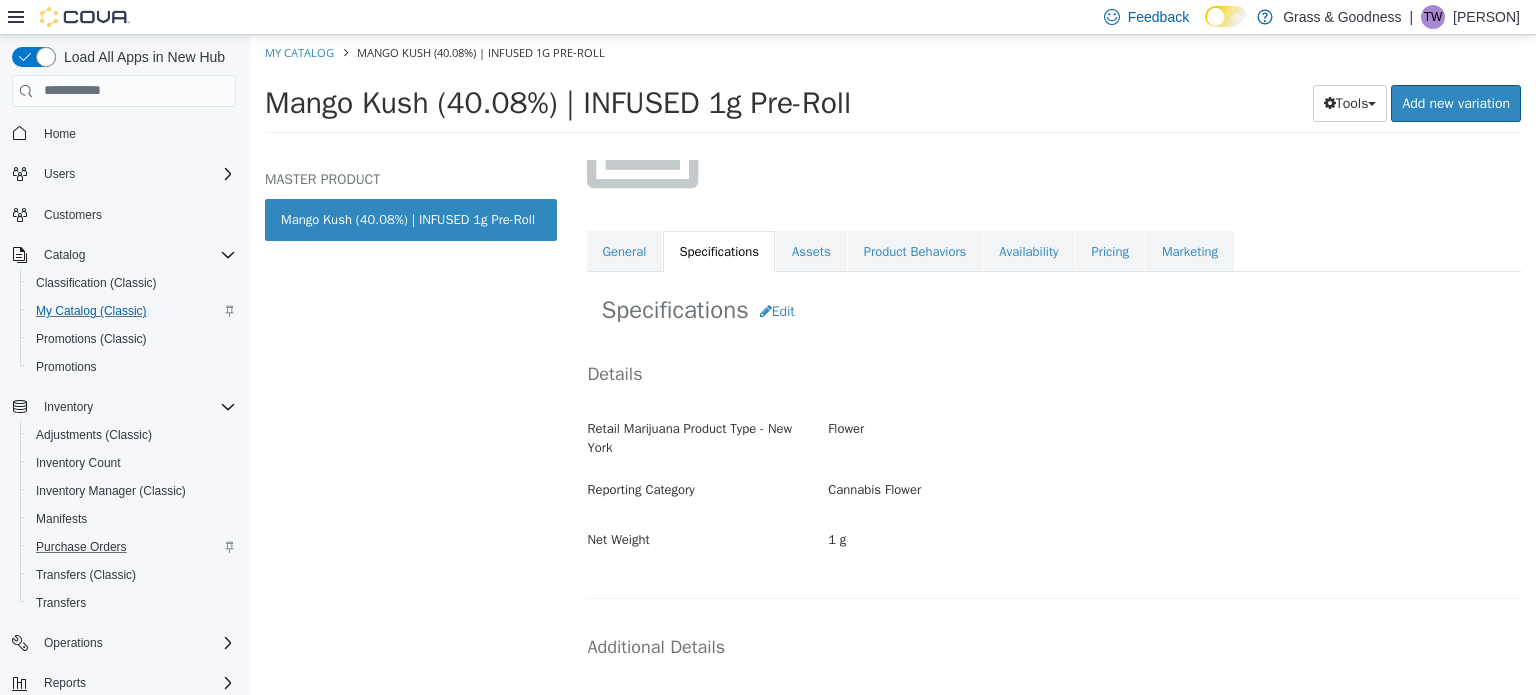 scroll, scrollTop: 192, scrollLeft: 0, axis: vertical 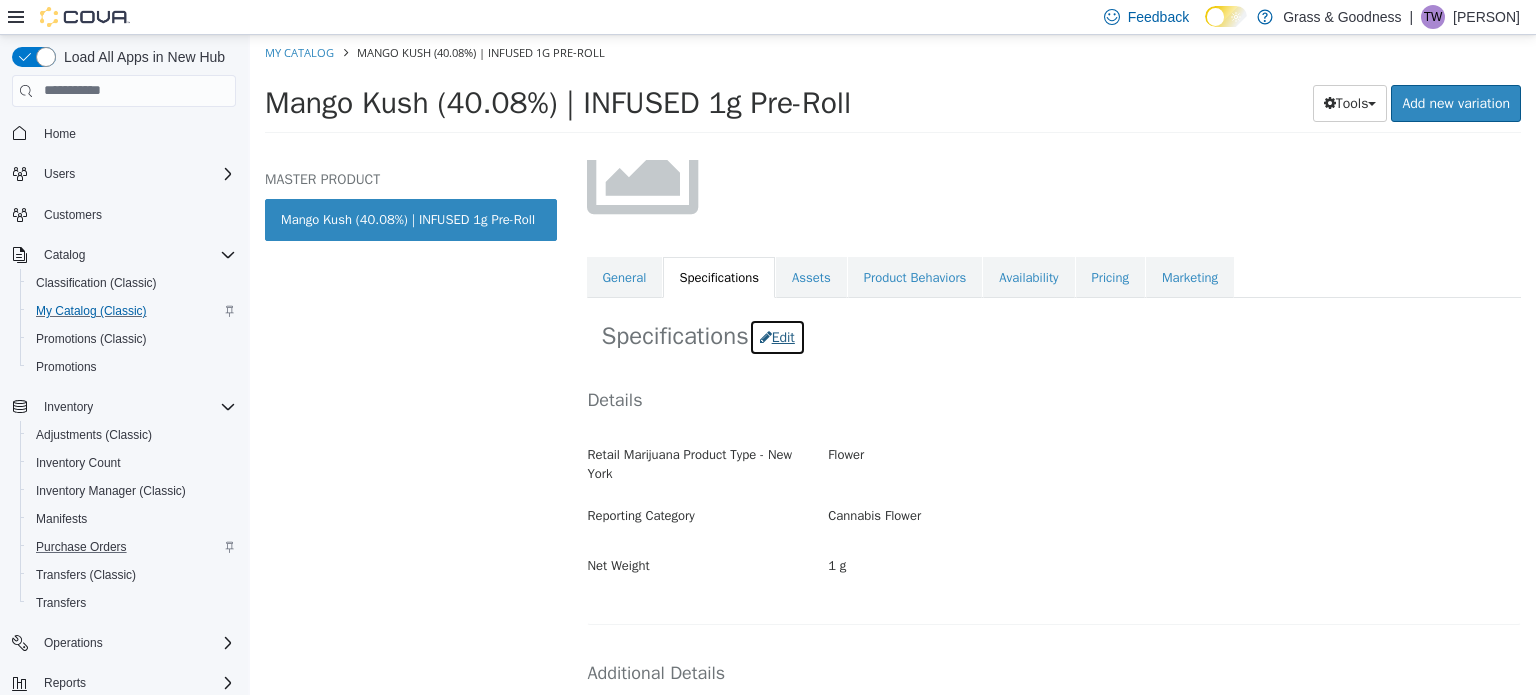 click on "Edit" at bounding box center (777, 336) 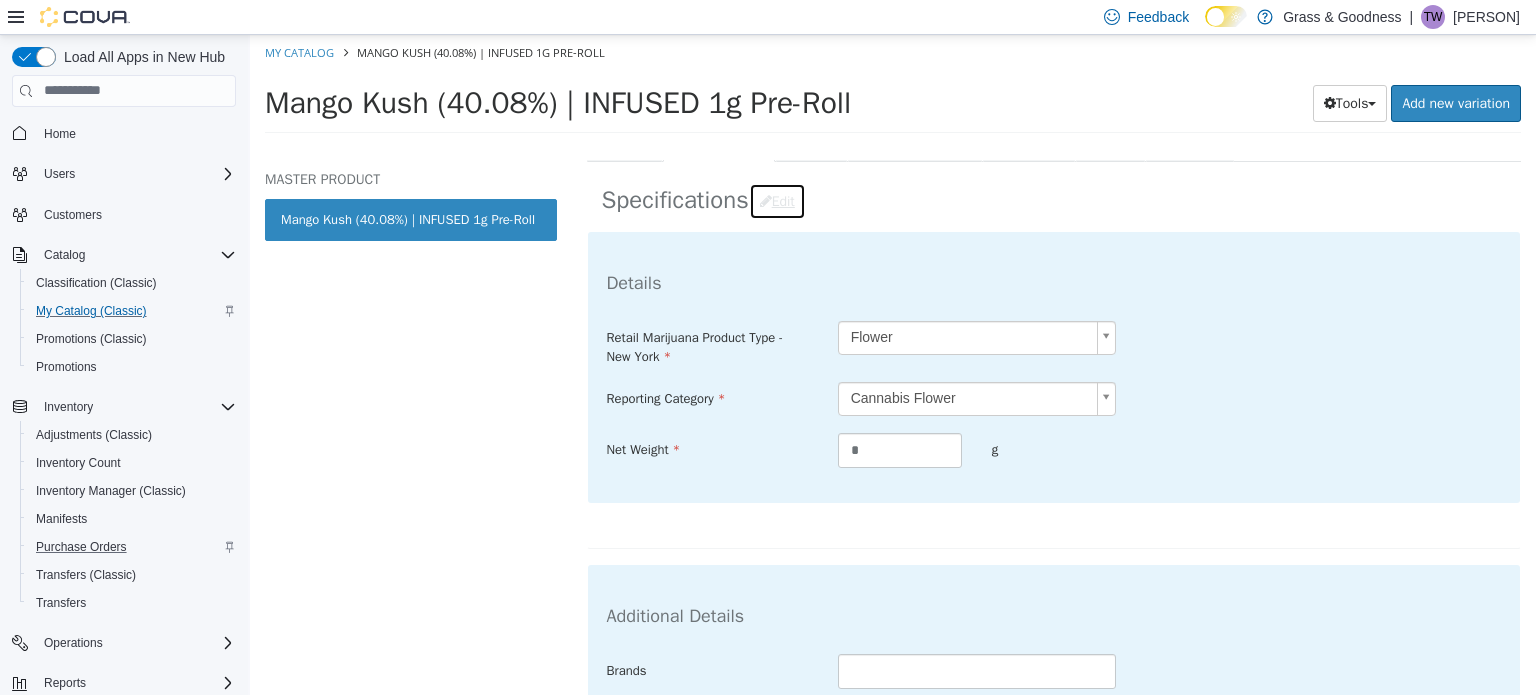 scroll, scrollTop: 564, scrollLeft: 0, axis: vertical 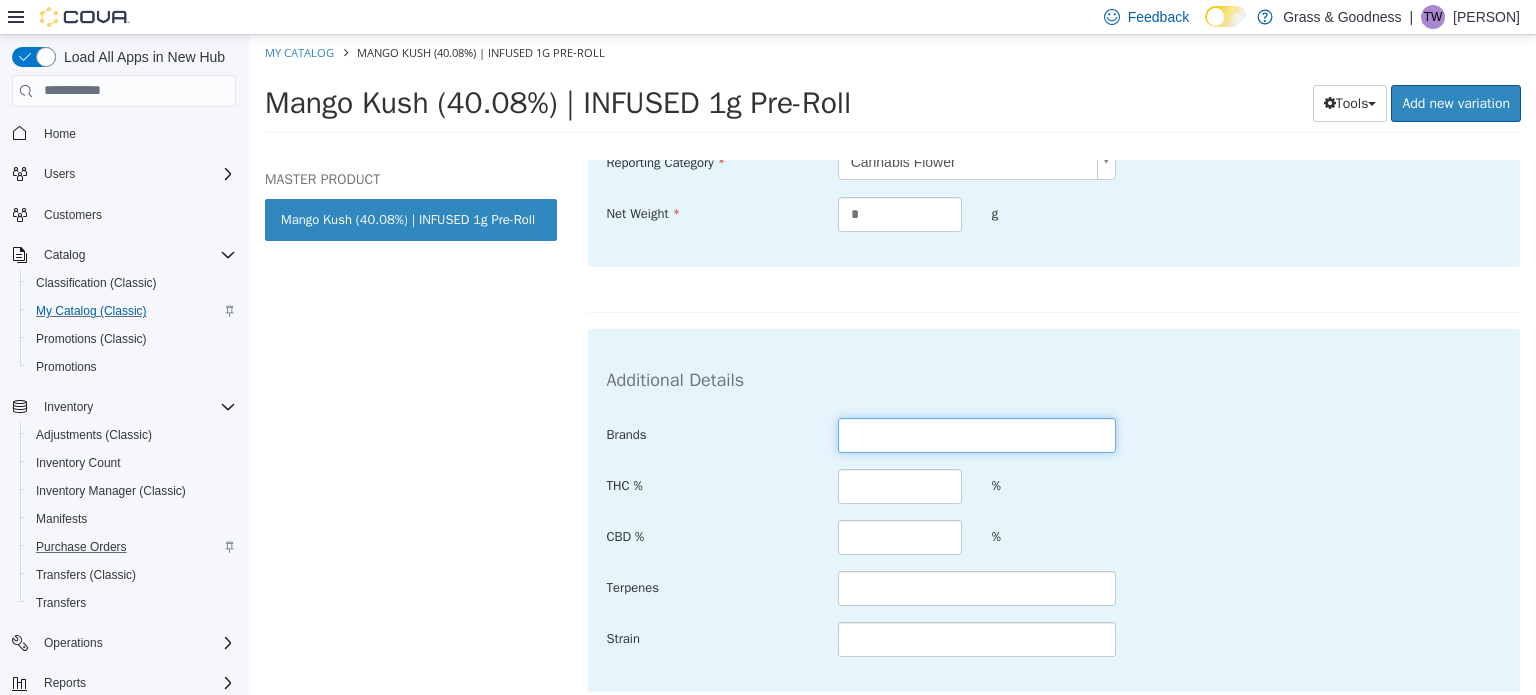 click at bounding box center (977, 434) 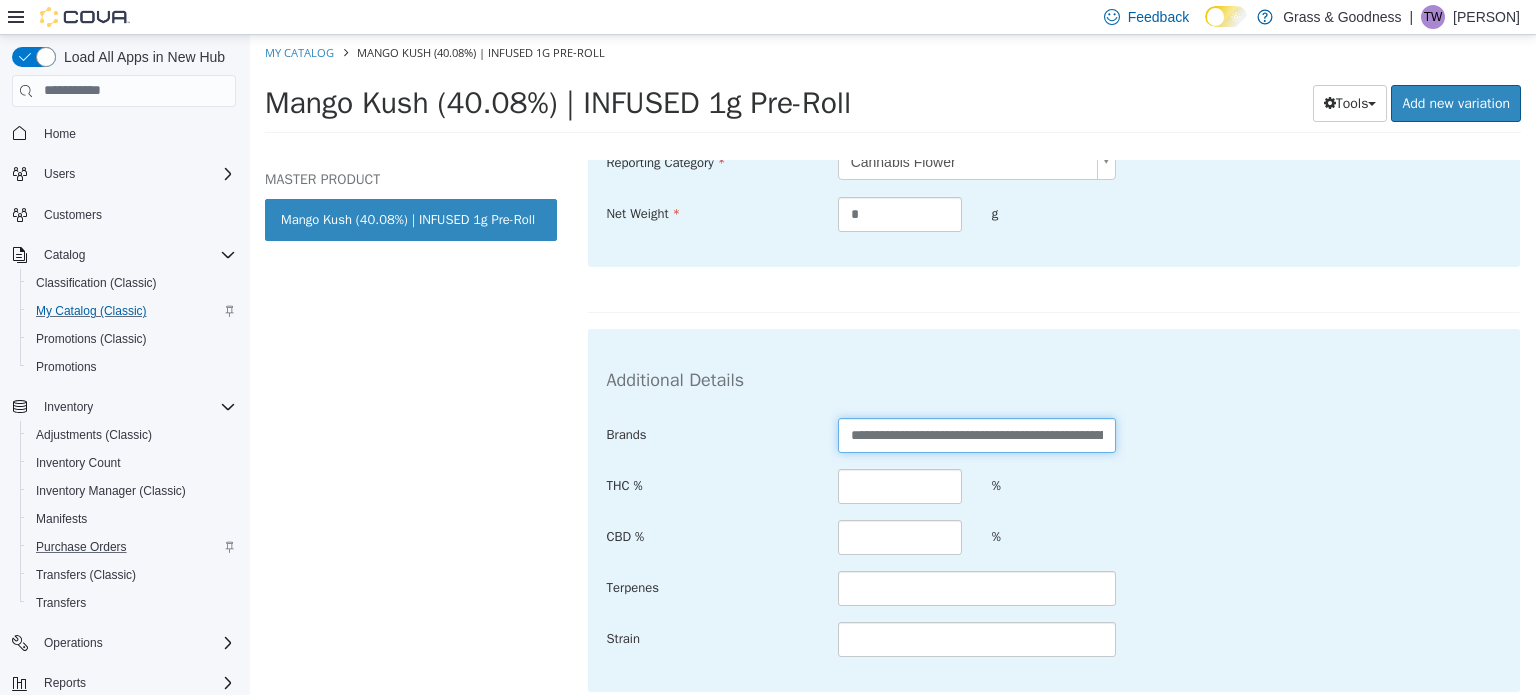 scroll, scrollTop: 0, scrollLeft: 117, axis: horizontal 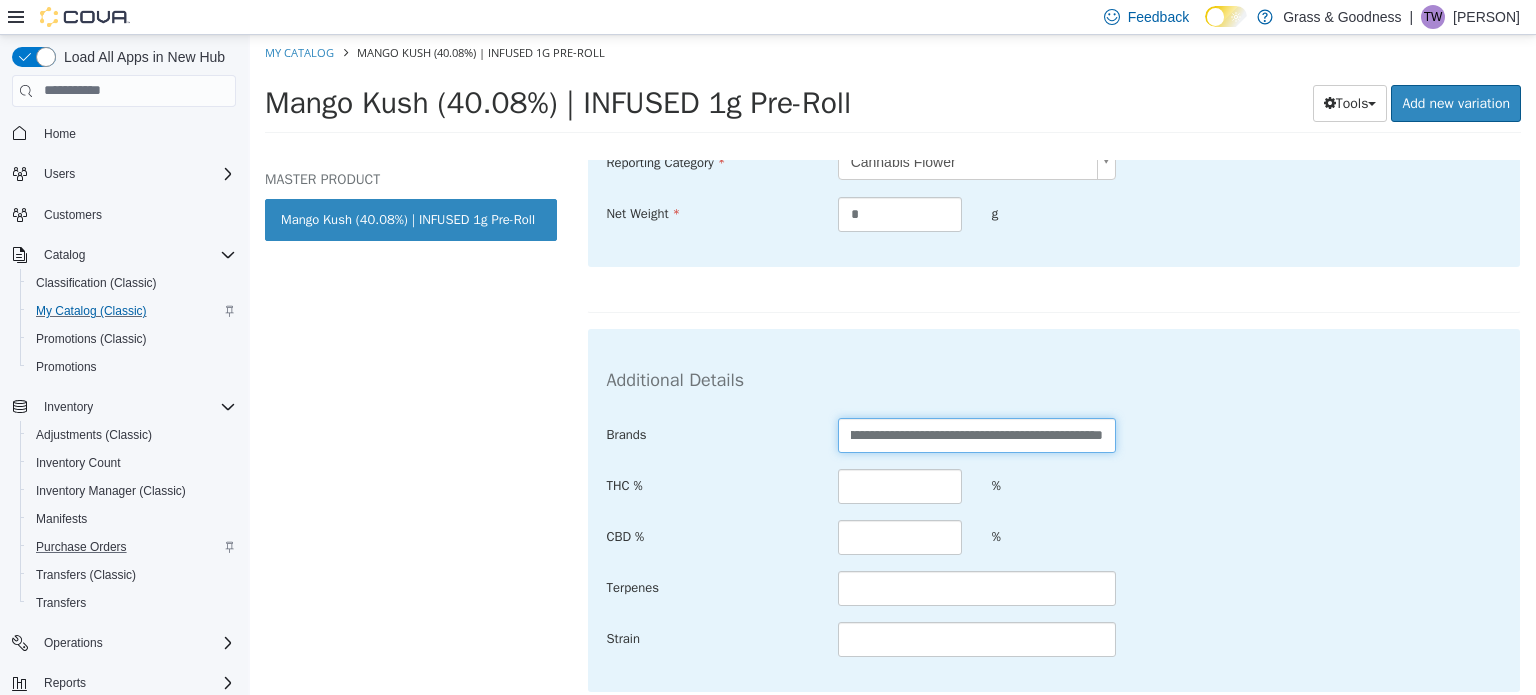 drag, startPoint x: 906, startPoint y: 435, endPoint x: 1205, endPoint y: 425, distance: 299.16718 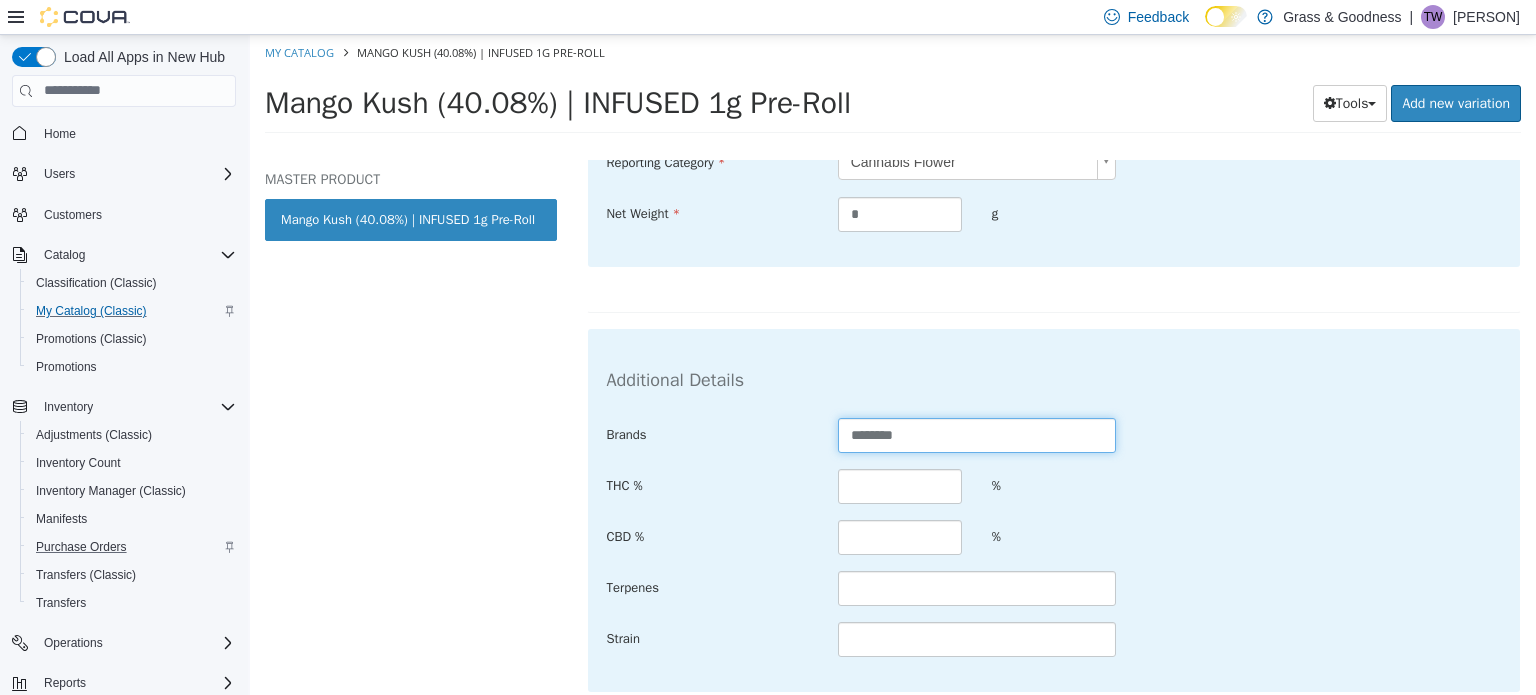 scroll, scrollTop: 0, scrollLeft: 0, axis: both 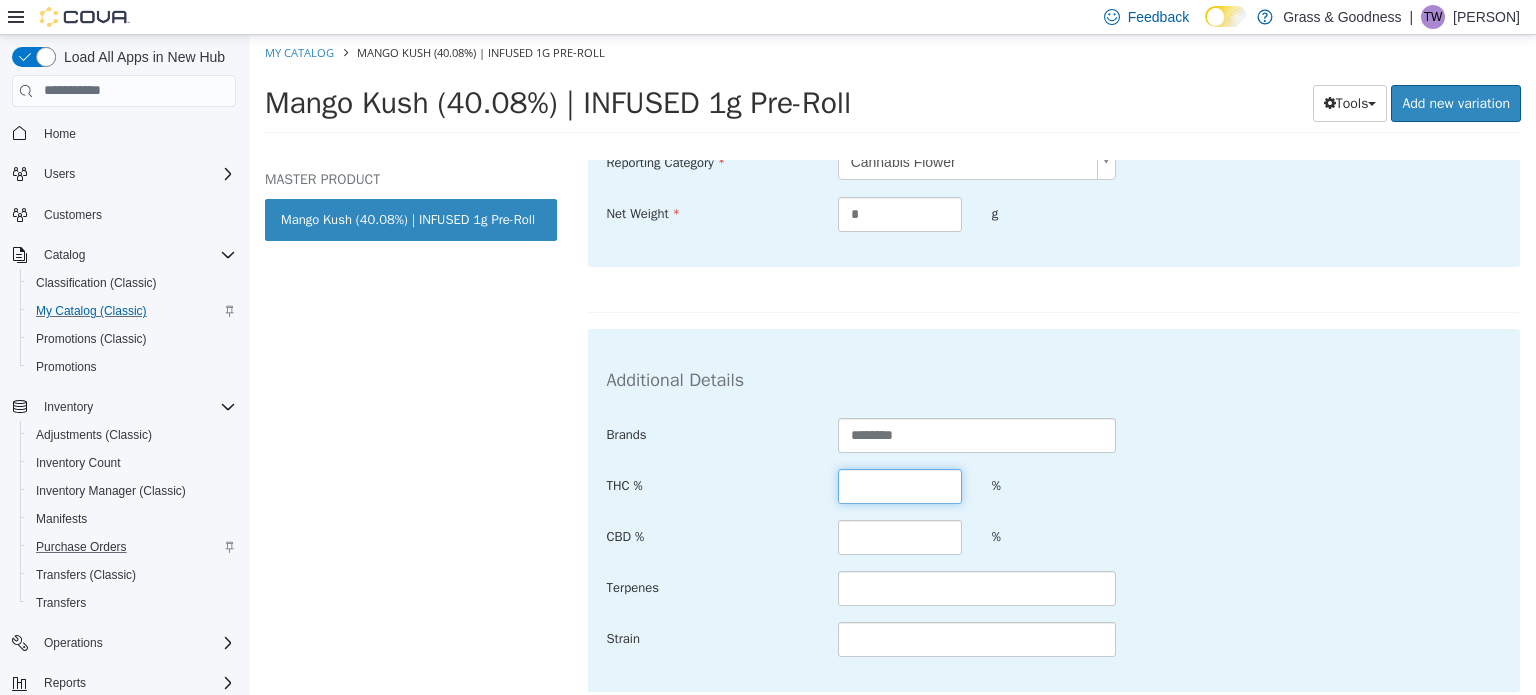 click at bounding box center (900, 485) 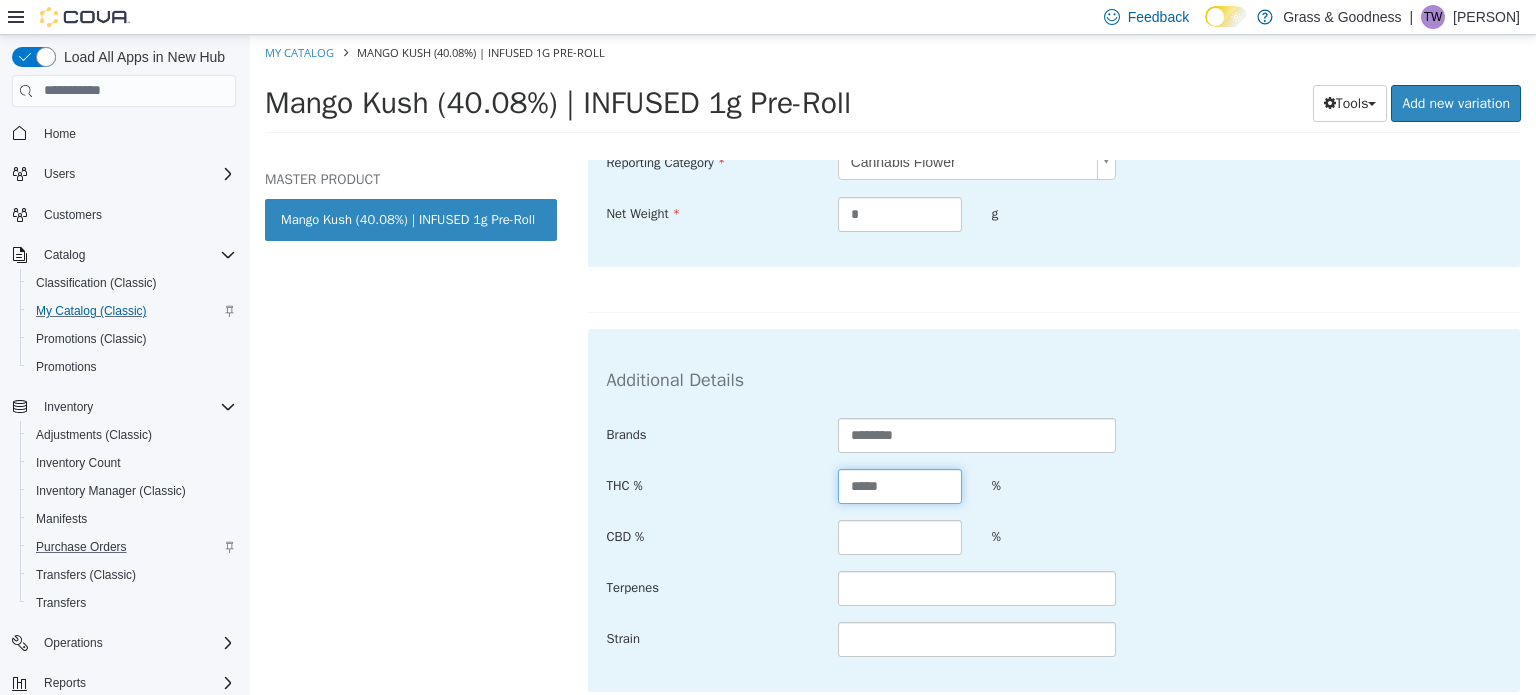 type on "*****" 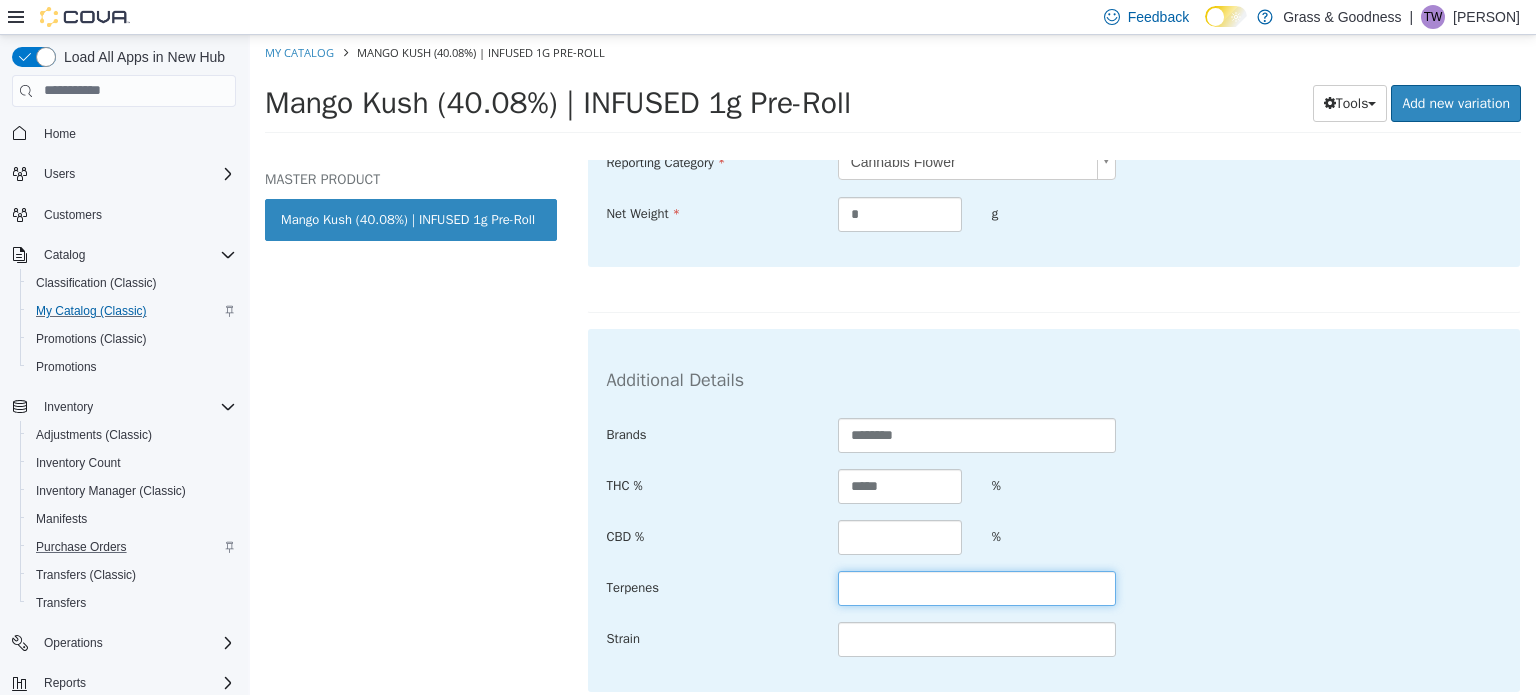 click at bounding box center (977, 587) 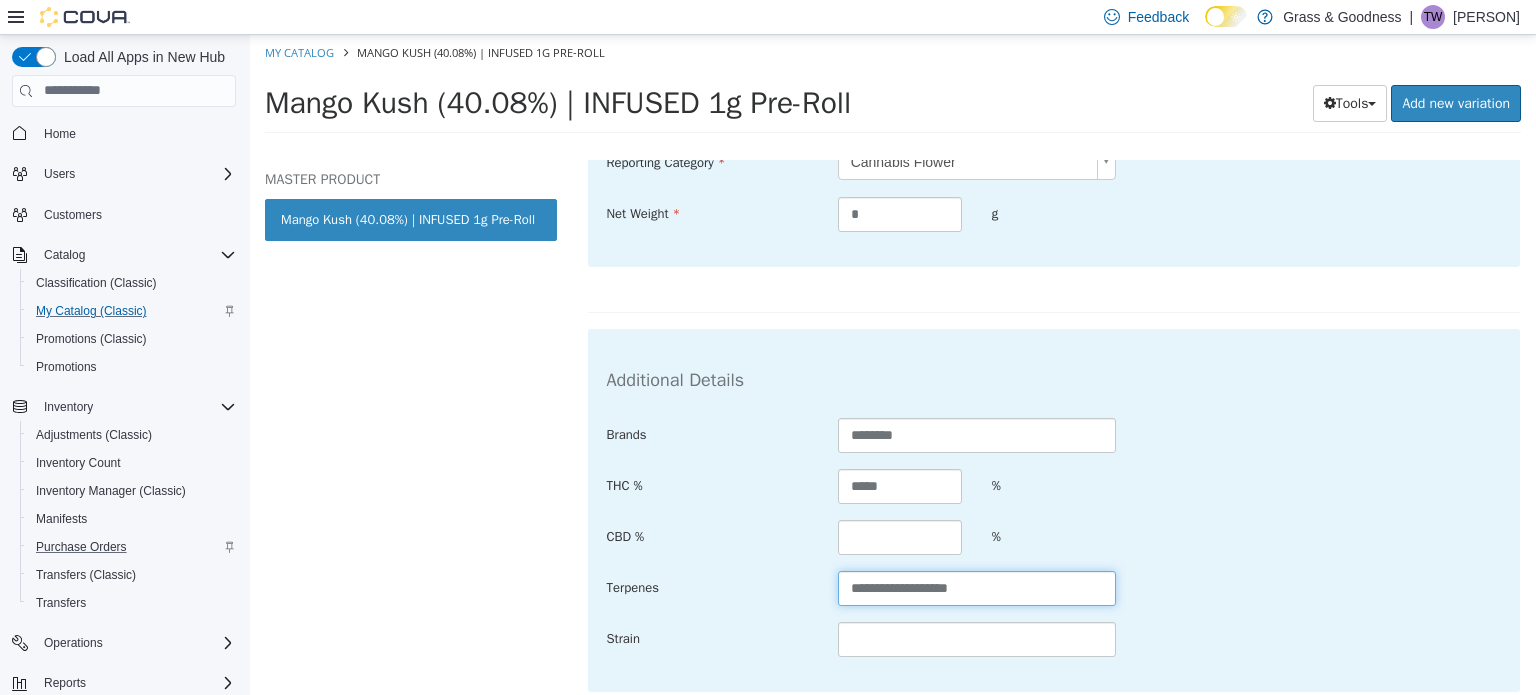 type on "**********" 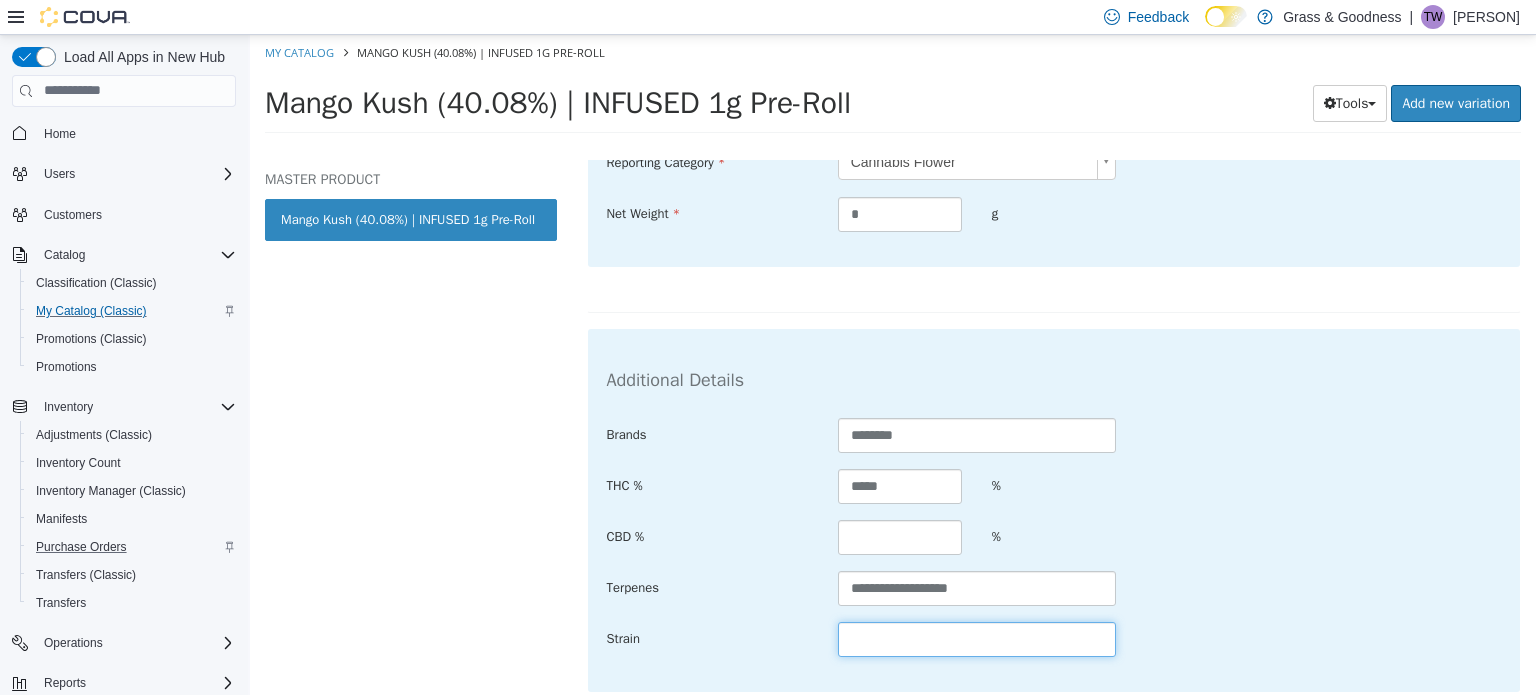 click at bounding box center (977, 638) 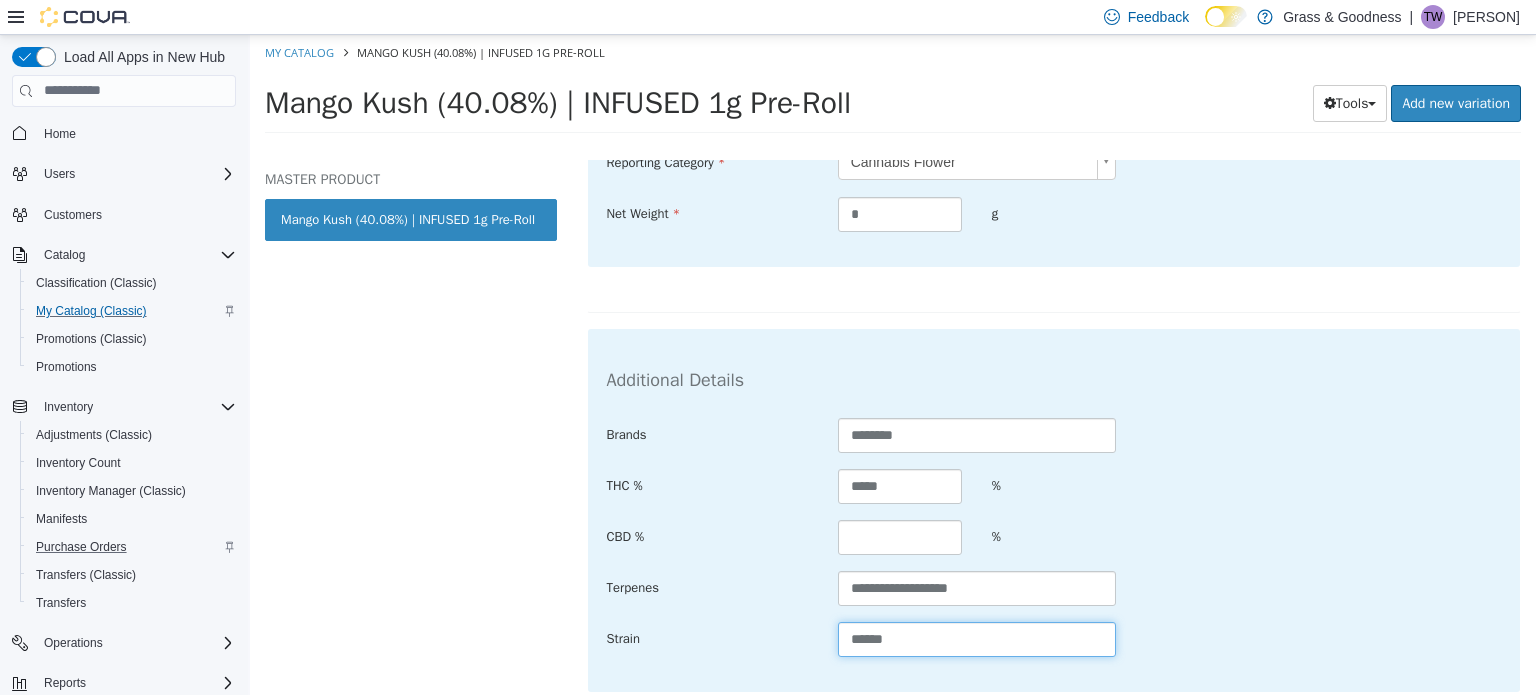type on "******" 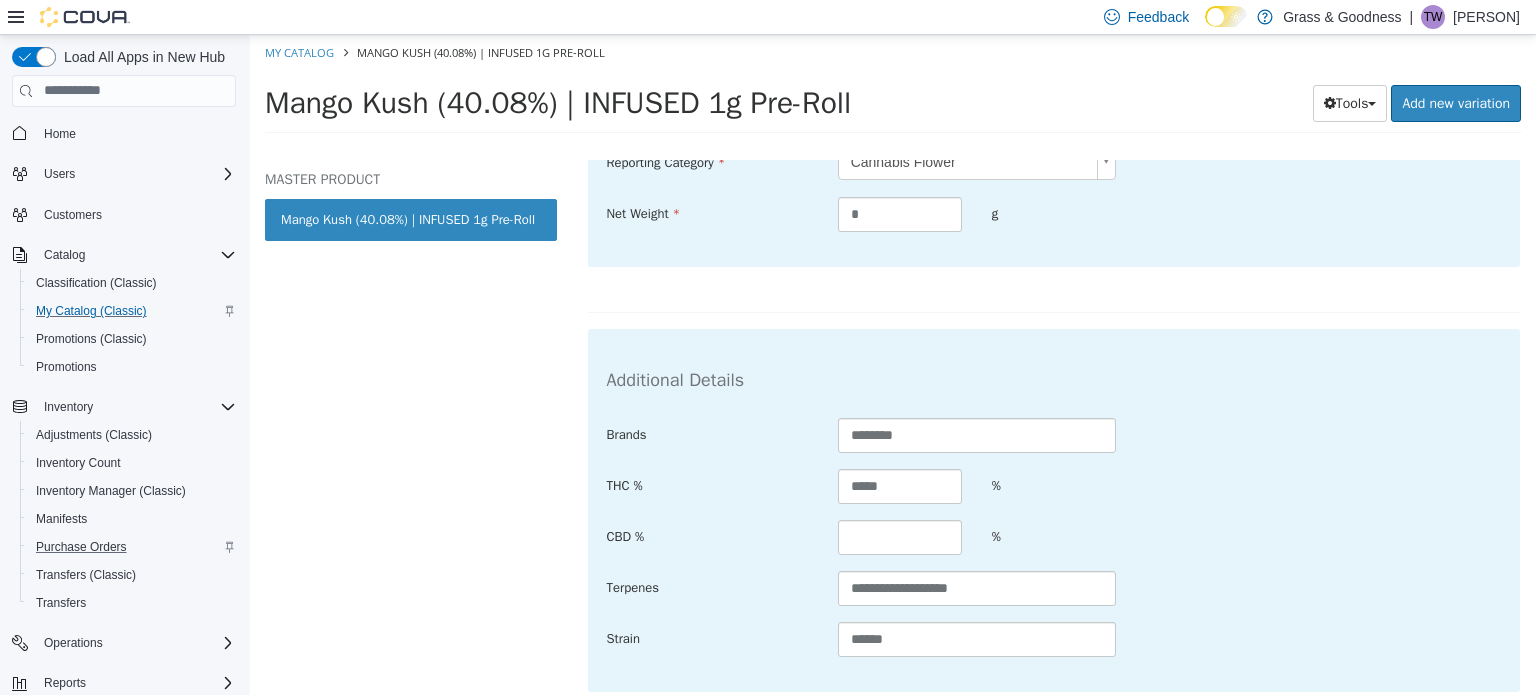 click on "**********" at bounding box center [1054, 537] 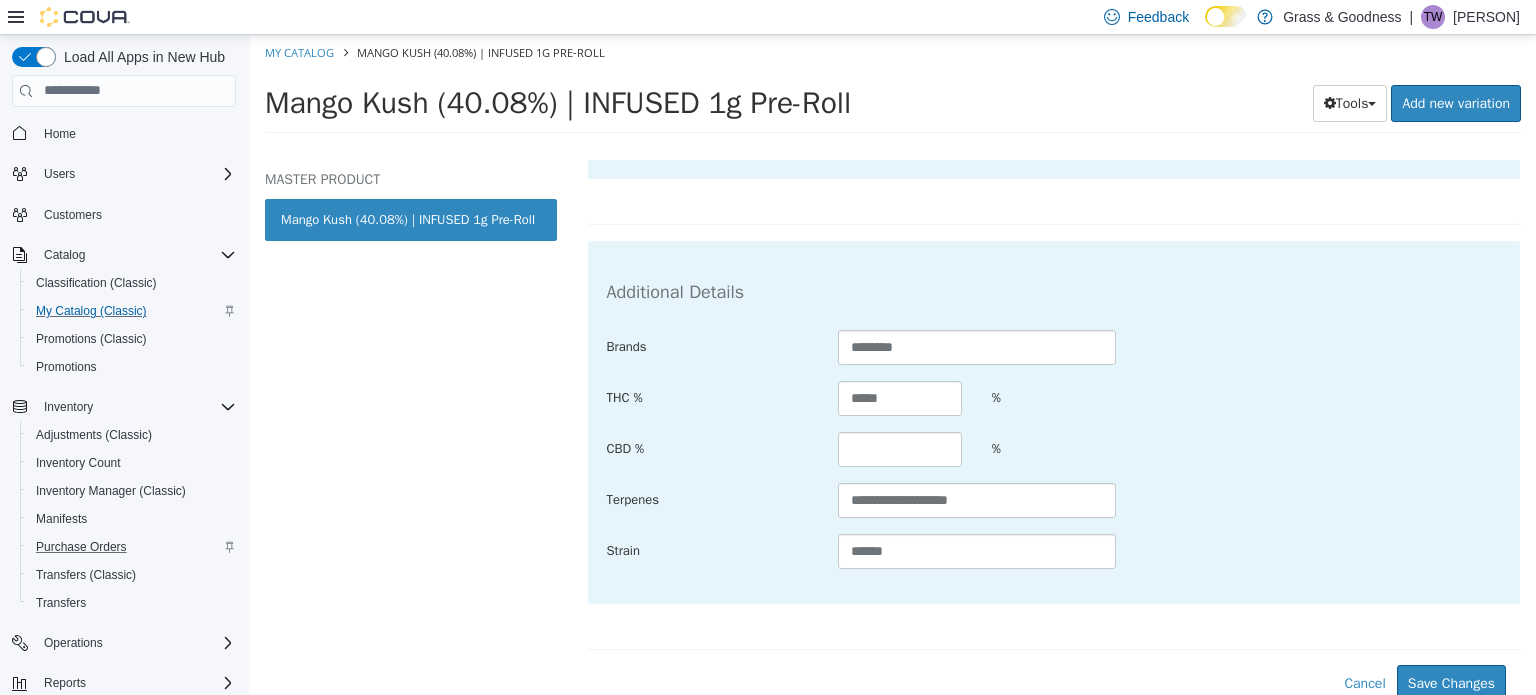scroll, scrollTop: 655, scrollLeft: 0, axis: vertical 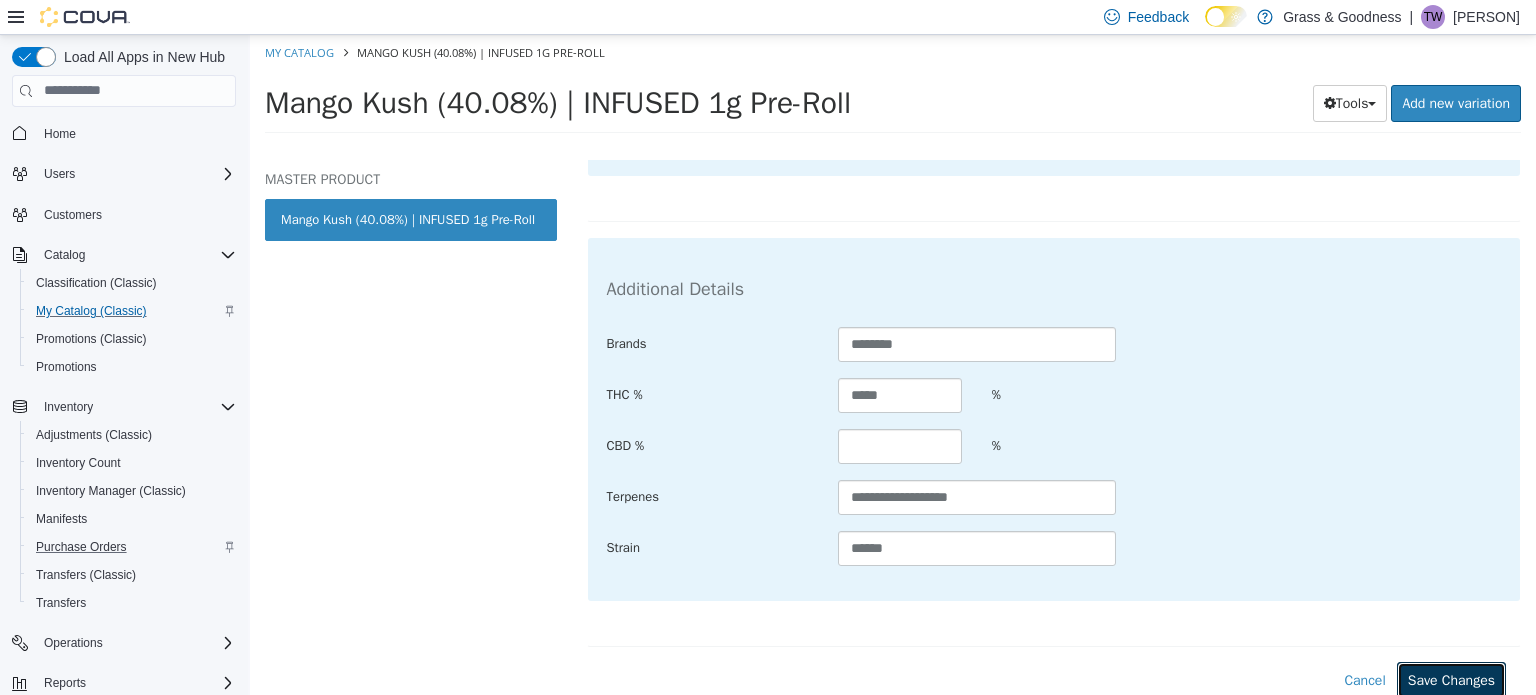 click on "Save Changes" at bounding box center [1451, 679] 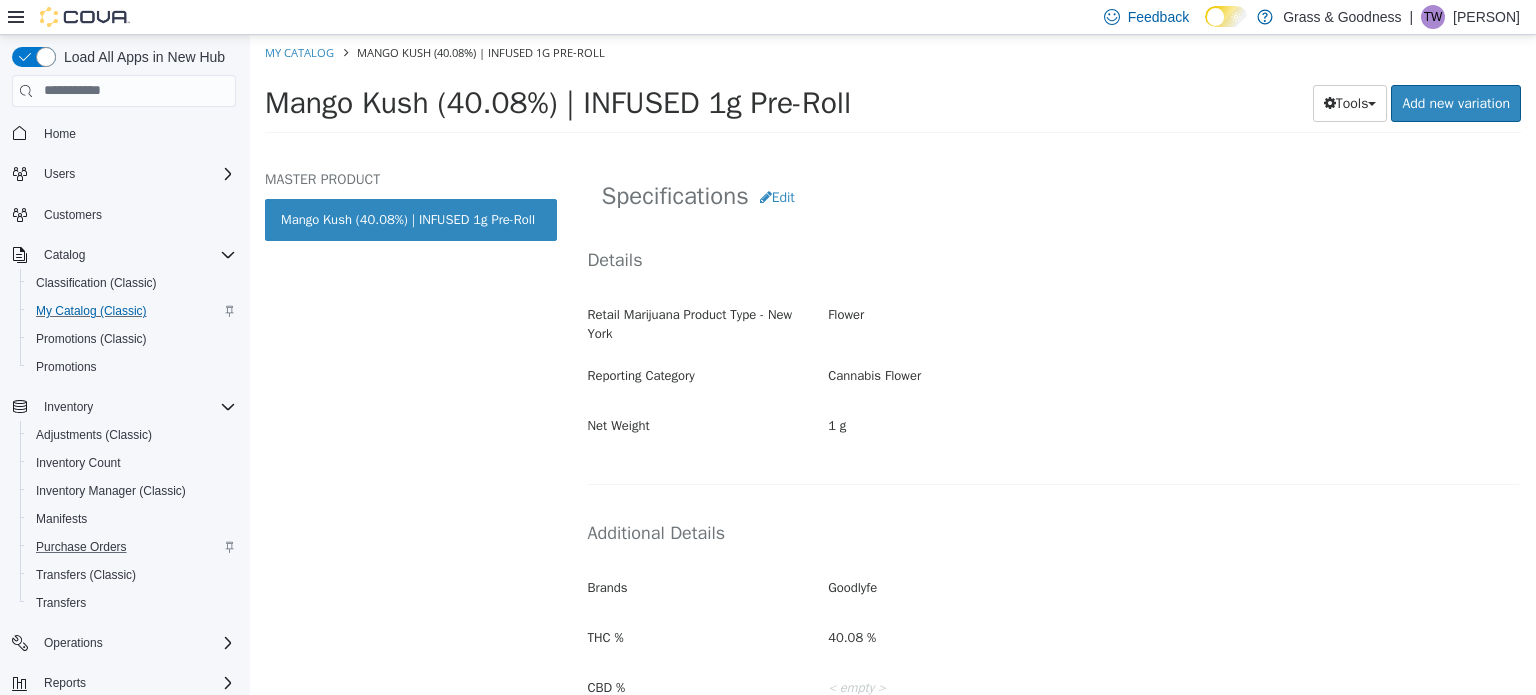 scroll, scrollTop: 86, scrollLeft: 0, axis: vertical 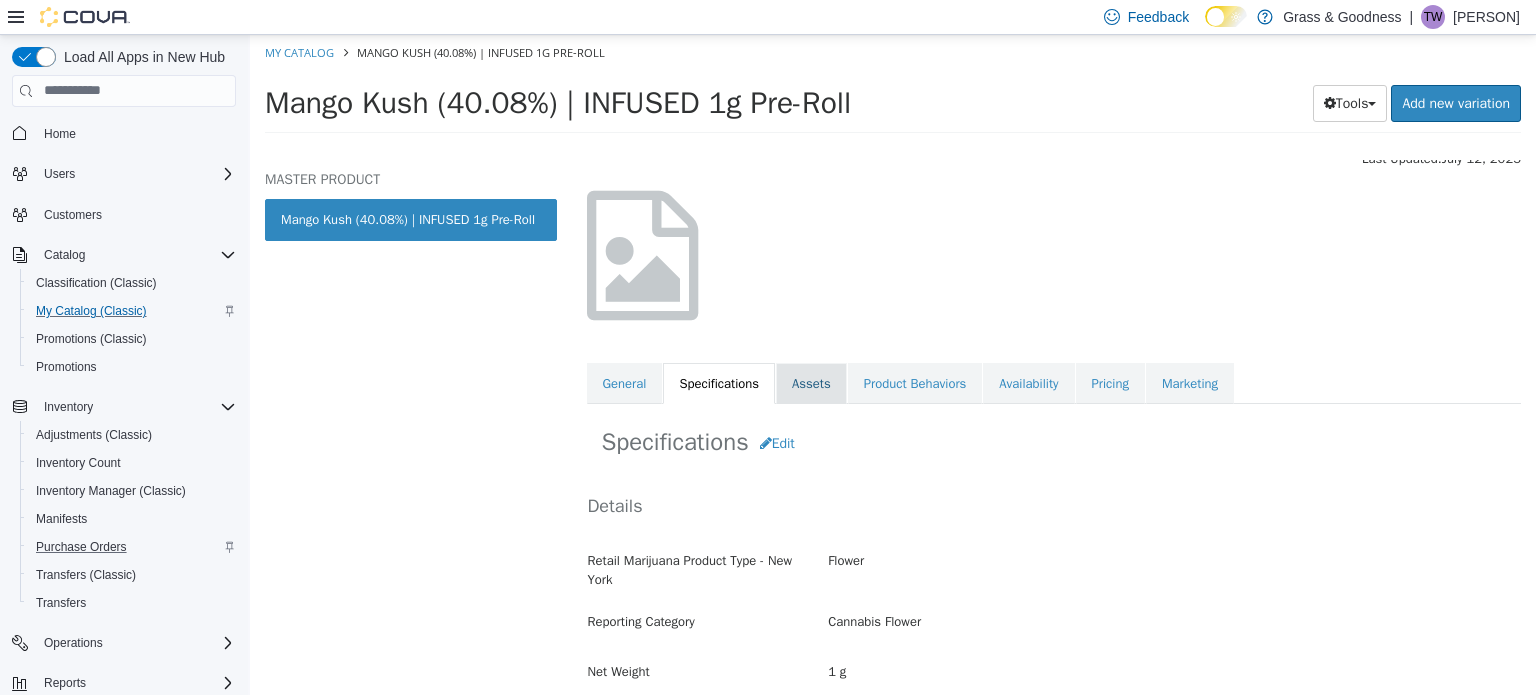 click on "Assets" at bounding box center [811, 383] 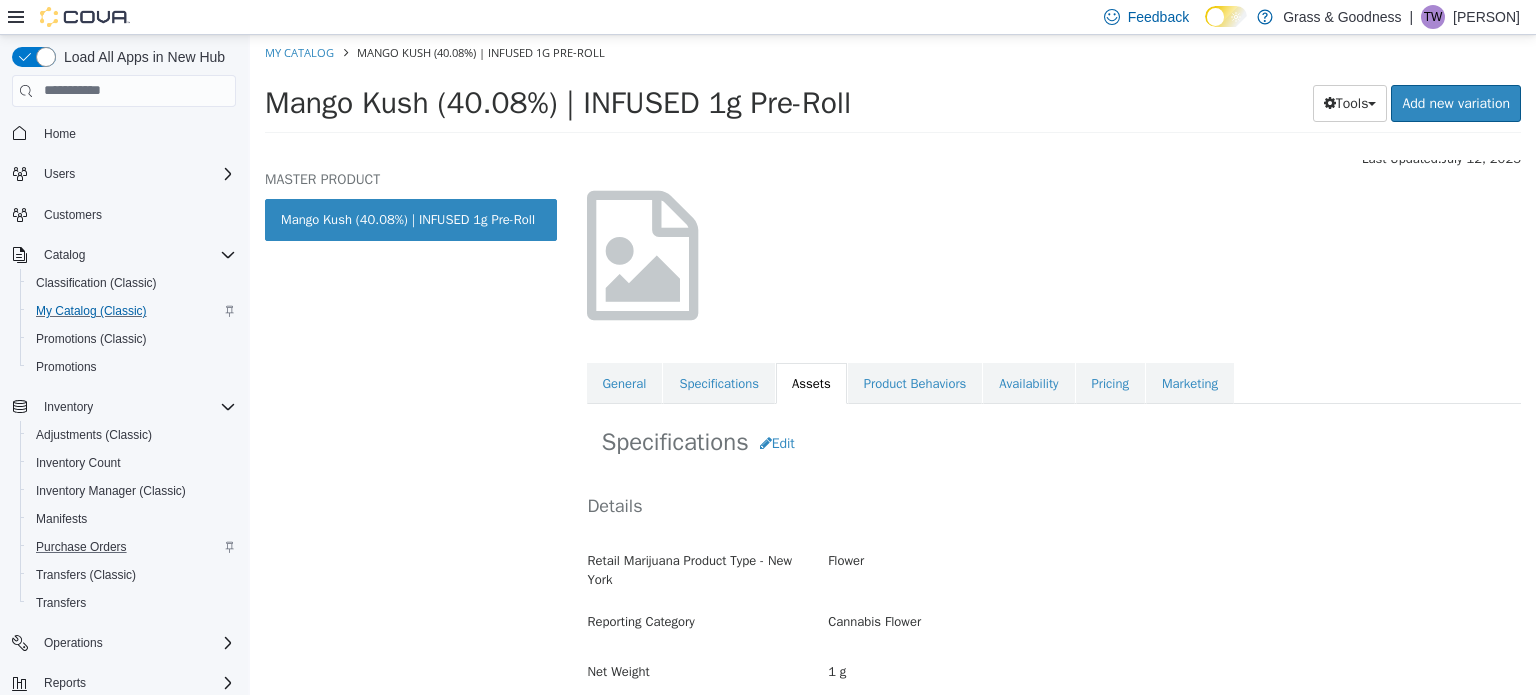 scroll, scrollTop: 0, scrollLeft: 0, axis: both 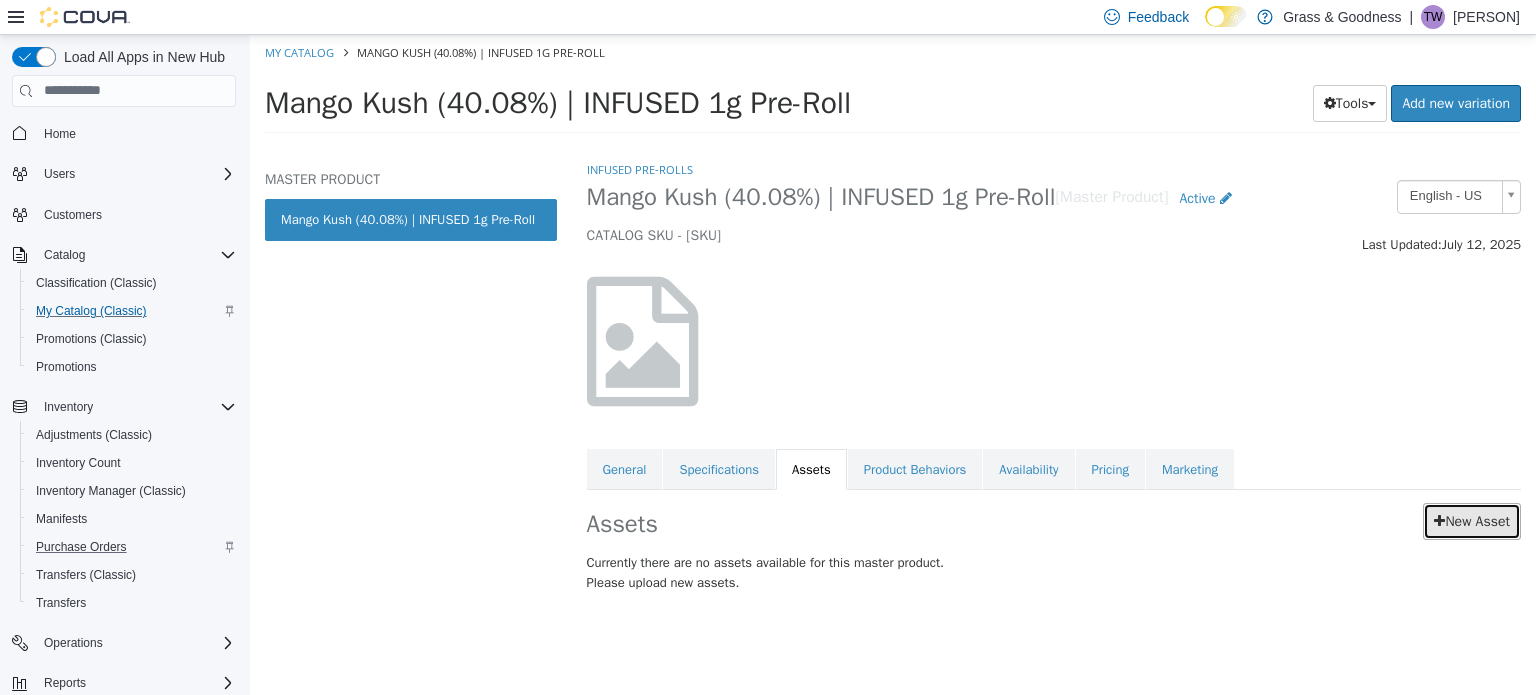 click on "New Asset" at bounding box center [1472, 520] 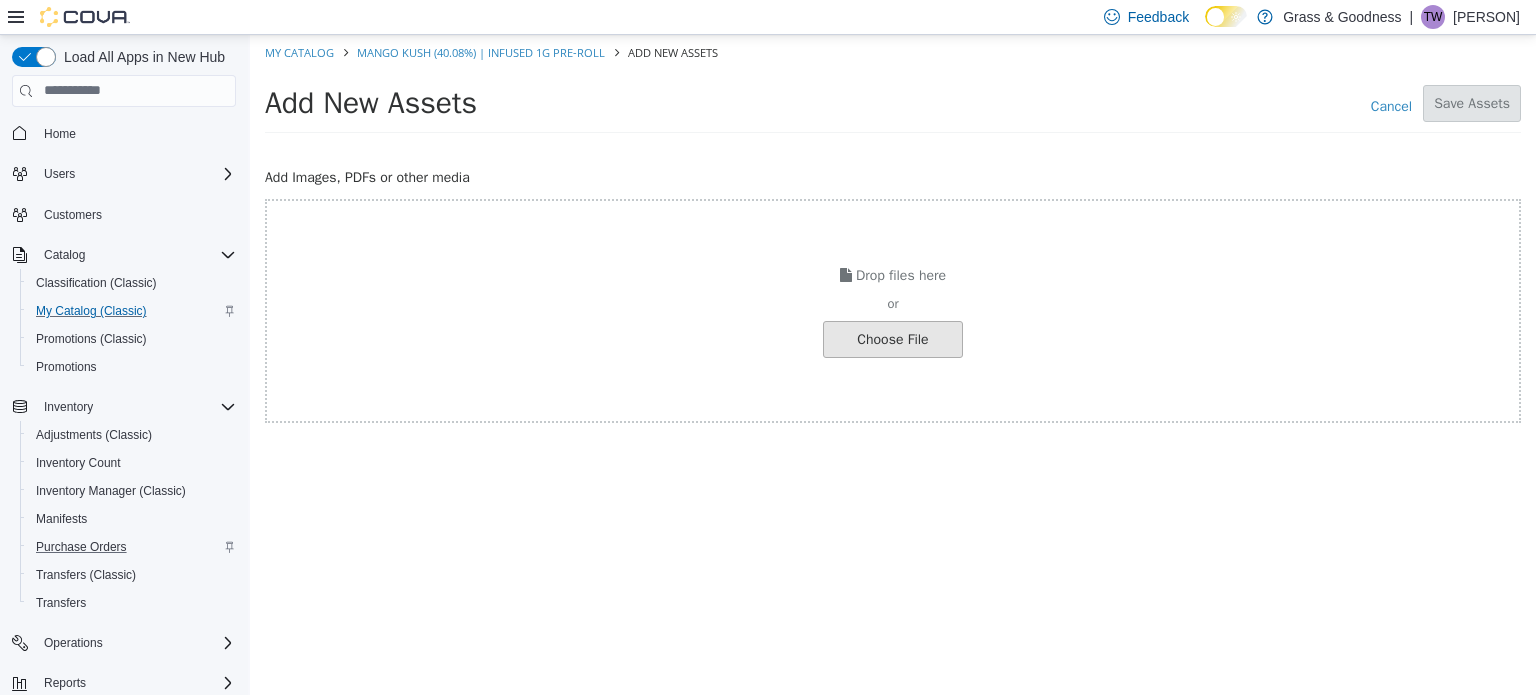 click at bounding box center (-154, 338) 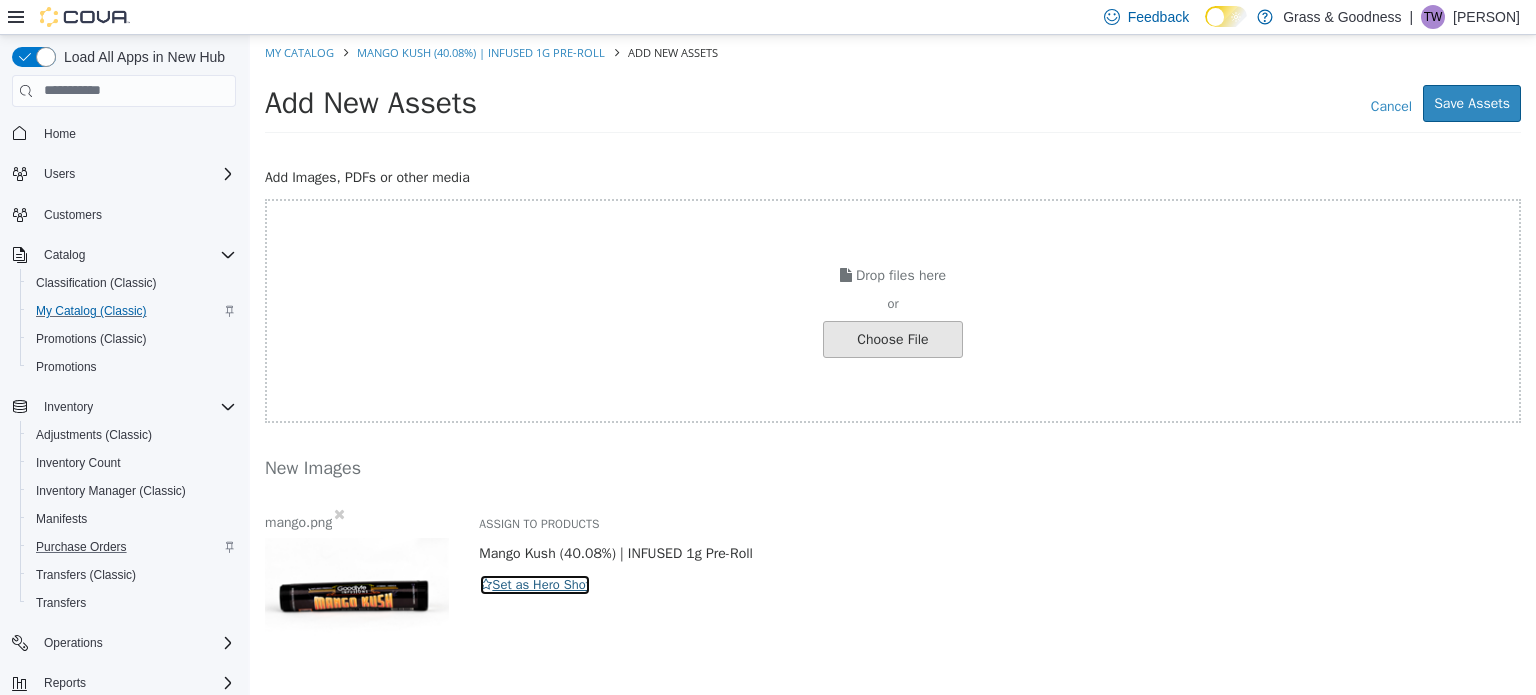 click on "Set as Hero Shot" at bounding box center [535, 584] 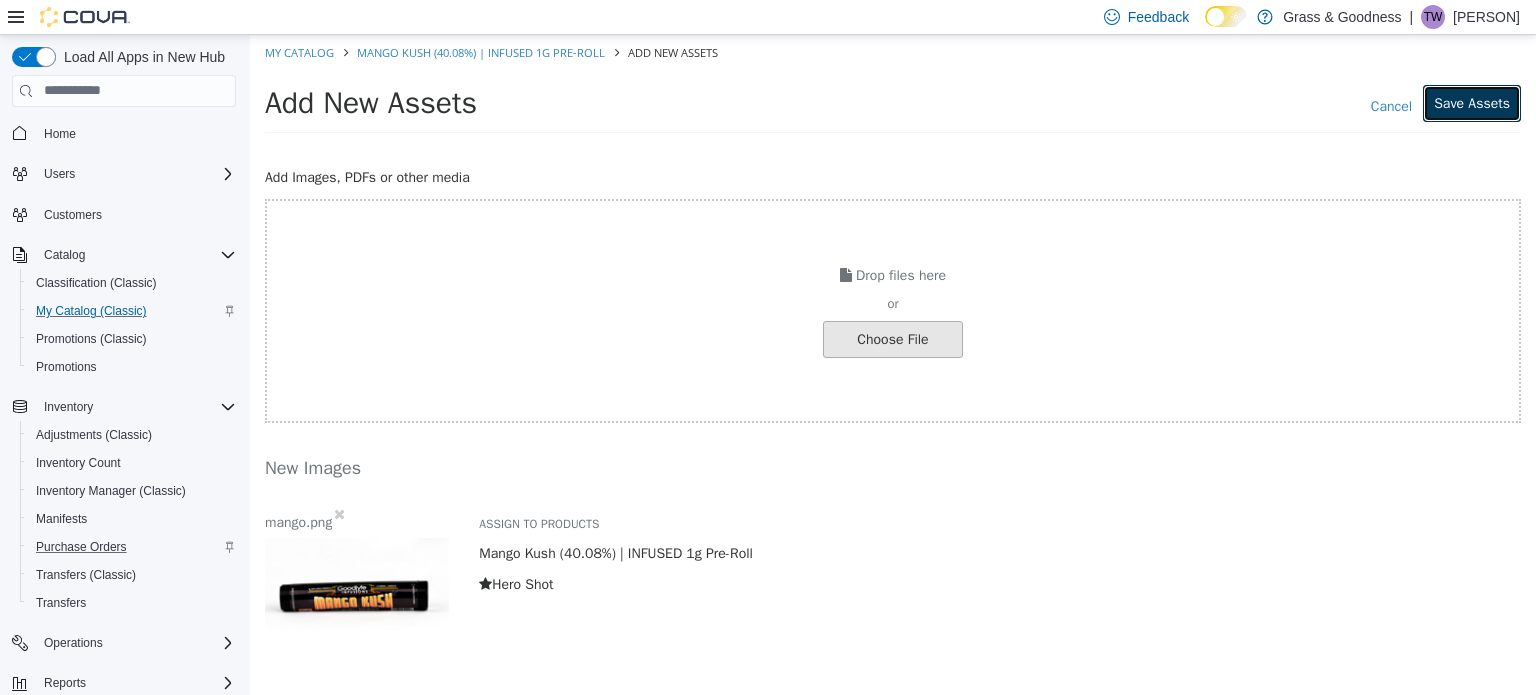 click on "Save Assets" at bounding box center (1472, 102) 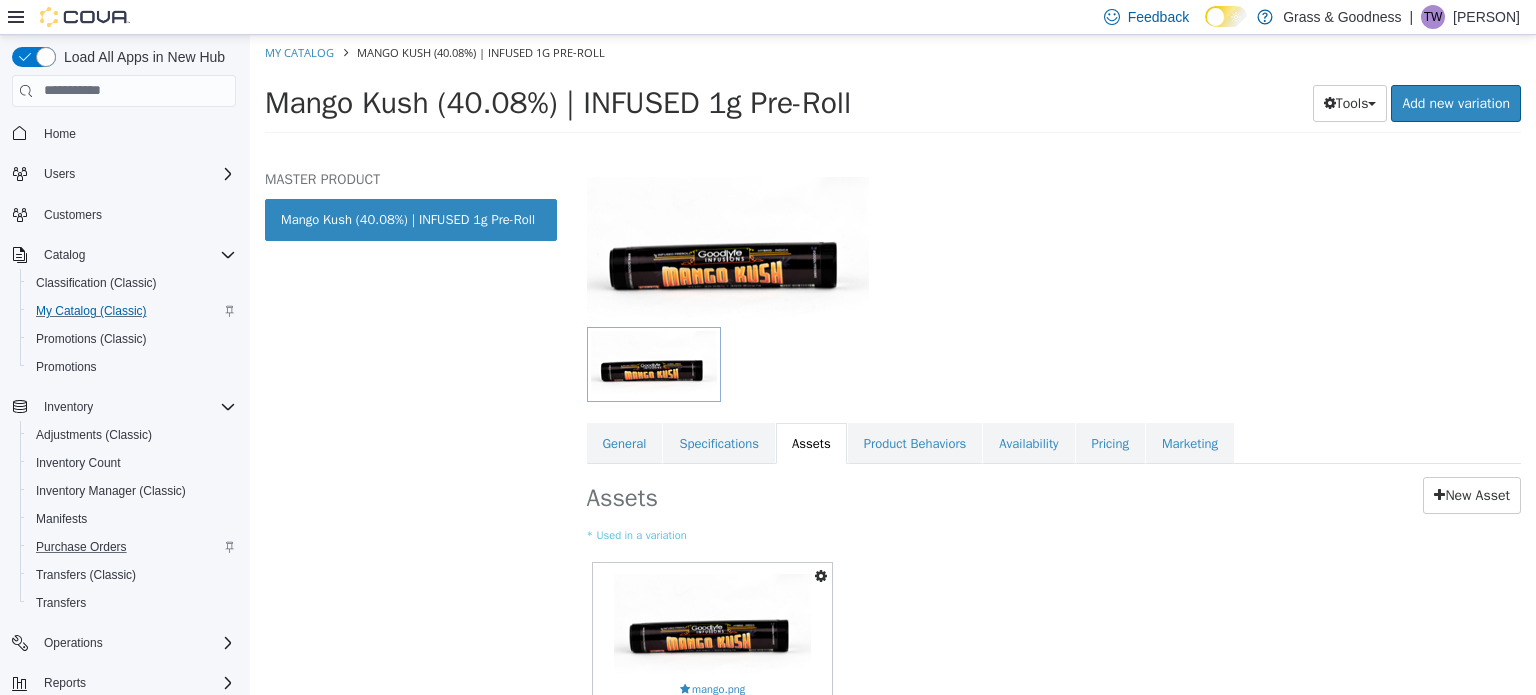 scroll, scrollTop: 188, scrollLeft: 0, axis: vertical 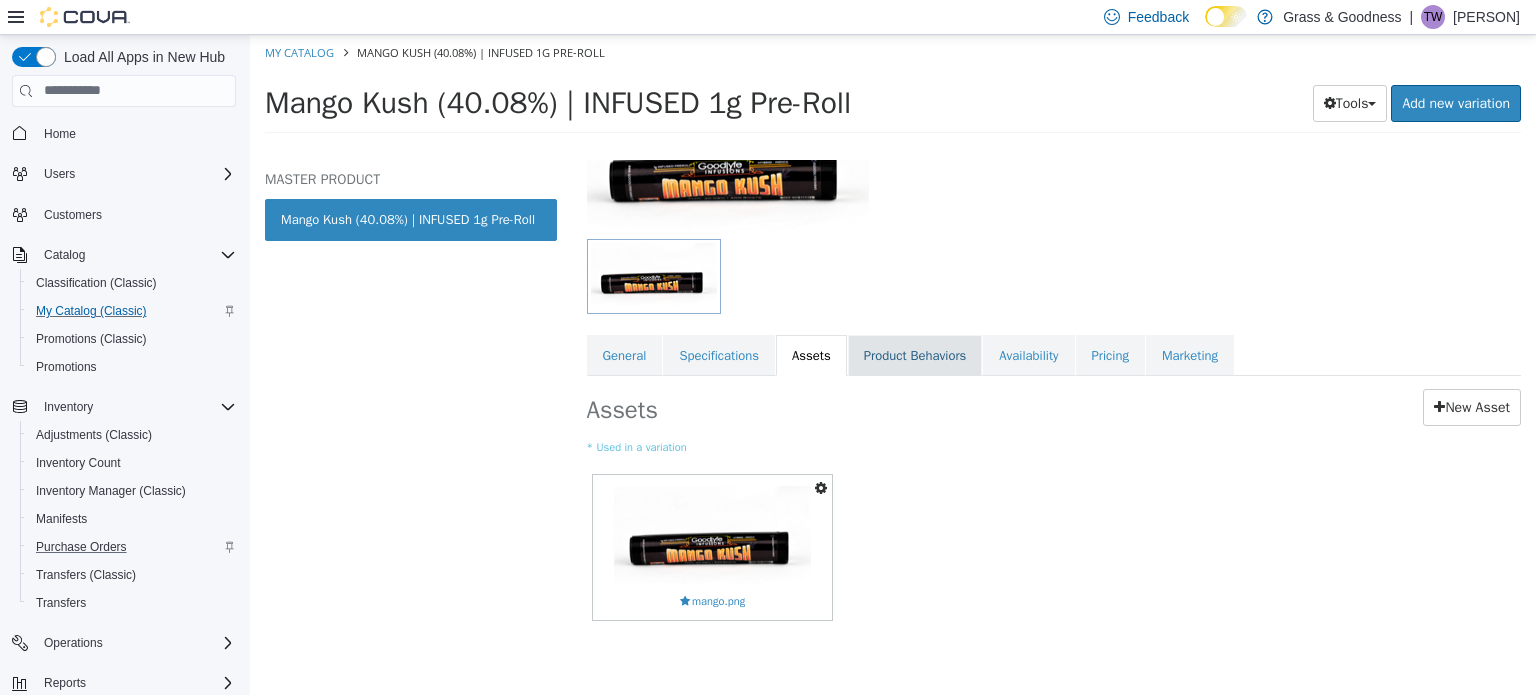 click on "Product Behaviors" at bounding box center [915, 355] 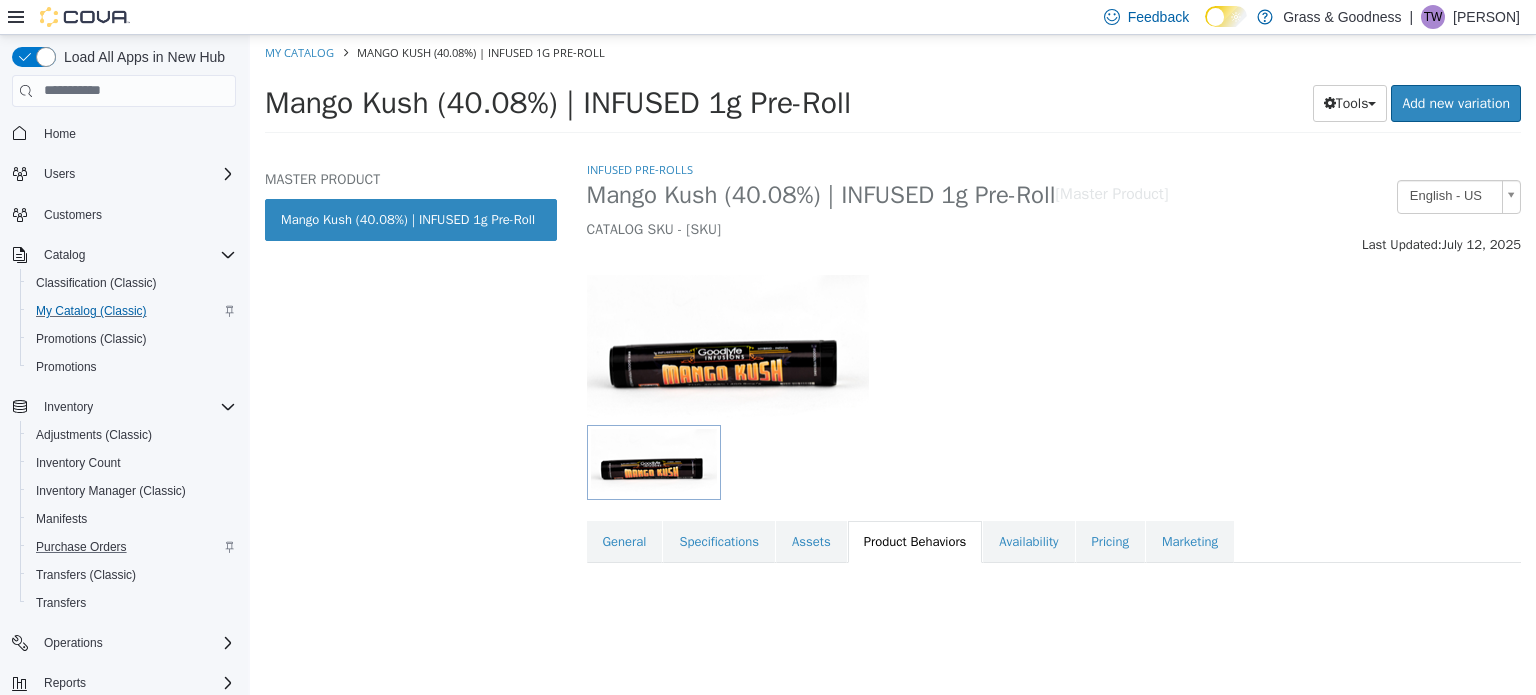 scroll, scrollTop: 0, scrollLeft: 0, axis: both 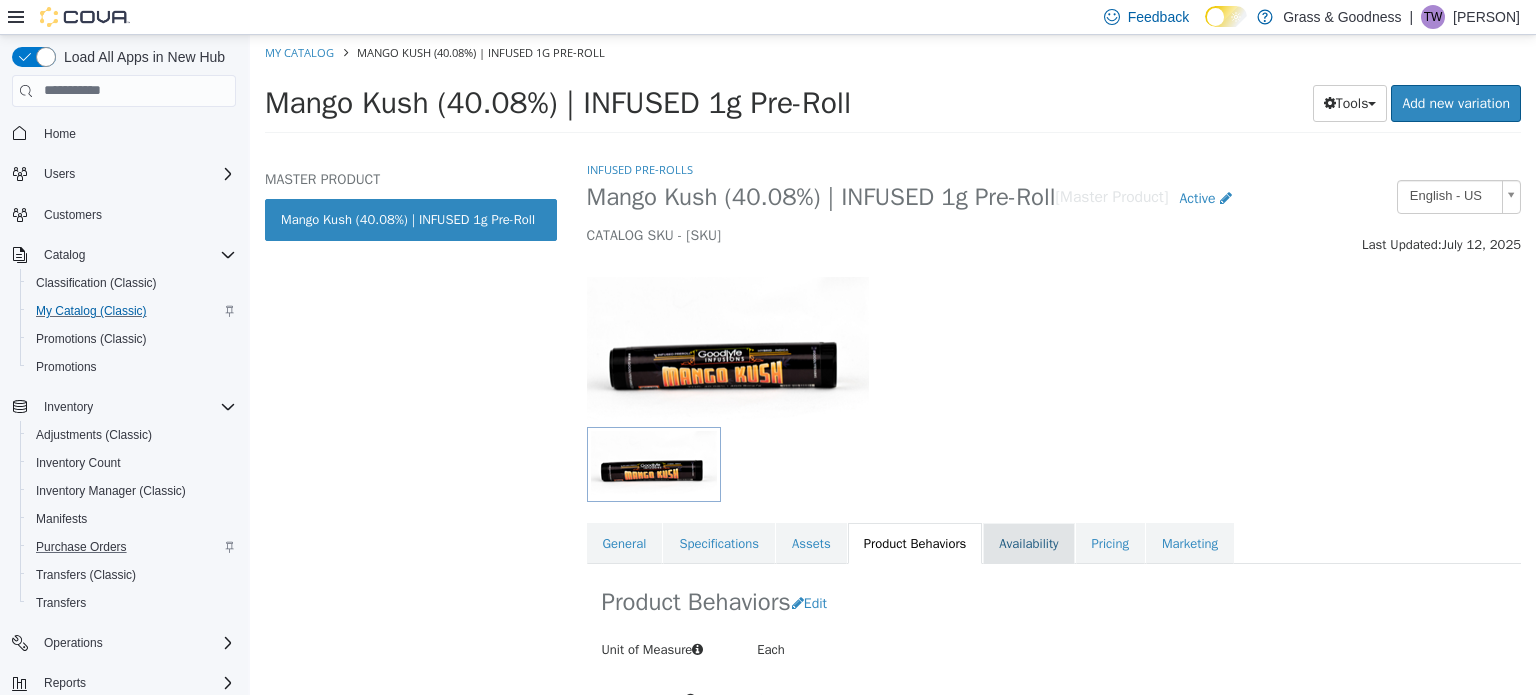 click on "Availability" at bounding box center (1028, 543) 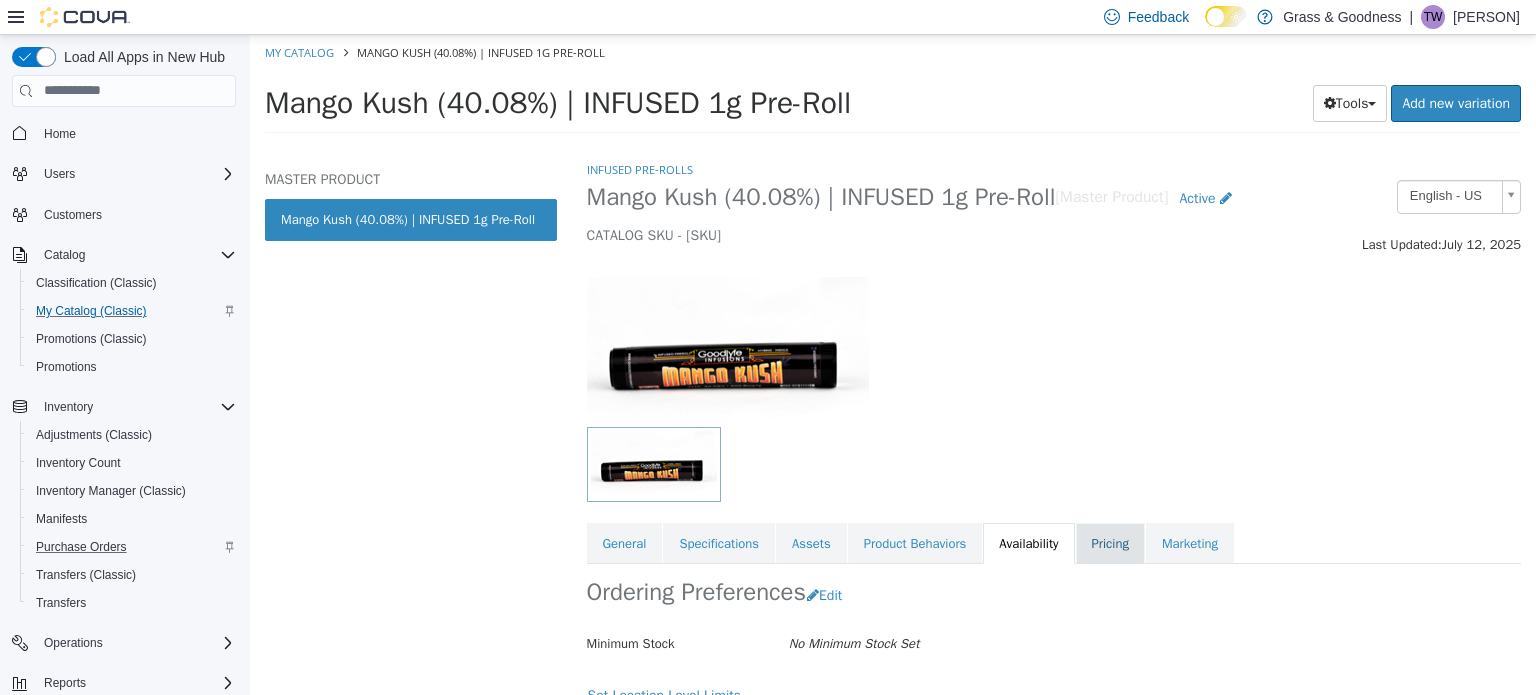click on "Pricing" at bounding box center [1110, 543] 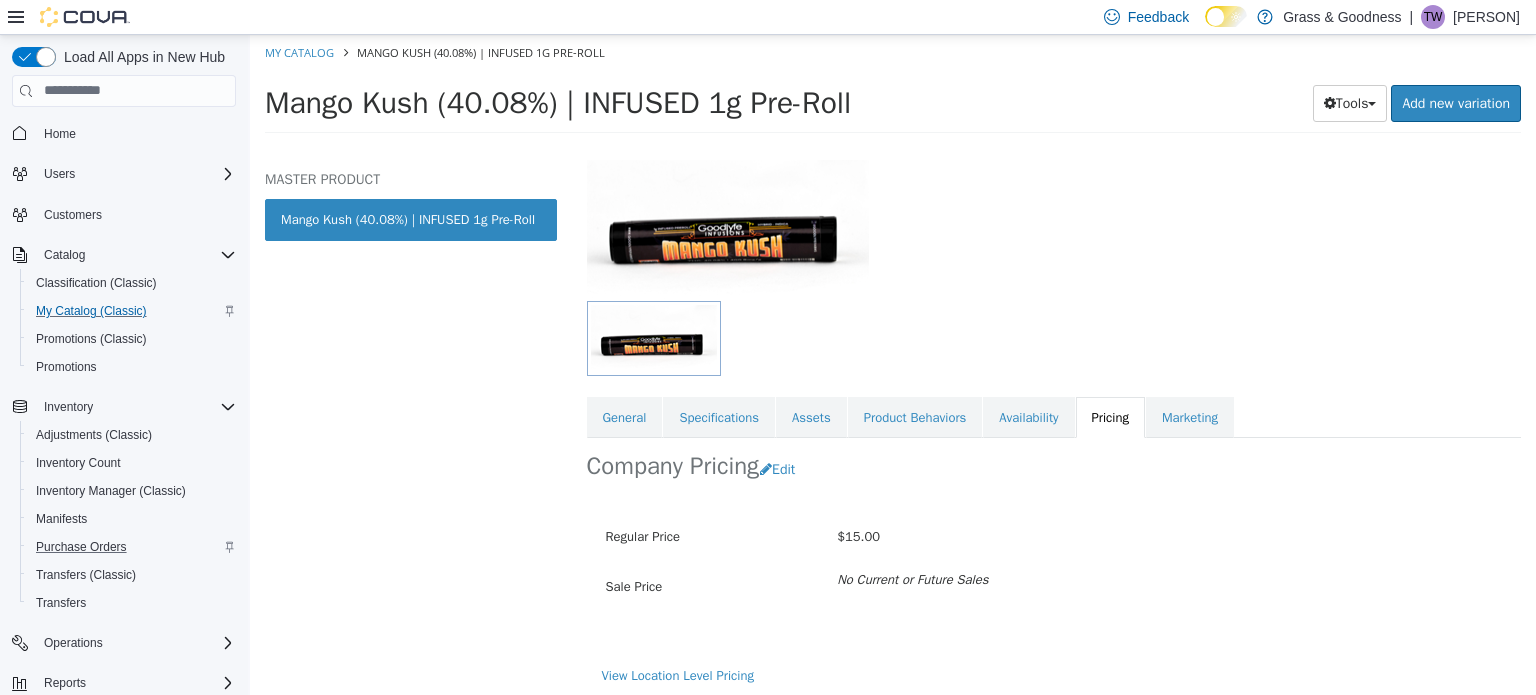 scroll, scrollTop: 129, scrollLeft: 0, axis: vertical 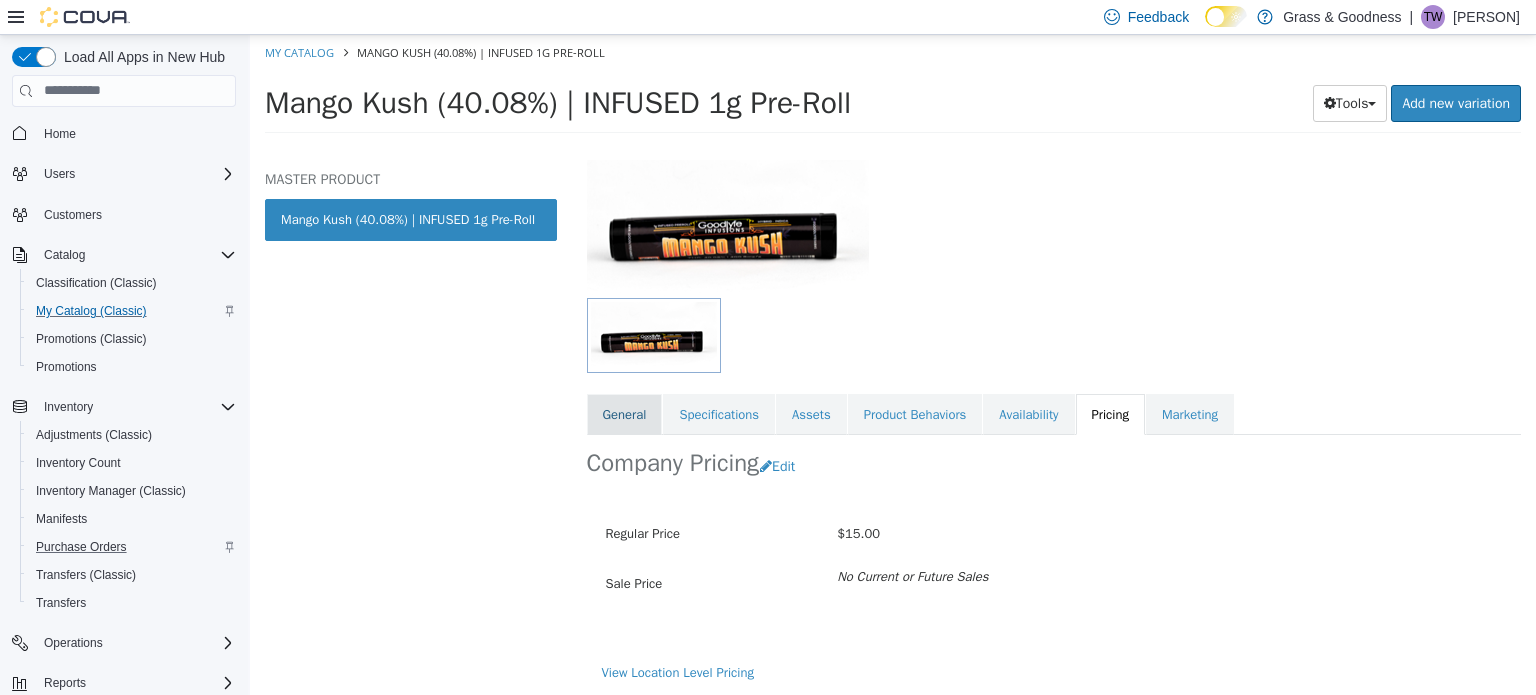 click on "General" at bounding box center (625, 414) 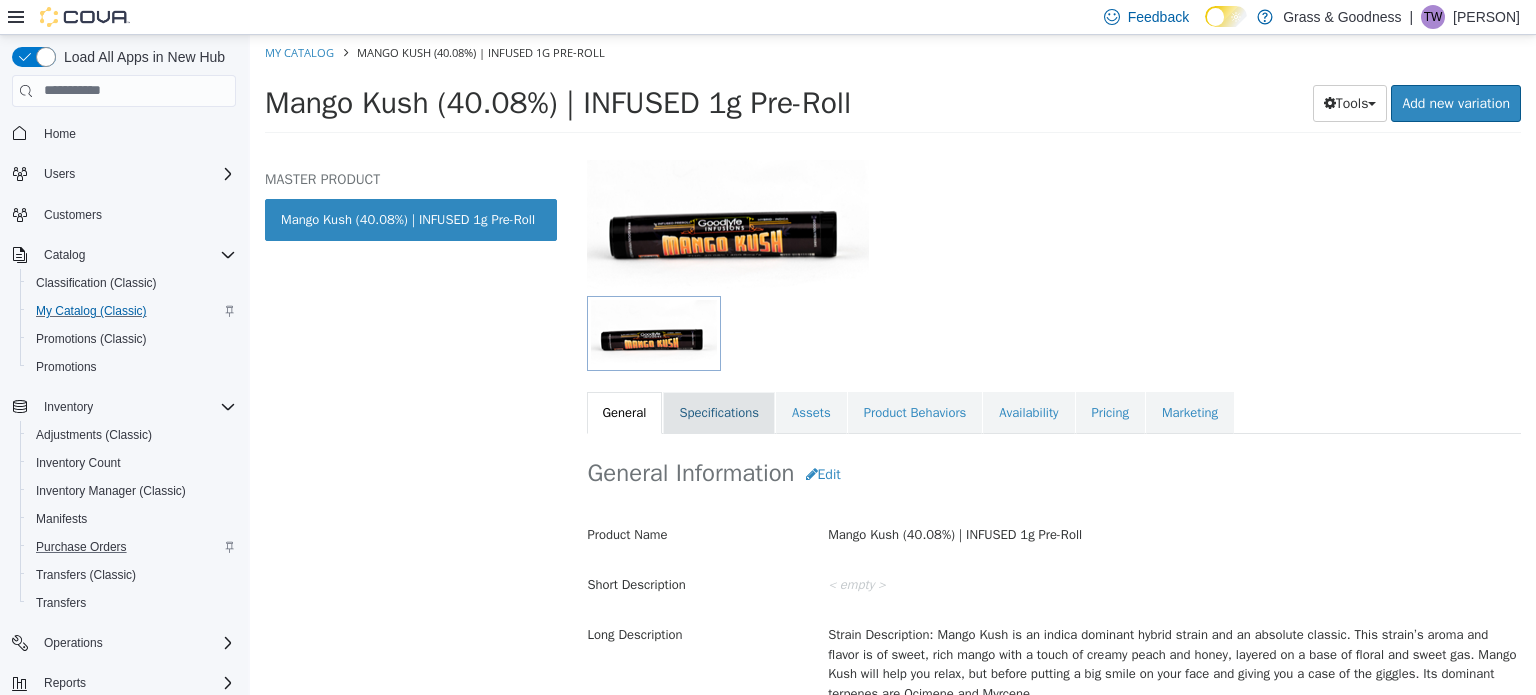 click on "Specifications" at bounding box center (719, 412) 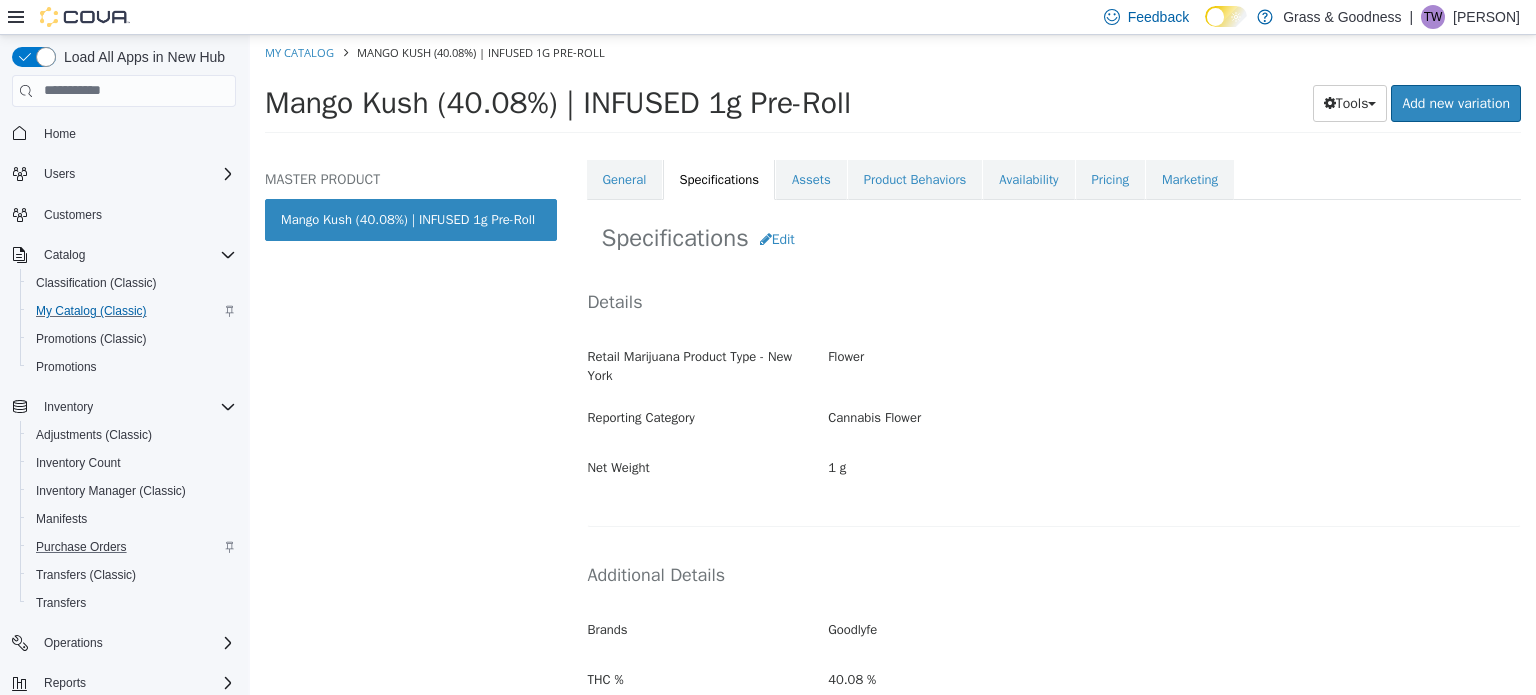 scroll, scrollTop: 0, scrollLeft: 0, axis: both 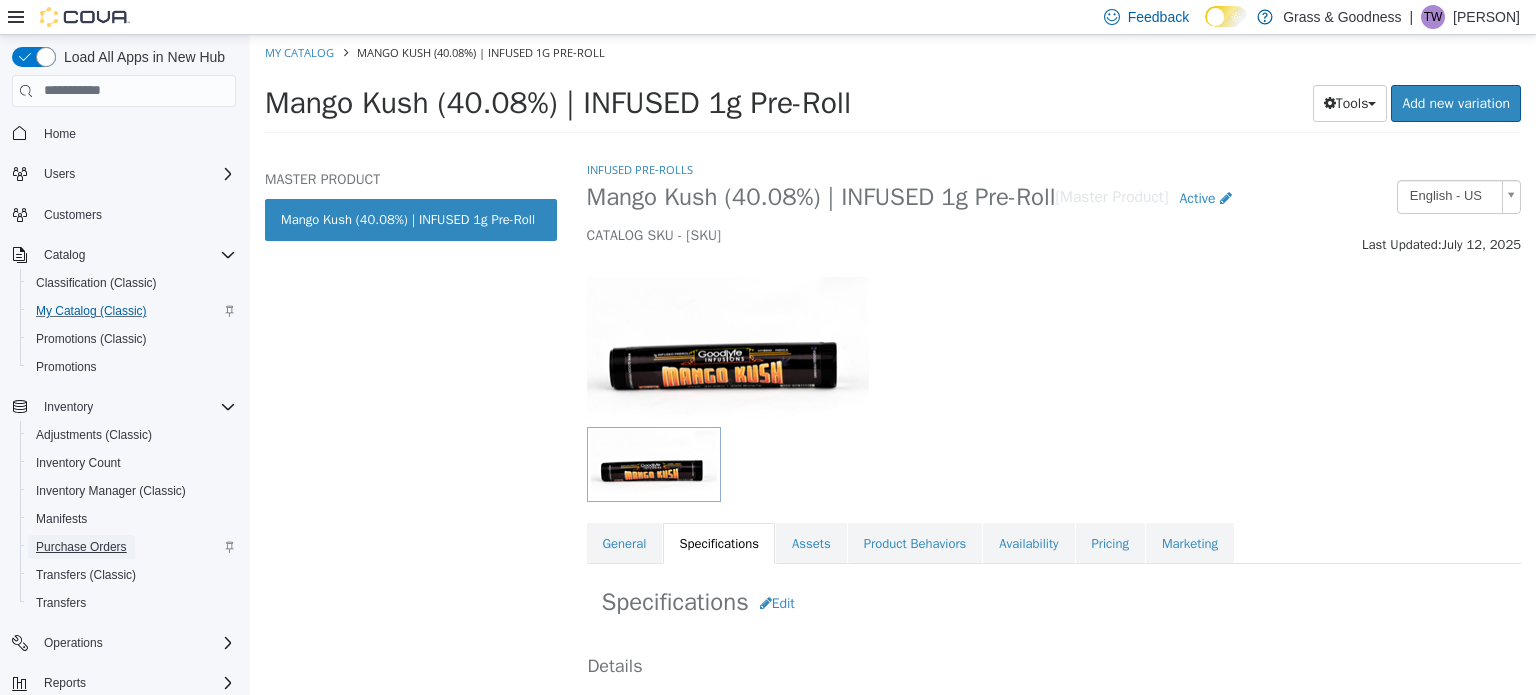 click on "Purchase Orders" at bounding box center [81, 547] 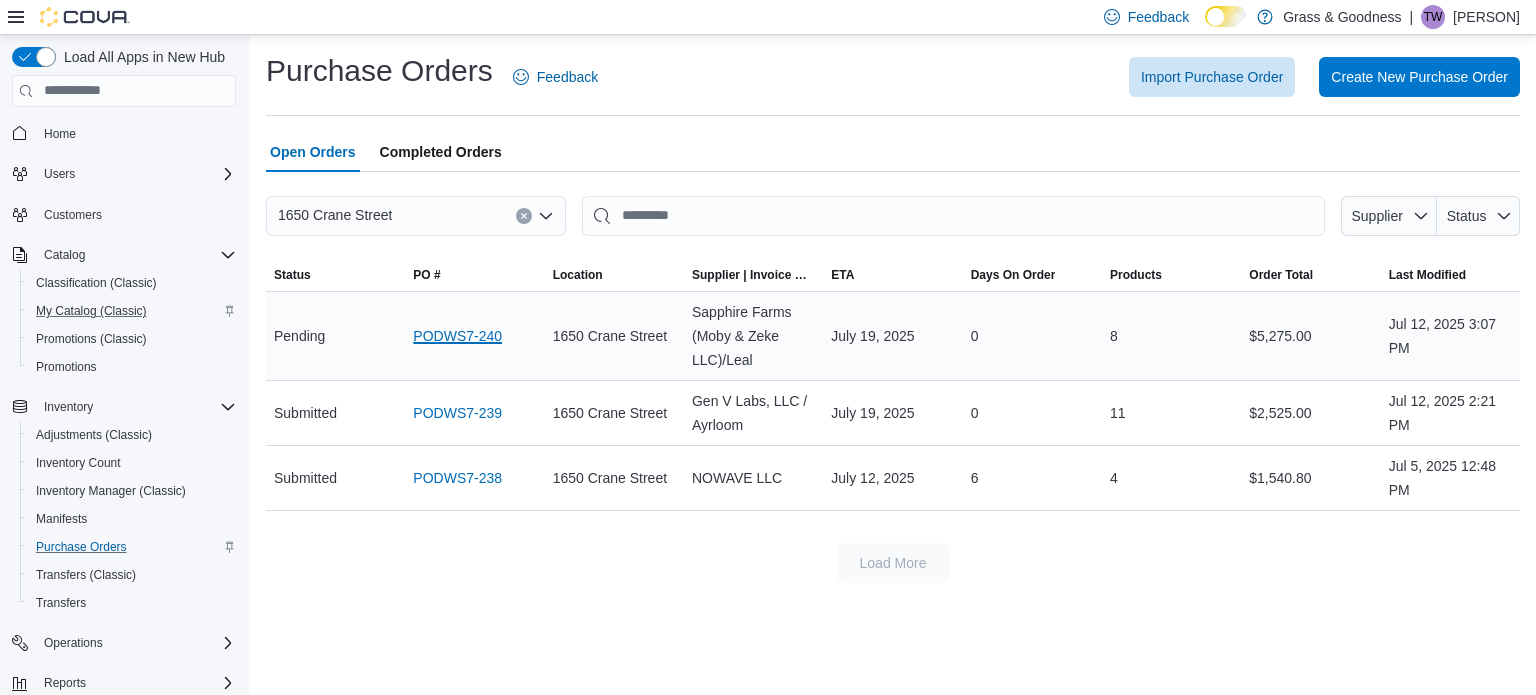 click on "PODWS7-240" at bounding box center (457, 336) 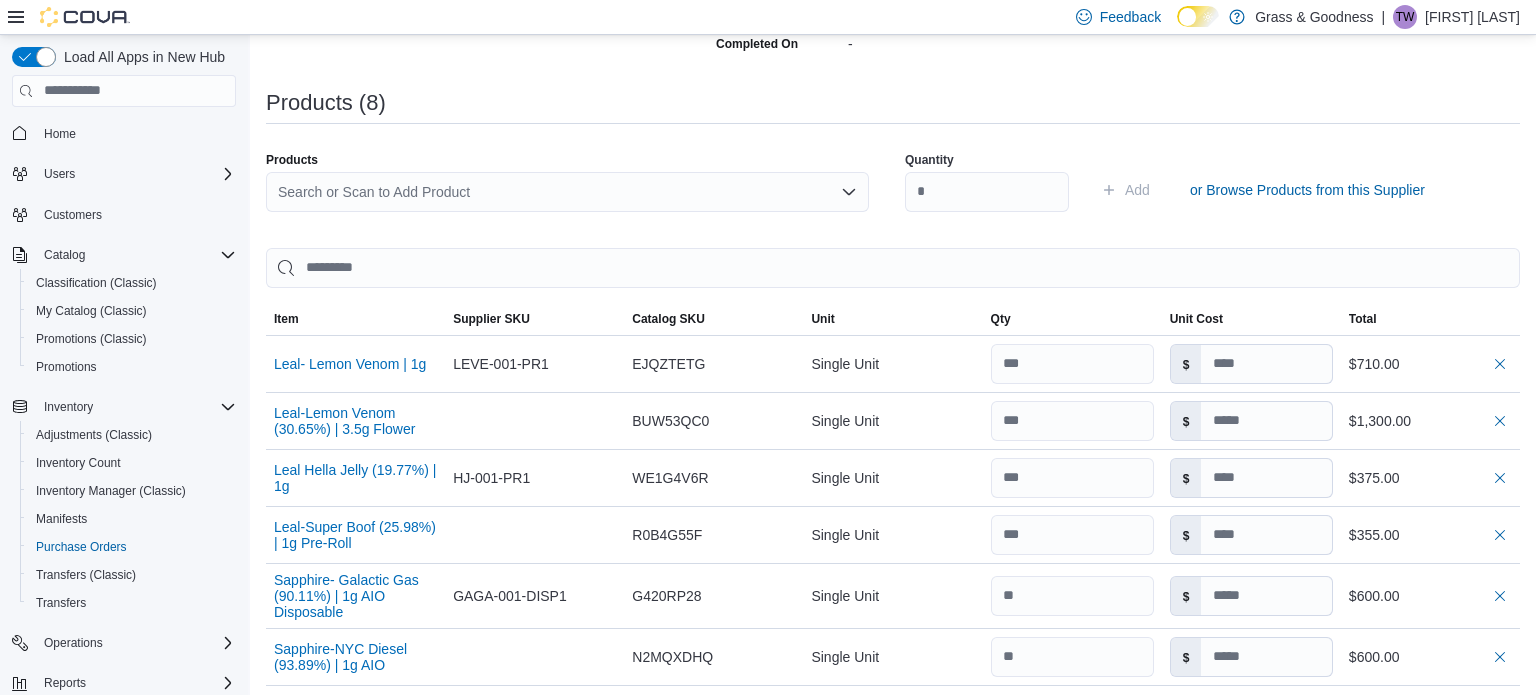 scroll, scrollTop: 468, scrollLeft: 0, axis: vertical 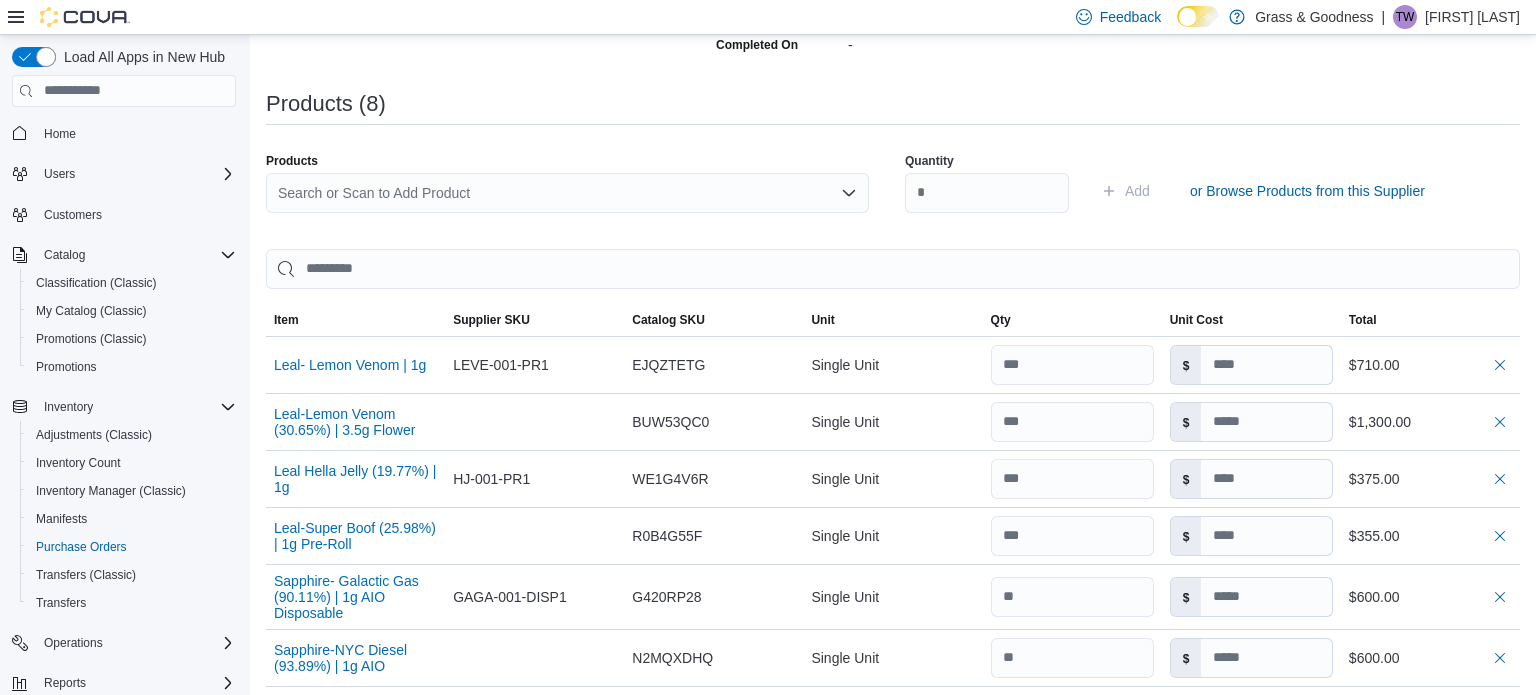 click on "Search or Scan to Add Product" at bounding box center [567, 193] 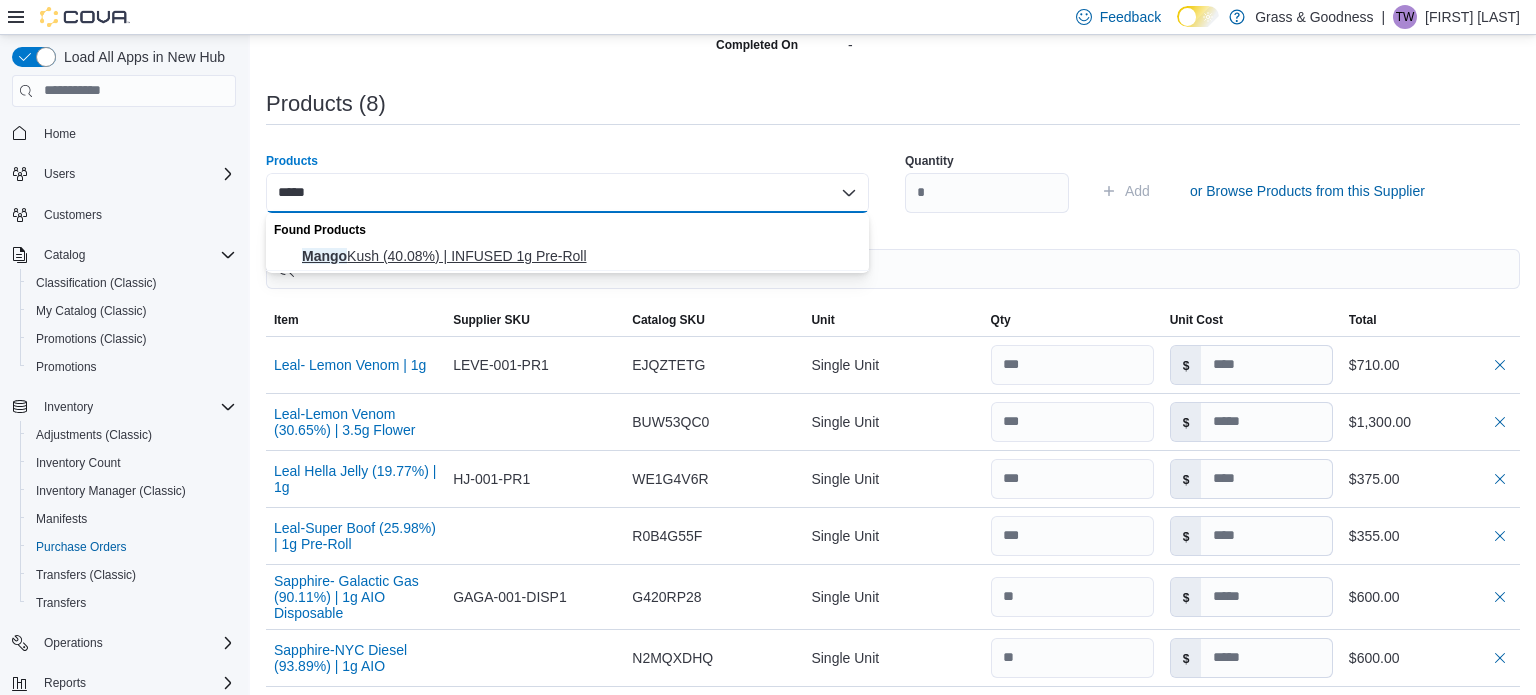 type on "*****" 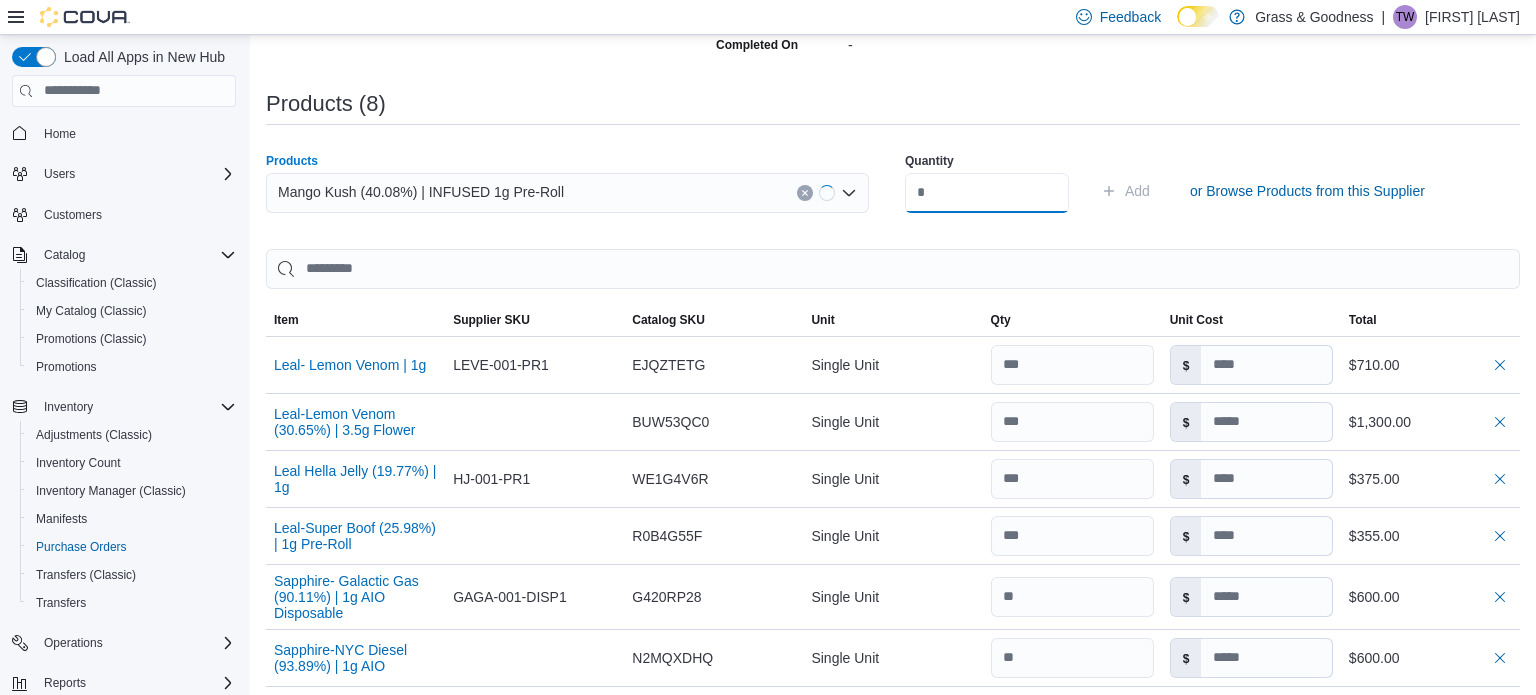 click at bounding box center (987, 193) 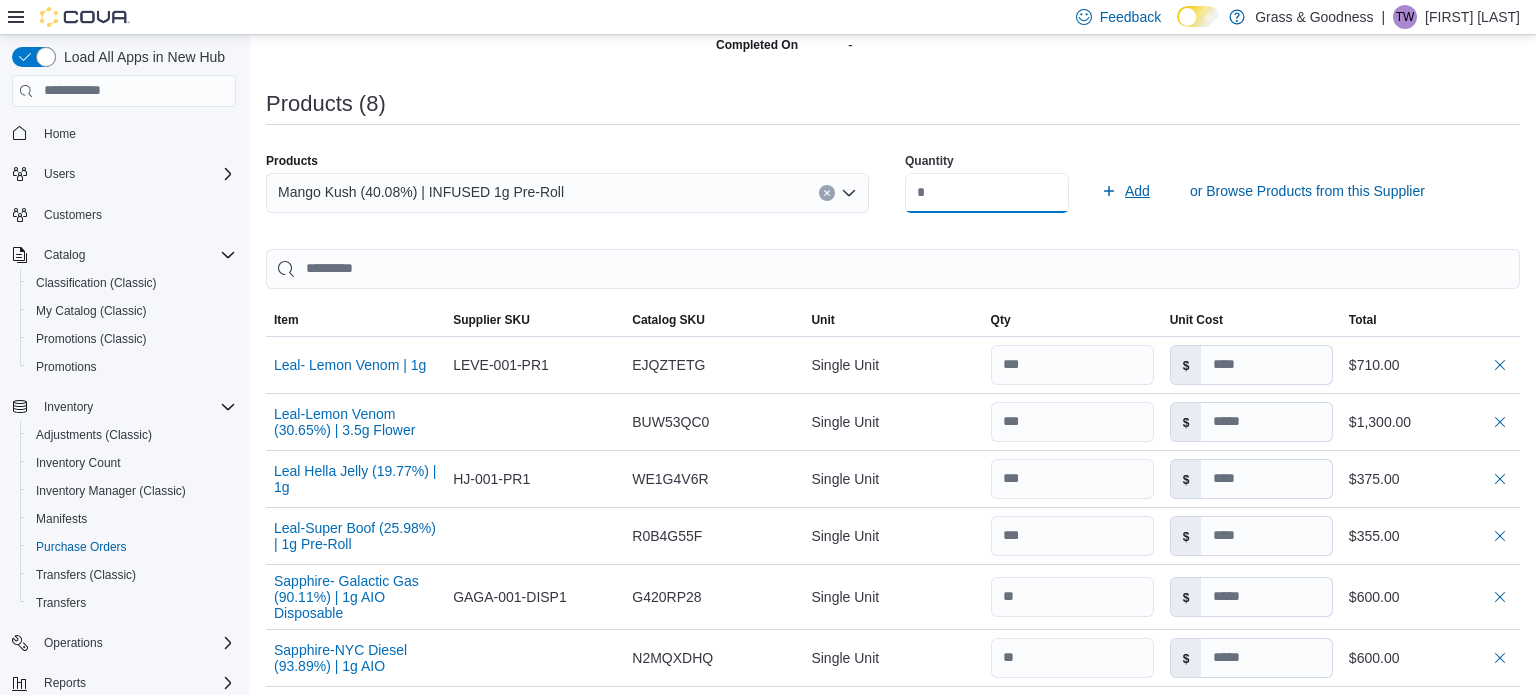 type on "**" 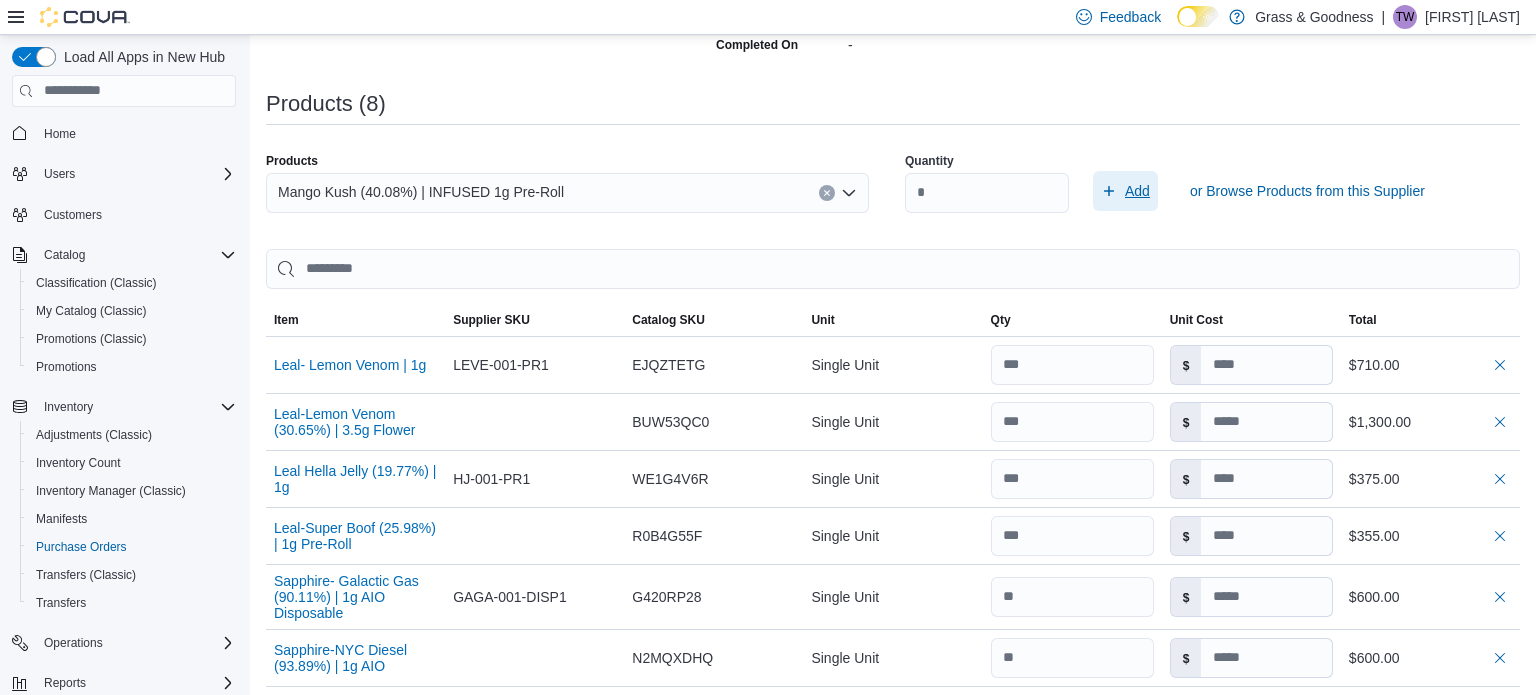 click on "Add" at bounding box center (1137, 191) 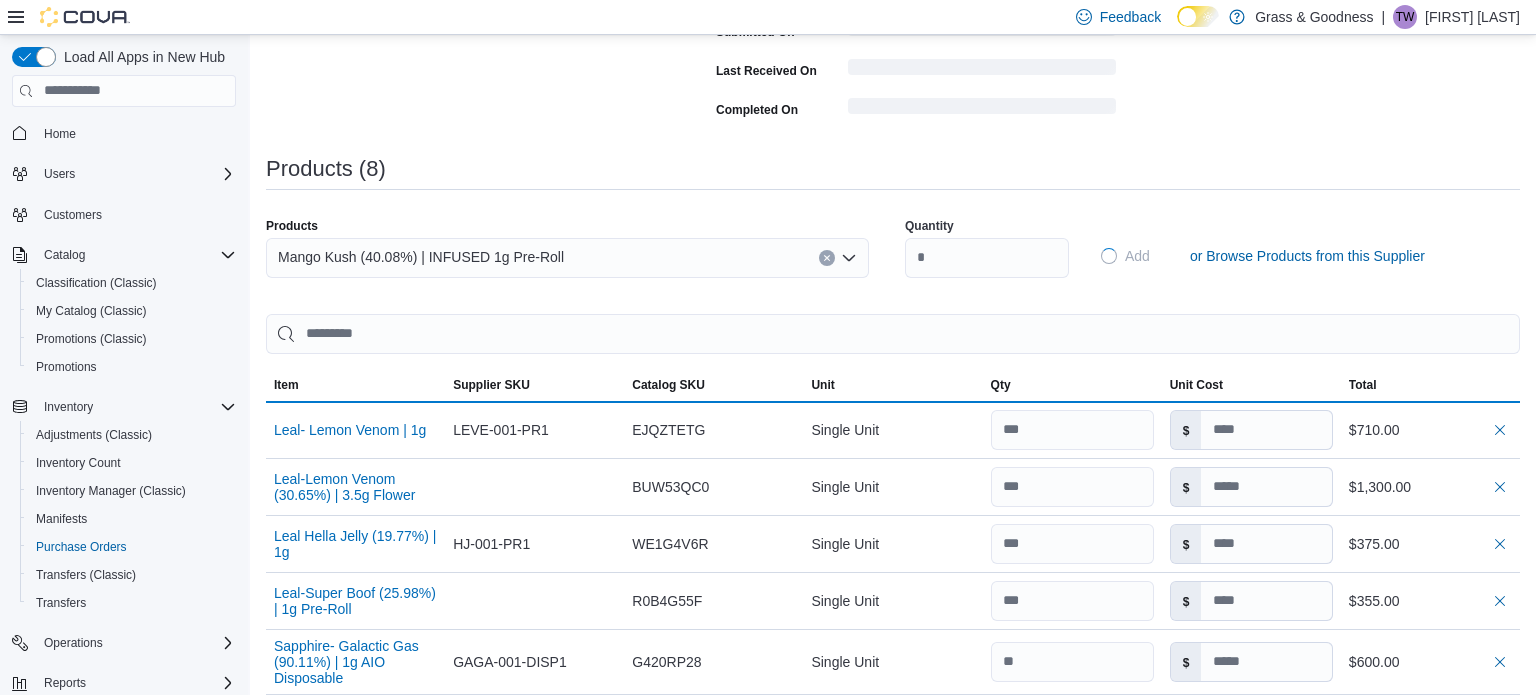 type 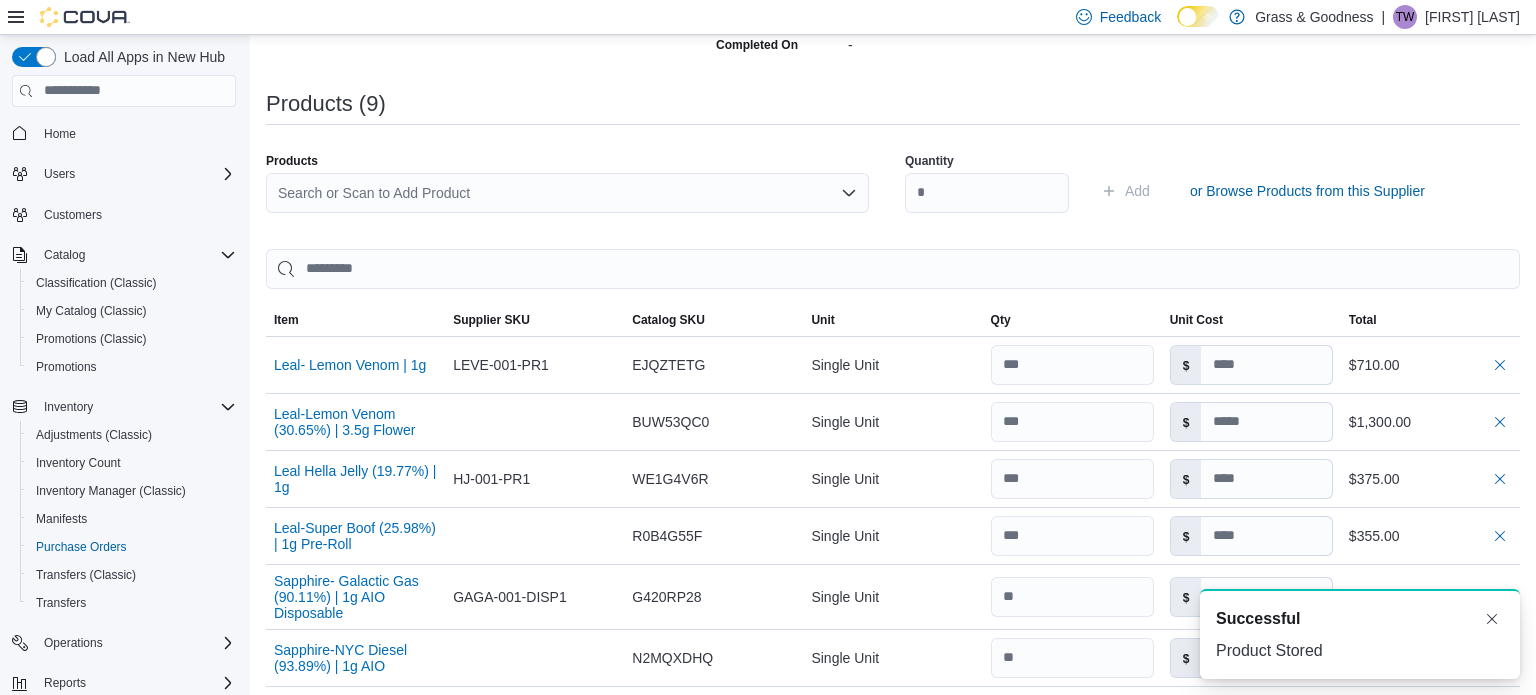 scroll, scrollTop: 0, scrollLeft: 0, axis: both 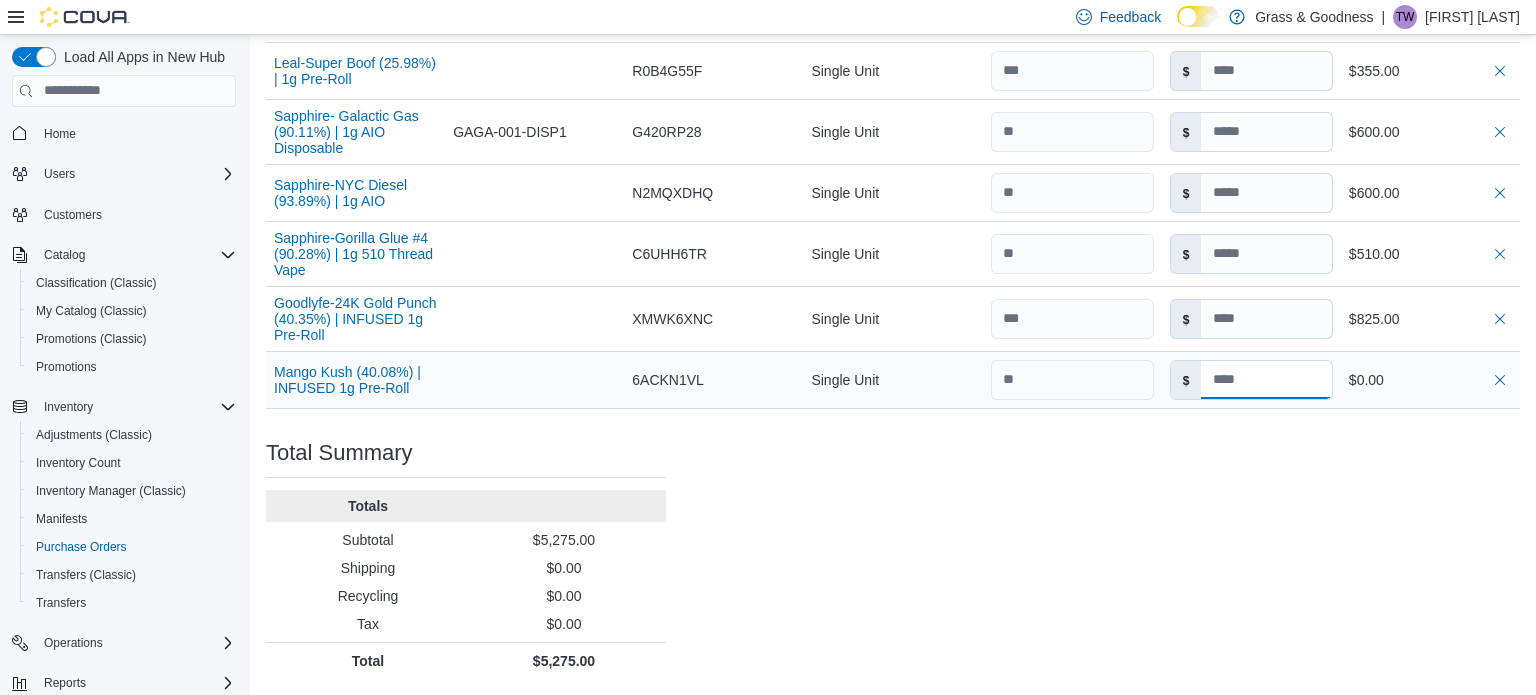 click at bounding box center (1266, 380) 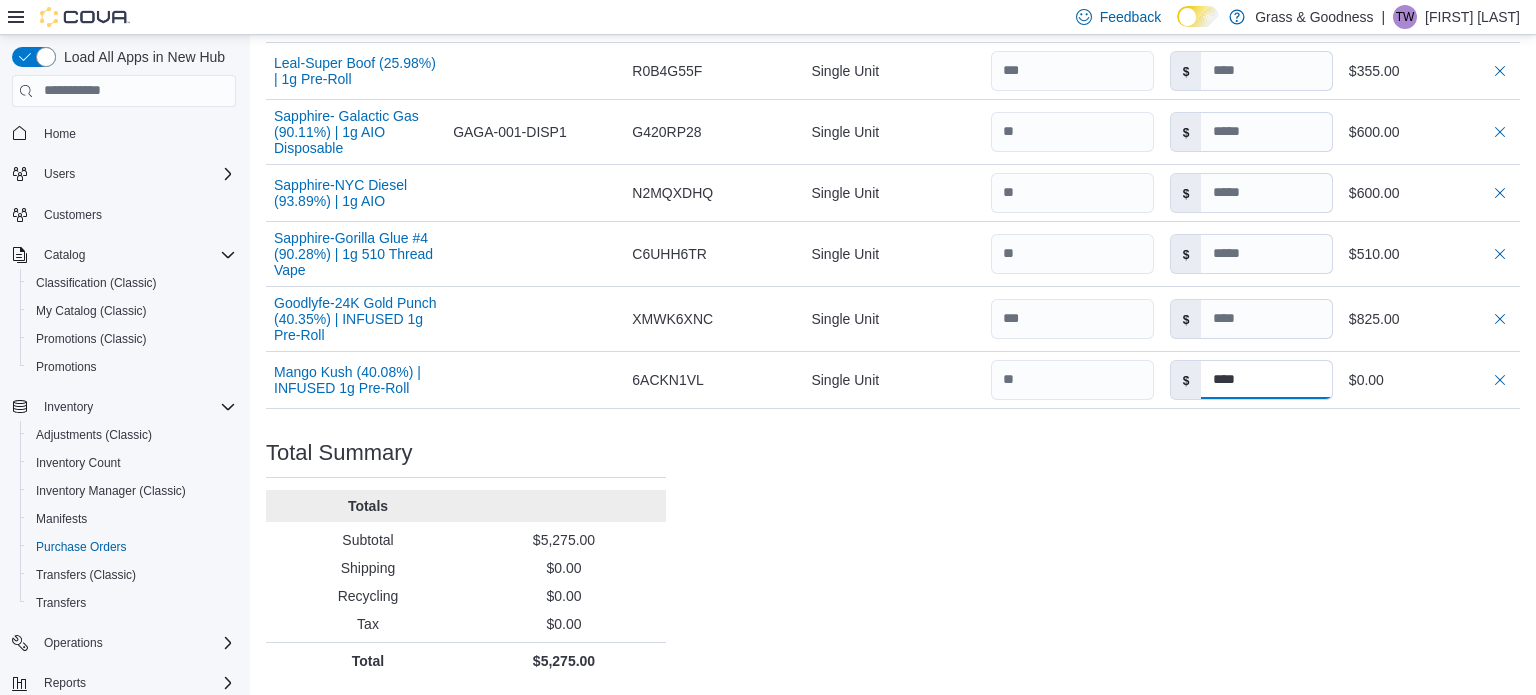 type on "****" 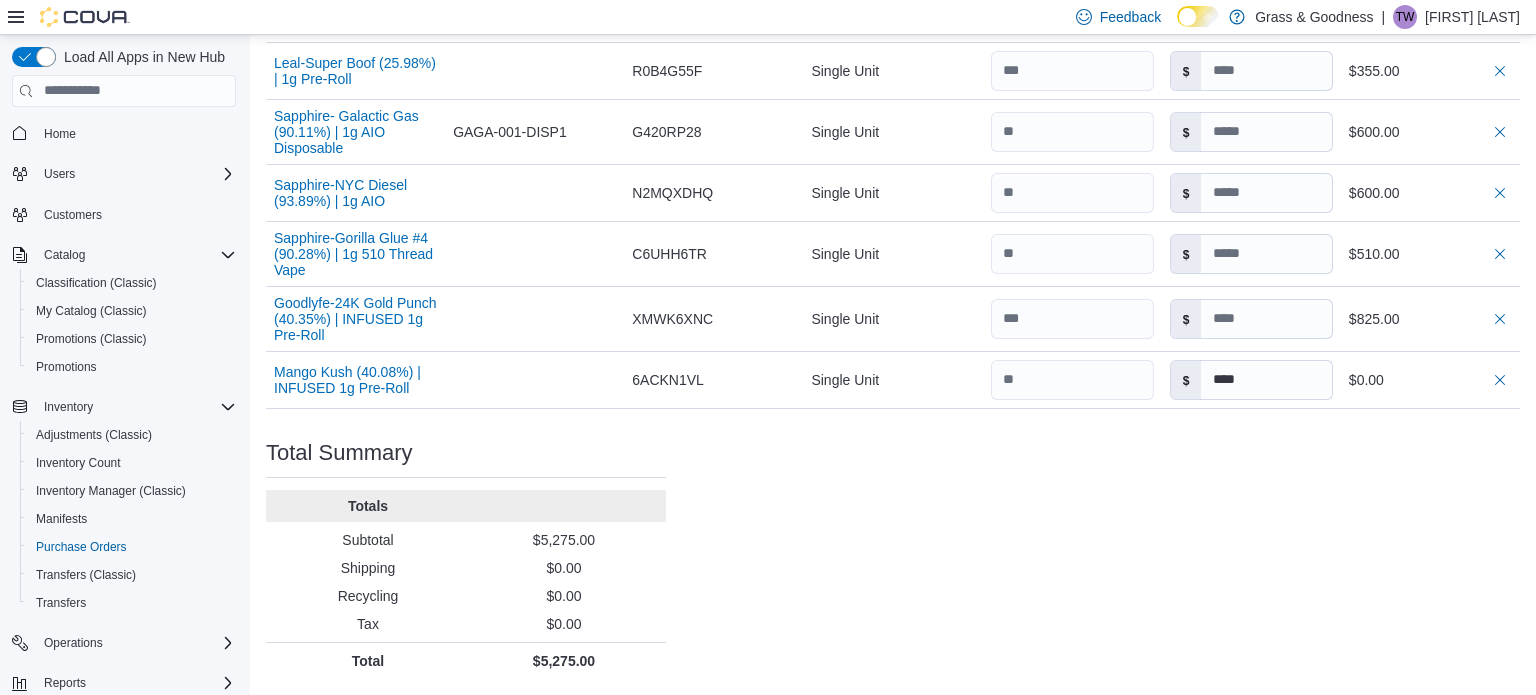 click on "Purchase Order: PODWS7-240 Feedback Purchase Order Details   Edit Status Pending Supplier Sapphire Farms (Moby & Zeke LLC)/Leal Supplier Invoice Number No Supplier Invoice Number added Bill To 1650 Crane Street Ship To 1650 Crane Street Shipping Cost $0.00 Recycling Cost $0.00 Tax $0.00 ETA July 19, 2025 Notes - Created On July 12, 2025 3:07 PM Submitted On - Last Received On - Completed On - Products (9)     Products Search or Scan to Add Product Quantity  Add or Browse Products from this Supplier Sorting EuiBasicTable with search callback Item Supplier SKU Catalog SKU Unit Qty Unit Cost Total Leal- Lemon Venom | 1g Supplier SKU LEVE-001-PR1 Catalog SKU EJQZTETG Unit Single Unit Qty Unit Cost $ Total $710.00 Leal-Lemon Venom (30.65%) | 3.5g  Flower Supplier SKU Catalog SKU BUW53QC0 Unit Single Unit Qty Unit Cost $ Total $1,300.00 Leal Hella Jelly (19.77%) | 1g Supplier SKU HJ-001-PR1 Catalog SKU WE1G4V6R Unit Single Unit Qty Unit Cost $ Total $375.00 Leal-Super Boof (25.98%) | 1g Pre-Roll Supplier SKU Unit $" at bounding box center [893, -43] 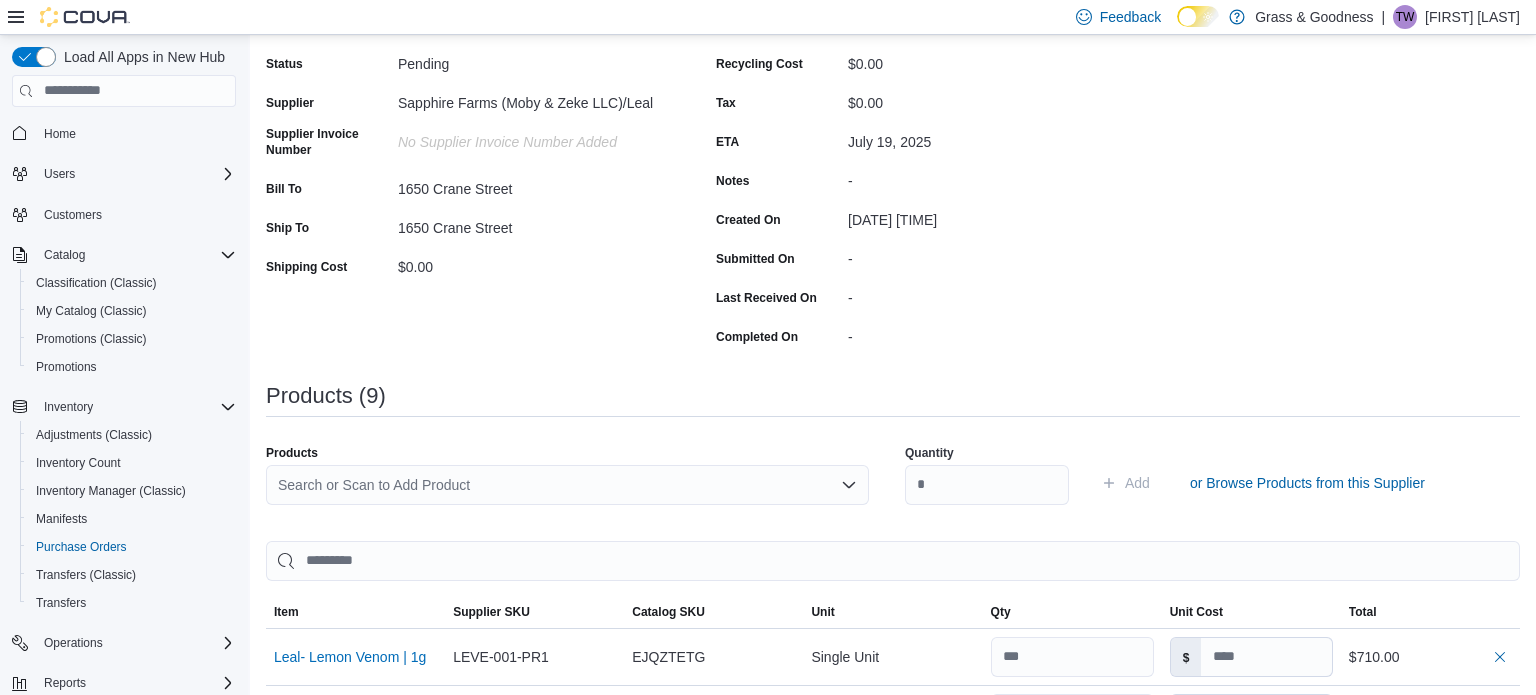 scroll, scrollTop: 24, scrollLeft: 0, axis: vertical 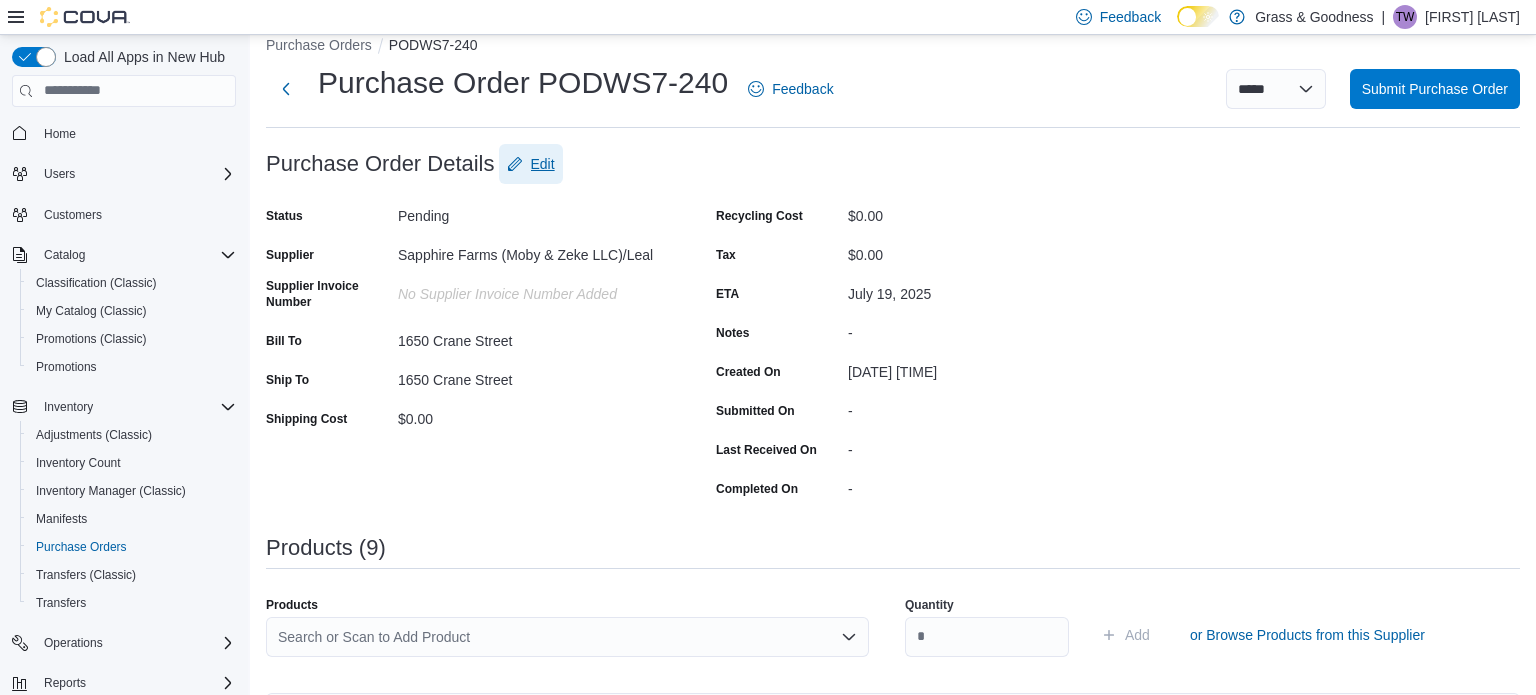 click on "Edit" at bounding box center (543, 164) 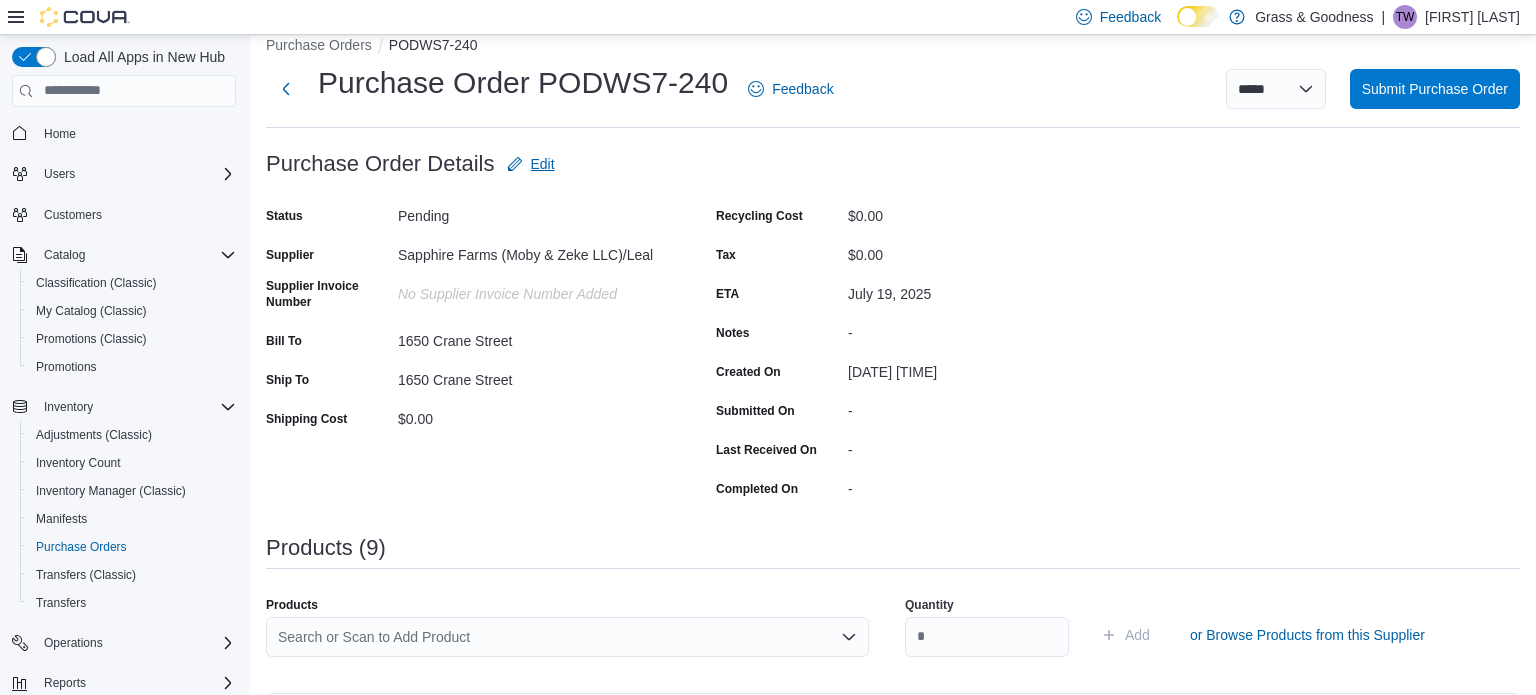 type on "****" 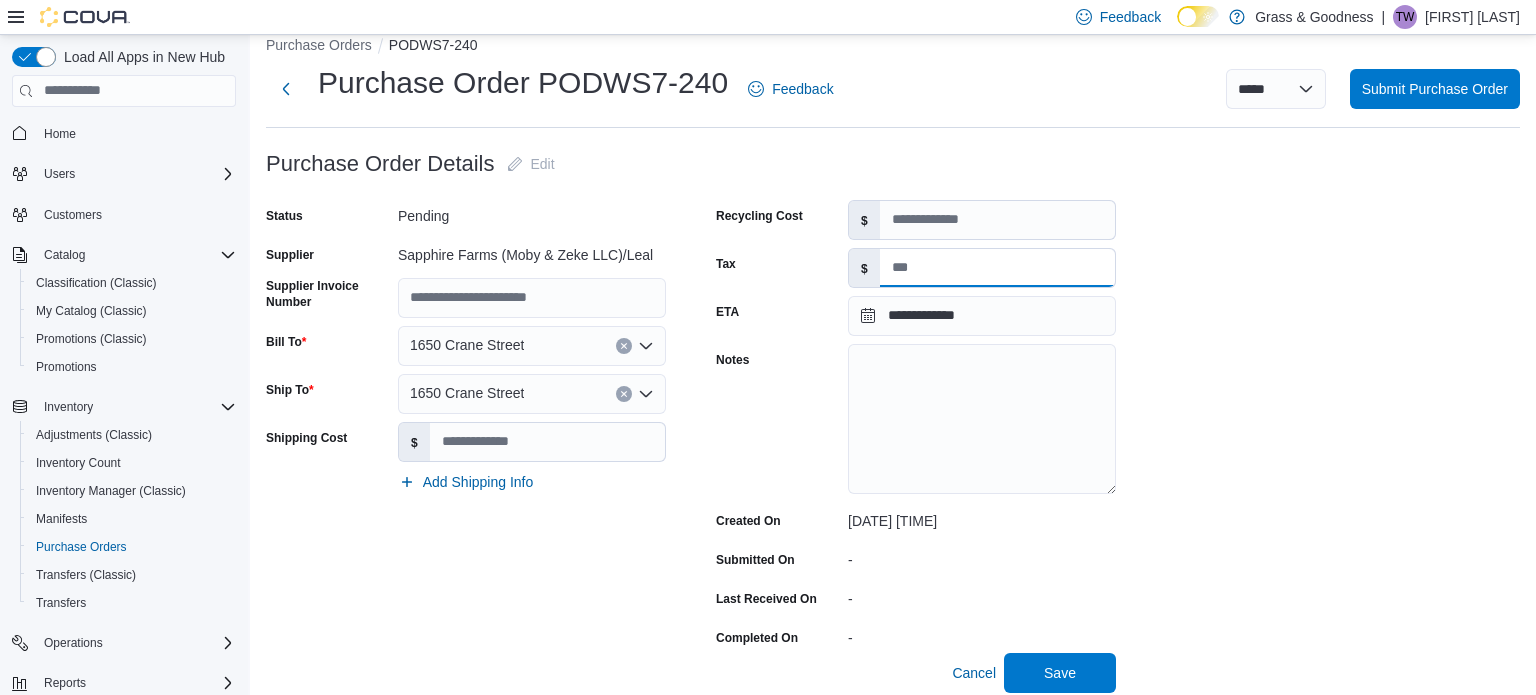 click on "Tax" at bounding box center [997, 268] 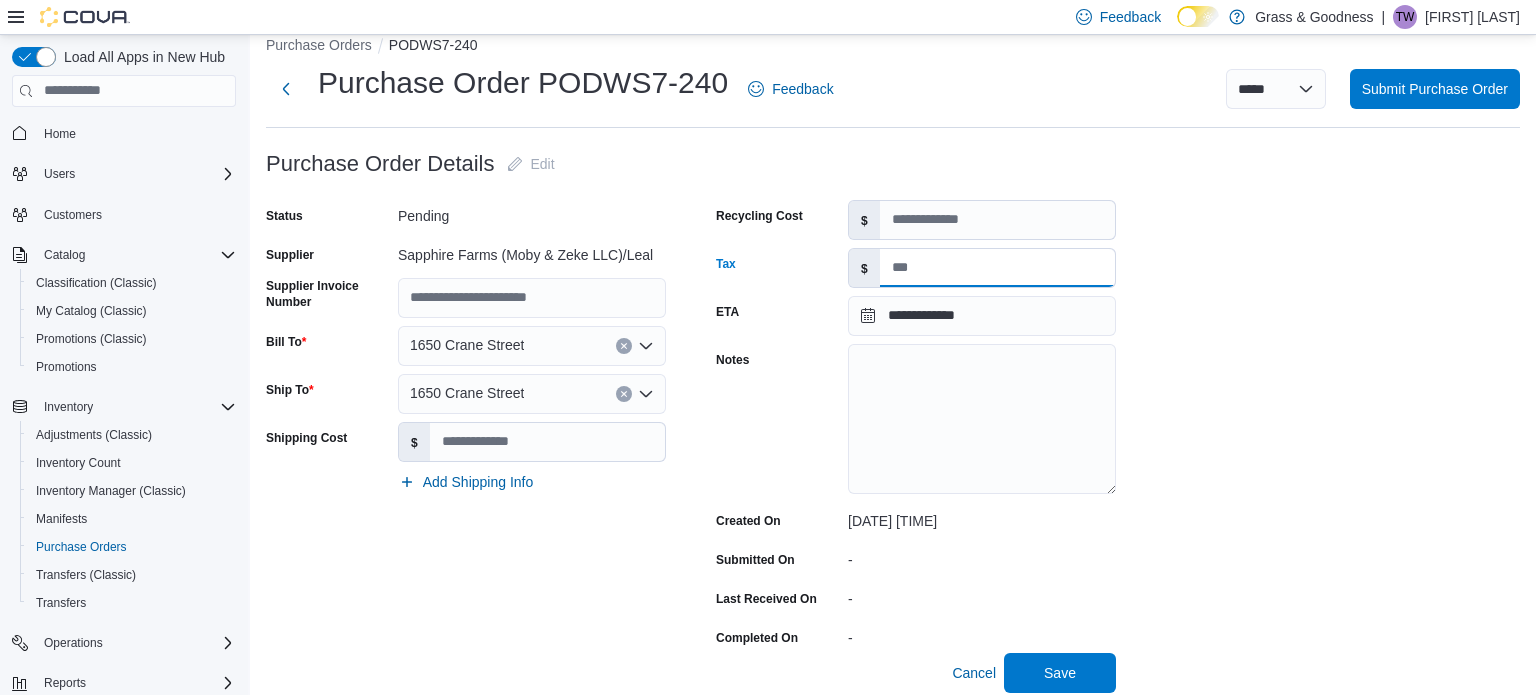 click on "Tax" at bounding box center [997, 268] 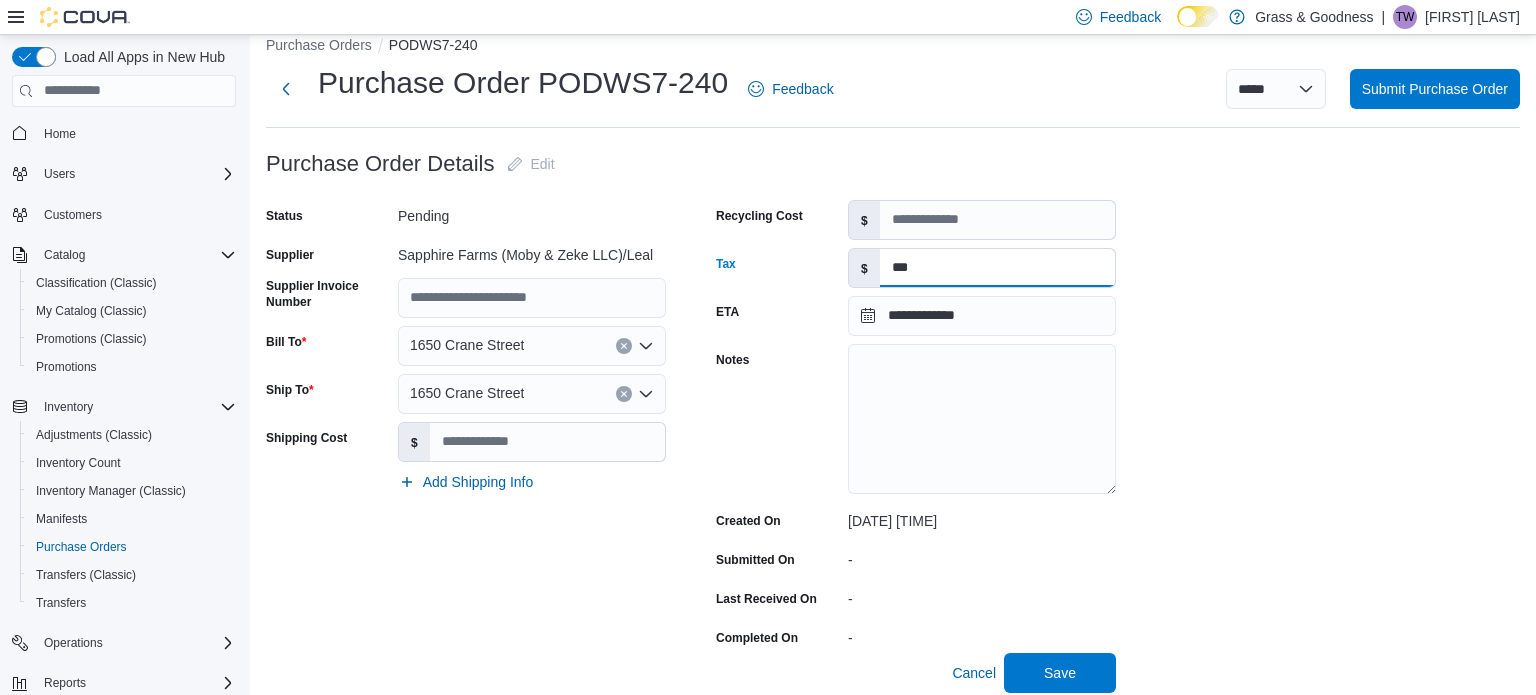 type on "***" 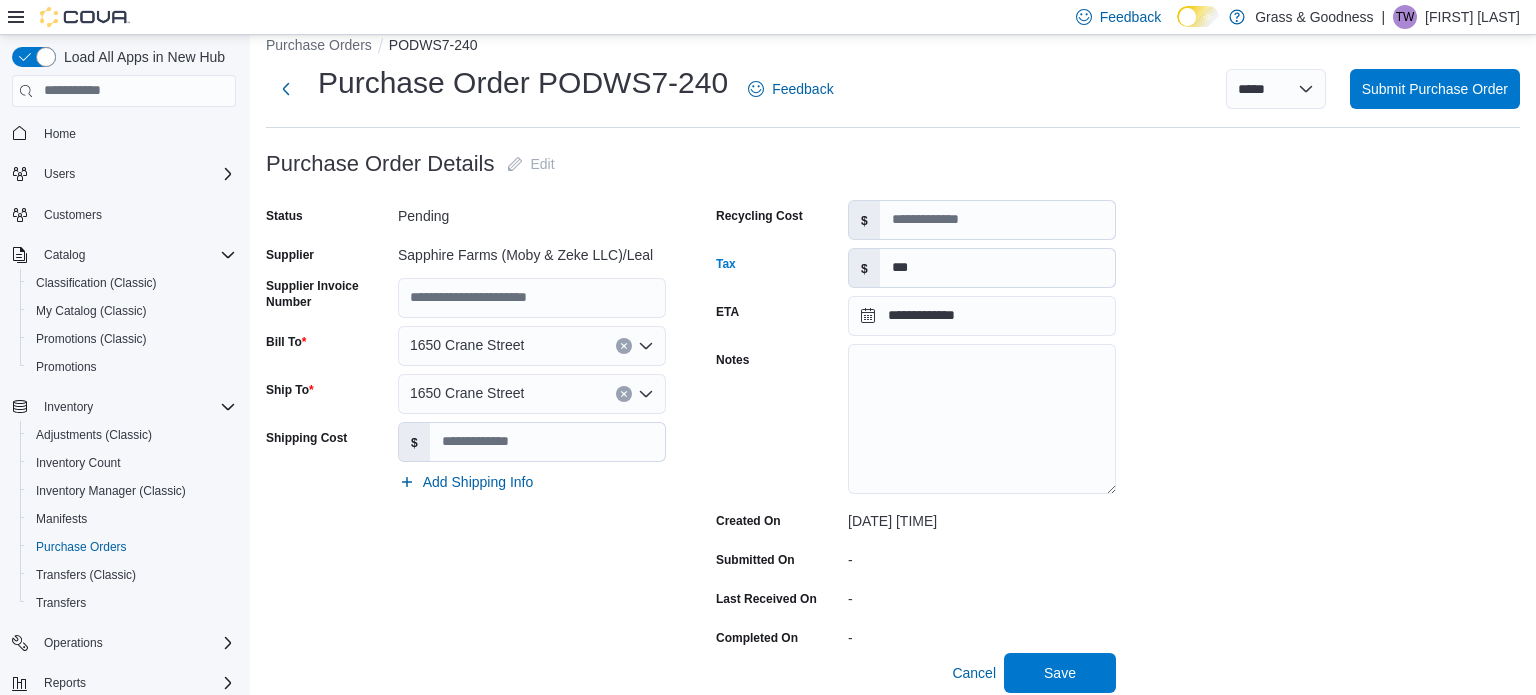 click on "**********" at bounding box center (893, 960) 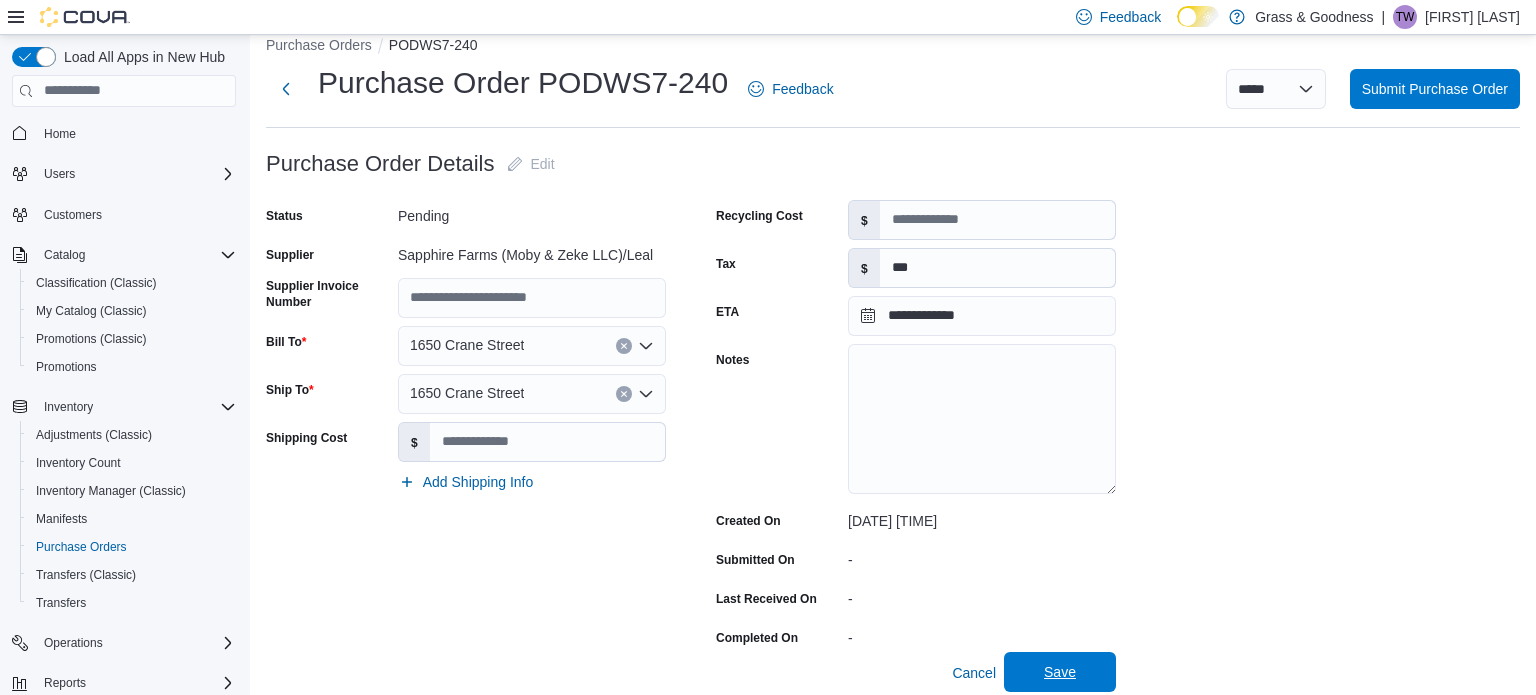 click on "Save" at bounding box center (1060, 672) 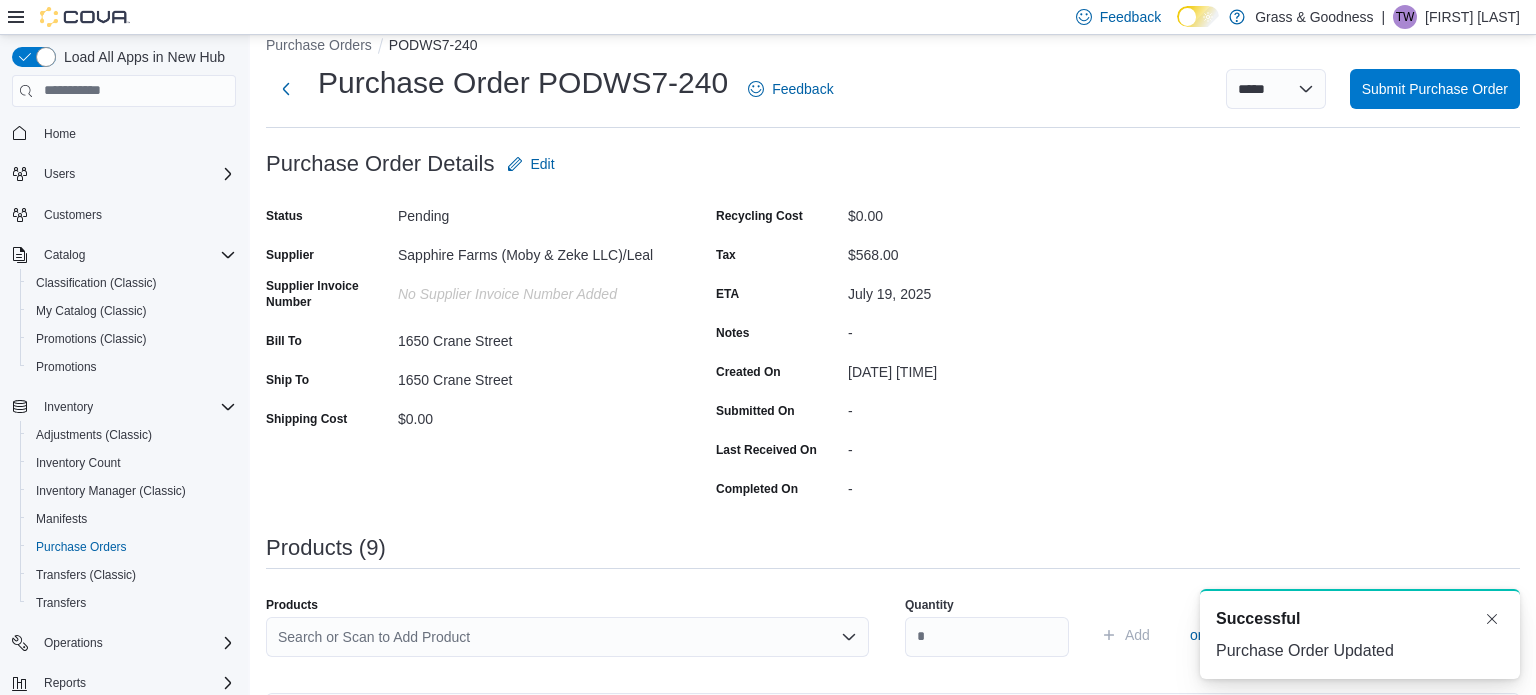 scroll, scrollTop: 0, scrollLeft: 0, axis: both 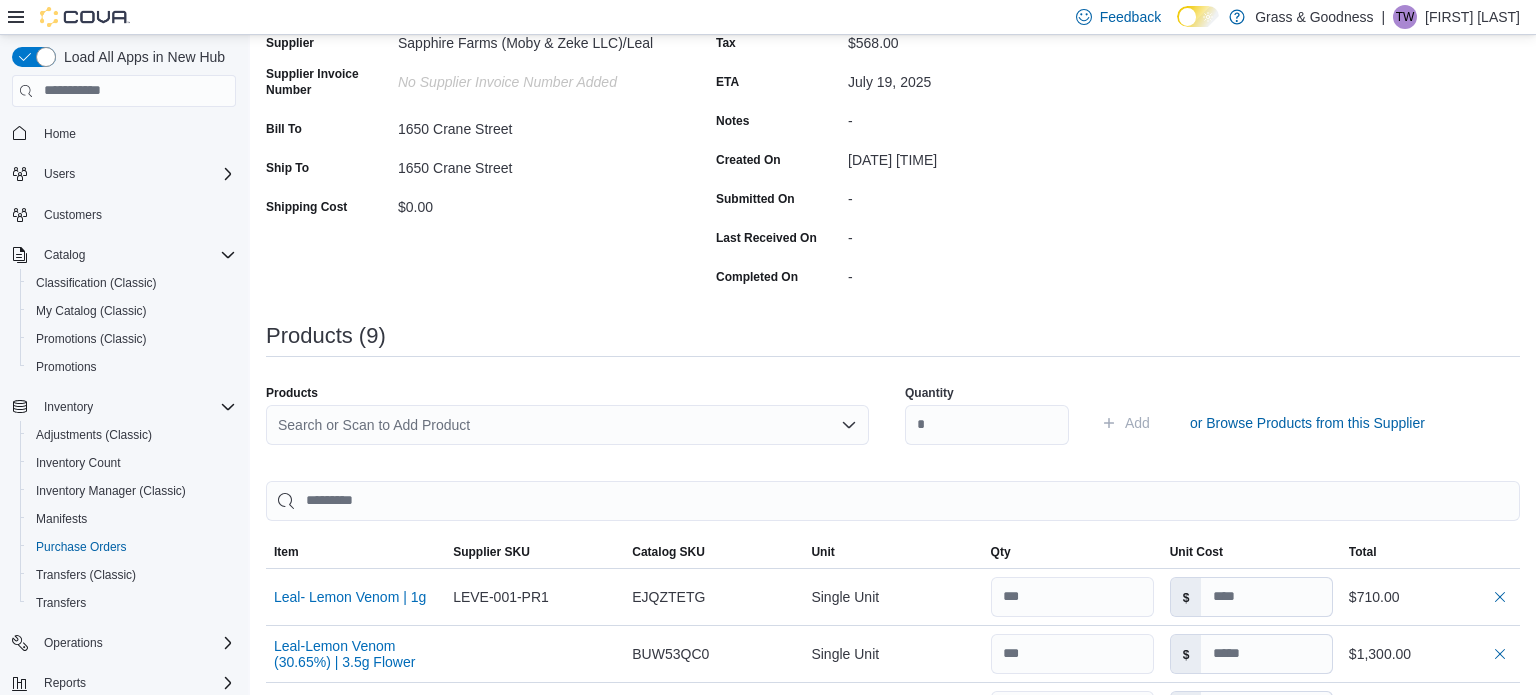 click on "Search or Scan to Add Product" at bounding box center (567, 425) 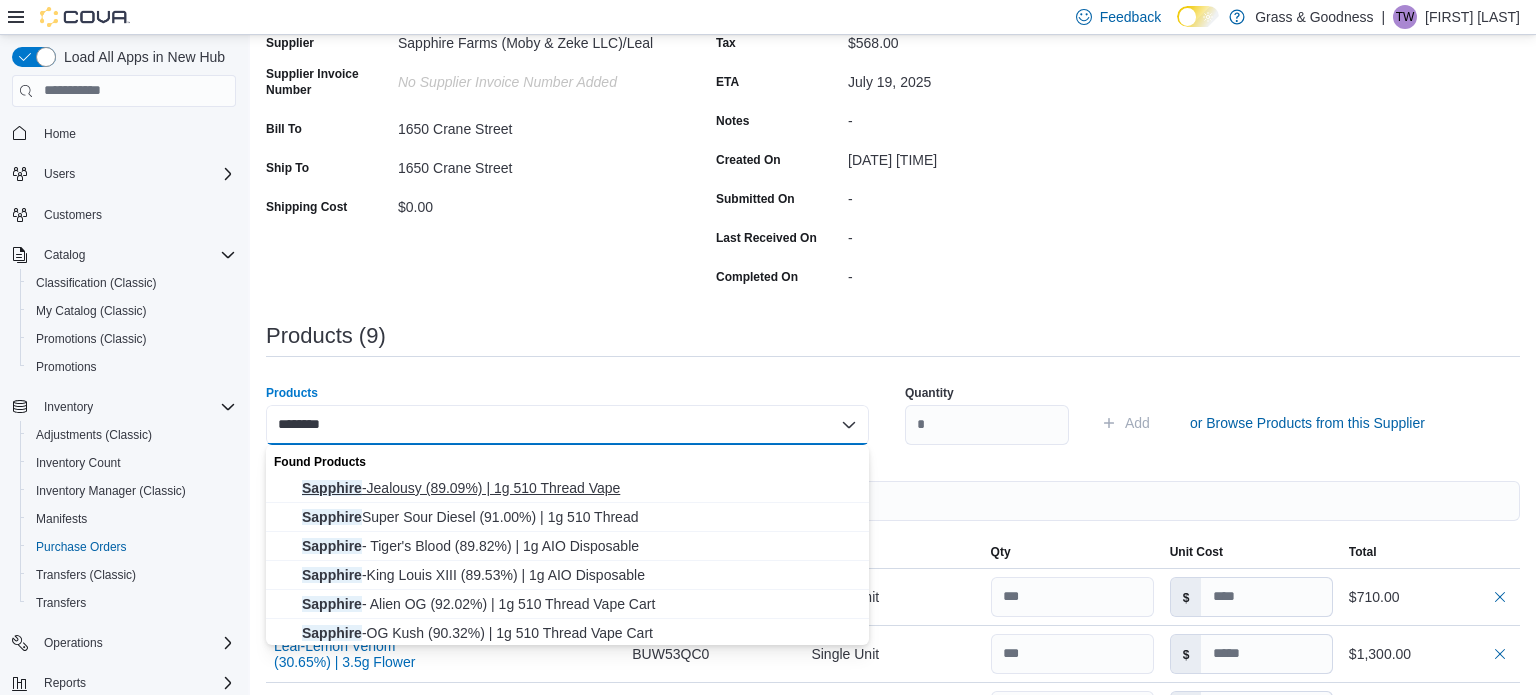 type on "********" 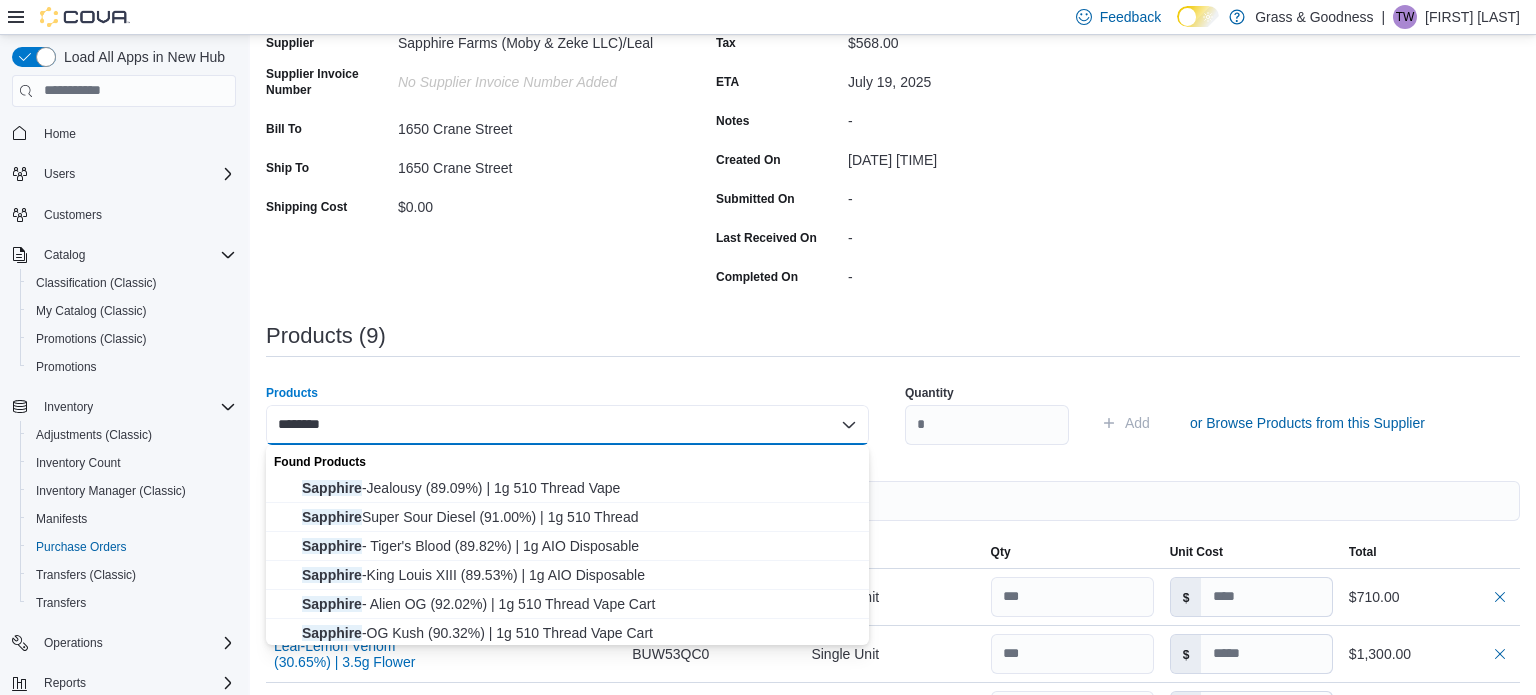 type 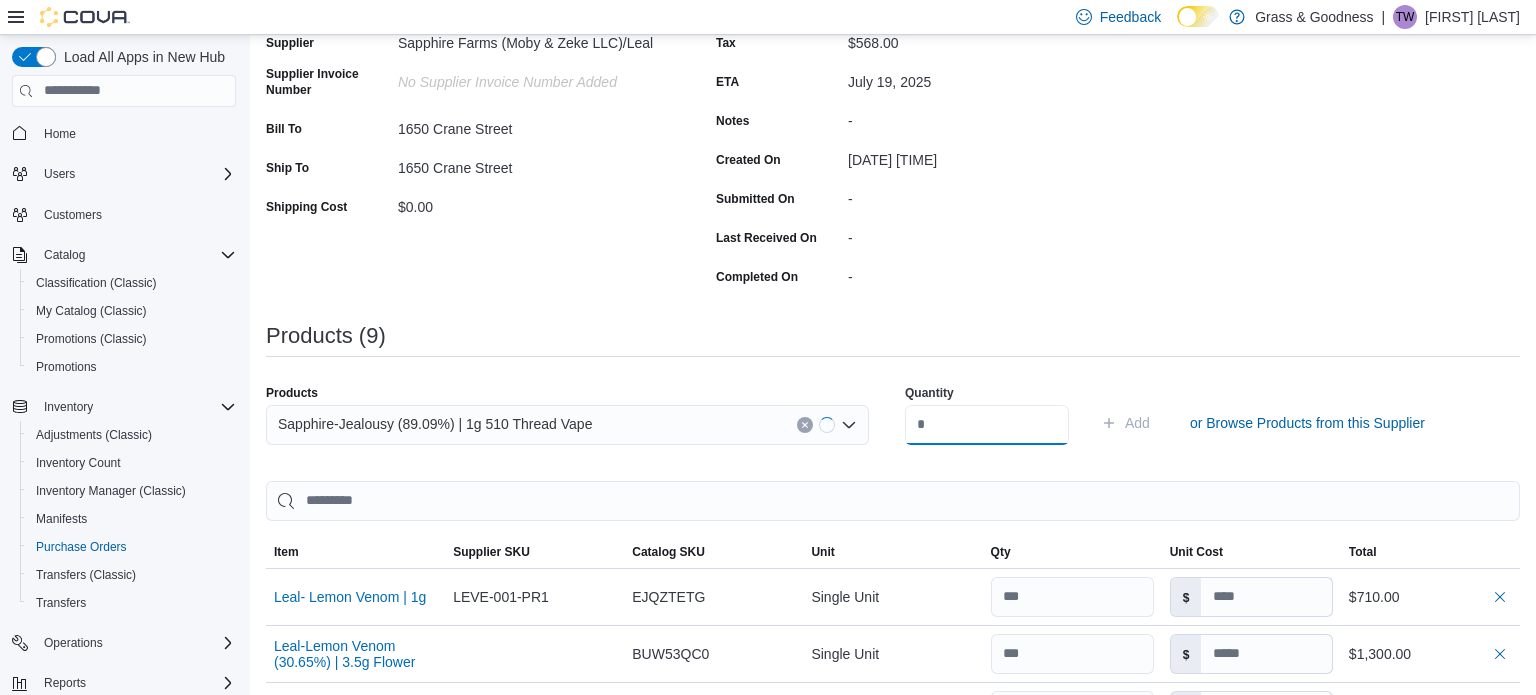 click at bounding box center [987, 425] 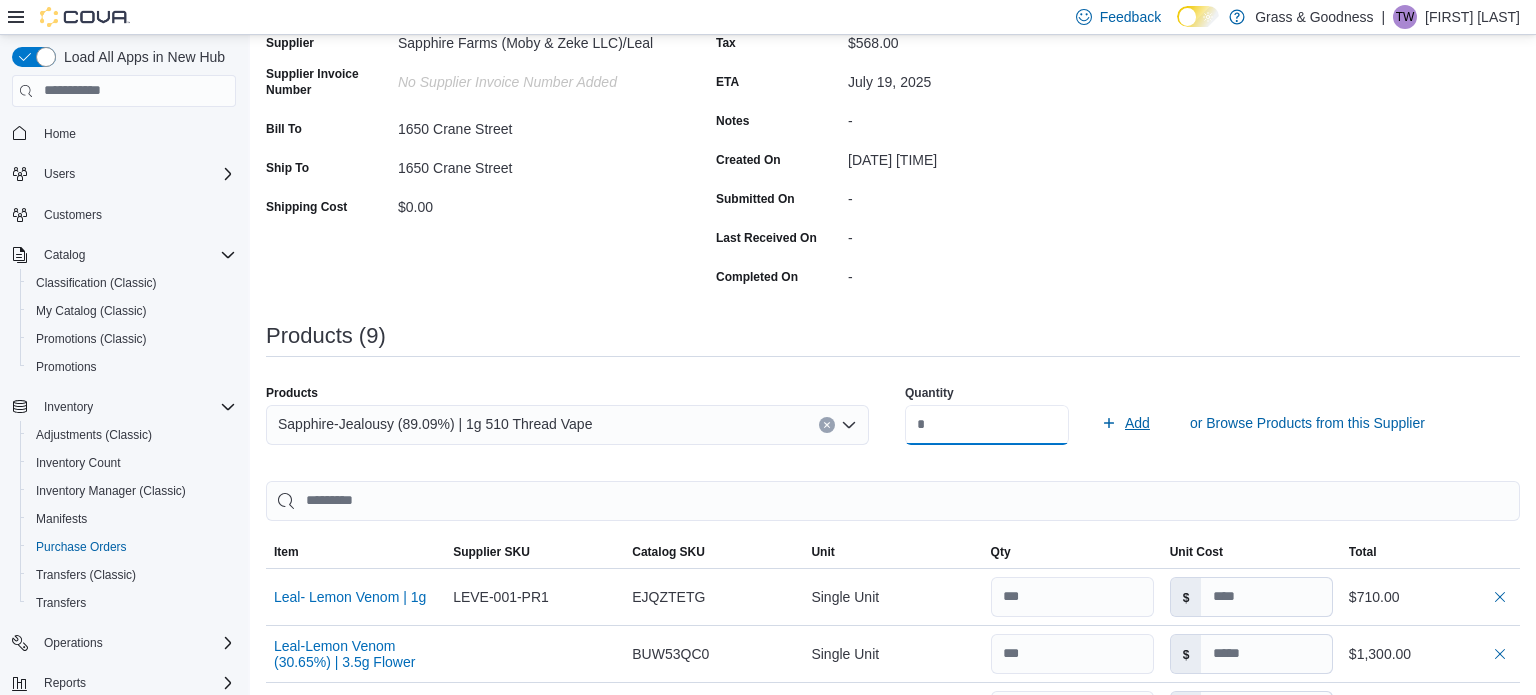 type on "**" 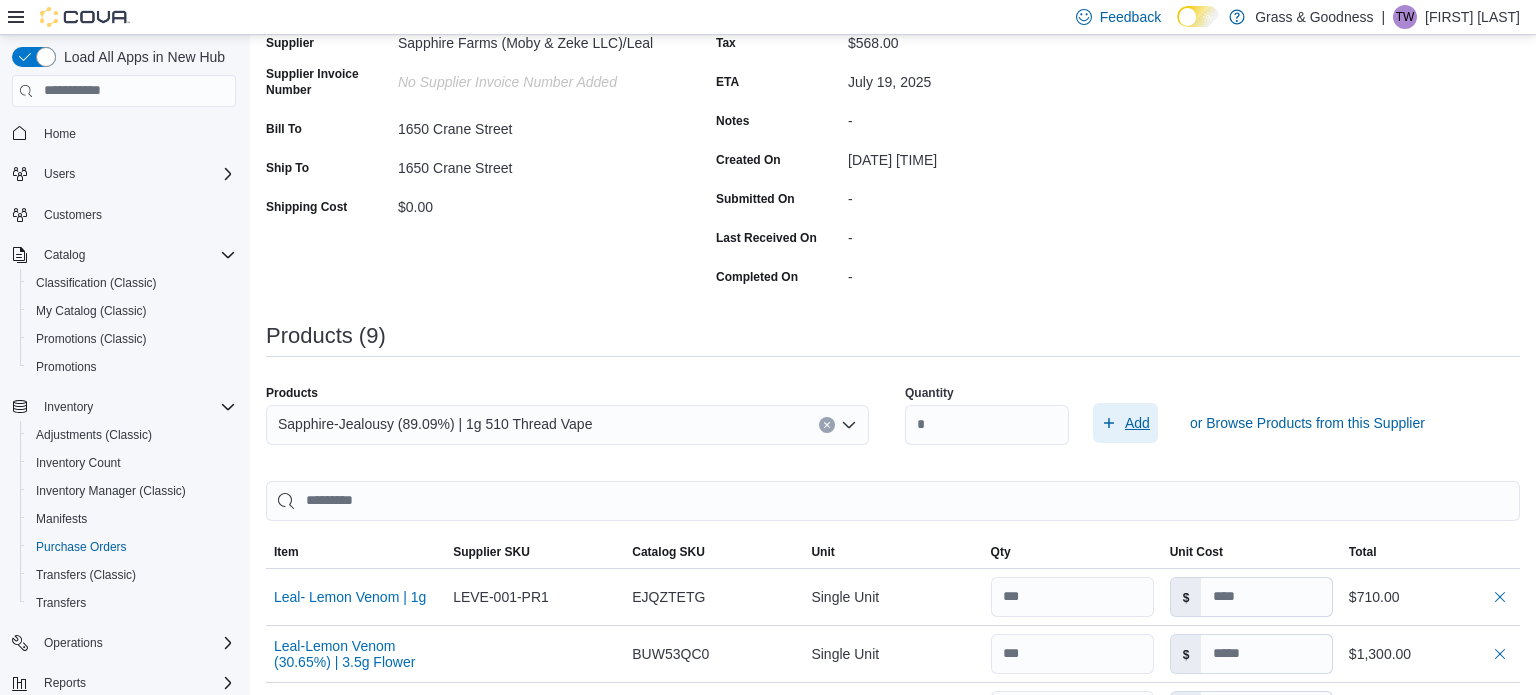 click on "Add" at bounding box center [1137, 423] 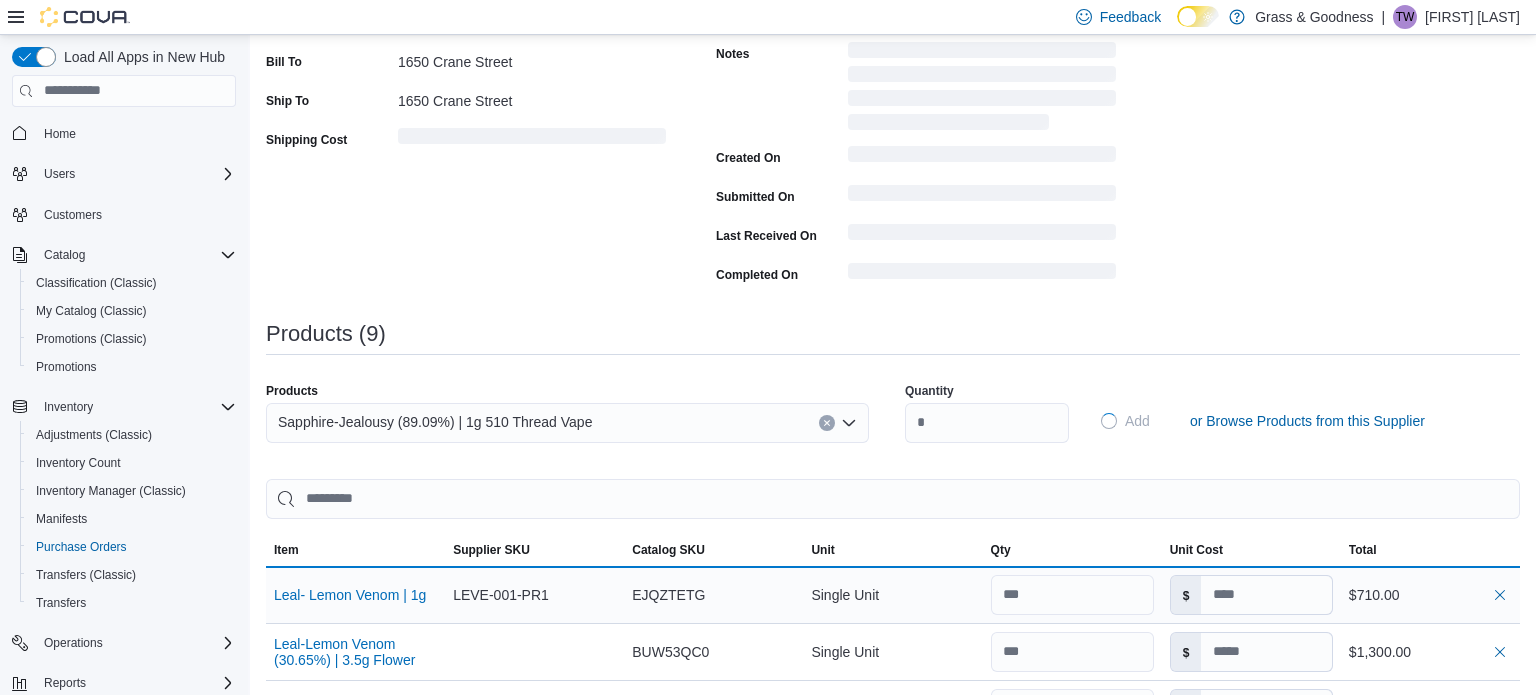 type 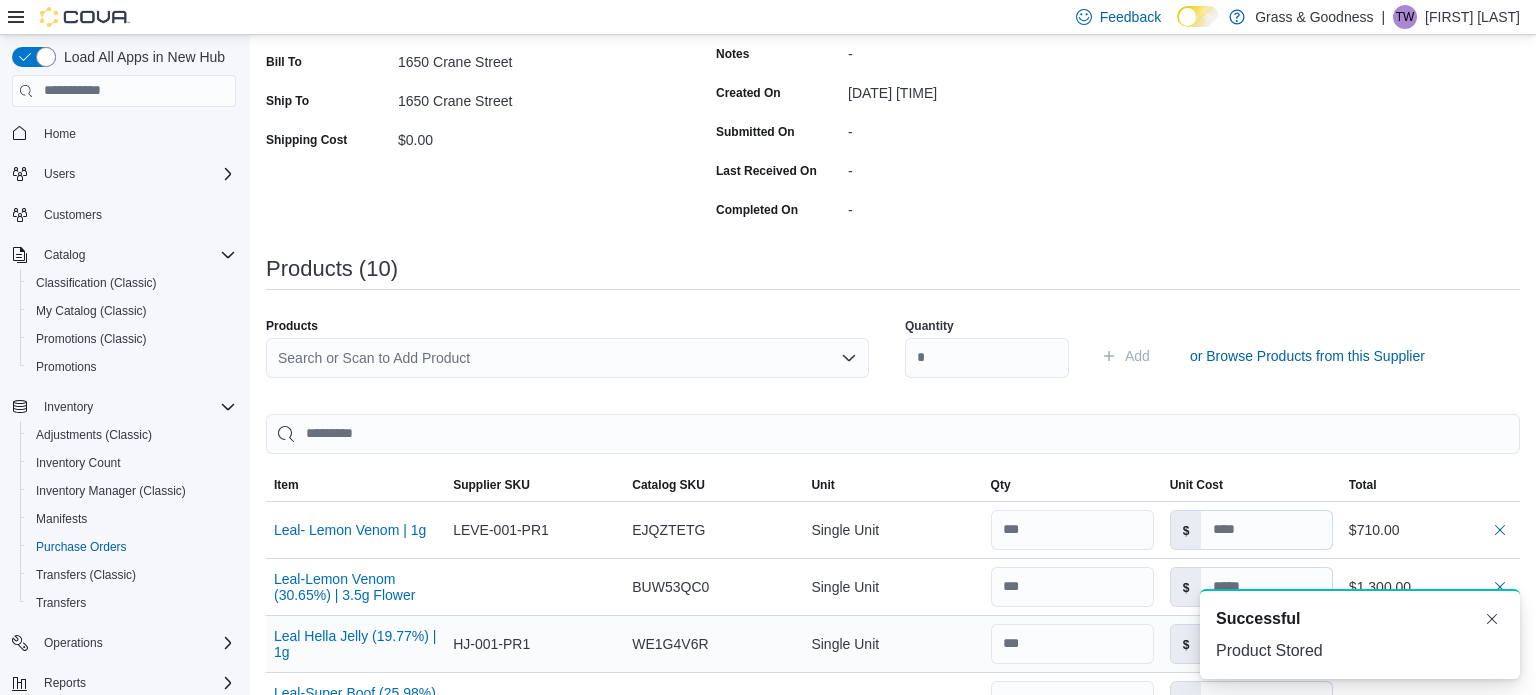 scroll, scrollTop: 532, scrollLeft: 0, axis: vertical 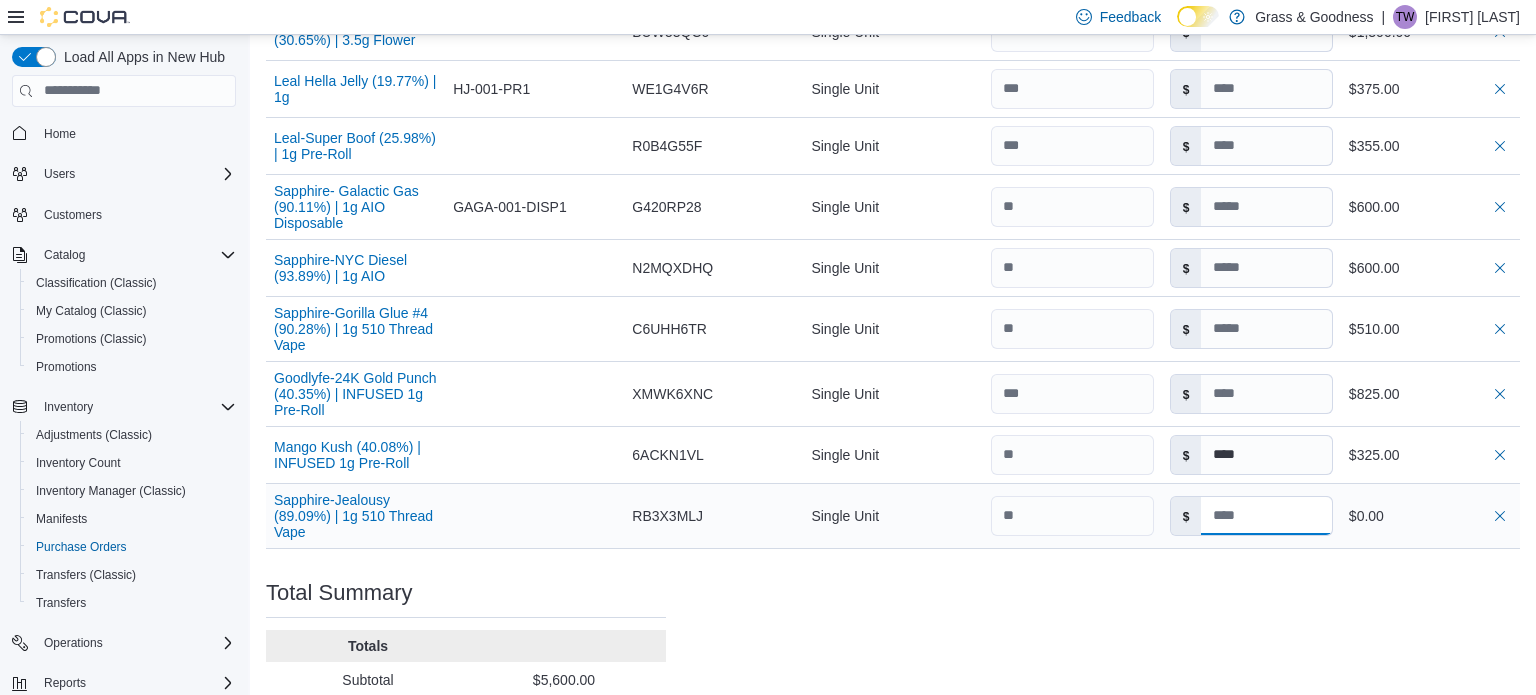 click at bounding box center [1266, 516] 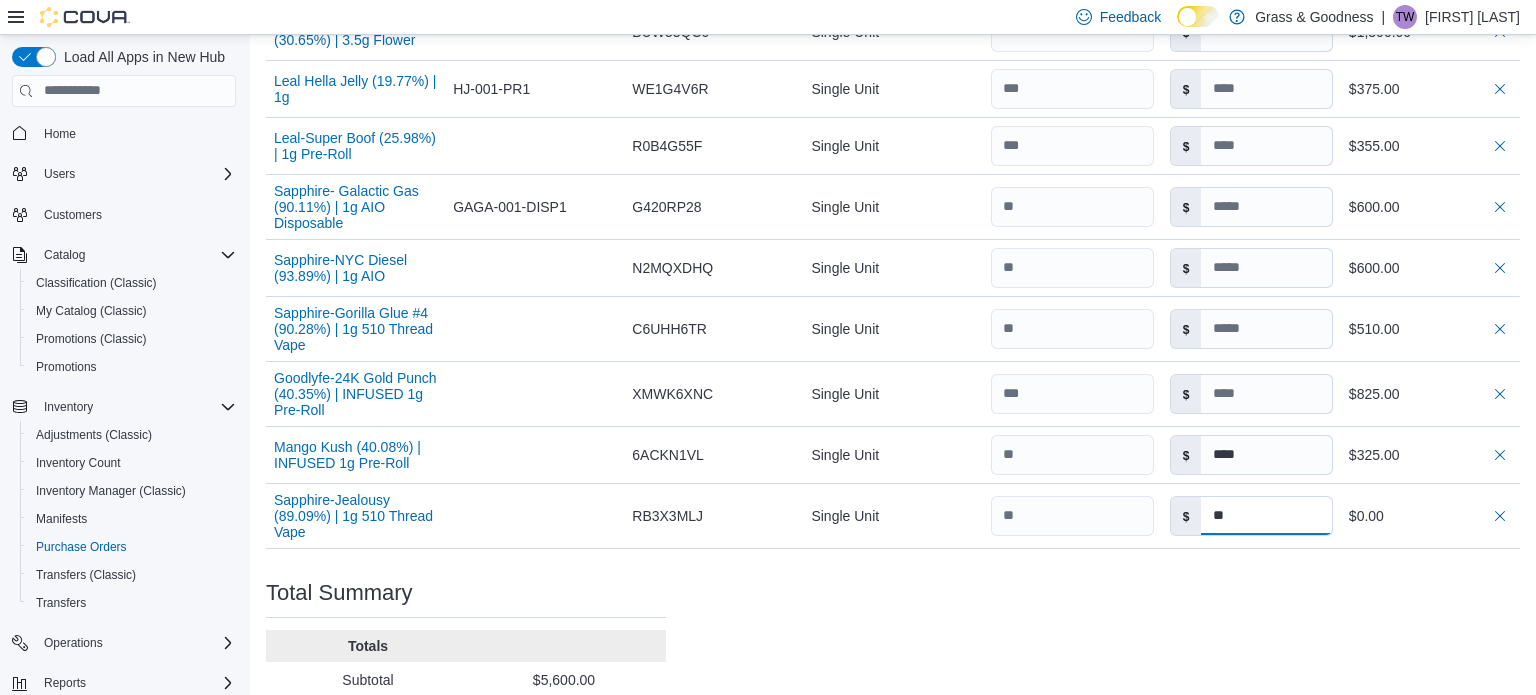 type on "**" 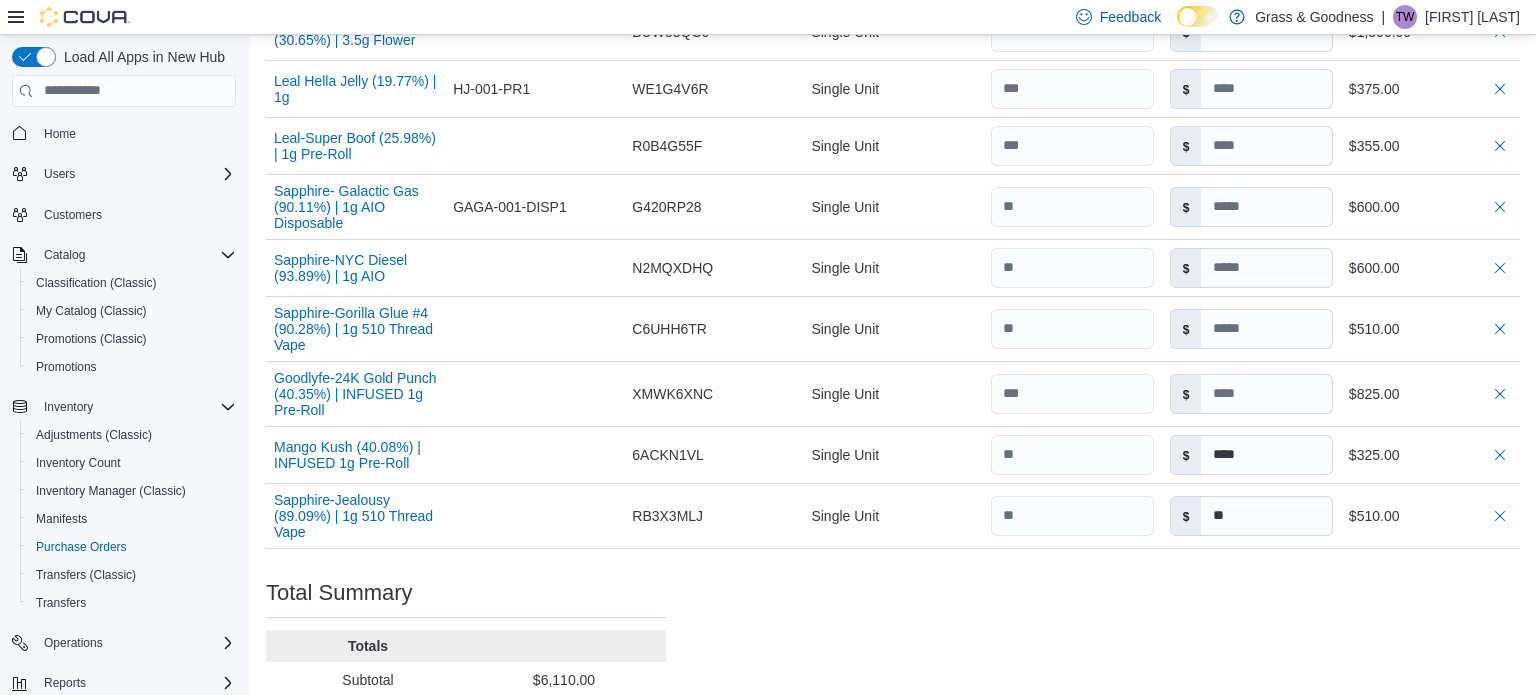 click on "Purchase Order: PODWS7-240 Feedback Purchase Order Details   Edit Status Pending Supplier Sapphire Farms (Moby & Zeke LLC)/Leal Supplier Invoice Number No Supplier Invoice Number added Bill To 1650 Crane Street Ship To 1650 Crane Street Shipping Cost $0.00 Recycling Cost $0.00 Tax $568.00 ETA July 19, 2025 Notes - Created On July 12, 2025 3:07 PM Submitted On - Last Received On - Completed On - Products (10)     Products Search or Scan to Add Product Quantity  Add or Browse Products from this Supplier Sorting Item Supplier SKU Catalog SKU Unit Qty Unit Cost Total Leal- Lemon Venom | 1g Supplier SKU LEVE-001-PR1 Catalog SKU EJQZTETG Unit Single Unit Qty Unit Cost $ Total $710.00 Leal-Lemon Venom (30.65%) | 3.5g  Flower Supplier SKU Catalog SKU BUW53QC0 Unit Single Unit Qty Unit Cost $ Total $1,300.00 Leal Hella Jelly (19.77%) | 1g Supplier SKU HJ-001-PR1 Catalog SKU WE1G4V6R Unit Single Unit Qty Unit Cost $ Total $375.00 Leal-Super Boof (25.98%) | 1g Pre-Roll Supplier SKU Catalog SKU R0B4G55F Unit Single Unit" at bounding box center [893, 64] 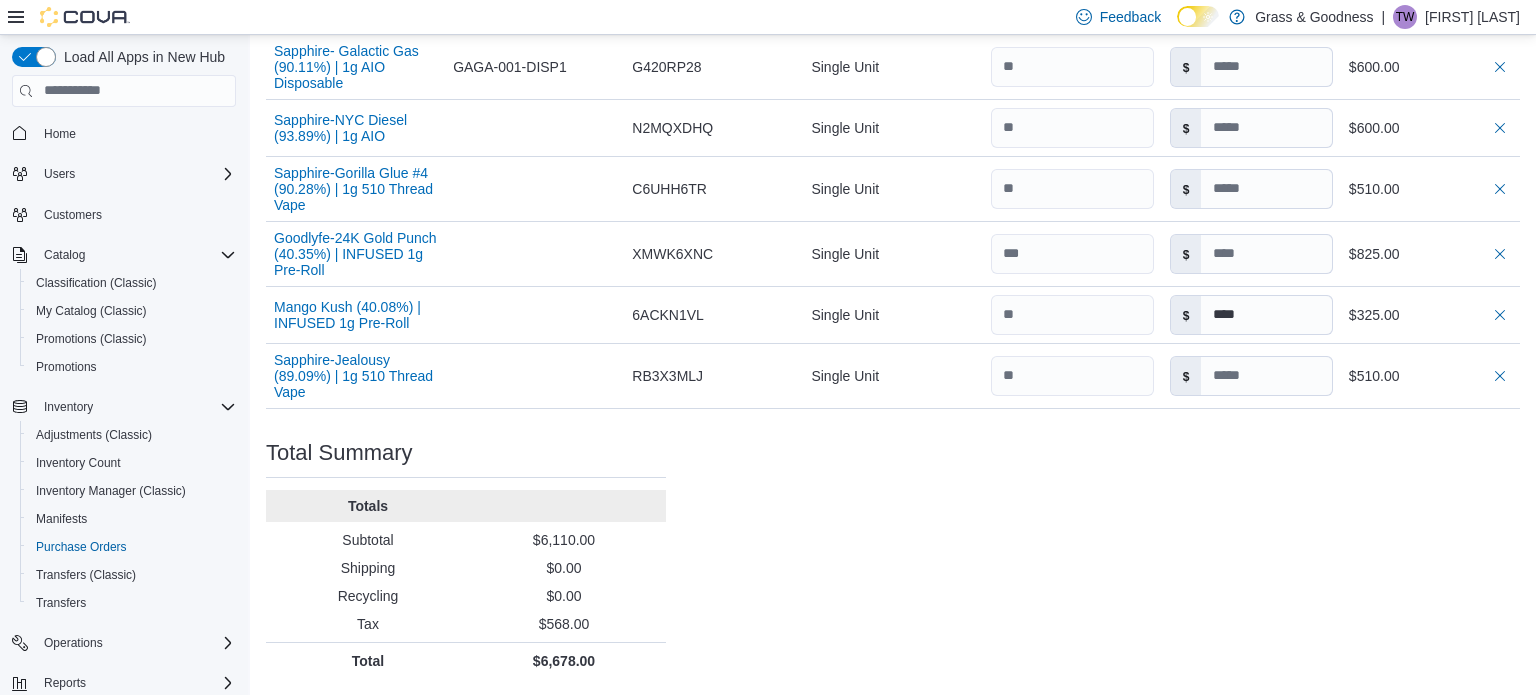 scroll, scrollTop: 1004, scrollLeft: 0, axis: vertical 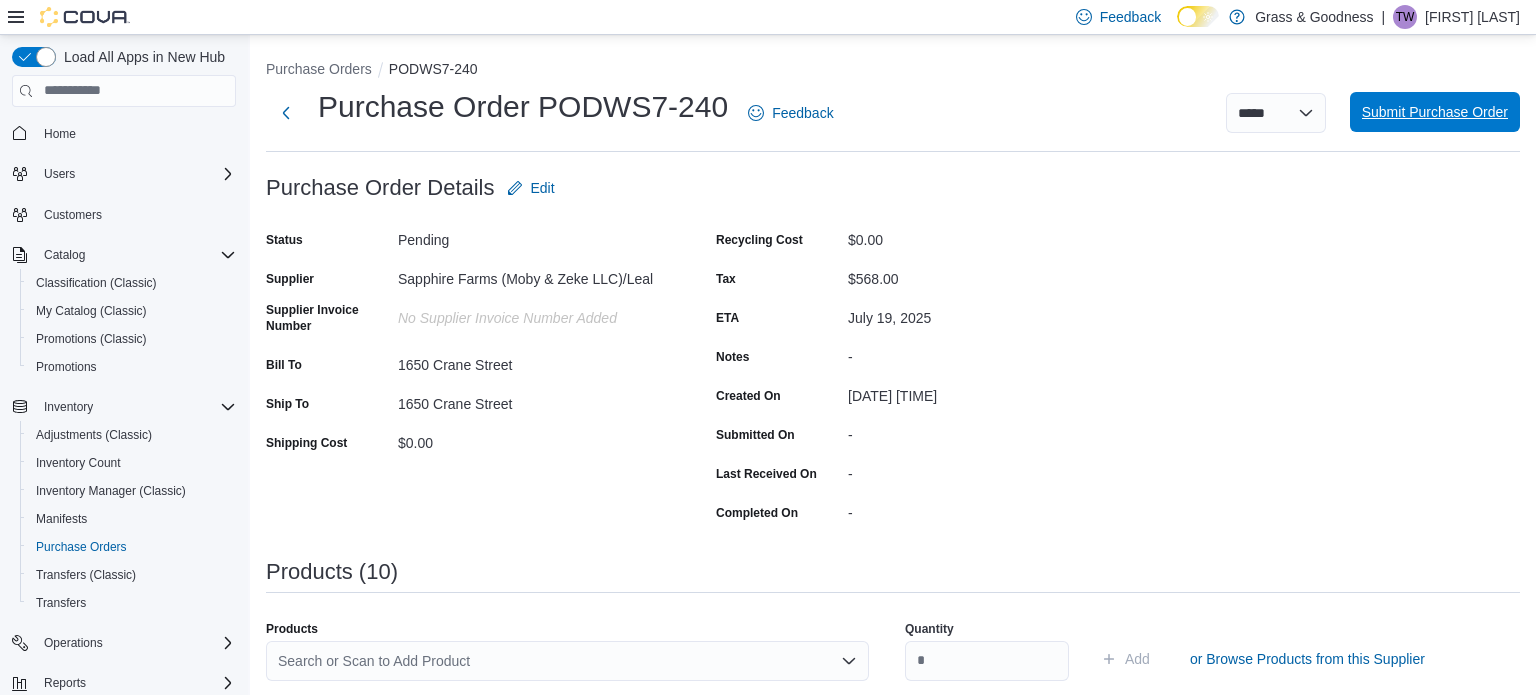click on "Submit Purchase Order" at bounding box center (1435, 112) 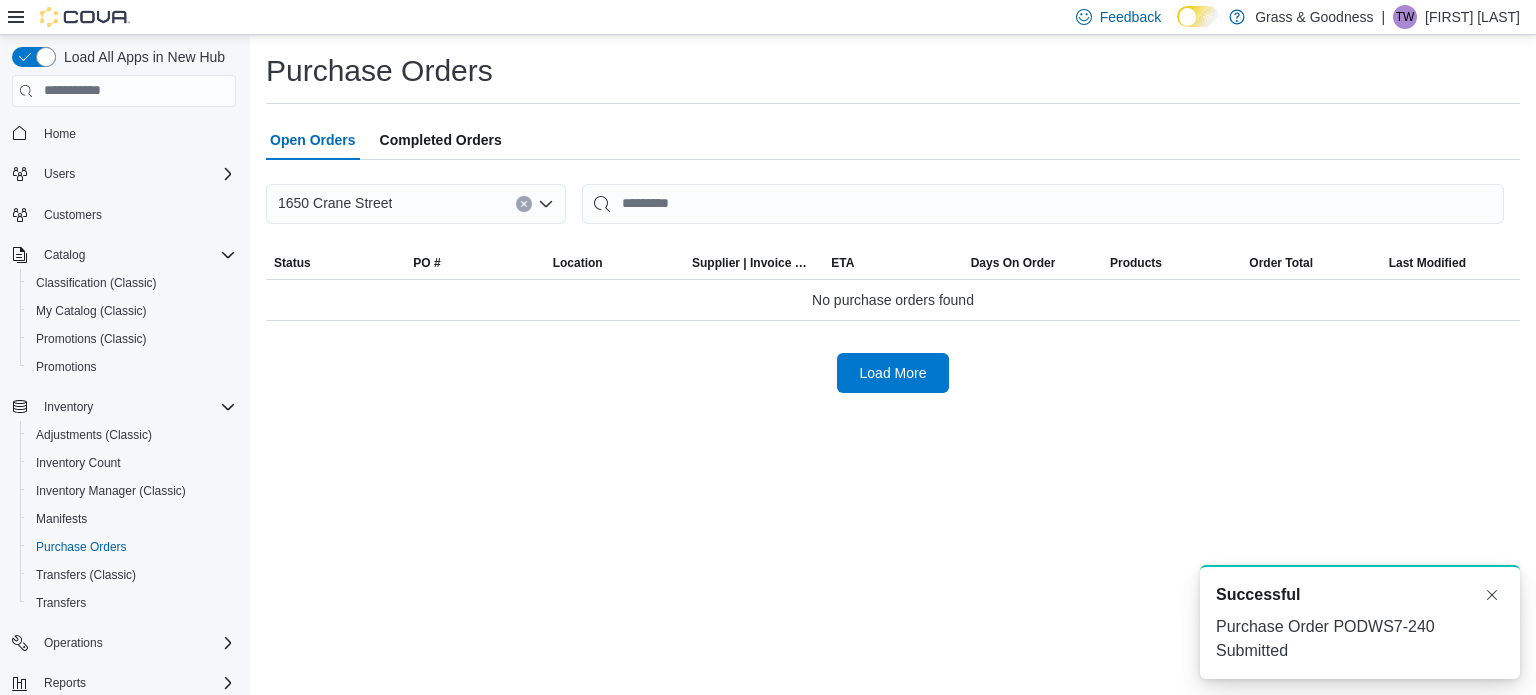scroll, scrollTop: 0, scrollLeft: 0, axis: both 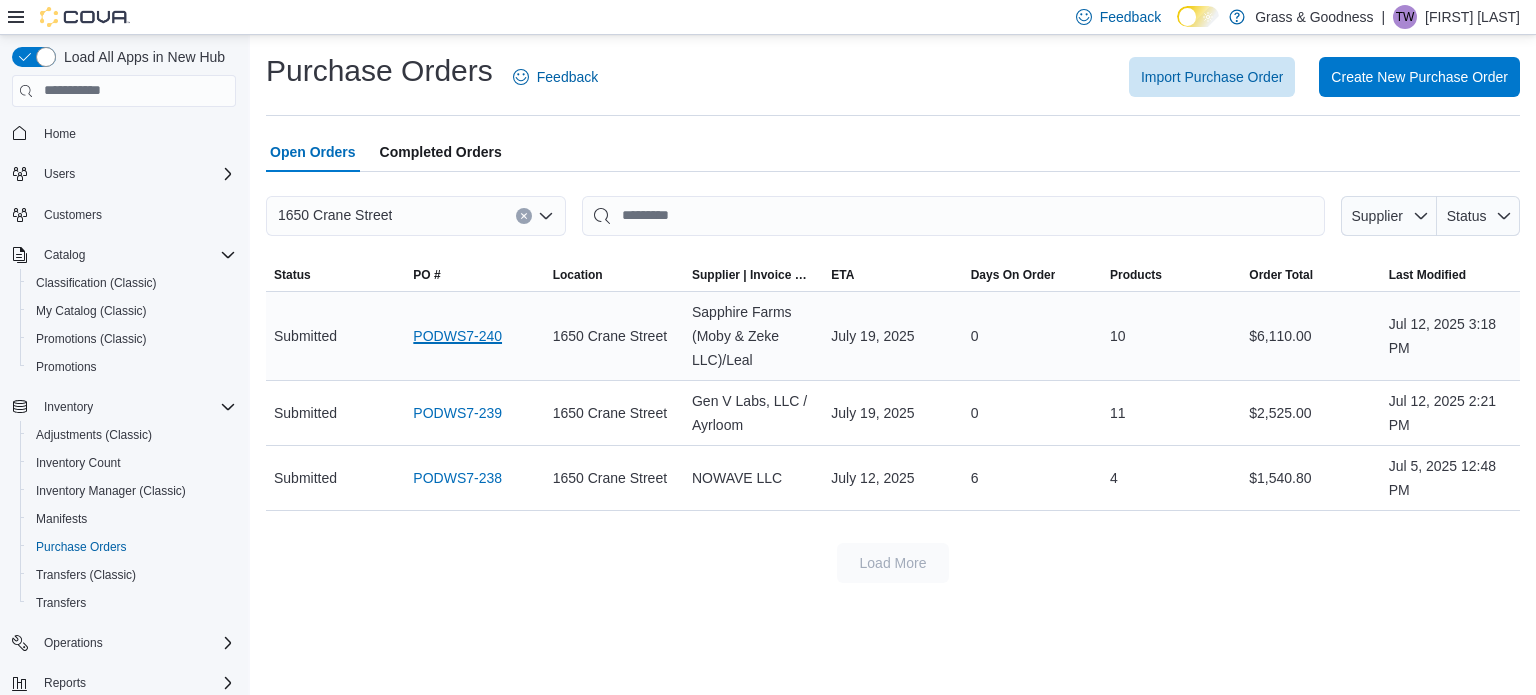 click on "PODWS7-240" at bounding box center [457, 336] 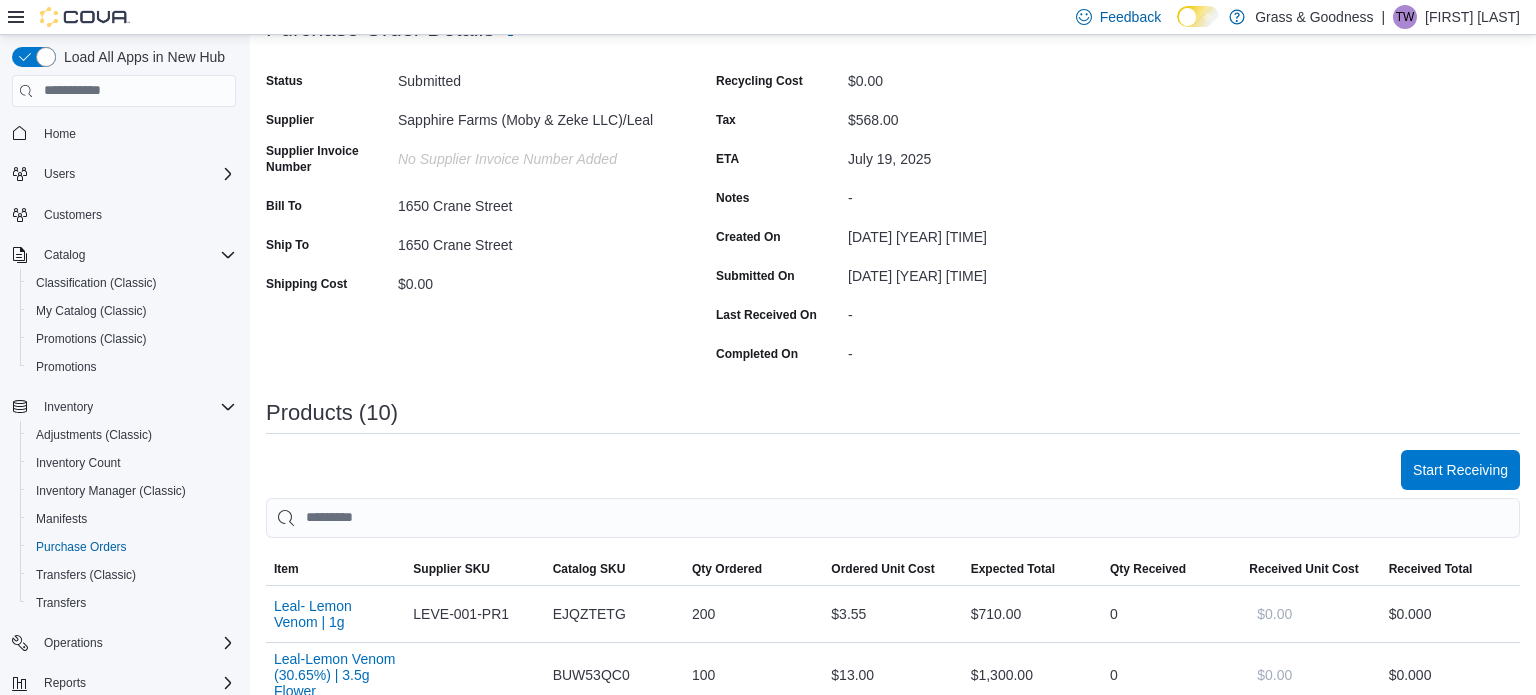 scroll, scrollTop: 0, scrollLeft: 0, axis: both 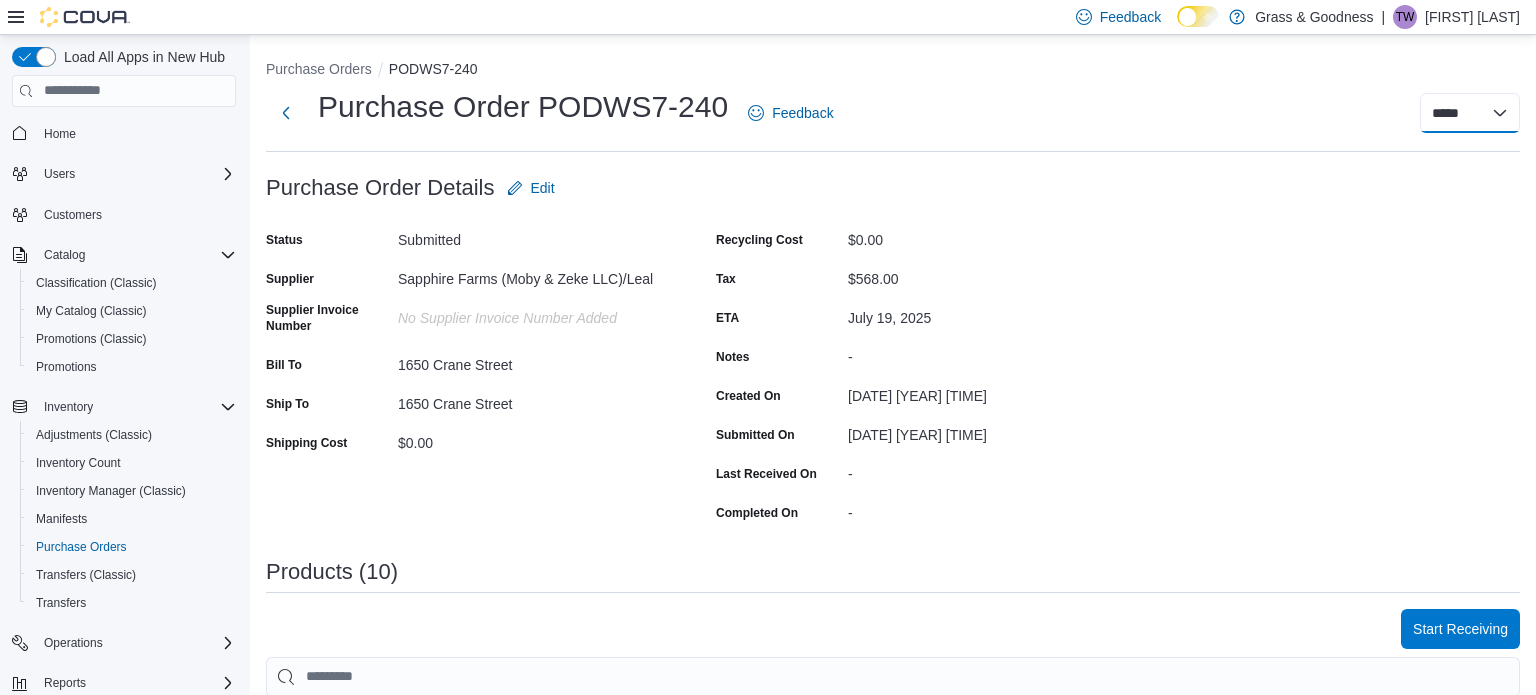 click on "***** ***** ******" at bounding box center [1470, 113] 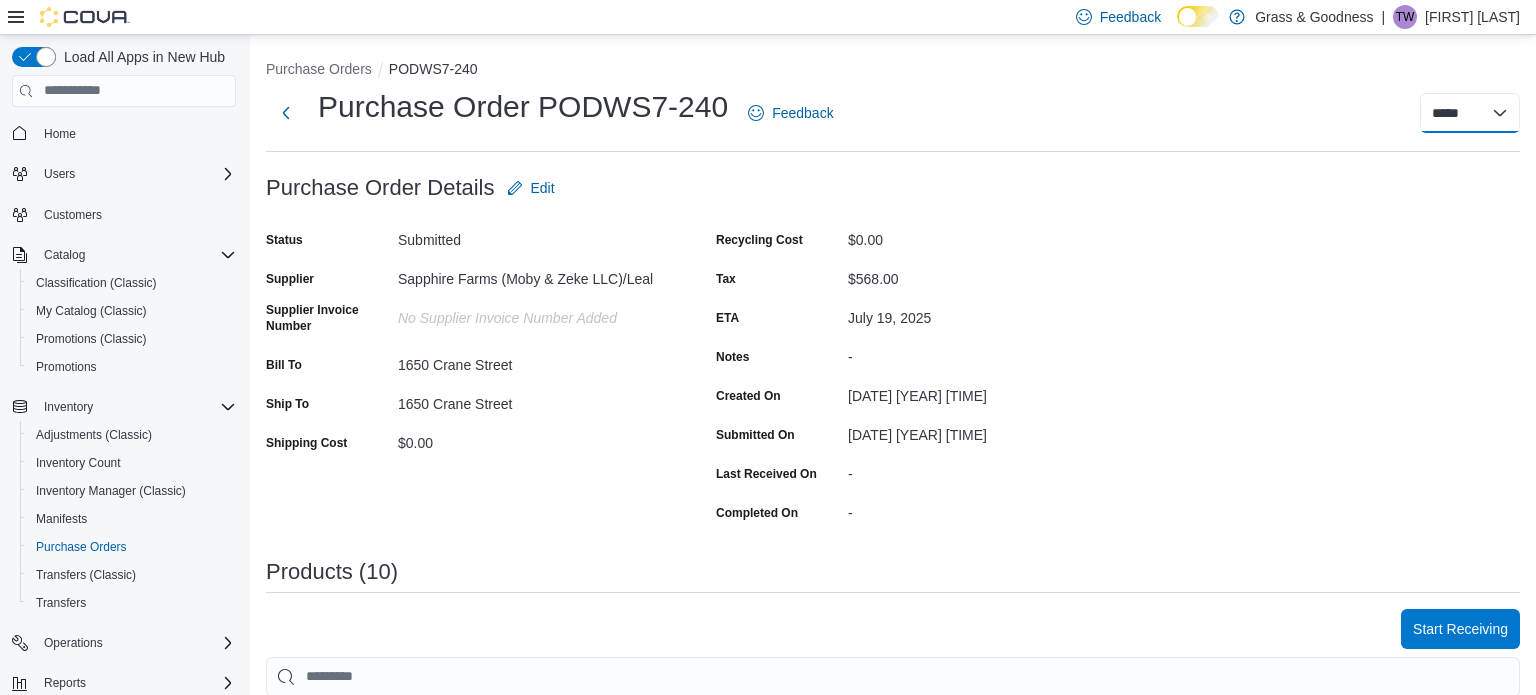 select on "**********" 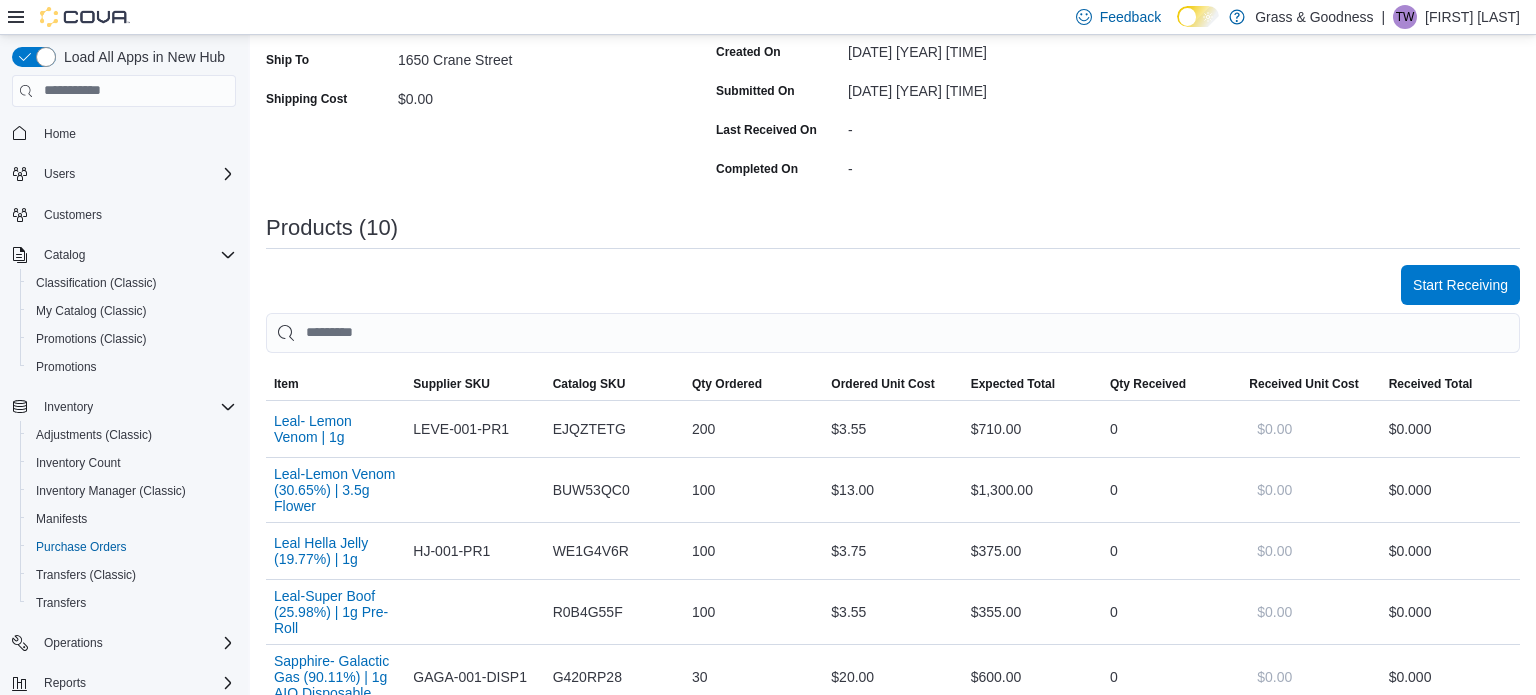scroll, scrollTop: 10, scrollLeft: 0, axis: vertical 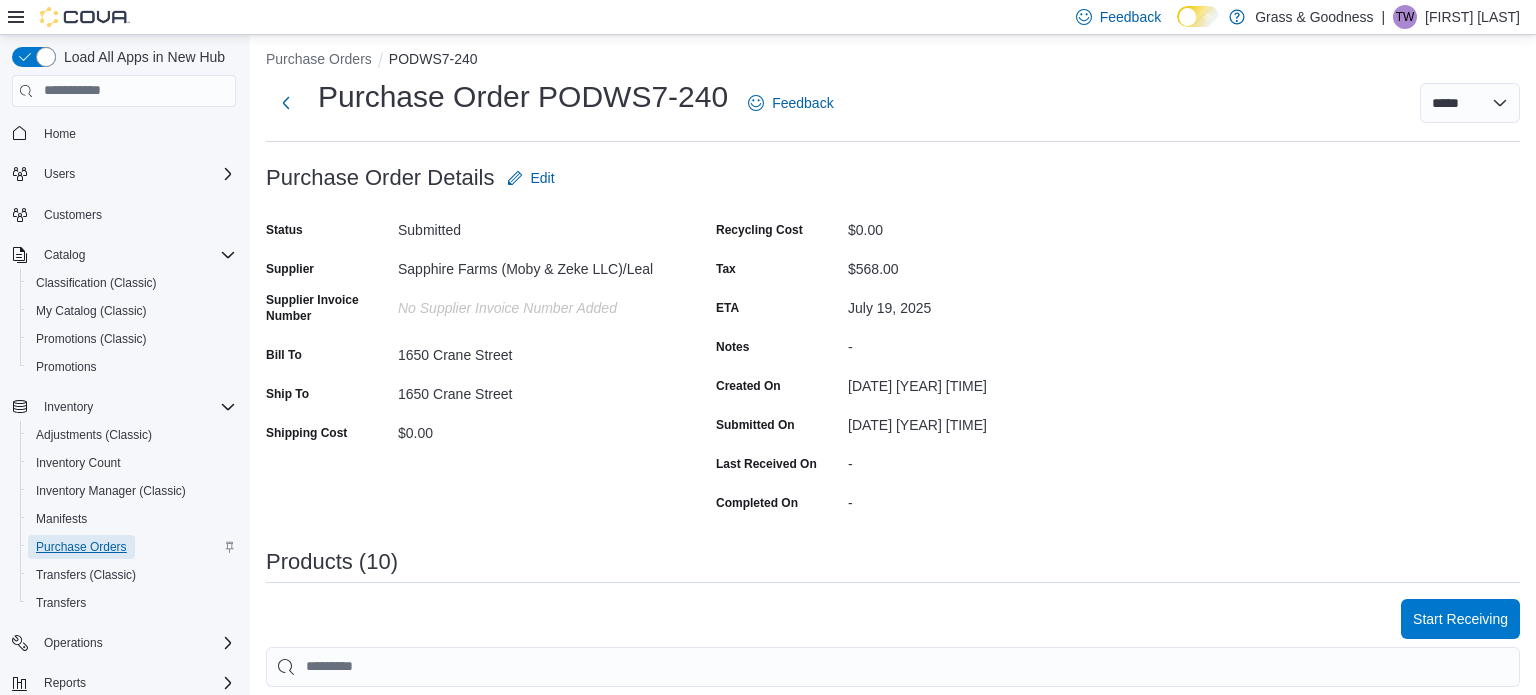 click on "Purchase Orders" at bounding box center [81, 547] 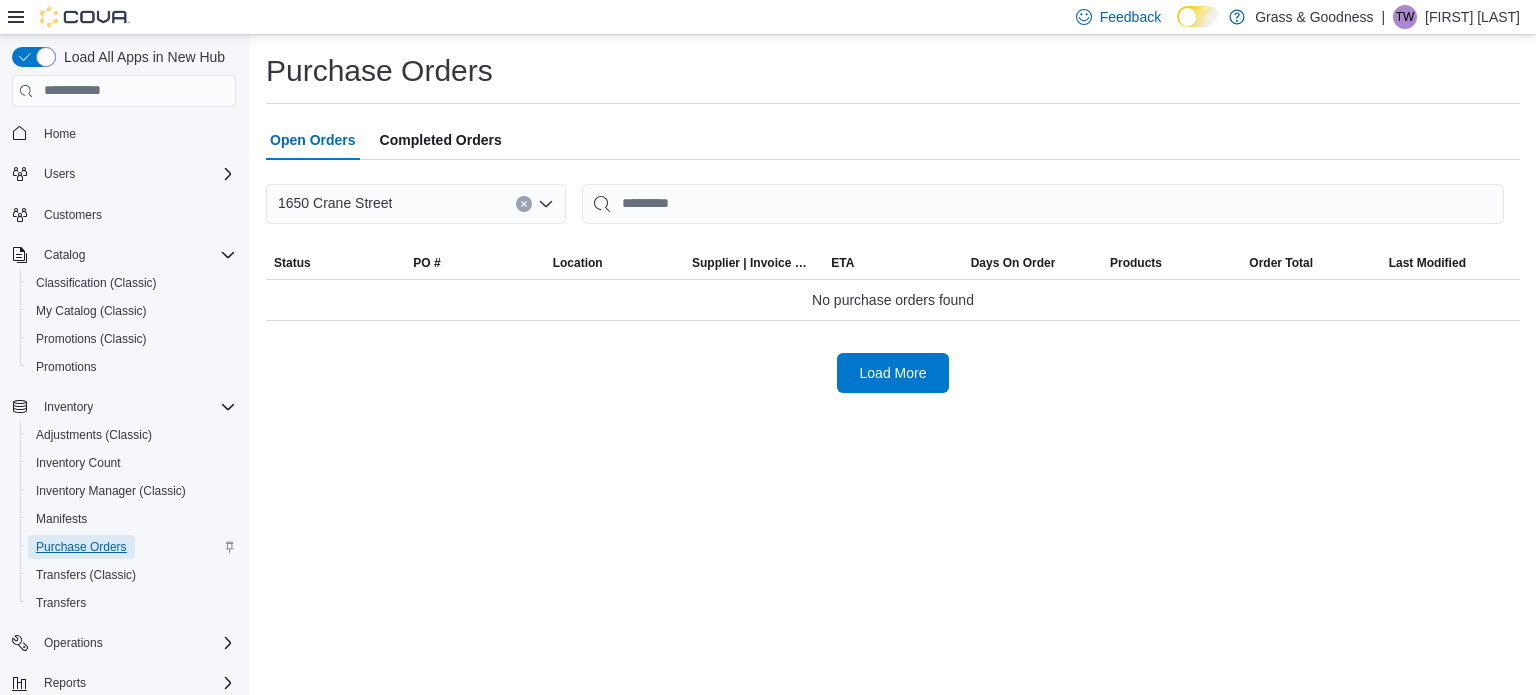 scroll, scrollTop: 0, scrollLeft: 0, axis: both 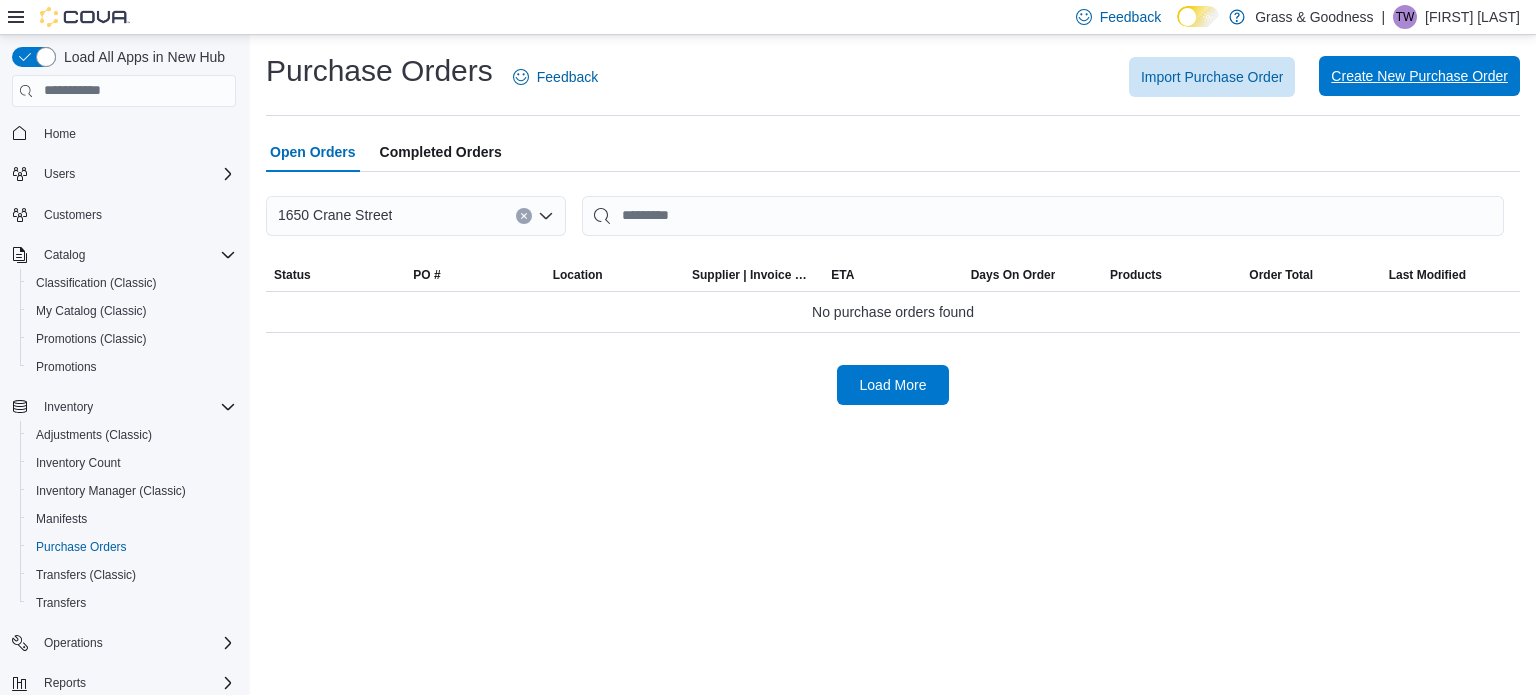 click on "Create New Purchase Order" at bounding box center [1419, 76] 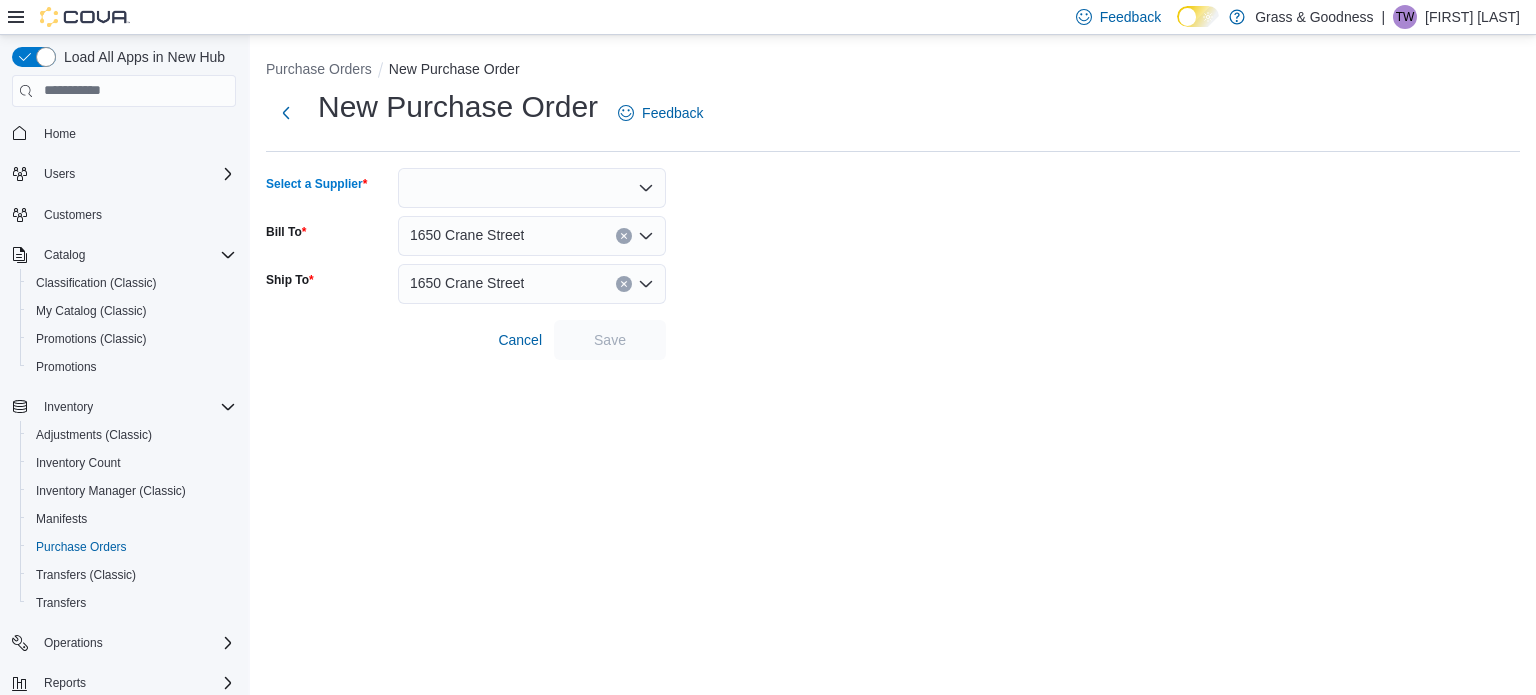 click at bounding box center [532, 188] 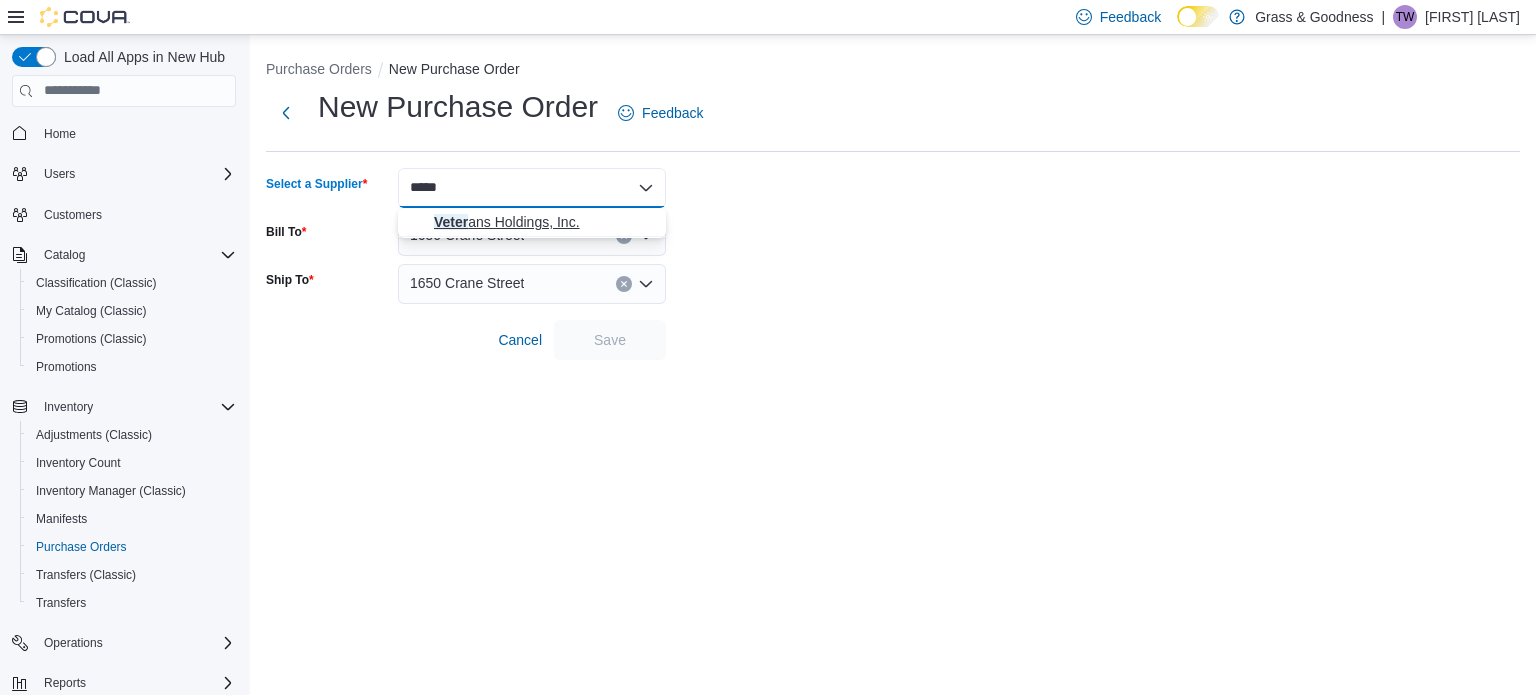 type on "*****" 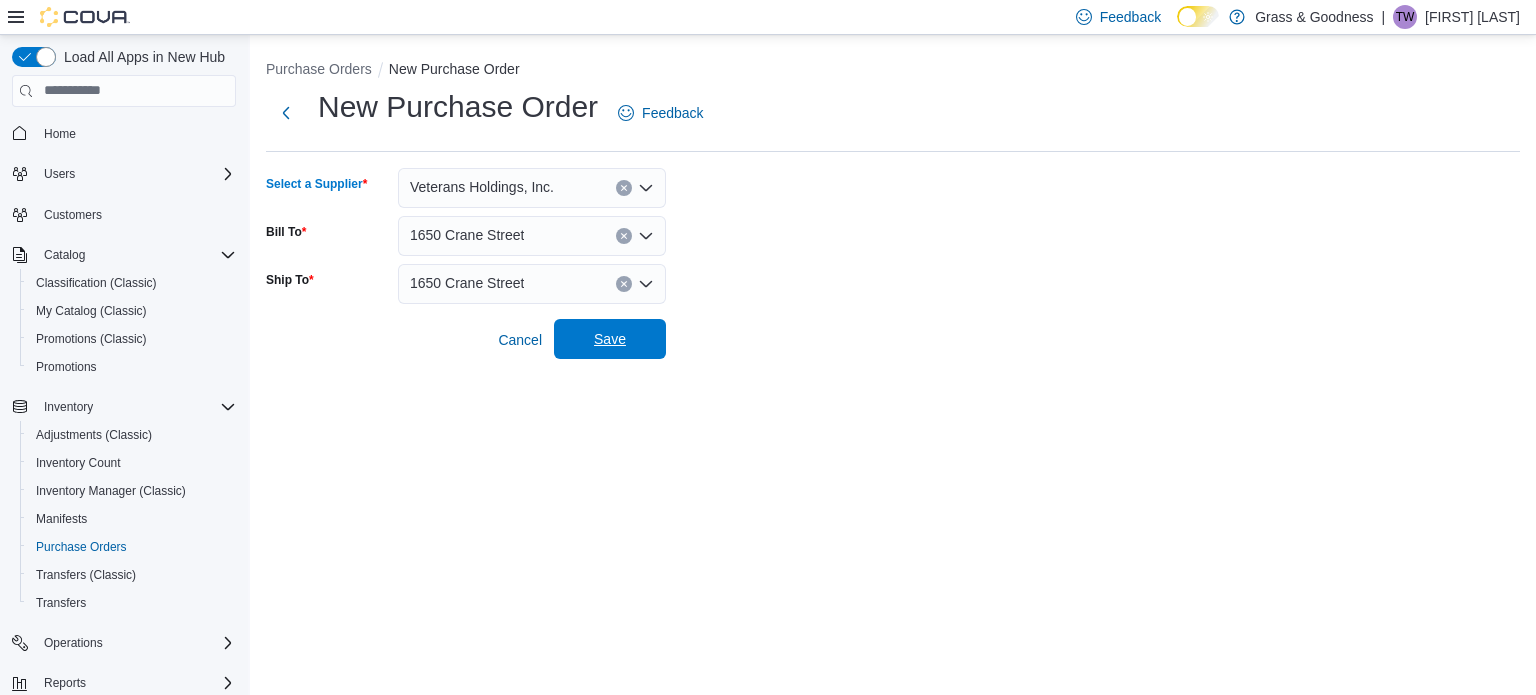 click on "Save" at bounding box center (610, 339) 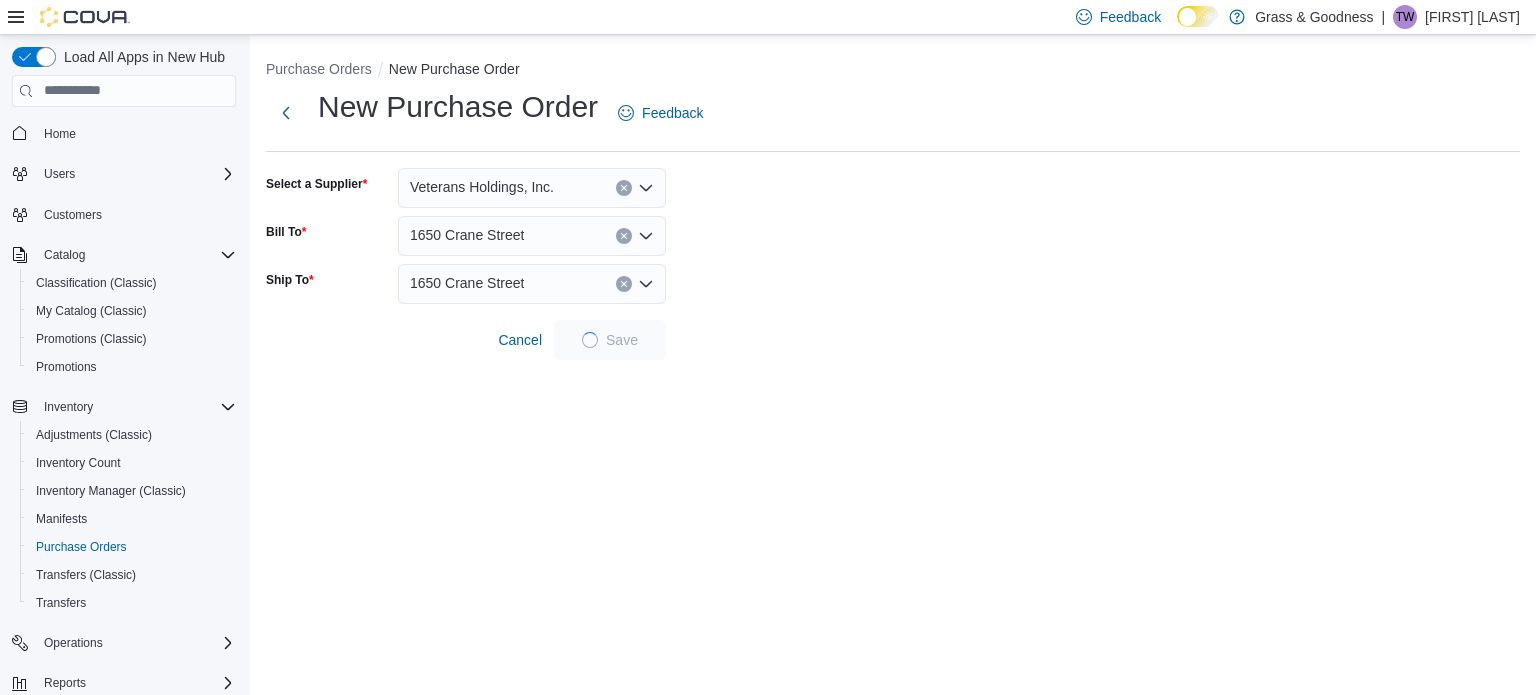 scroll, scrollTop: 0, scrollLeft: 0, axis: both 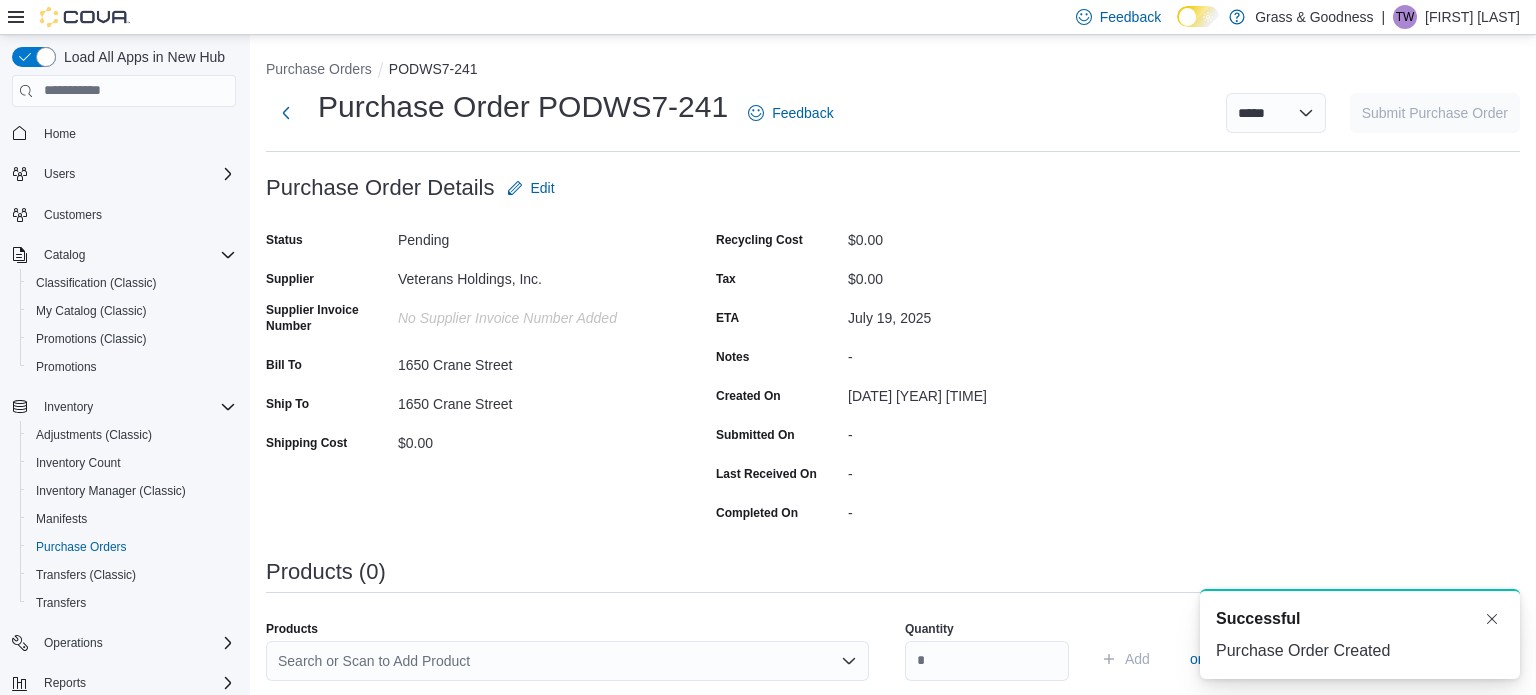 drag, startPoint x: 1364, startPoint y: 405, endPoint x: 1348, endPoint y: 408, distance: 16.27882 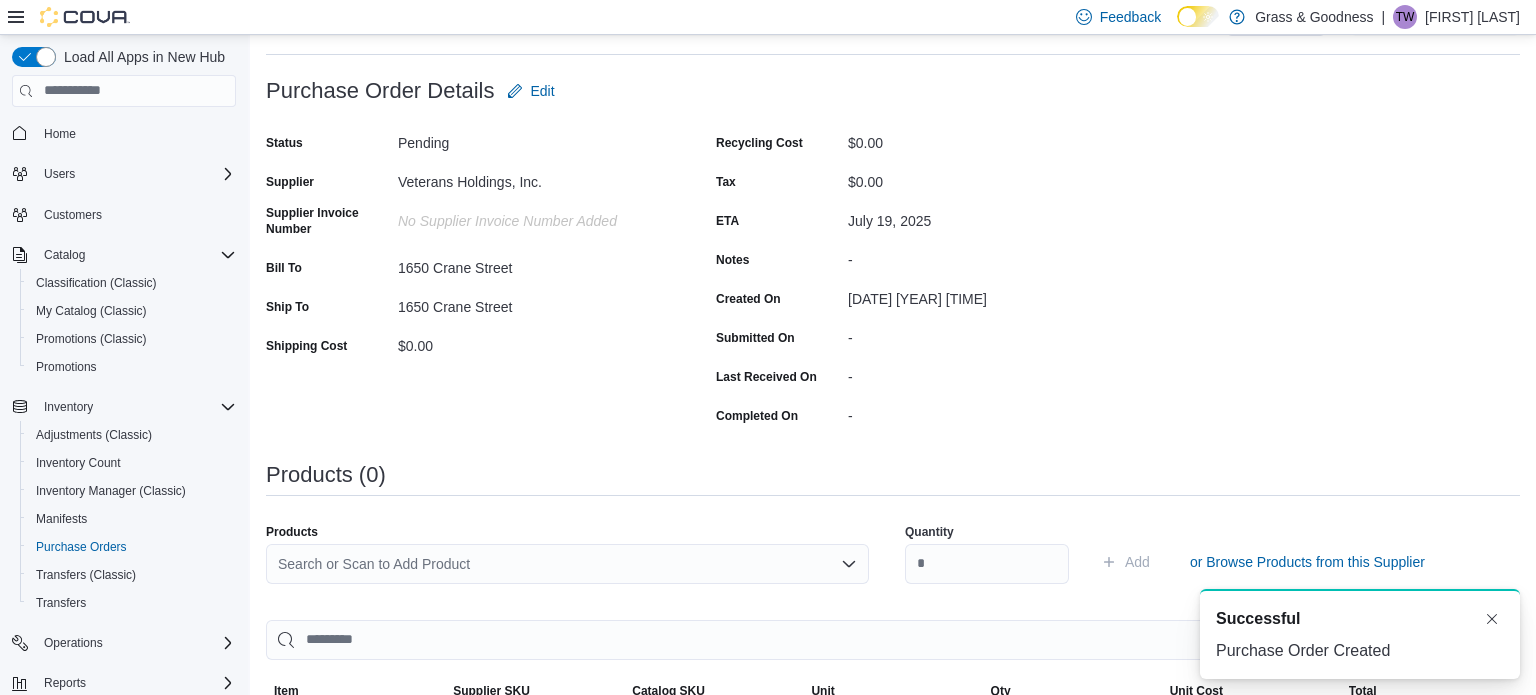 scroll, scrollTop: 336, scrollLeft: 0, axis: vertical 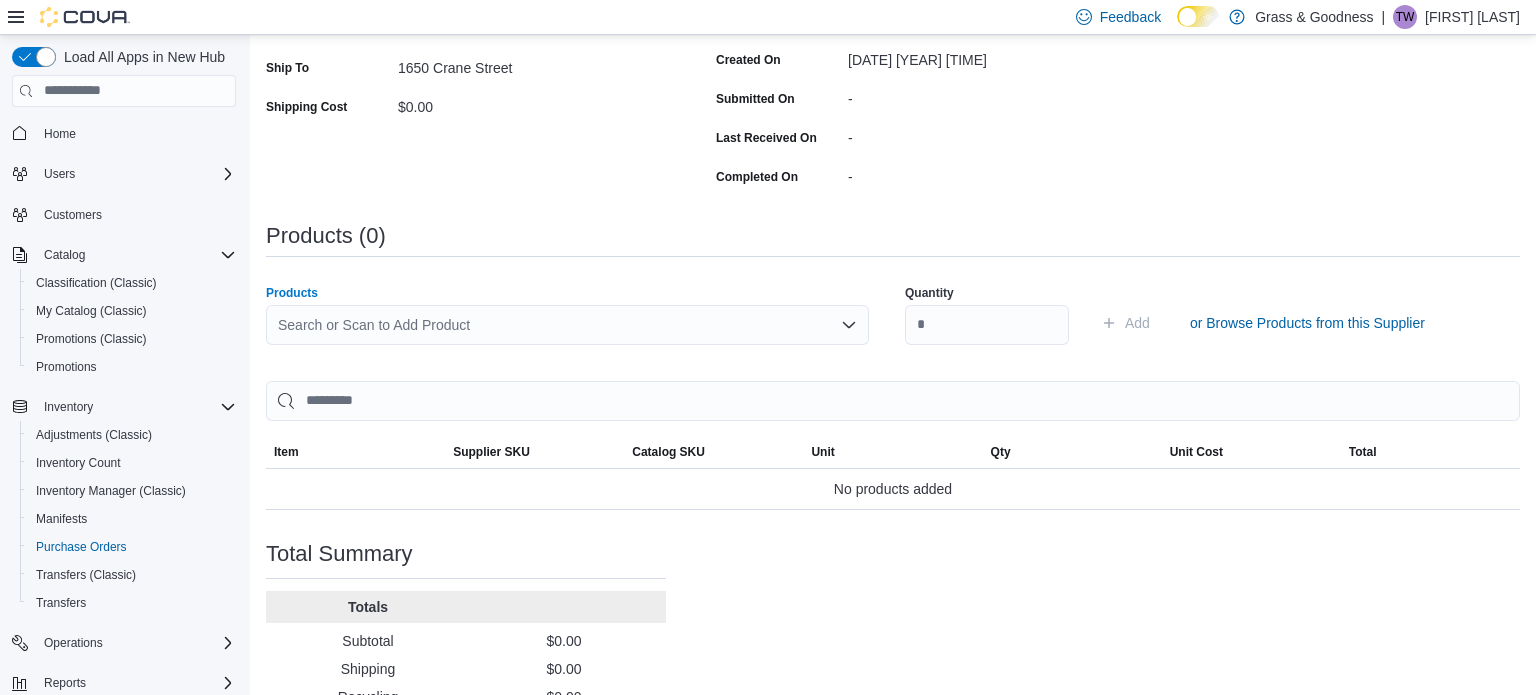 click on "Search or Scan to Add Product" at bounding box center (567, 325) 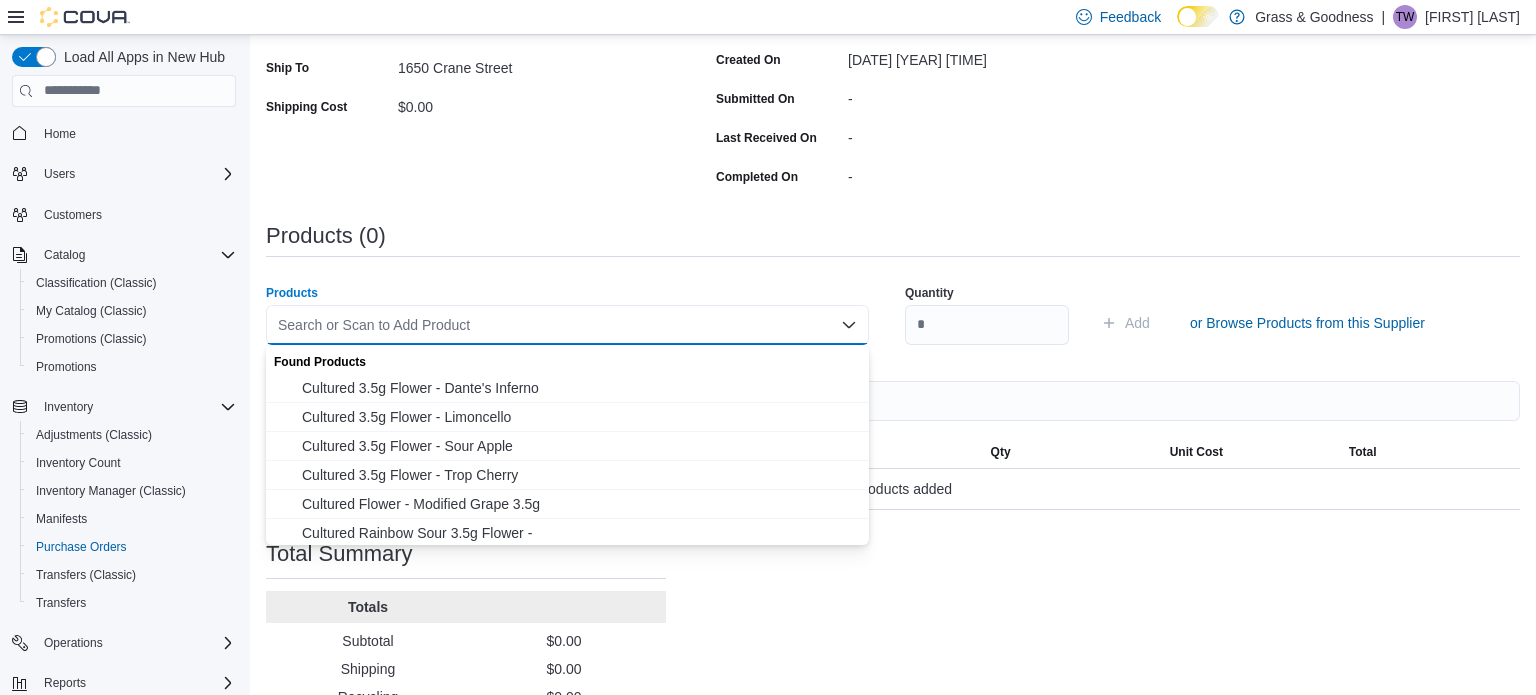 click on "Search or Scan to Add Product Combo box. Selected. Combo box input. Search or Scan to Add Product. Type some text or, to display a list of choices, press Down Arrow. To exit the list of choices, press Escape." at bounding box center (567, 325) 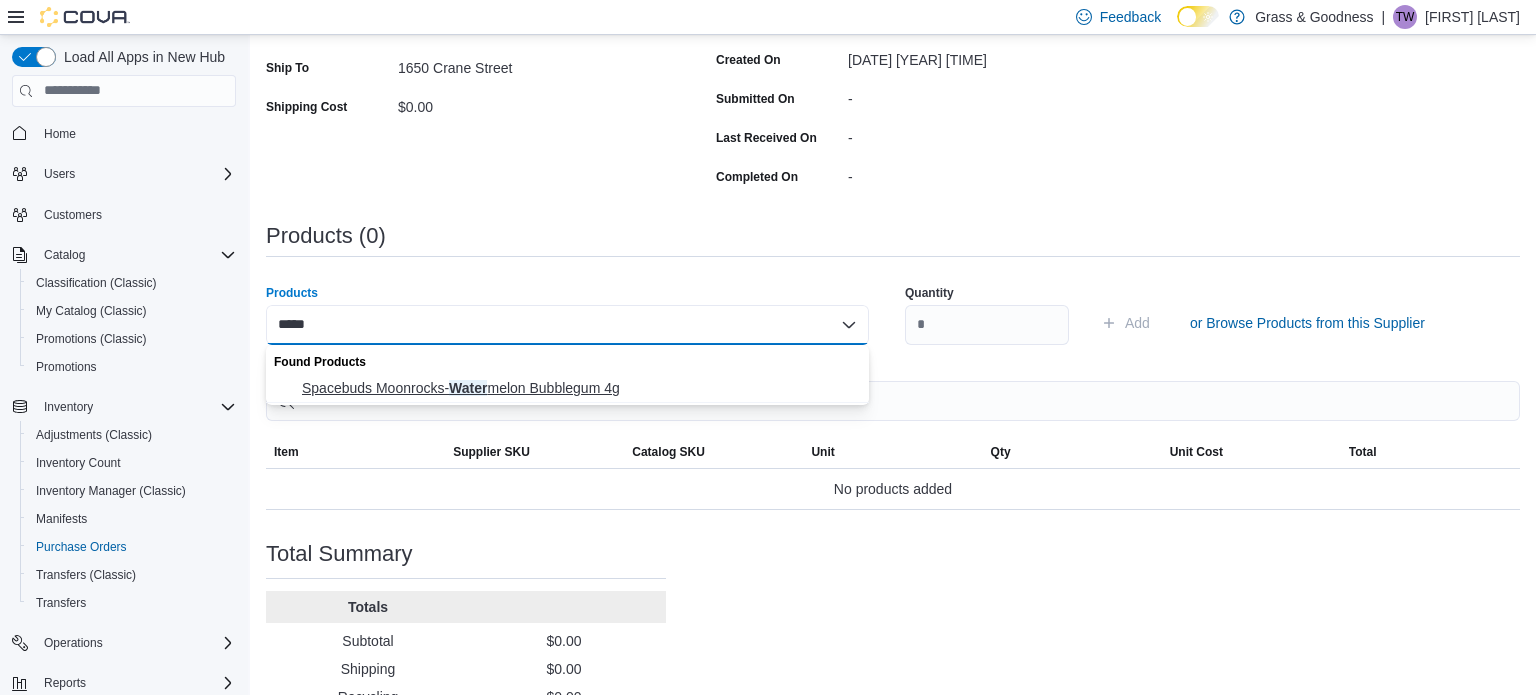 type on "*****" 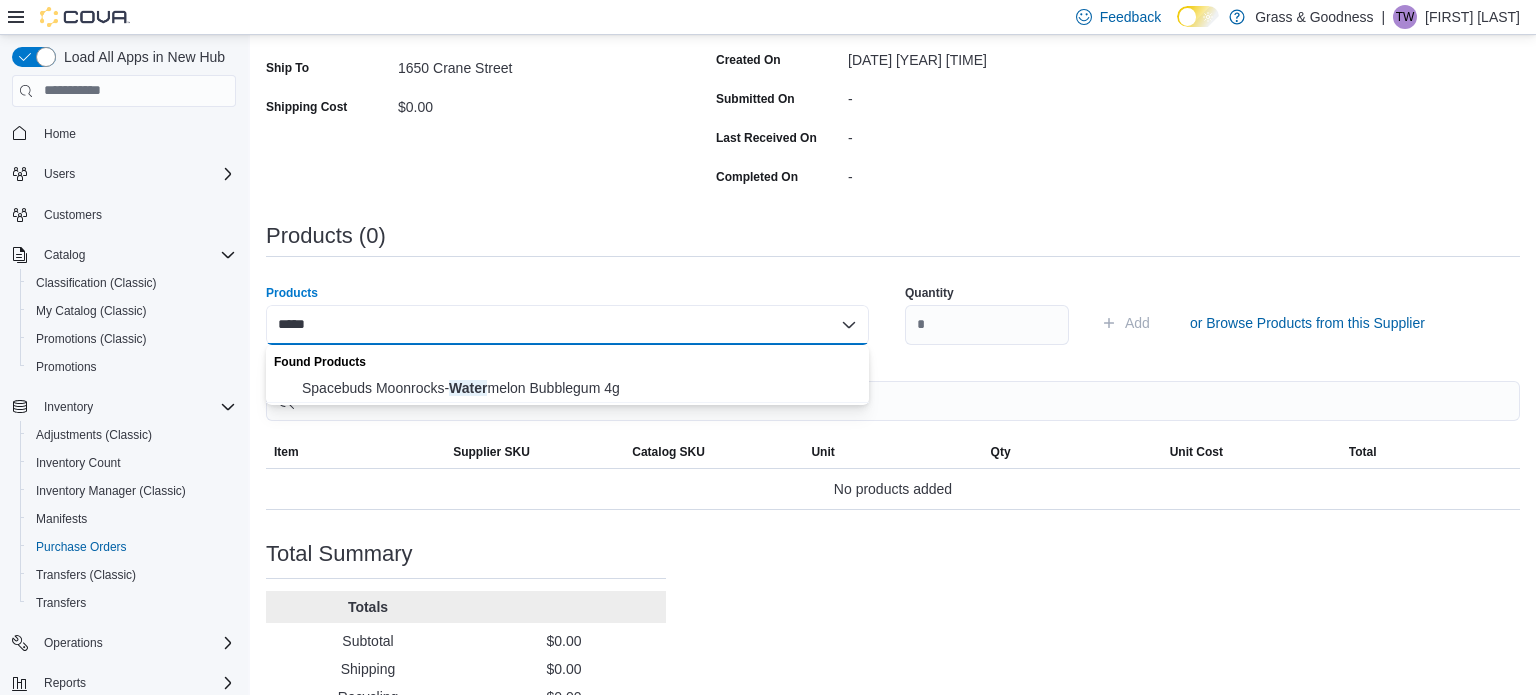 type 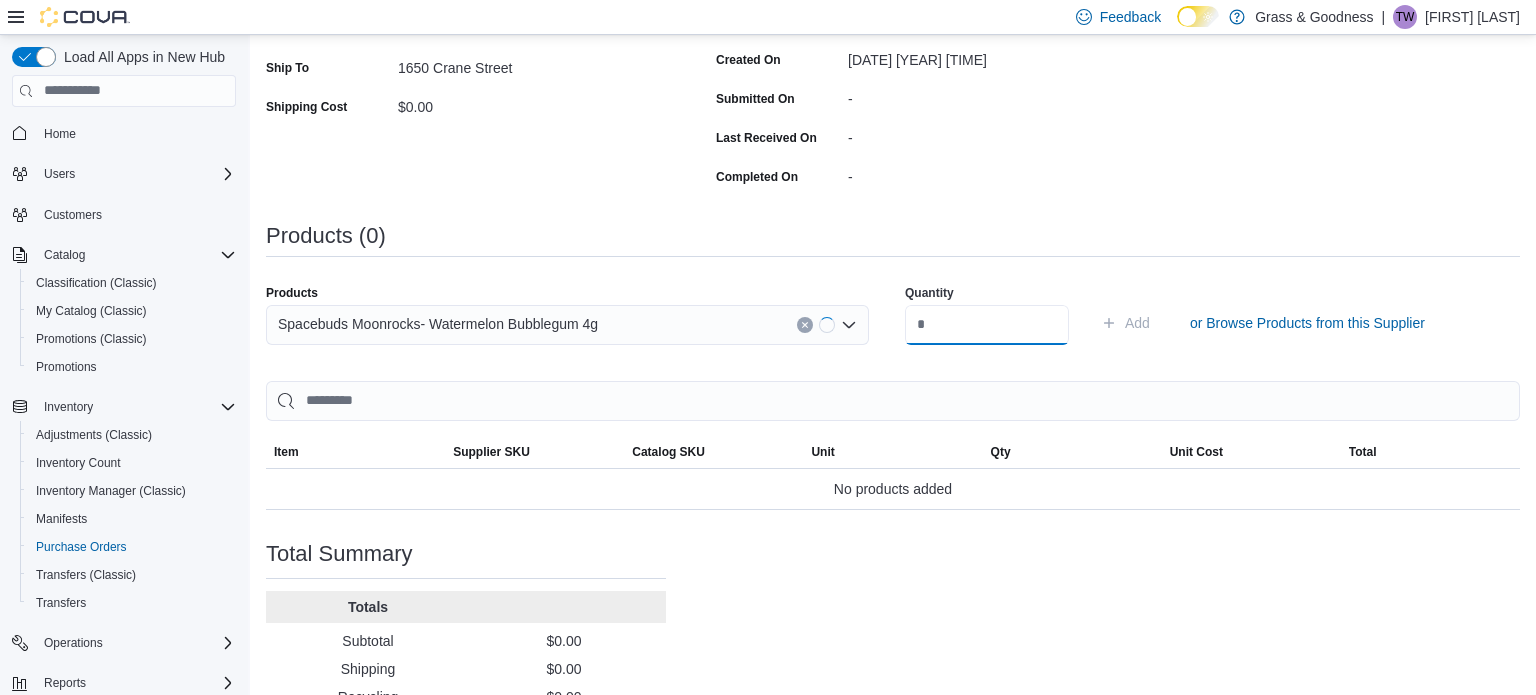 click at bounding box center [987, 325] 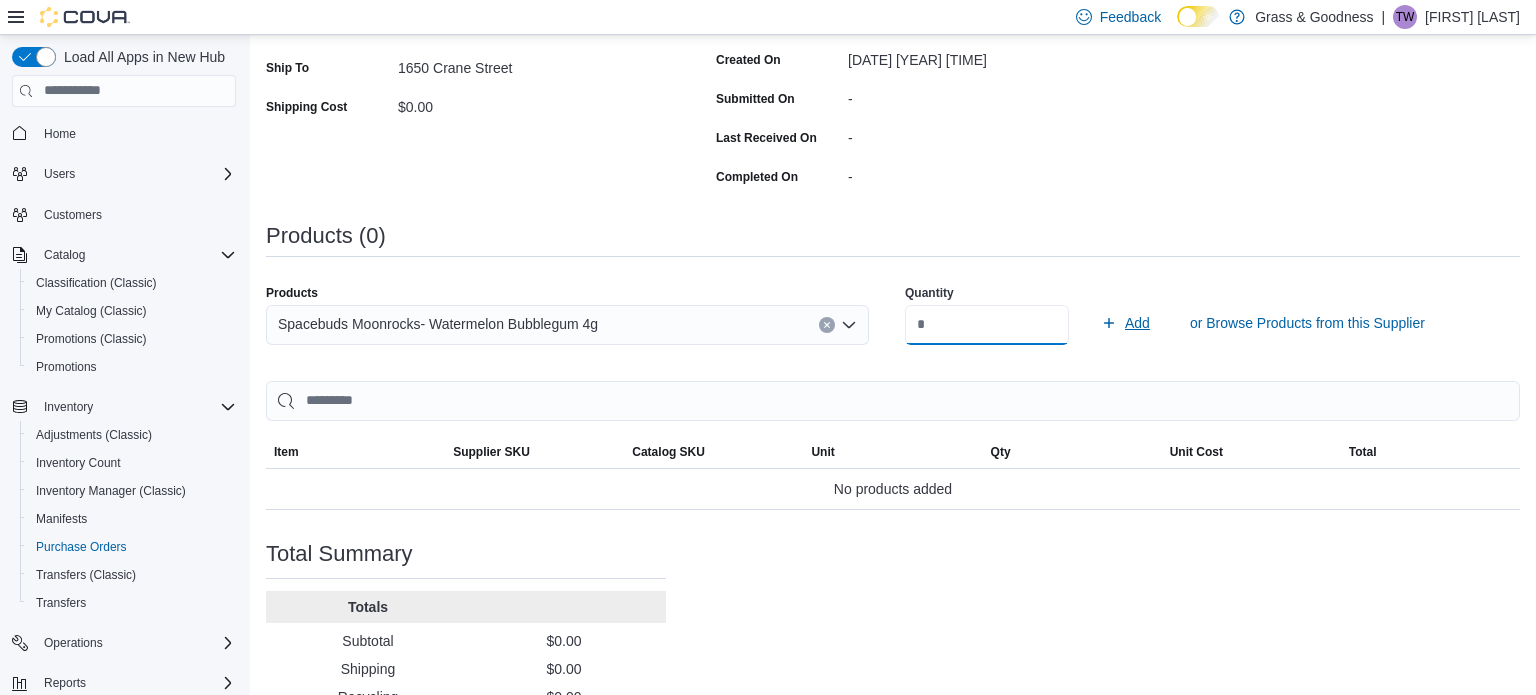 type on "**" 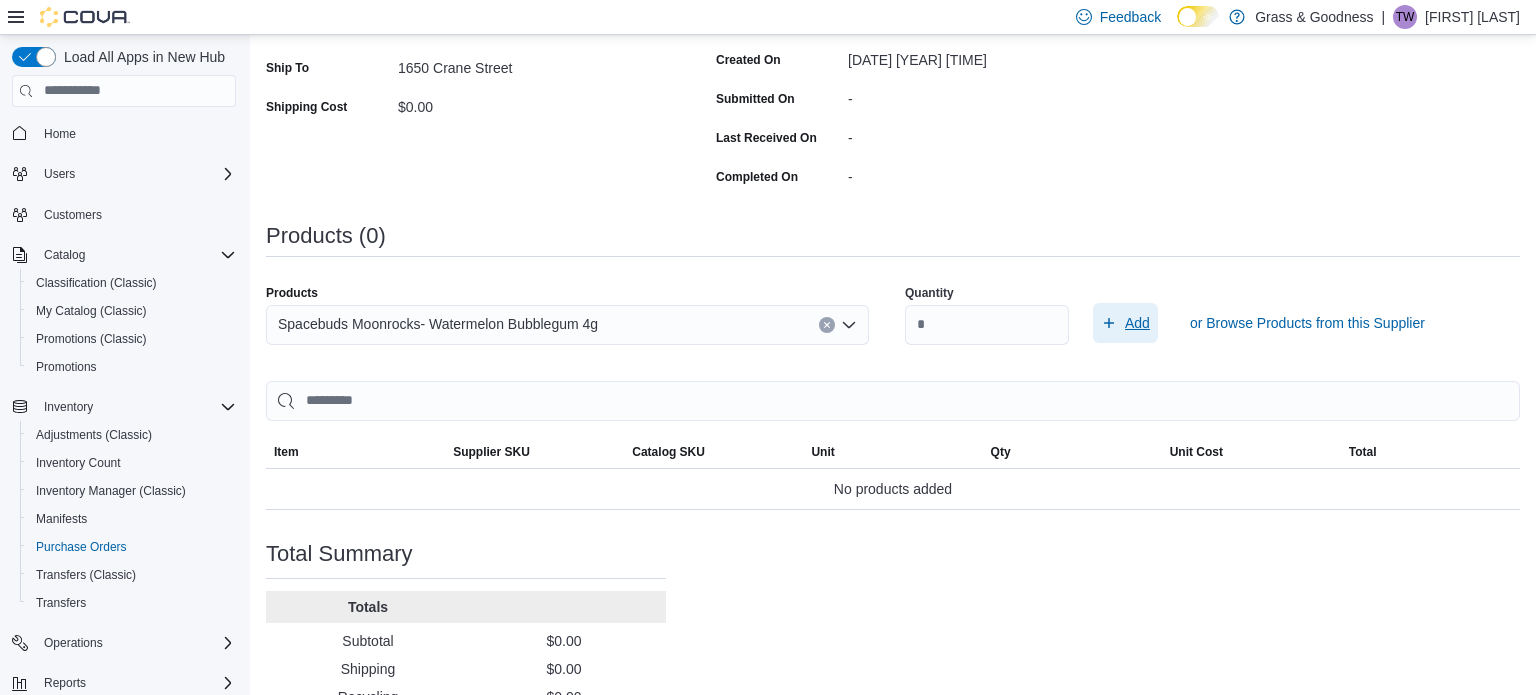 click on "Add" at bounding box center (1137, 323) 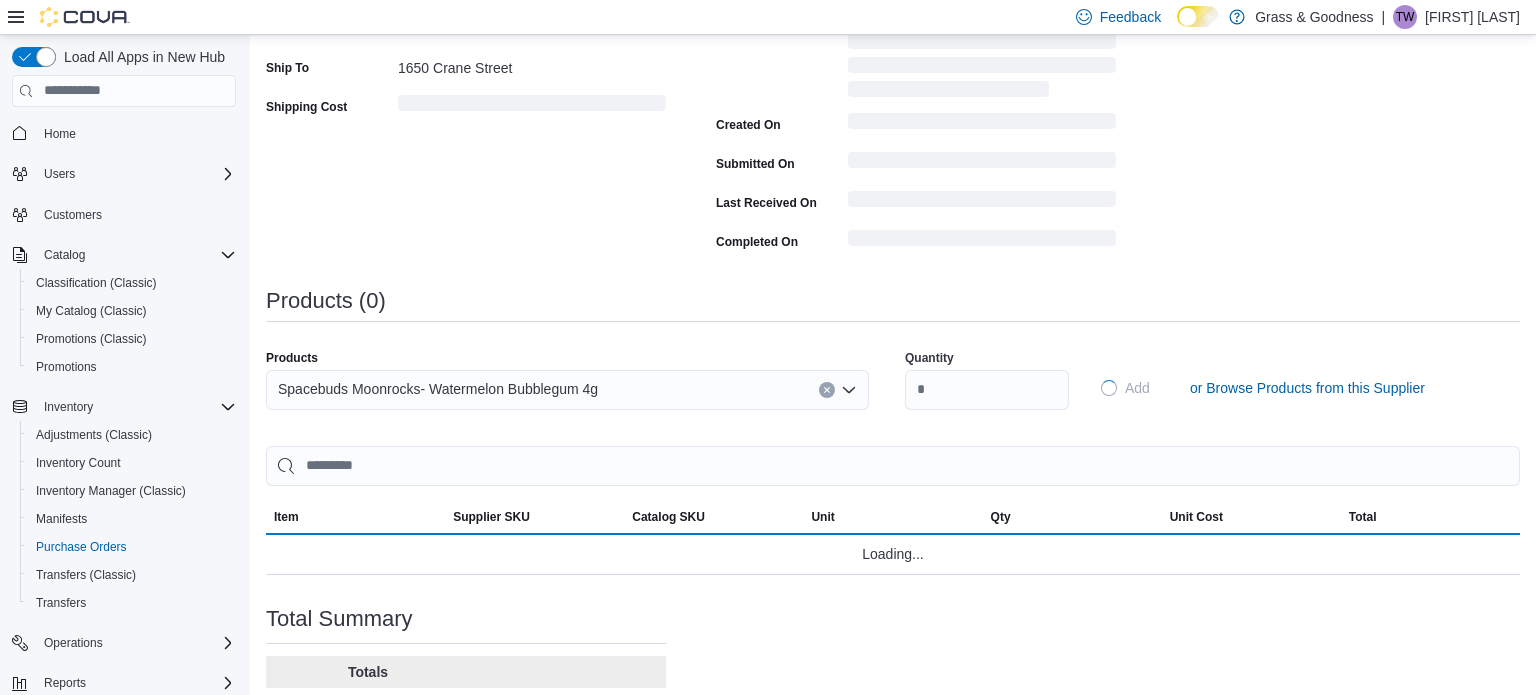 type 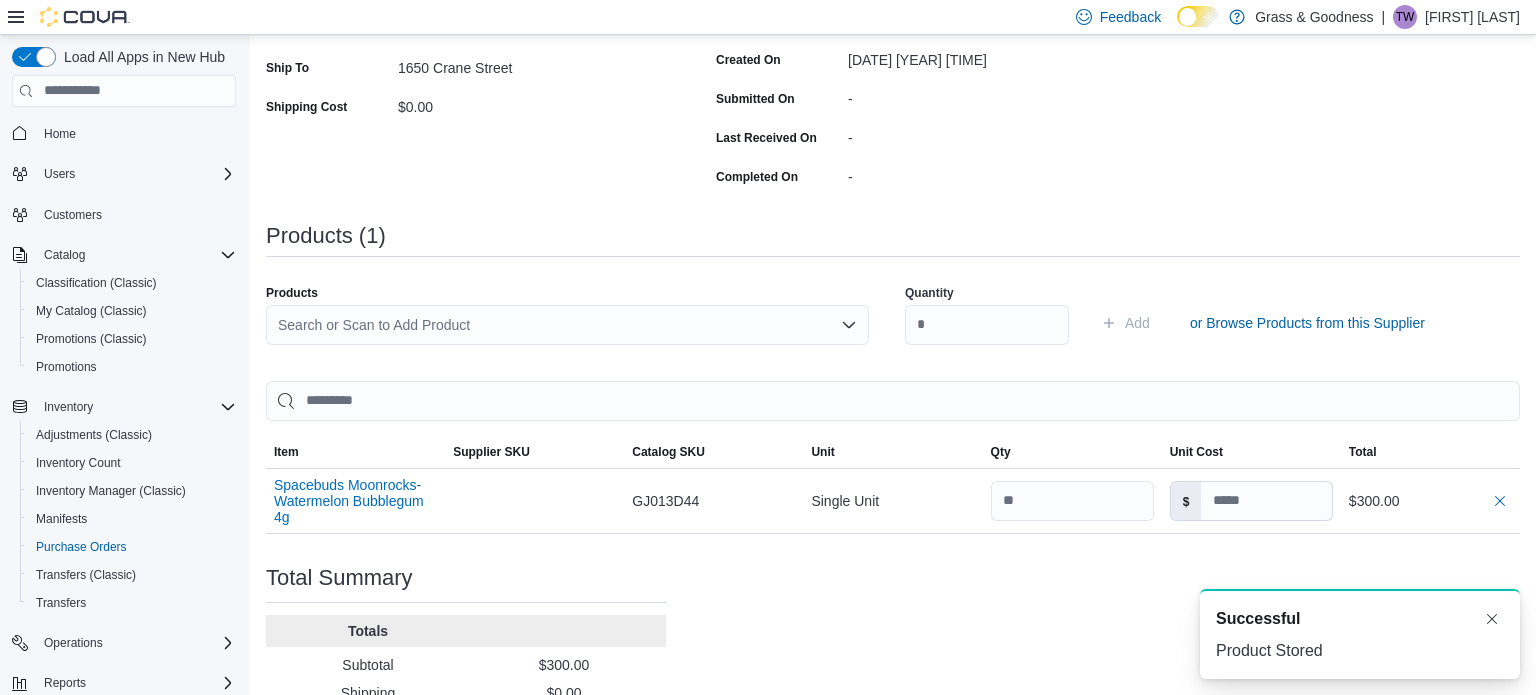 scroll, scrollTop: 0, scrollLeft: 0, axis: both 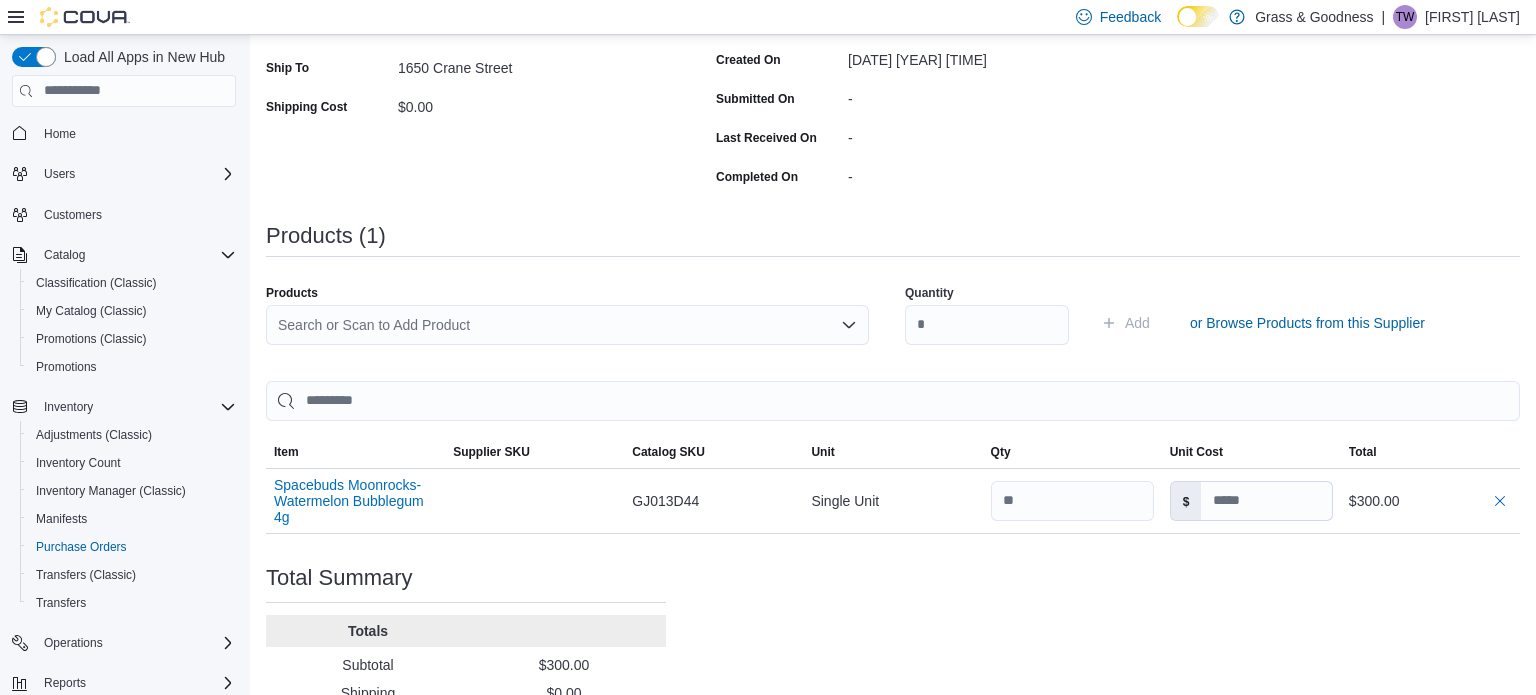 click on "Search or Scan to Add Product" at bounding box center [567, 325] 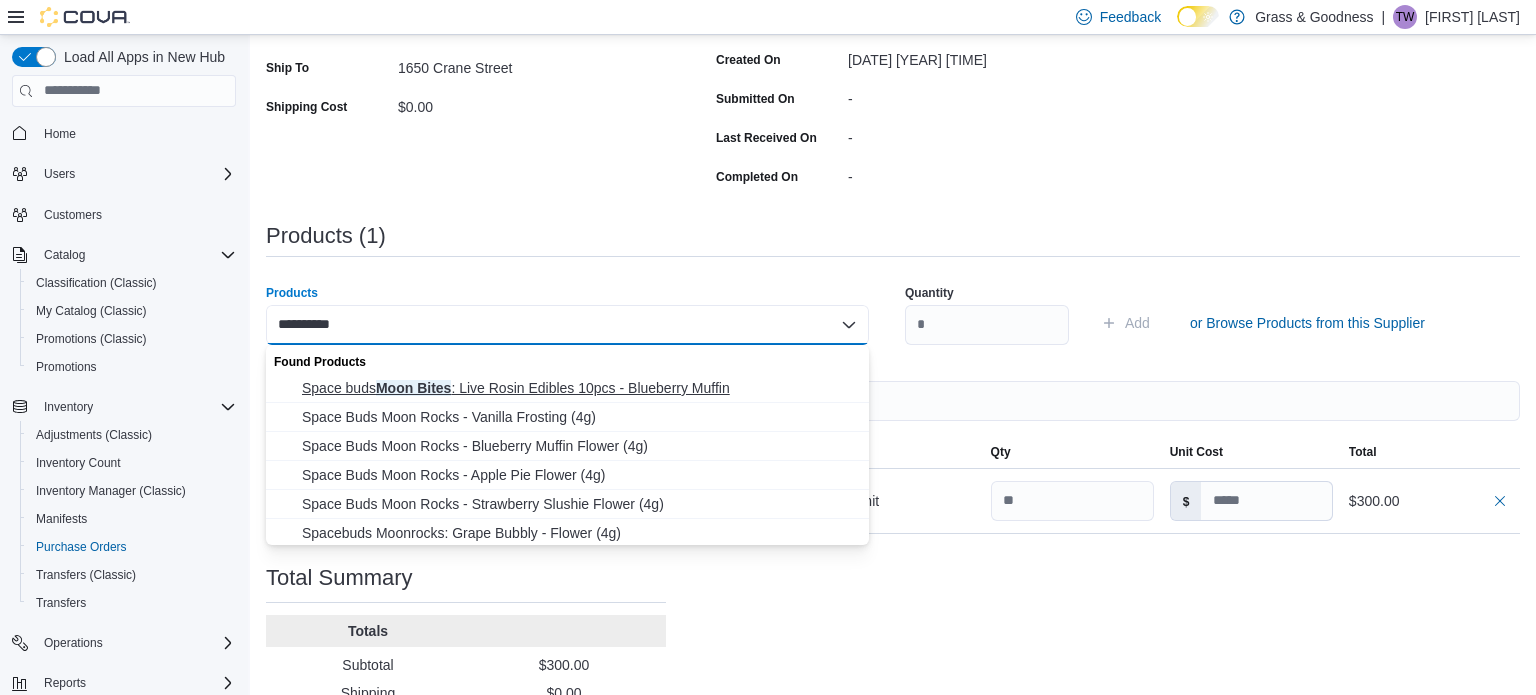 type on "**********" 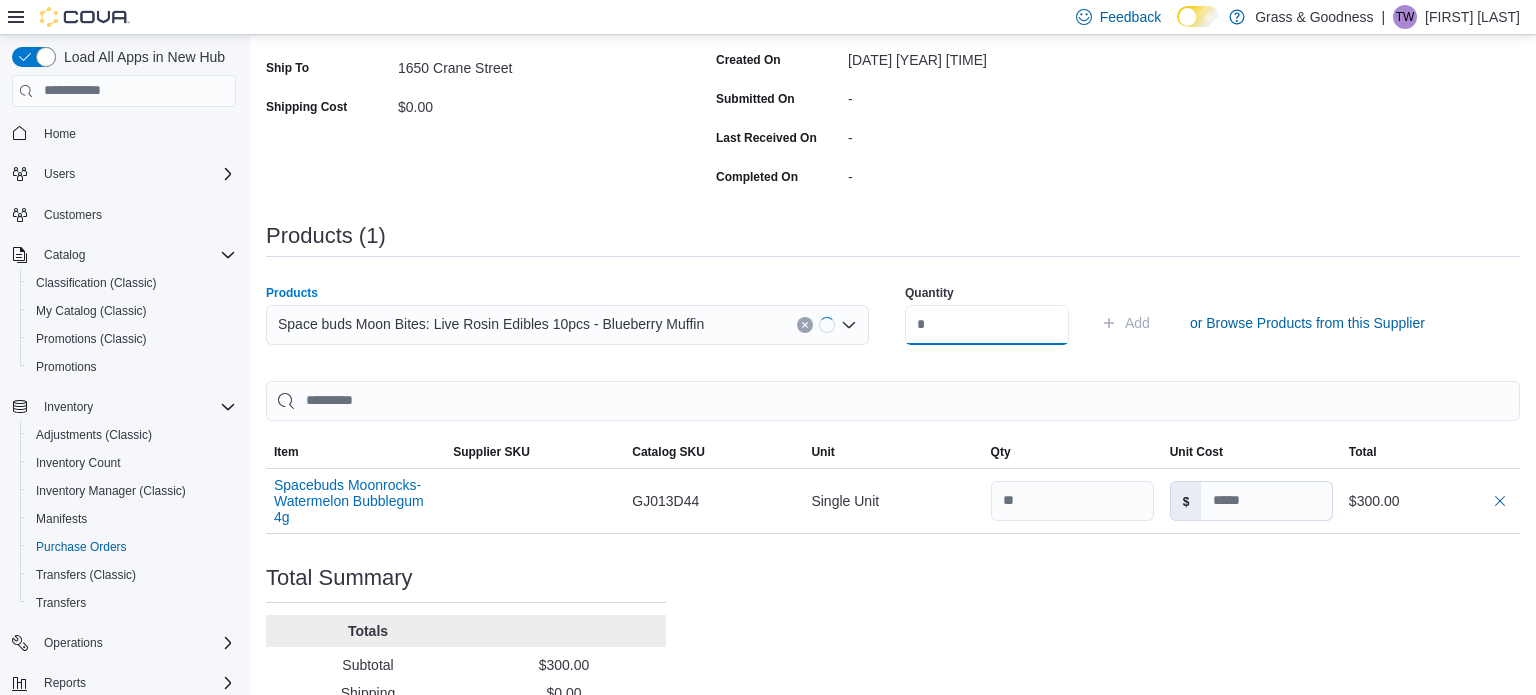 click at bounding box center [987, 325] 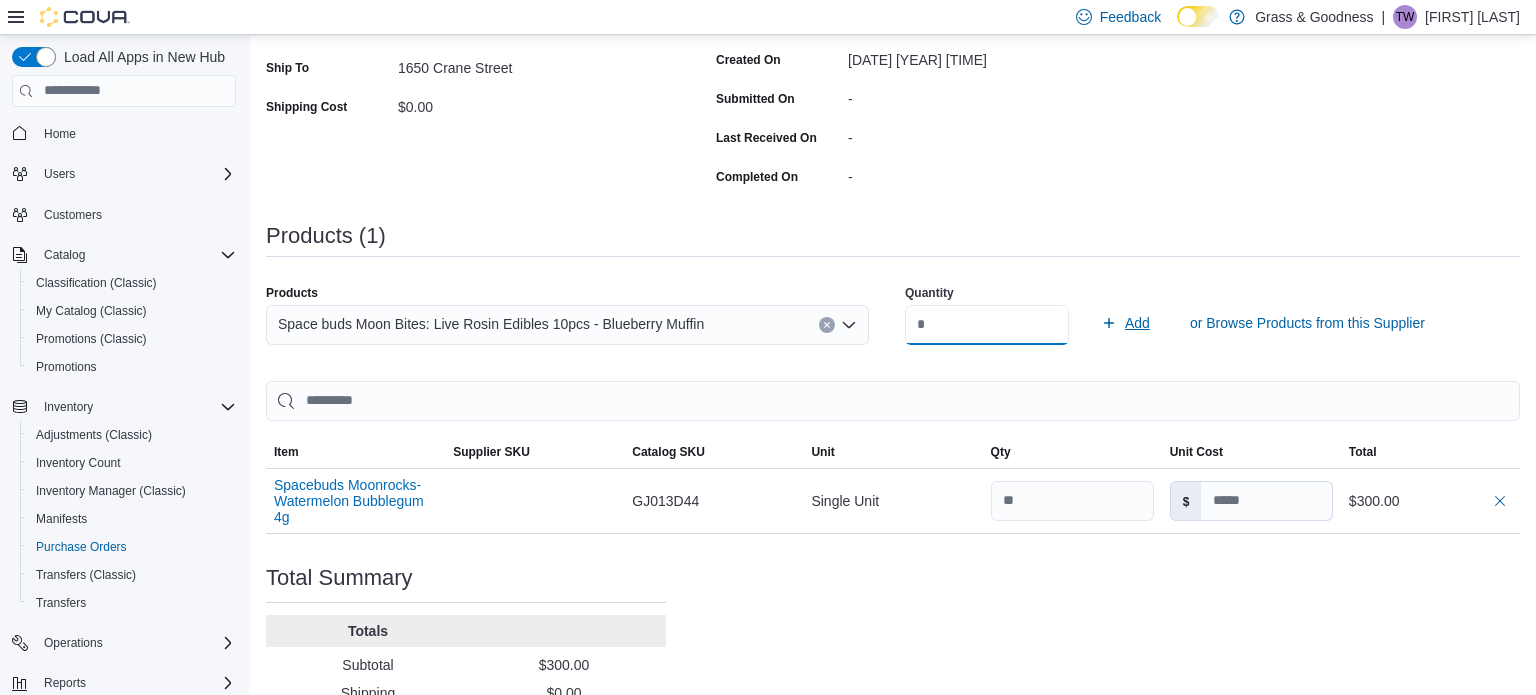 type on "**" 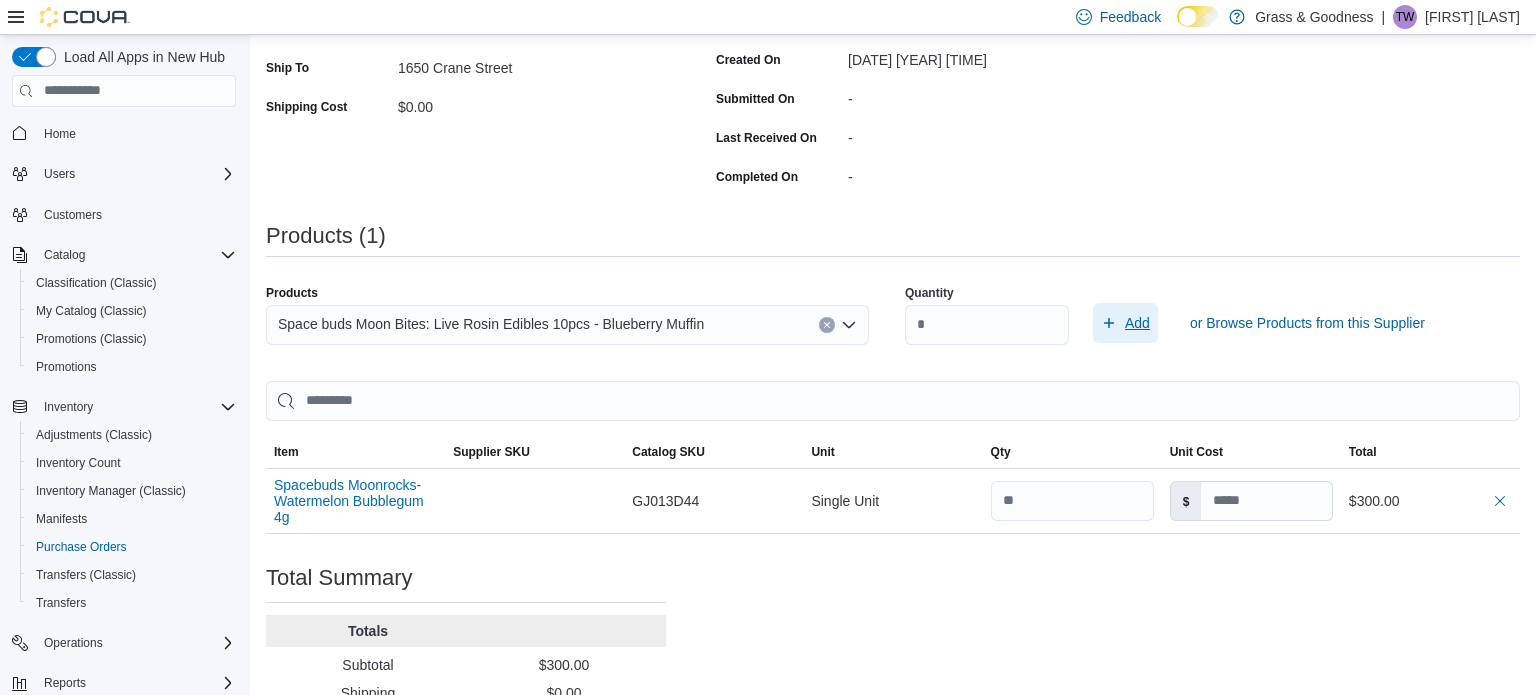 click on "Add" at bounding box center [1137, 323] 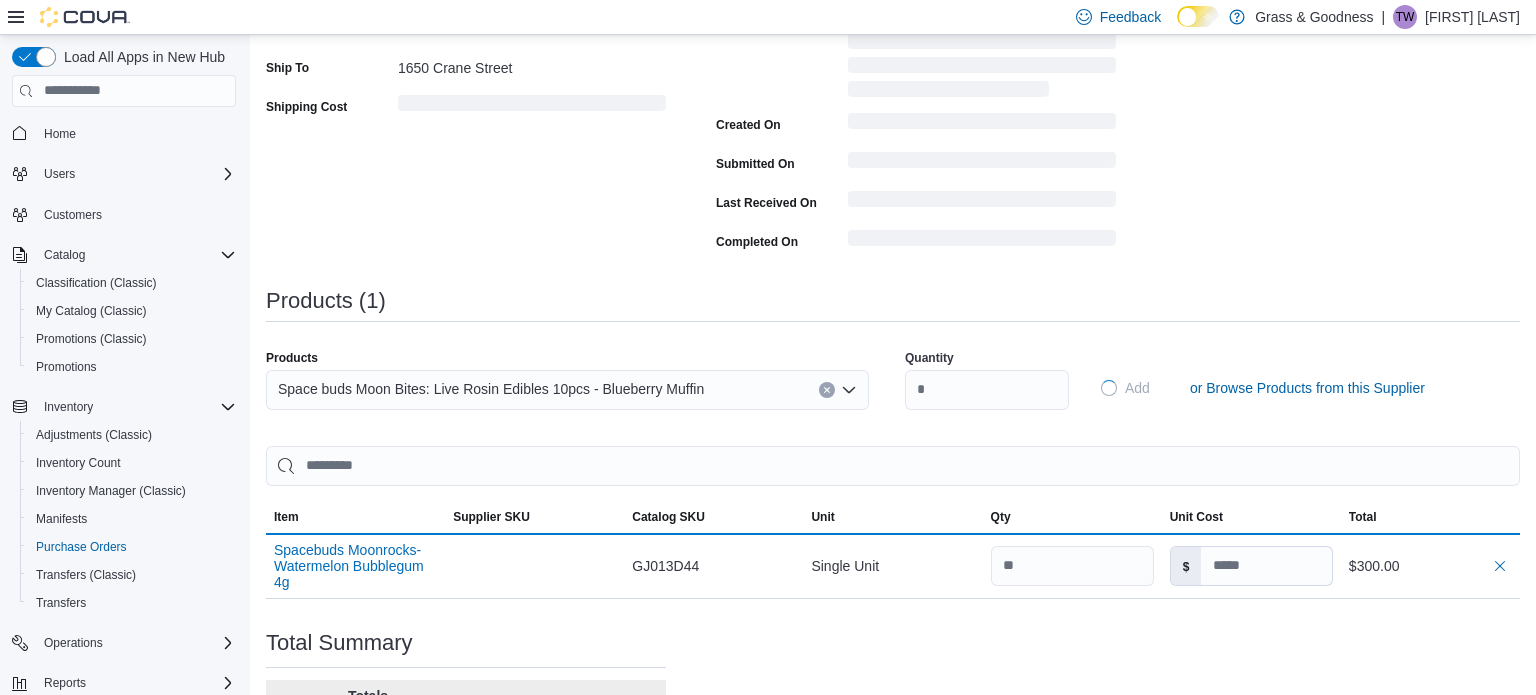 type 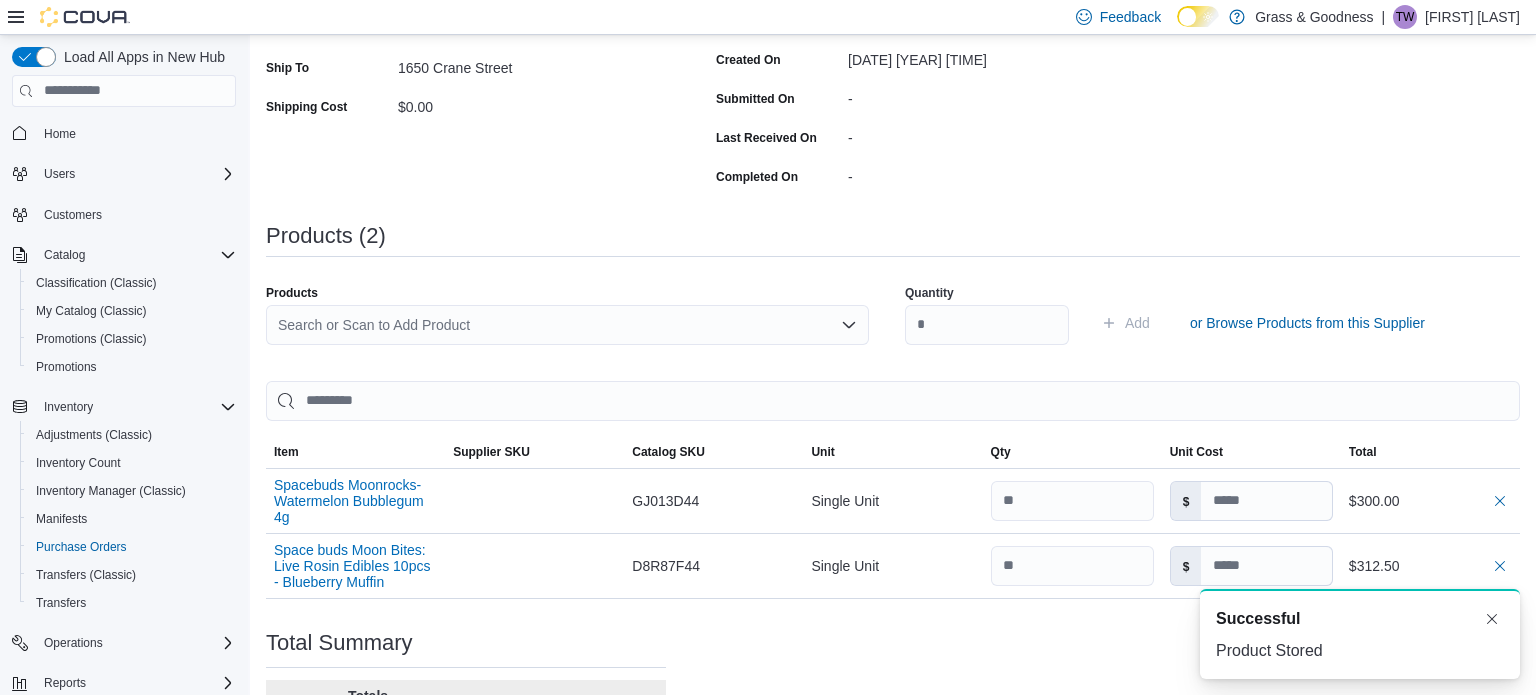 scroll, scrollTop: 0, scrollLeft: 0, axis: both 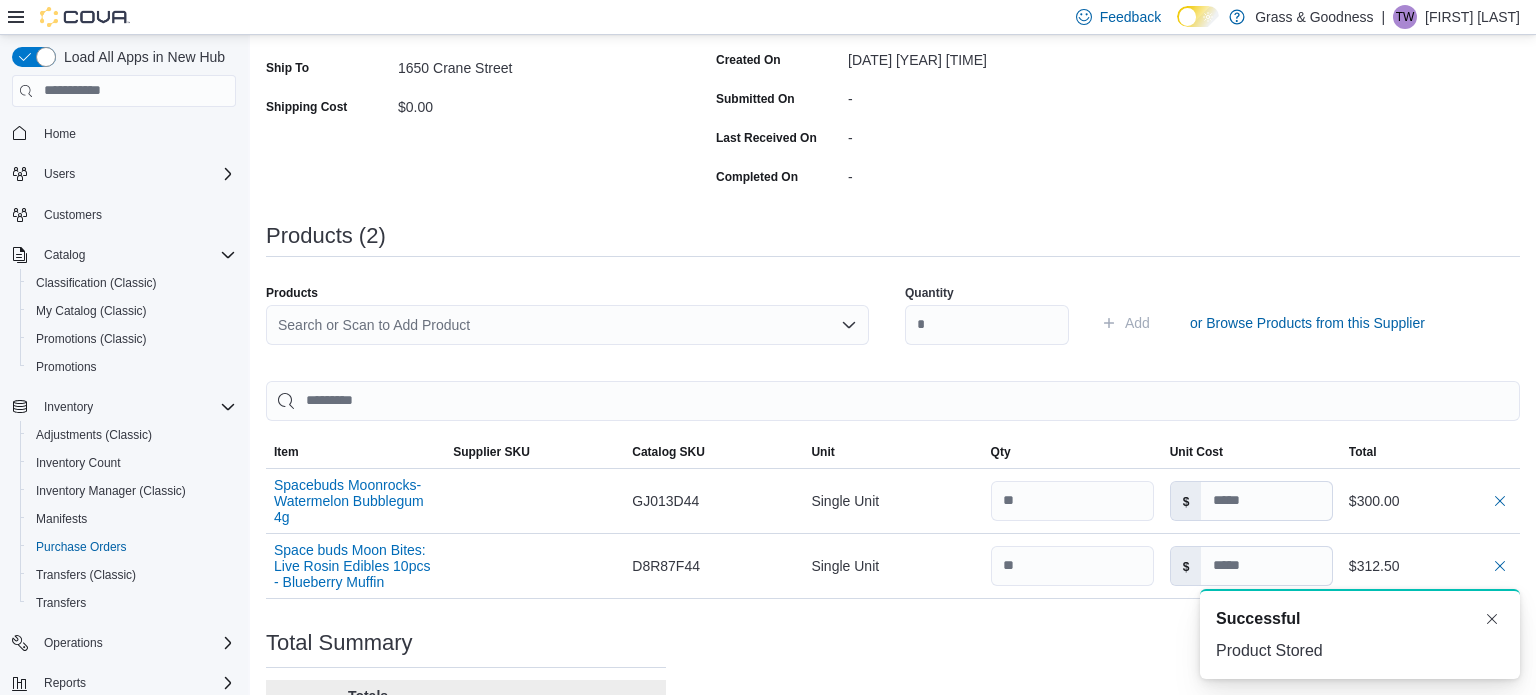 drag, startPoint x: 1098, startPoint y: 188, endPoint x: 1092, endPoint y: 197, distance: 10.816654 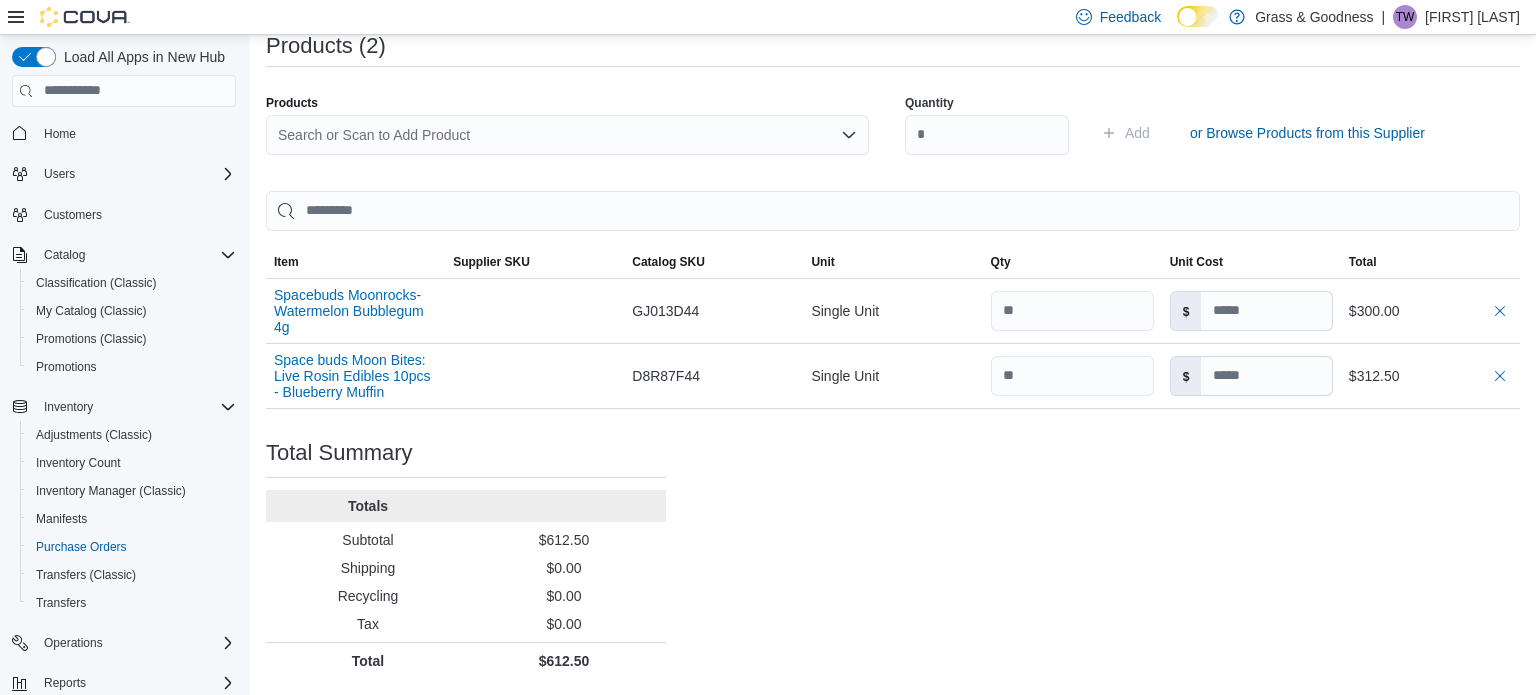scroll, scrollTop: 64, scrollLeft: 0, axis: vertical 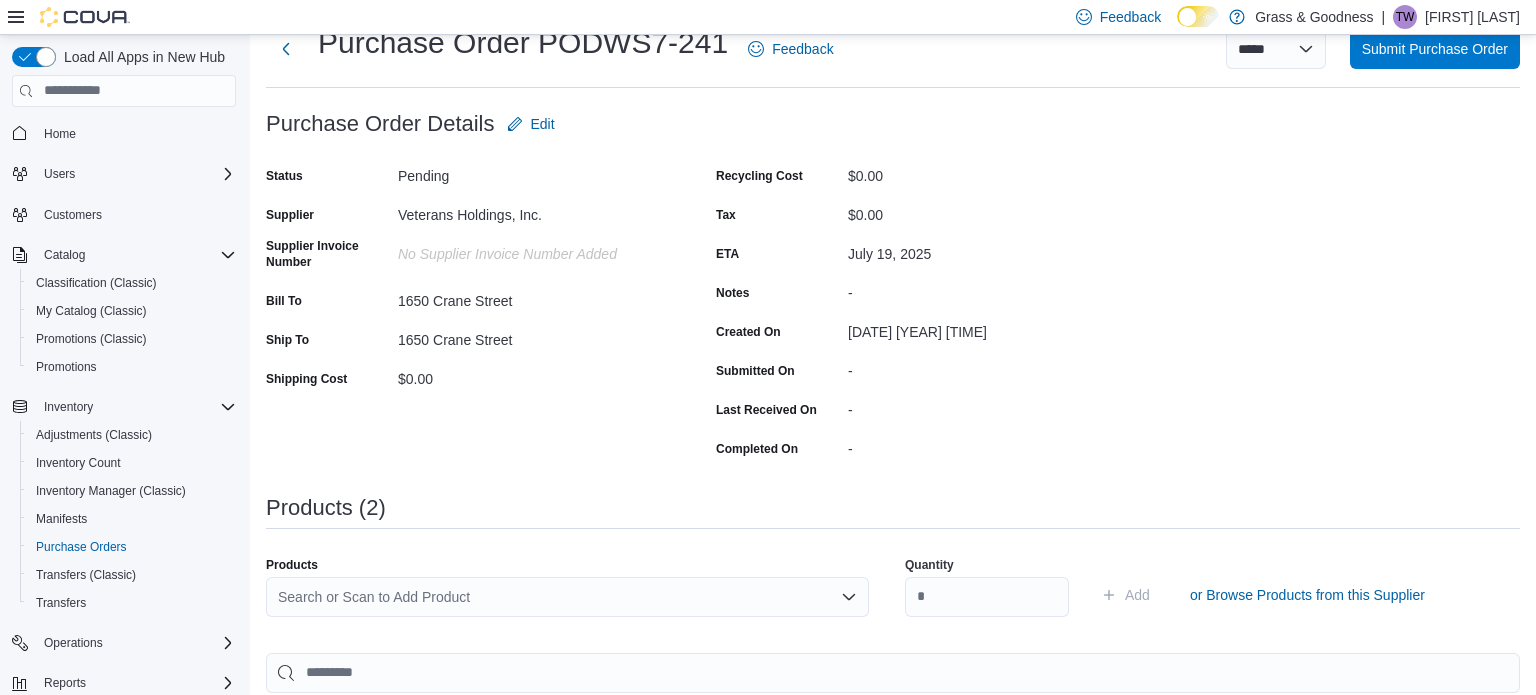 click on "Search or Scan to Add Product" at bounding box center (567, 597) 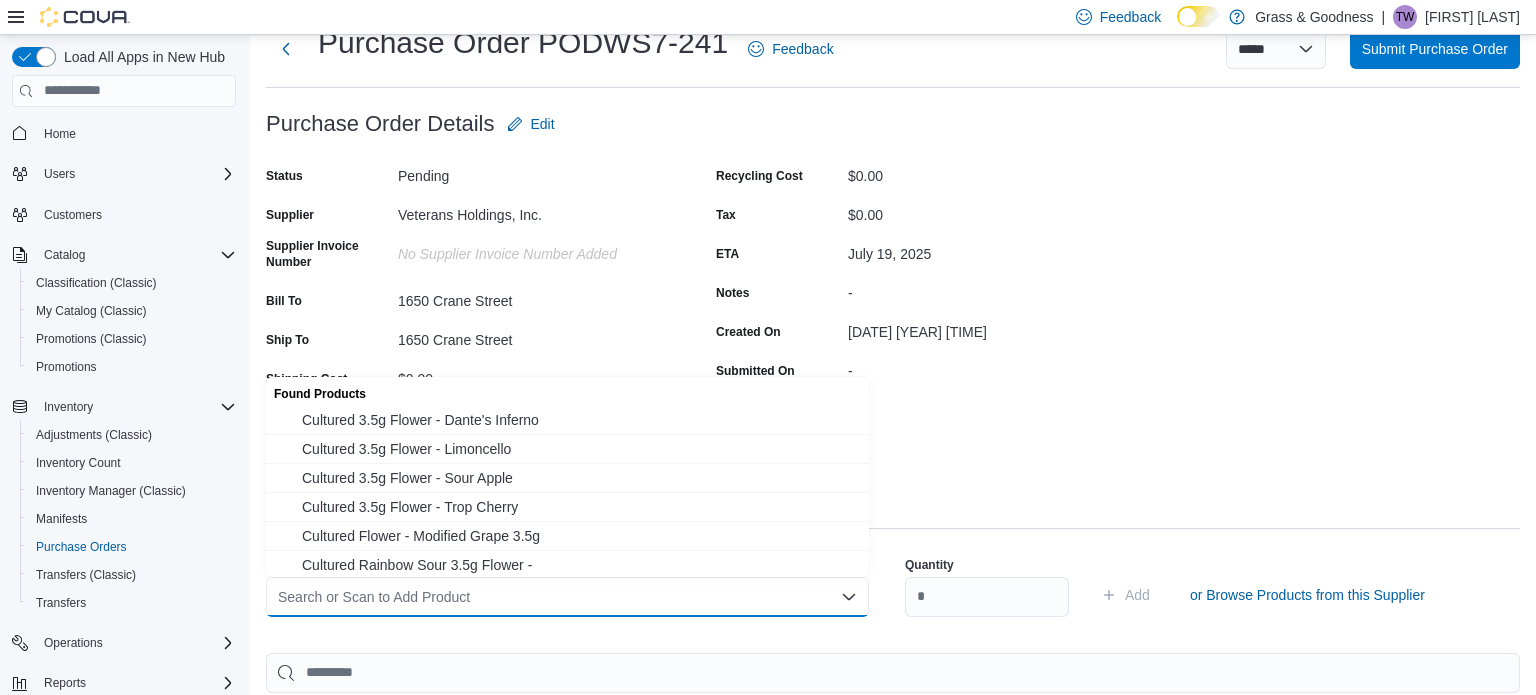 click on "Search or Scan to Add Product" at bounding box center [567, 597] 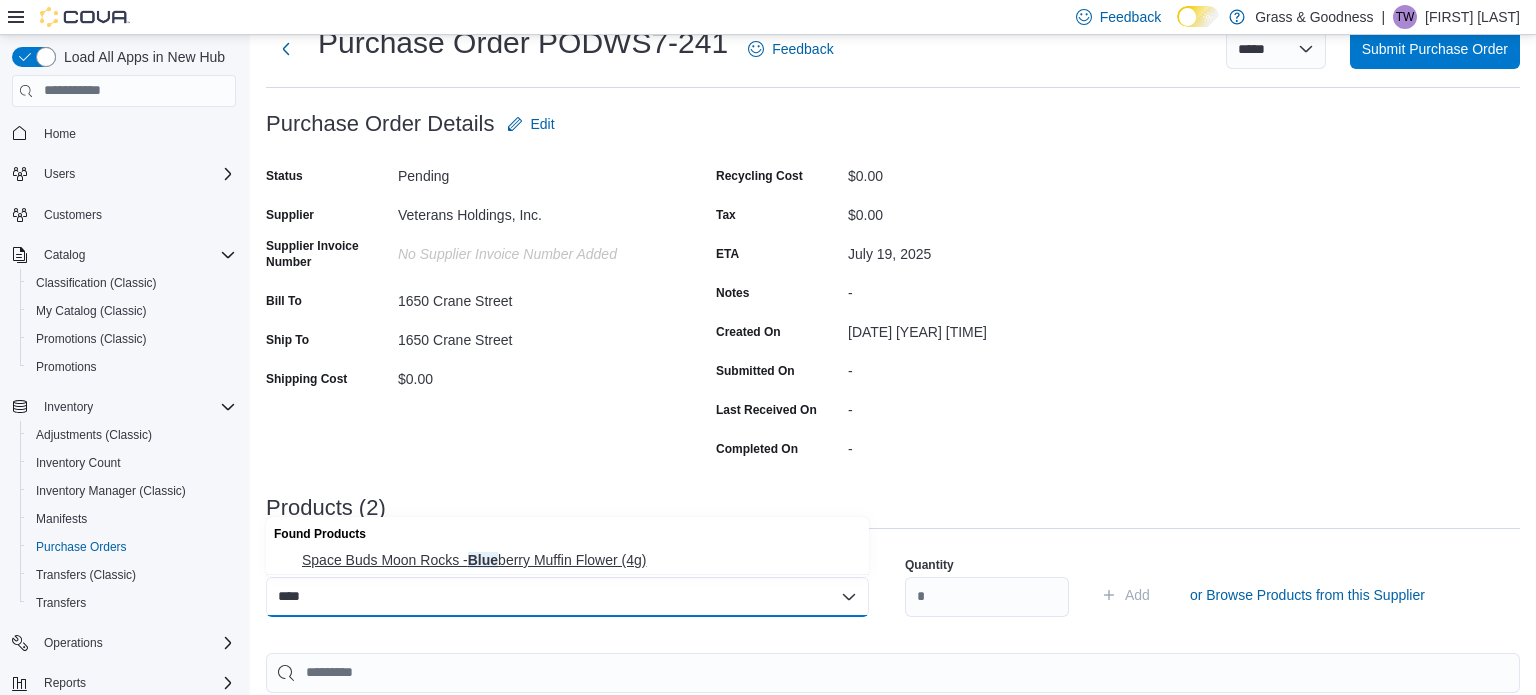 type on "****" 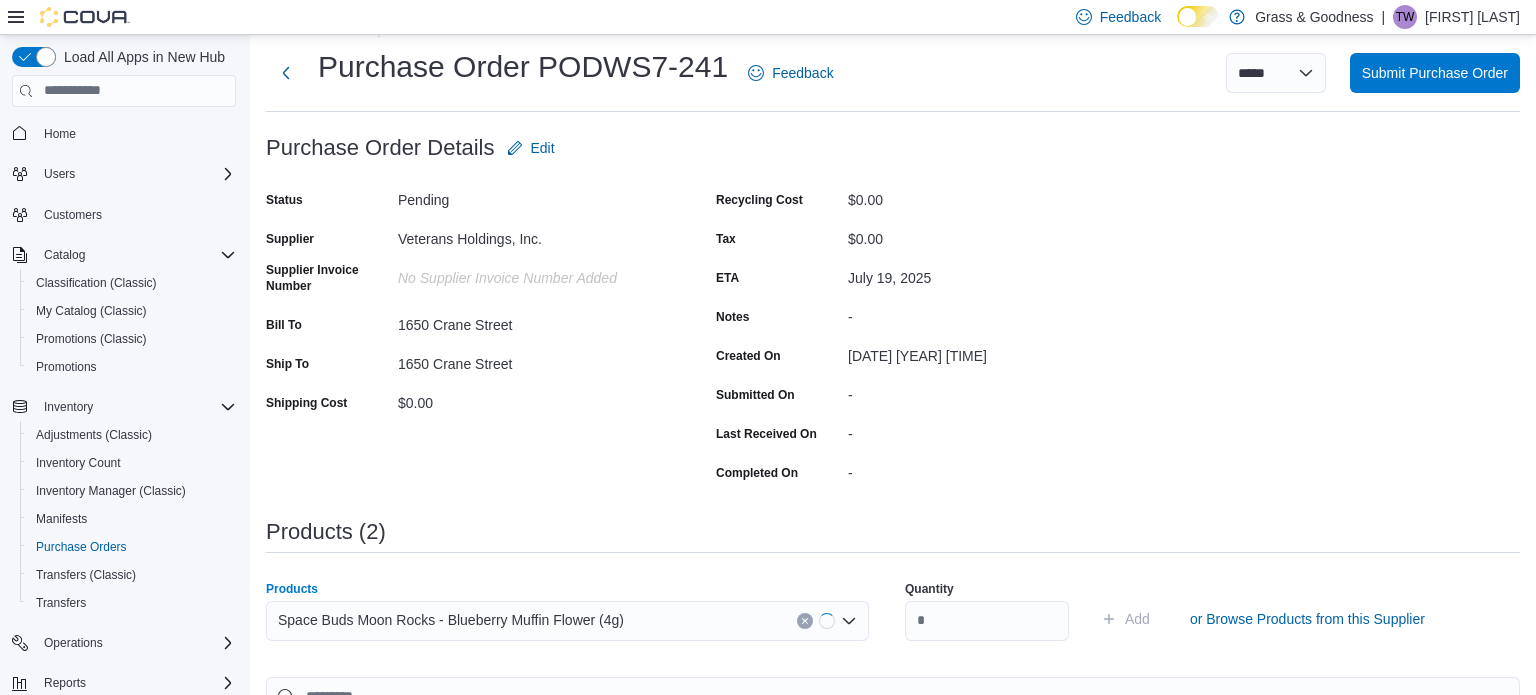 scroll, scrollTop: 0, scrollLeft: 0, axis: both 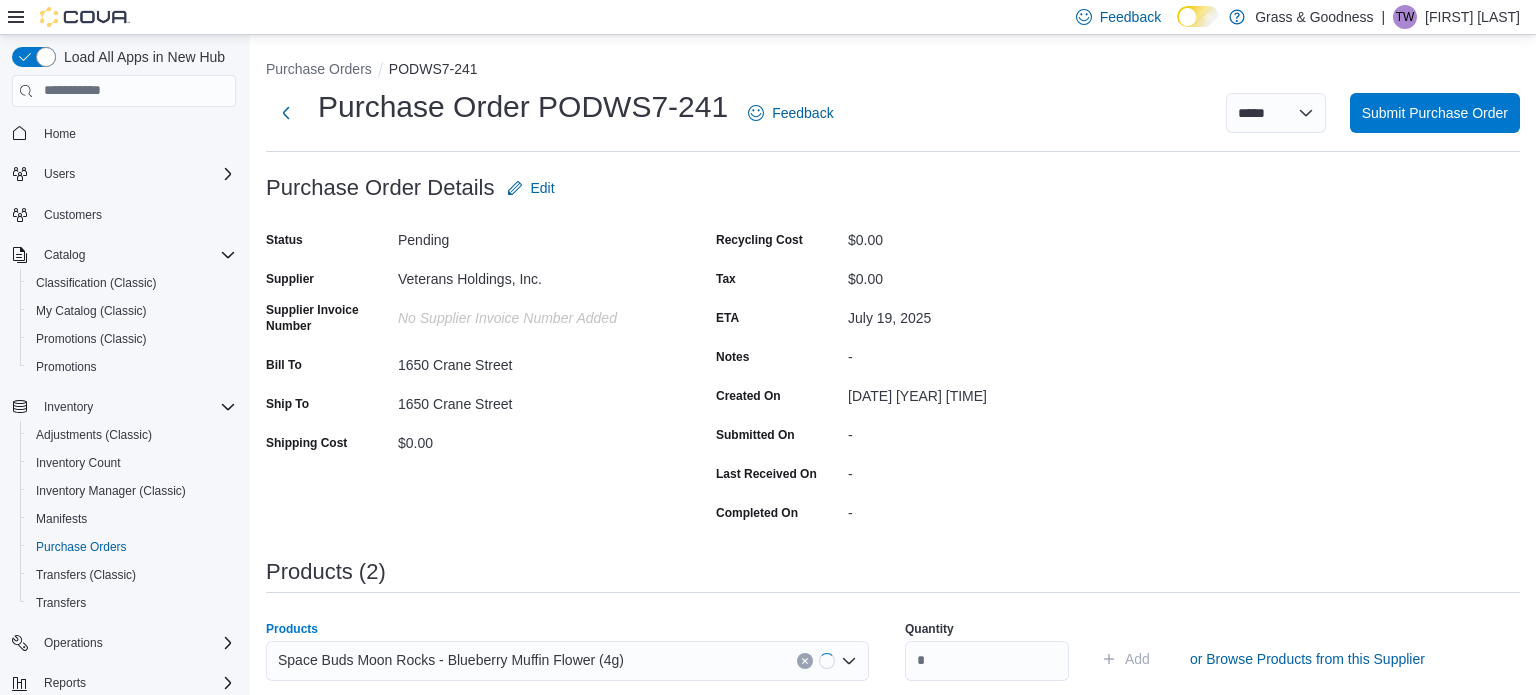 click on "Quantity" at bounding box center (987, 651) 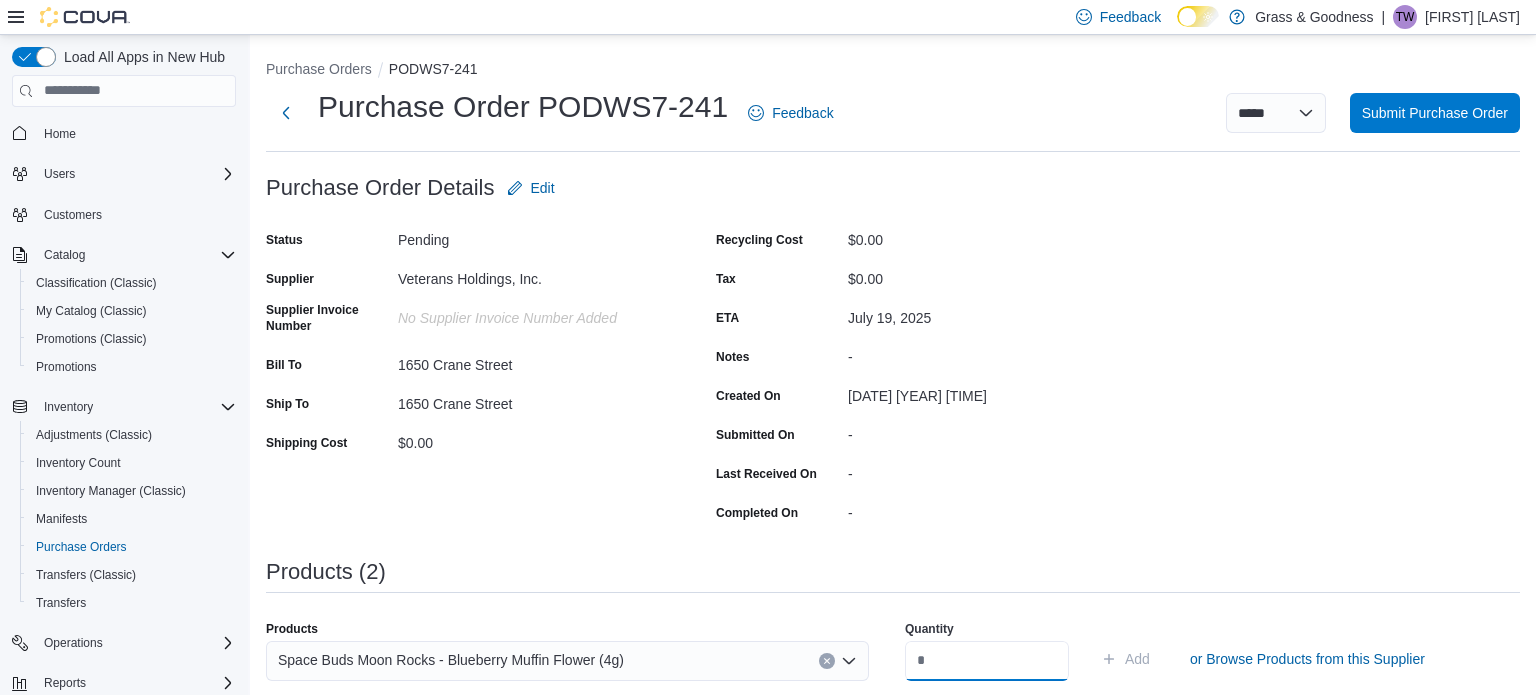 click at bounding box center (987, 661) 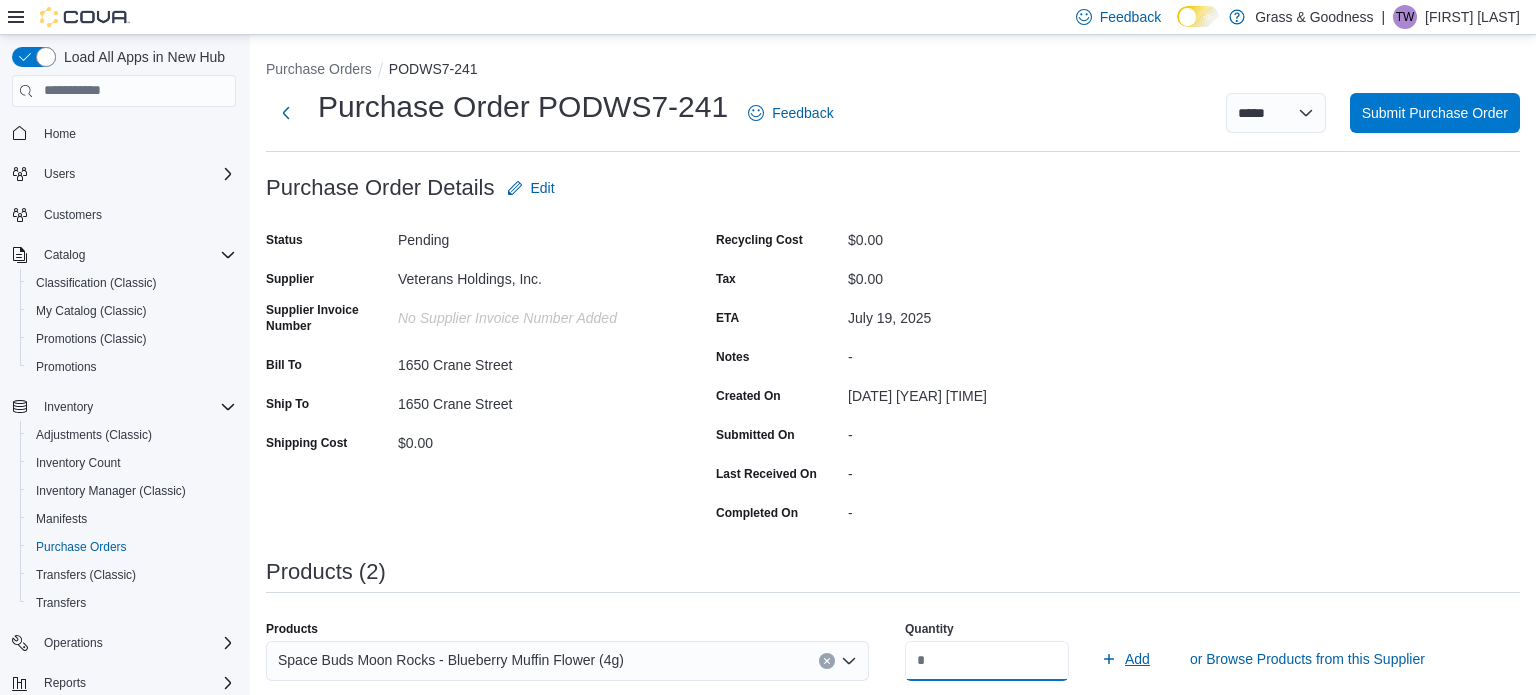 type on "**" 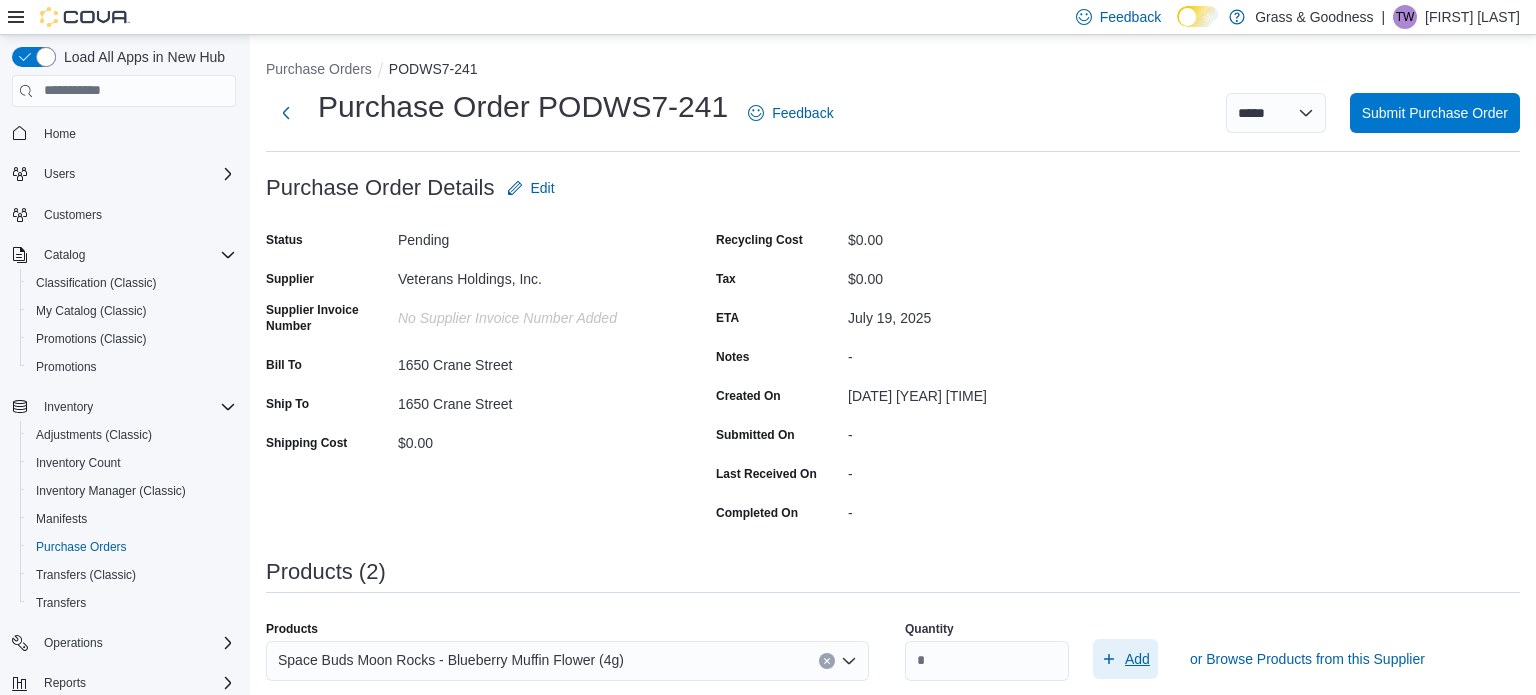 click on "Add" at bounding box center [1137, 659] 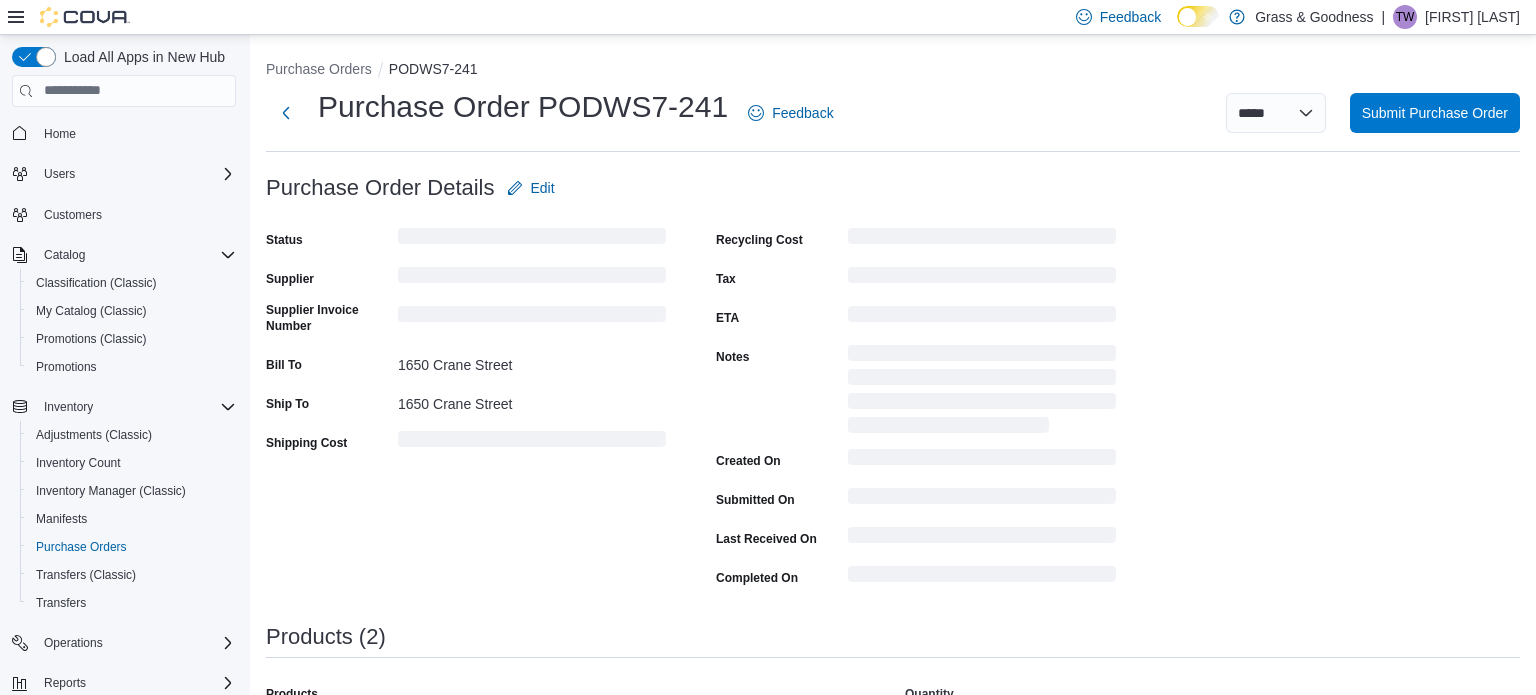 type 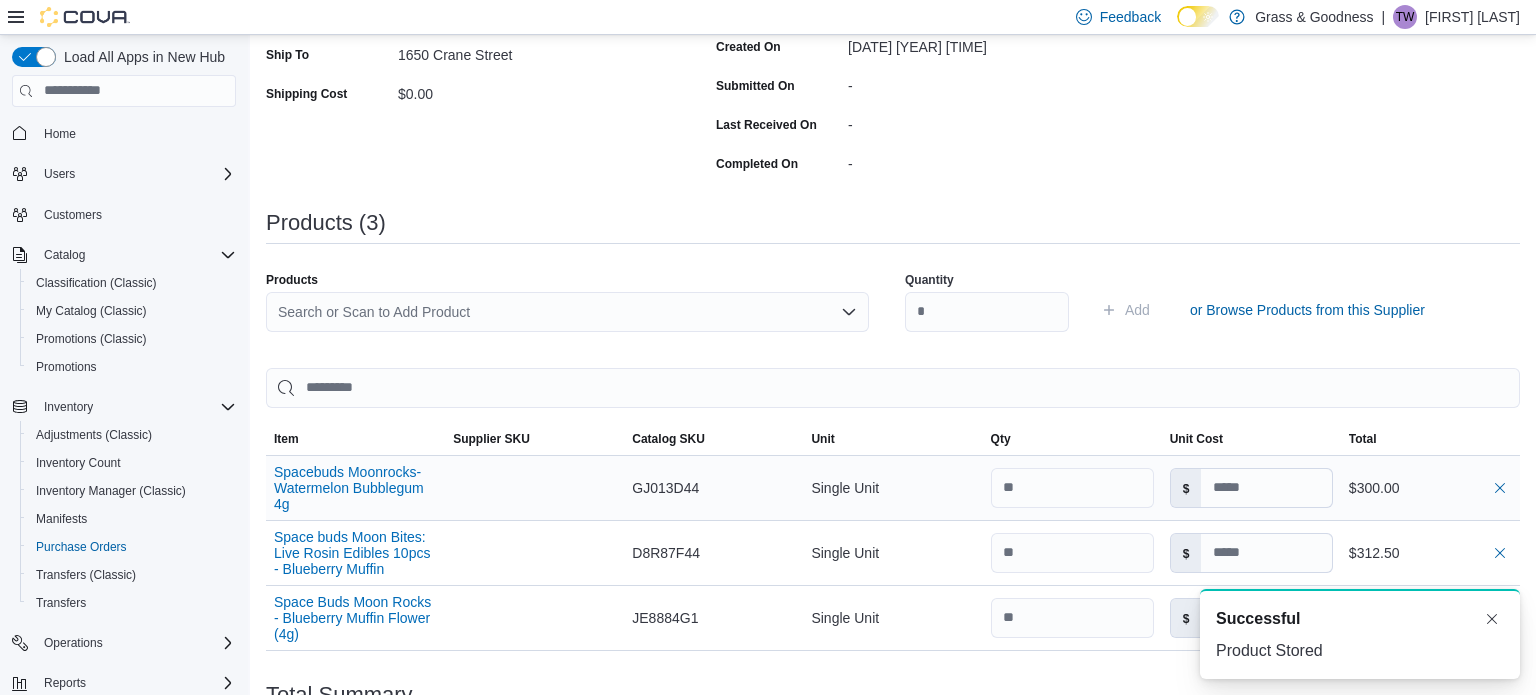 scroll, scrollTop: 350, scrollLeft: 0, axis: vertical 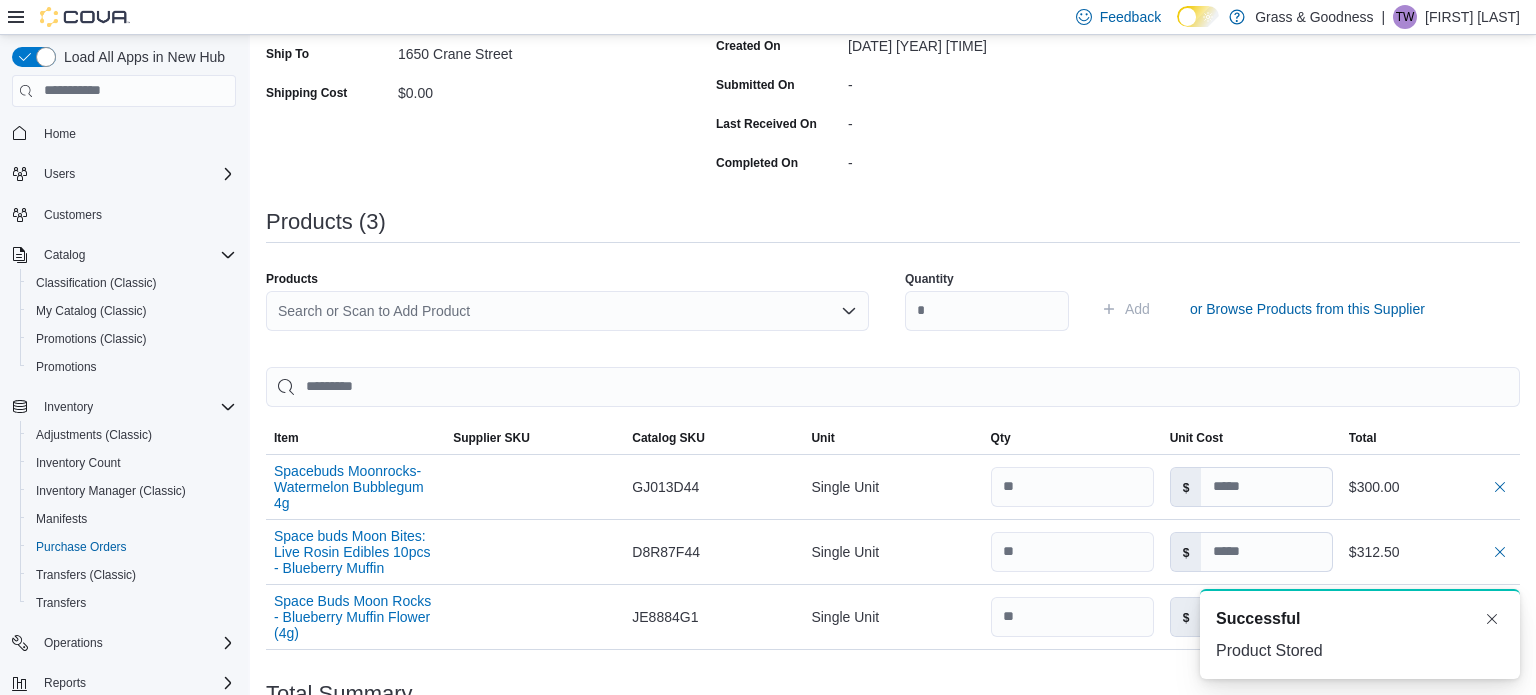 click on "Search or Scan to Add Product" at bounding box center [567, 311] 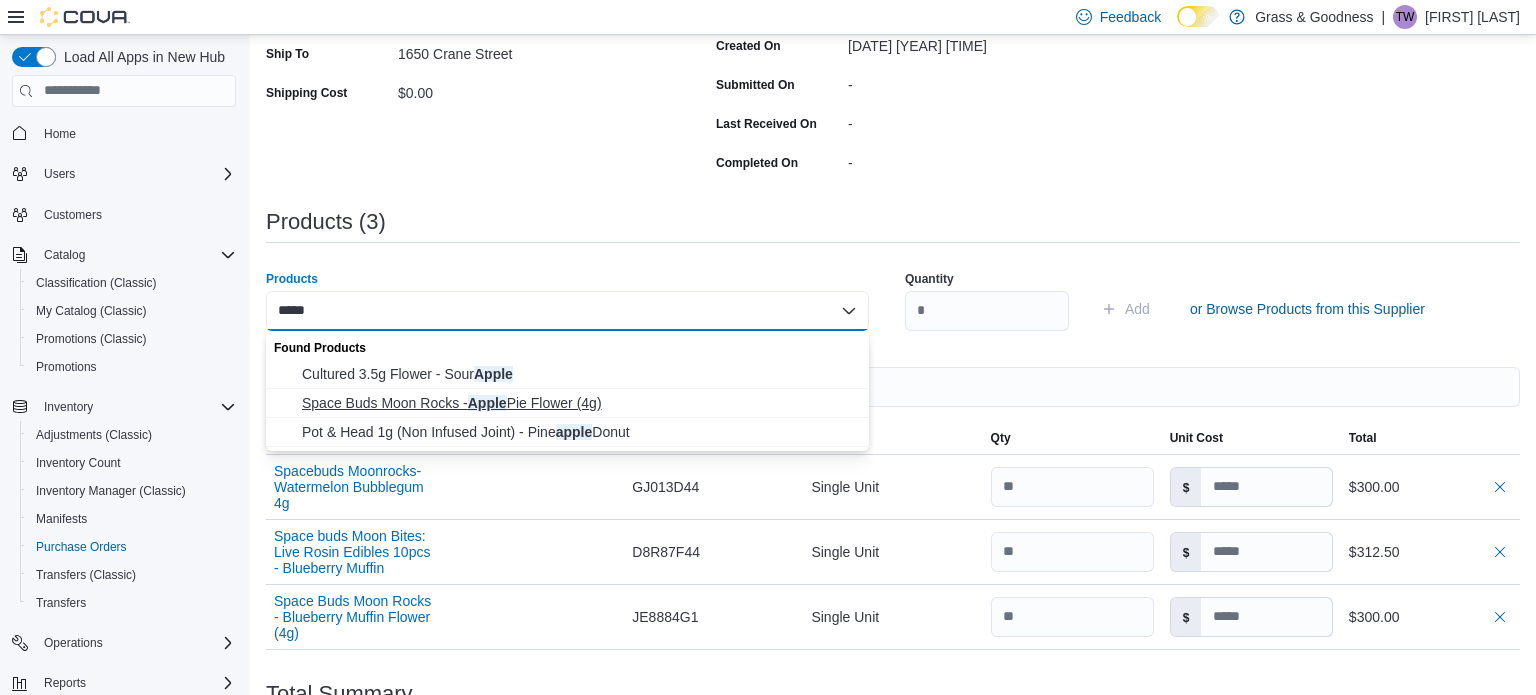 type on "*****" 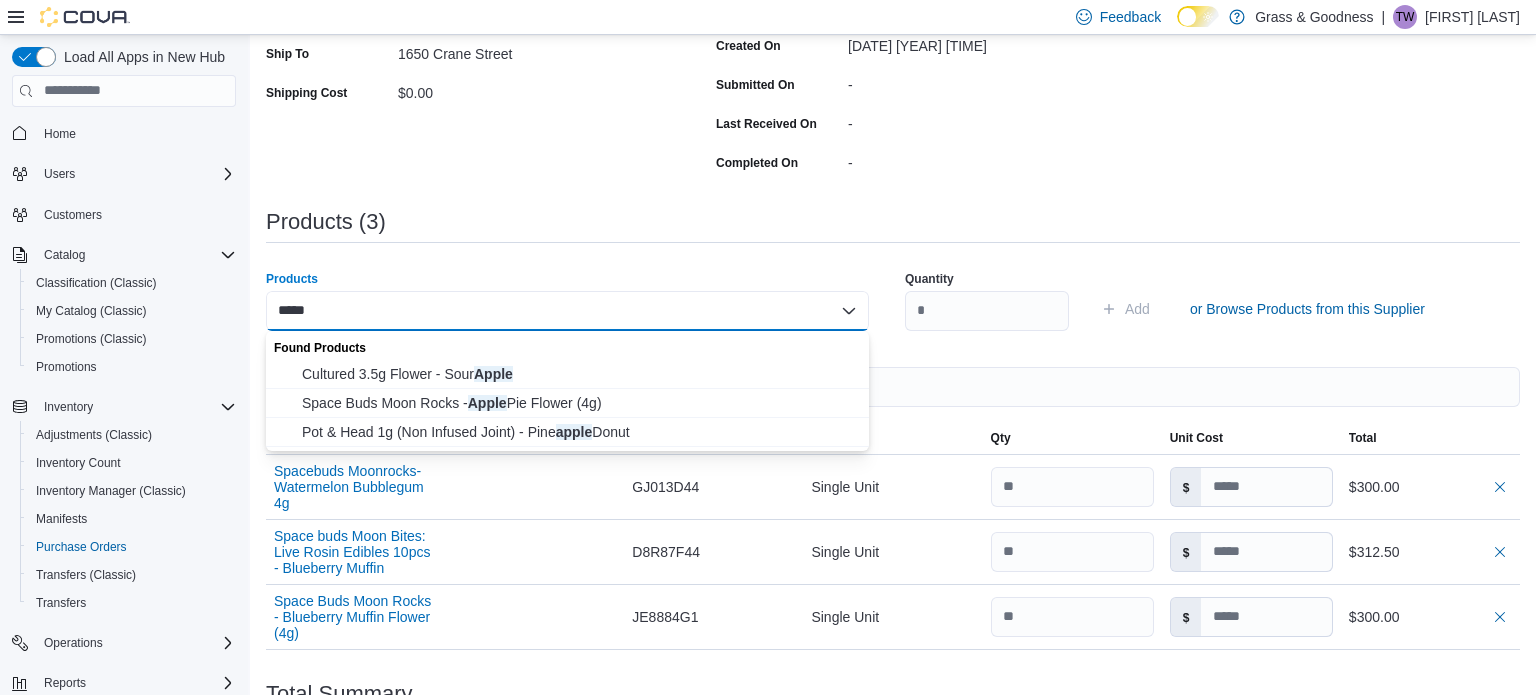 type 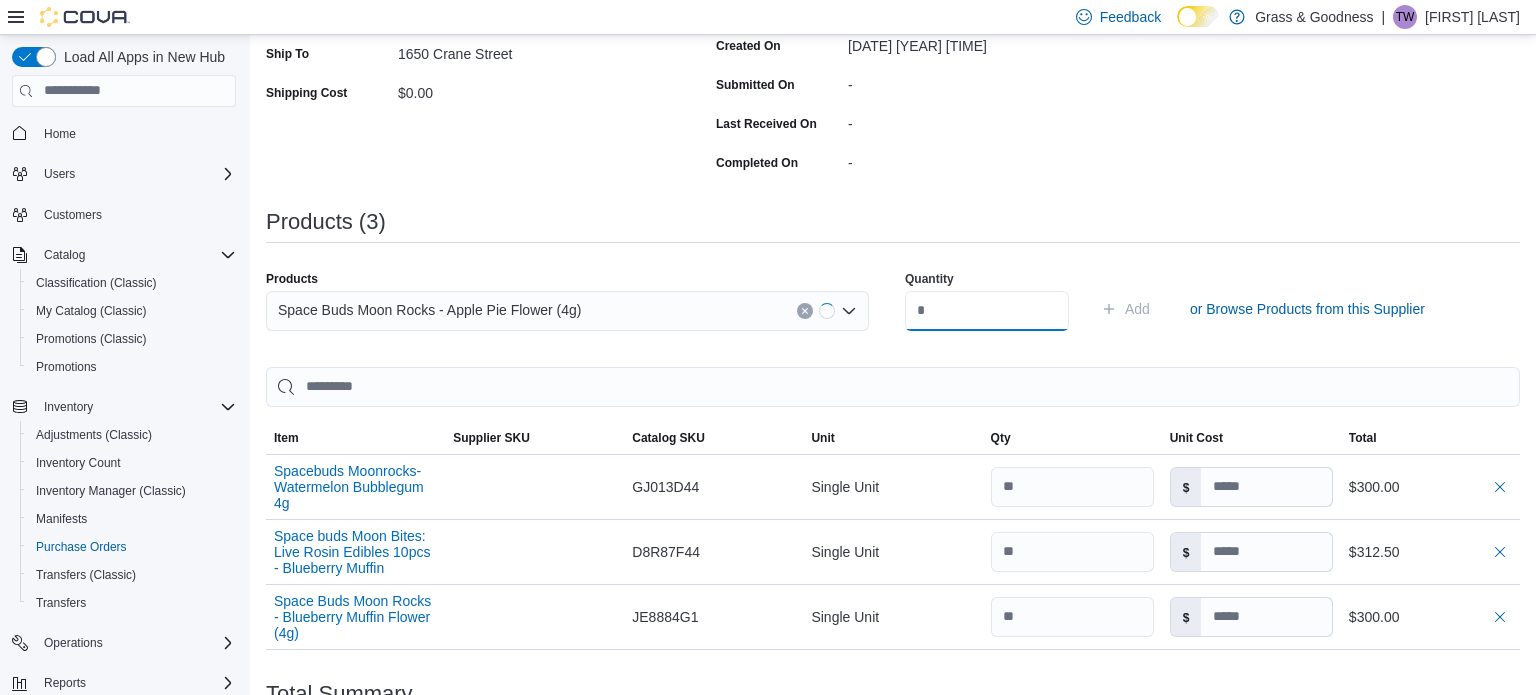 click at bounding box center [987, 311] 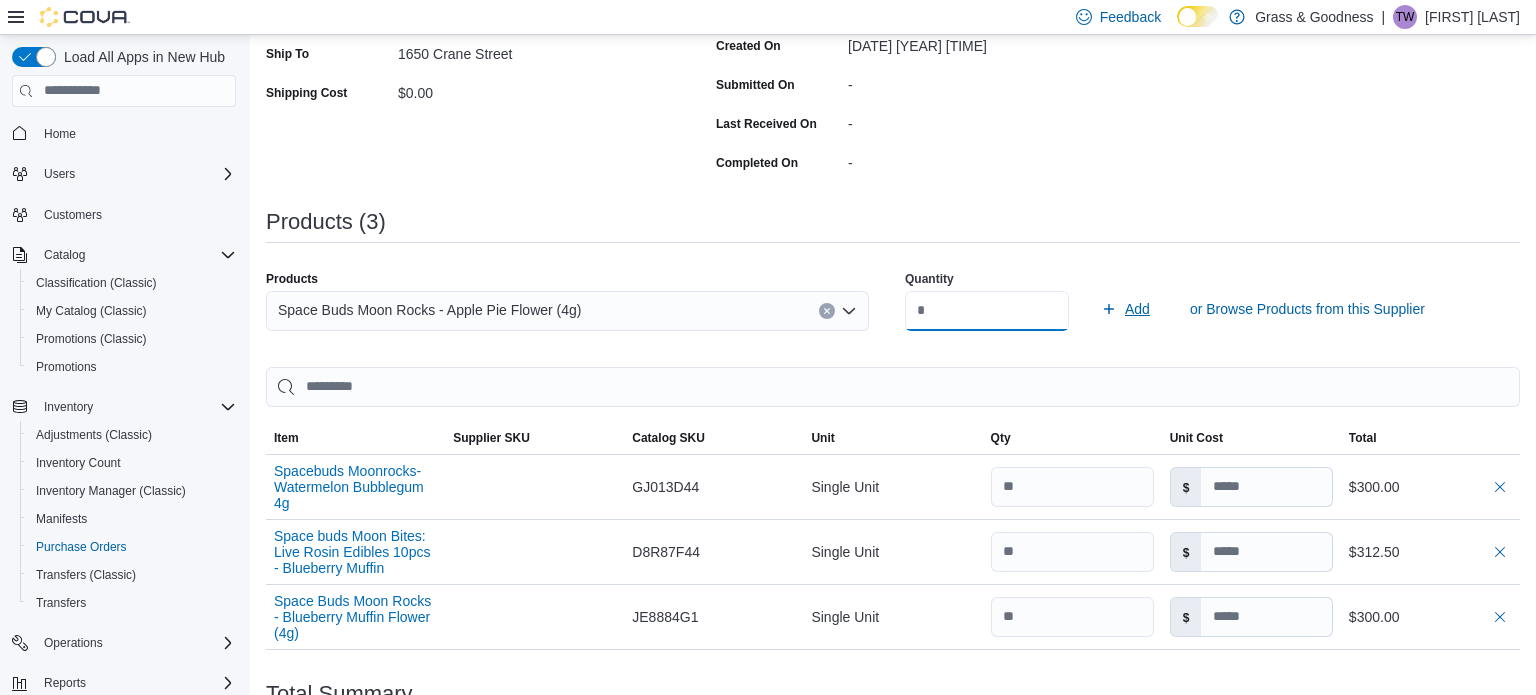 type on "**" 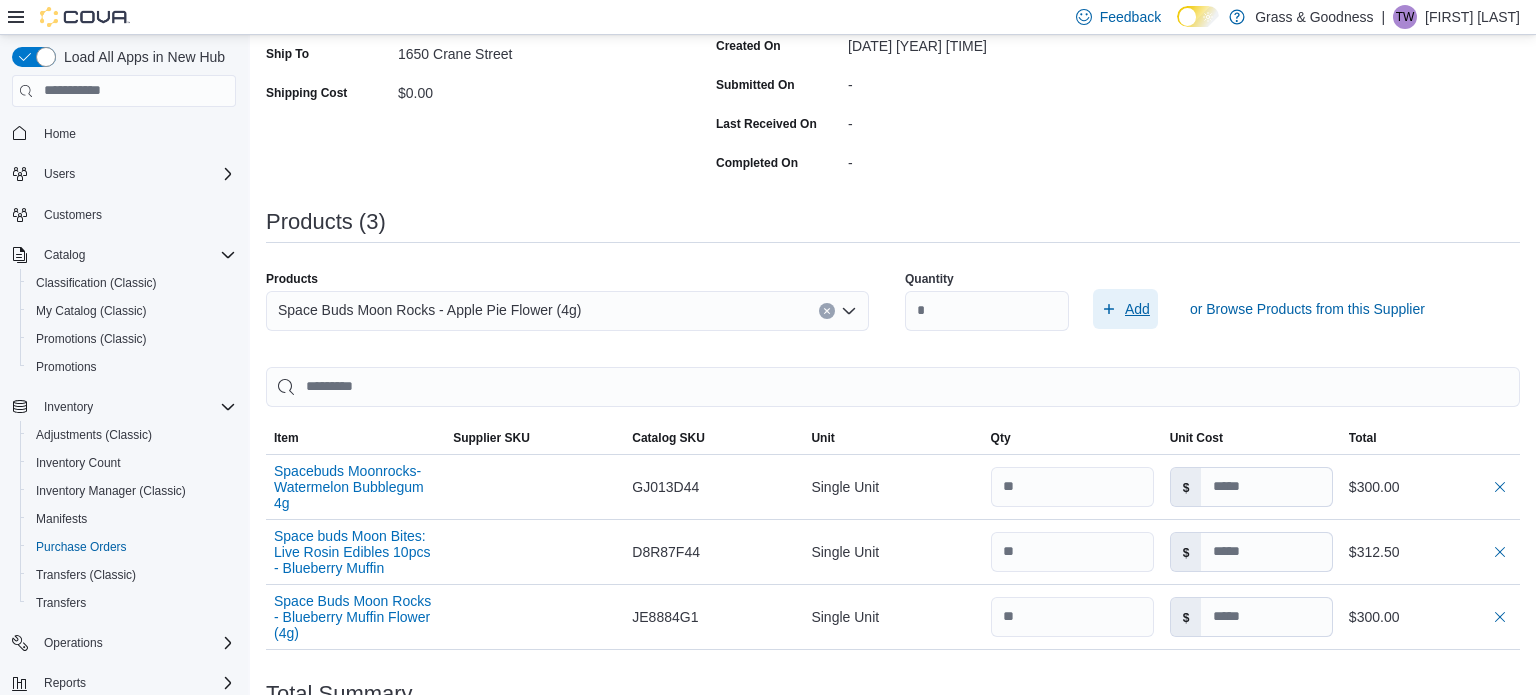 click on "Add" at bounding box center [1137, 309] 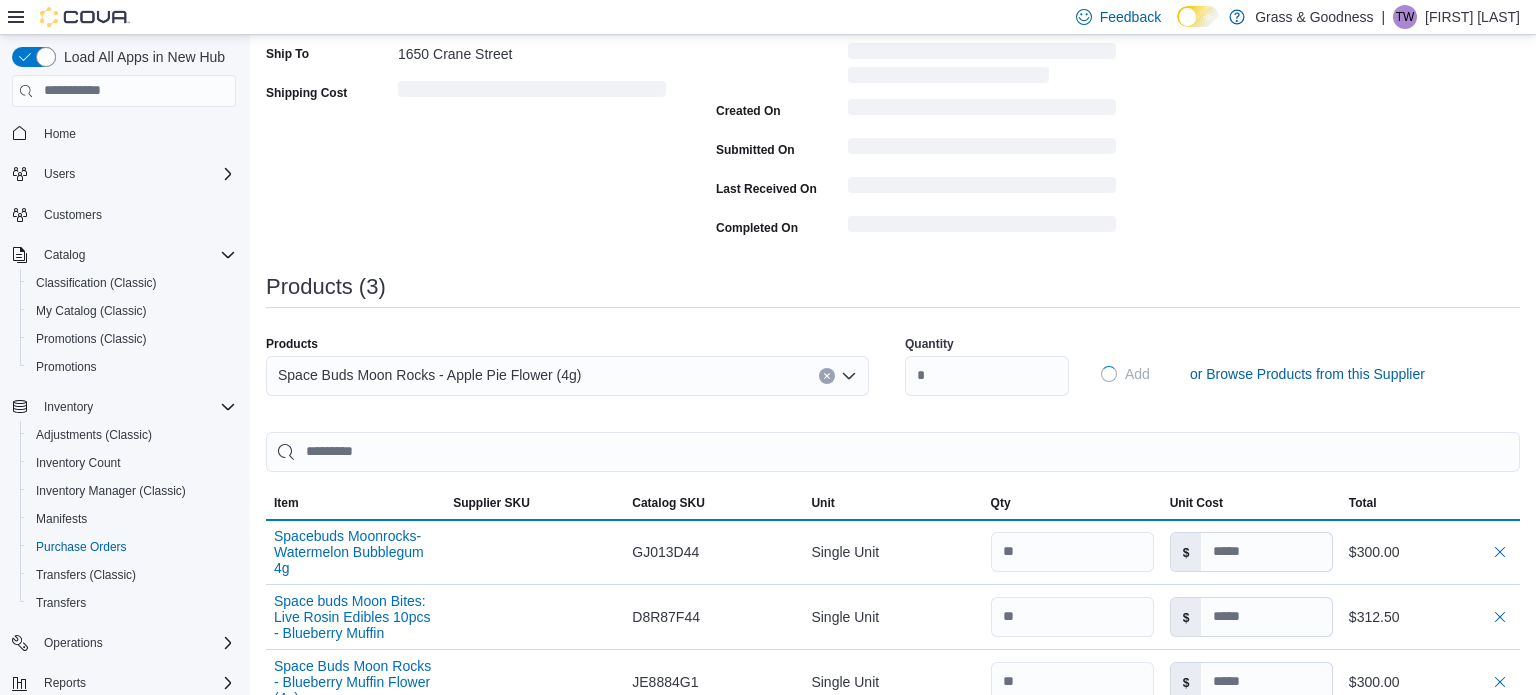 type 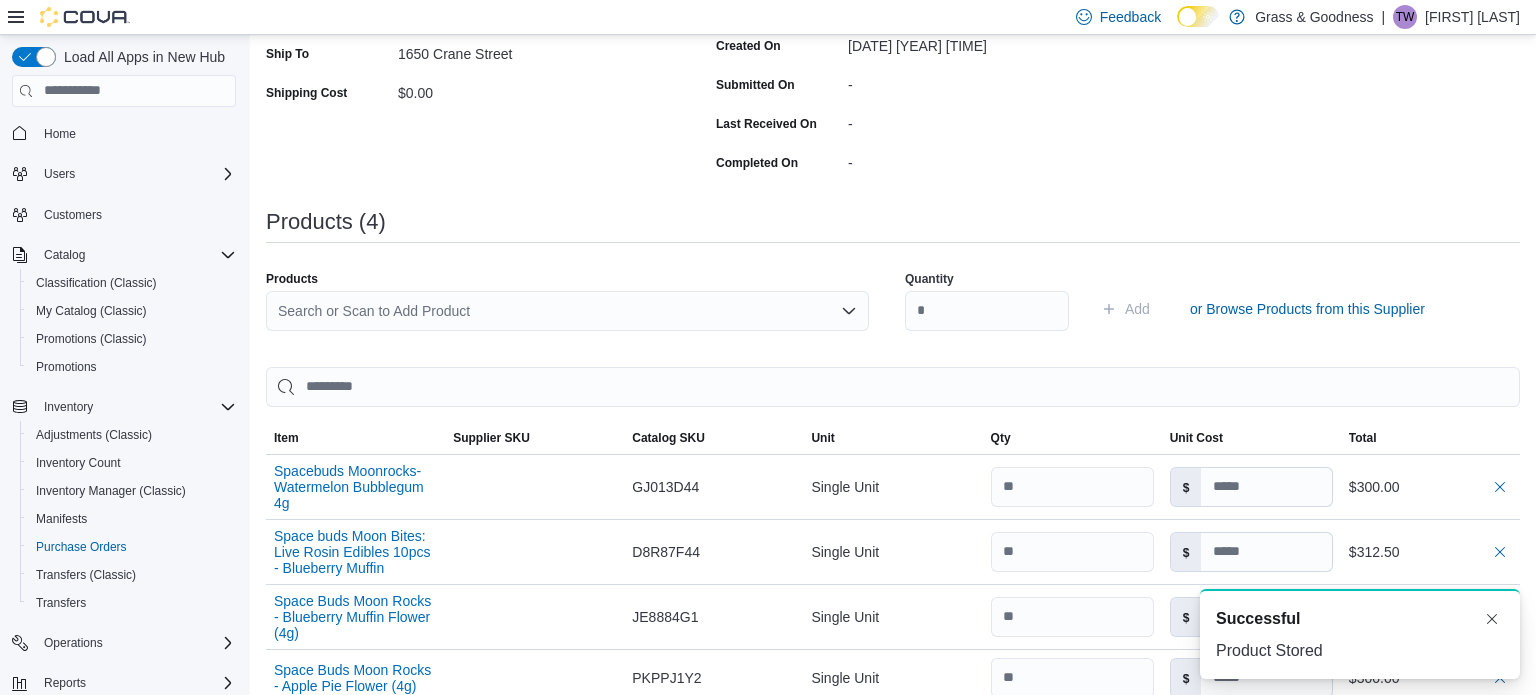 scroll, scrollTop: 0, scrollLeft: 0, axis: both 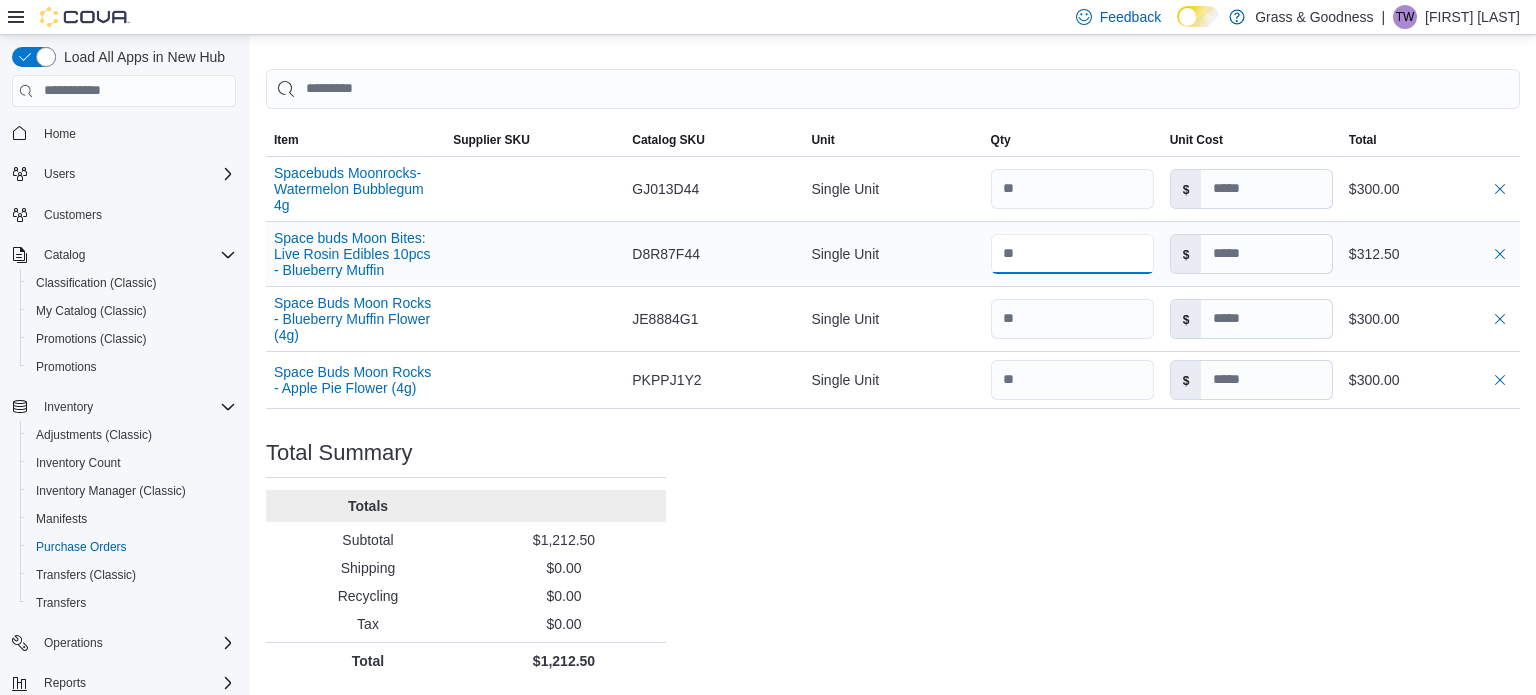 click at bounding box center [1072, 254] 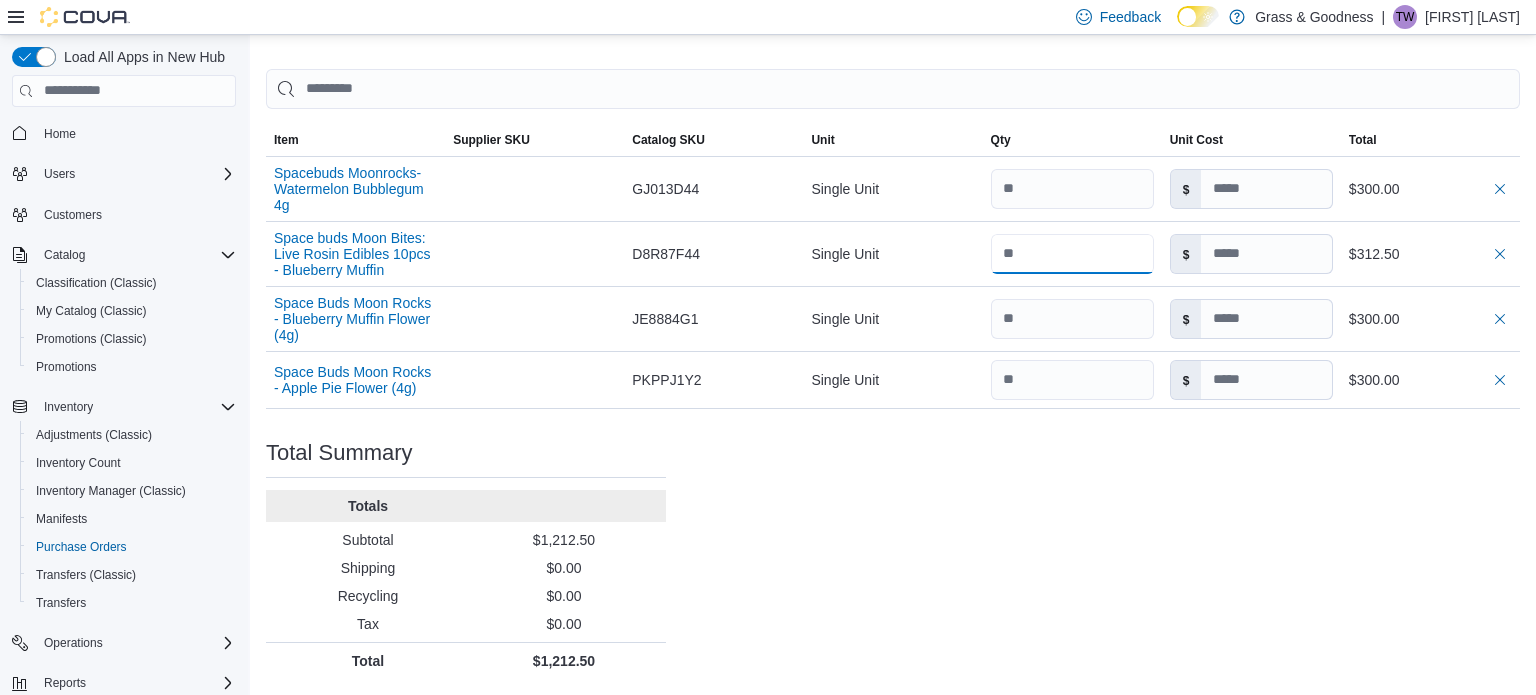 type on "**" 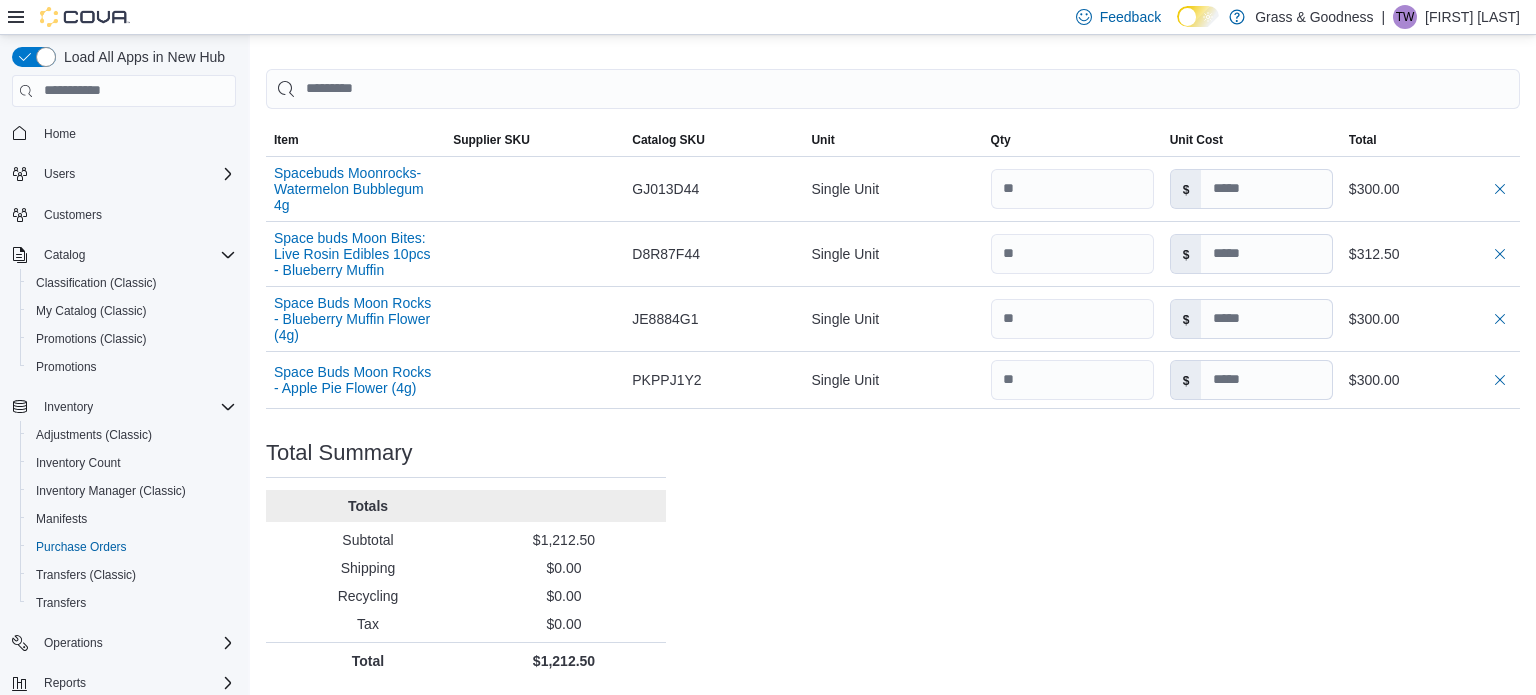 click on "Purchase Order: PODWS7-241 Feedback Purchase Order Details   Edit Status Pending Supplier Veterans Holdings, Inc. Supplier Invoice Number No Supplier Invoice Number added Bill To 1650 Crane Street Ship To 1650 Crane Street Shipping Cost $0.00 Recycling Cost $0.00 Tax $0.00 ETA July 19, 2025 Notes - Created On July 12, 2025 3:23 PM Submitted On - Last Received On - Completed On - Products (4)     Products Search or Scan to Add Product Quantity  Add or Browse Products from this Supplier Sorting EuiBasicTable with search callback Item Supplier SKU Catalog SKU Unit Qty Unit Cost Total Spacebuds Moonrocks- Watermelon Bubblegum 4g Supplier SKU Catalog SKU GJ013D44 Unit Single Unit Qty Unit Cost $ Total $300.00 Space buds Moon Bites: Live Rosin Edibles 10pcs - Blueberry Muffin Supplier SKU Catalog SKU D8R87F44 Unit Single Unit Qty ** Unit Cost $ Total $312.50 Space Buds Moon Rocks - Blueberry Muffin Flower (4g) Supplier SKU Catalog SKU JE8884G1 Unit Single Unit Qty Unit Cost $ Total $300.00 Supplier SKU Catalog SKU" at bounding box center (893, 99) 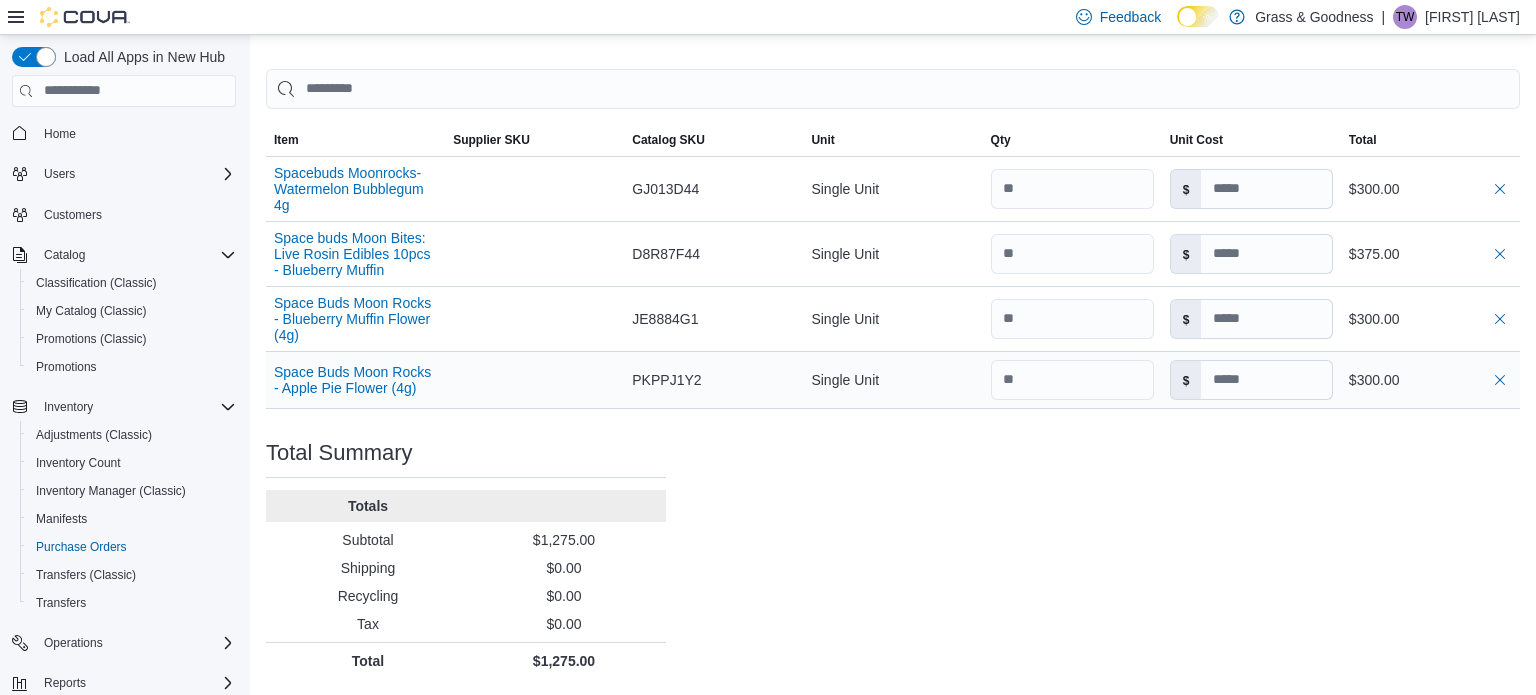 type 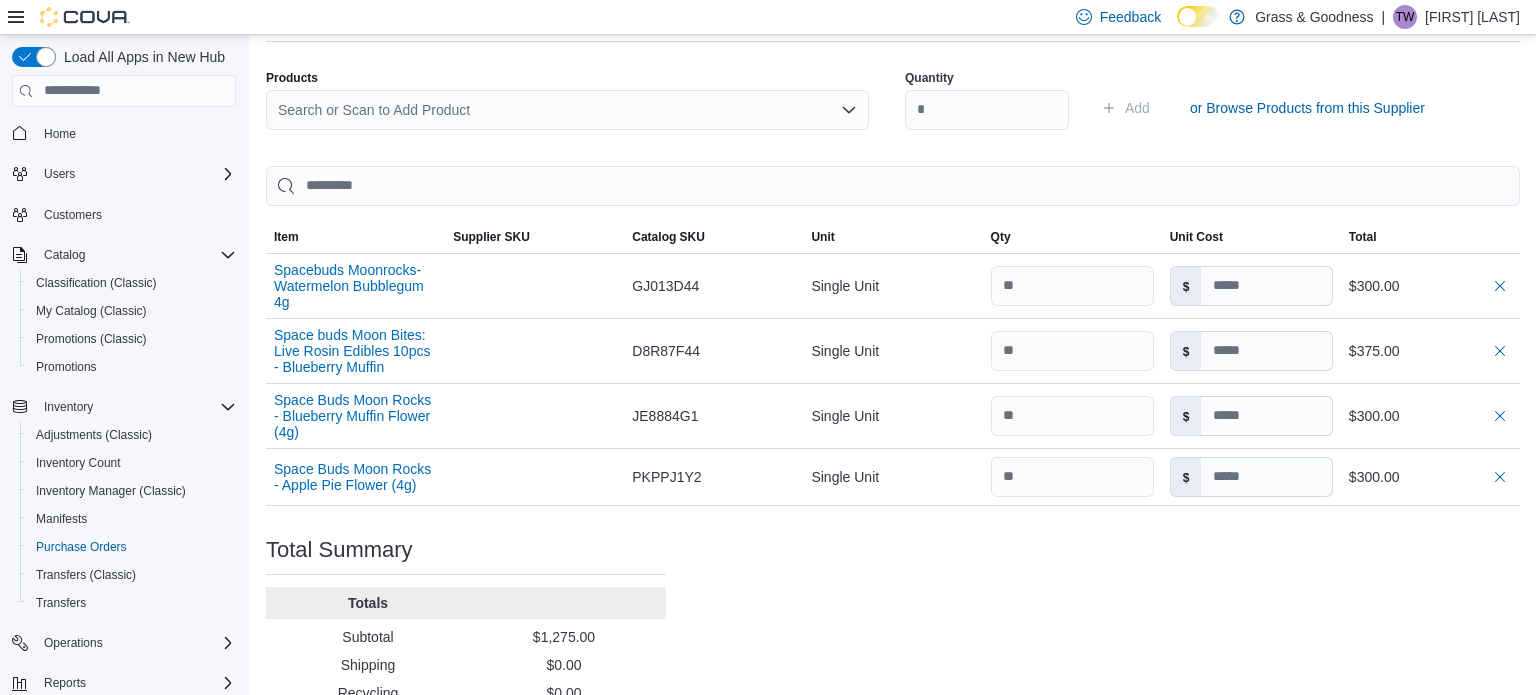 scroll, scrollTop: 524, scrollLeft: 0, axis: vertical 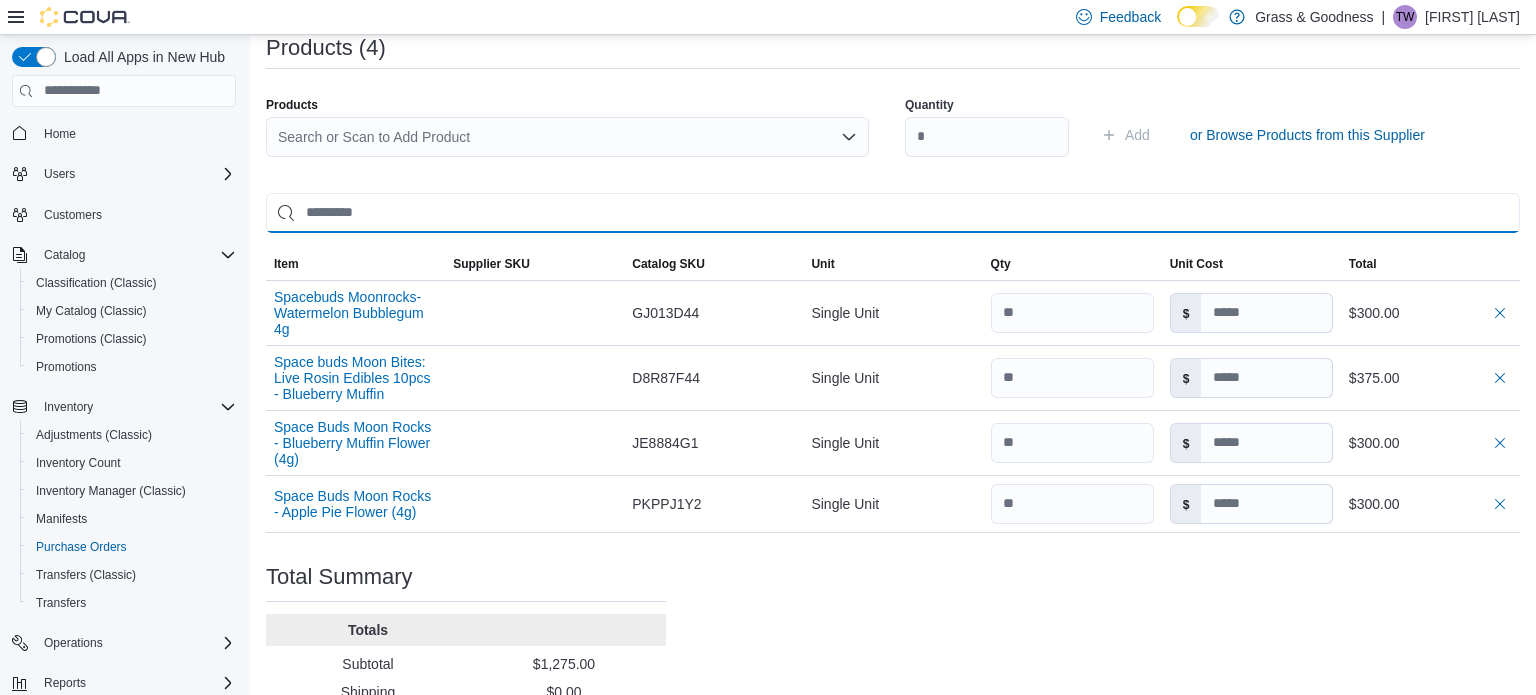 drag, startPoint x: 581, startPoint y: 209, endPoint x: 591, endPoint y: 210, distance: 10.049875 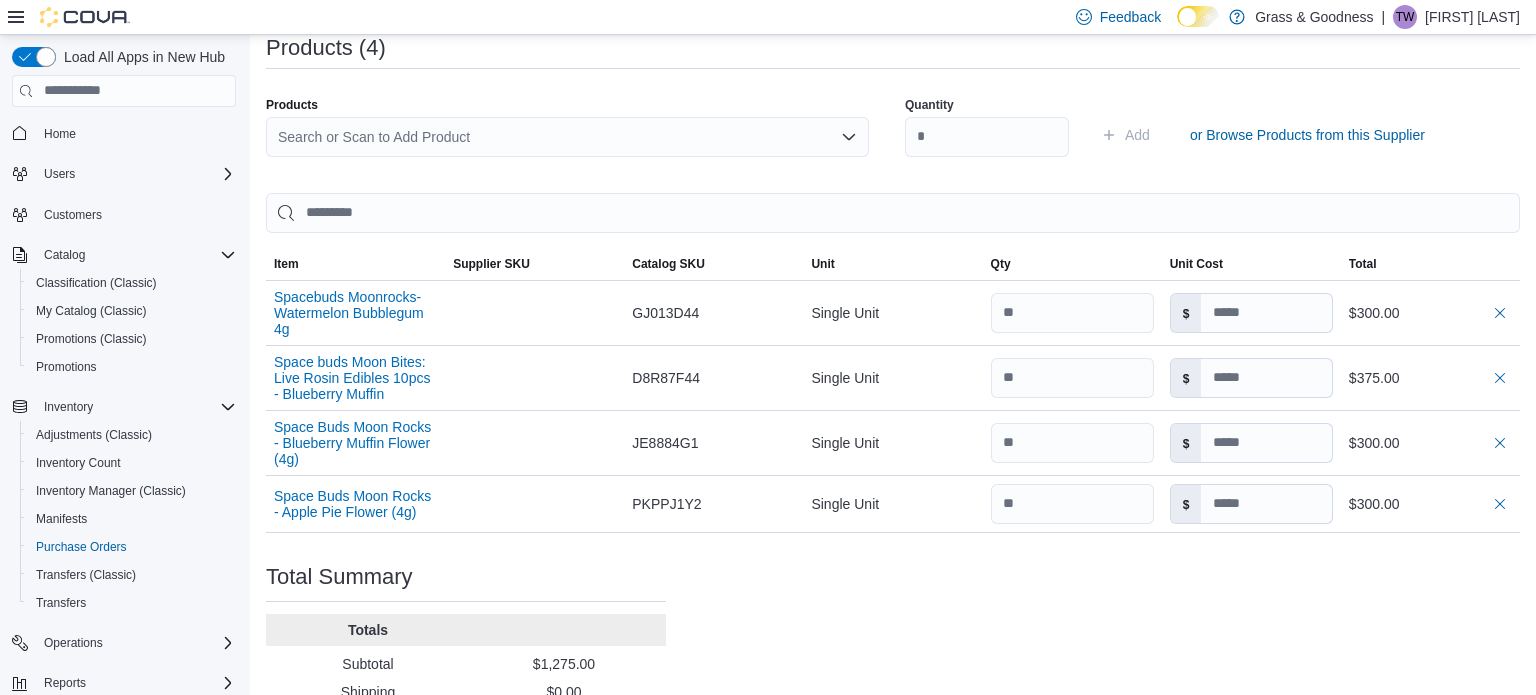 click on "Search or Scan to Add Product" at bounding box center (567, 137) 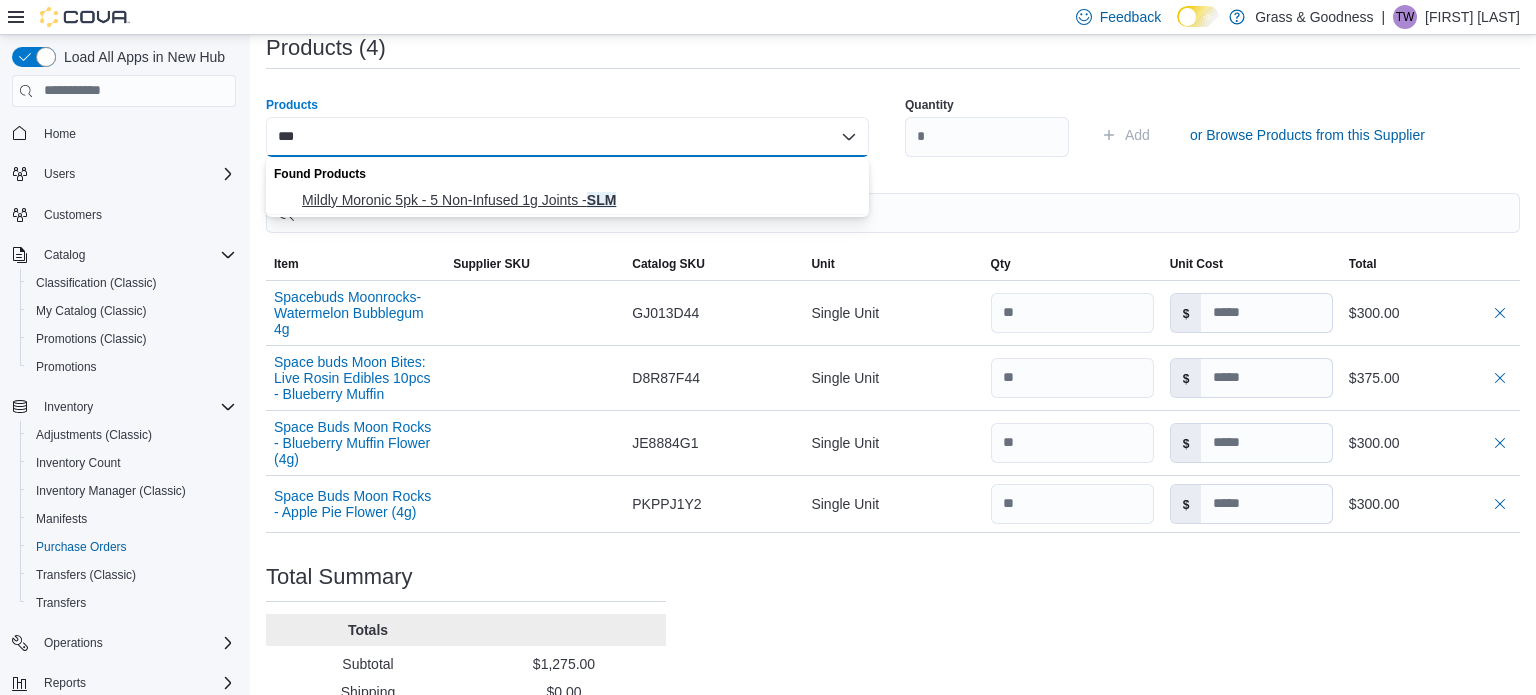 type on "***" 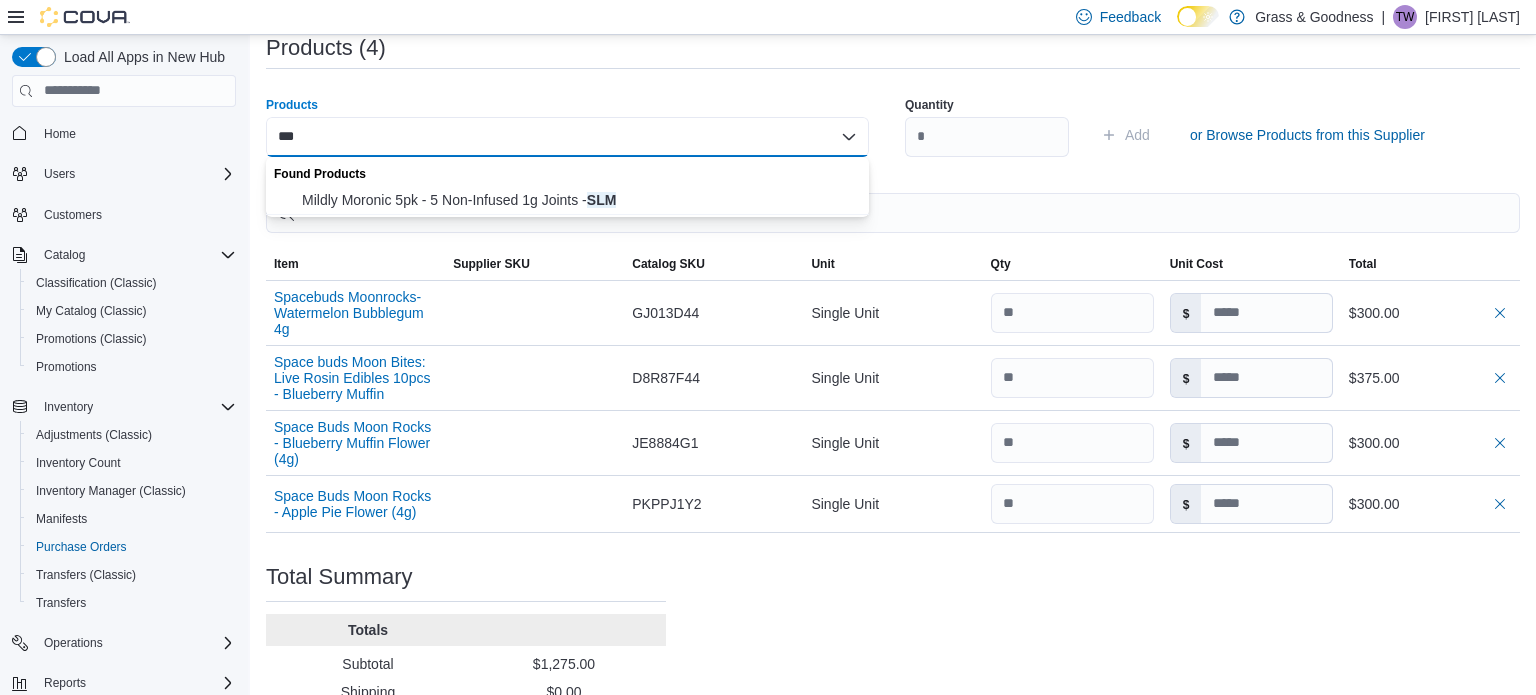 click on "Mildly Moronic 5pk - 5 Non-Infused 1g Joints -  SLM" at bounding box center [579, 200] 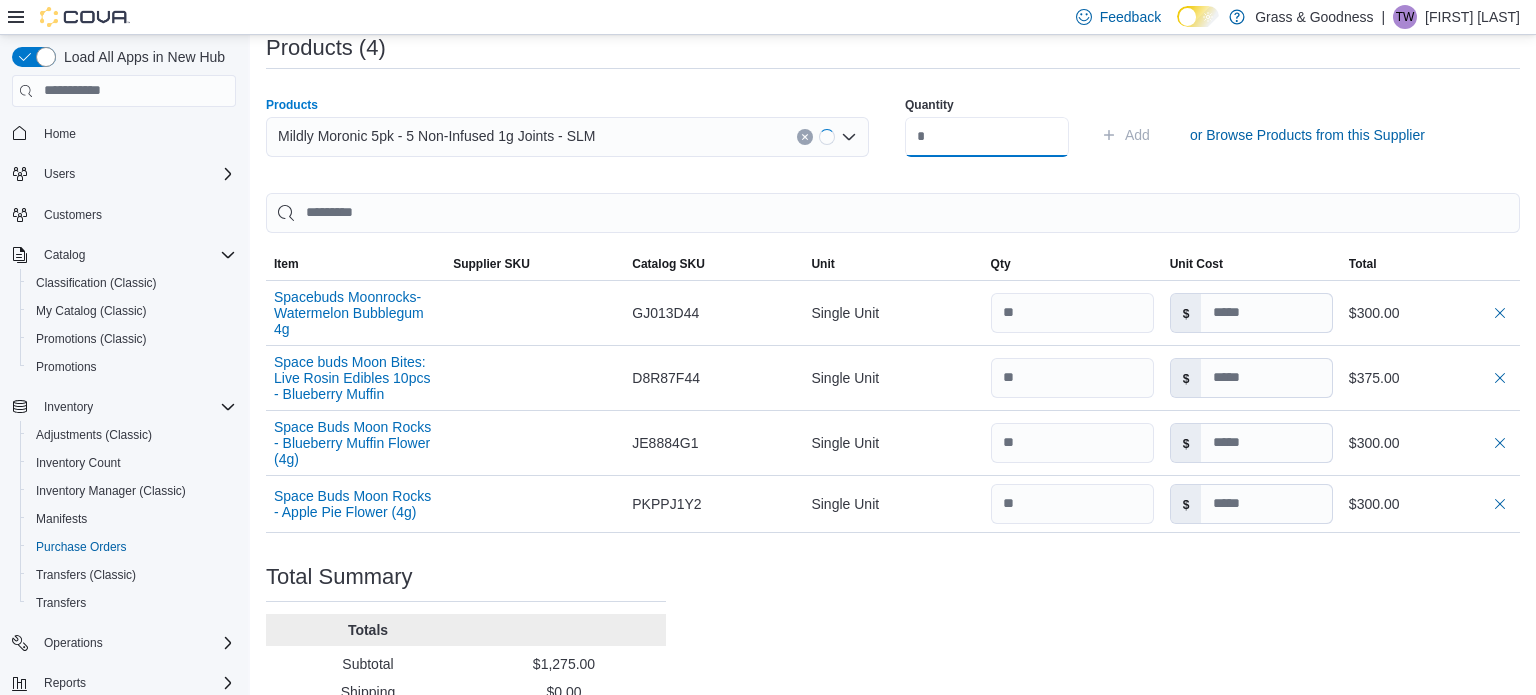 click at bounding box center (987, 137) 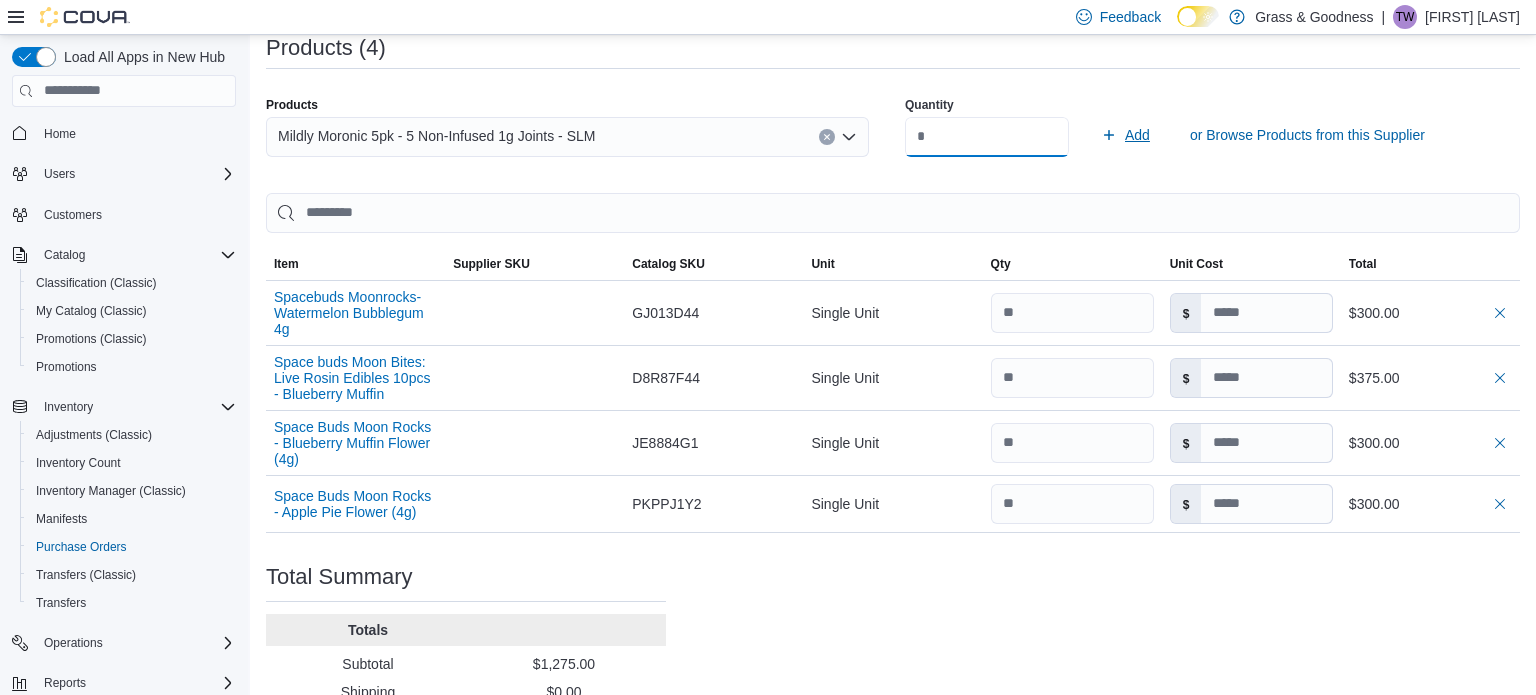 type on "***" 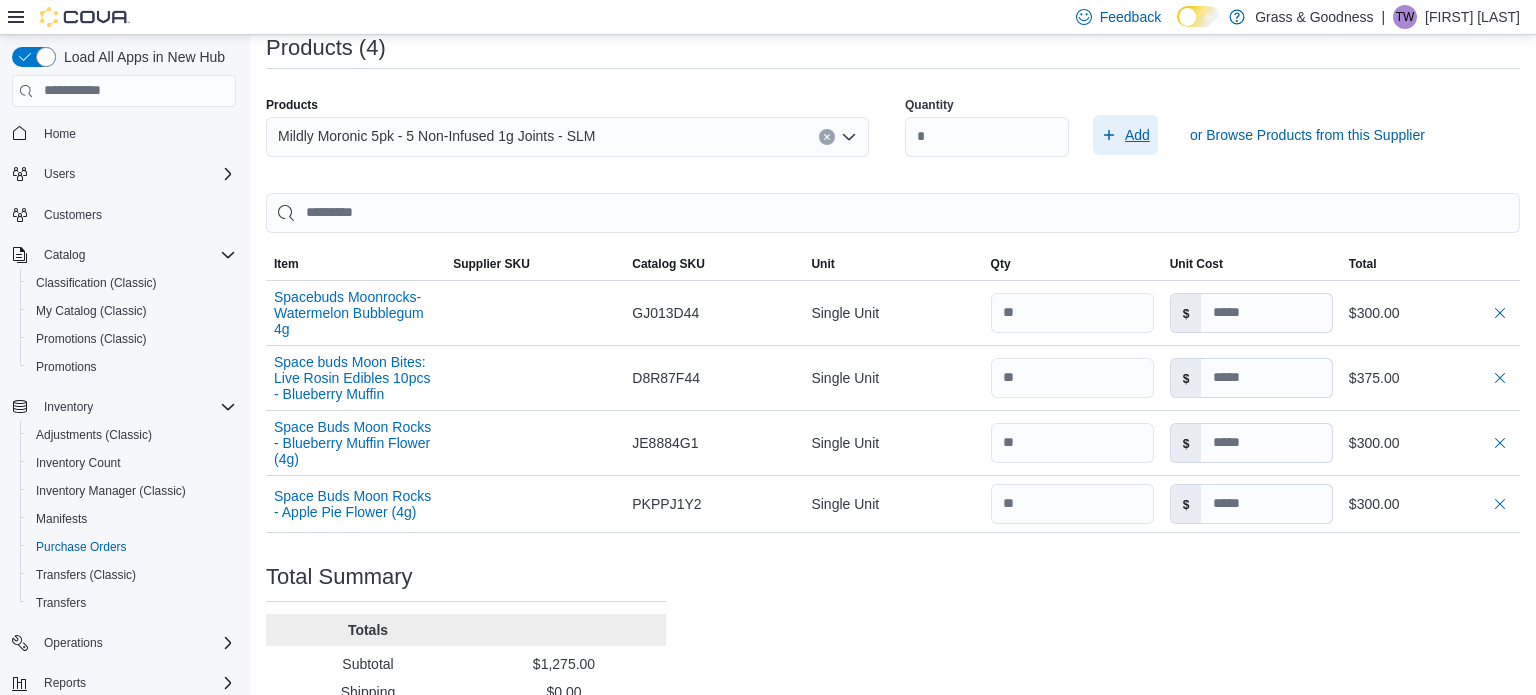 click on "Add" at bounding box center (1125, 135) 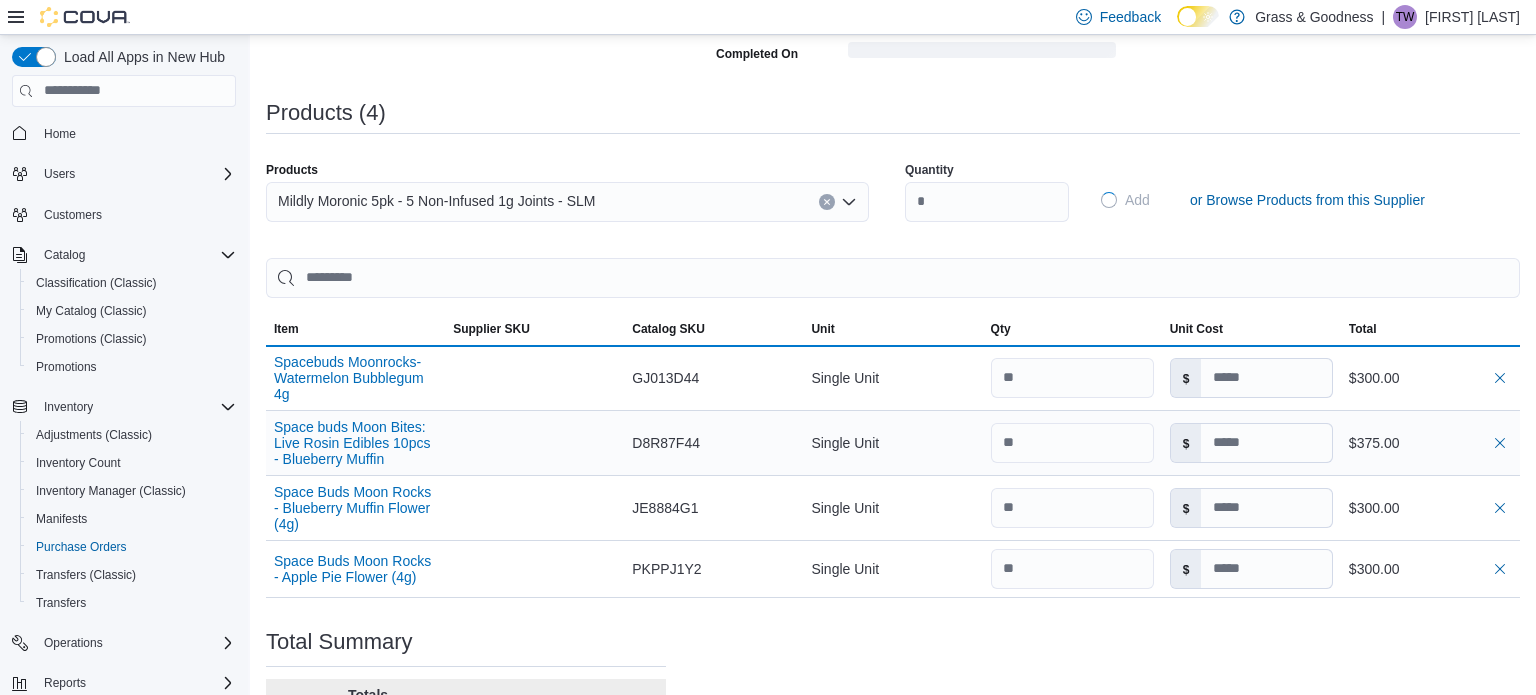 type 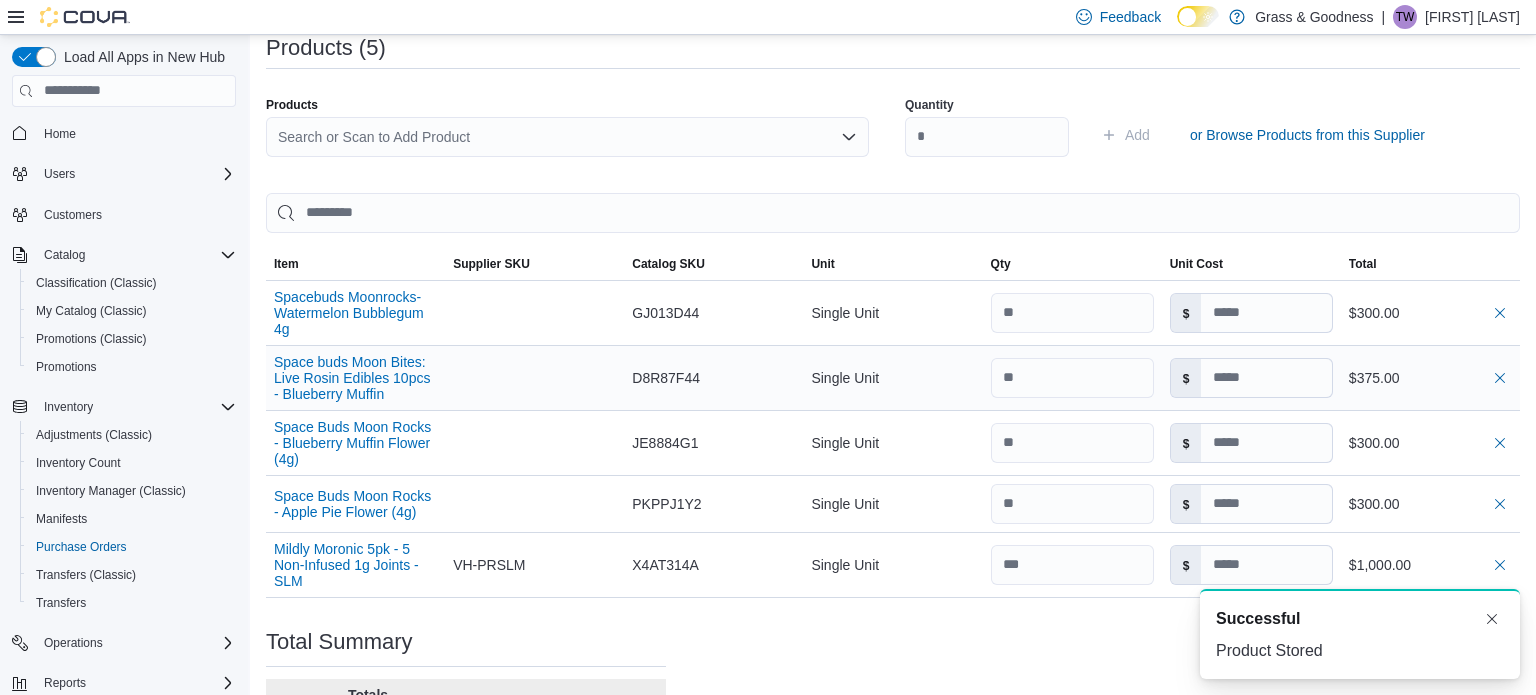scroll, scrollTop: 0, scrollLeft: 0, axis: both 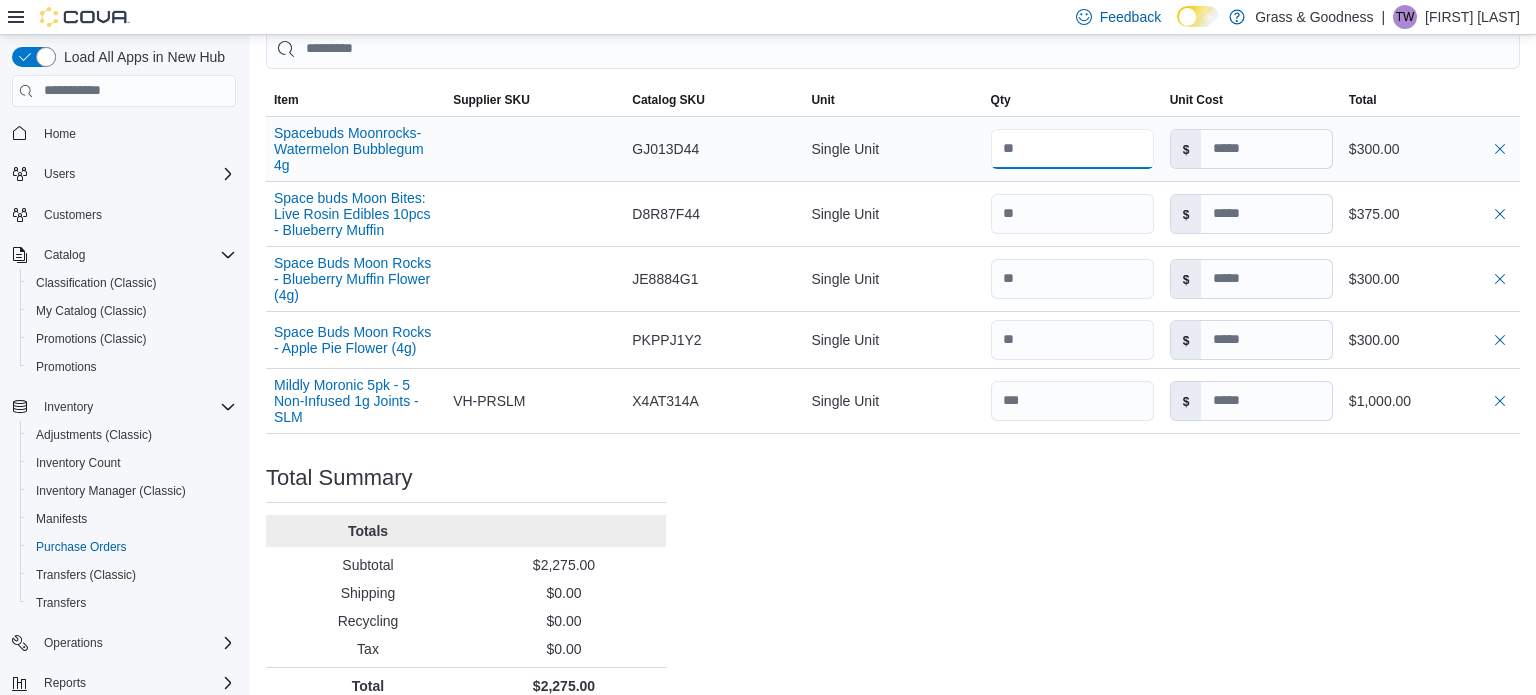 click at bounding box center (1072, 149) 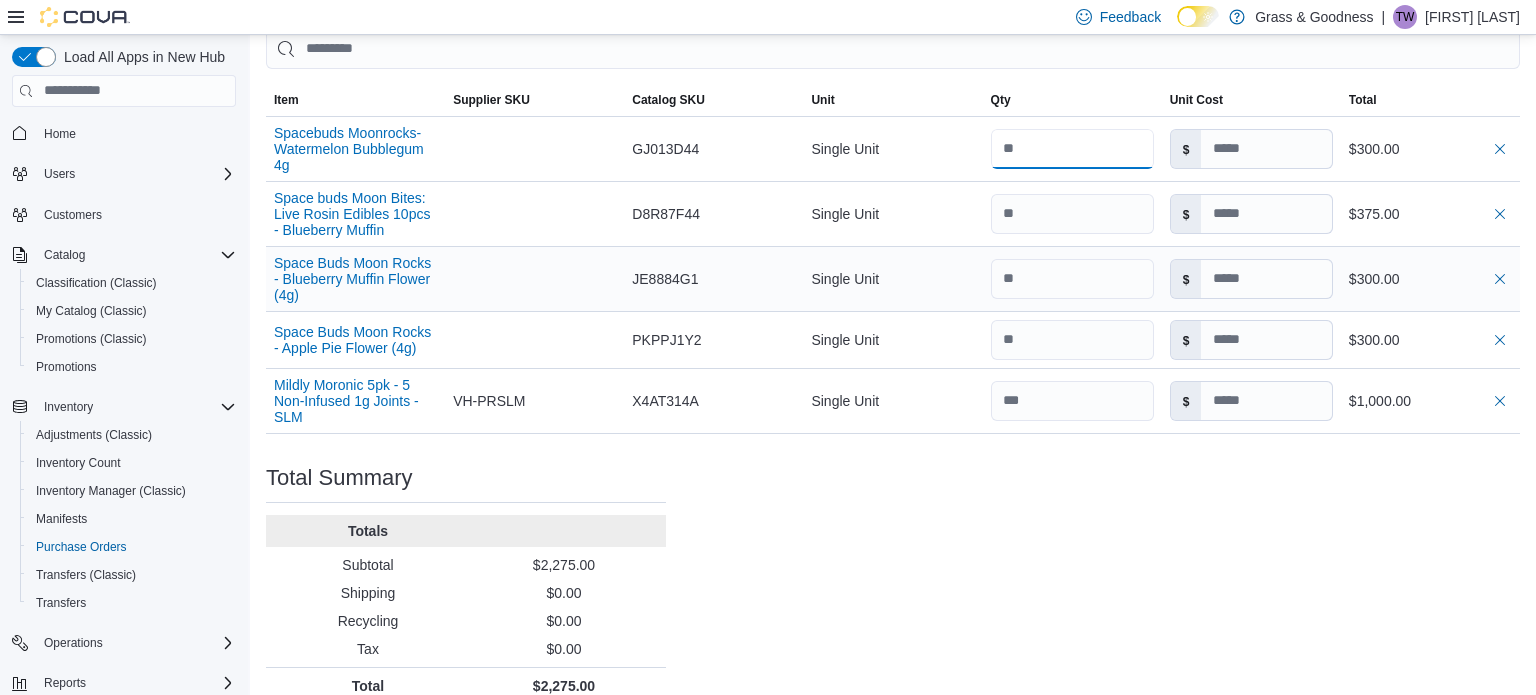 type on "**" 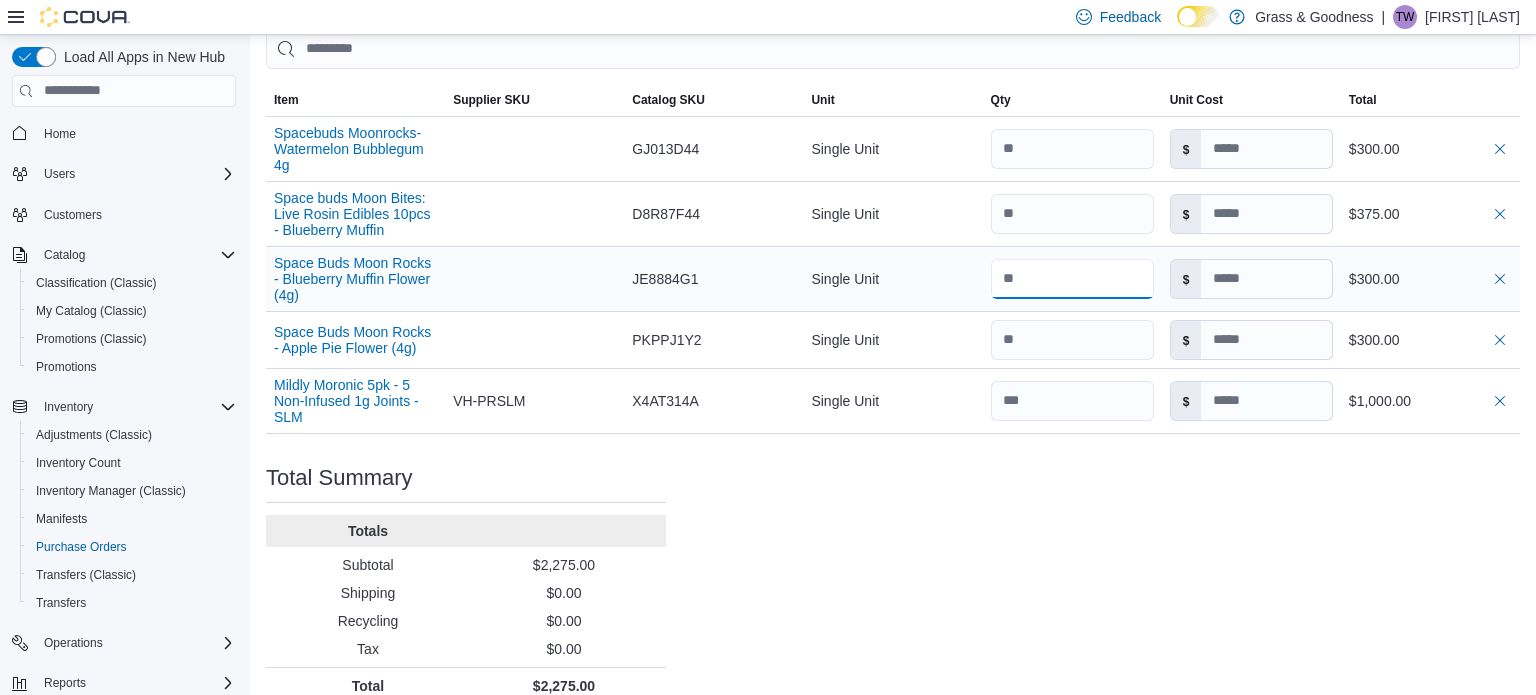 click at bounding box center [1072, 279] 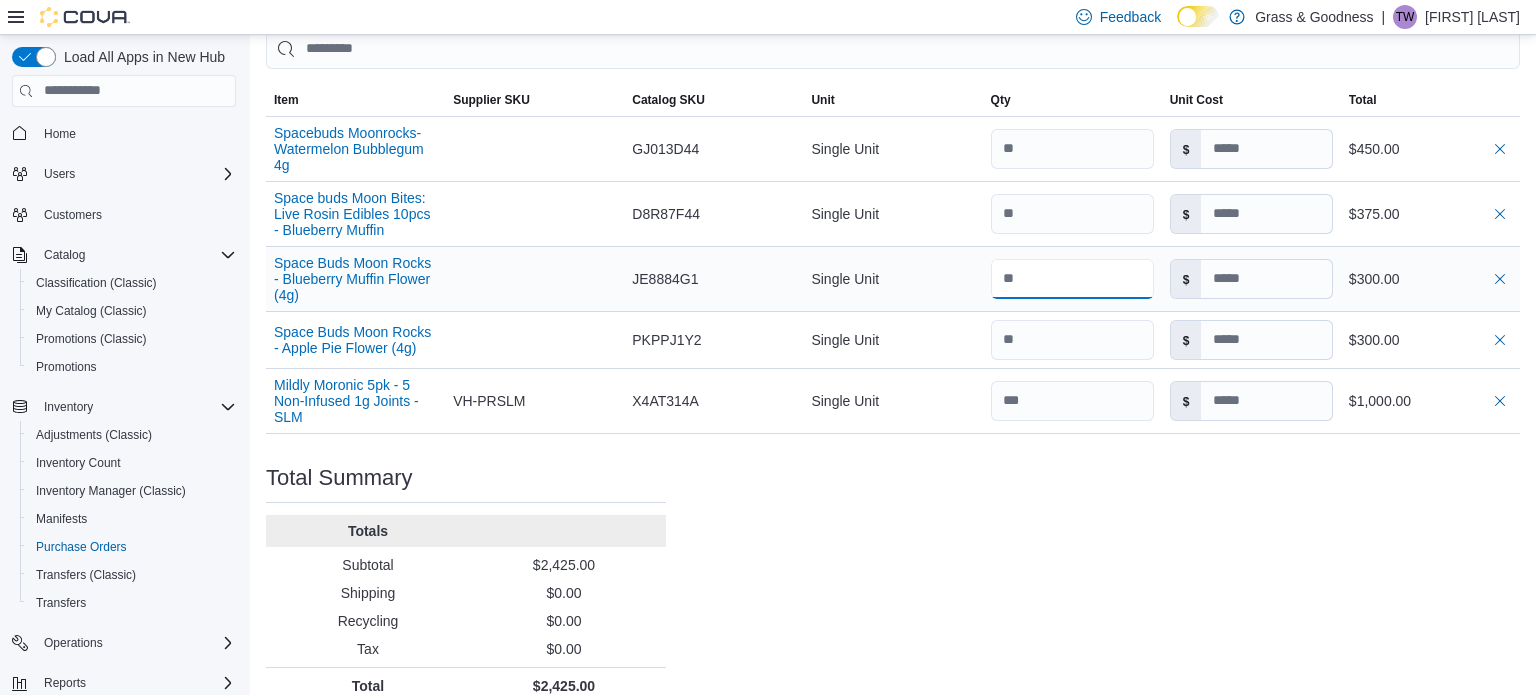 type 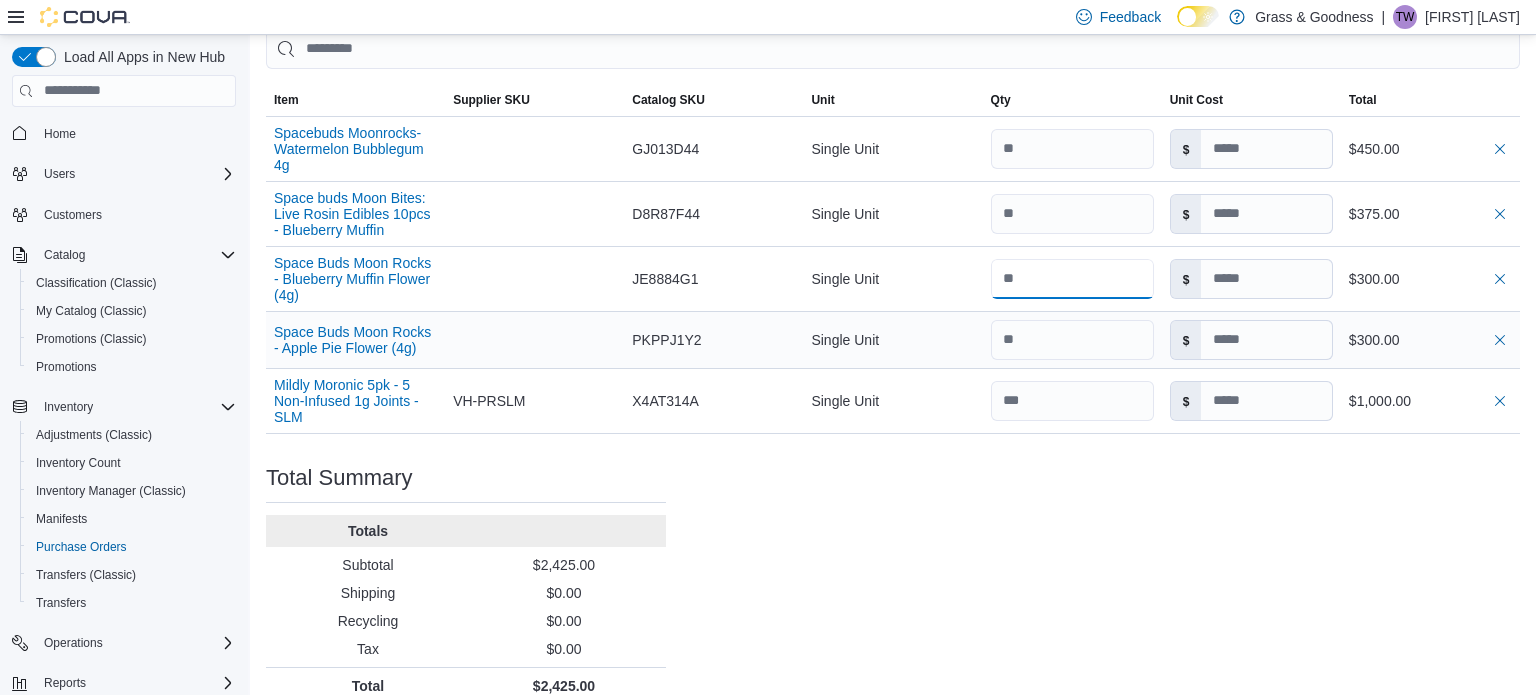 type on "**" 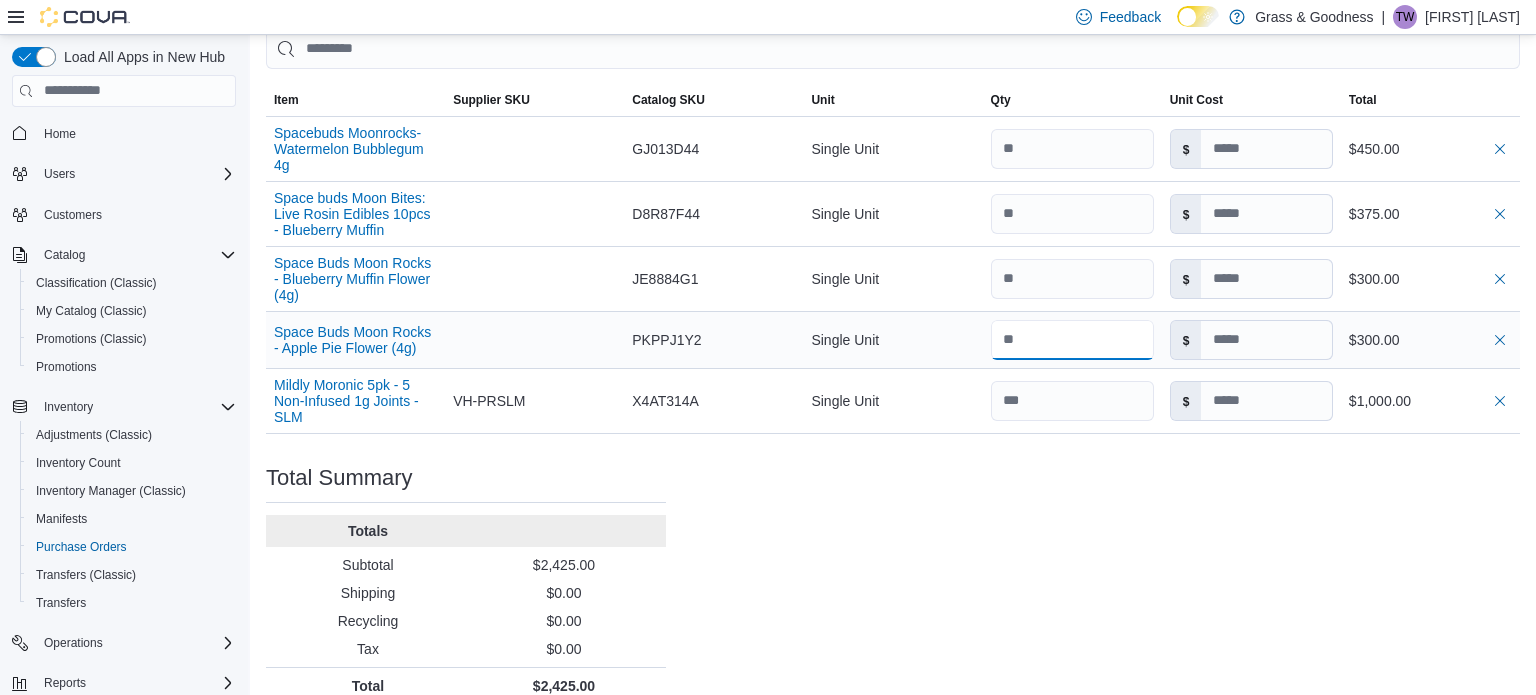 click at bounding box center [1072, 340] 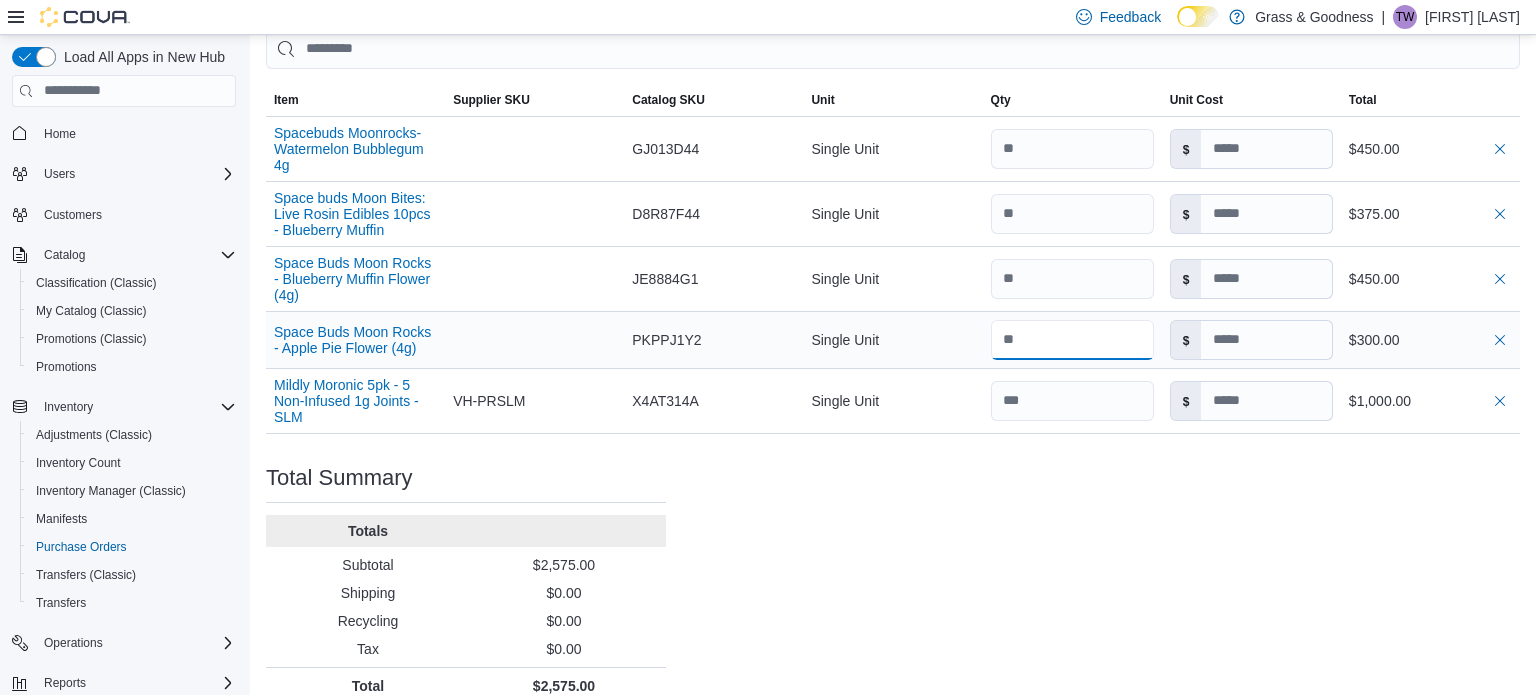 type 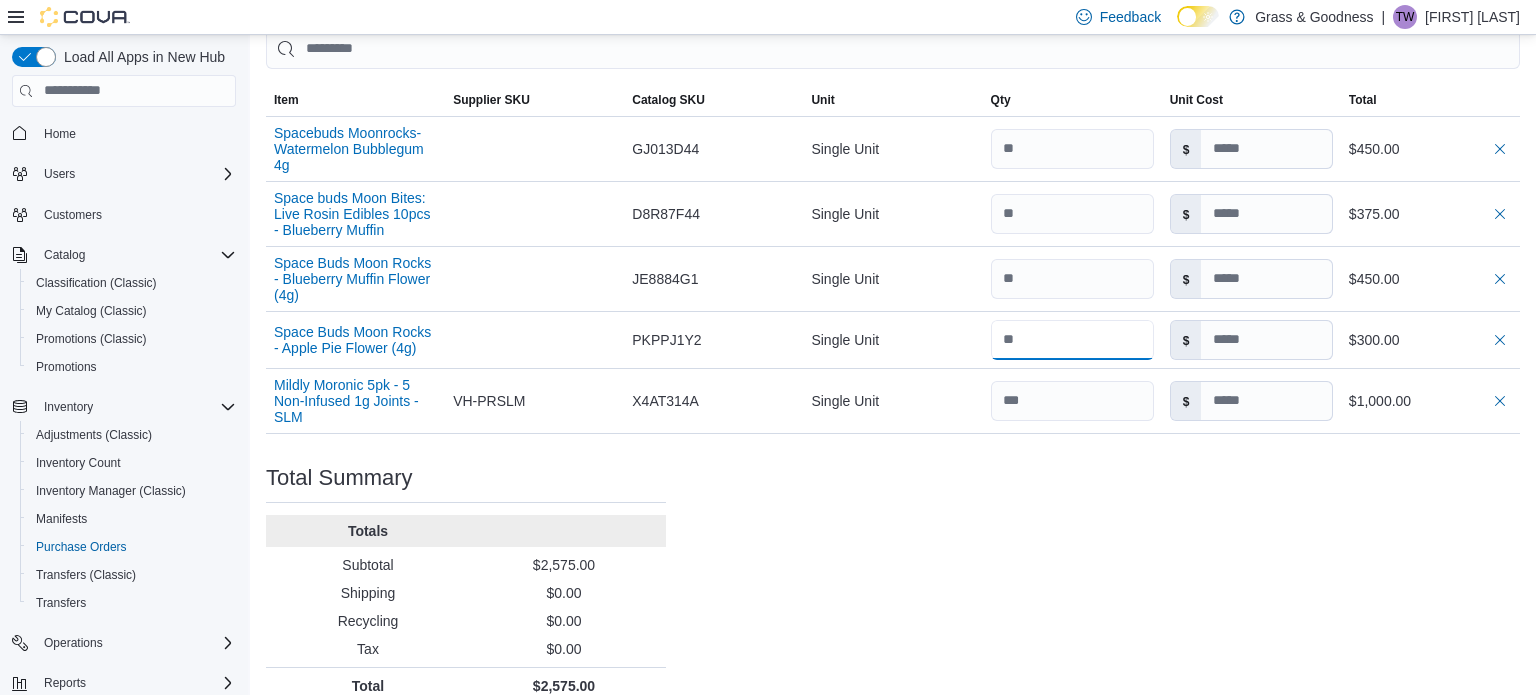 type on "**" 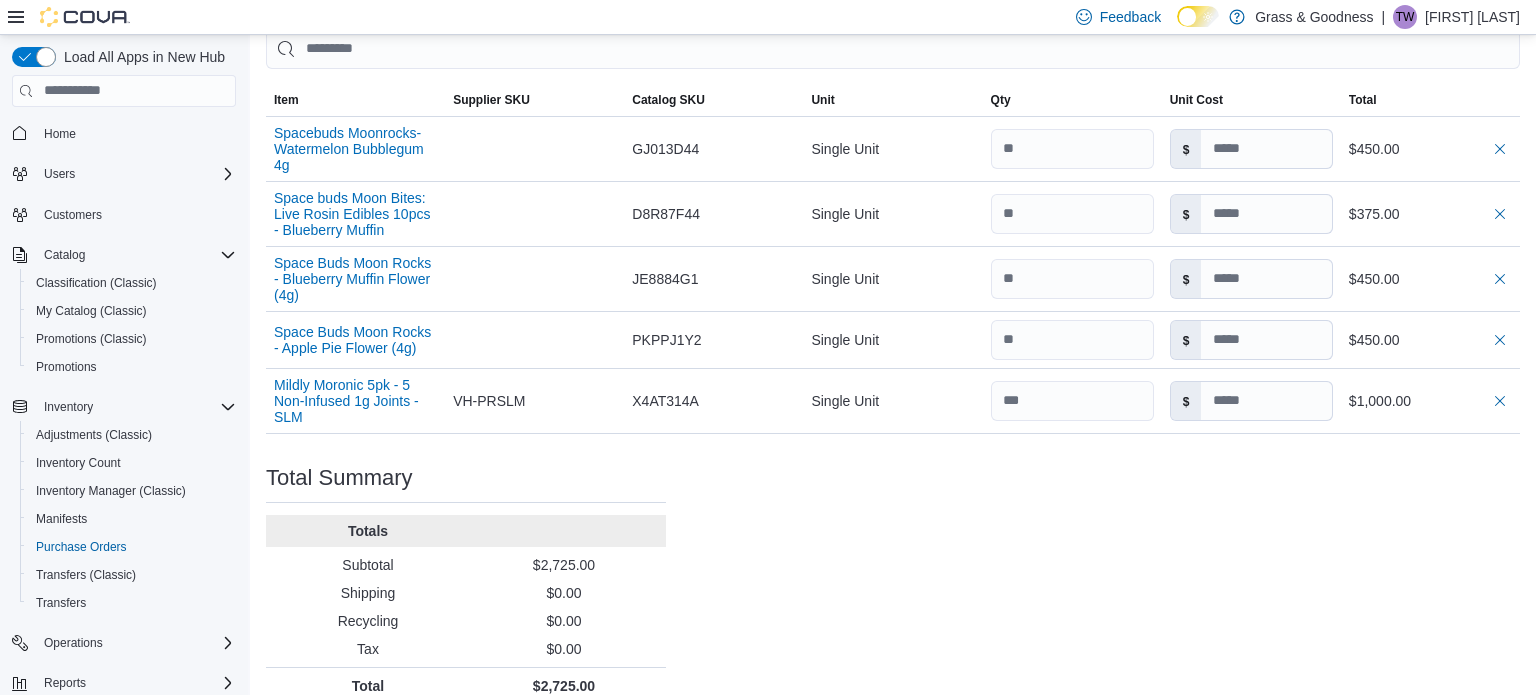 click on "Purchase Order: PODWS7-241 Feedback Purchase Order Details   Edit Status Pending Supplier Veterans Holdings, Inc. Supplier Invoice Number No Supplier Invoice Number added Bill To 1650 Crane Street Ship To 1650 Crane Street Shipping Cost $0.00 Recycling Cost $0.00 Tax $0.00 ETA July 19, 2025 Notes - Created On July 12, 2025 3:23 PM Submitted On - Last Received On - Completed On - Products (5)     Products Search or Scan to Add Product Quantity  Add or Browse Products from this Supplier Sorting Item Supplier SKU Catalog SKU Unit Qty Unit Cost Total Spacebuds Moonrocks- Watermelon Bubblegum 4g Supplier SKU Catalog SKU GJ013D44 Unit Single Unit Qty Unit Cost $ Total $450.00 Space buds Moon Bites: Live Rosin Edibles 10pcs - Blueberry Muffin Supplier SKU Catalog SKU D8R87F44 Unit Single Unit Qty Unit Cost $ Total $375.00 Space Buds Moon Rocks - Blueberry Muffin Flower (4g) Supplier SKU Catalog SKU JE8884G1 Unit Single Unit Qty Unit Cost $ Total $450.00 Space Buds Moon Rocks - Apple Pie Flower (4g) Supplier SKU Unit" at bounding box center [893, 92] 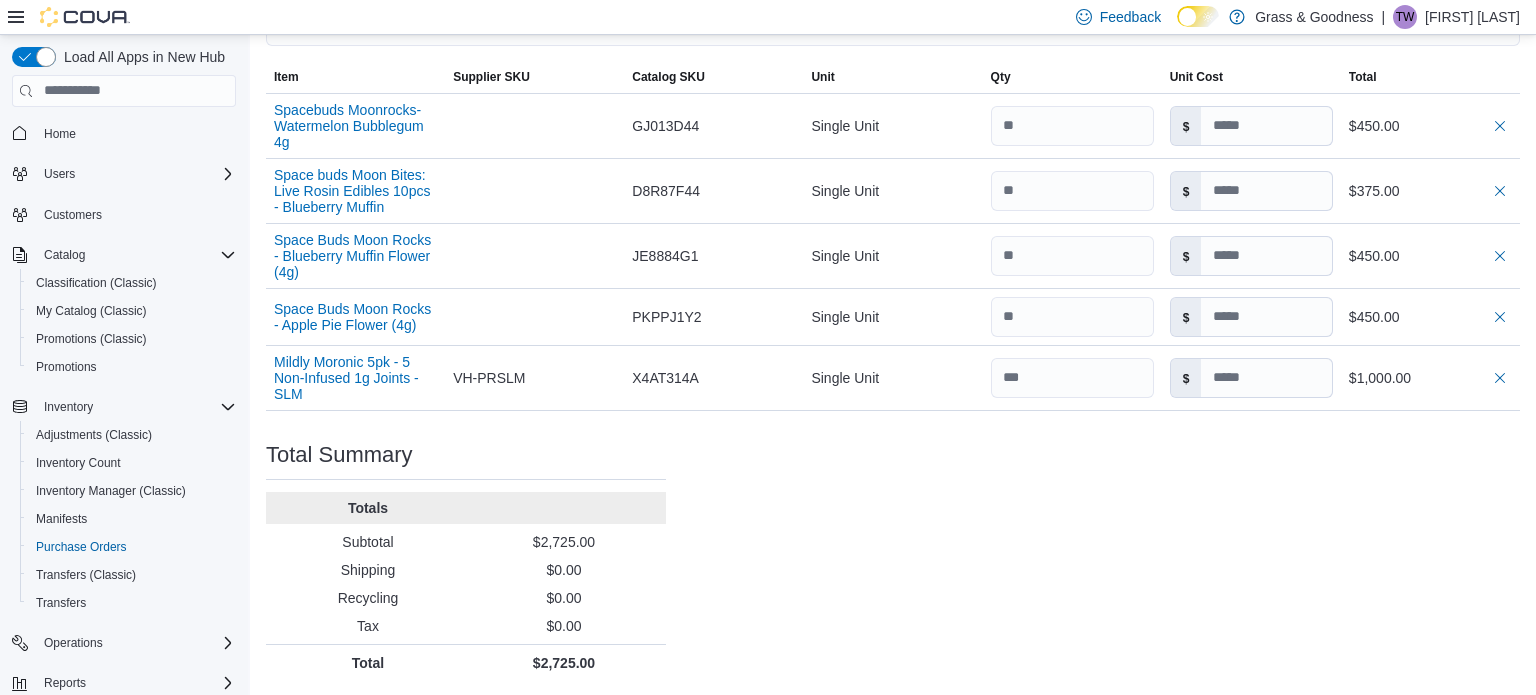 scroll, scrollTop: 645, scrollLeft: 0, axis: vertical 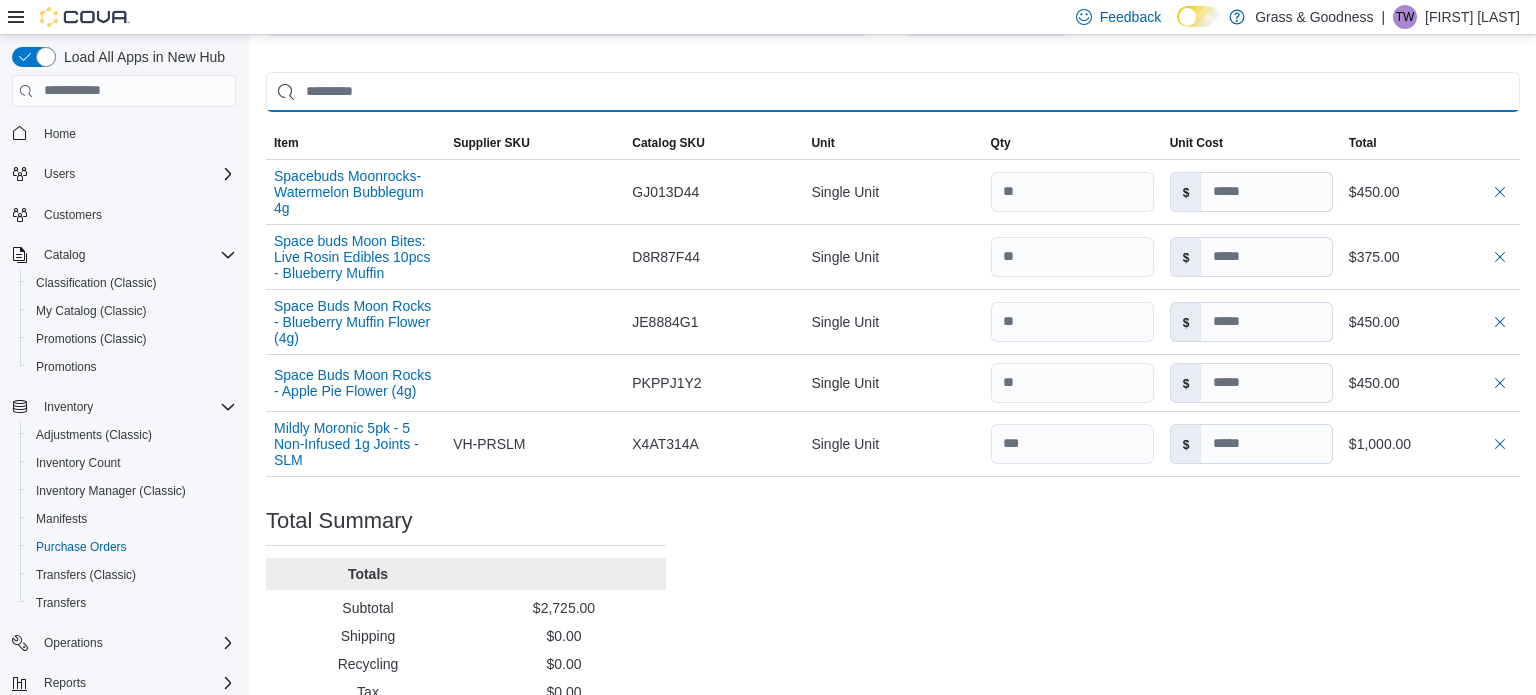 click at bounding box center (893, 92) 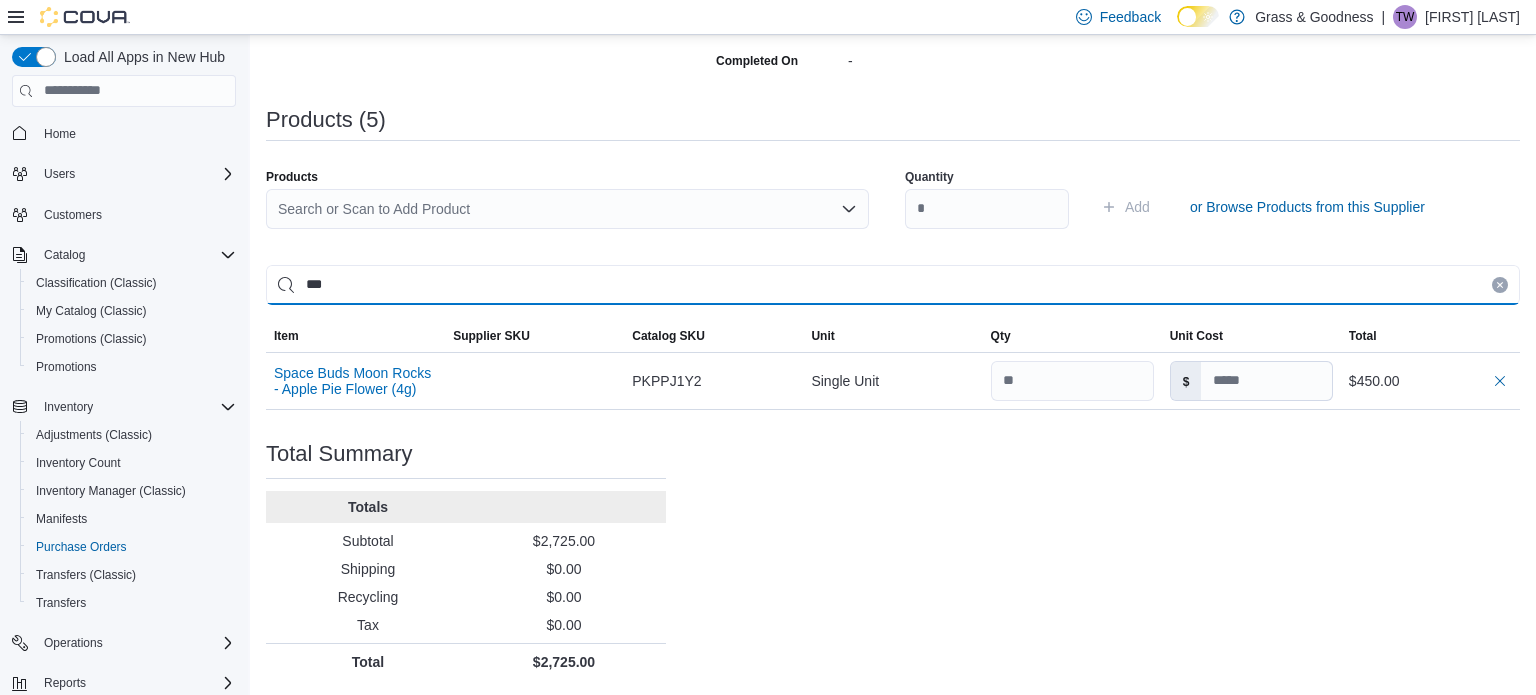 scroll, scrollTop: 436, scrollLeft: 0, axis: vertical 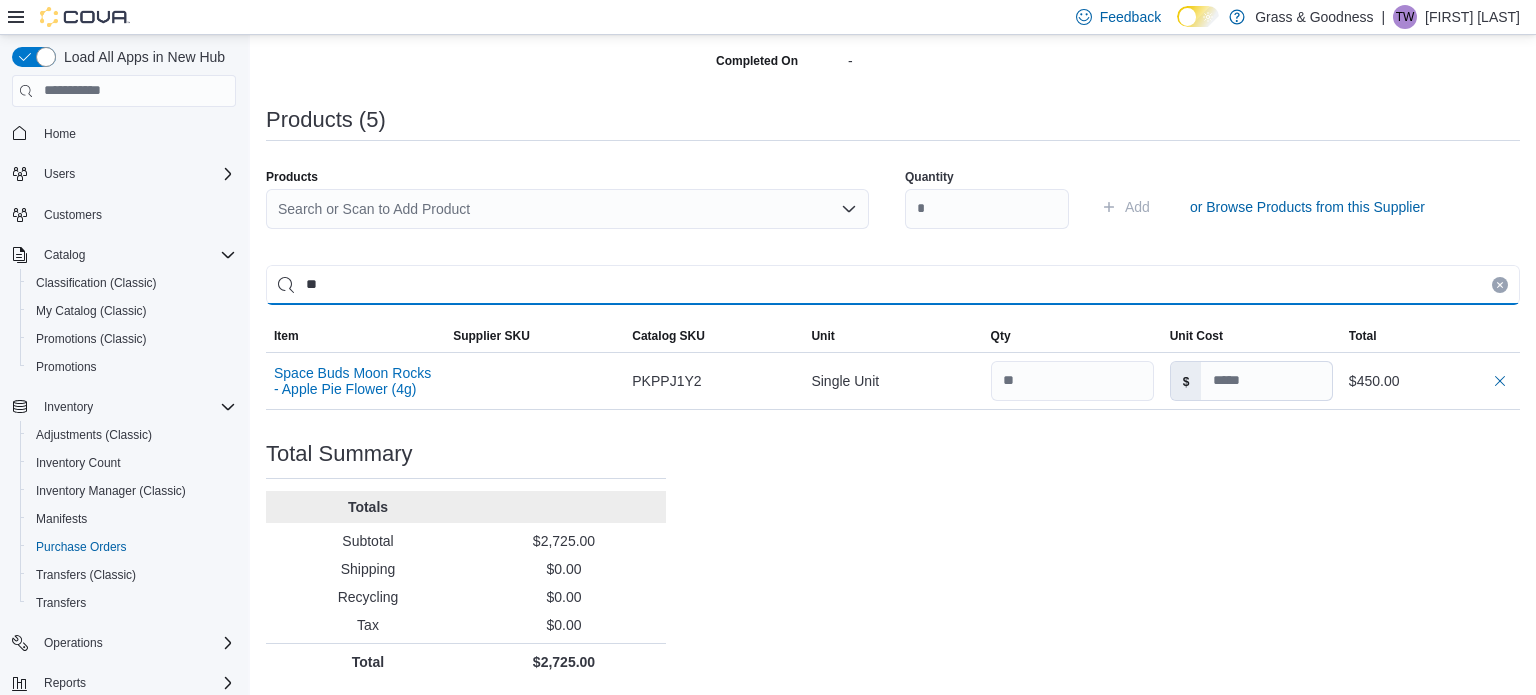 type on "*" 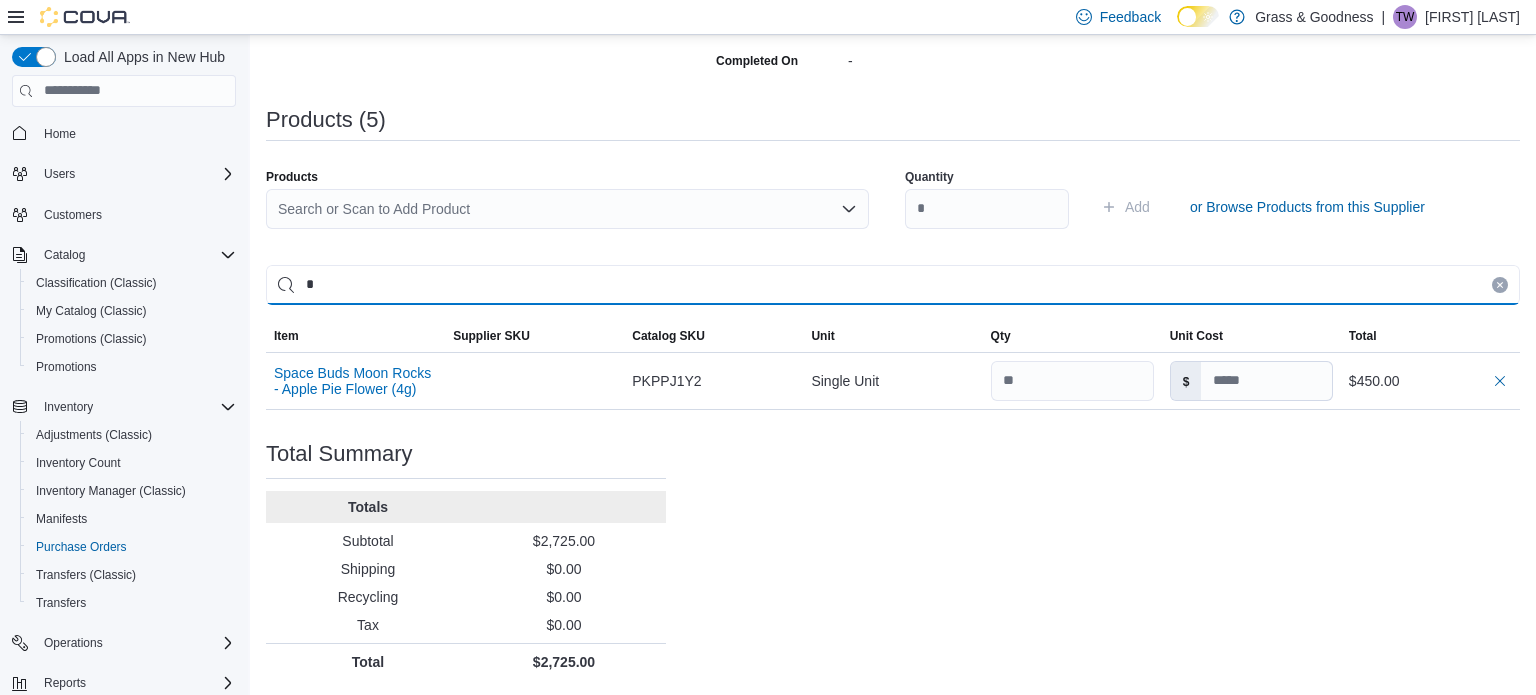 scroll, scrollTop: 645, scrollLeft: 0, axis: vertical 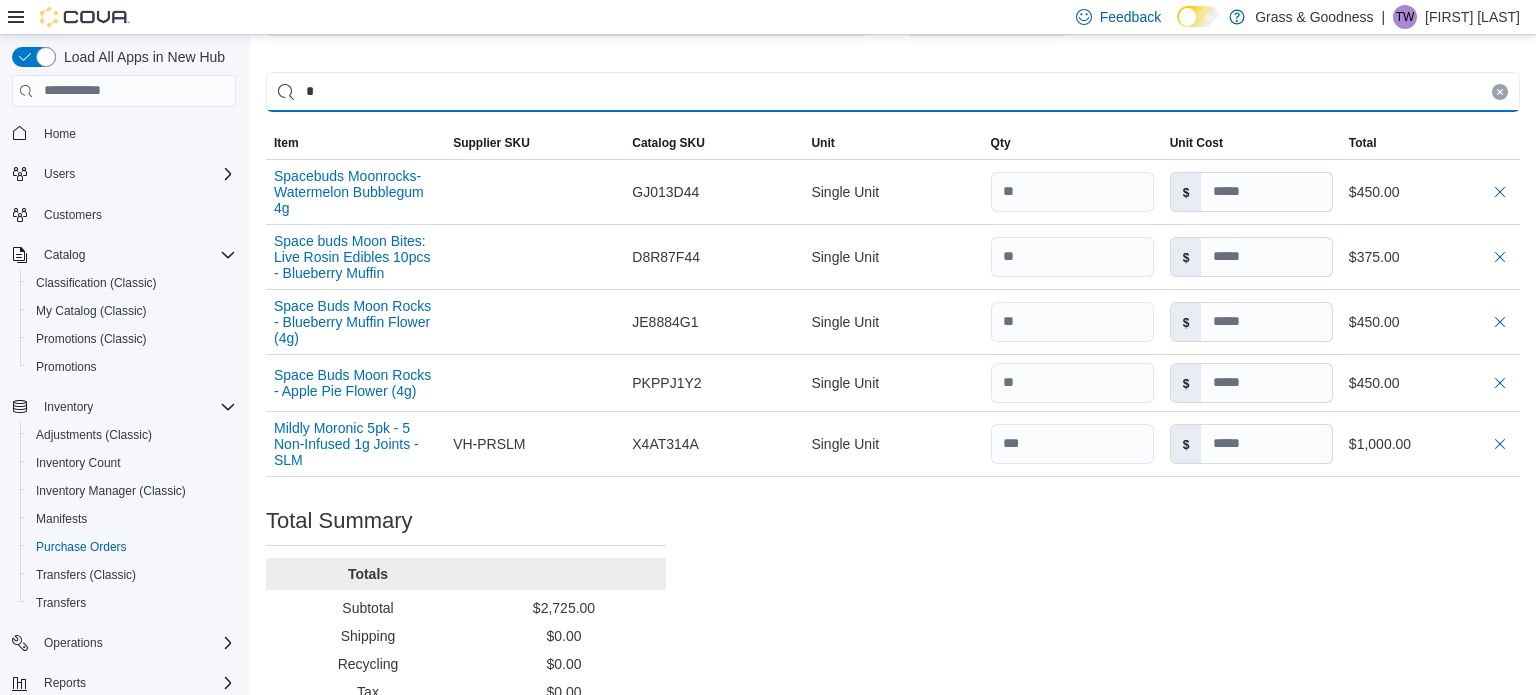 type 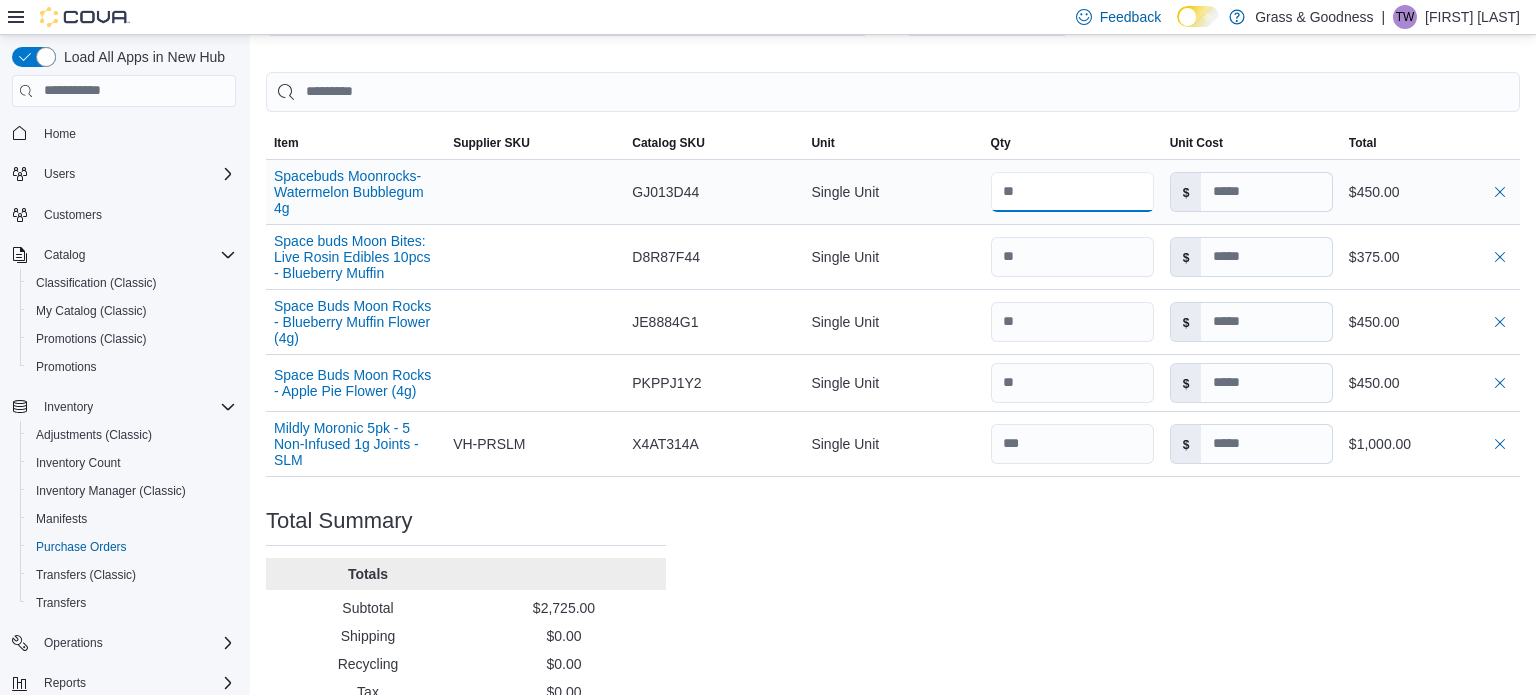 click at bounding box center [1072, 192] 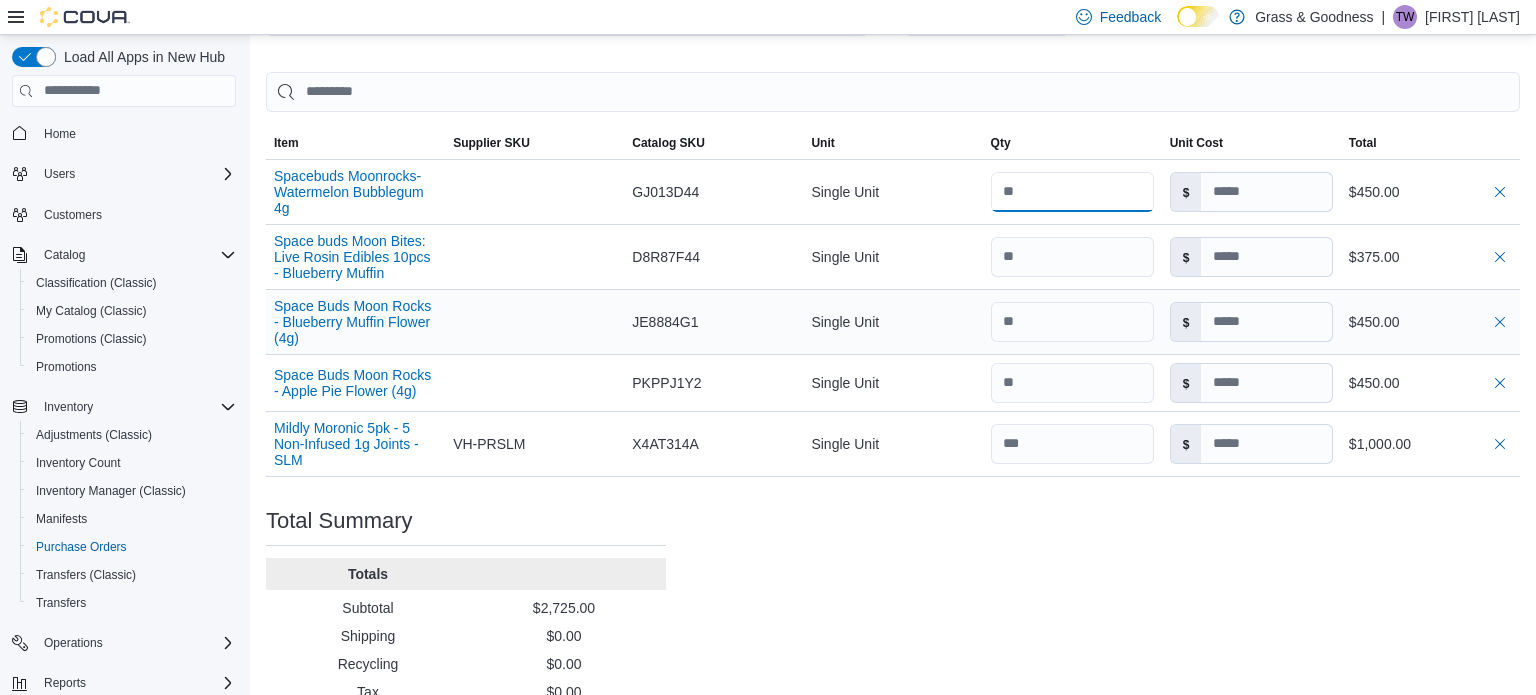 type on "**" 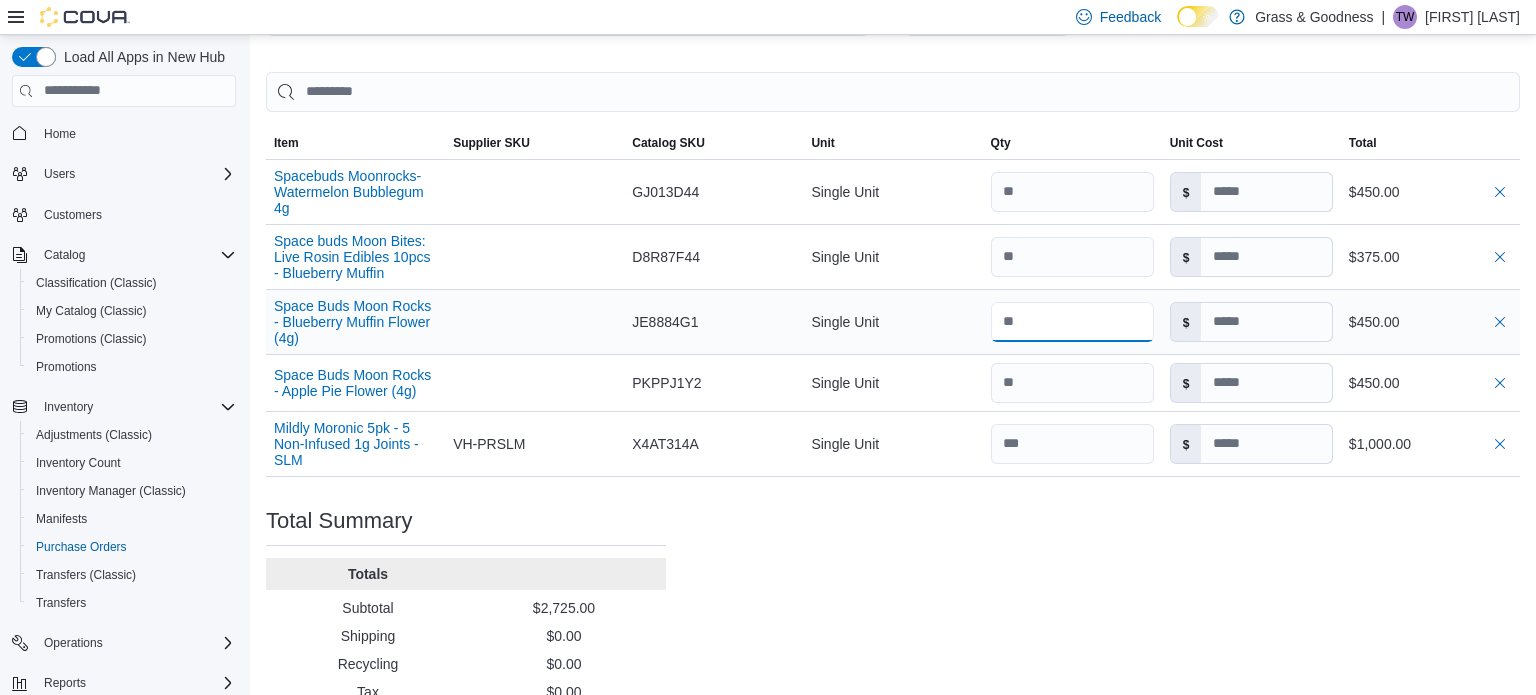 click at bounding box center (1072, 322) 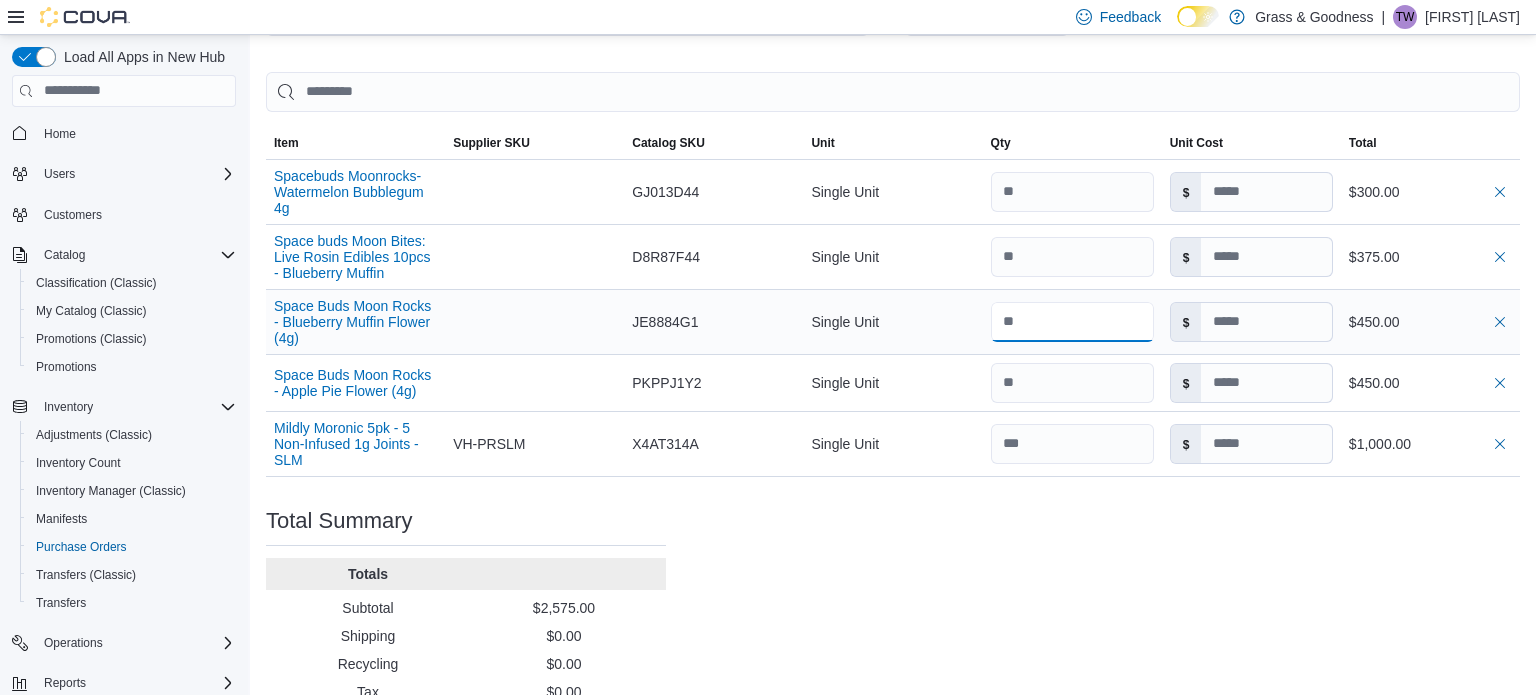 type 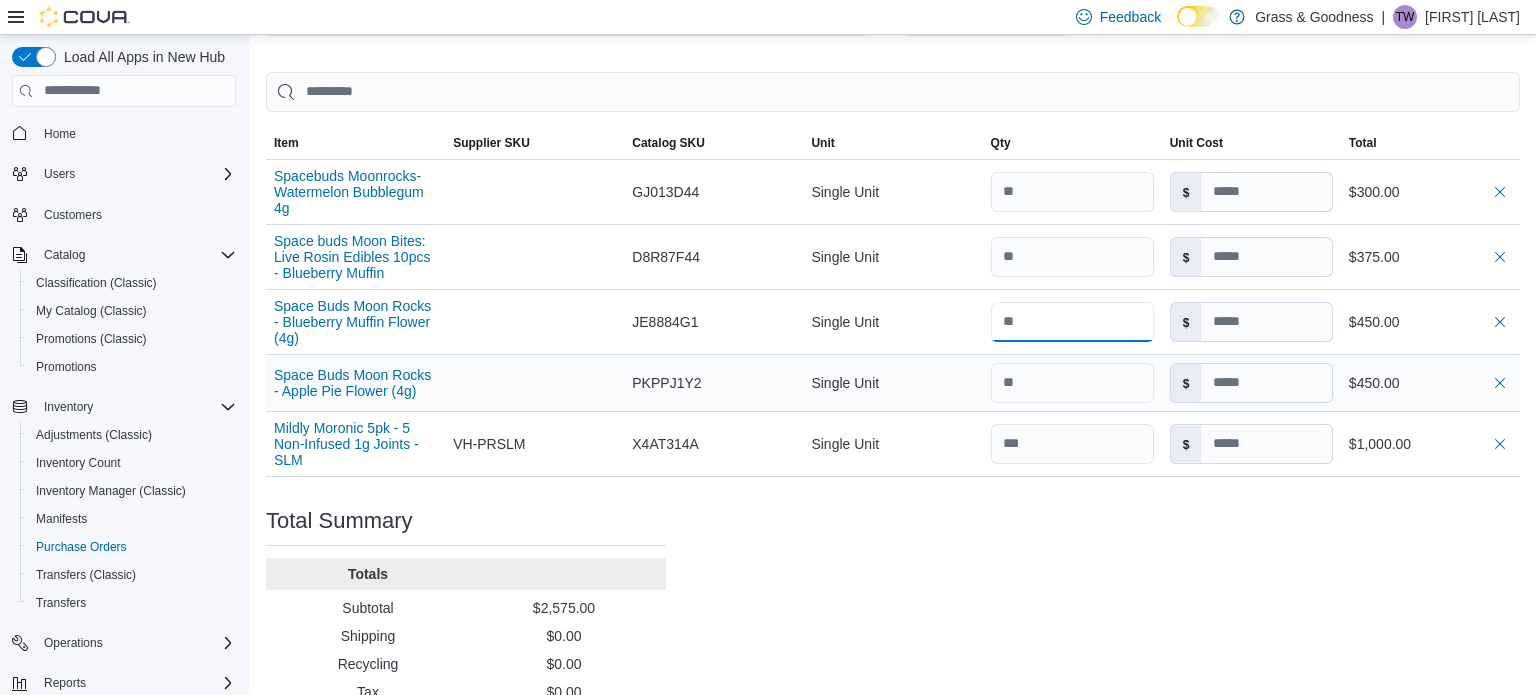 type on "**" 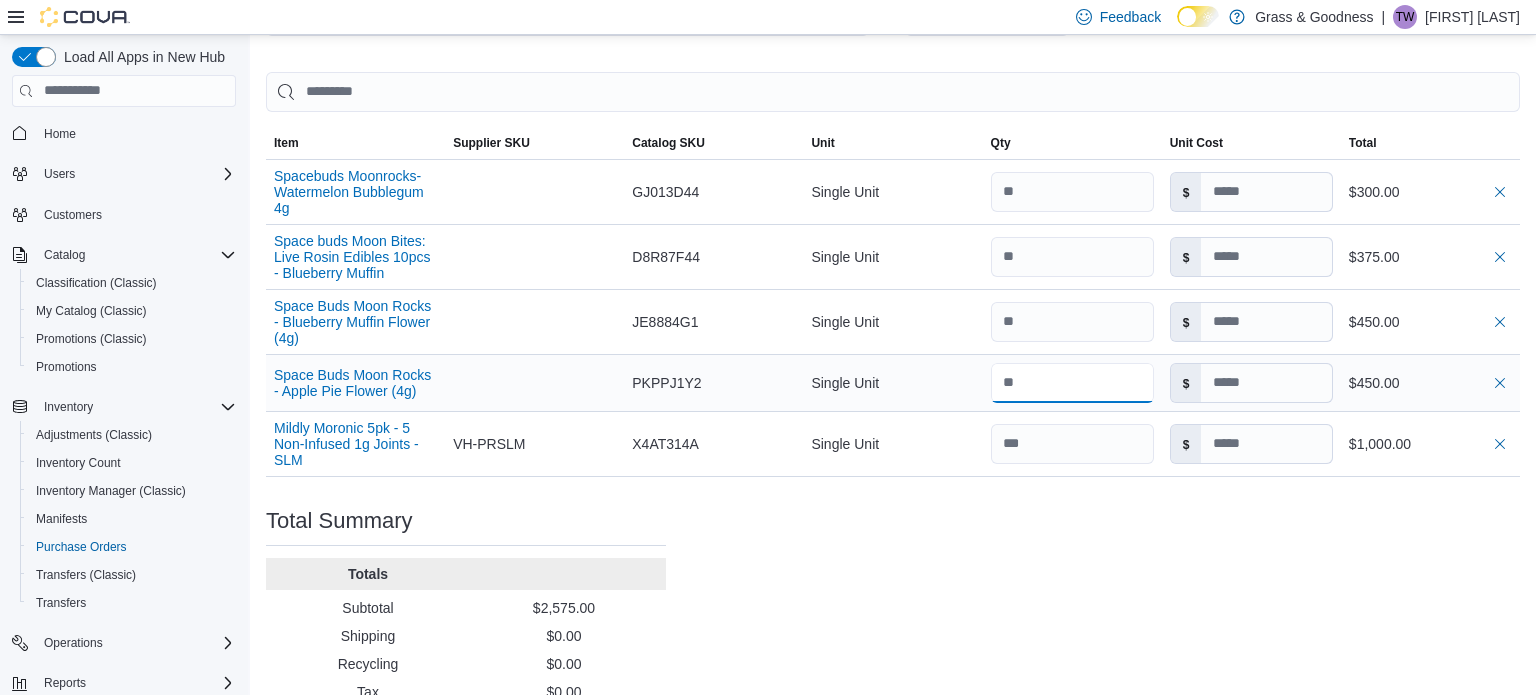 click at bounding box center [1072, 383] 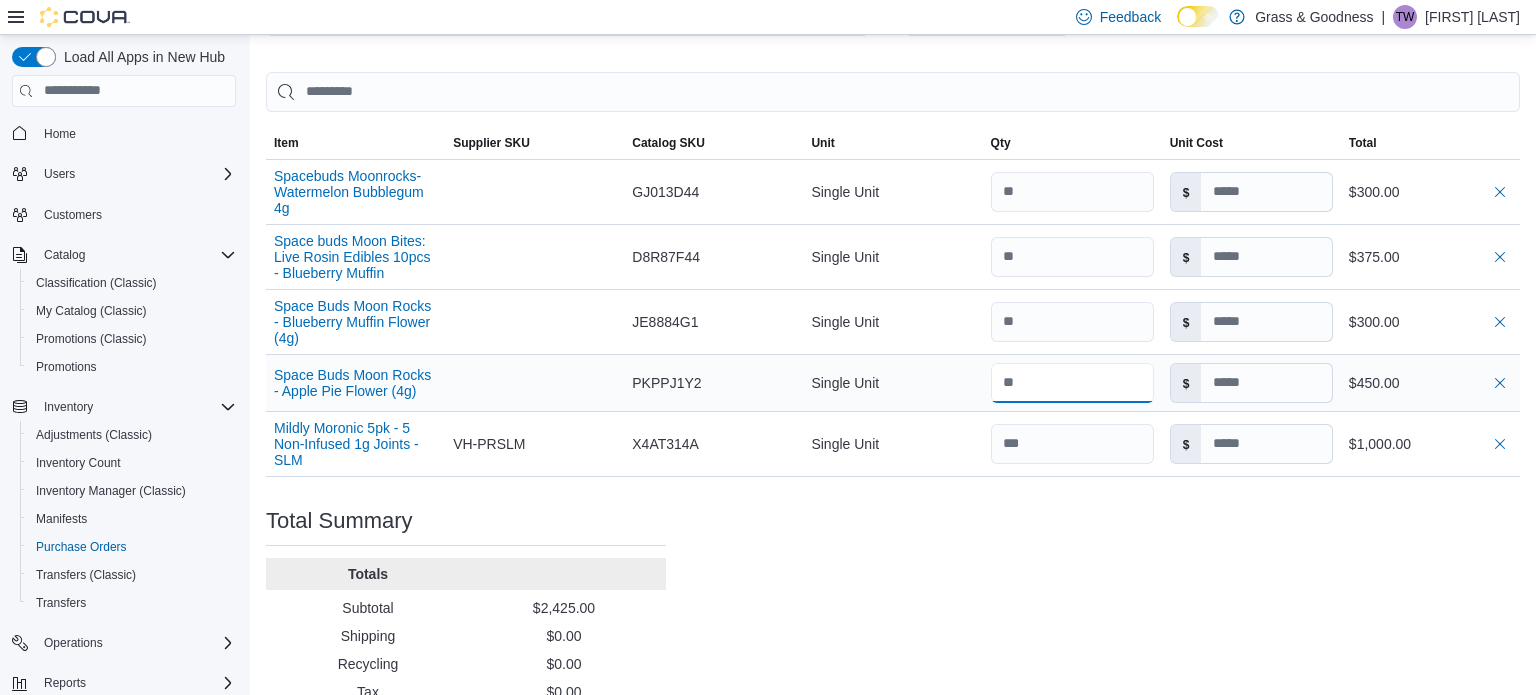 type 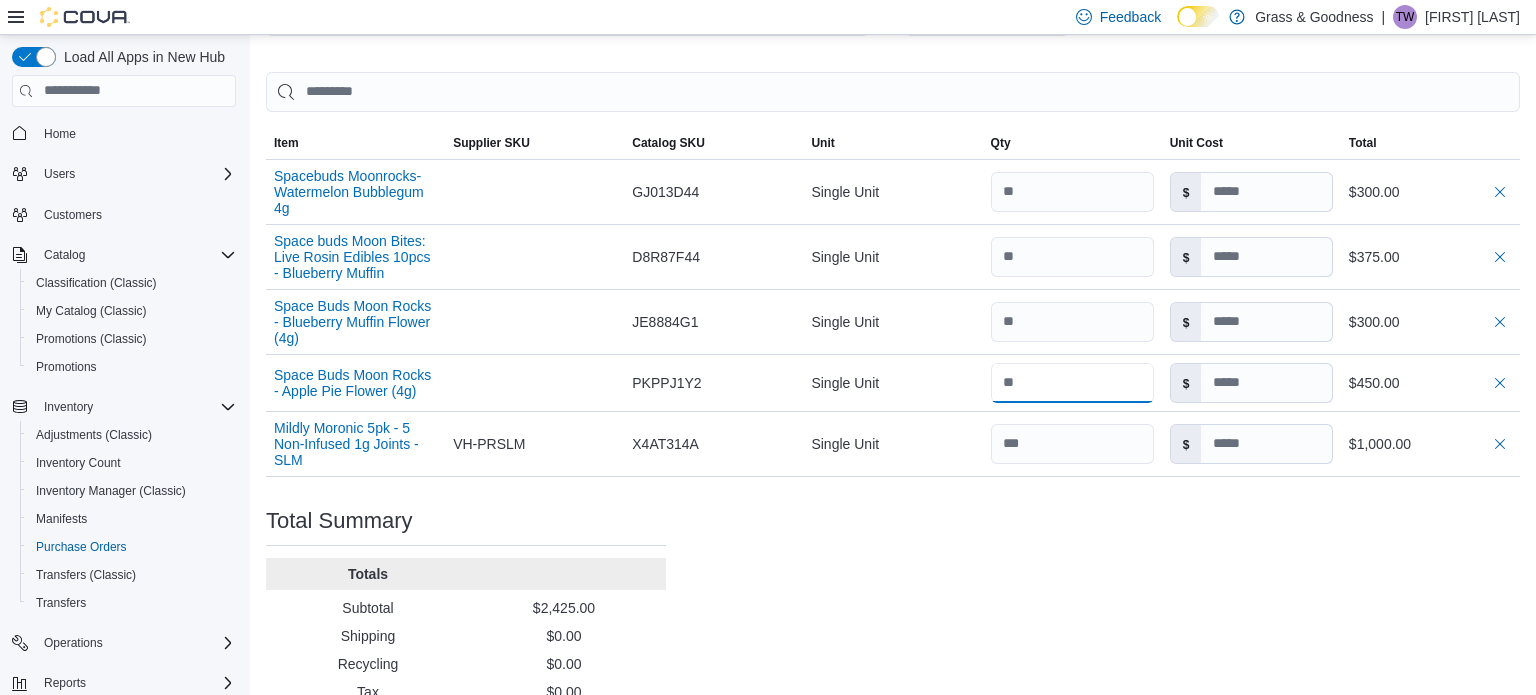 type on "**" 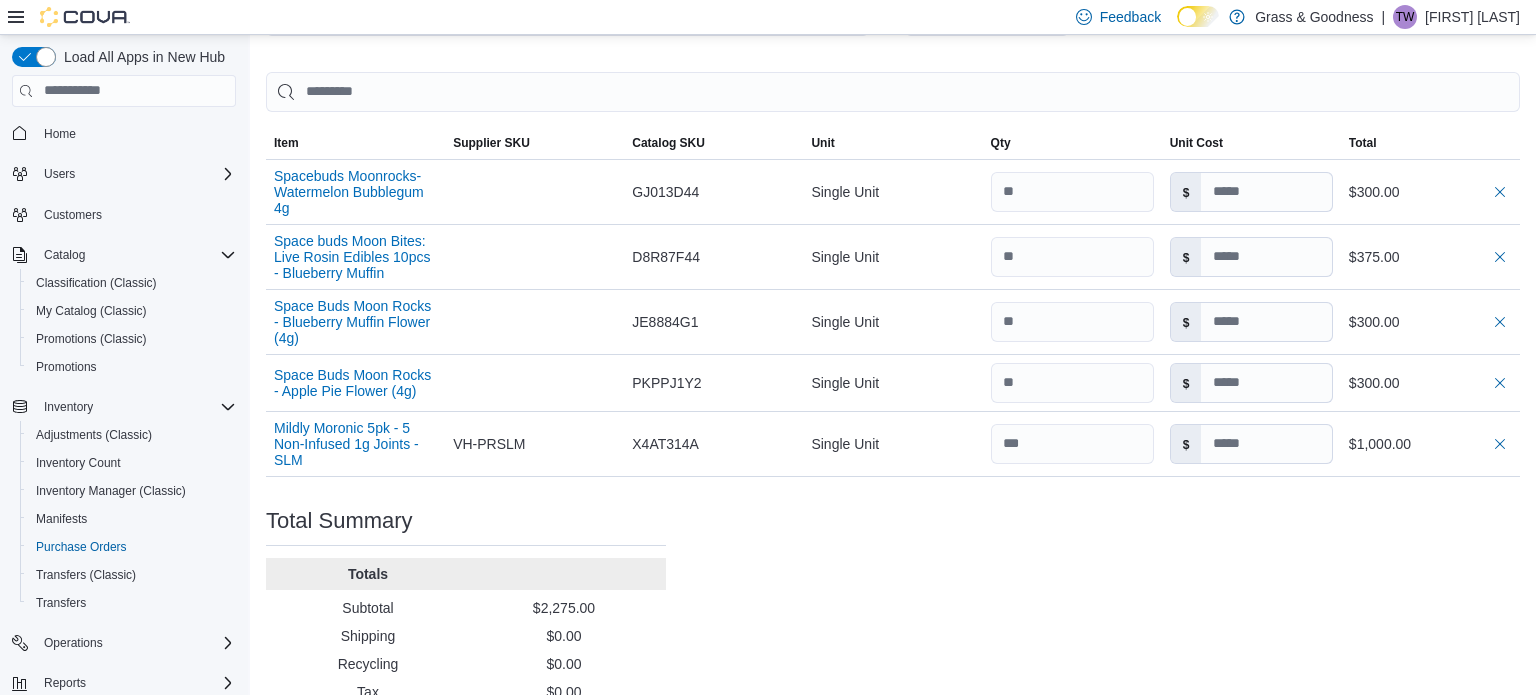 click on "Purchase Order: PODWS7-241 Feedback Purchase Order Details   Edit Status Pending Supplier Veterans Holdings, Inc. Supplier Invoice Number No Supplier Invoice Number added Bill To 1650 Crane Street Ship To 1650 Crane Street Shipping Cost $0.00 Recycling Cost $0.00 Tax $0.00 ETA July 19, 2025 Notes - Created On July 12, 2025 3:23 PM Submitted On - Last Received On - Completed On - Products (5)     Products Search or Scan to Add Product Quantity  Add or Browse Products from this Supplier Sorting Item Supplier SKU Catalog SKU Unit Qty Unit Cost Total Spacebuds Moonrocks- Watermelon Bubblegum 4g Supplier SKU Catalog SKU GJ013D44 Unit Single Unit Qty Unit Cost $ Total $300.00 Space buds Moon Bites: Live Rosin Edibles 10pcs - Blueberry Muffin Supplier SKU Catalog SKU D8R87F44 Unit Single Unit Qty Unit Cost $ Total $375.00 Space Buds Moon Rocks - Blueberry Muffin Flower (4g) Supplier SKU Catalog SKU JE8884G1 Unit Single Unit Qty Unit Cost $ Total $300.00 Space Buds Moon Rocks - Apple Pie Flower (4g) Supplier SKU Unit" at bounding box center [893, 135] 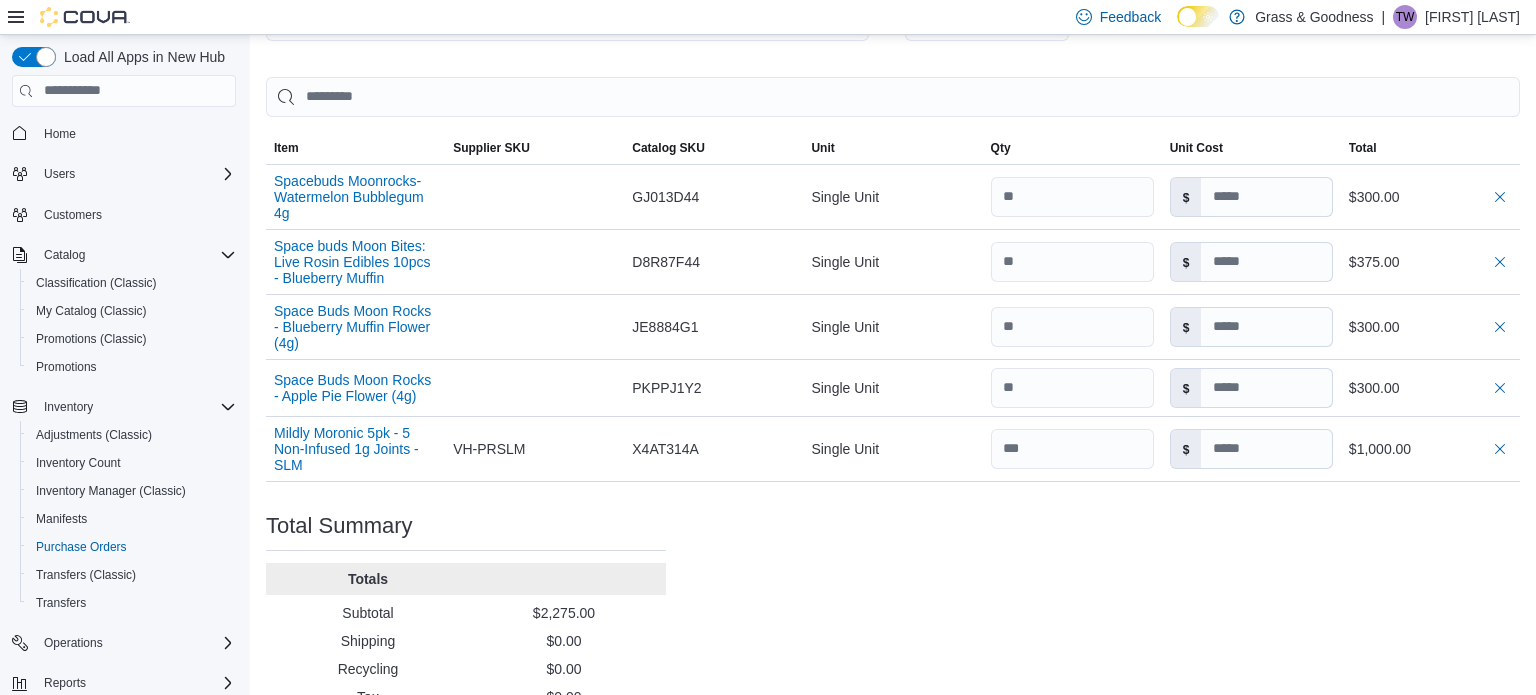 scroll, scrollTop: 629, scrollLeft: 0, axis: vertical 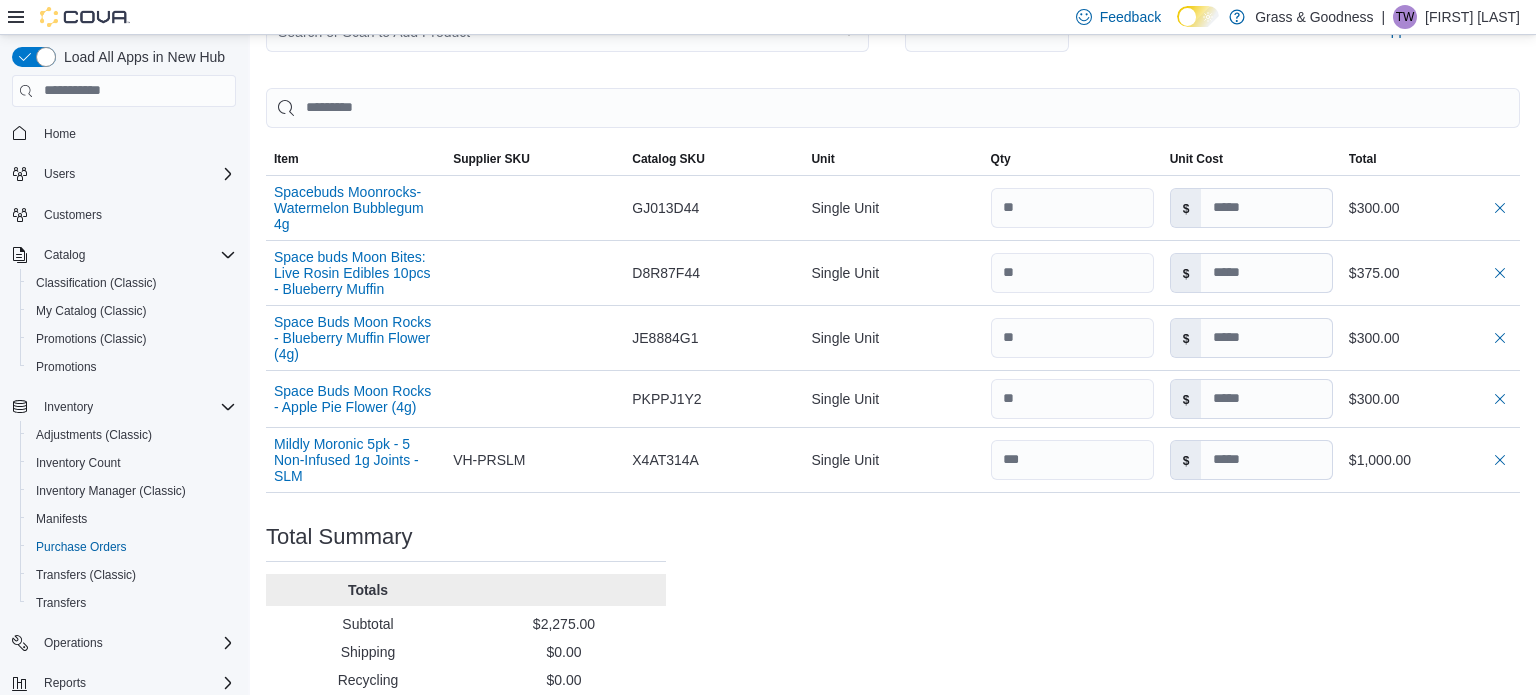 click on "Purchase Order: PODWS7-241 Feedback Purchase Order Details   Edit Status Pending Supplier Veterans Holdings, Inc. Supplier Invoice Number No Supplier Invoice Number added Bill To 1650 Crane Street Ship To 1650 Crane Street Shipping Cost $0.00 Recycling Cost $0.00 Tax $0.00 ETA July 19, 2025 Notes - Created On July 12, 2025 3:23 PM Submitted On - Last Received On - Completed On - Products (5)     Products Search or Scan to Add Product Quantity  Add or Browse Products from this Supplier Sorting EuiBasicTable with search callback Item Supplier SKU Catalog SKU Unit Qty Unit Cost Total Spacebuds Moonrocks- Watermelon Bubblegum 4g Supplier SKU Catalog SKU GJ013D44 Unit Single Unit Qty Unit Cost $ Total $300.00 Space buds Moon Bites: Live Rosin Edibles 10pcs - Blueberry Muffin Supplier SKU Catalog SKU D8R87F44 Unit Single Unit Qty Unit Cost $ Total $375.00 Space Buds Moon Rocks - Blueberry Muffin Flower (4g) Supplier SKU Catalog SKU JE8884G1 Unit Single Unit Qty Unit Cost $ Total $300.00 Supplier SKU Catalog SKU Qty" at bounding box center [893, 151] 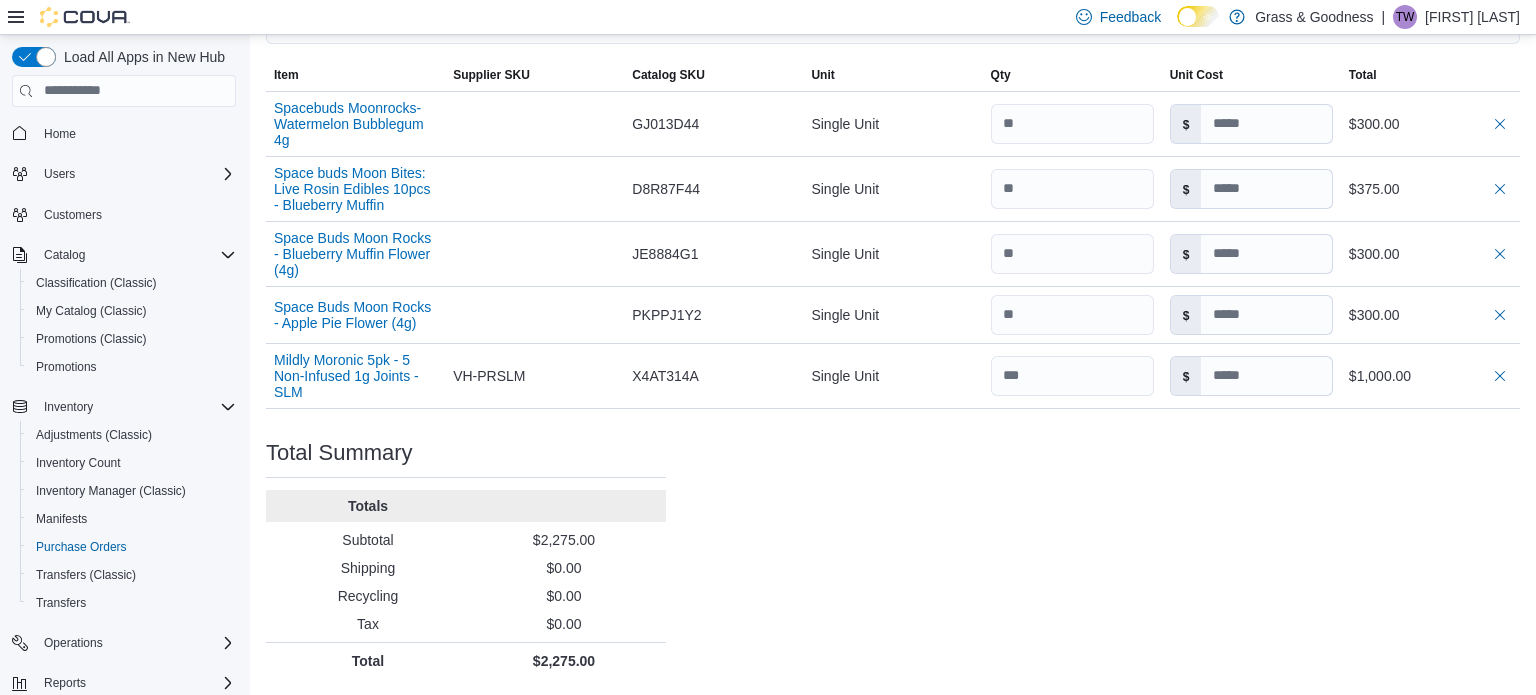 scroll, scrollTop: 720, scrollLeft: 0, axis: vertical 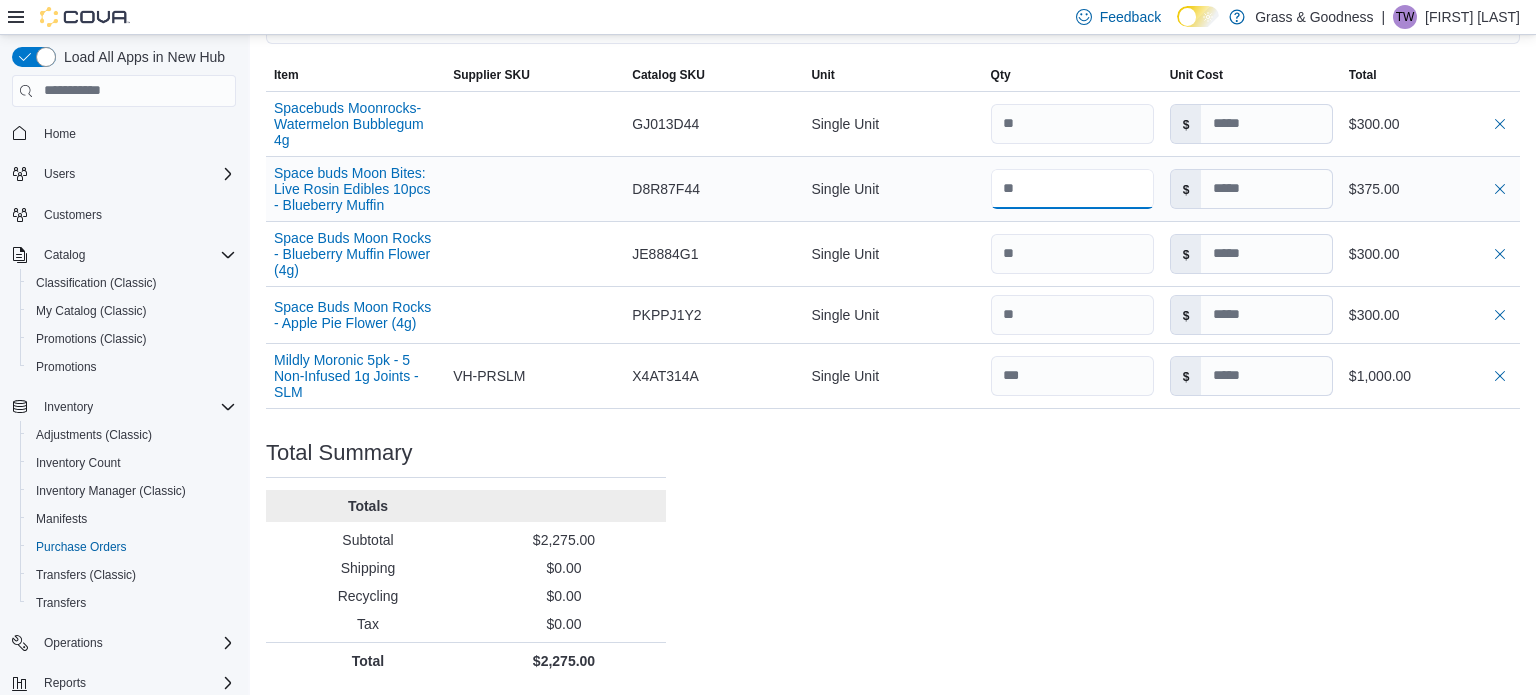 click at bounding box center (1072, 189) 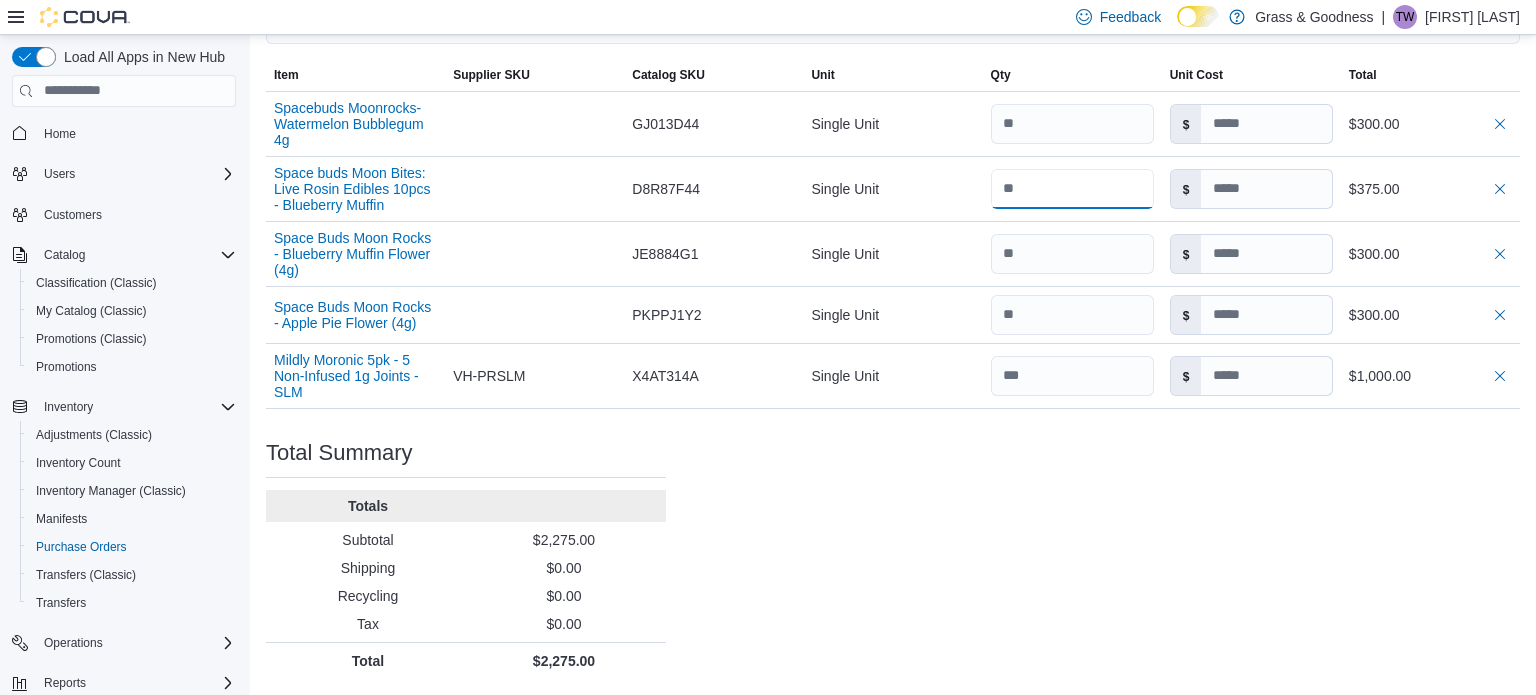 type on "**" 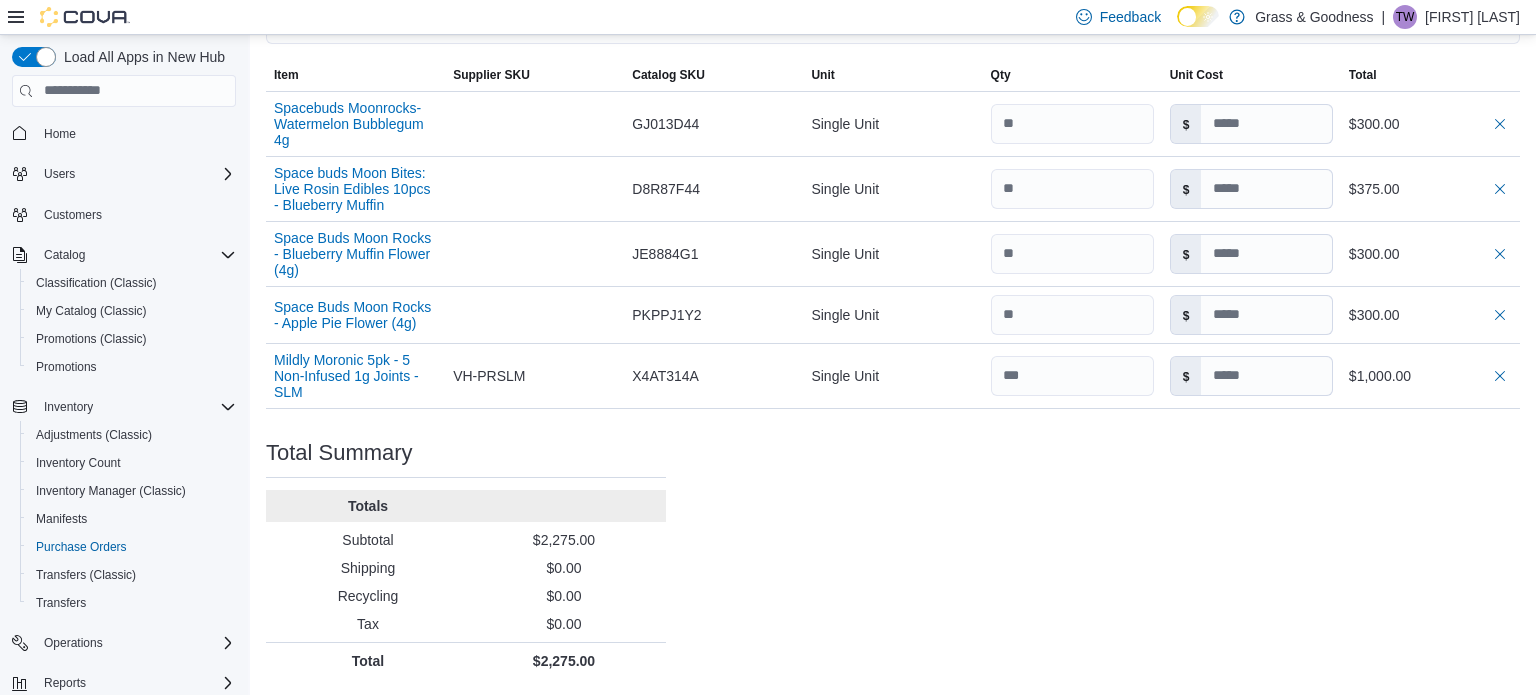 click on "Purchase Order: PODWS7-241 Feedback Purchase Order Details   Edit Status Pending Supplier Veterans Holdings, Inc. Supplier Invoice Number No Supplier Invoice Number added Bill To 1650 Crane Street Ship To 1650 Crane Street Shipping Cost $0.00 Recycling Cost $0.00 Tax $0.00 ETA July 19, 2025 Notes - Created On July 12, 2025 3:23 PM Submitted On - Last Received On - Completed On - Products (5)     Products Search or Scan to Add Product Quantity  Add or Browse Products from this Supplier Sorting EuiBasicTable with search callback Item Supplier SKU Catalog SKU Unit Qty Unit Cost Total Spacebuds Moonrocks- Watermelon Bubblegum 4g Supplier SKU Catalog SKU GJ013D44 Unit Single Unit Qty Unit Cost $ Total $300.00 Space buds Moon Bites: Live Rosin Edibles 10pcs - Blueberry Muffin Supplier SKU Catalog SKU D8R87F44 Unit Single Unit Qty ** Unit Cost $ Total $375.00 Space Buds Moon Rocks - Blueberry Muffin Flower (4g) Supplier SKU Catalog SKU JE8884G1 Unit Single Unit Qty Unit Cost $ Total $300.00 Supplier SKU Catalog SKU" at bounding box center [893, 67] 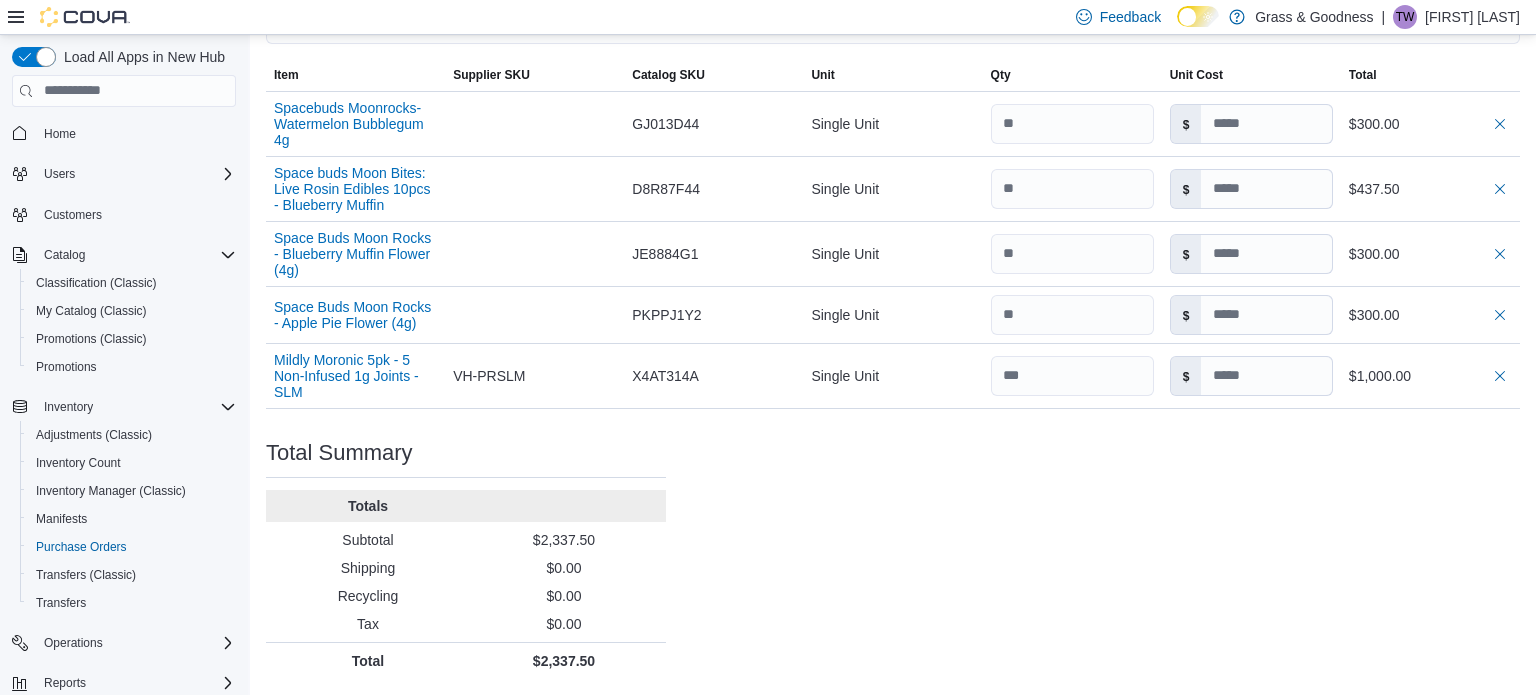type 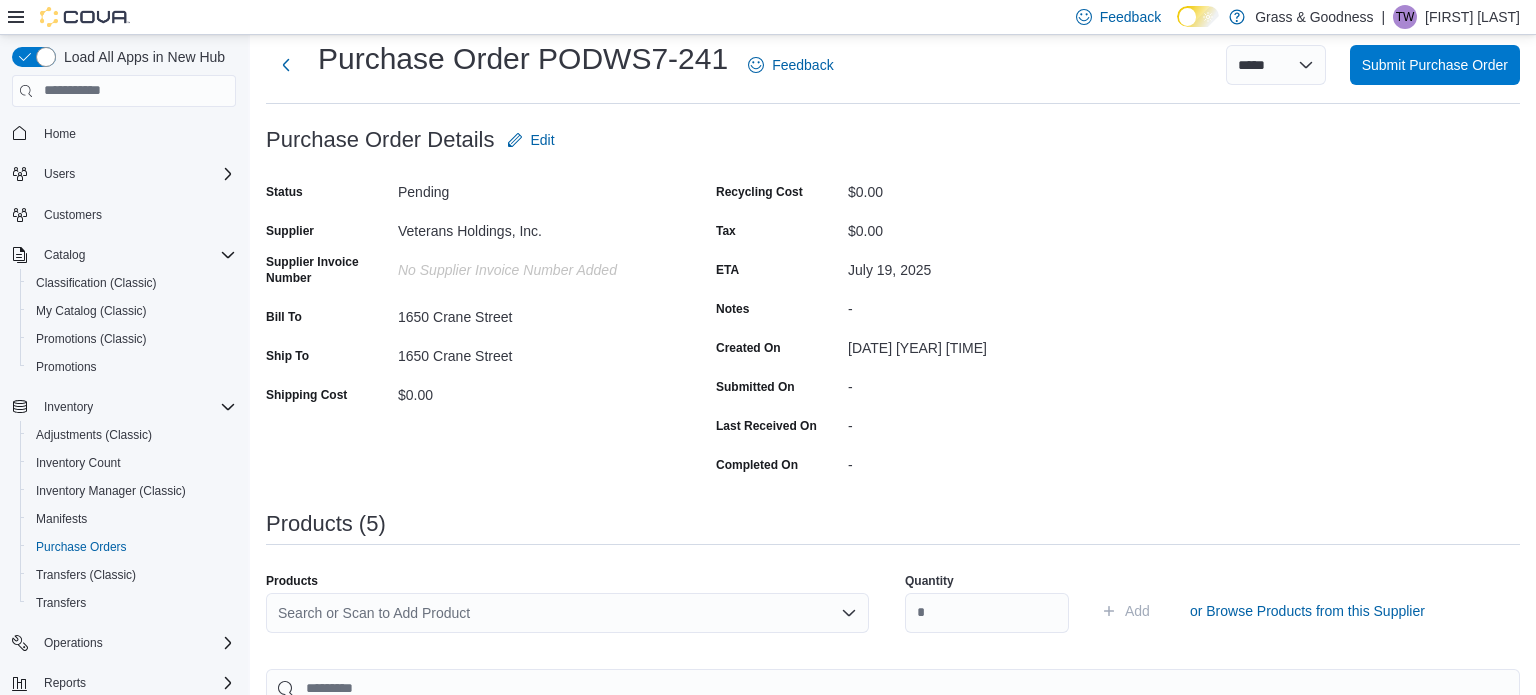 scroll, scrollTop: 0, scrollLeft: 0, axis: both 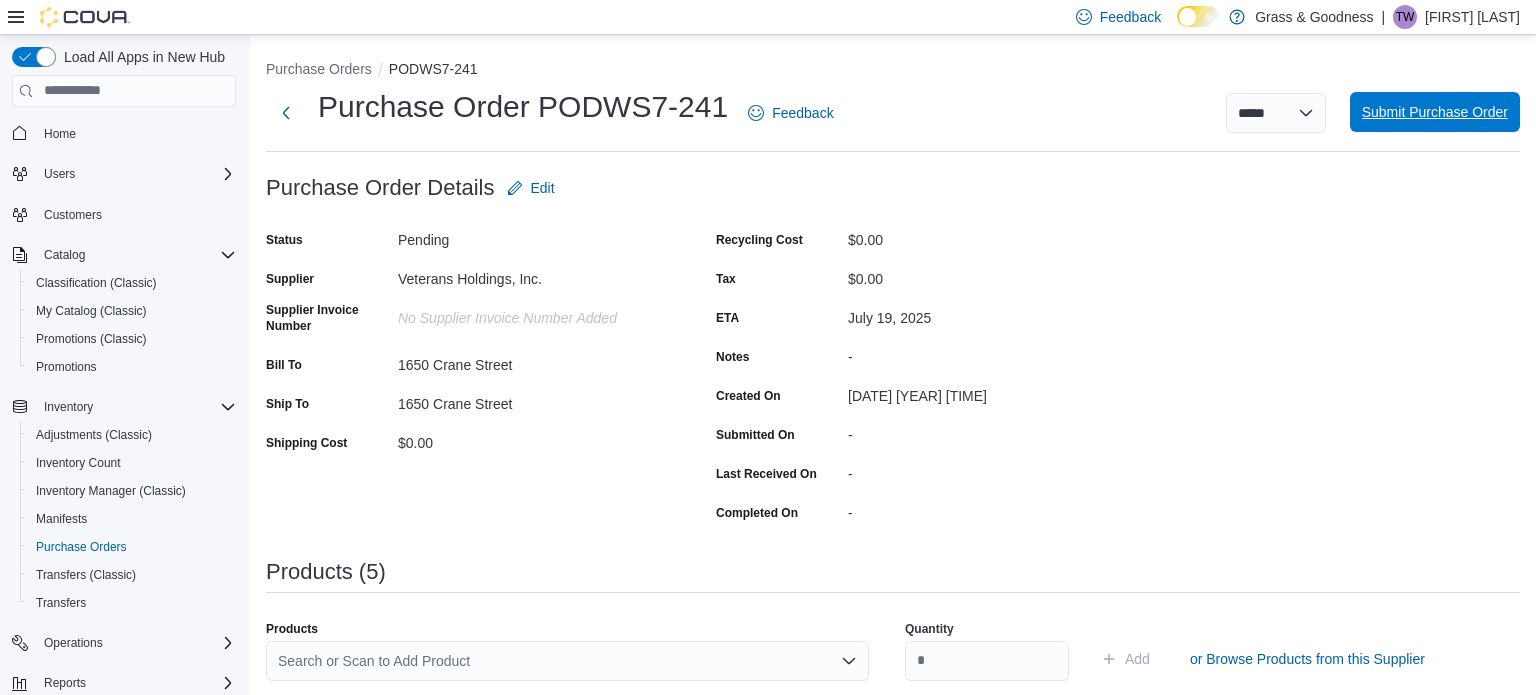 click on "Submit Purchase Order" at bounding box center [1435, 112] 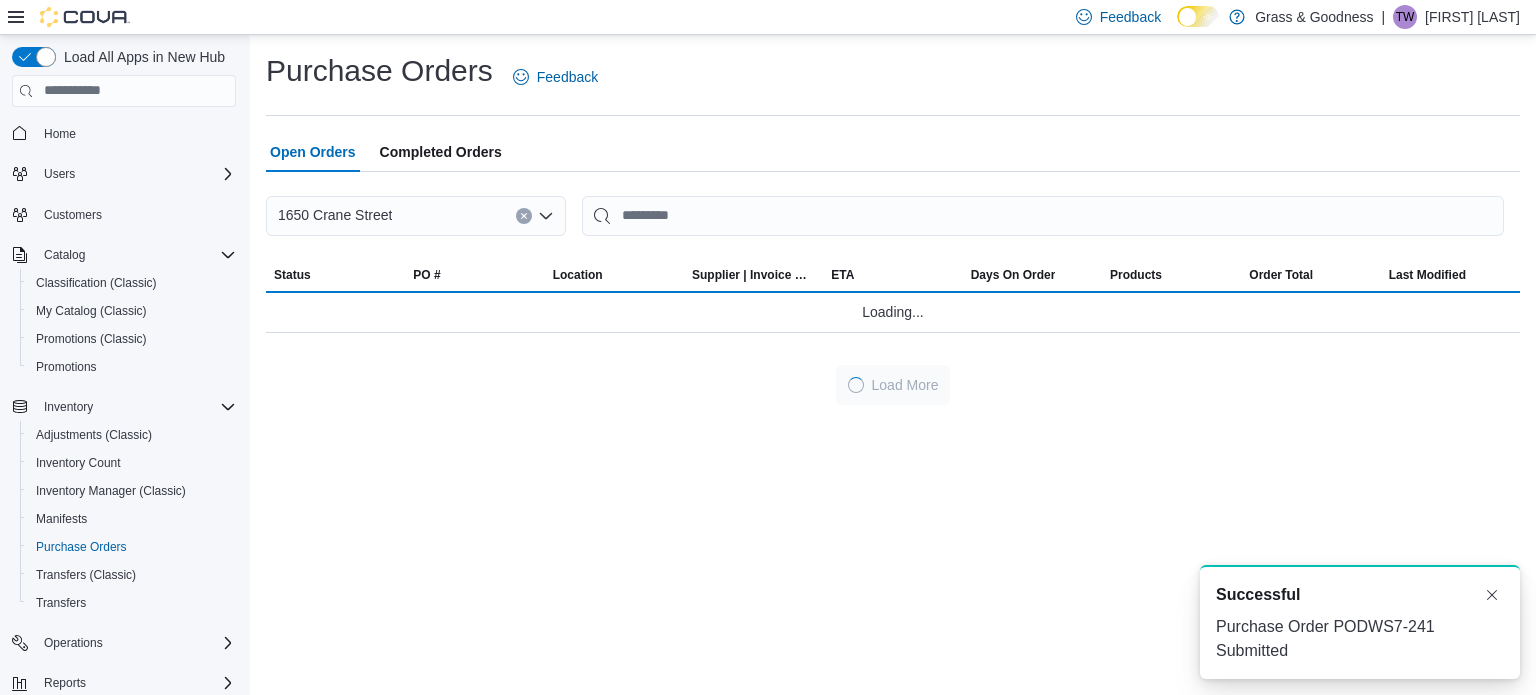 scroll, scrollTop: 0, scrollLeft: 0, axis: both 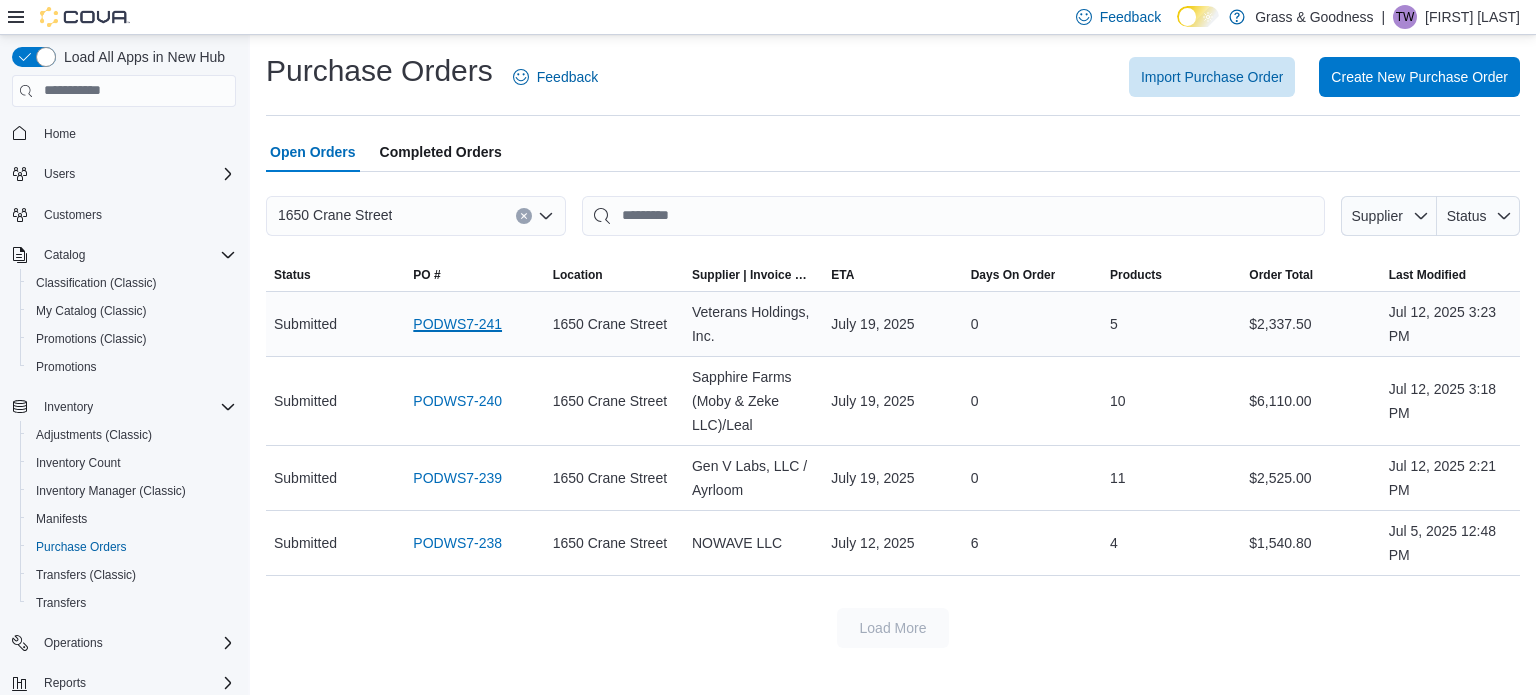 click on "PODWS7-241" at bounding box center (457, 324) 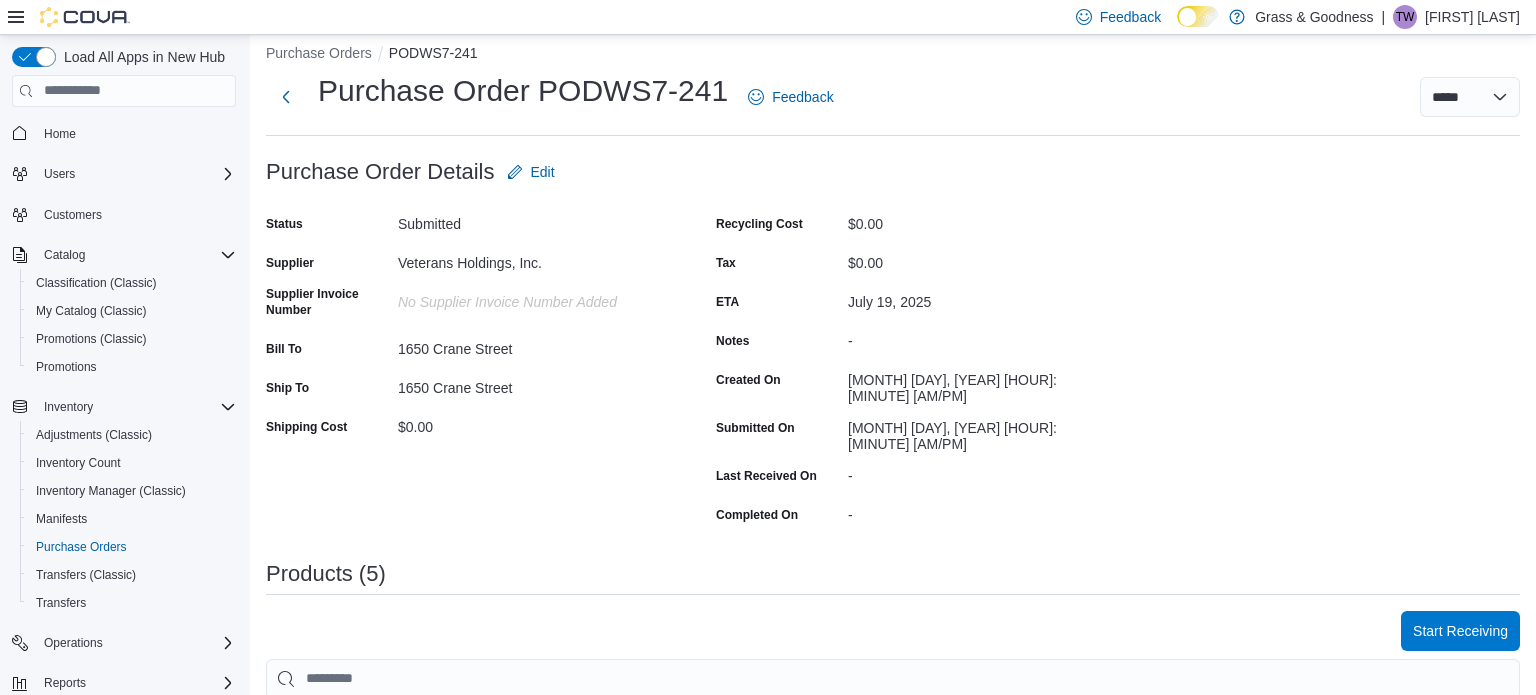 scroll, scrollTop: 0, scrollLeft: 0, axis: both 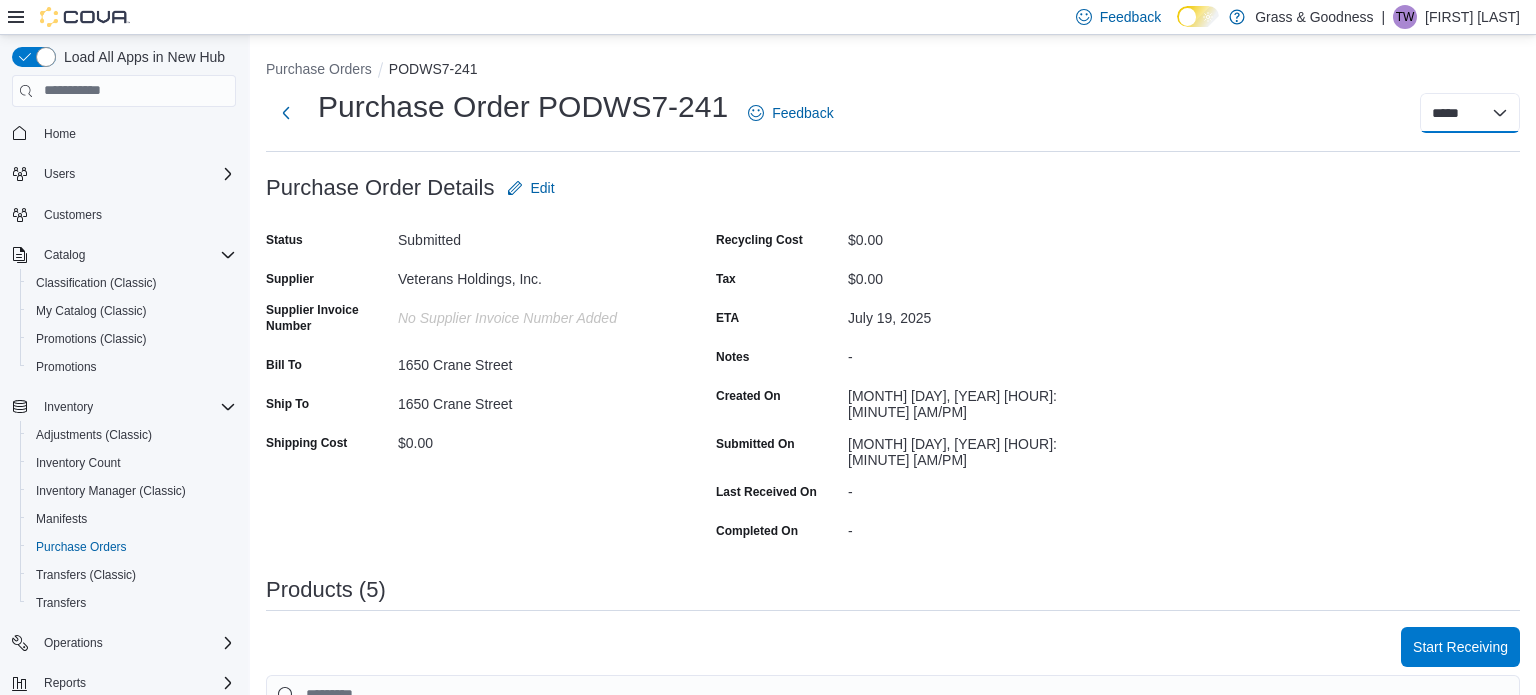 click on "***** ***** ******" at bounding box center (1470, 113) 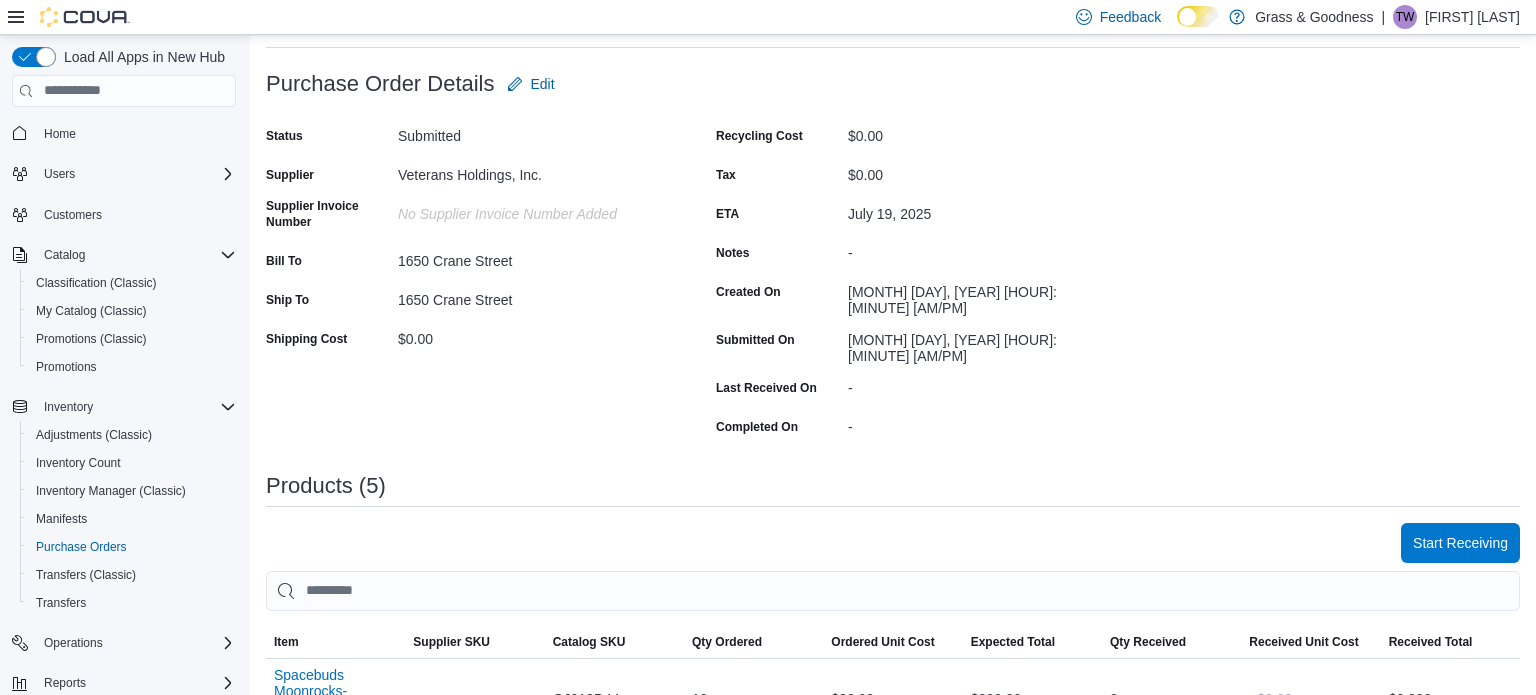 scroll, scrollTop: 0, scrollLeft: 0, axis: both 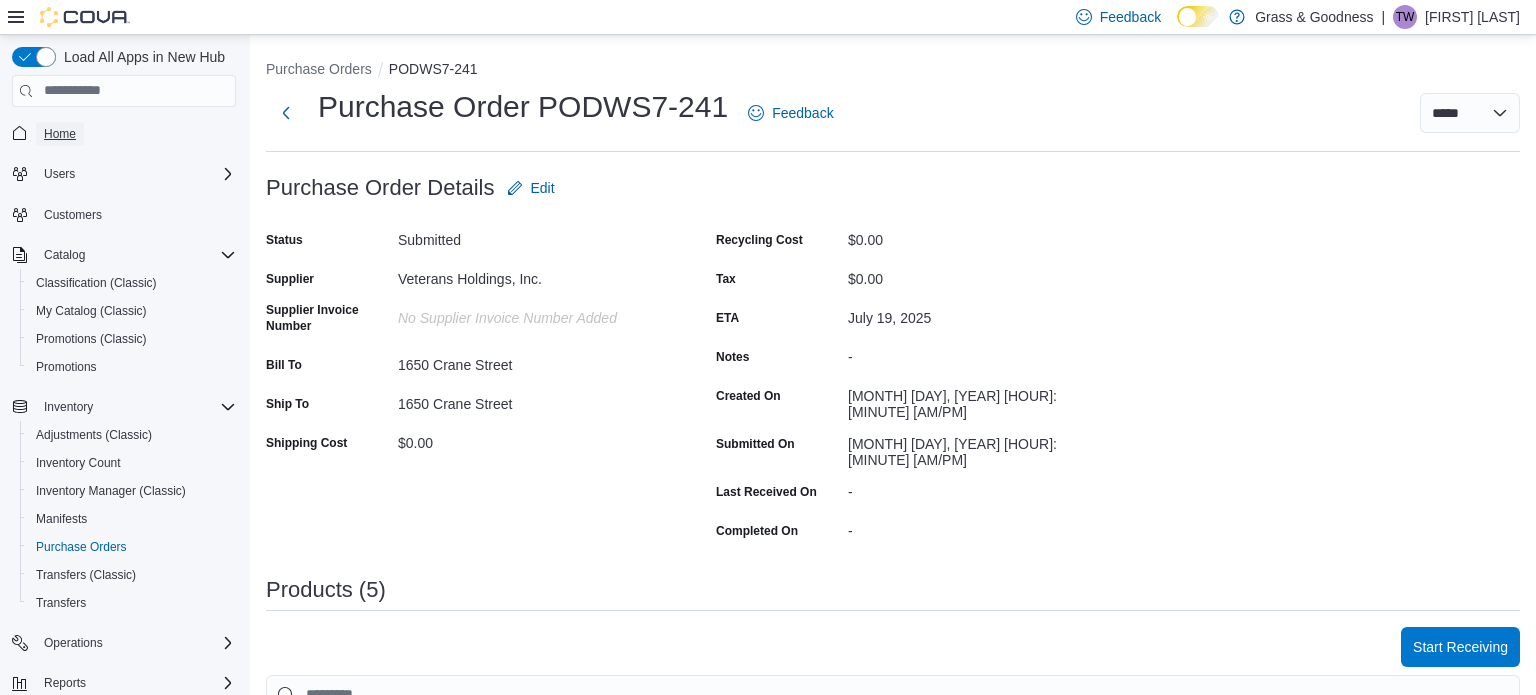 click on "Home" at bounding box center [60, 134] 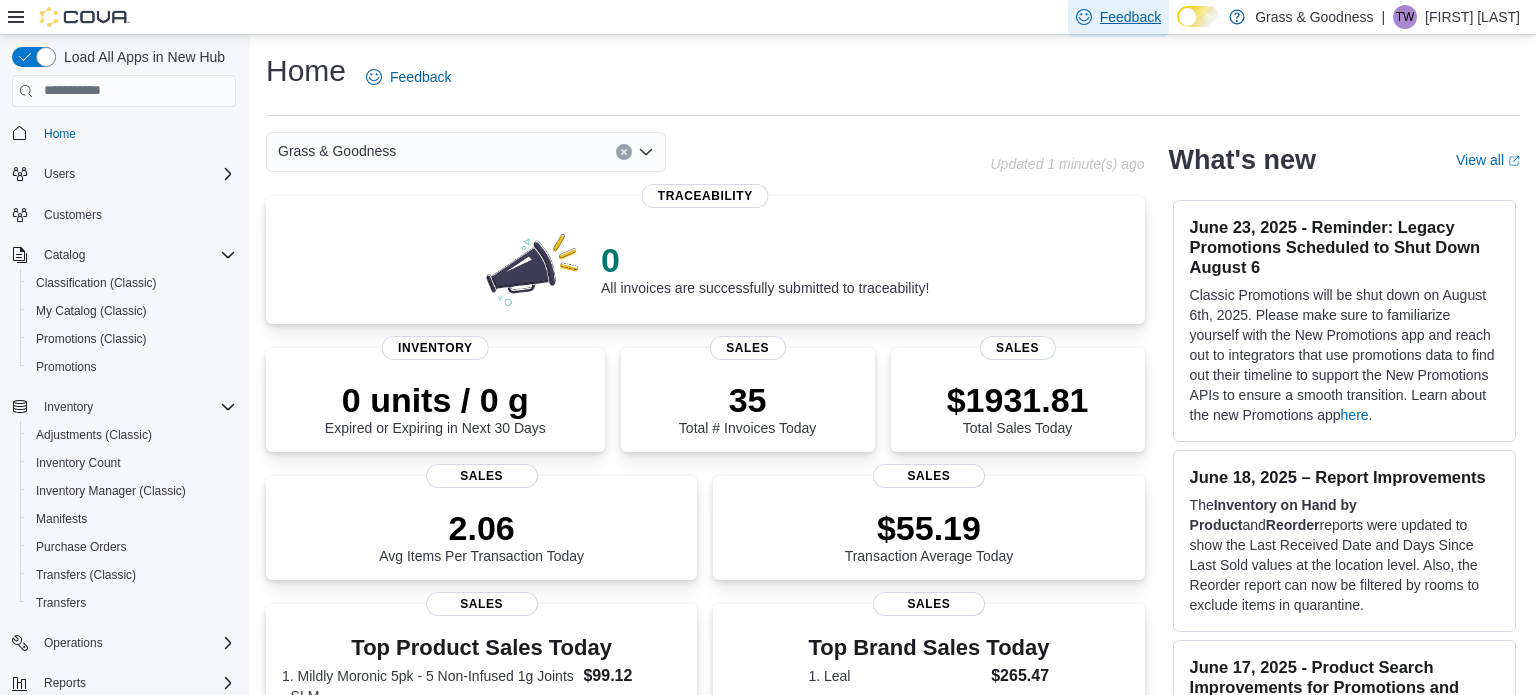 click on "Feedback" at bounding box center [1130, 17] 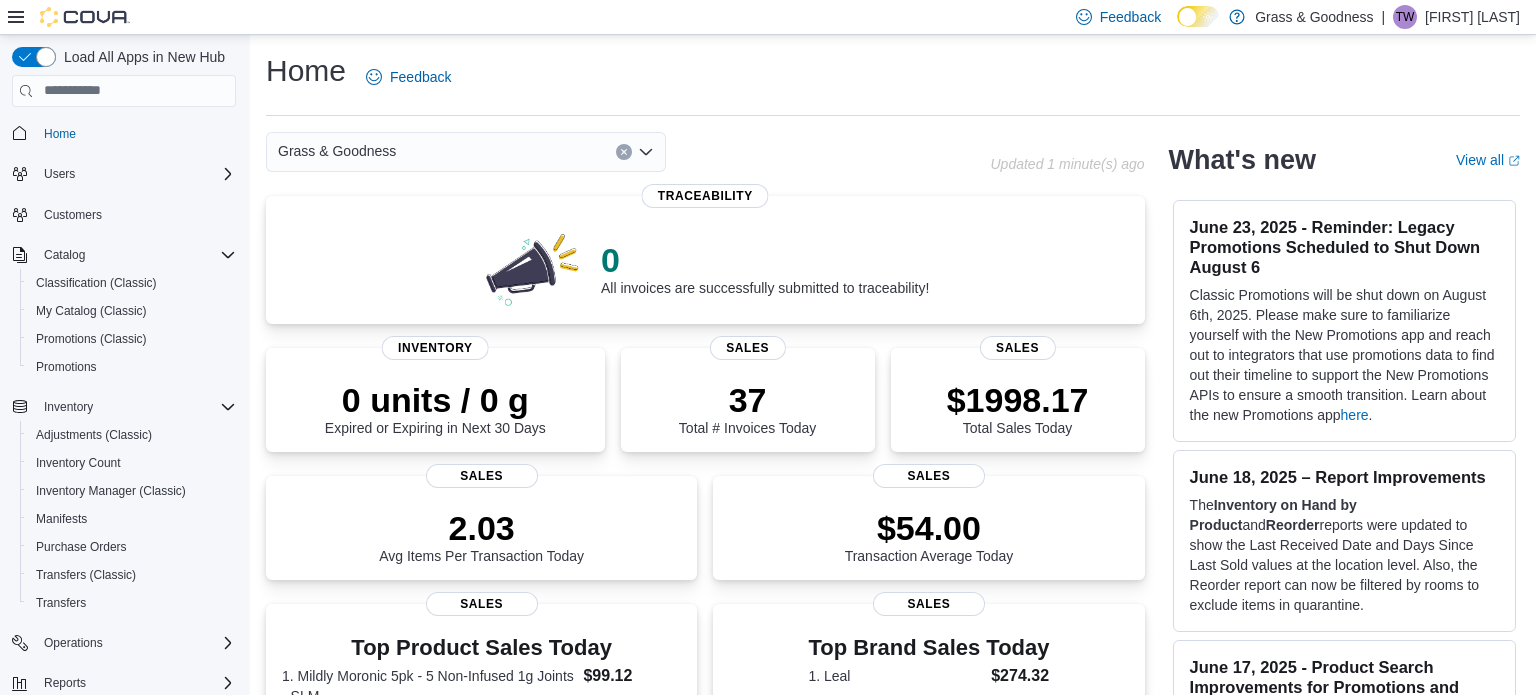 click on "Home Feedback" at bounding box center (893, 77) 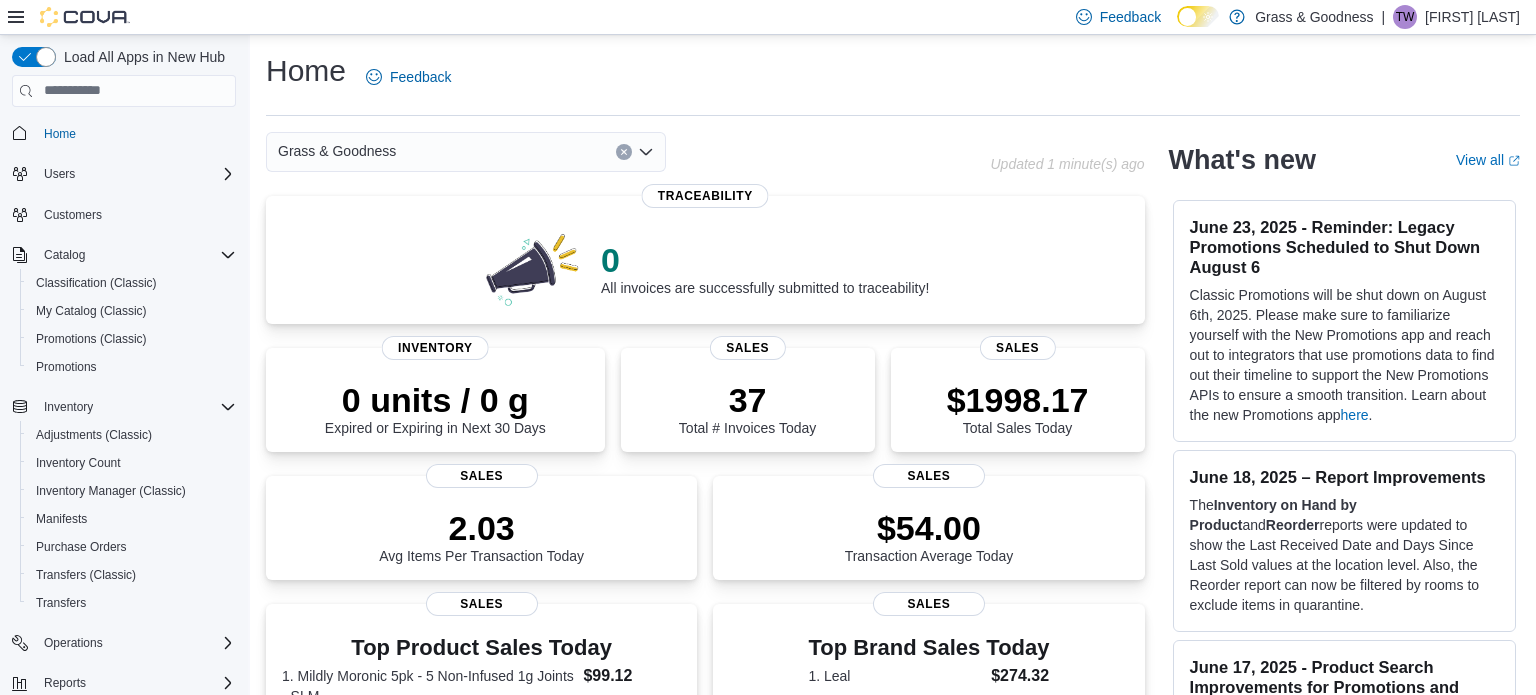click on "Home Feedback" at bounding box center [893, 77] 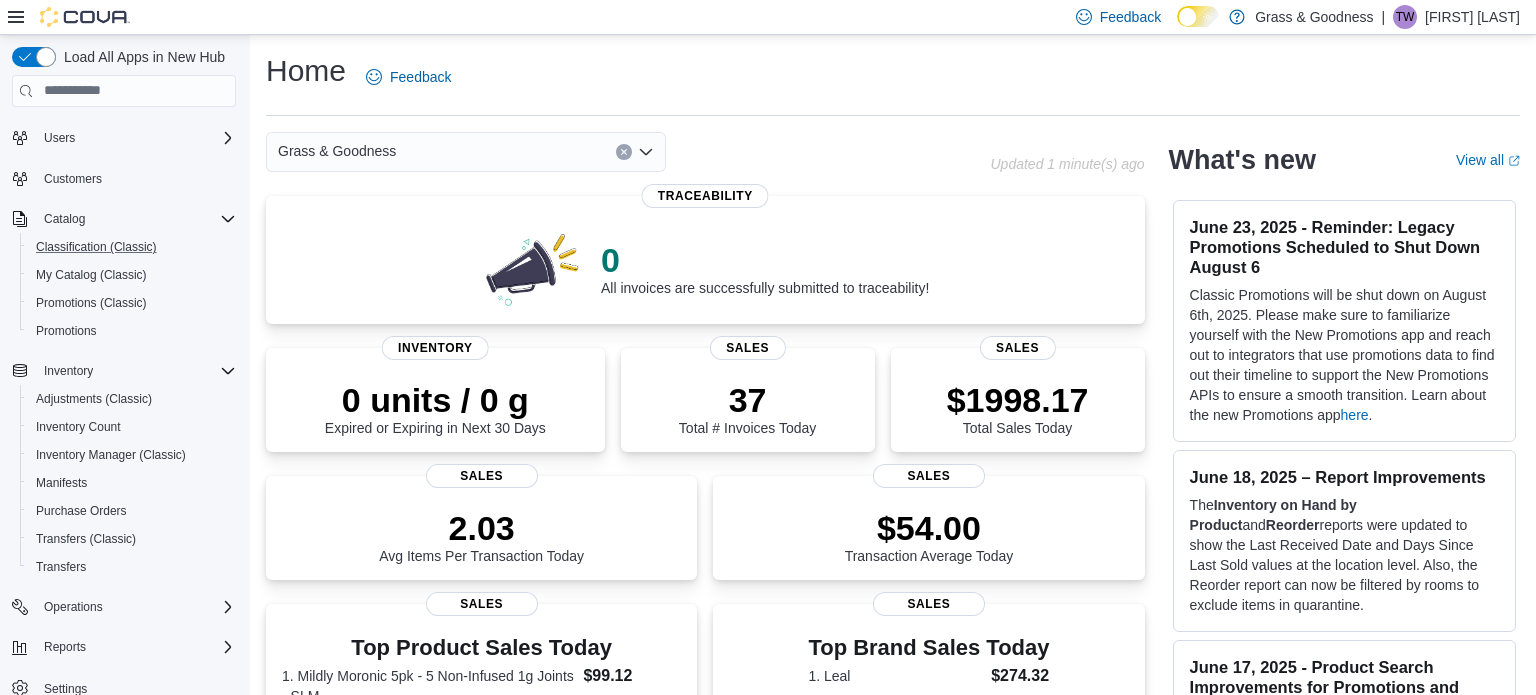 scroll, scrollTop: 60, scrollLeft: 0, axis: vertical 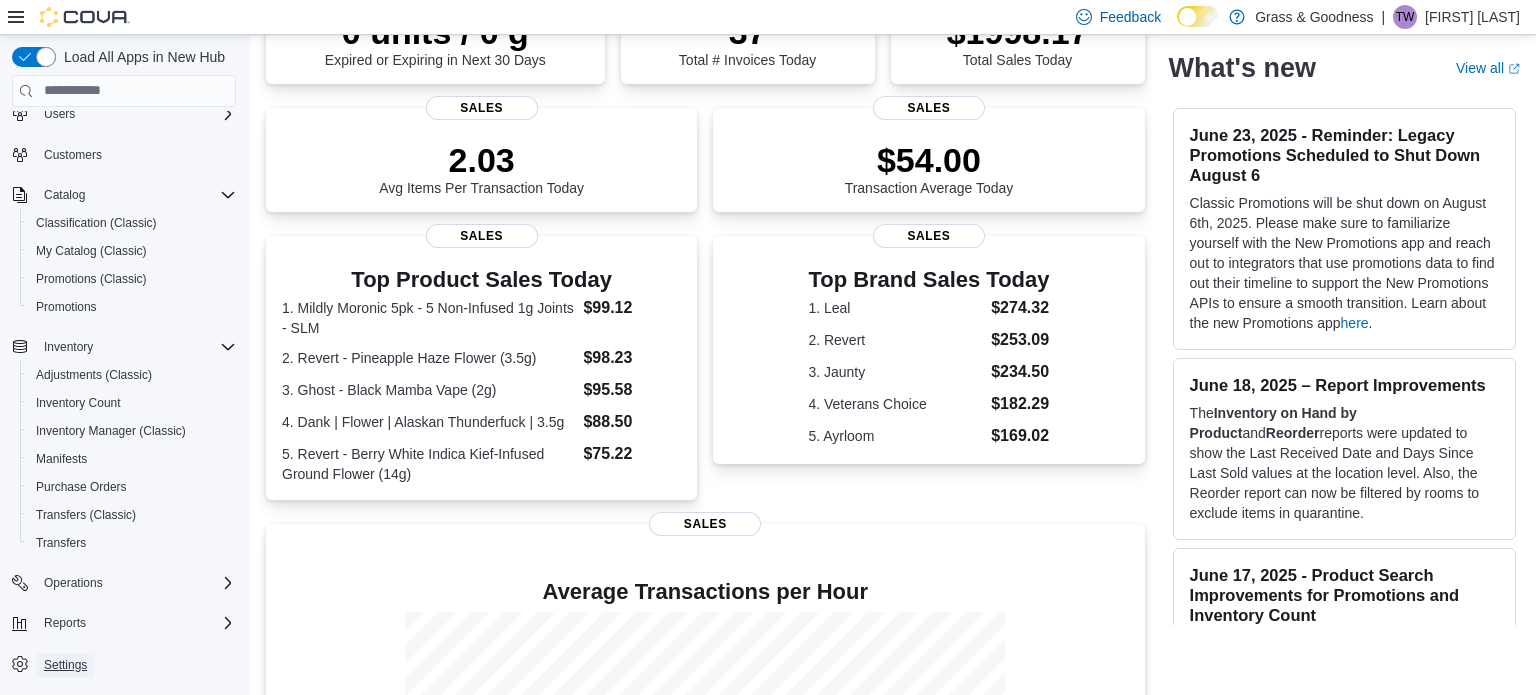 click on "Settings" at bounding box center (65, 665) 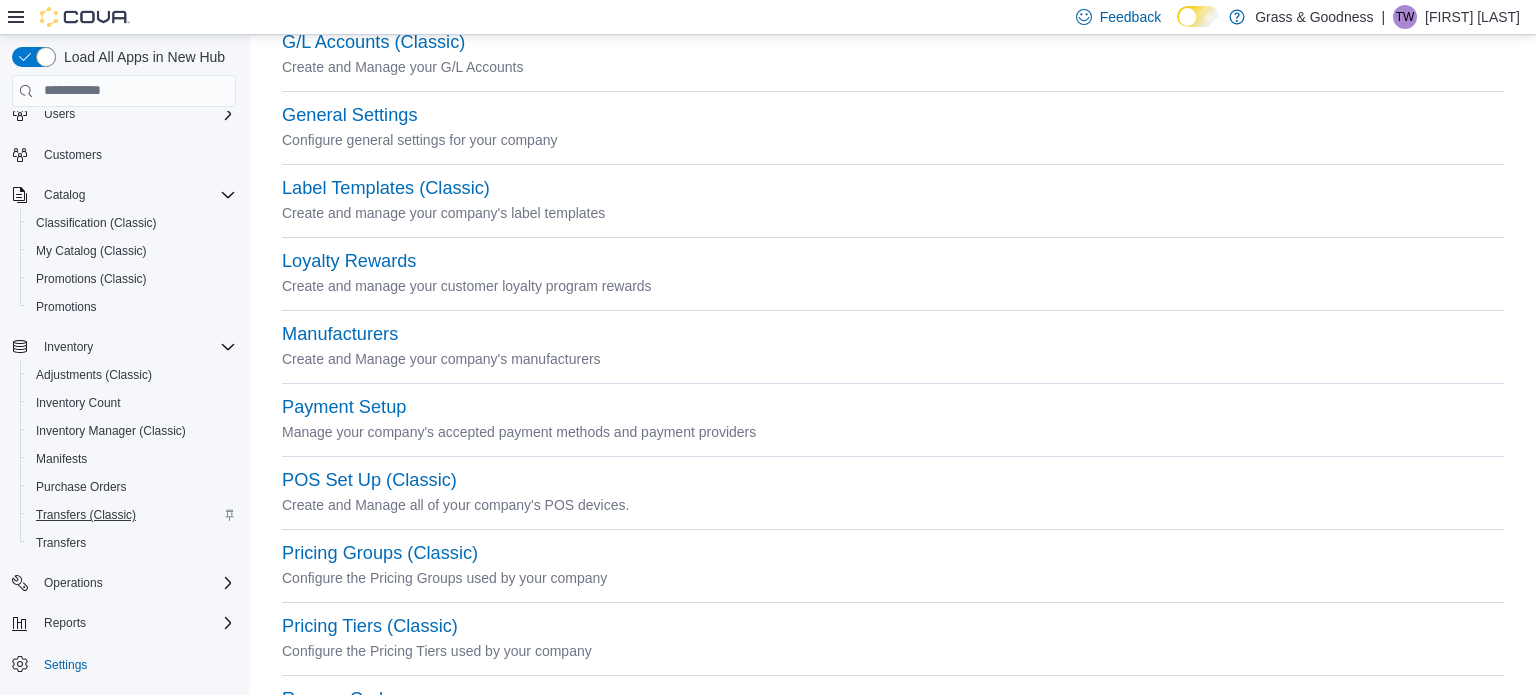 scroll, scrollTop: 406, scrollLeft: 0, axis: vertical 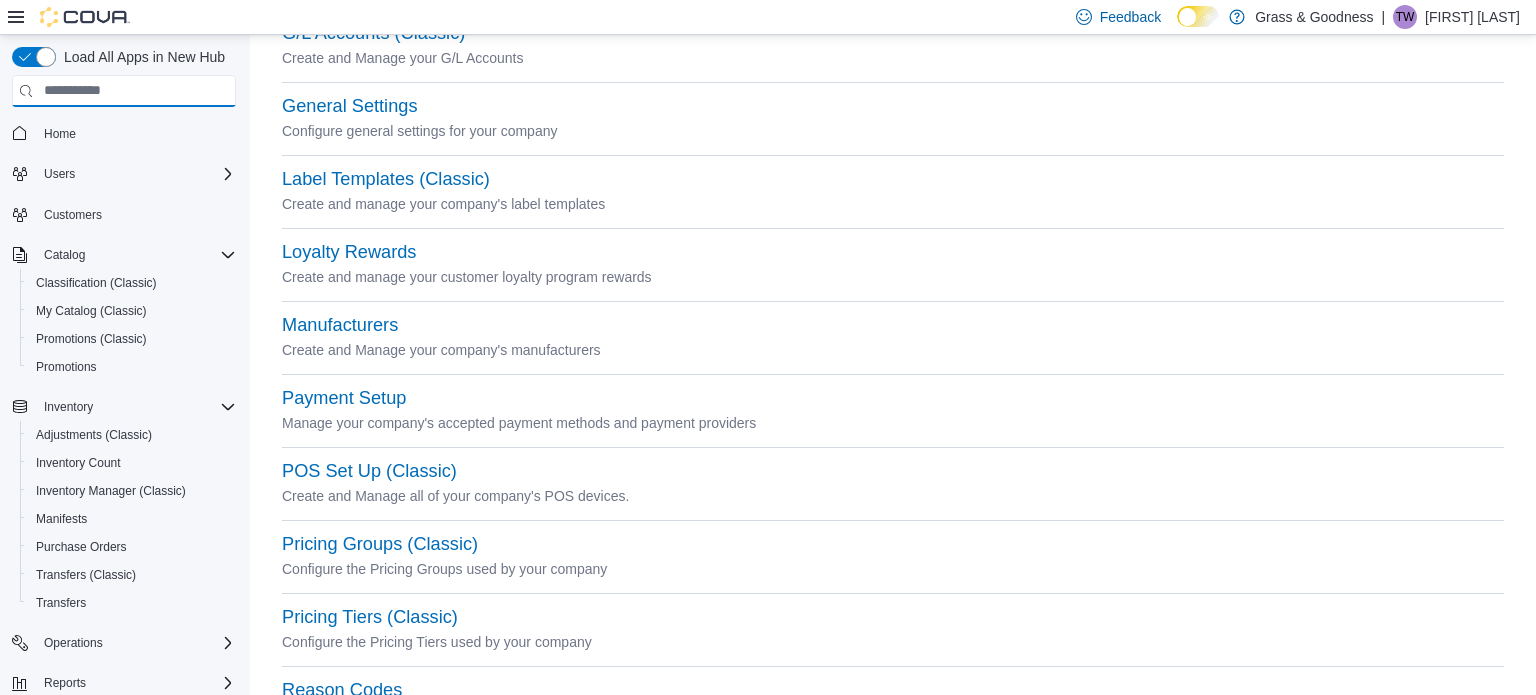 click at bounding box center (124, 91) 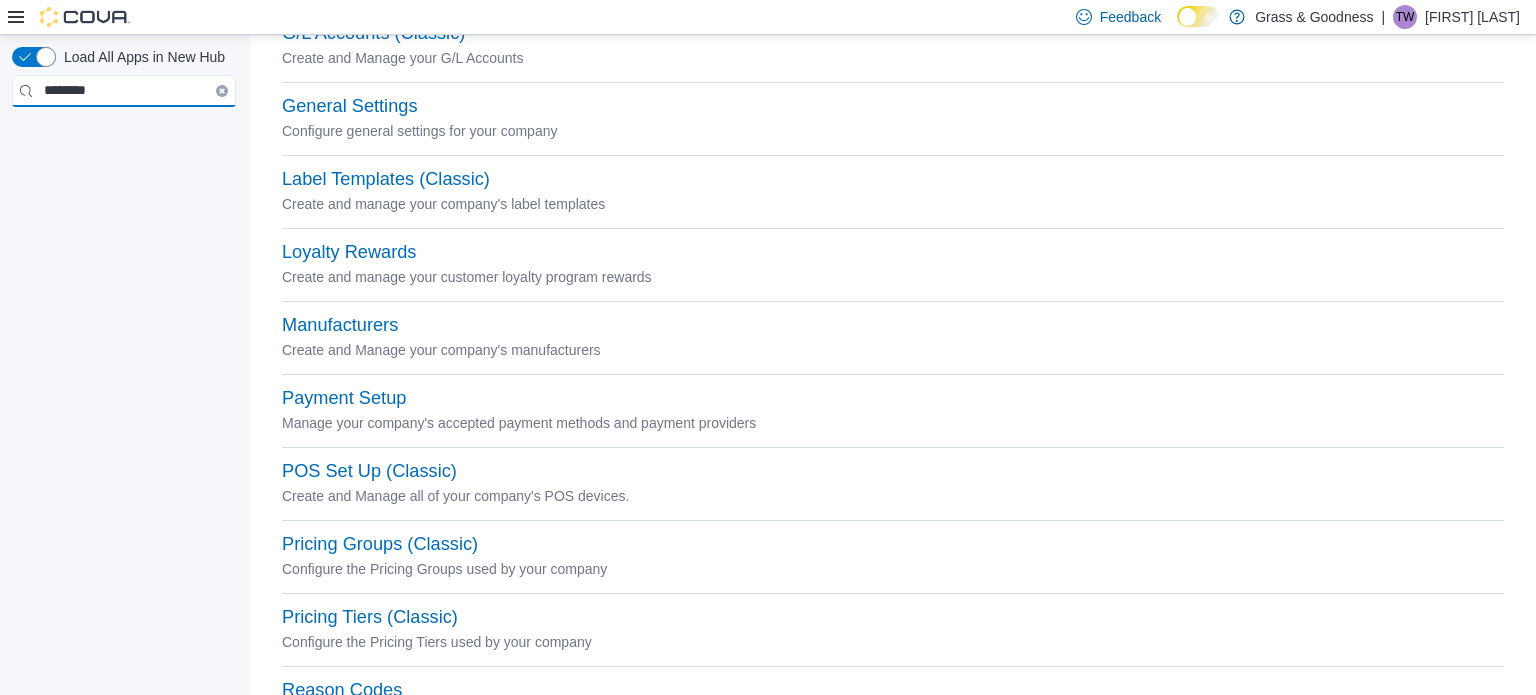 type on "********" 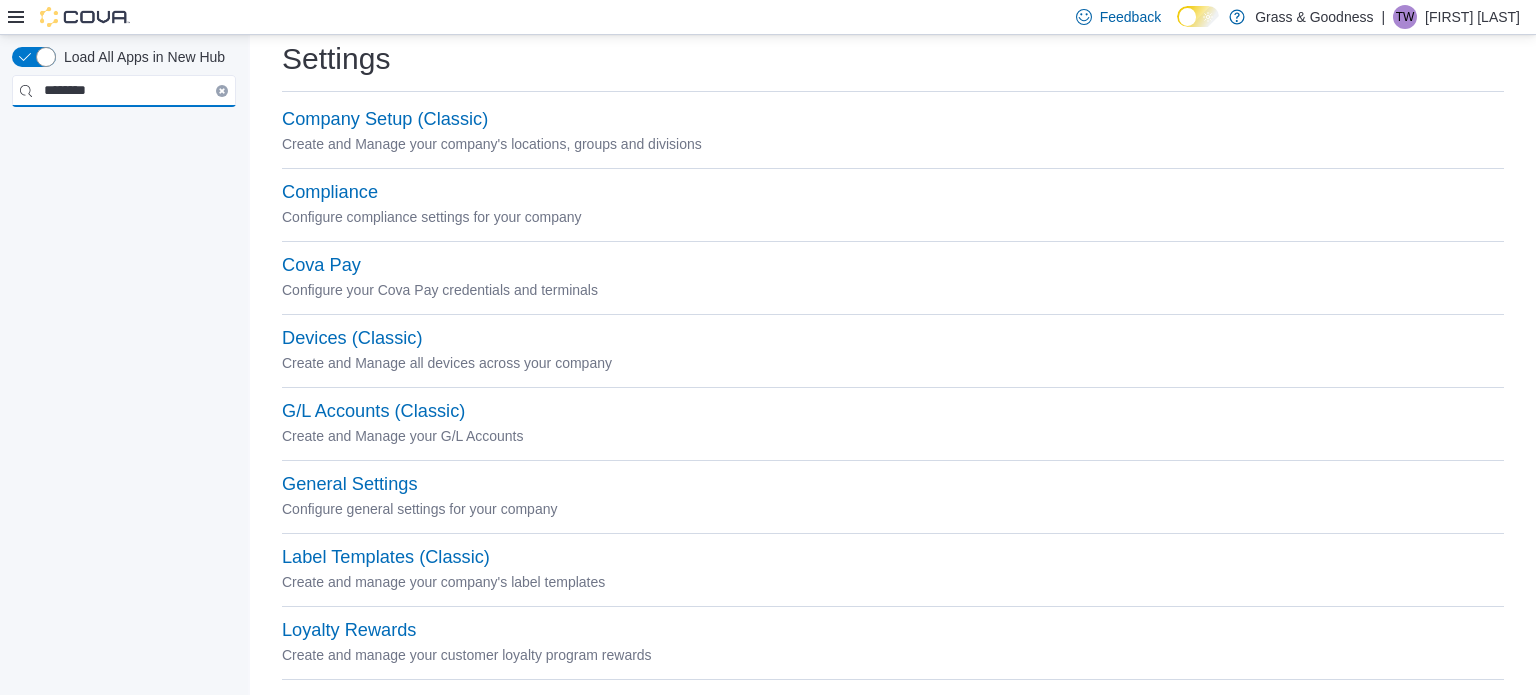 scroll, scrollTop: 0, scrollLeft: 0, axis: both 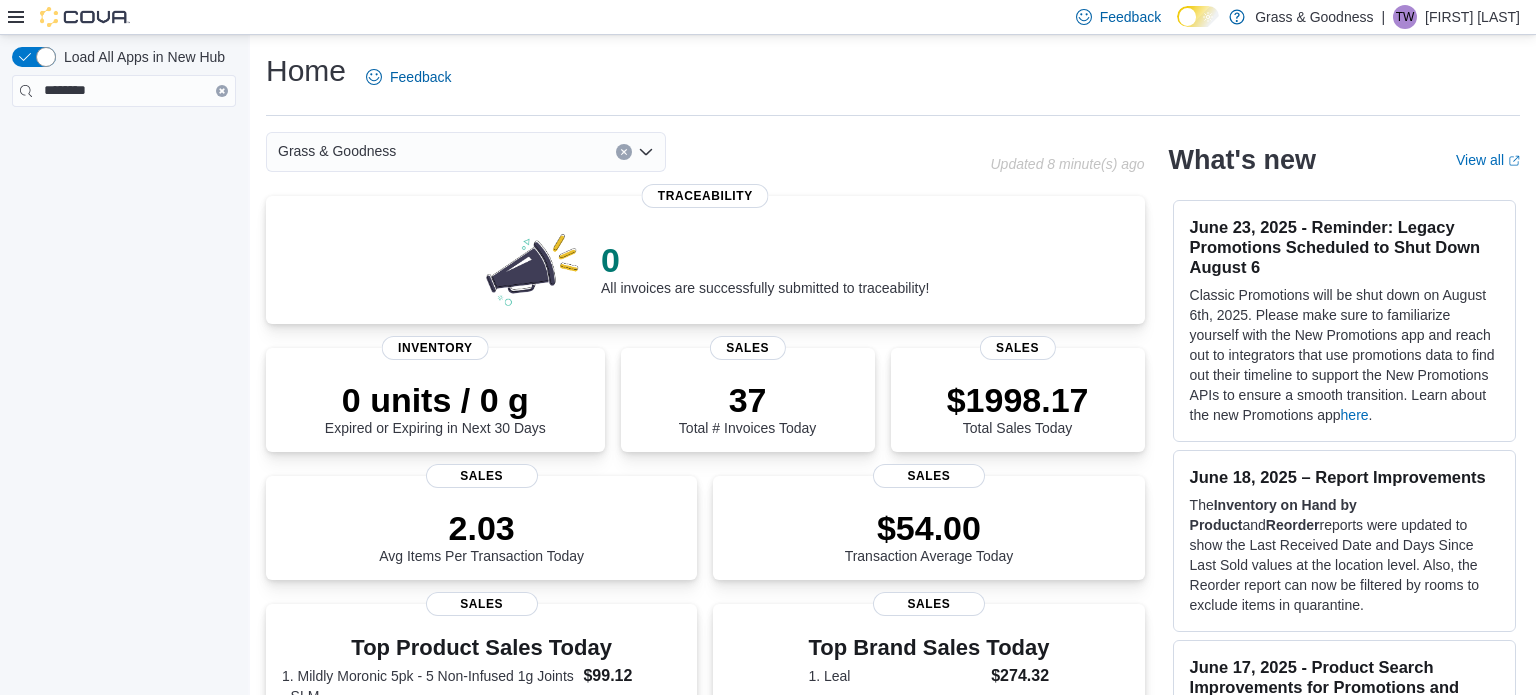 click 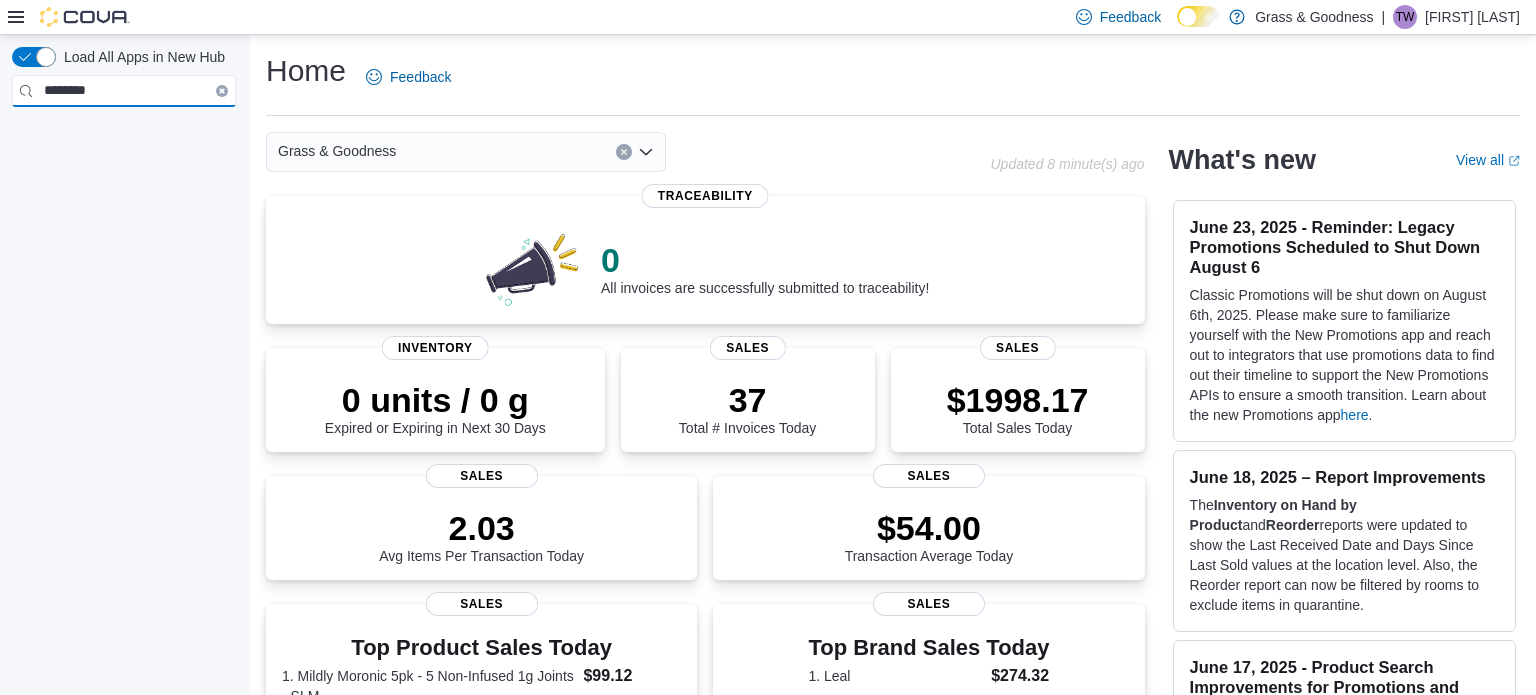 type 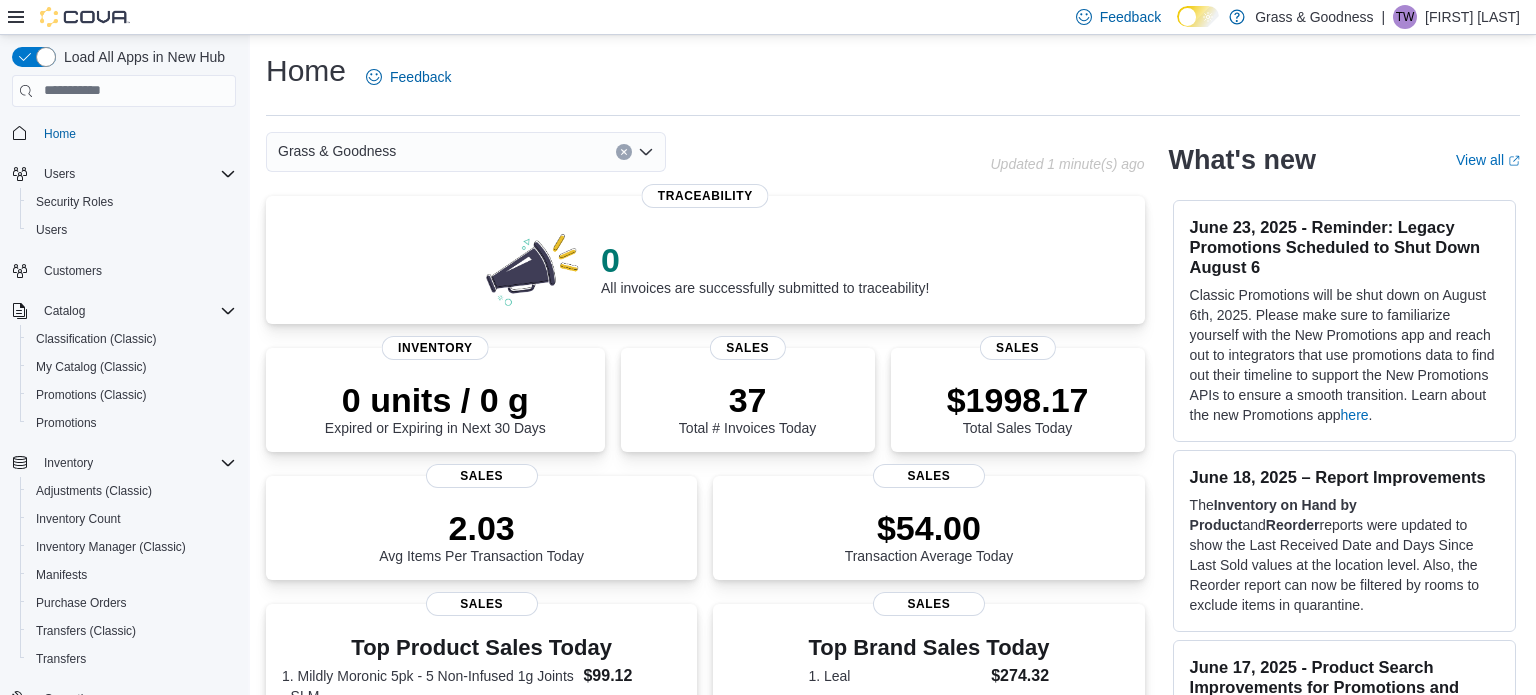 click on "Home Feedback" at bounding box center [893, 77] 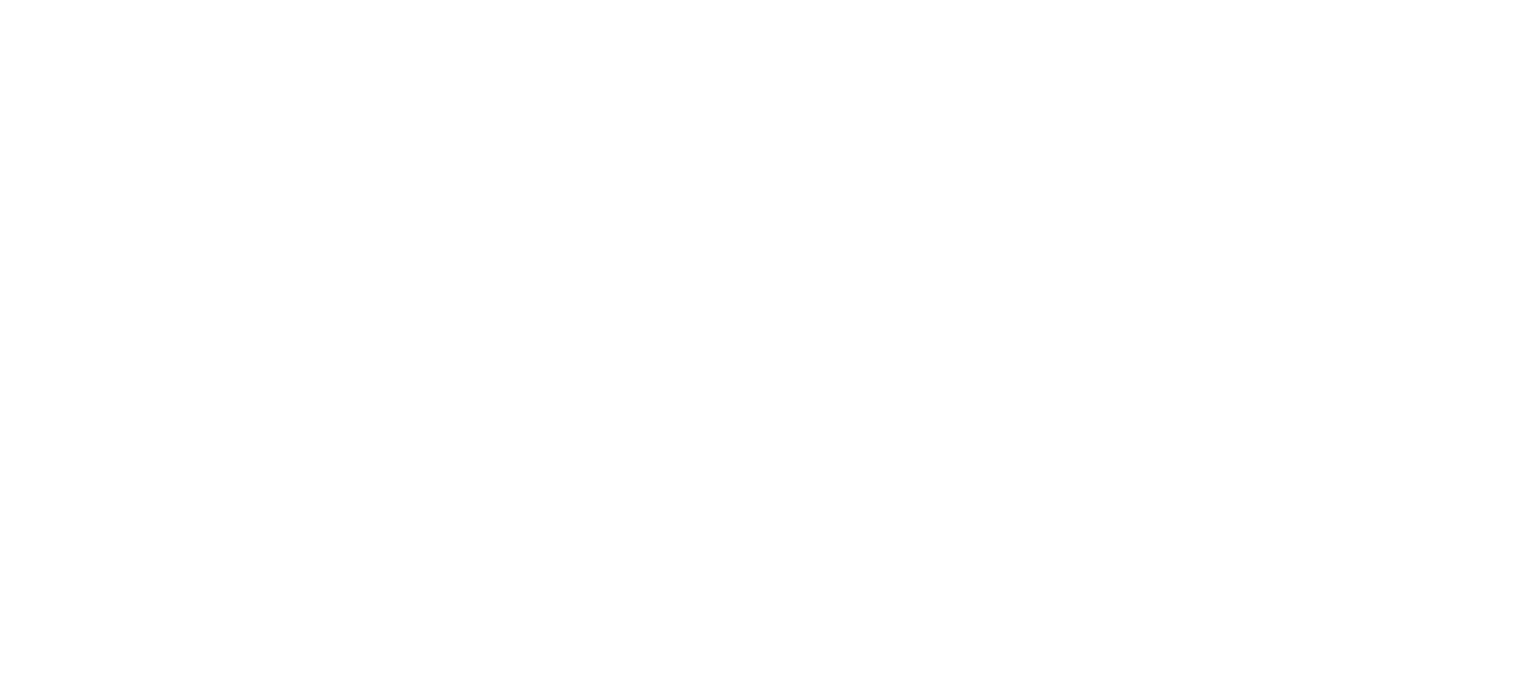 scroll, scrollTop: 0, scrollLeft: 0, axis: both 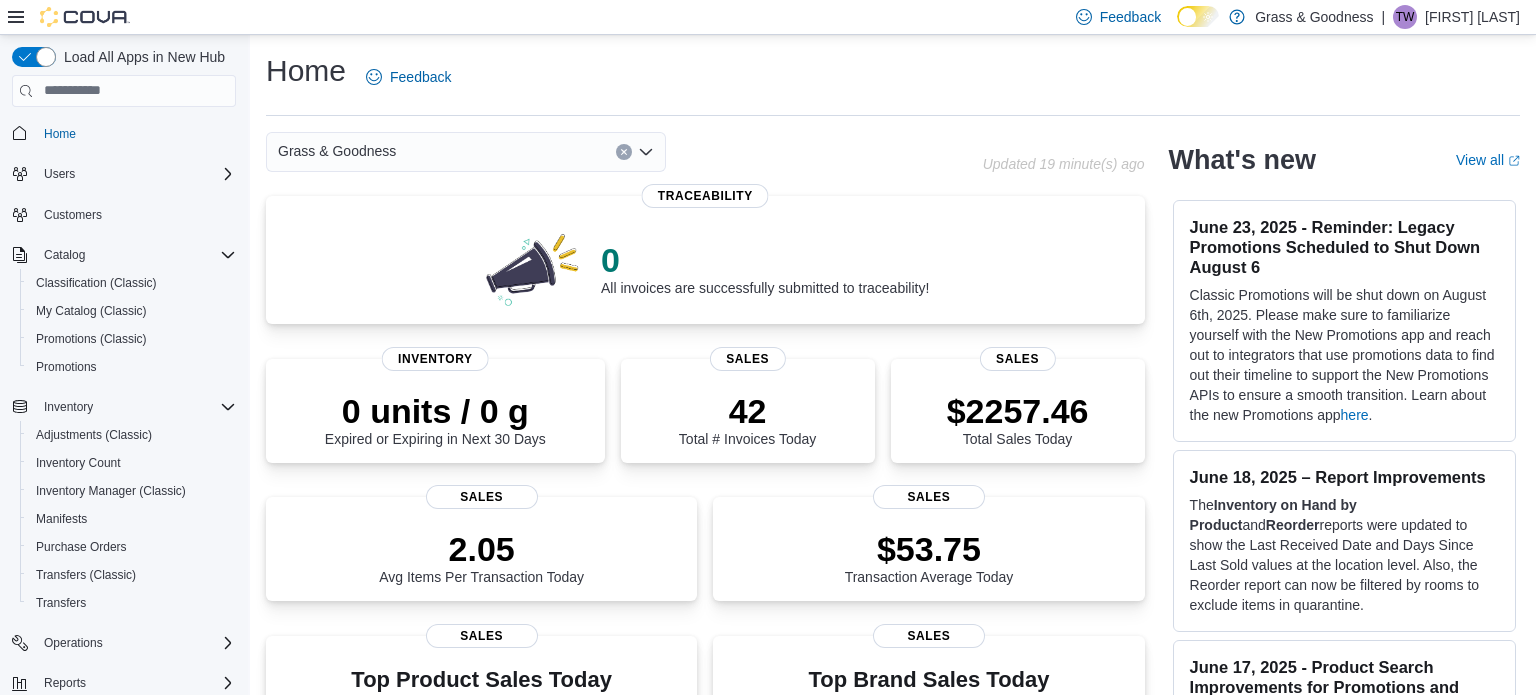 click on "Home Feedback" at bounding box center [893, 83] 